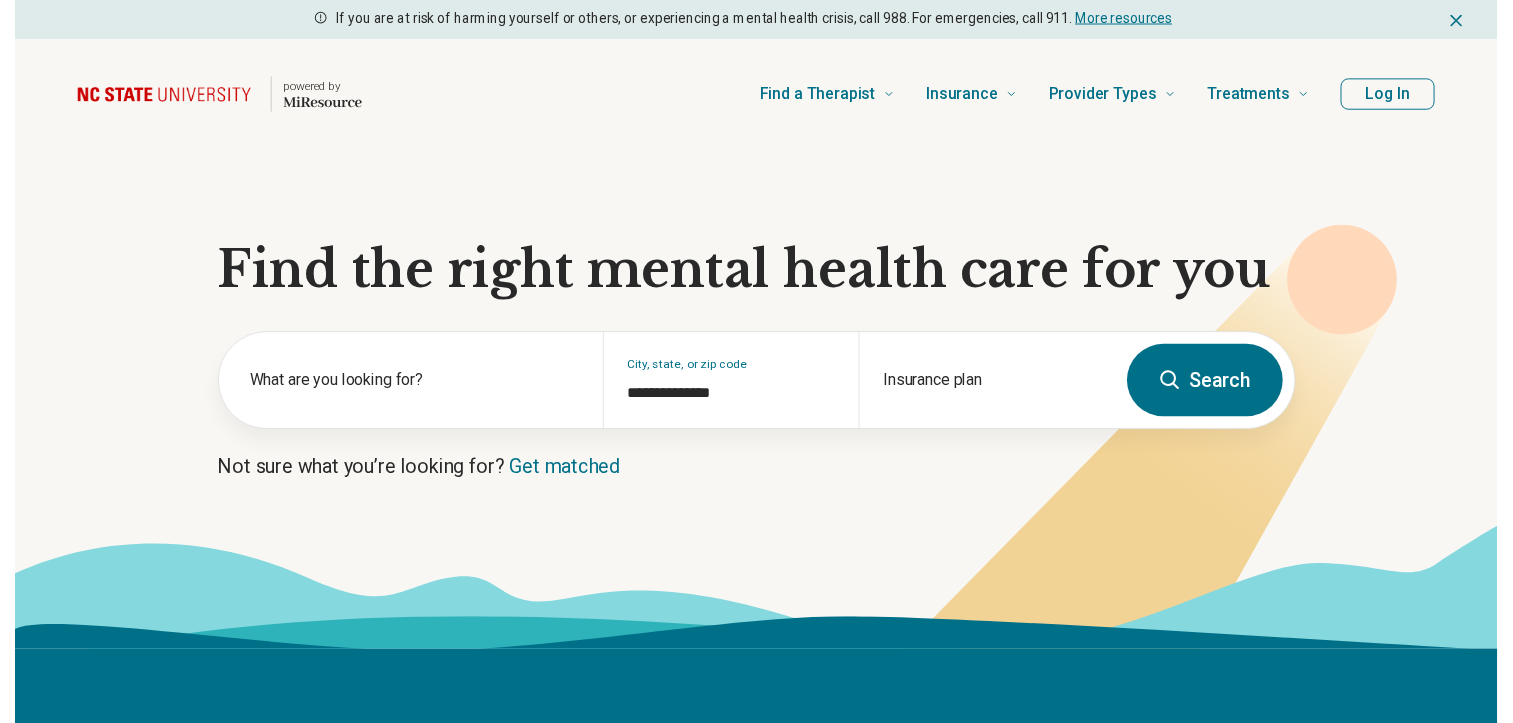 scroll, scrollTop: 0, scrollLeft: 0, axis: both 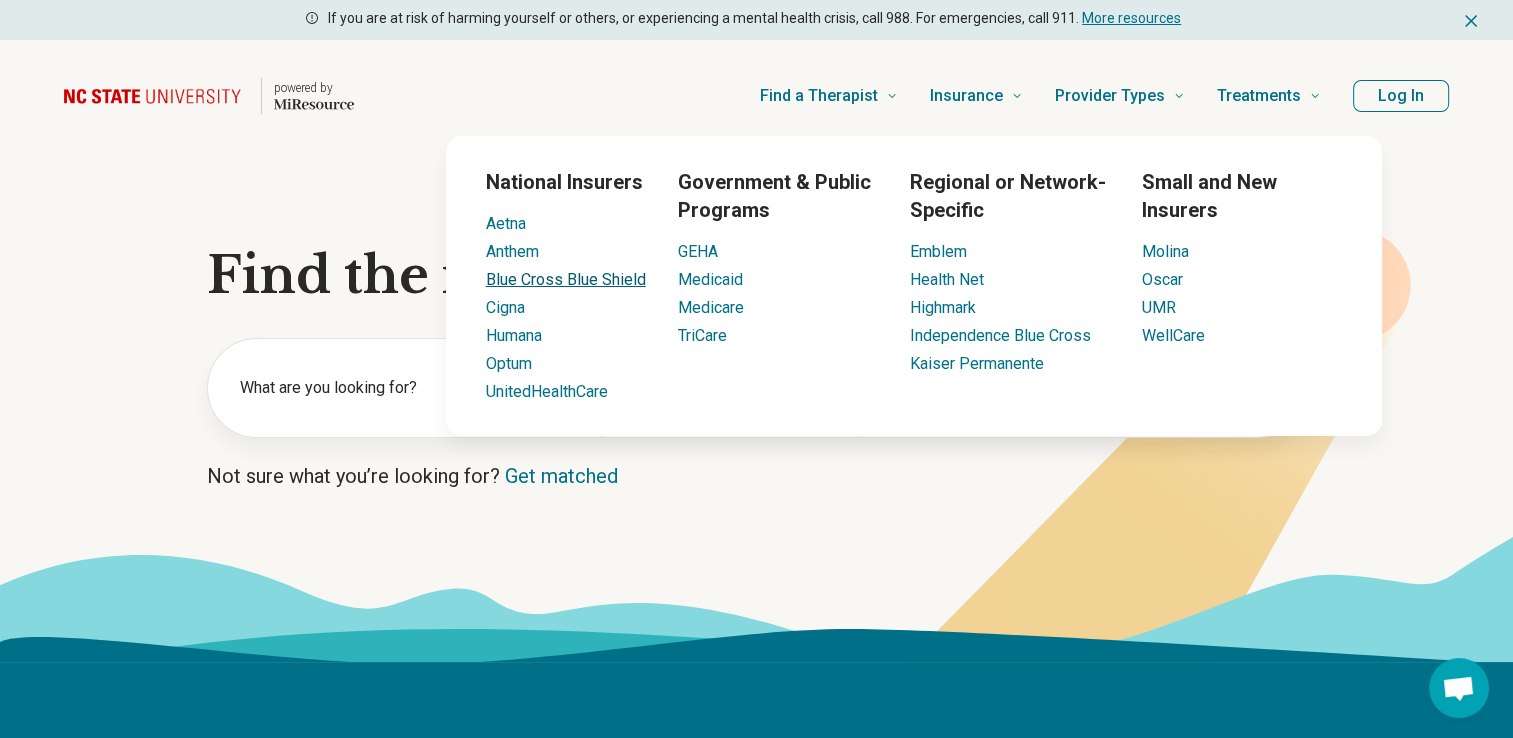 click on "Blue Cross Blue Shield" at bounding box center [566, 279] 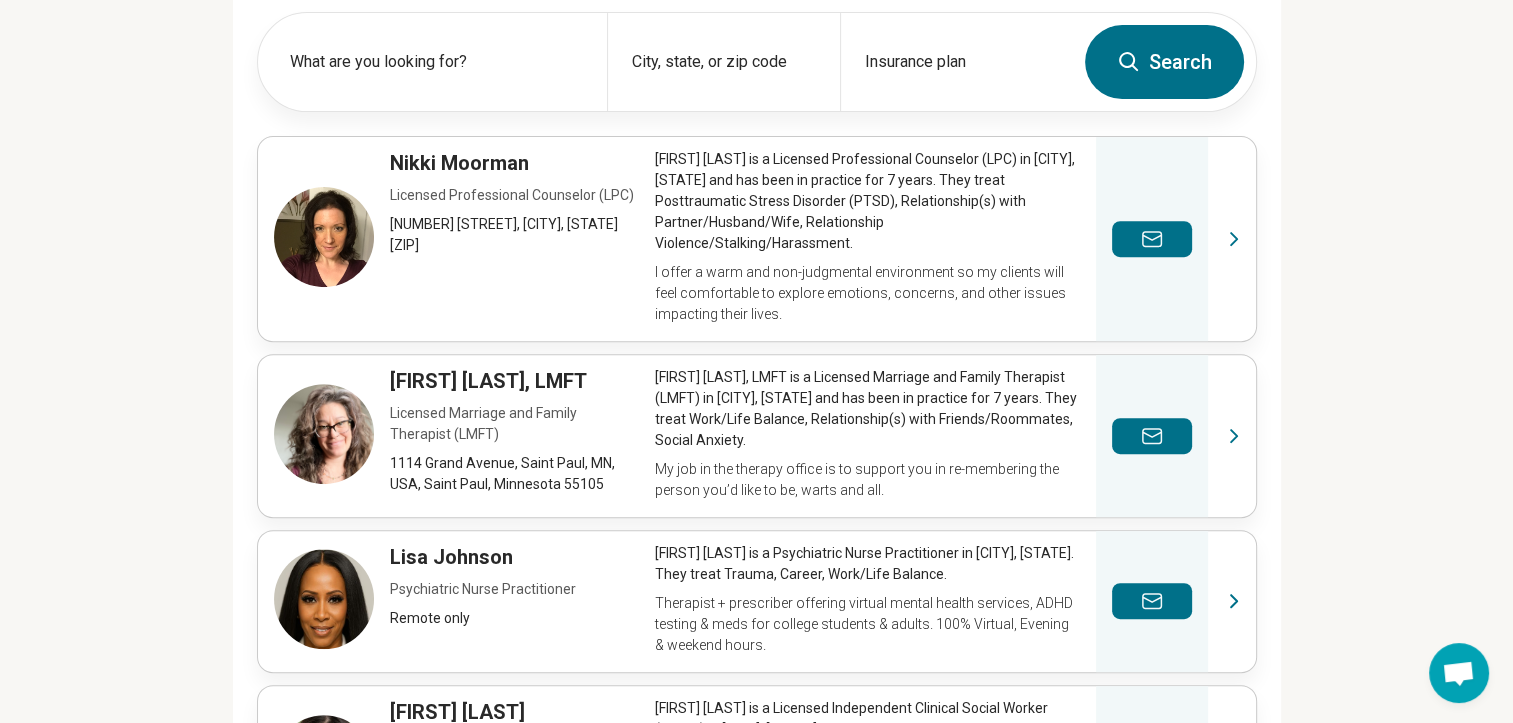scroll, scrollTop: 738, scrollLeft: 0, axis: vertical 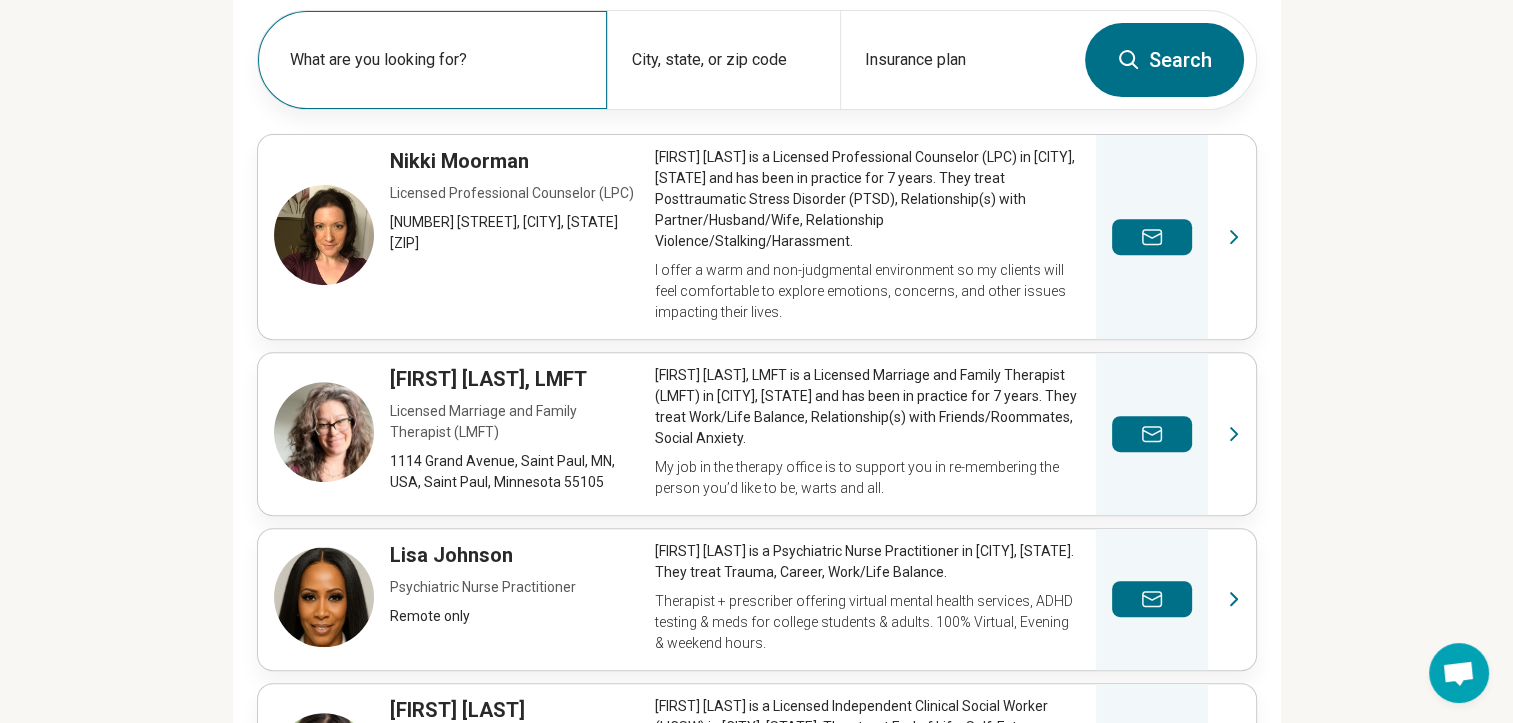 click on "What are you looking for?" at bounding box center (432, 60) 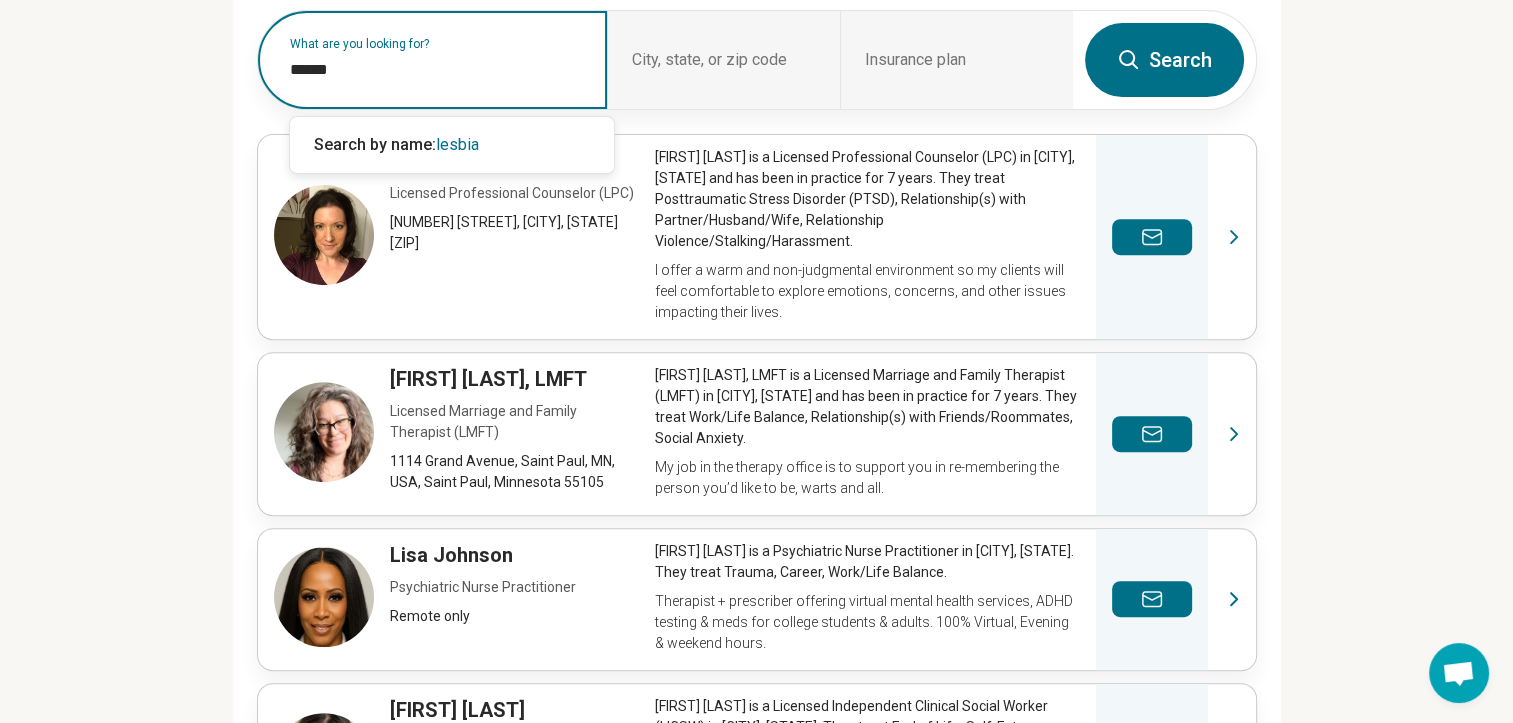 type on "*******" 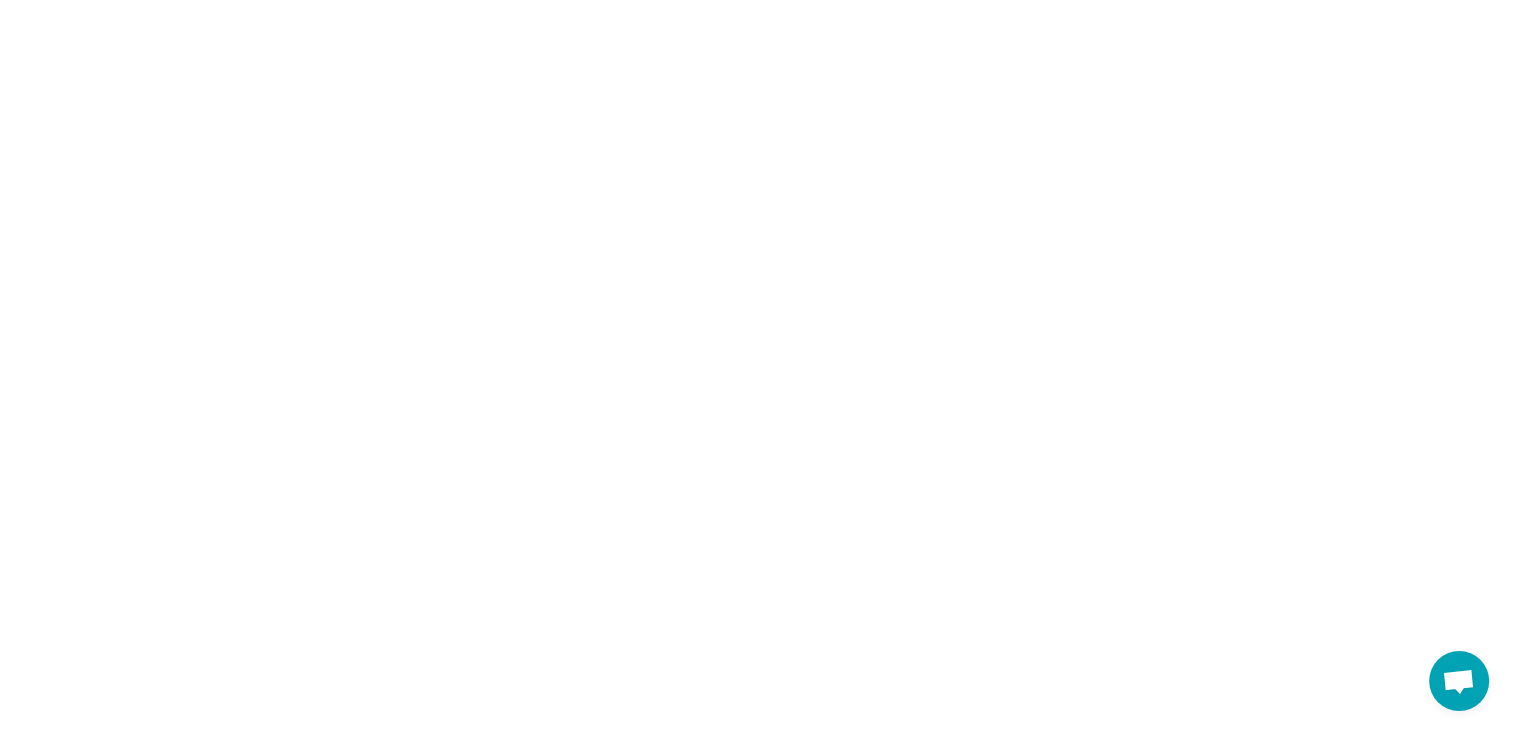 scroll, scrollTop: 0, scrollLeft: 0, axis: both 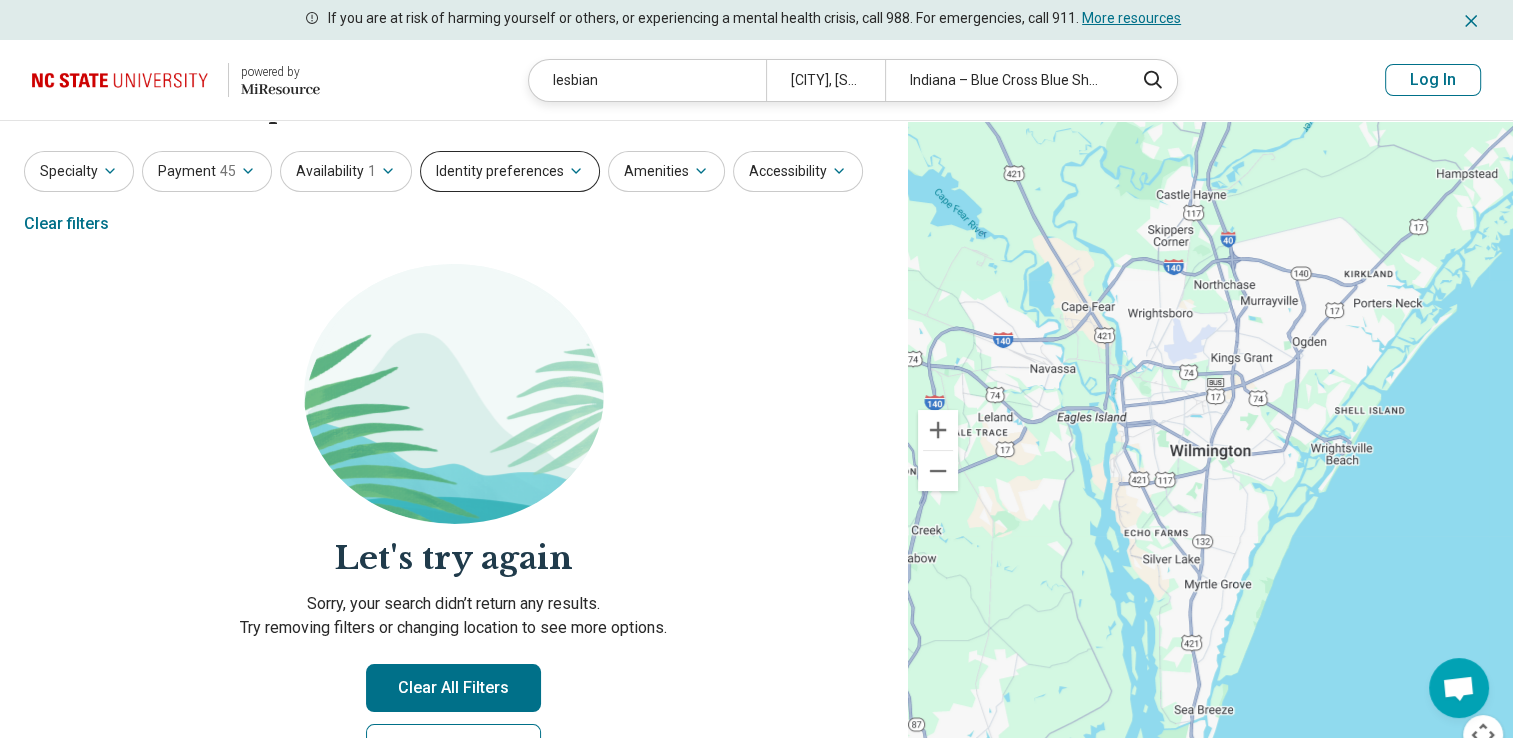click on "Identity preferences" at bounding box center (510, 171) 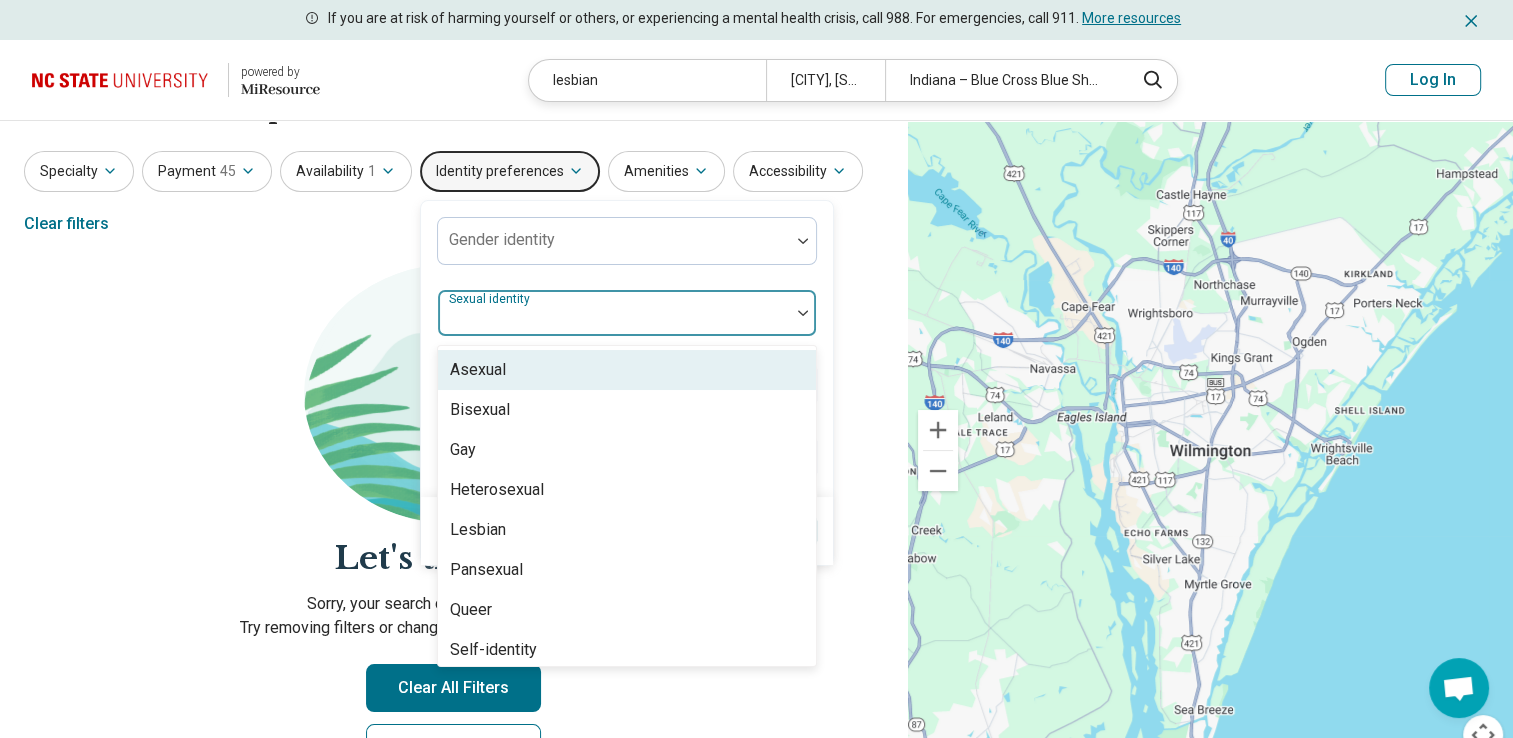 click at bounding box center (614, 321) 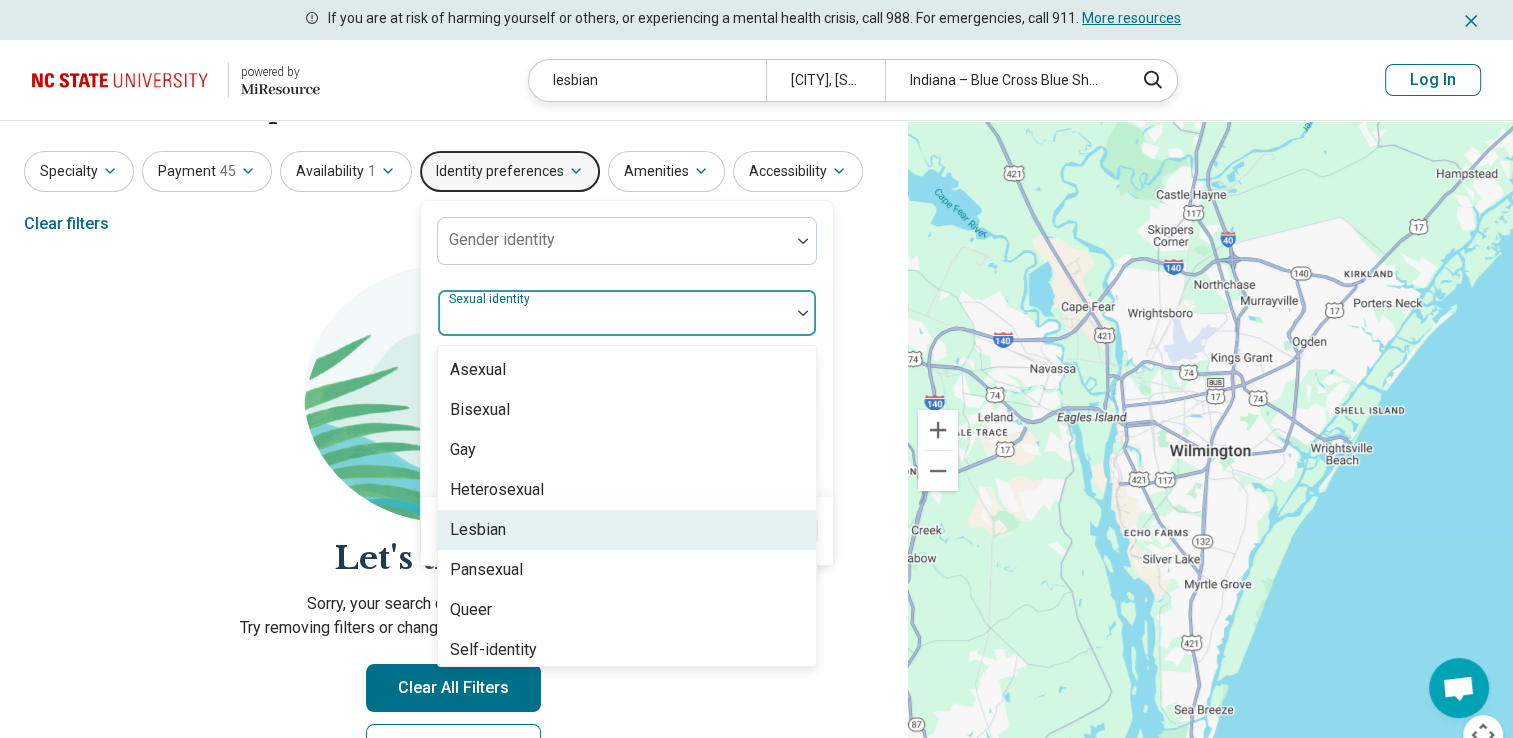 click on "Lesbian" at bounding box center (478, 530) 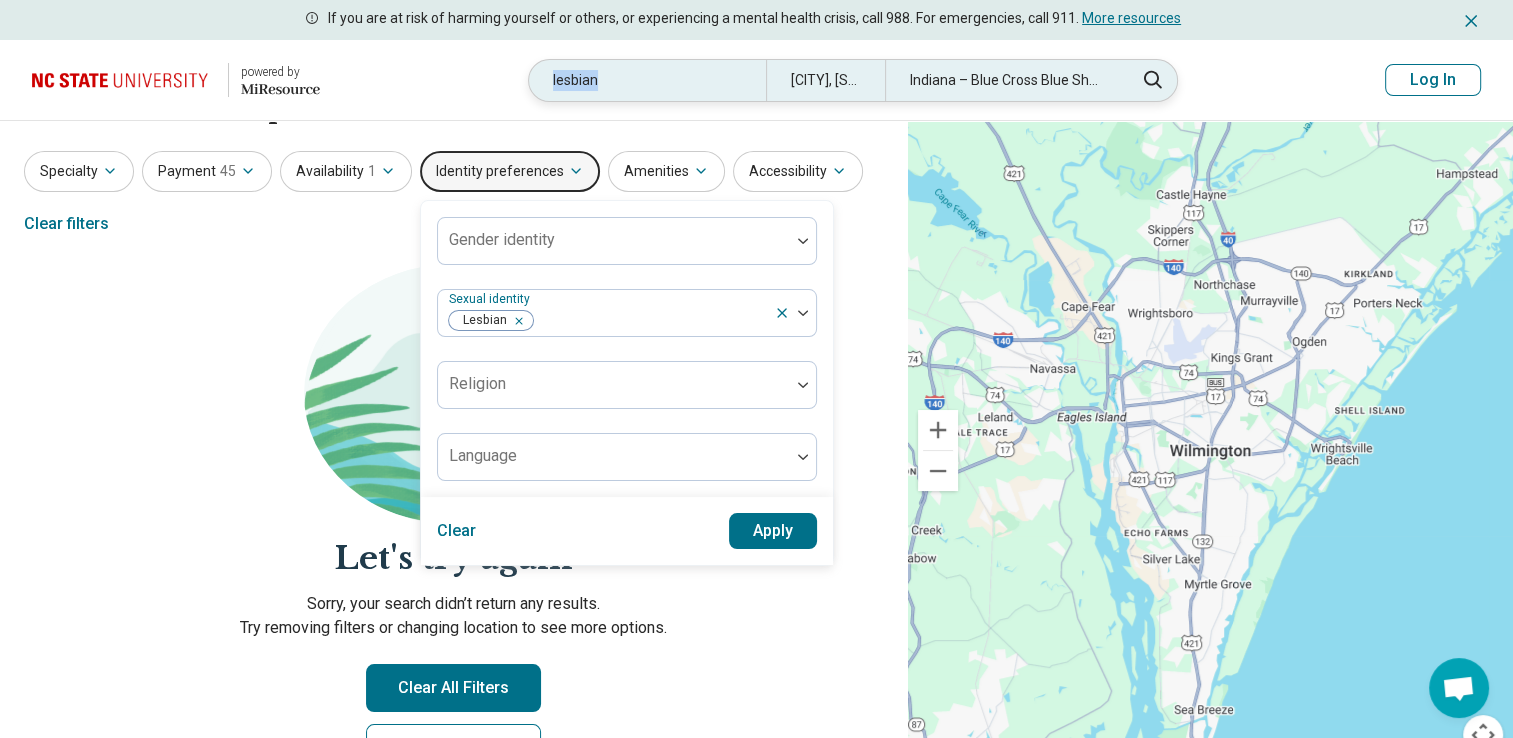 drag, startPoint x: 652, startPoint y: 86, endPoint x: 528, endPoint y: 79, distance: 124.197426 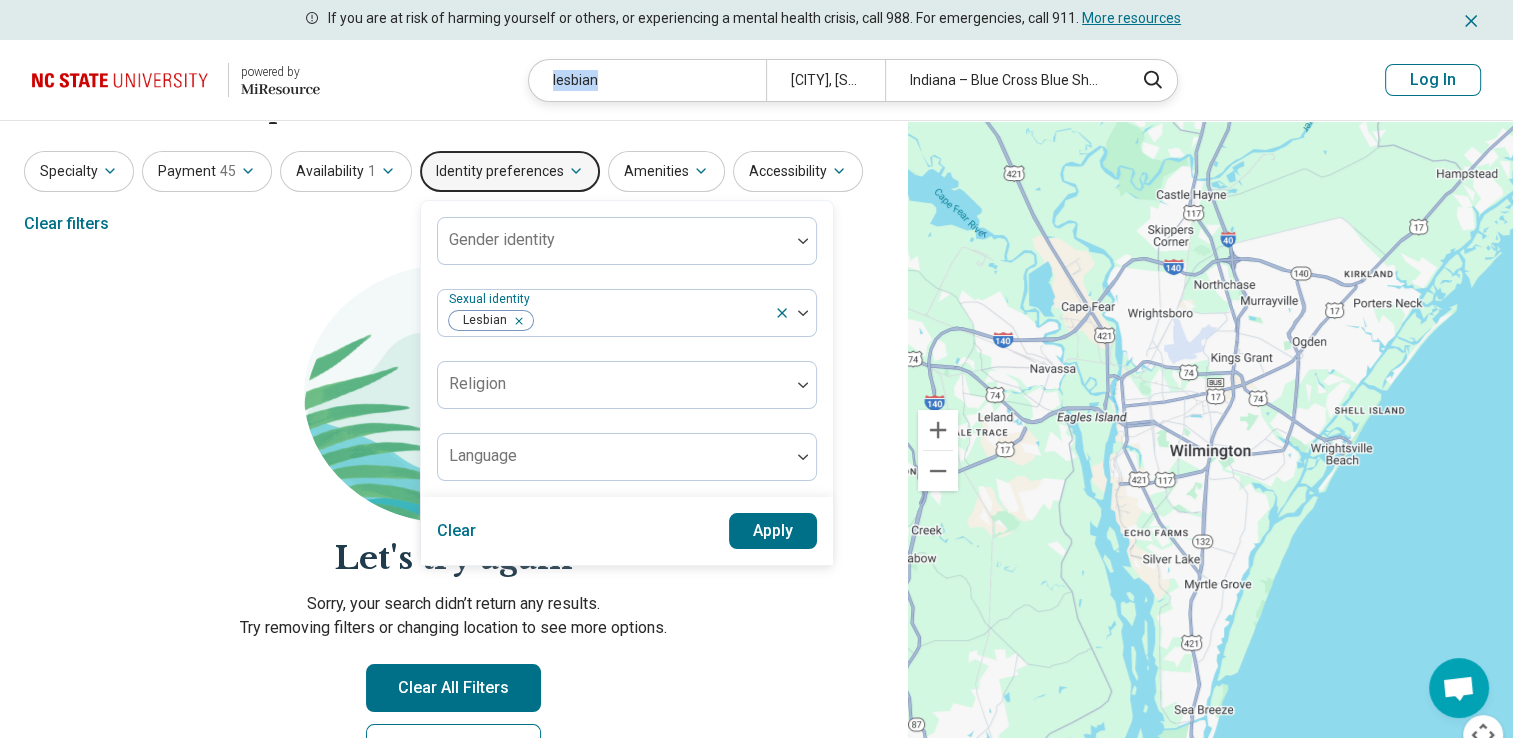 scroll, scrollTop: 43, scrollLeft: 0, axis: vertical 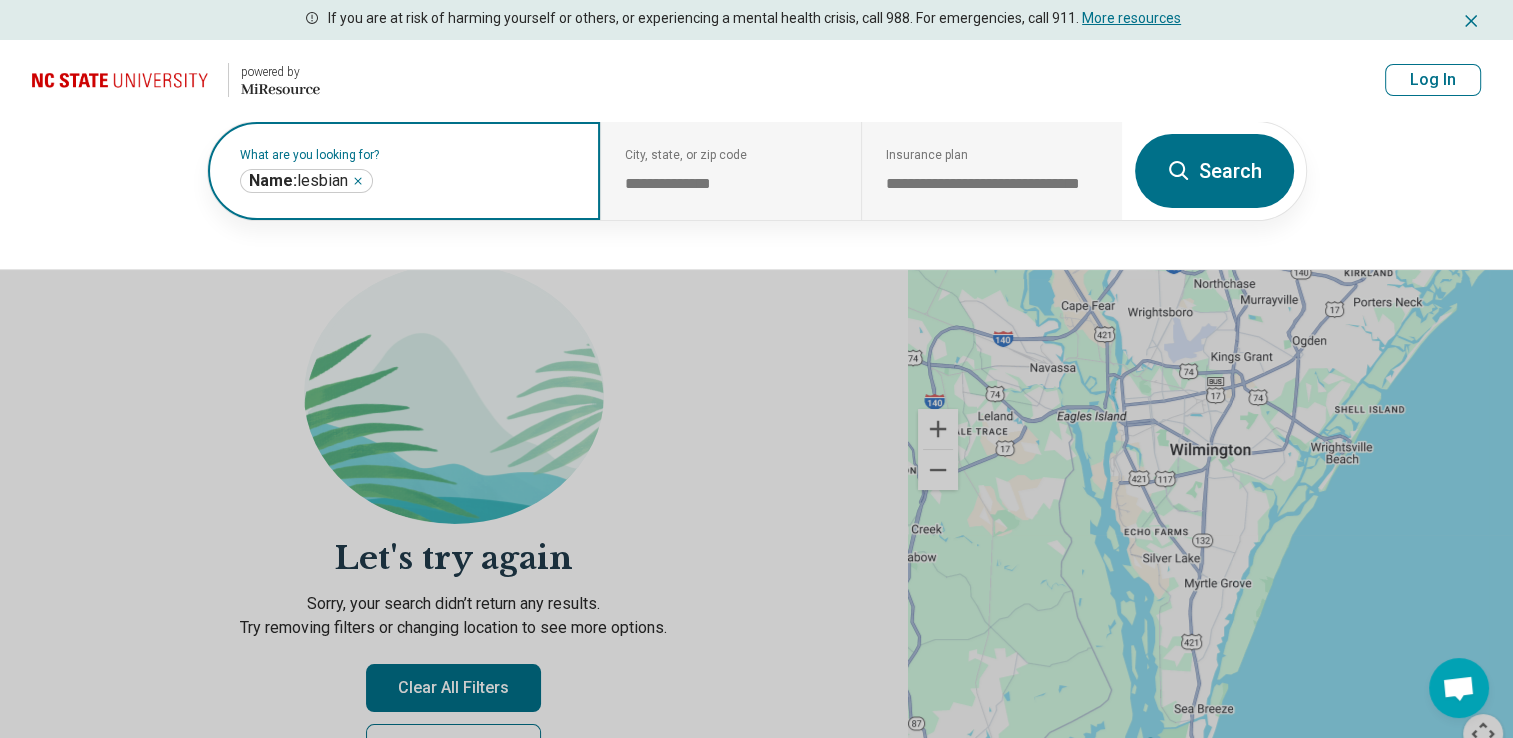 click 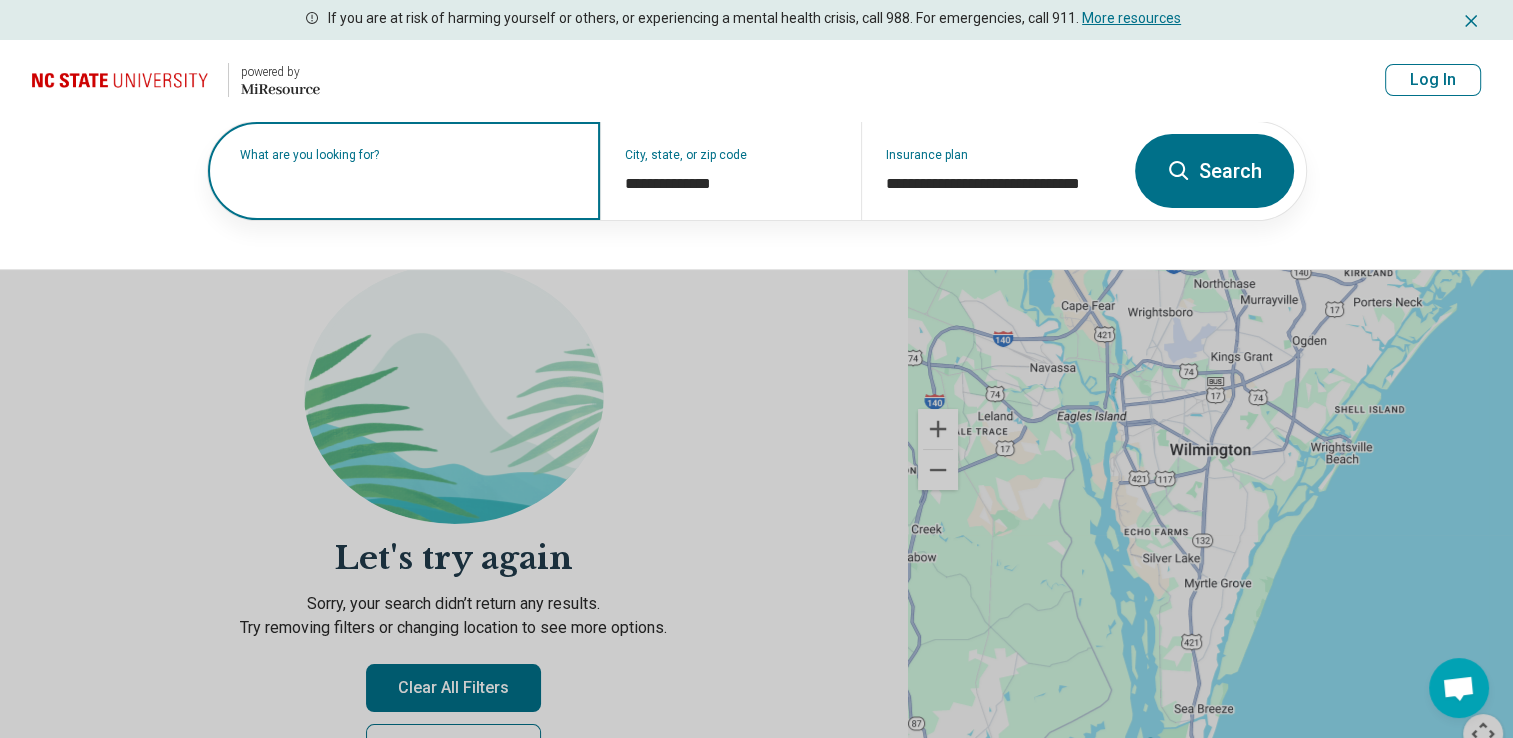 click on "What are you looking for?" at bounding box center [408, 155] 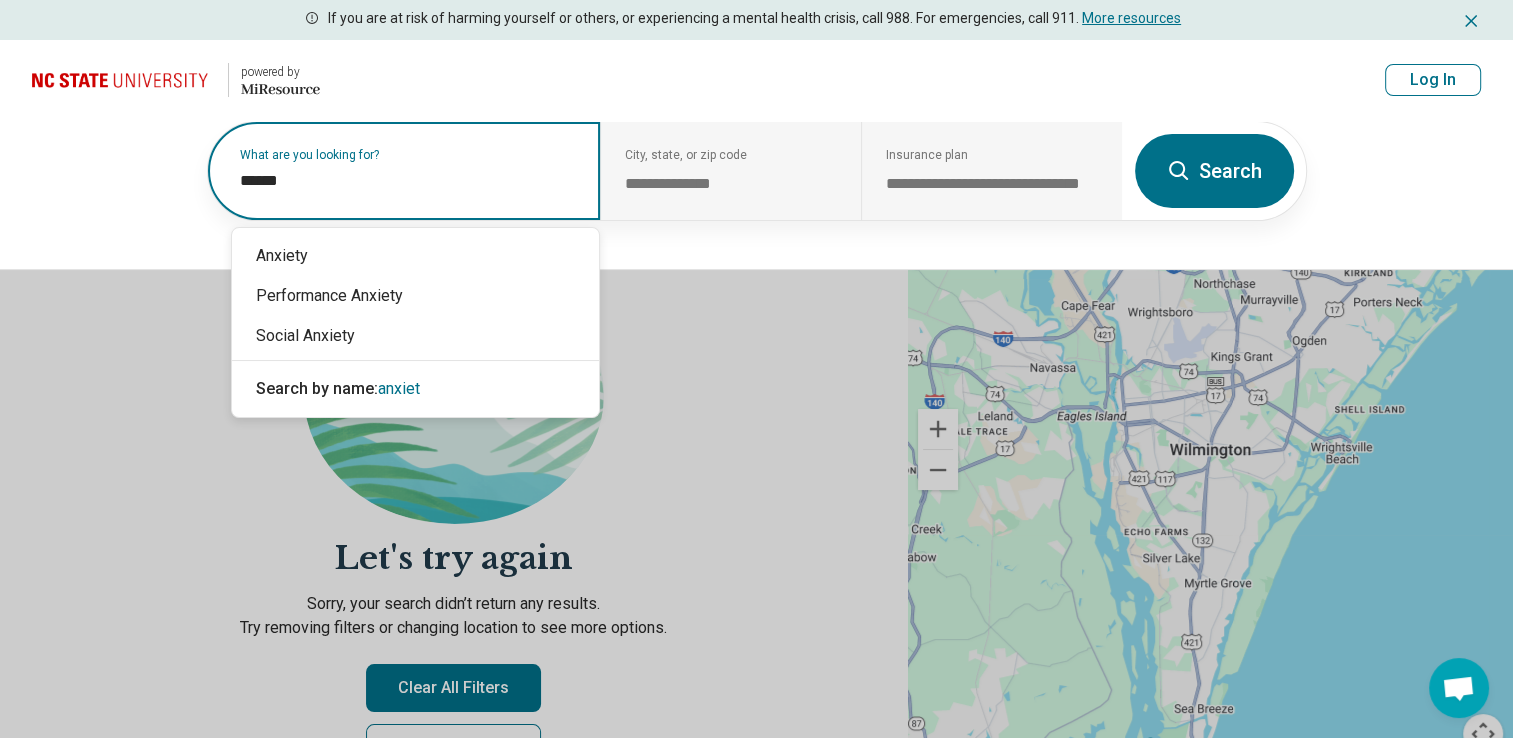 type on "*******" 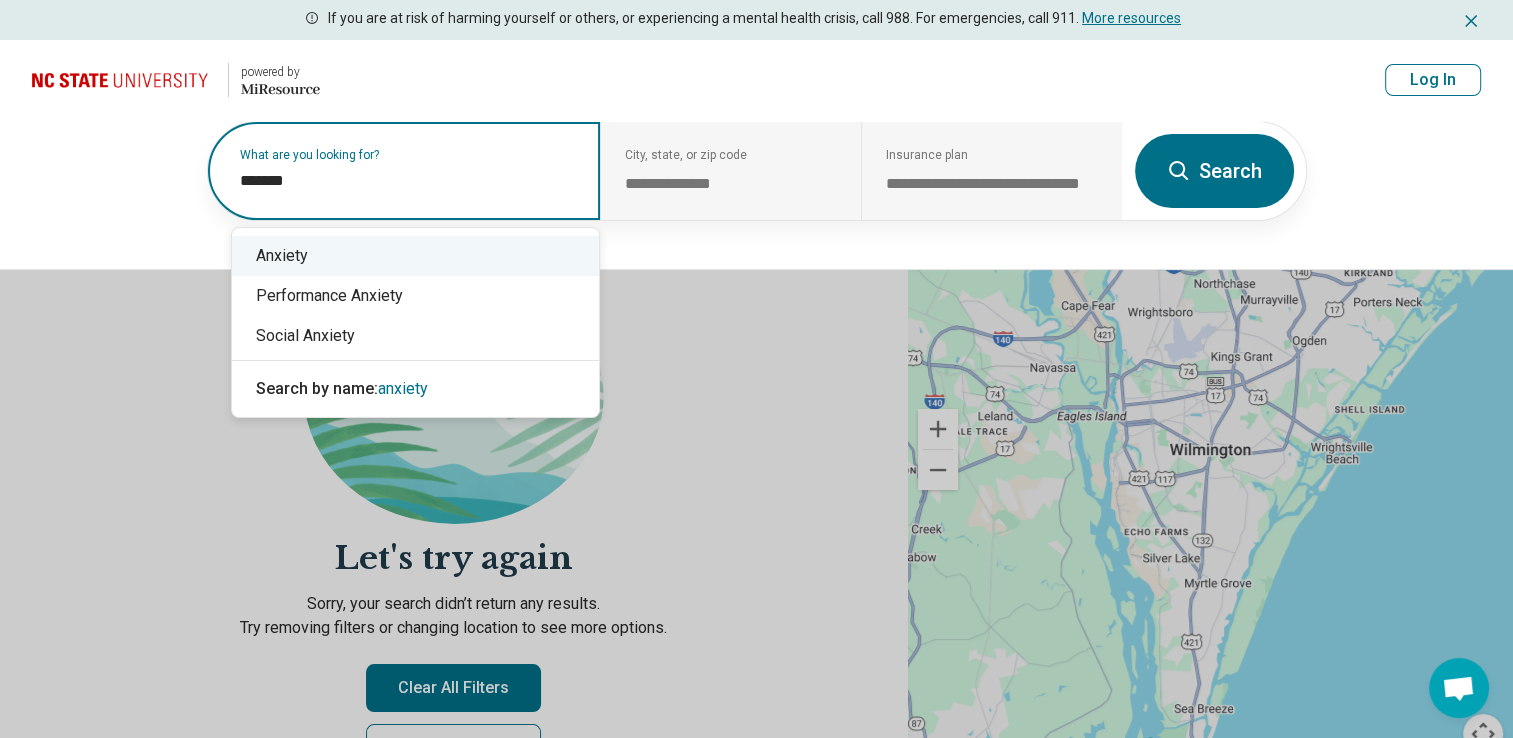 click on "Anxiety" at bounding box center [415, 256] 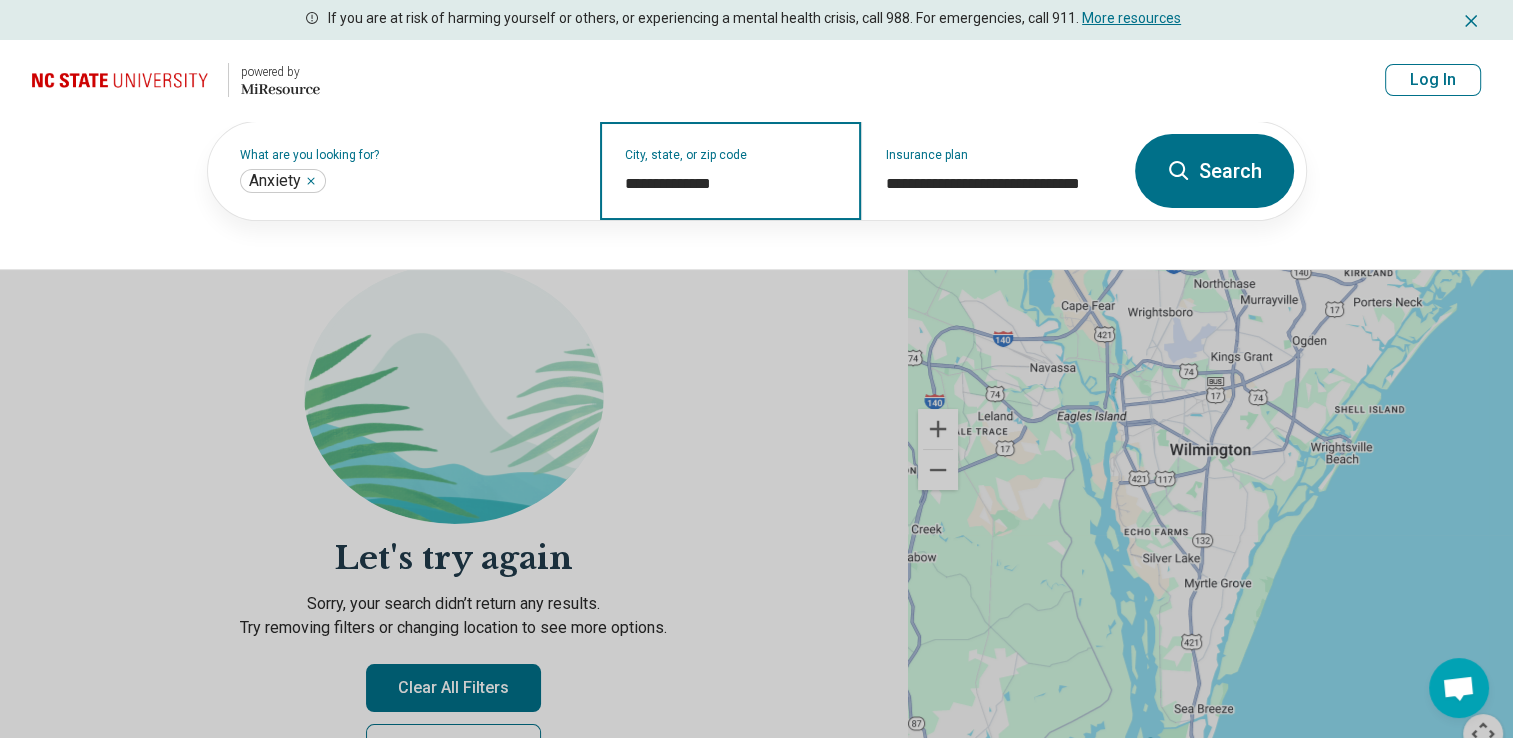 click on "**********" at bounding box center (731, 184) 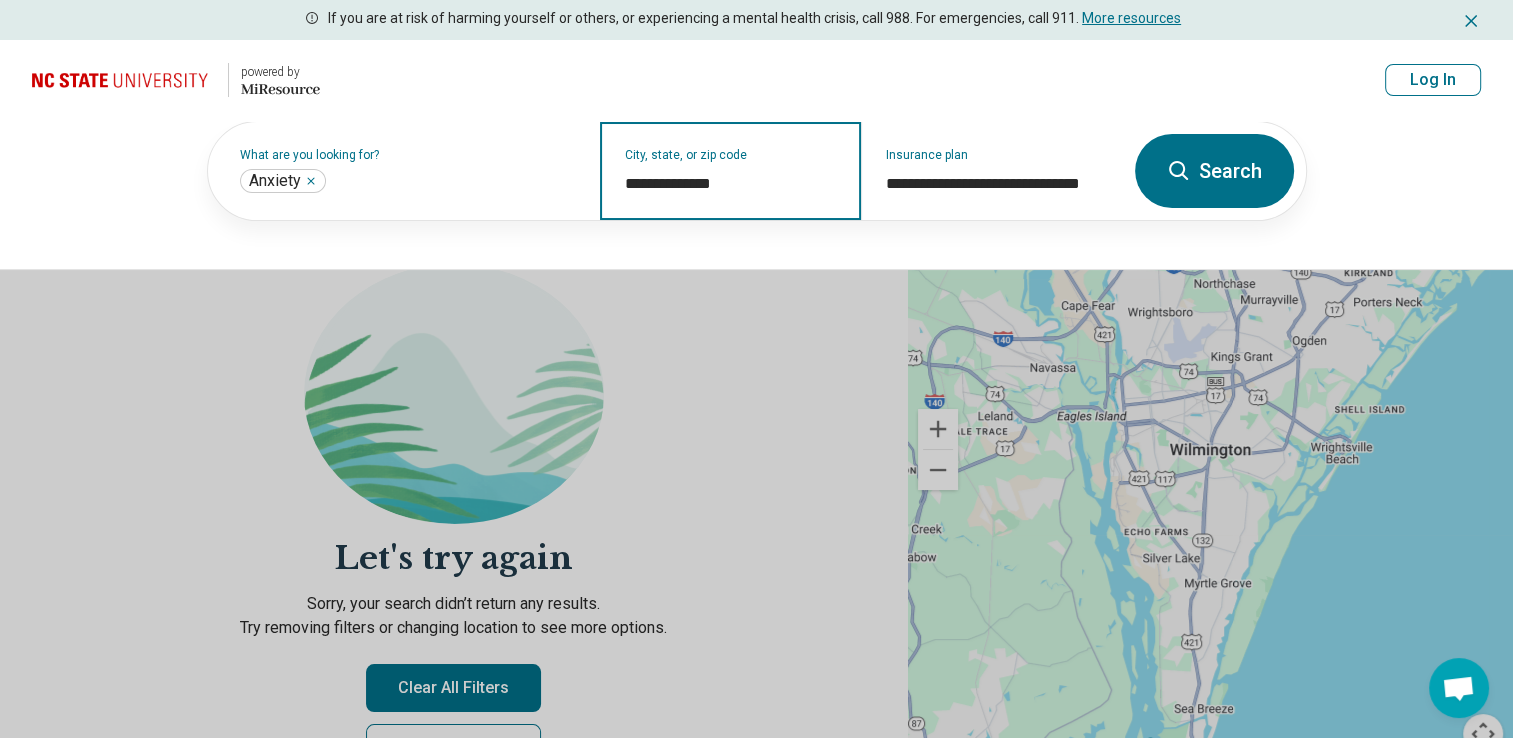 drag, startPoint x: 760, startPoint y: 178, endPoint x: 496, endPoint y: 178, distance: 264 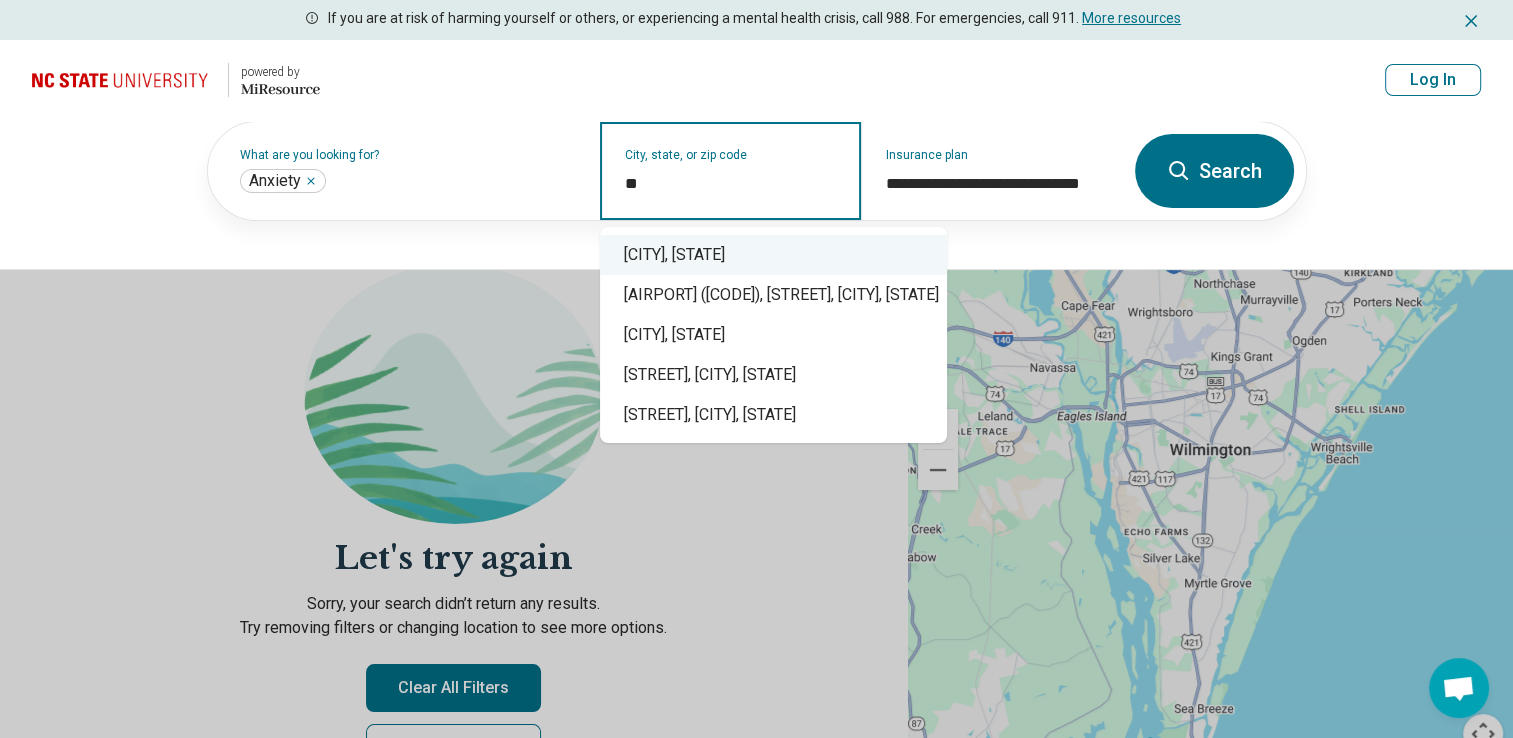 click on "Raleigh, NC" at bounding box center [773, 255] 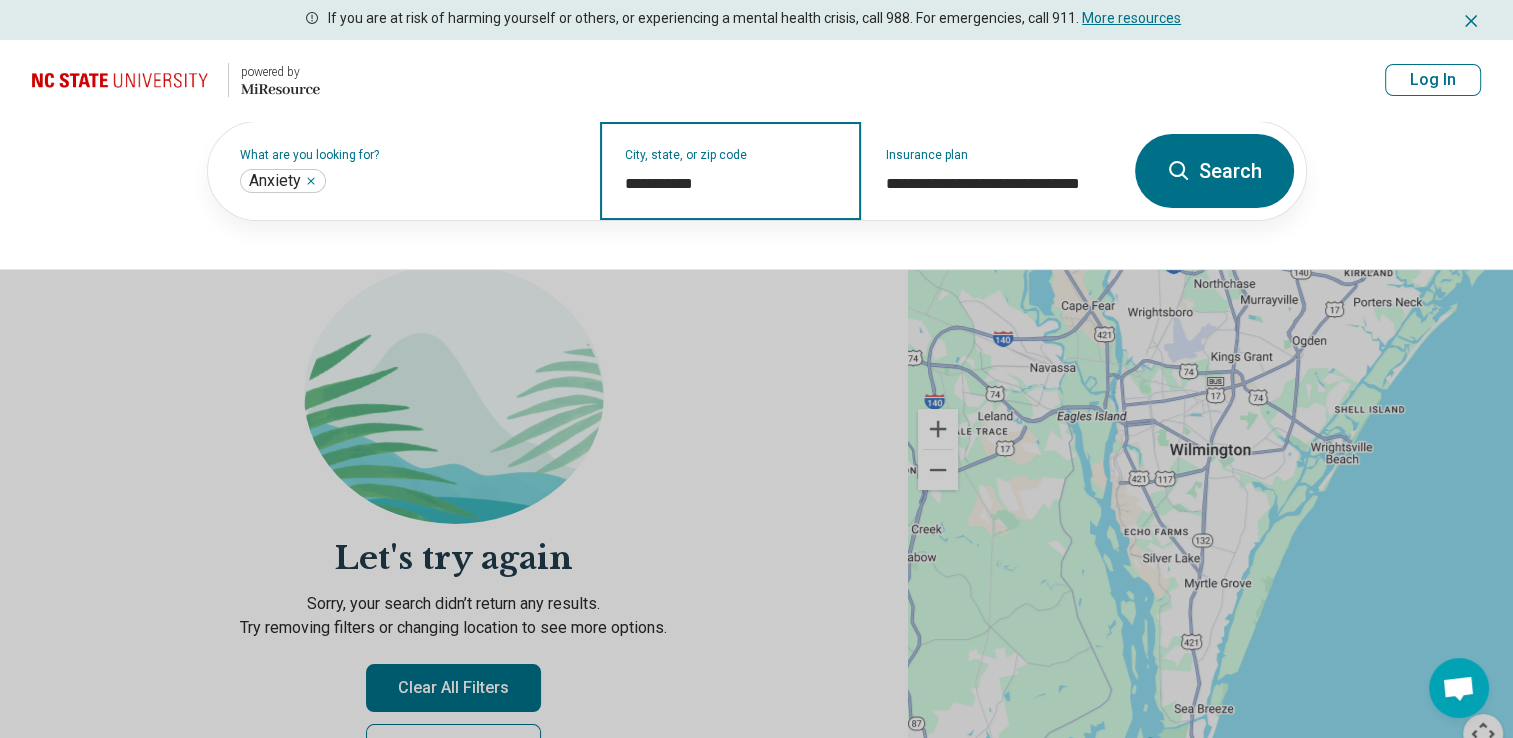 type on "**********" 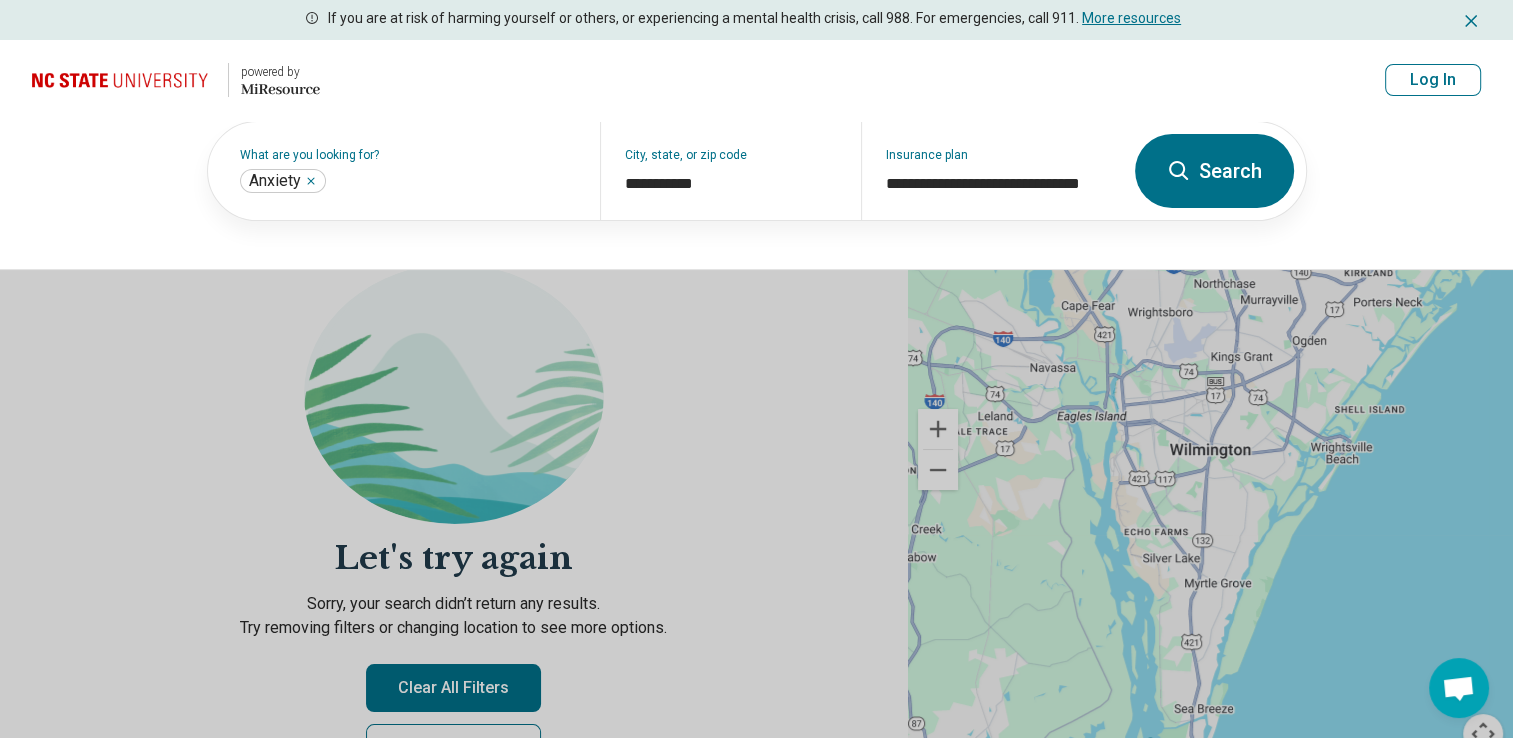 click on "Search" at bounding box center [1214, 171] 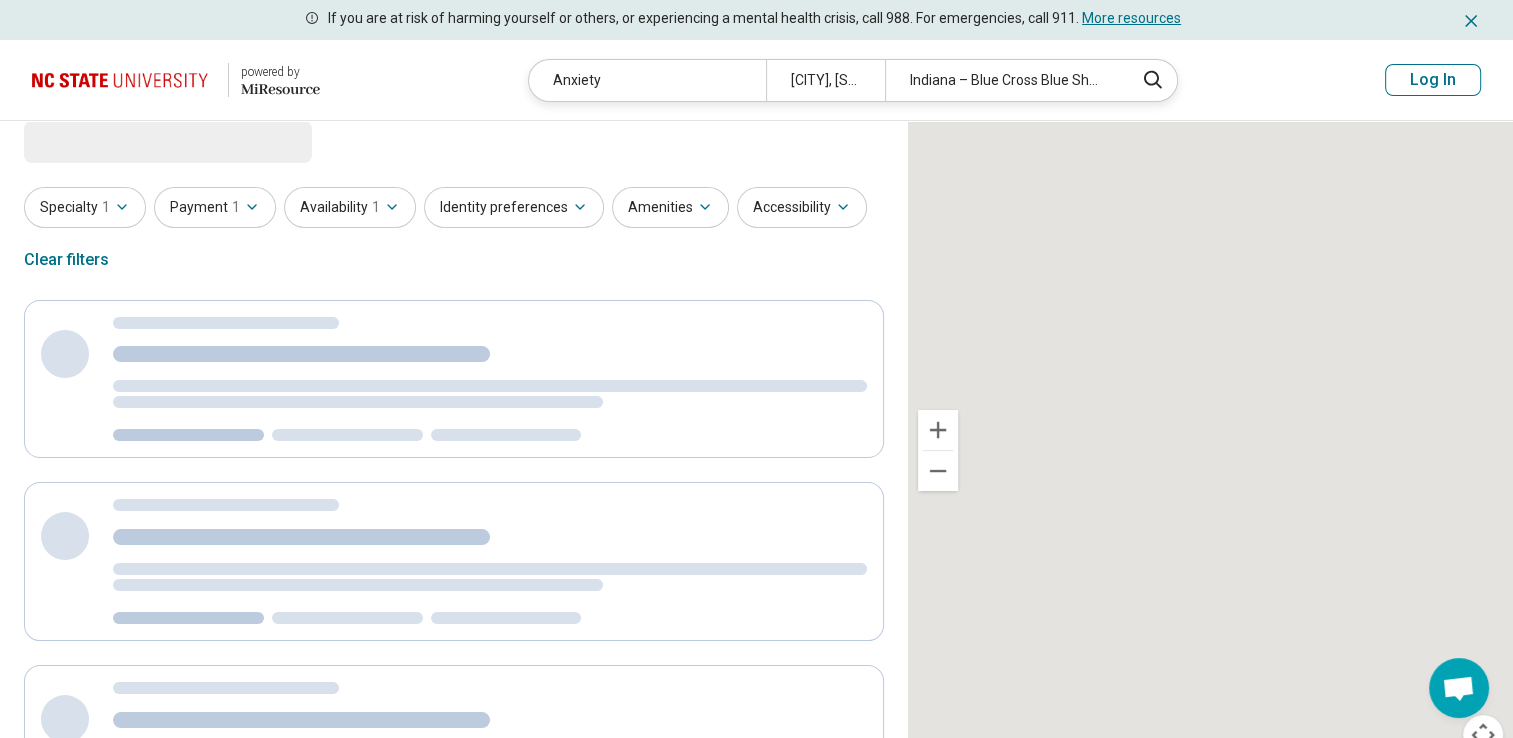 scroll, scrollTop: 0, scrollLeft: 0, axis: both 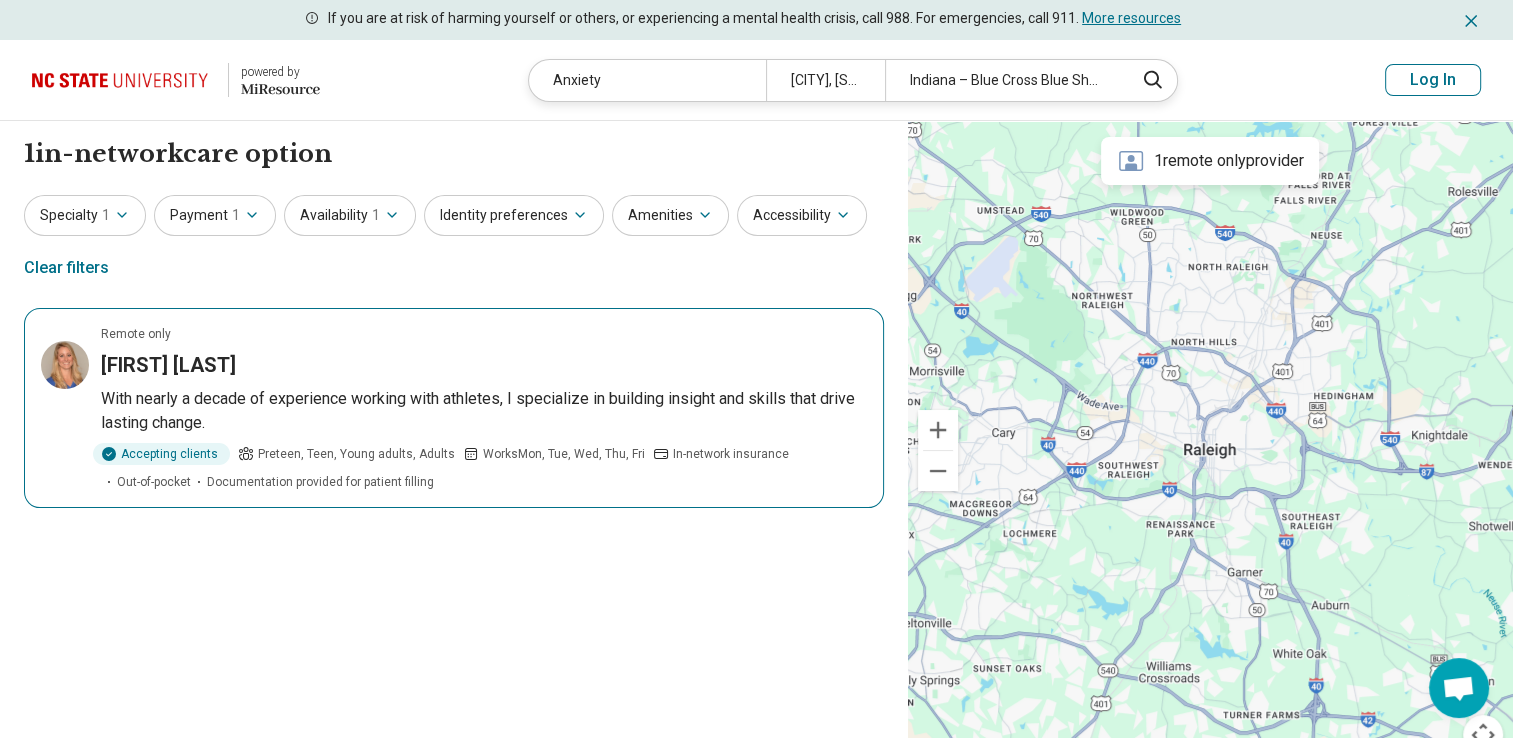 click on "With nearly a decade of experience working with athletes, I specialize in building insight and skills that drive lasting change." at bounding box center (484, 411) 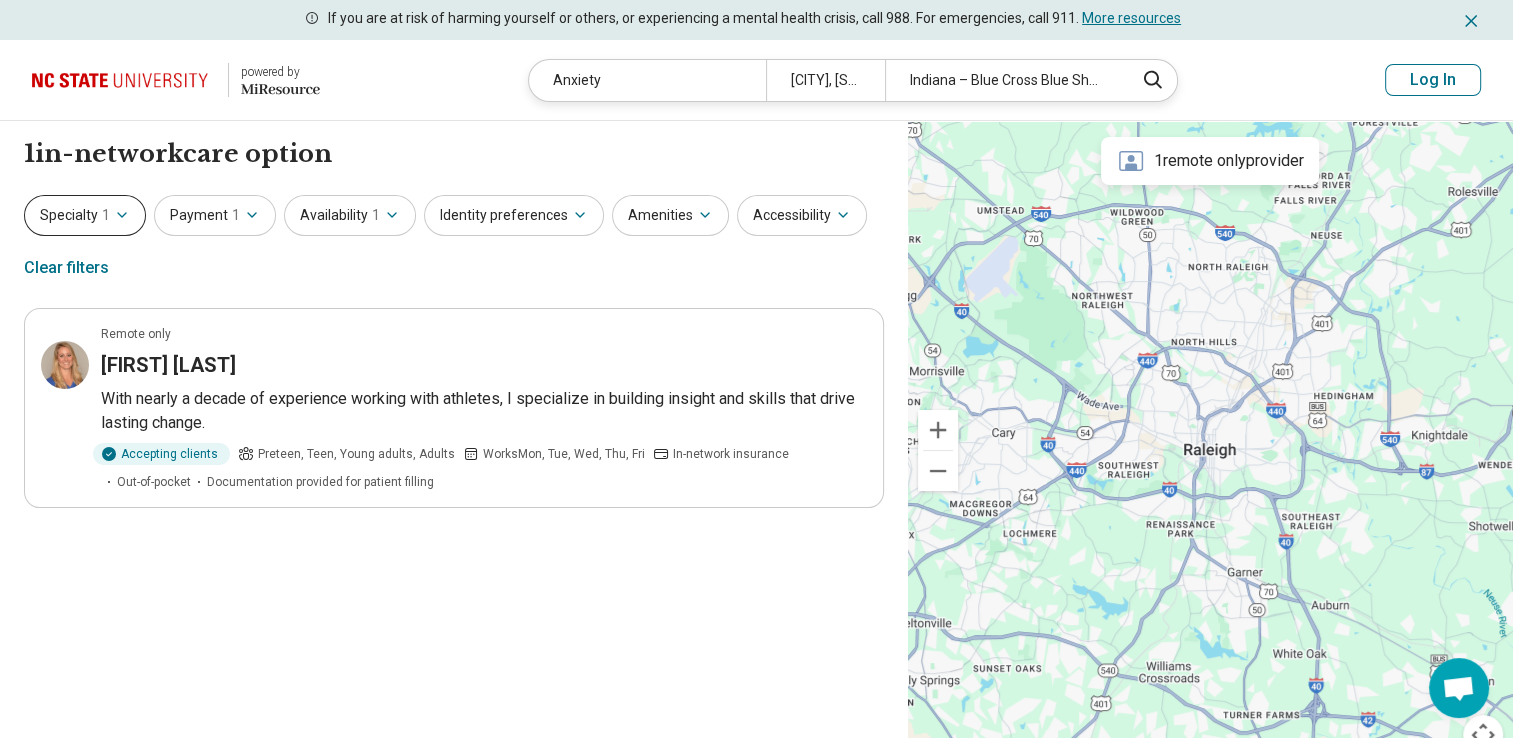 click on "Specialty 1" at bounding box center (85, 215) 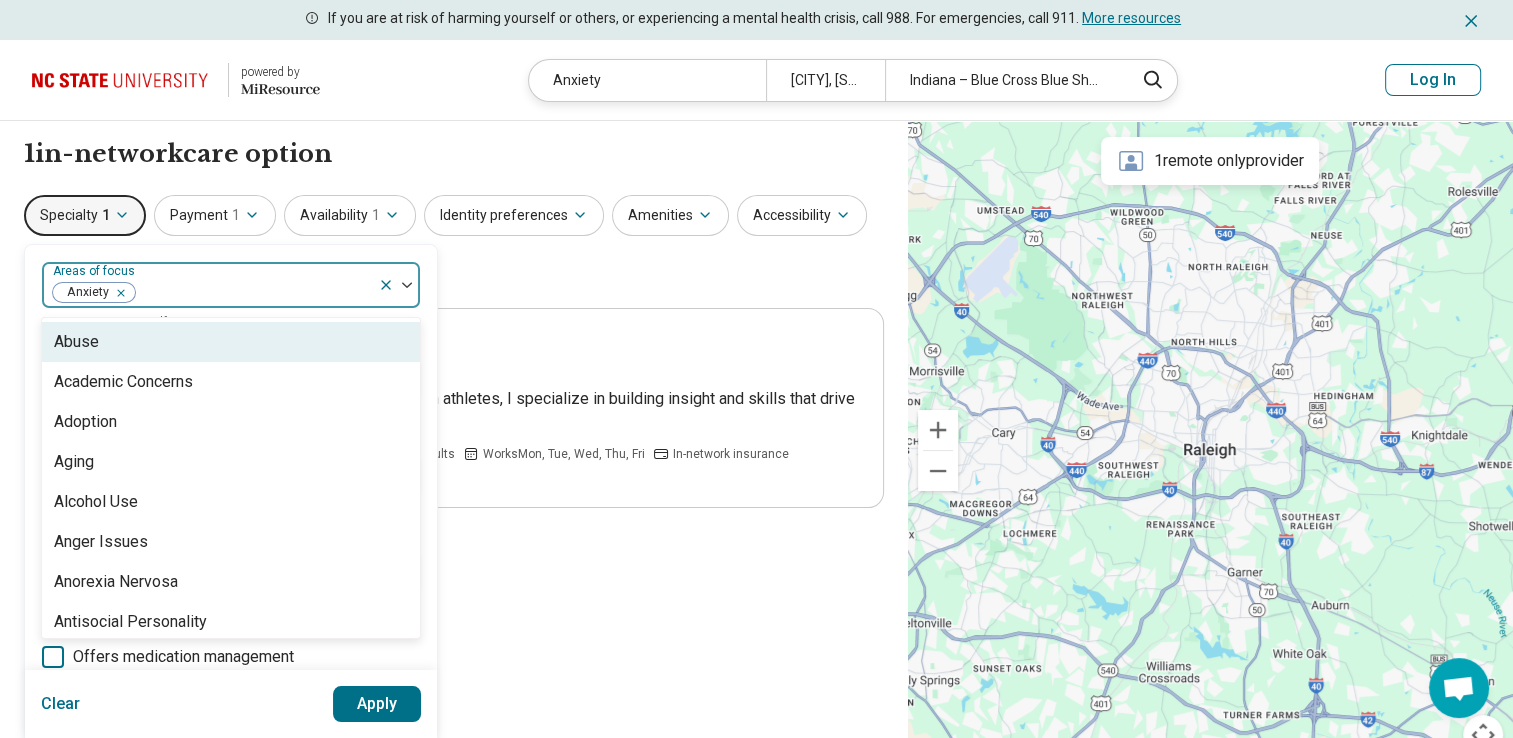 click at bounding box center [125, 292] 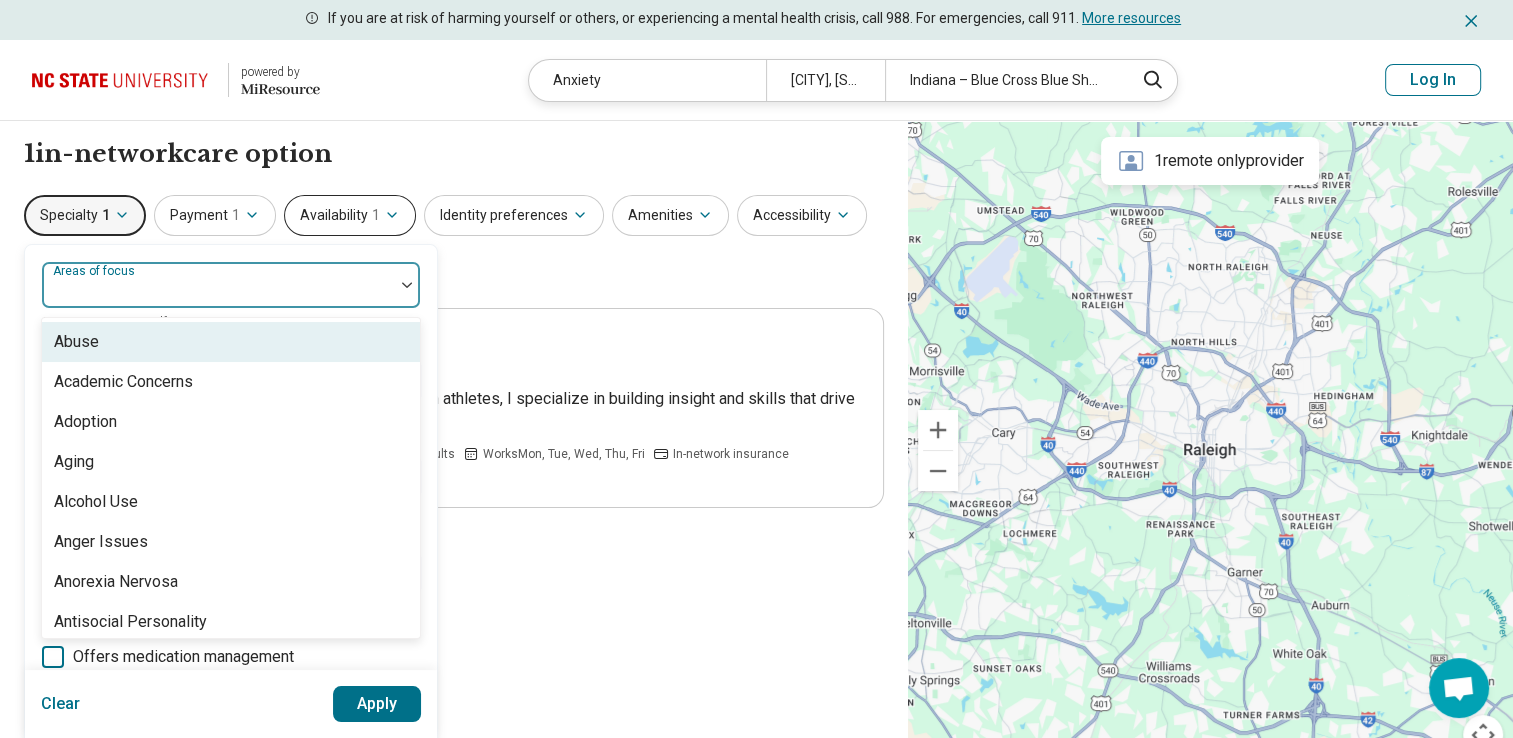 click 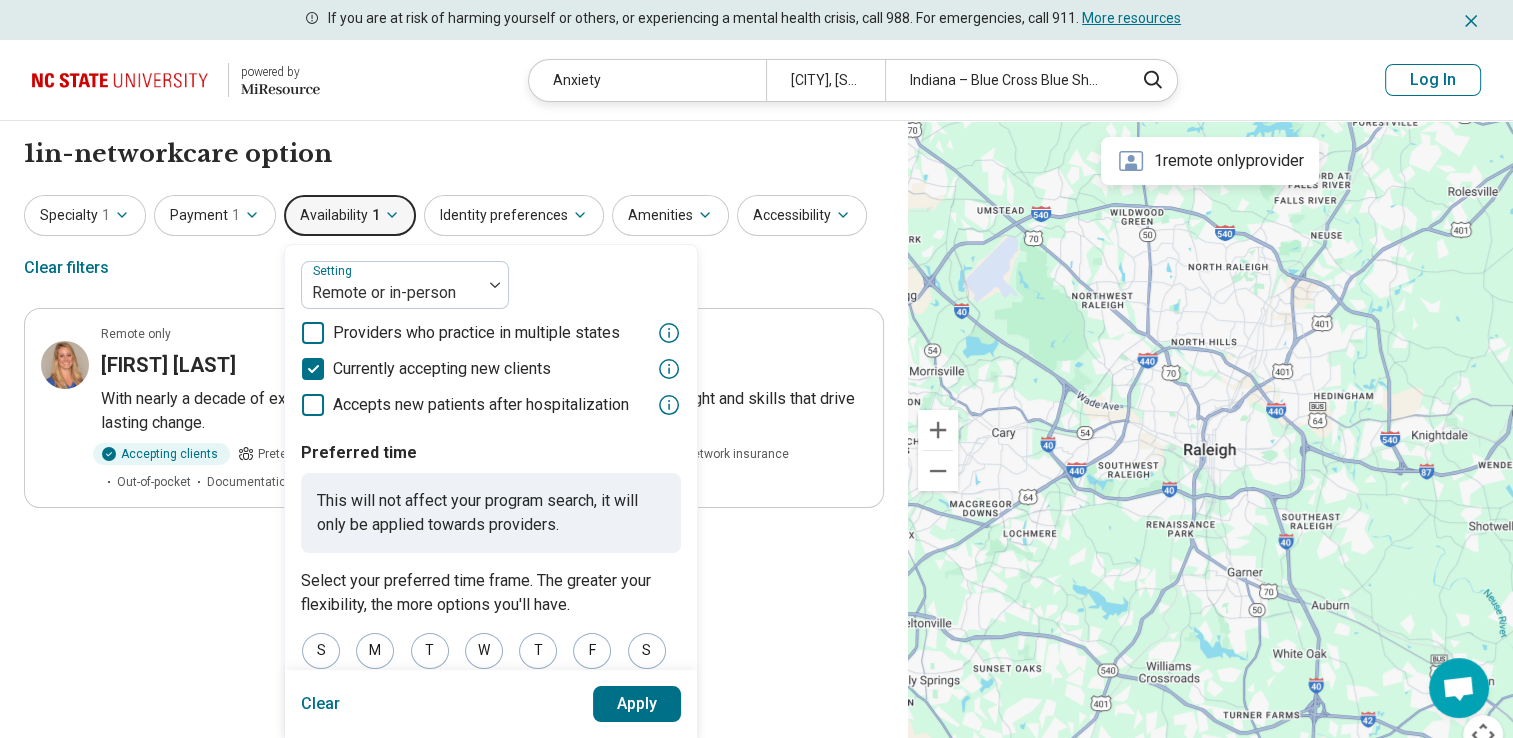 click 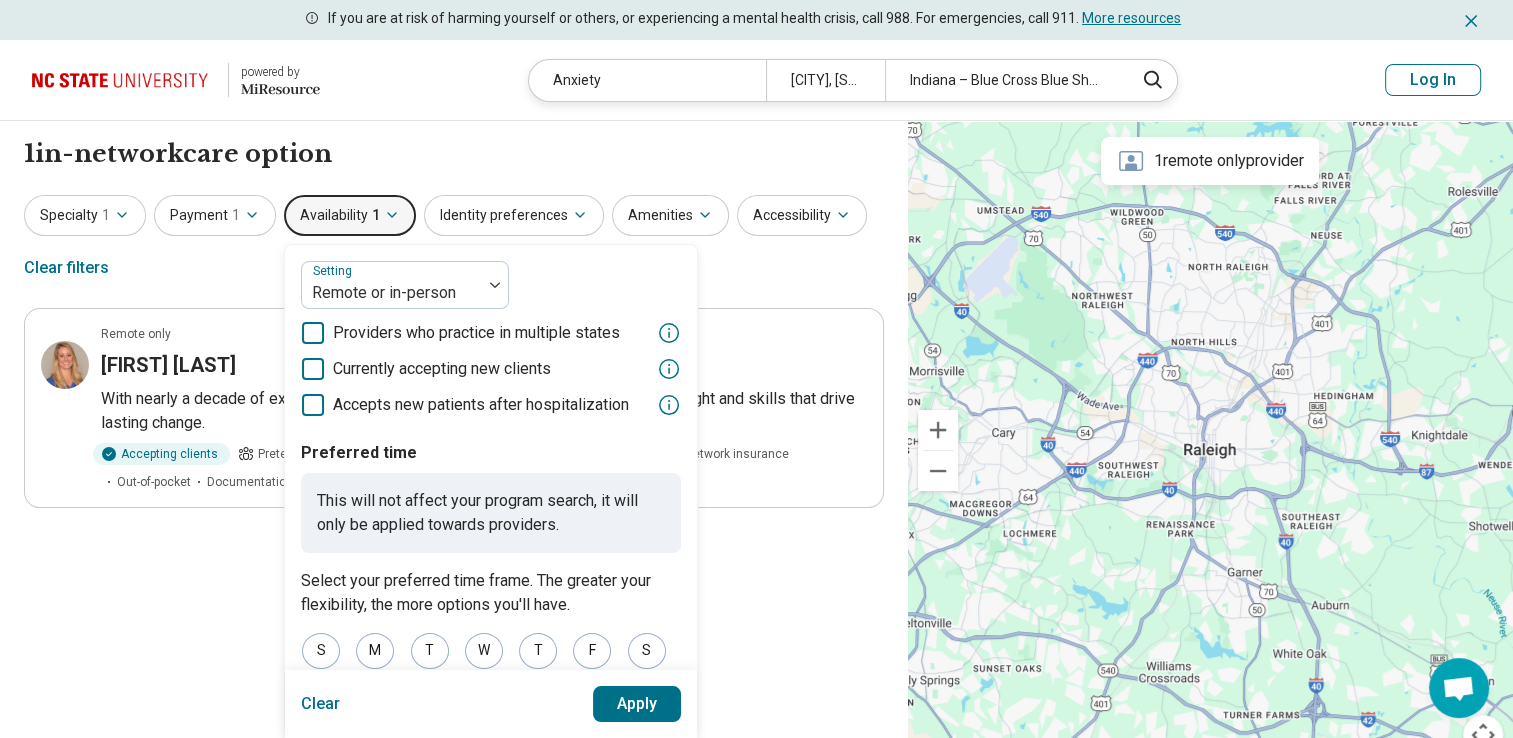 scroll, scrollTop: 10, scrollLeft: 0, axis: vertical 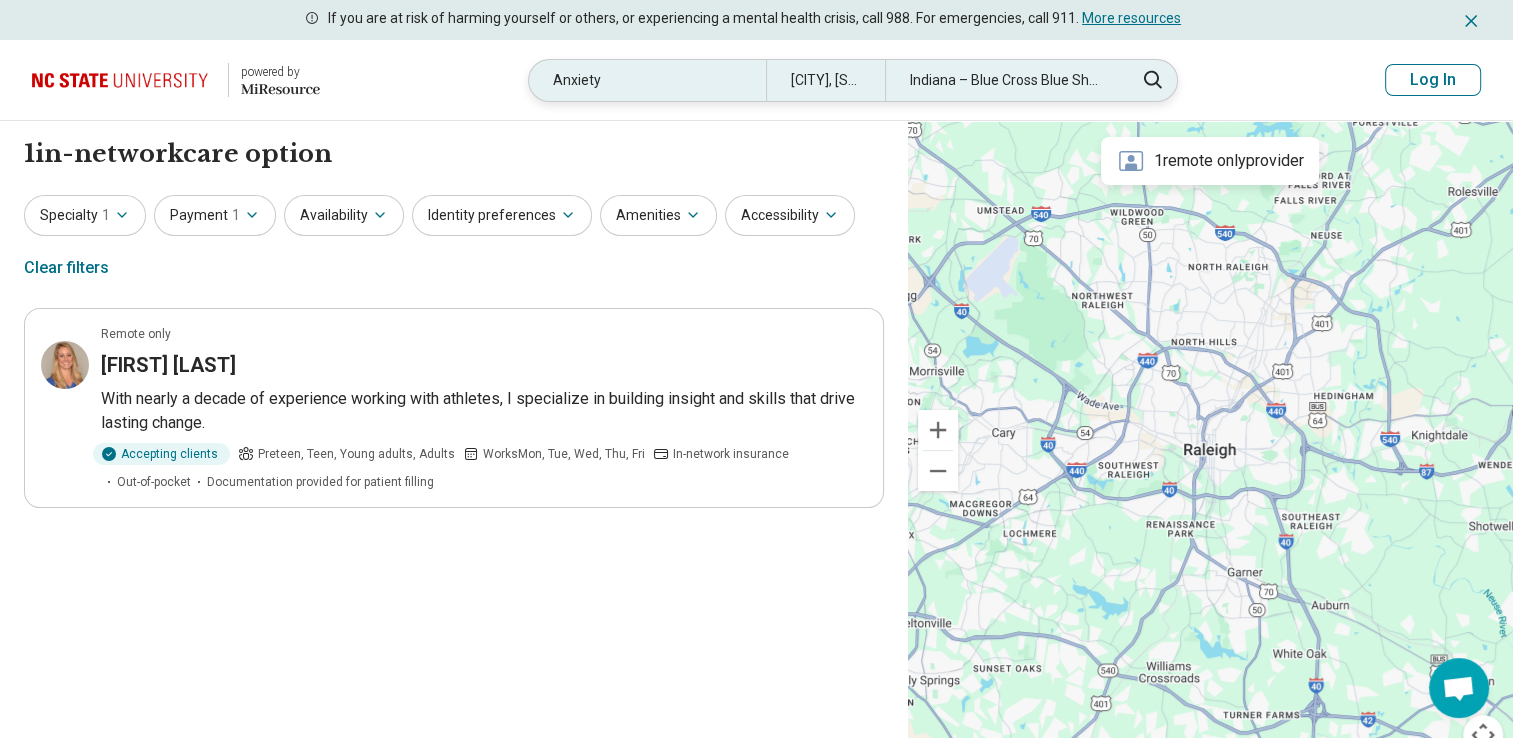 click on "Anxiety Raleigh, NC Indiana – Blue Cross Blue Shield" at bounding box center (853, 80) 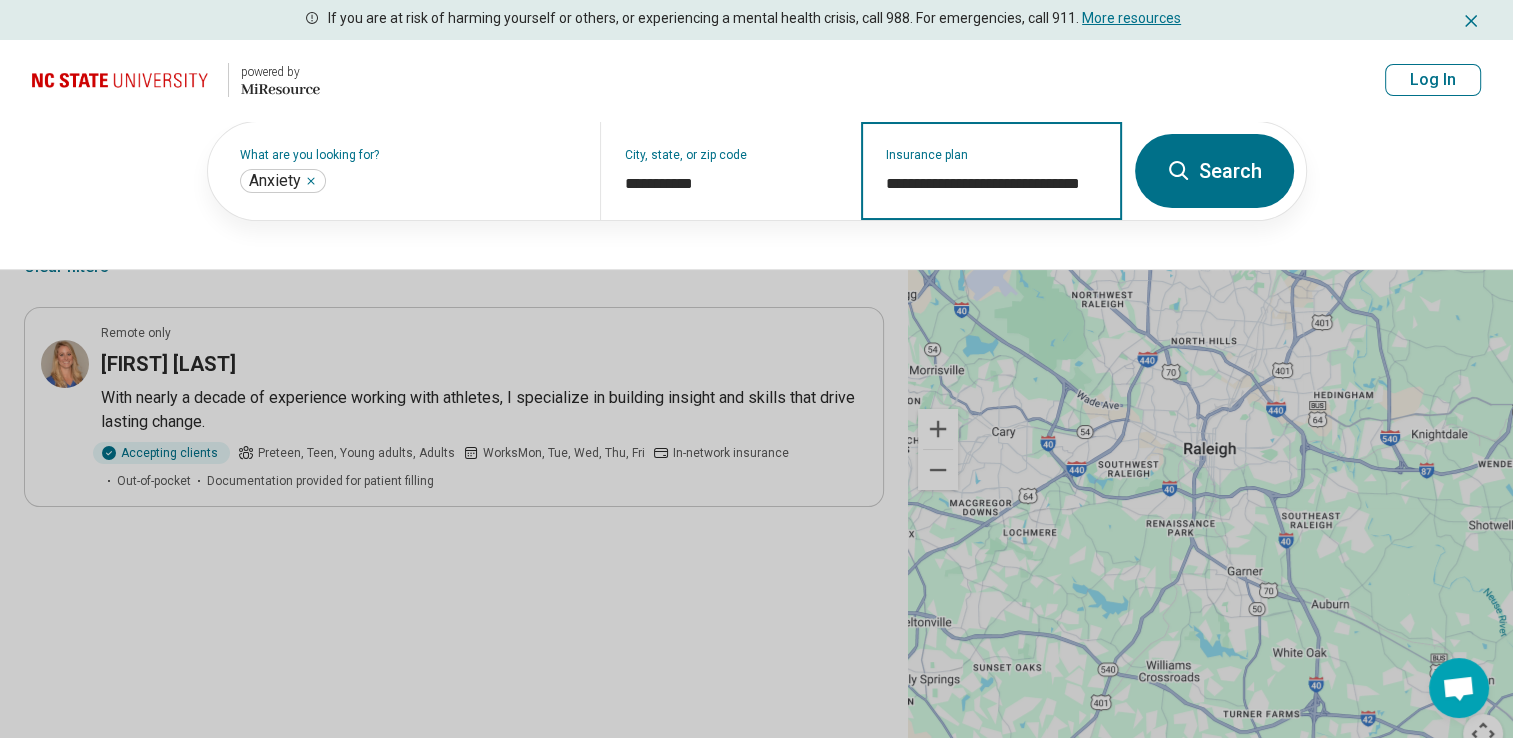click on "**********" at bounding box center [992, 184] 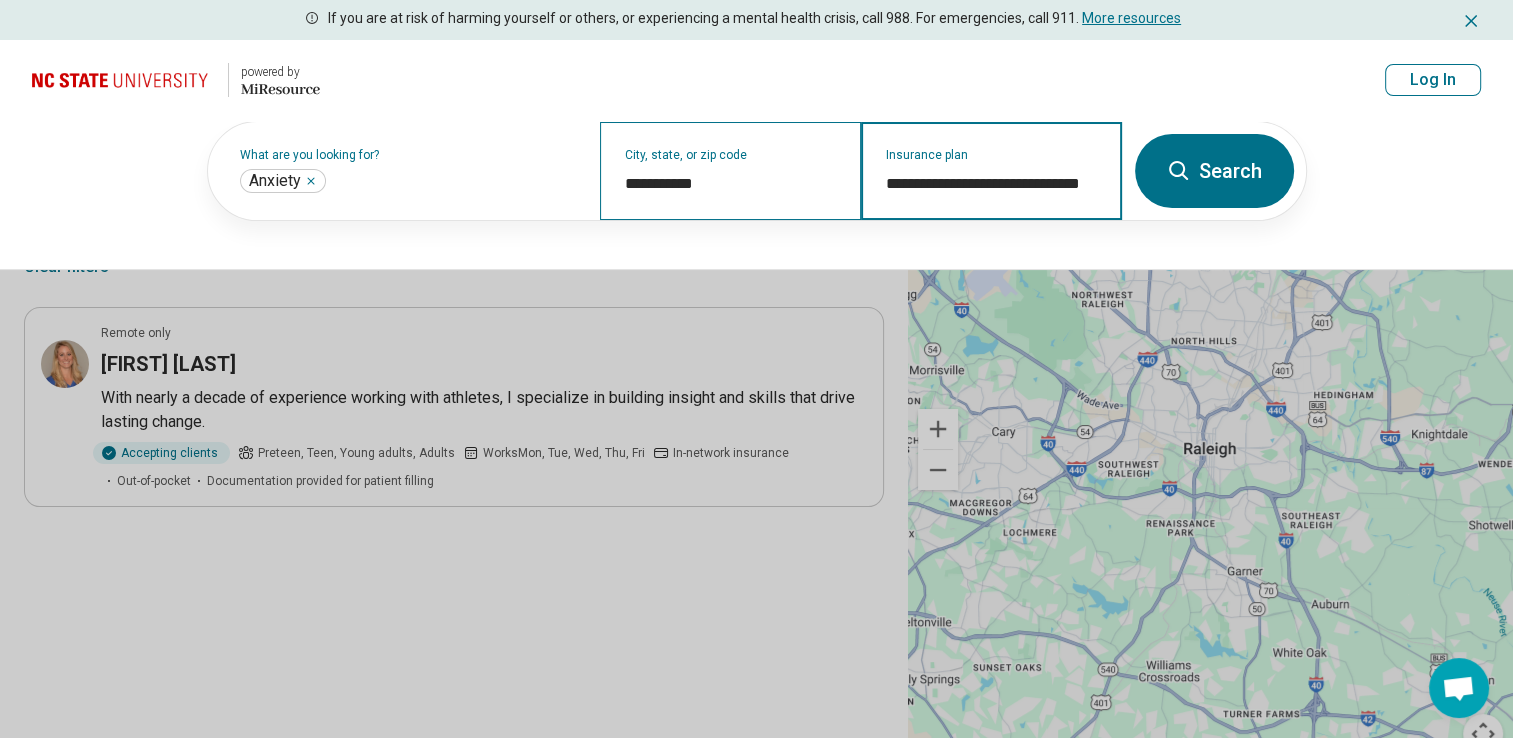 drag, startPoint x: 956, startPoint y: 183, endPoint x: 815, endPoint y: 210, distance: 143.56183 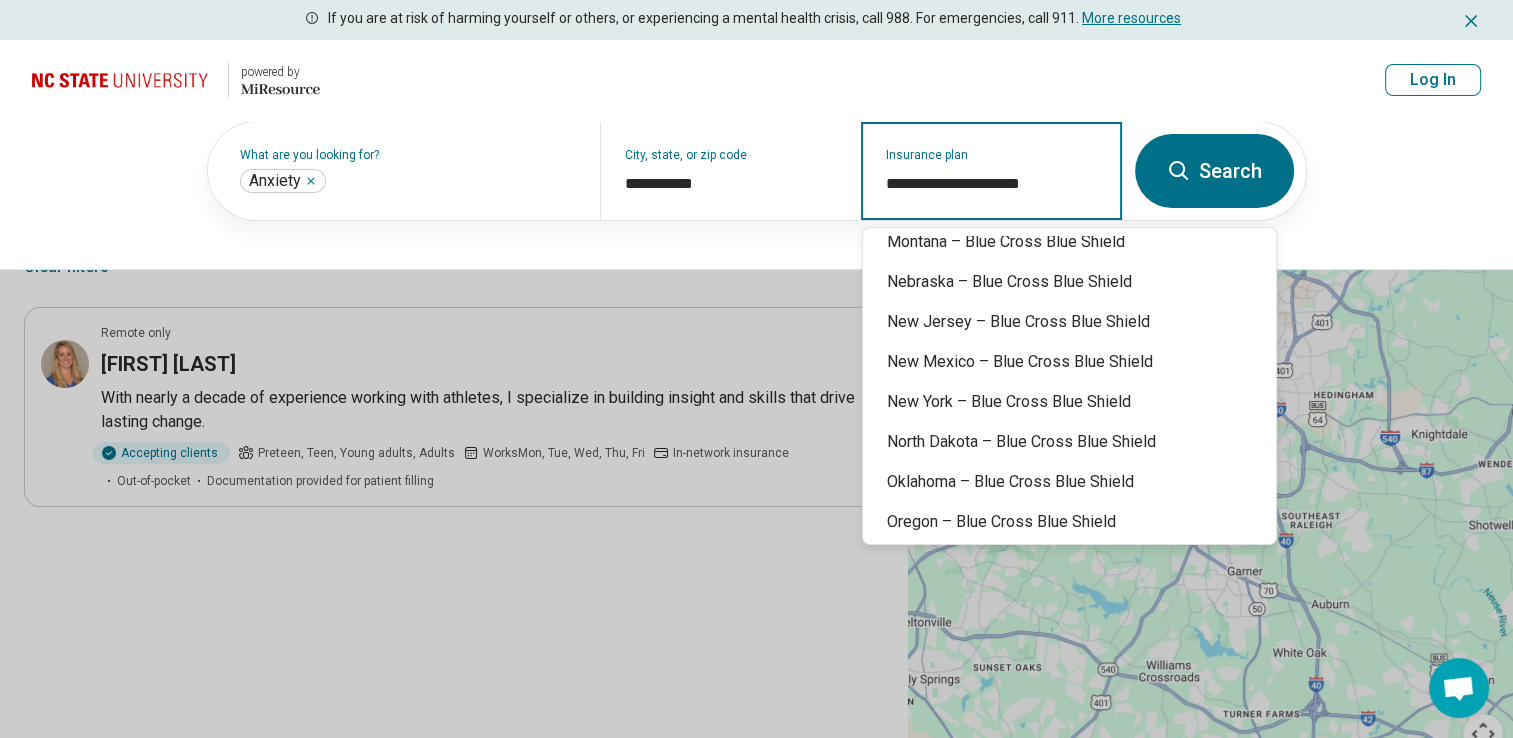 scroll, scrollTop: 1540, scrollLeft: 0, axis: vertical 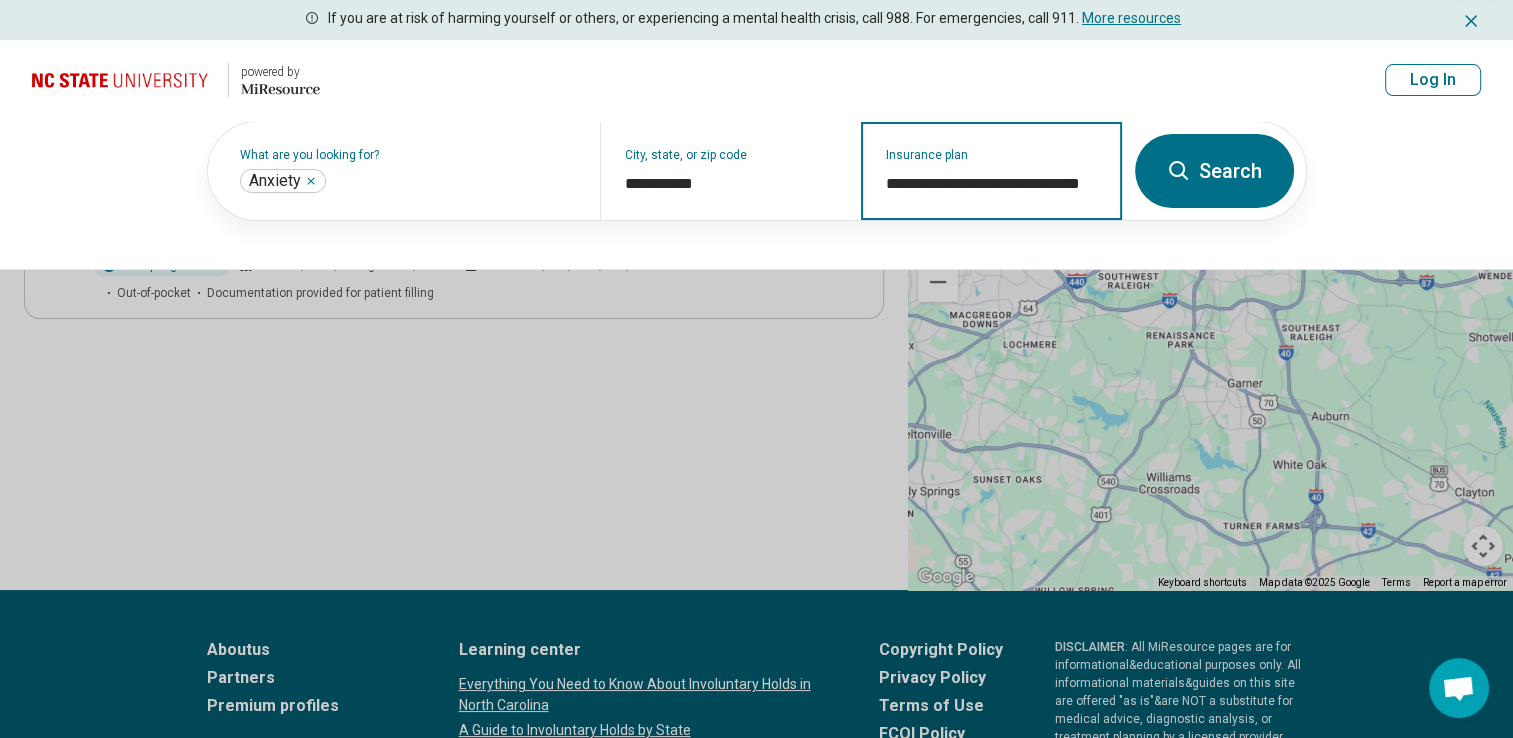 click on "**********" at bounding box center [992, 184] 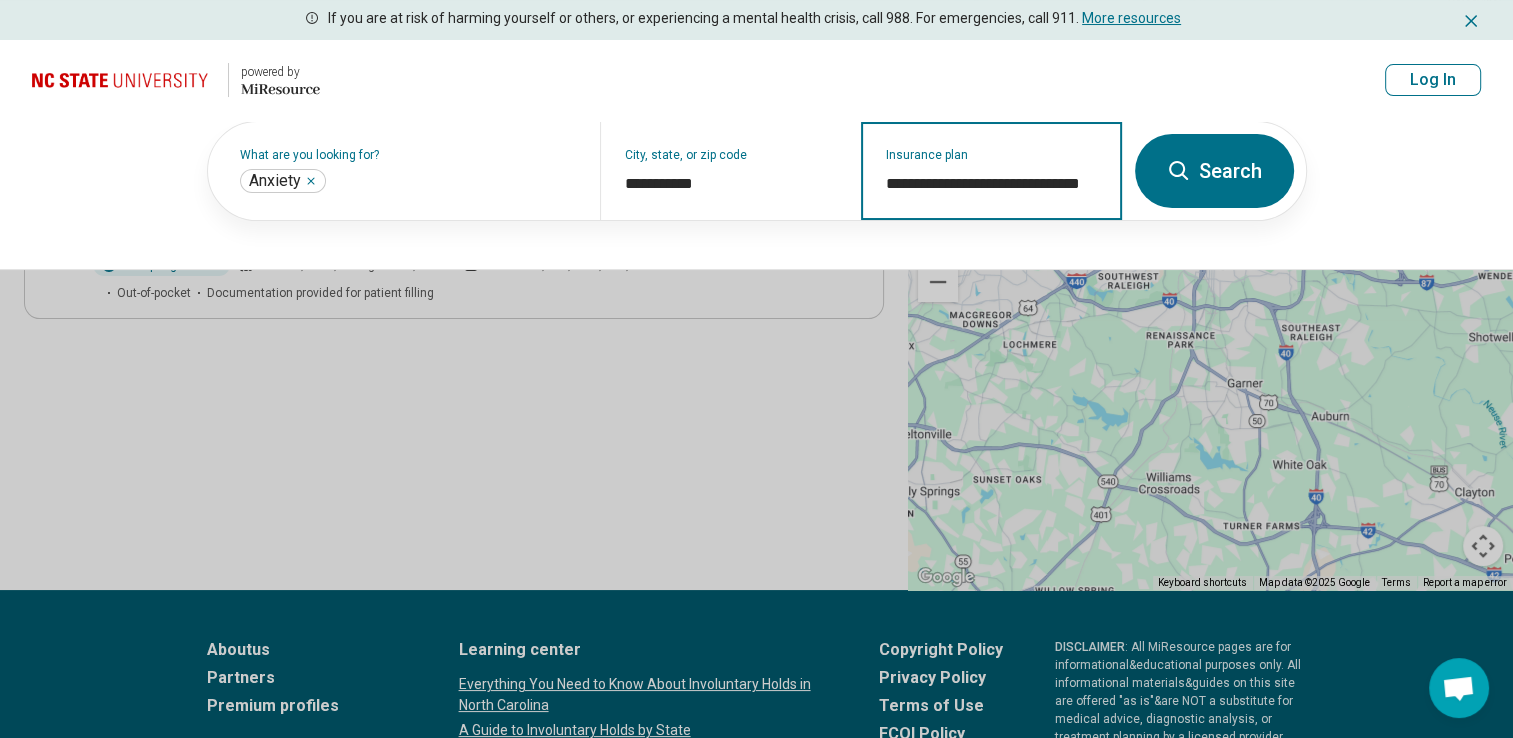 drag, startPoint x: 929, startPoint y: 184, endPoint x: 870, endPoint y: 183, distance: 59.008472 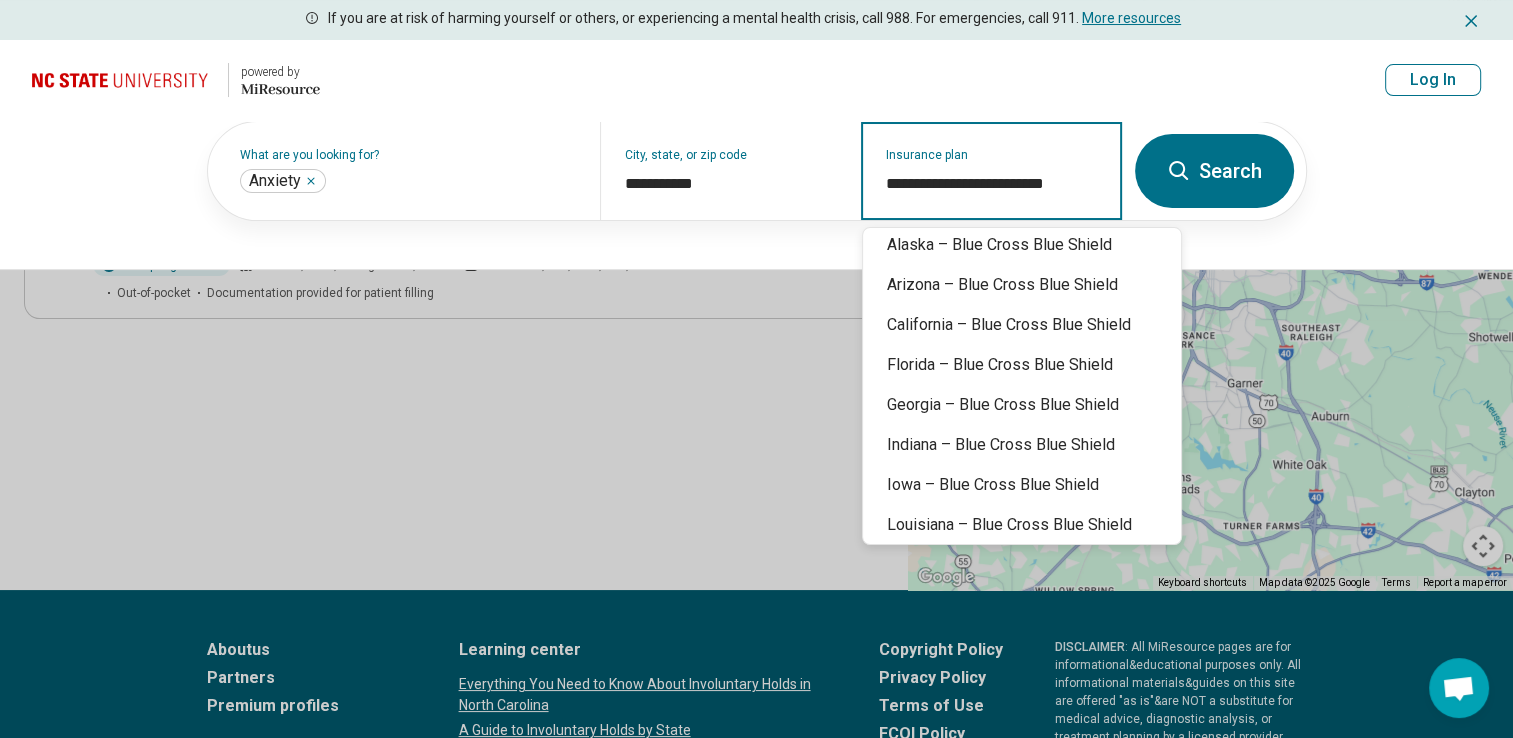 scroll, scrollTop: 0, scrollLeft: 0, axis: both 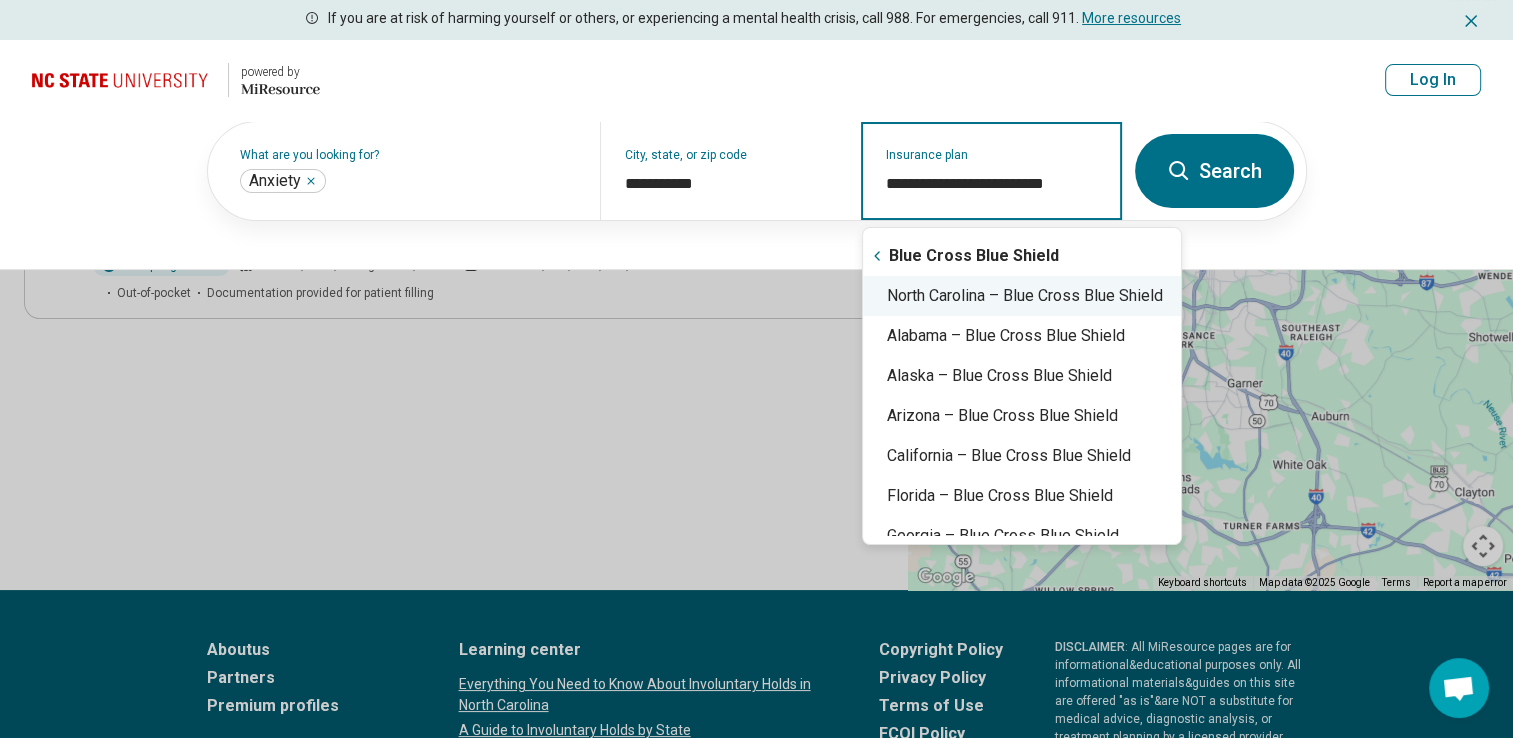click on "North Carolina – Blue Cross Blue Shield" at bounding box center [1022, 296] 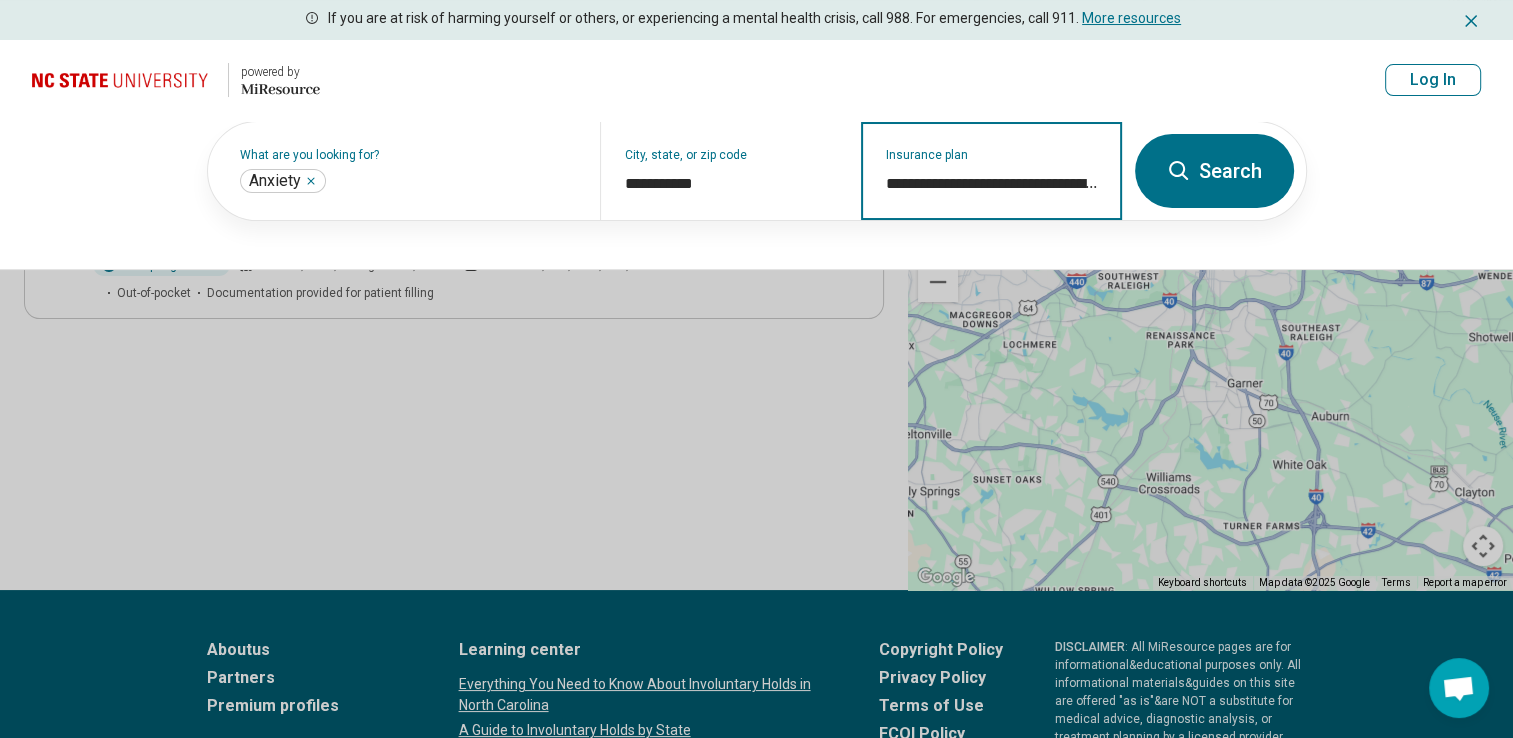 type on "**********" 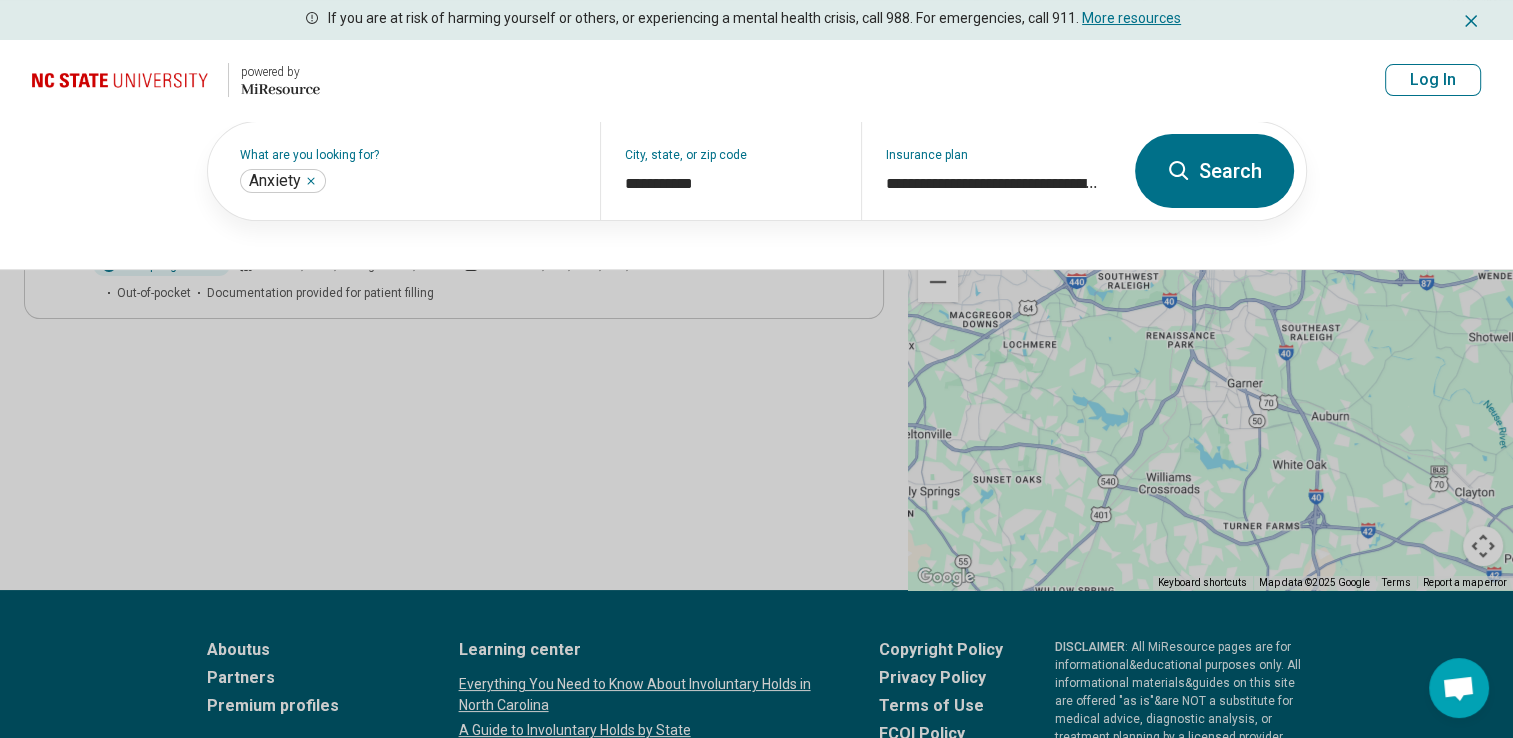 click on "Search" at bounding box center (1214, 171) 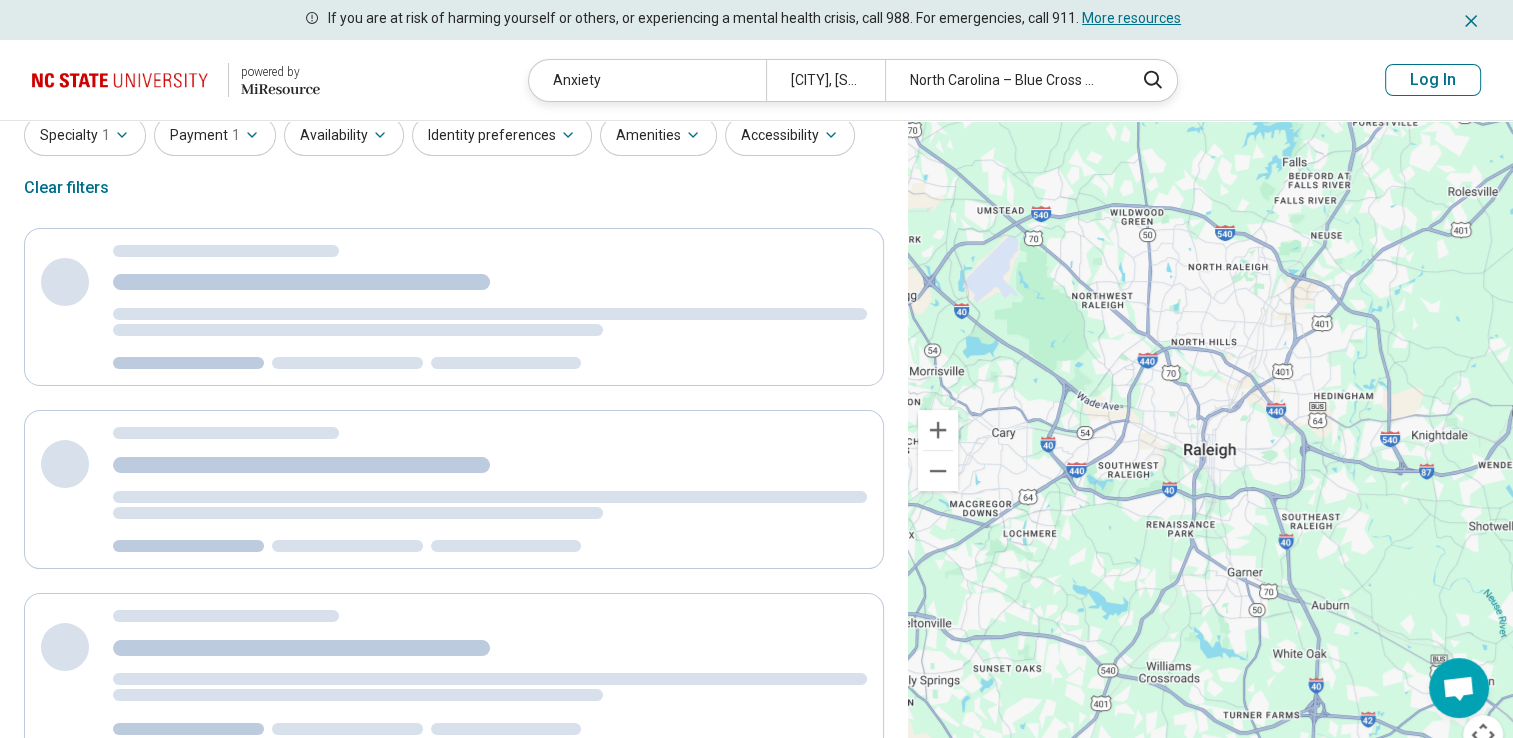 scroll, scrollTop: 0, scrollLeft: 0, axis: both 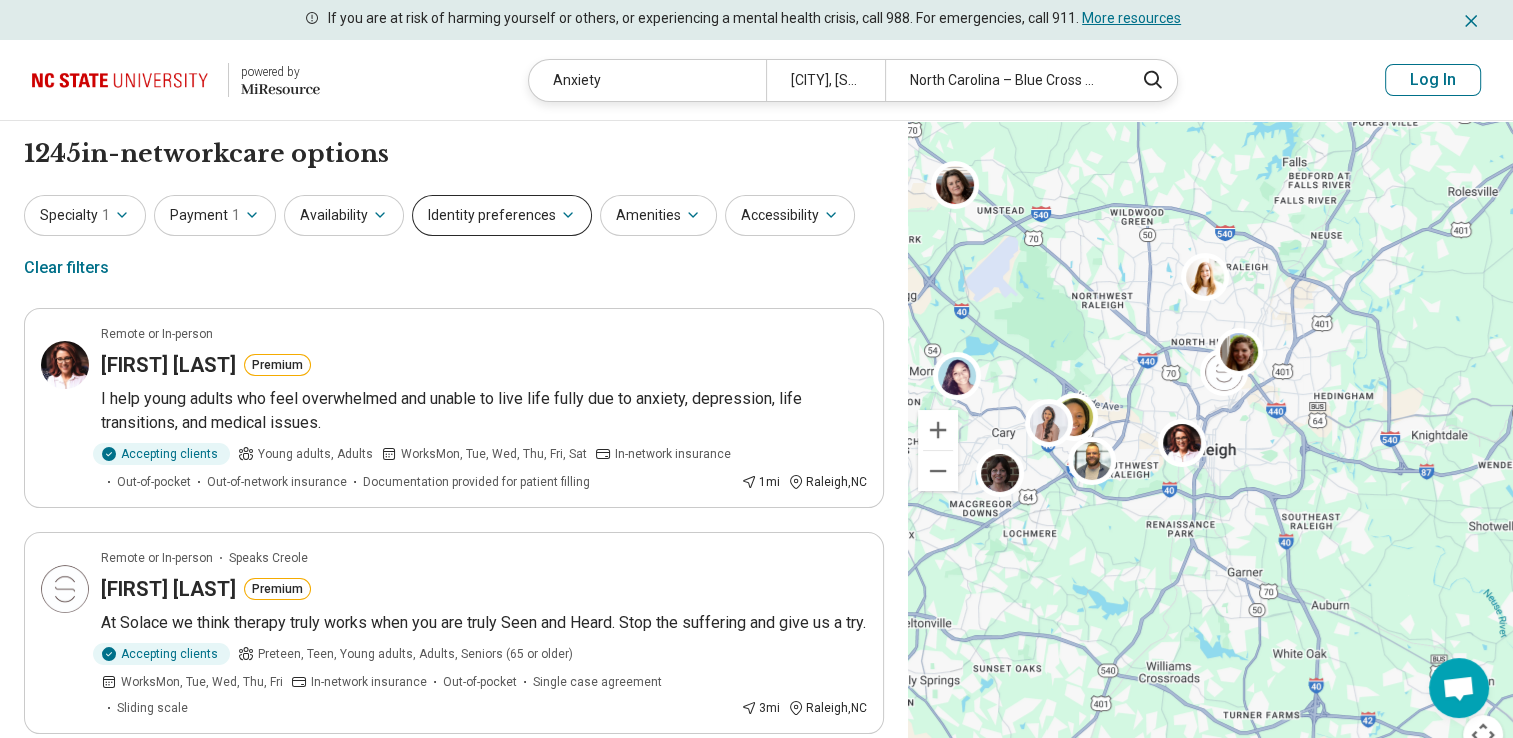 click on "Identity preferences" at bounding box center (502, 215) 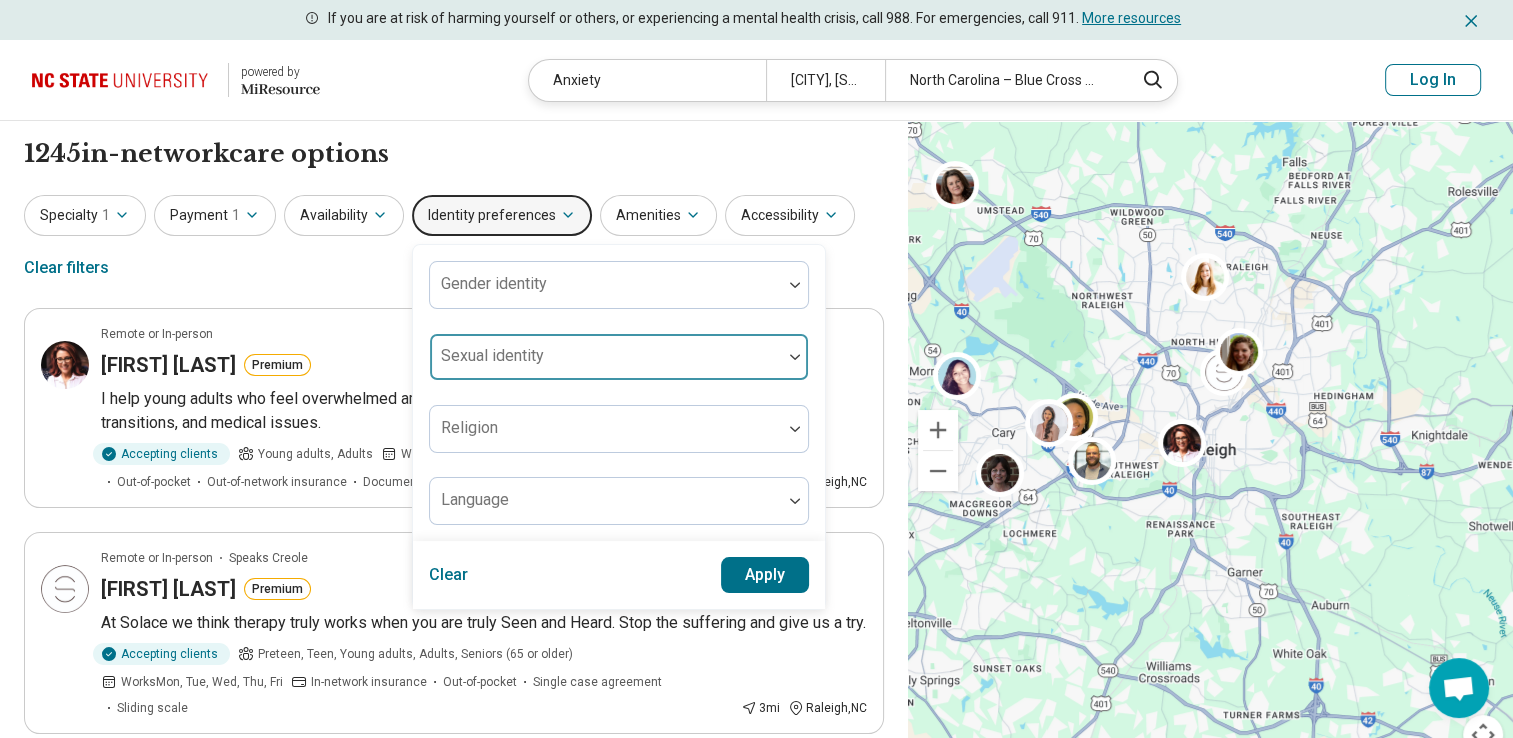 click on "Sexual identity" at bounding box center (619, 357) 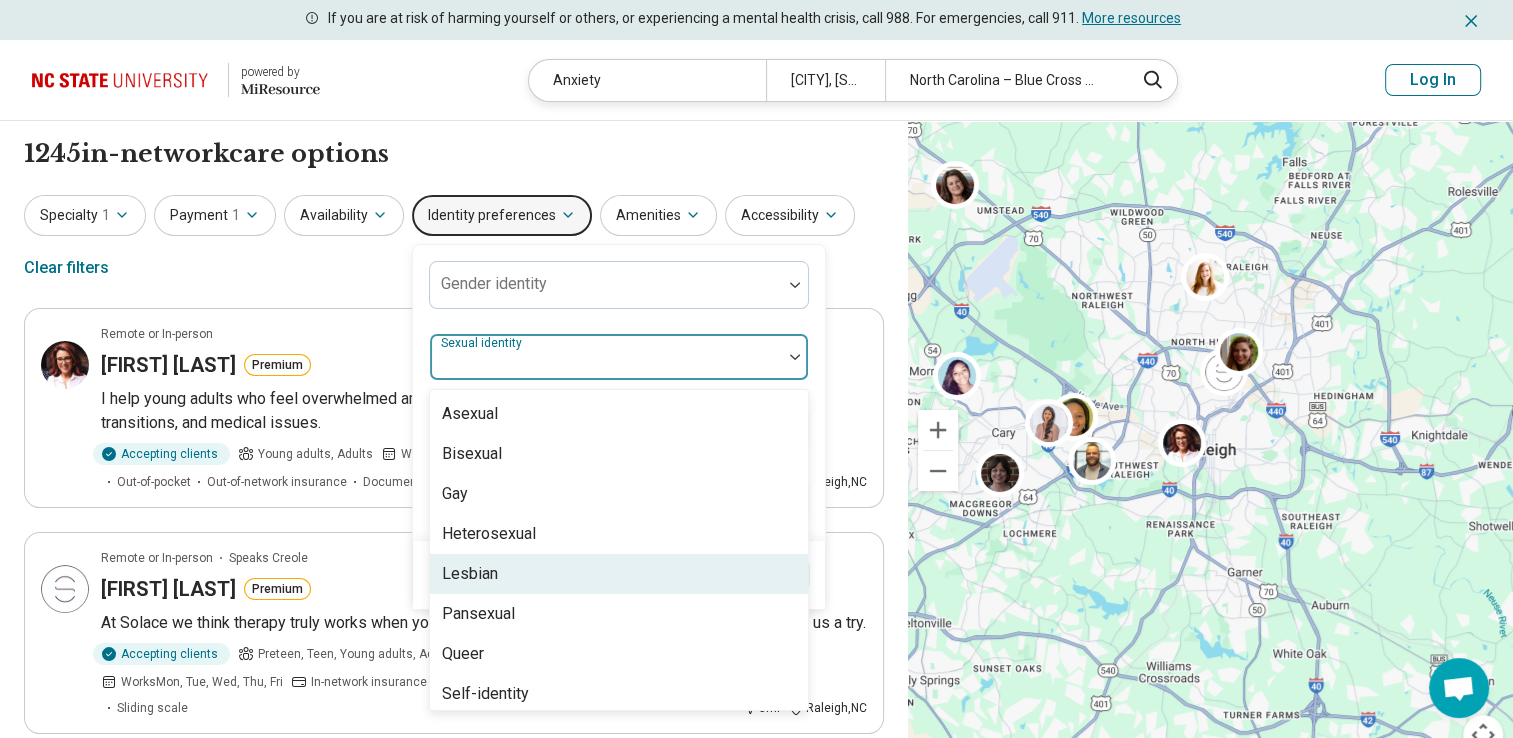 click on "Lesbian" at bounding box center [470, 574] 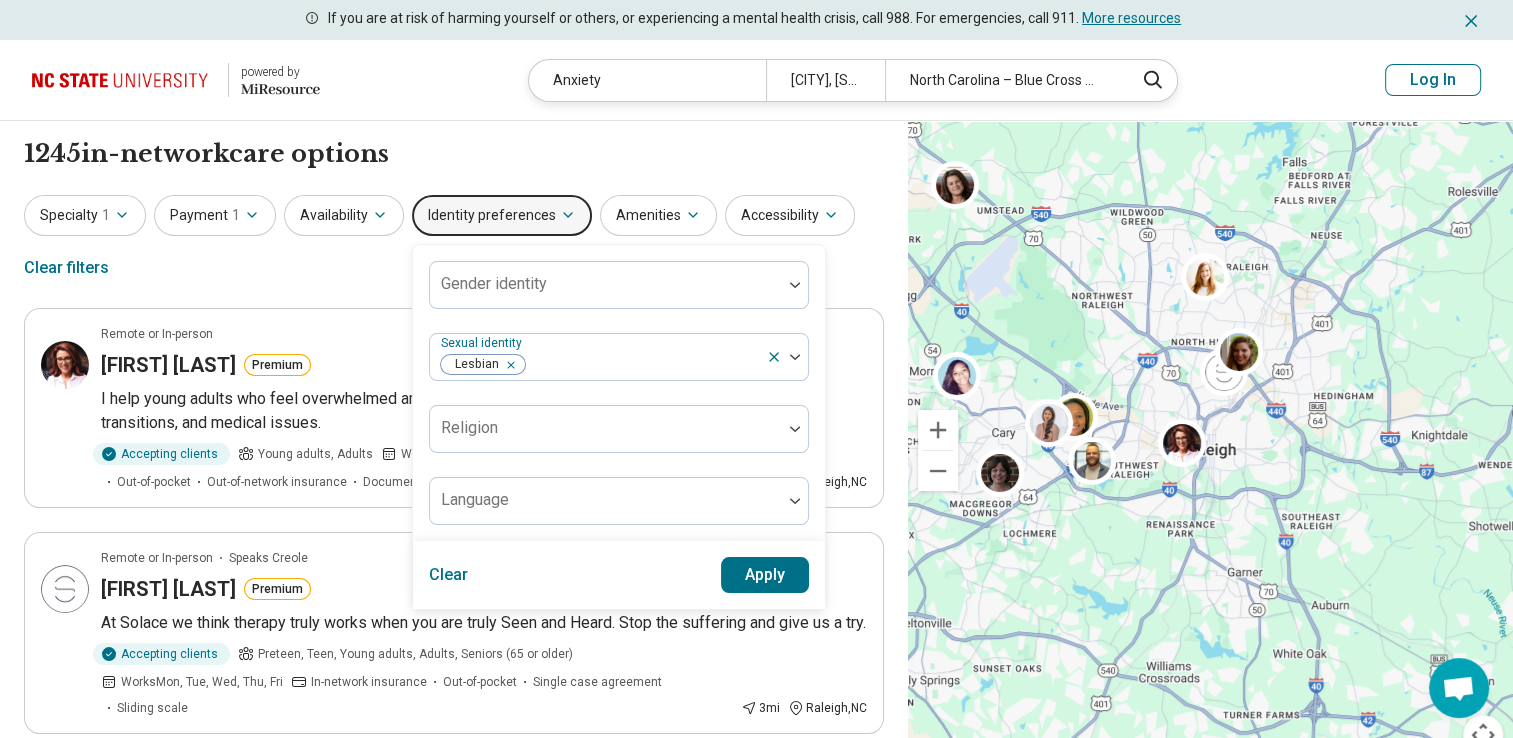 click on "1245  in-network  care options 1245  in-network  care option s Specialty 1 Payment 1 Availability Identity preferences Gender identity Sexual identity Lesbian Religion Language Clear Apply Amenities Accessibility Clear filters Remote or In-person Stephanie Turner Premium I help young adults who feel overwhelmed and unable to live life fully due to anxiety, depression, life transitions, and medical issues. Accepting clients Young adults, Adults Works  Mon, Tue, Wed, Thu, Fri, Sat In-network insurance Out-of-pocket Out-of-network insurance Documentation provided for patient filling 1  mi Raleigh ,  NC Remote or In-person Speaks Creole SoCorro Miles Premium At Solace we think therapy truly works when you are truly Seen and Heard. Stop the suffering and give us a try. Accepting clients Preteen, Teen, Young adults, Adults, Seniors (65 or older) Works  Mon, Tue, Wed, Thu, Fri In-network insurance Out-of-pocket Single case agreement Sliding scale 3  mi Raleigh ,  NC Remote or In-person Heidi Soto Holgate Premium 3 4" at bounding box center [454, 1570] 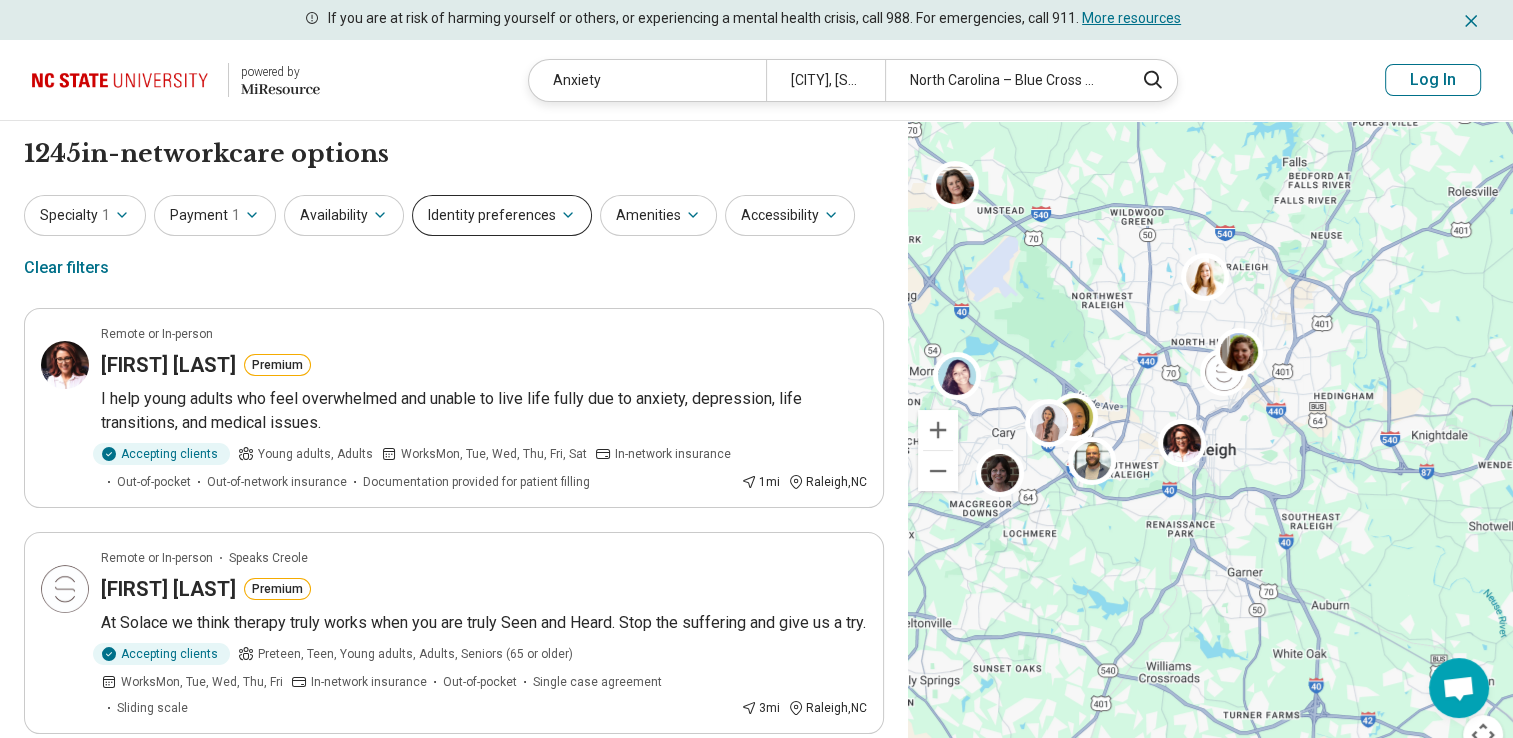 click on "Identity preferences" at bounding box center (502, 215) 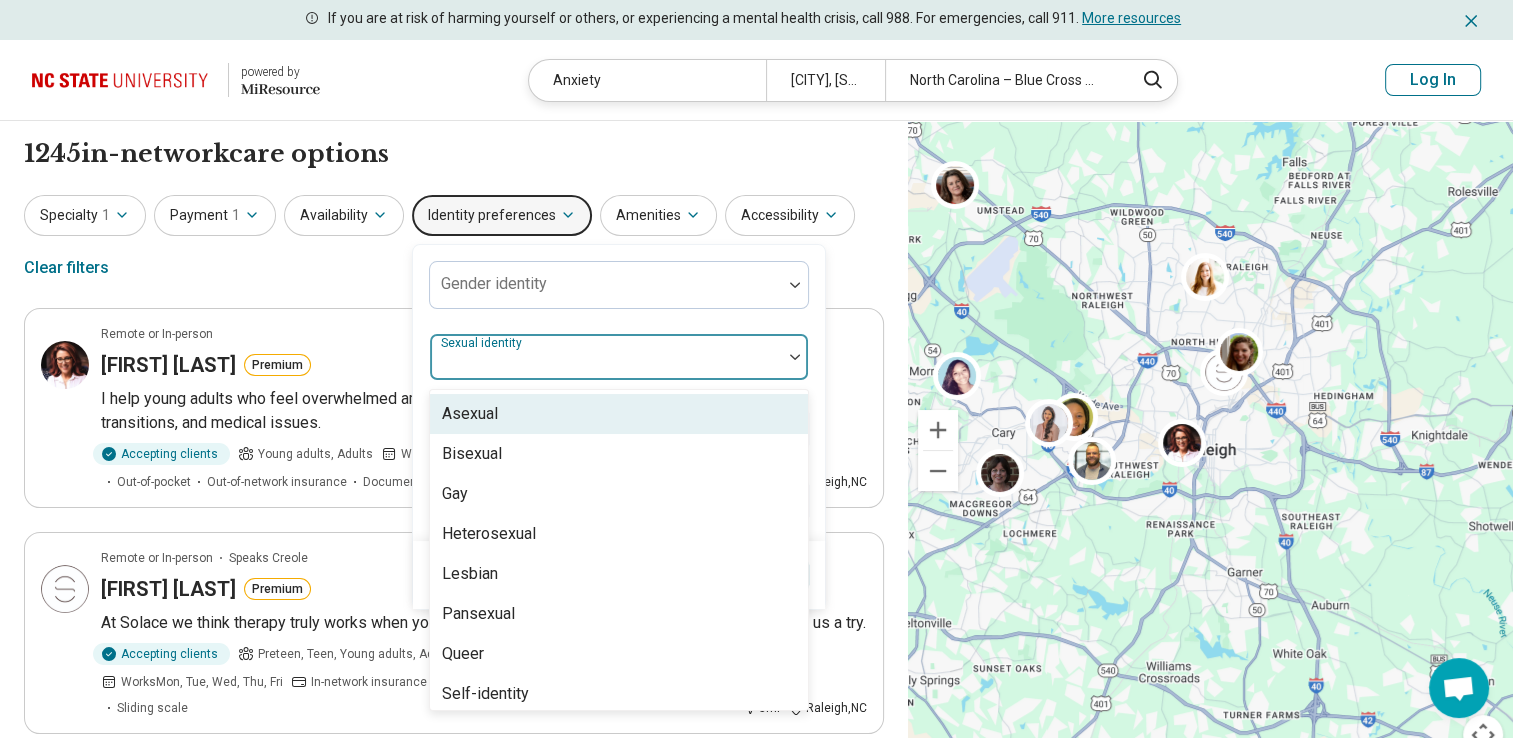 click at bounding box center [606, 365] 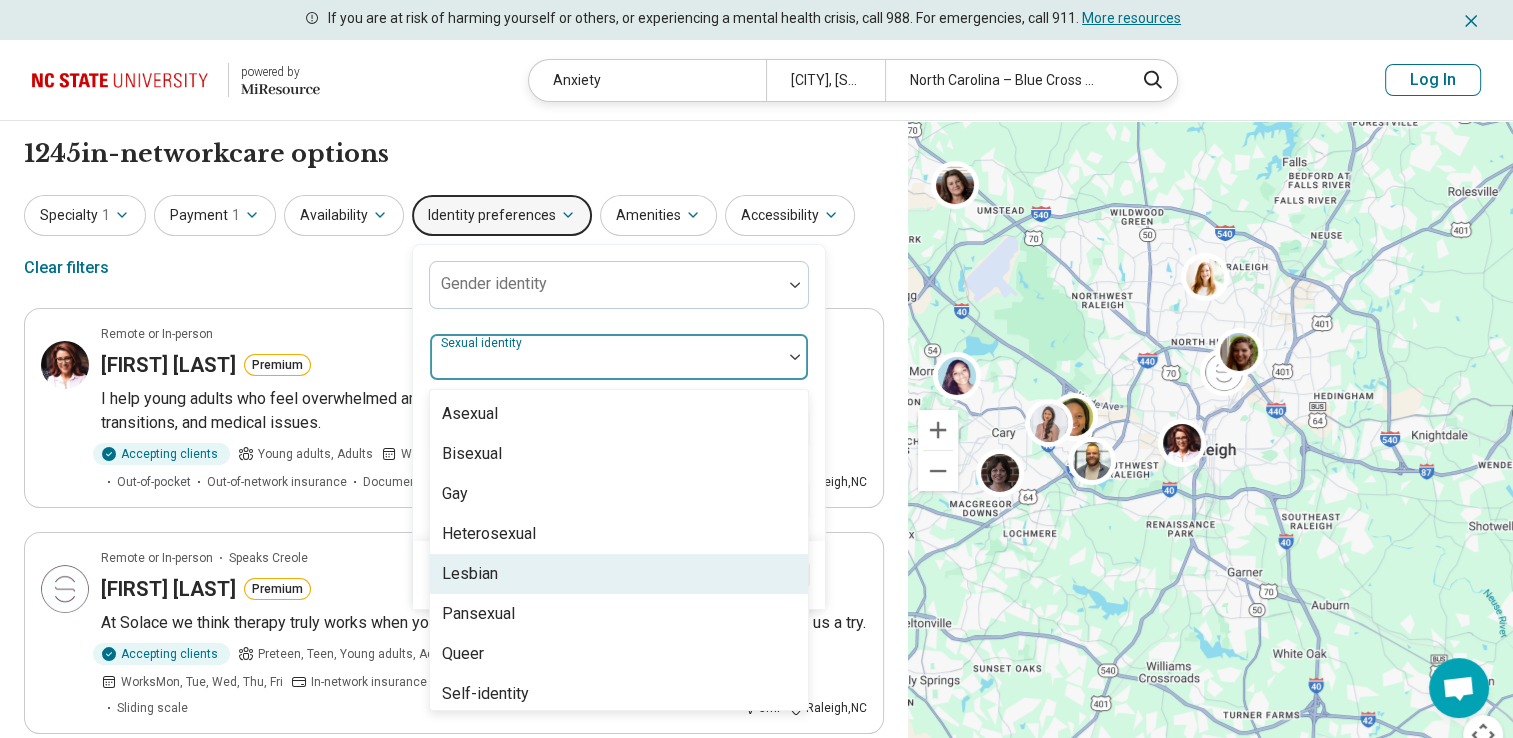 click on "Lesbian" at bounding box center [470, 574] 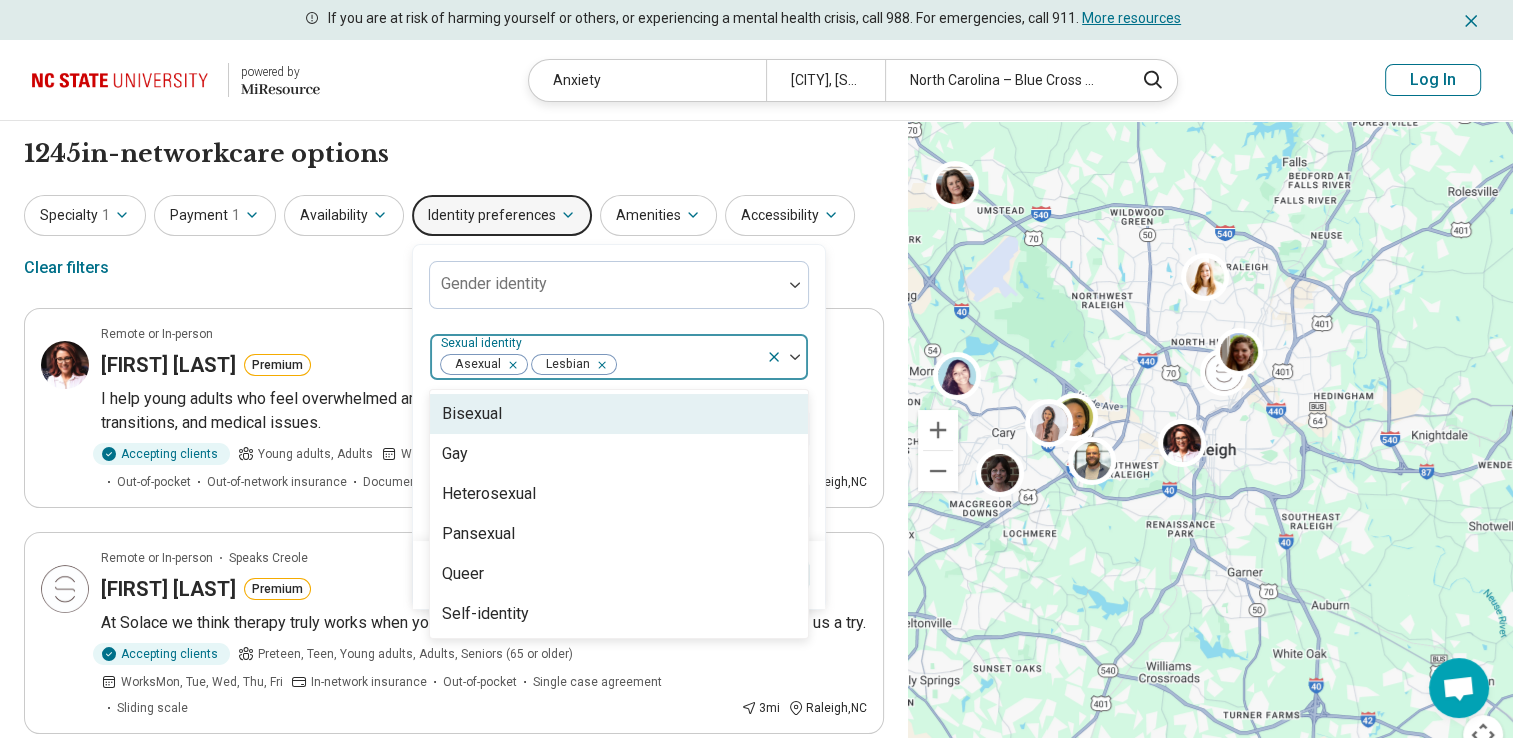 click 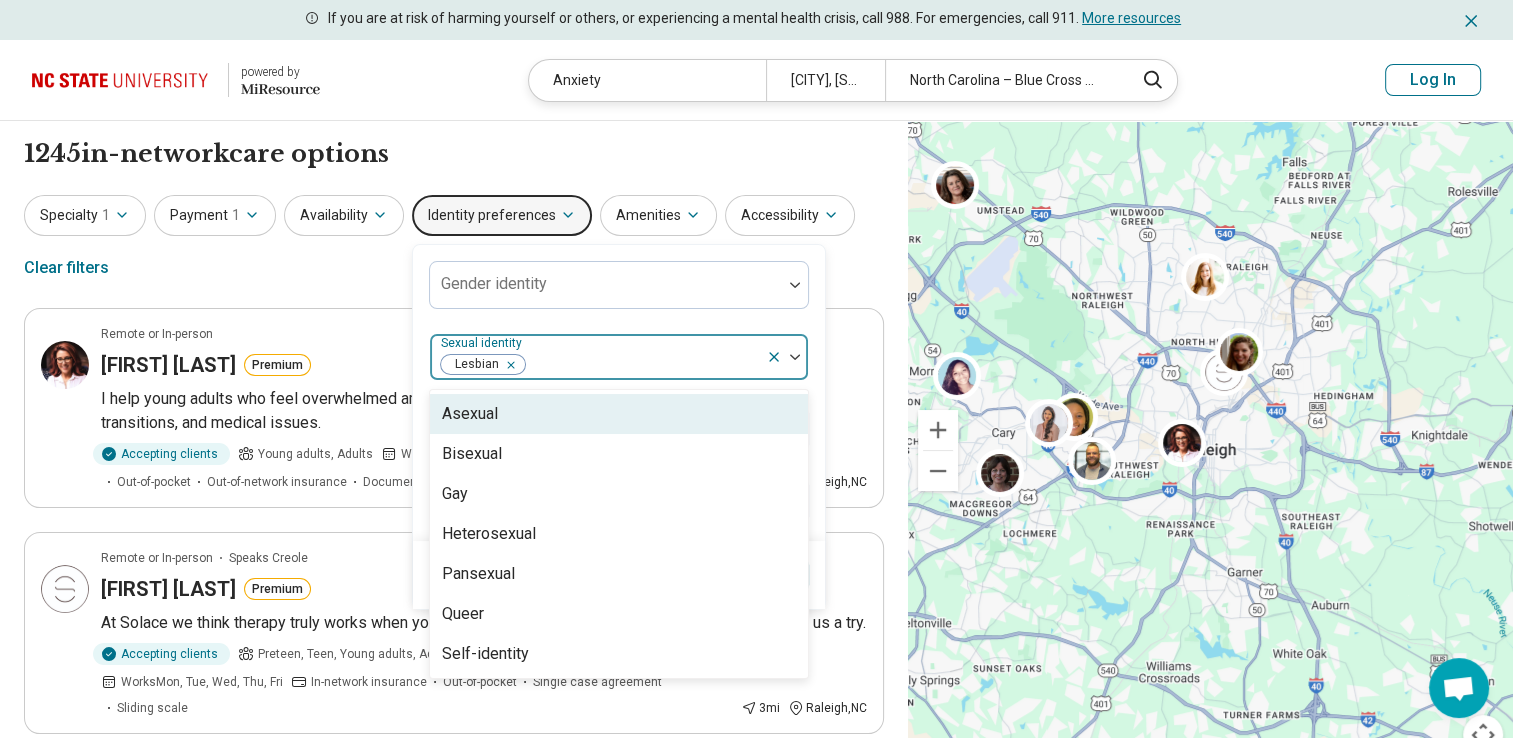 click on "Gender identity option Asexual, deselected. 7 results available. Use Up and Down to choose options, press Enter to select the currently focused option, press Escape to exit the menu, press Tab to select the option and exit the menu. Sexual identity Lesbian Asexual Bisexual Gay Heterosexual Pansexual Queer Self-identity Religion Language" at bounding box center [619, 393] 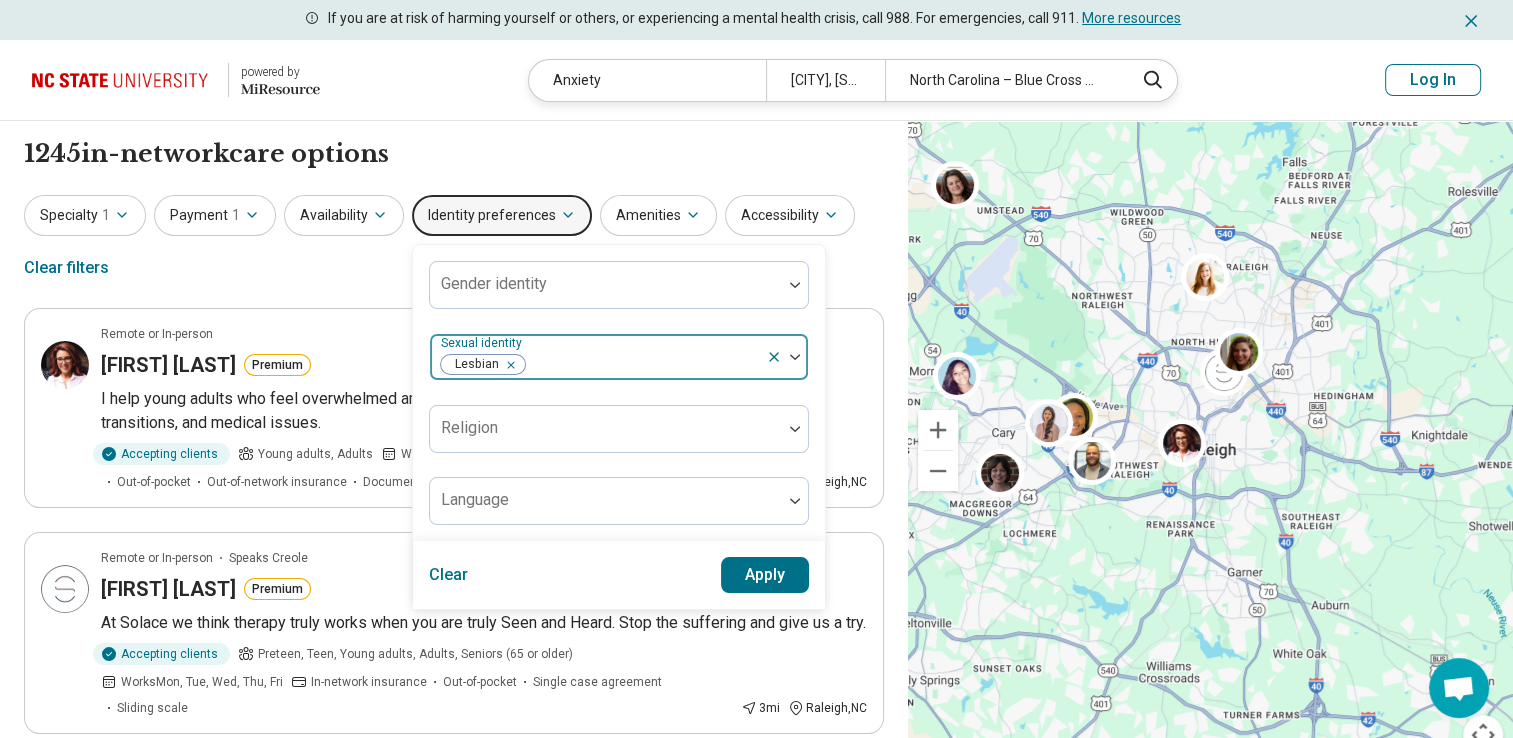 click on "Apply" at bounding box center (765, 575) 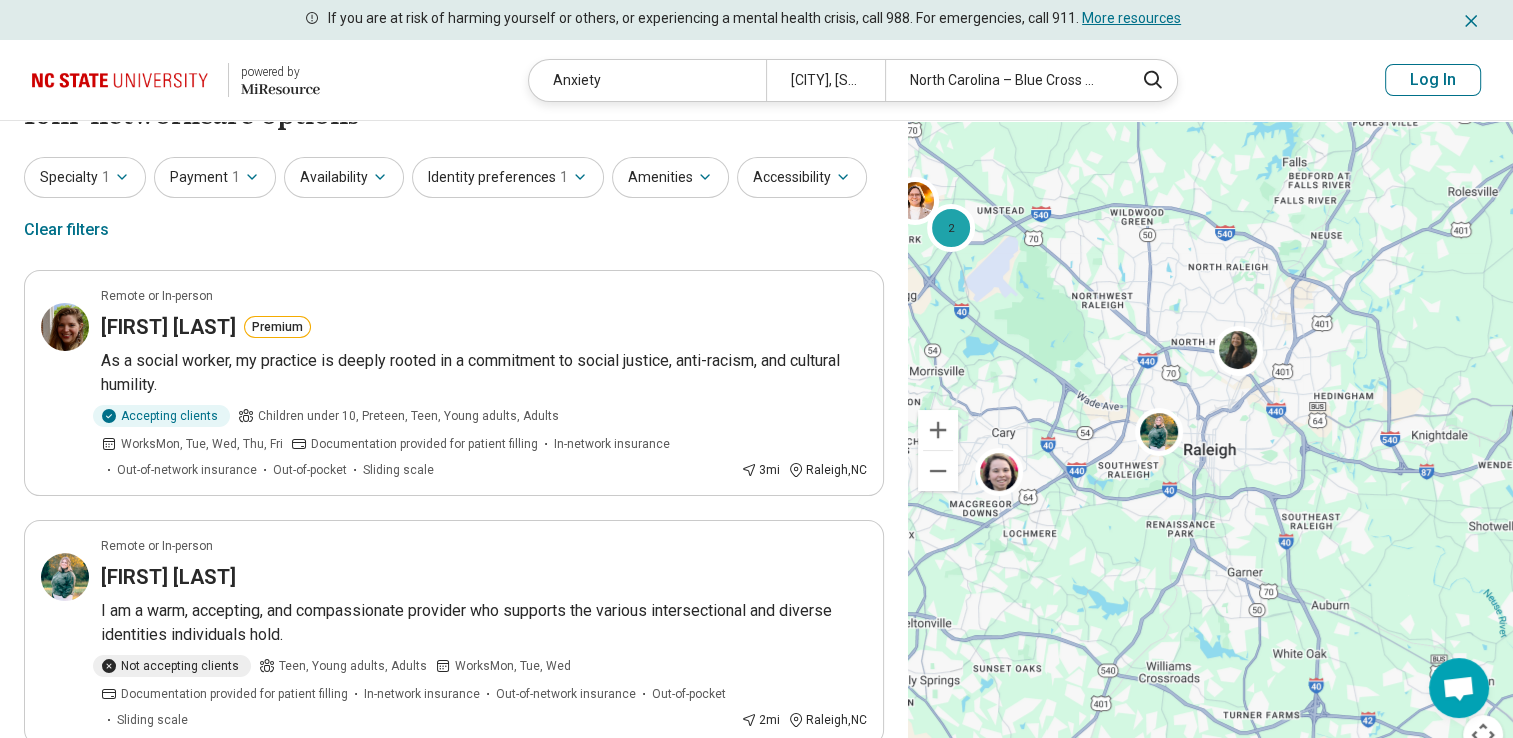 scroll, scrollTop: 39, scrollLeft: 0, axis: vertical 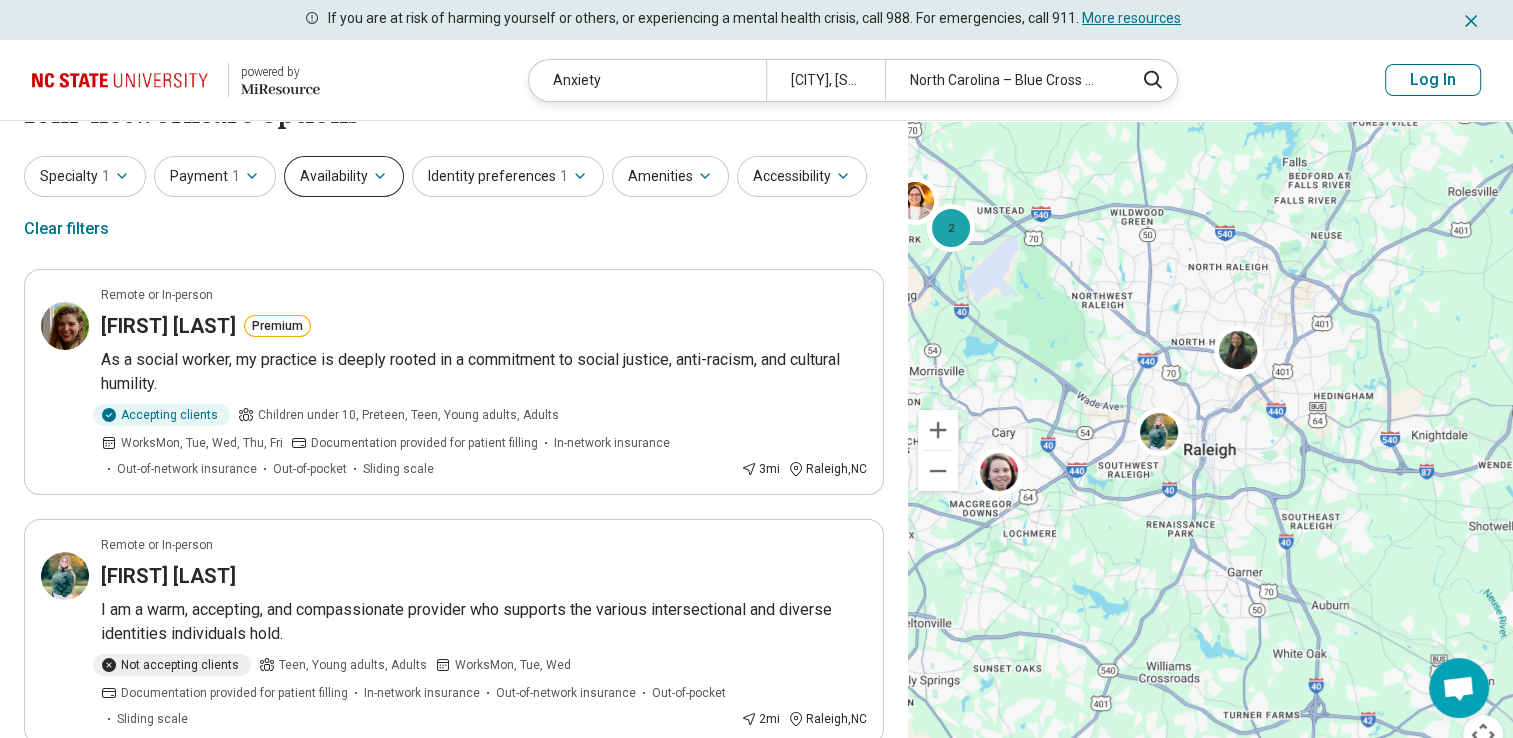 click on "Availability" at bounding box center (344, 176) 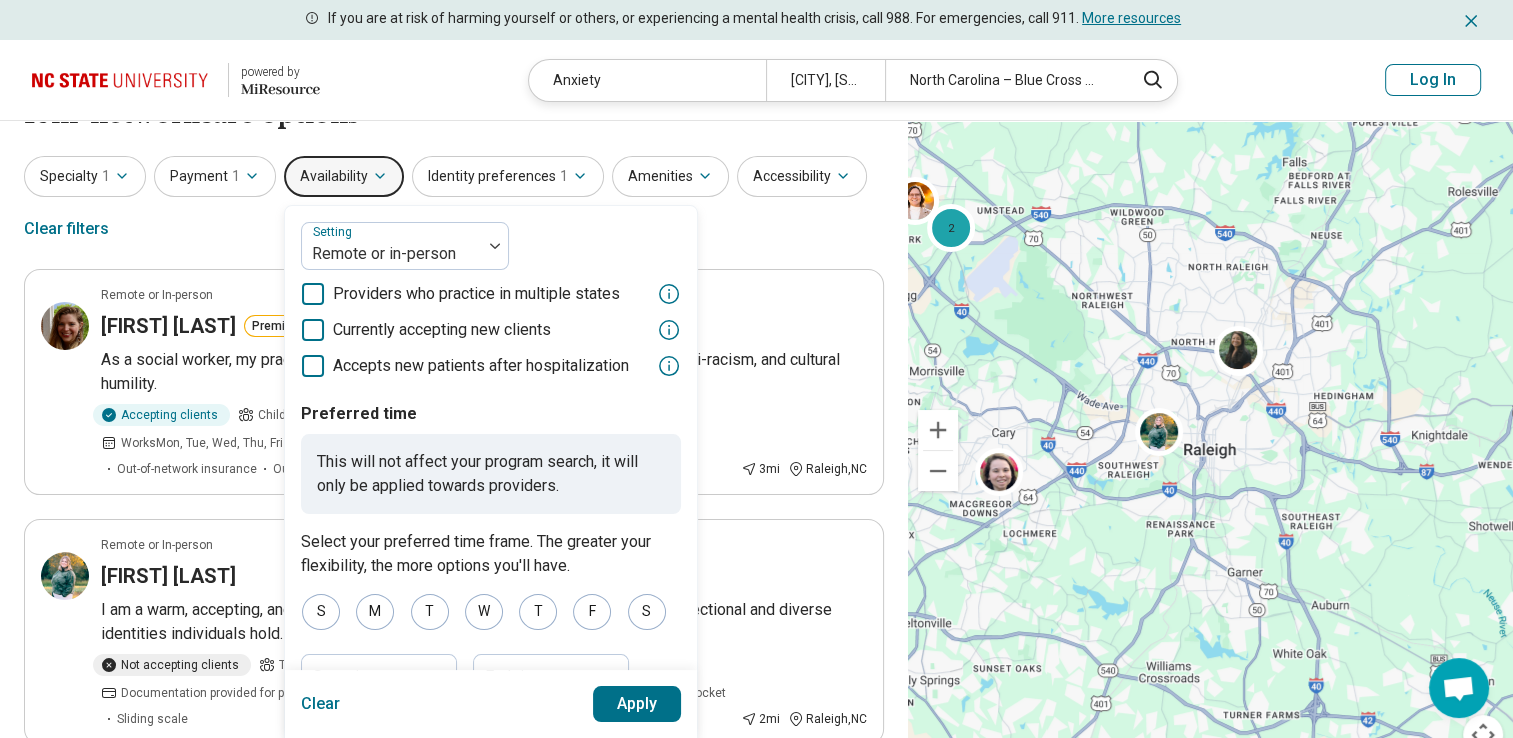click on "Currently accepting new clients" at bounding box center (442, 330) 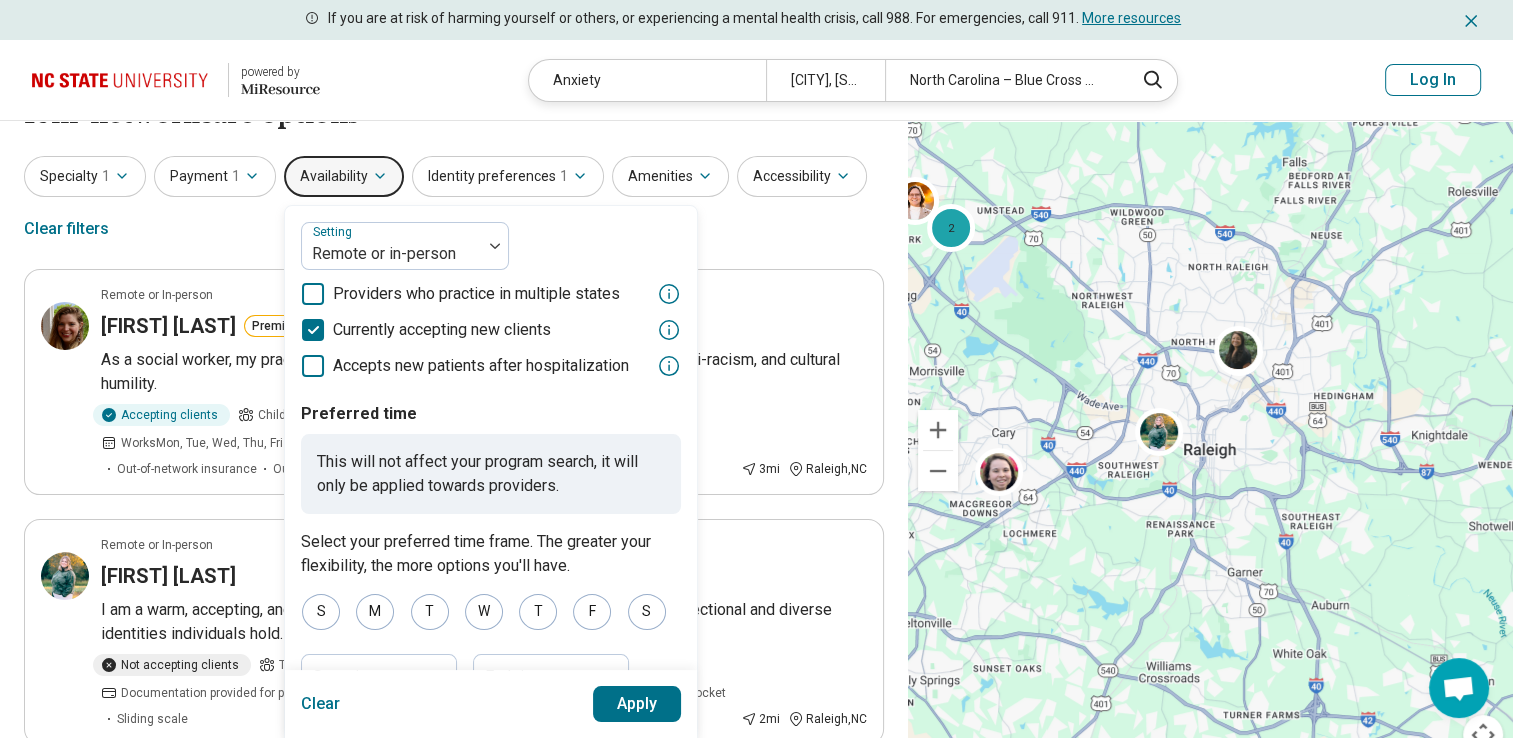 click on "Apply" at bounding box center (637, 704) 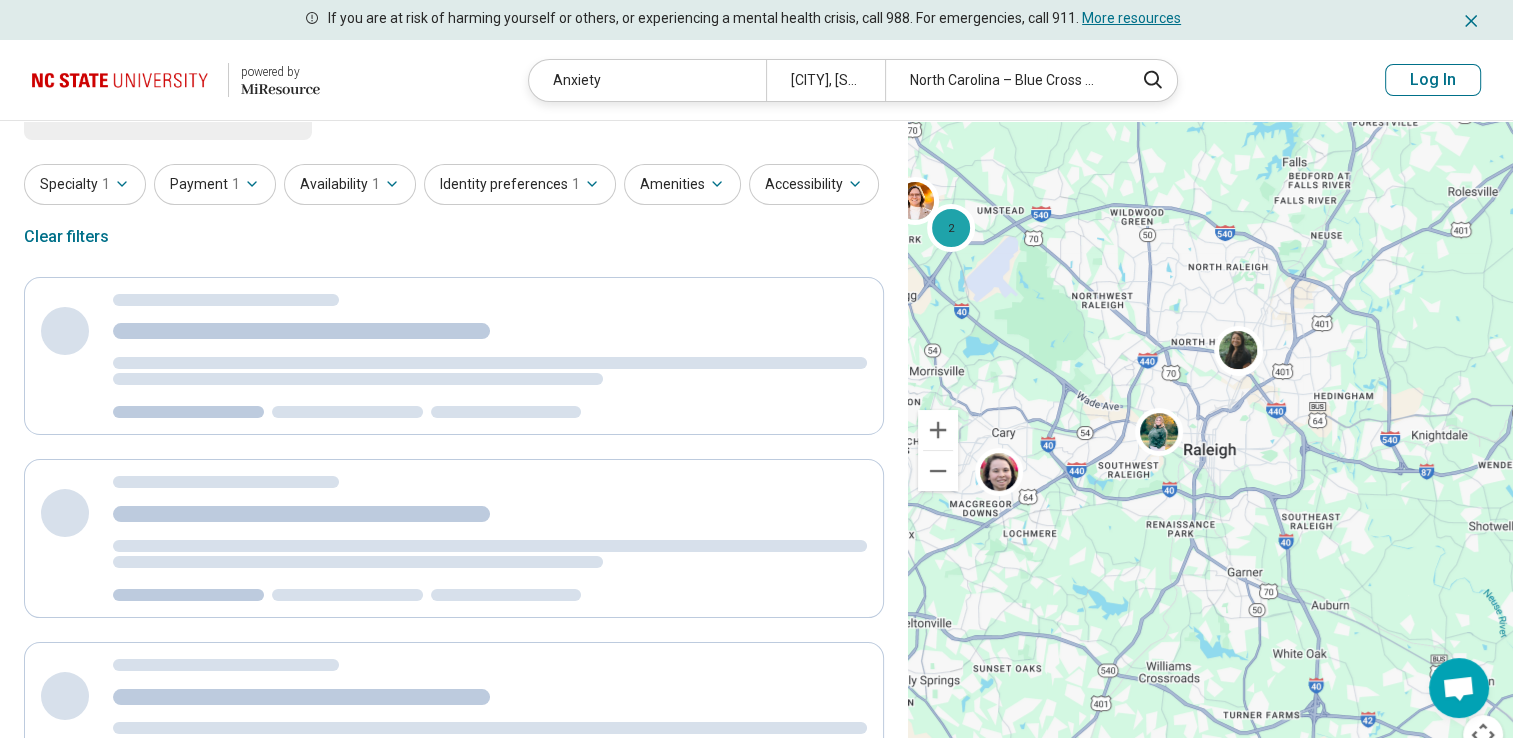 scroll, scrollTop: 0, scrollLeft: 0, axis: both 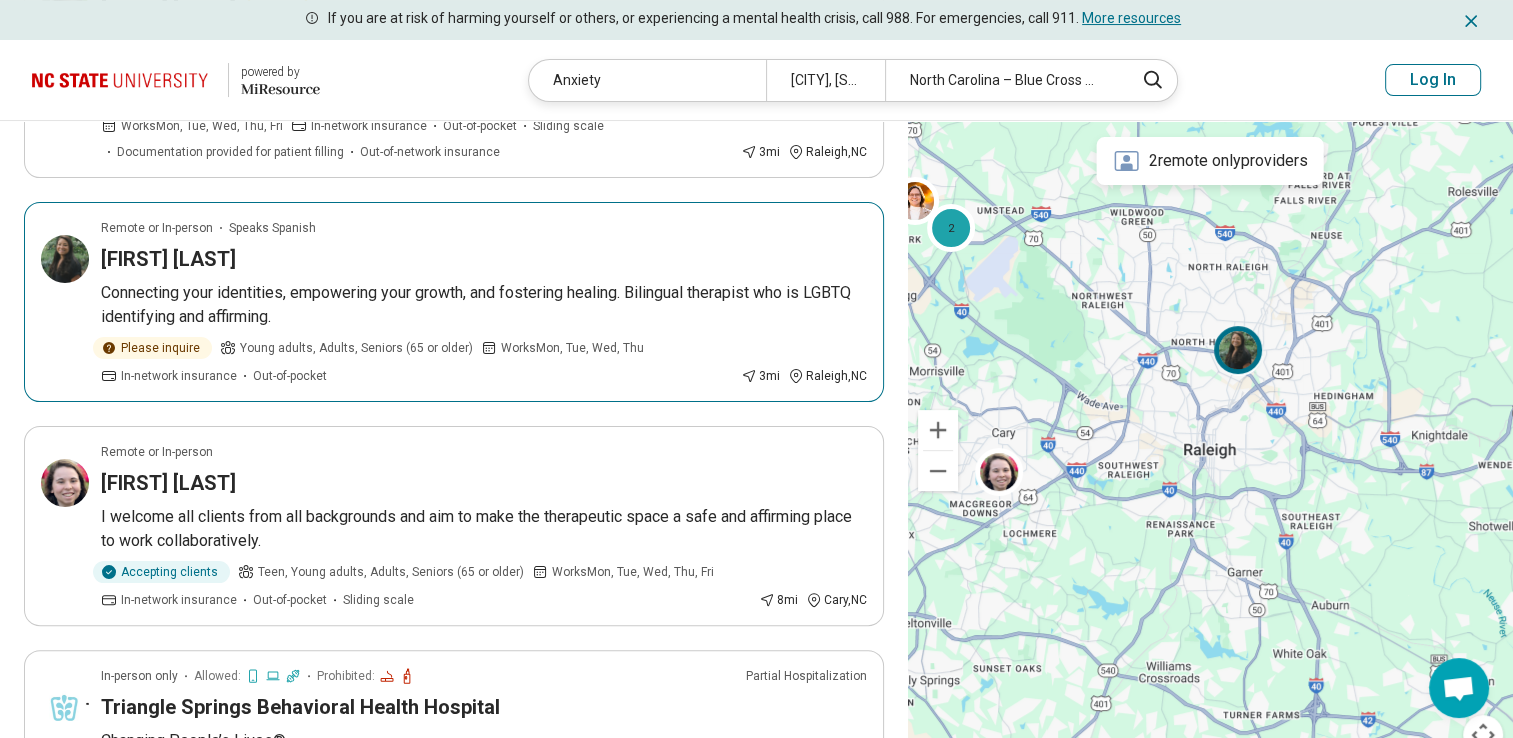click on "Amanda McKone" at bounding box center [168, 259] 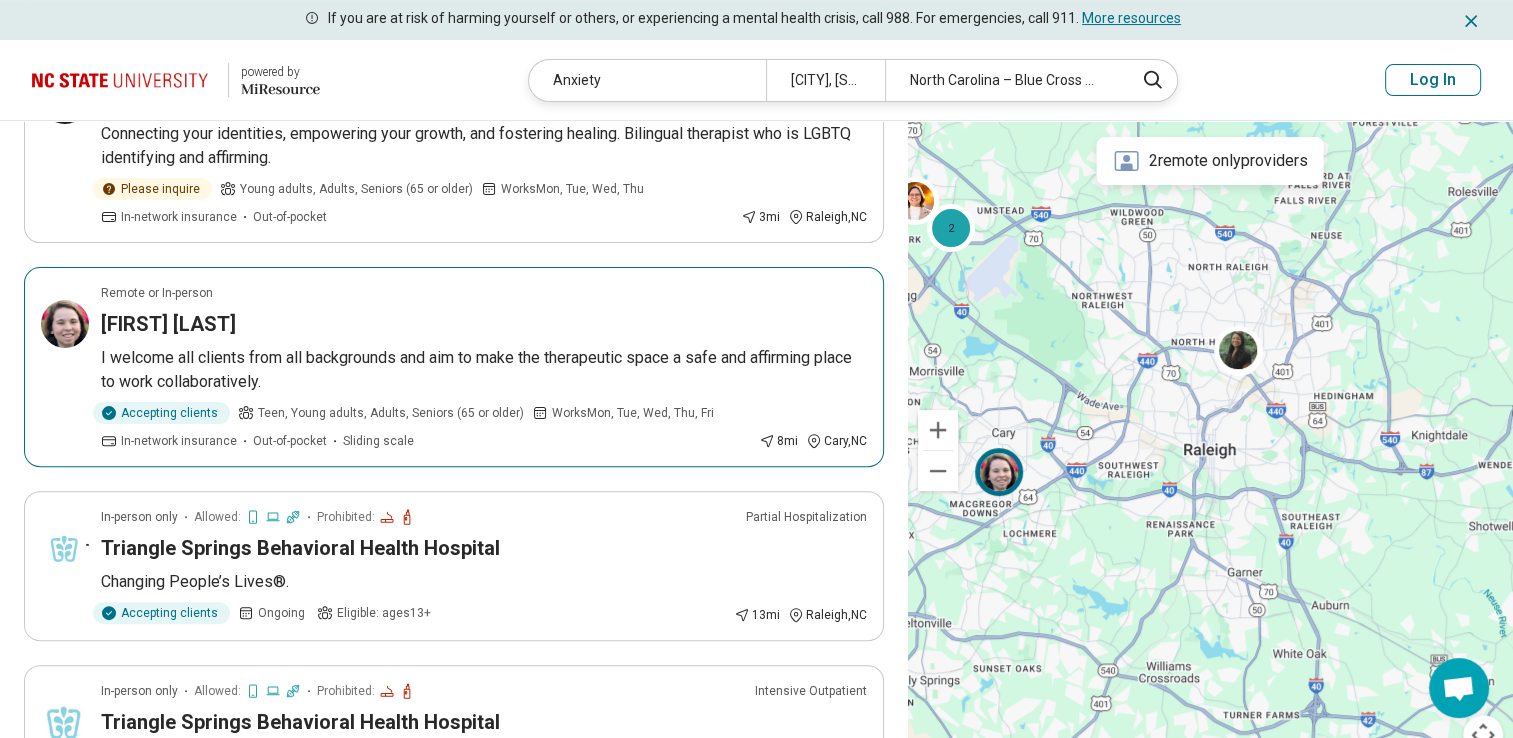 scroll, scrollTop: 516, scrollLeft: 0, axis: vertical 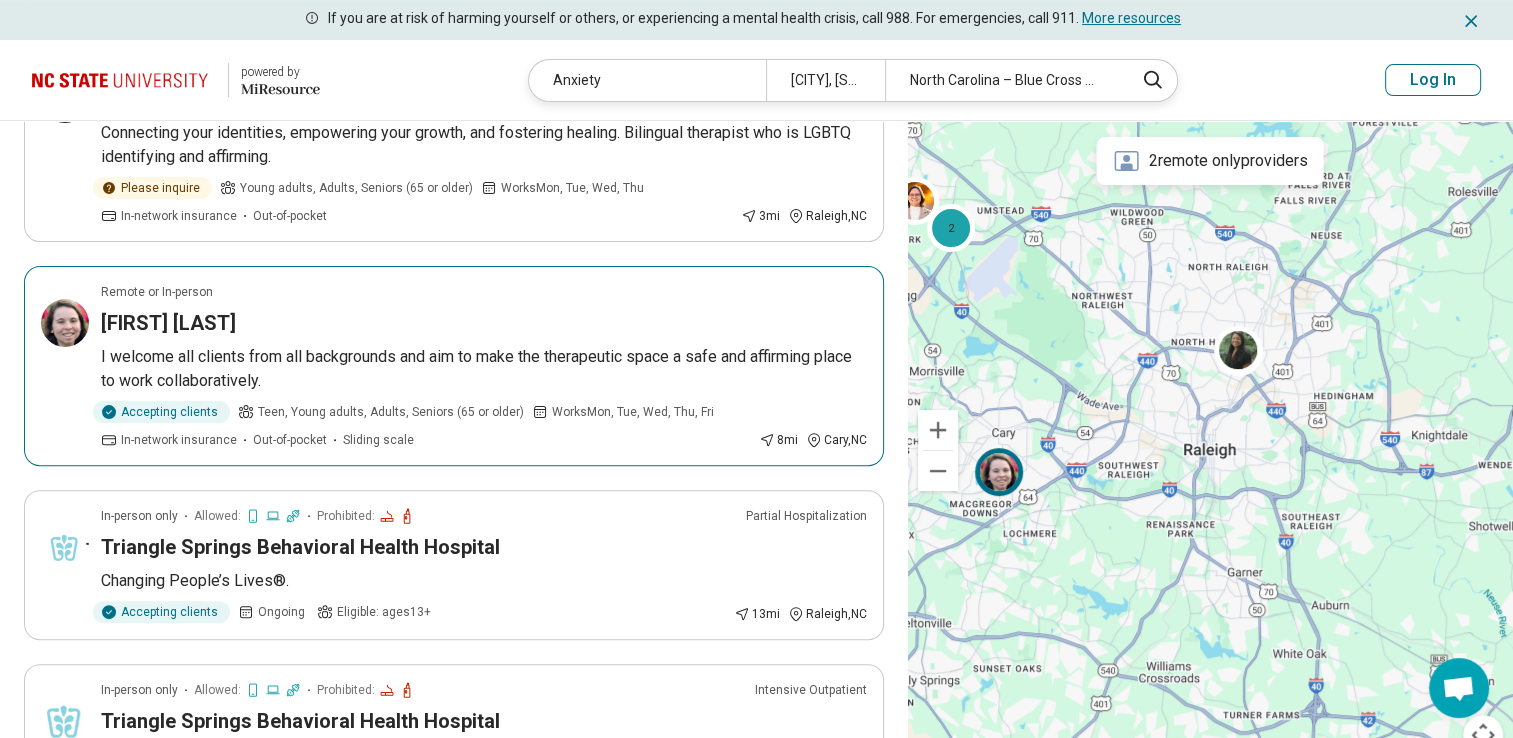 click on "Hannah Apostolico" at bounding box center [168, 323] 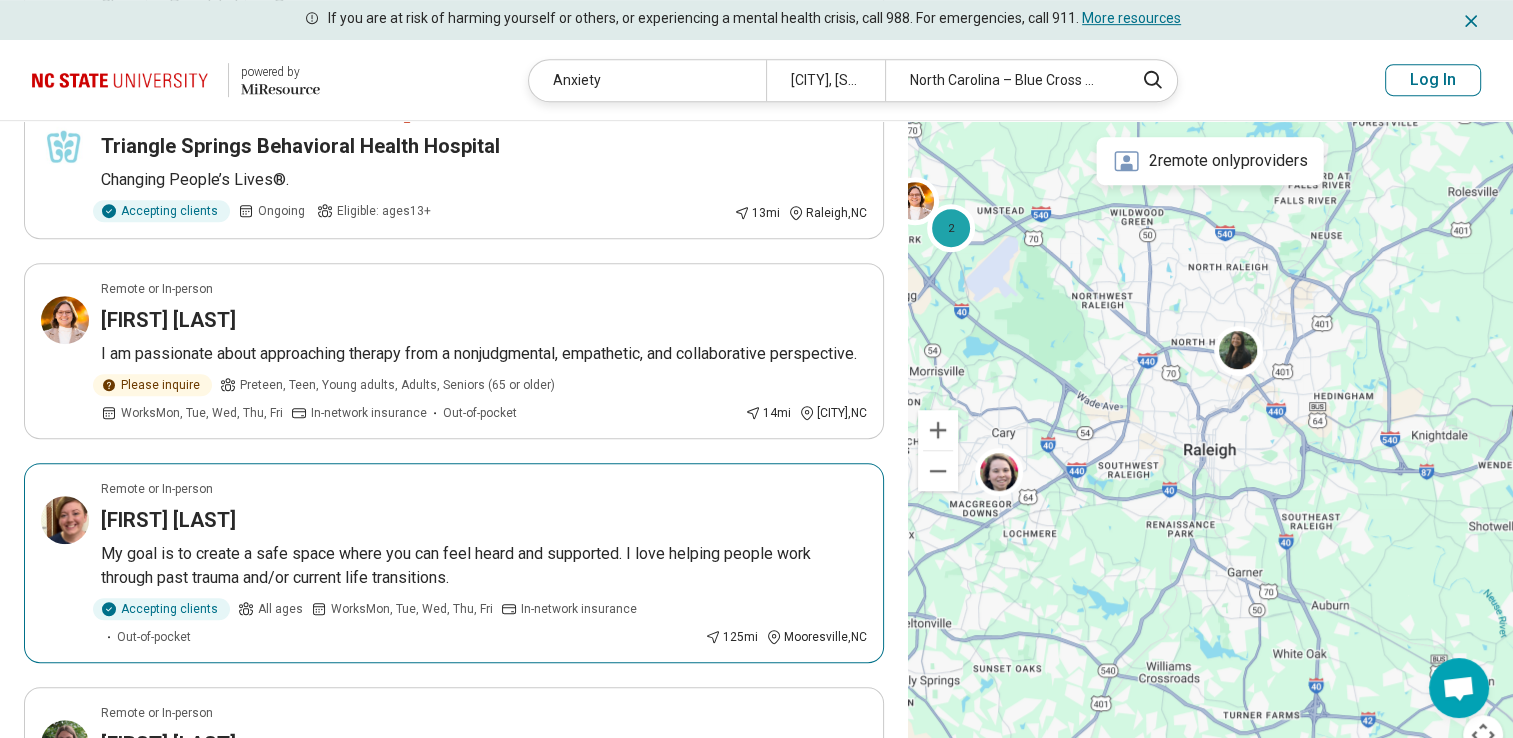 scroll, scrollTop: 1092, scrollLeft: 0, axis: vertical 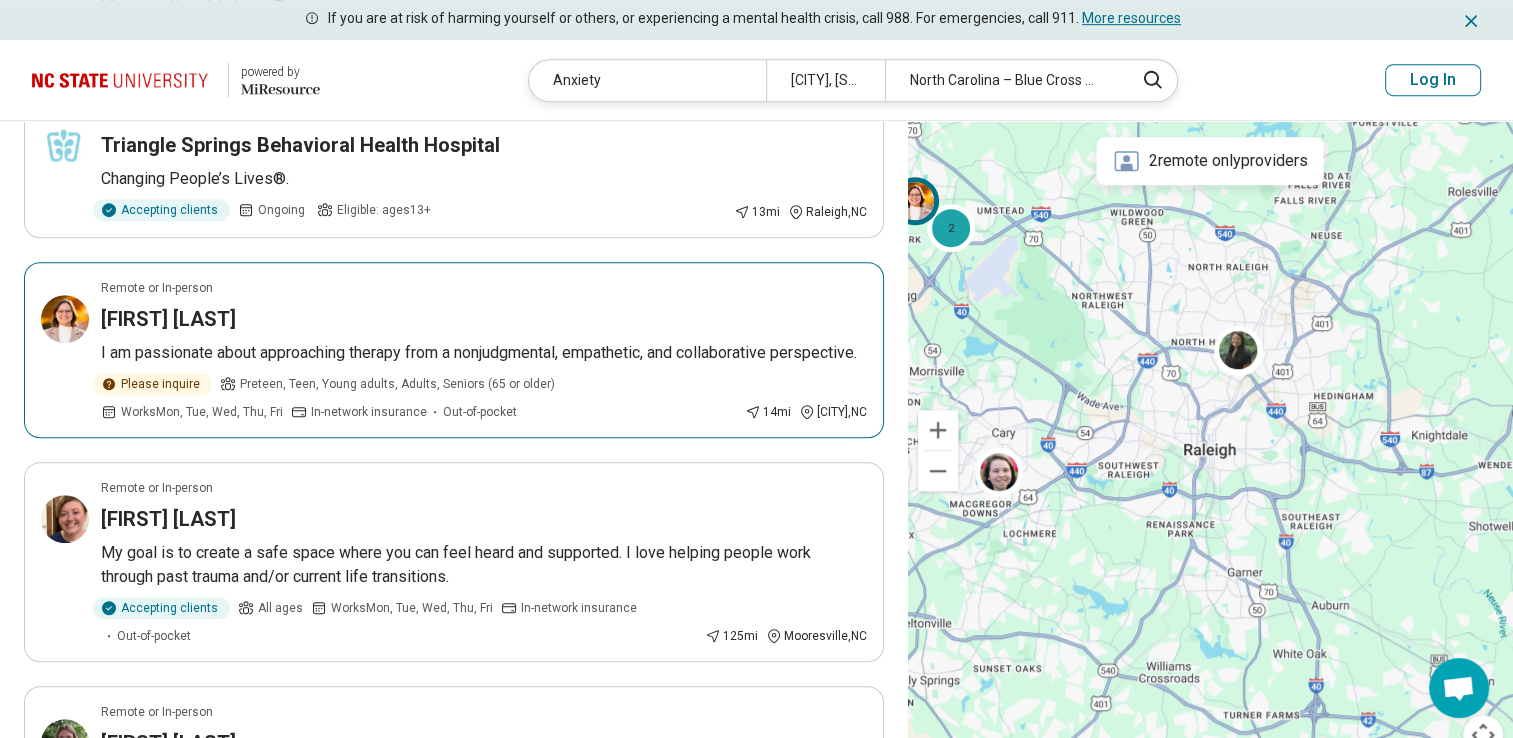 click on "Katelyn Swan" at bounding box center [168, 319] 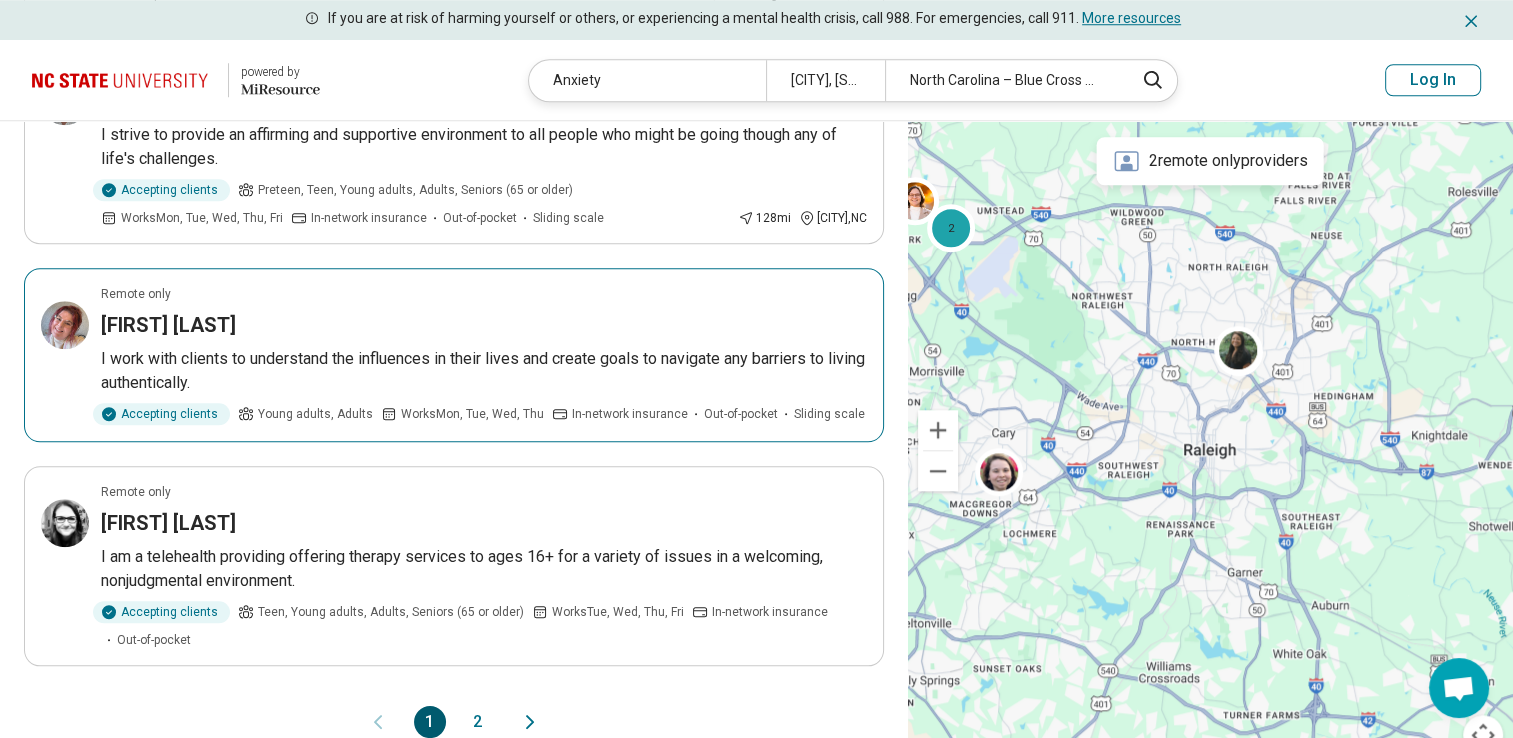 scroll, scrollTop: 1735, scrollLeft: 0, axis: vertical 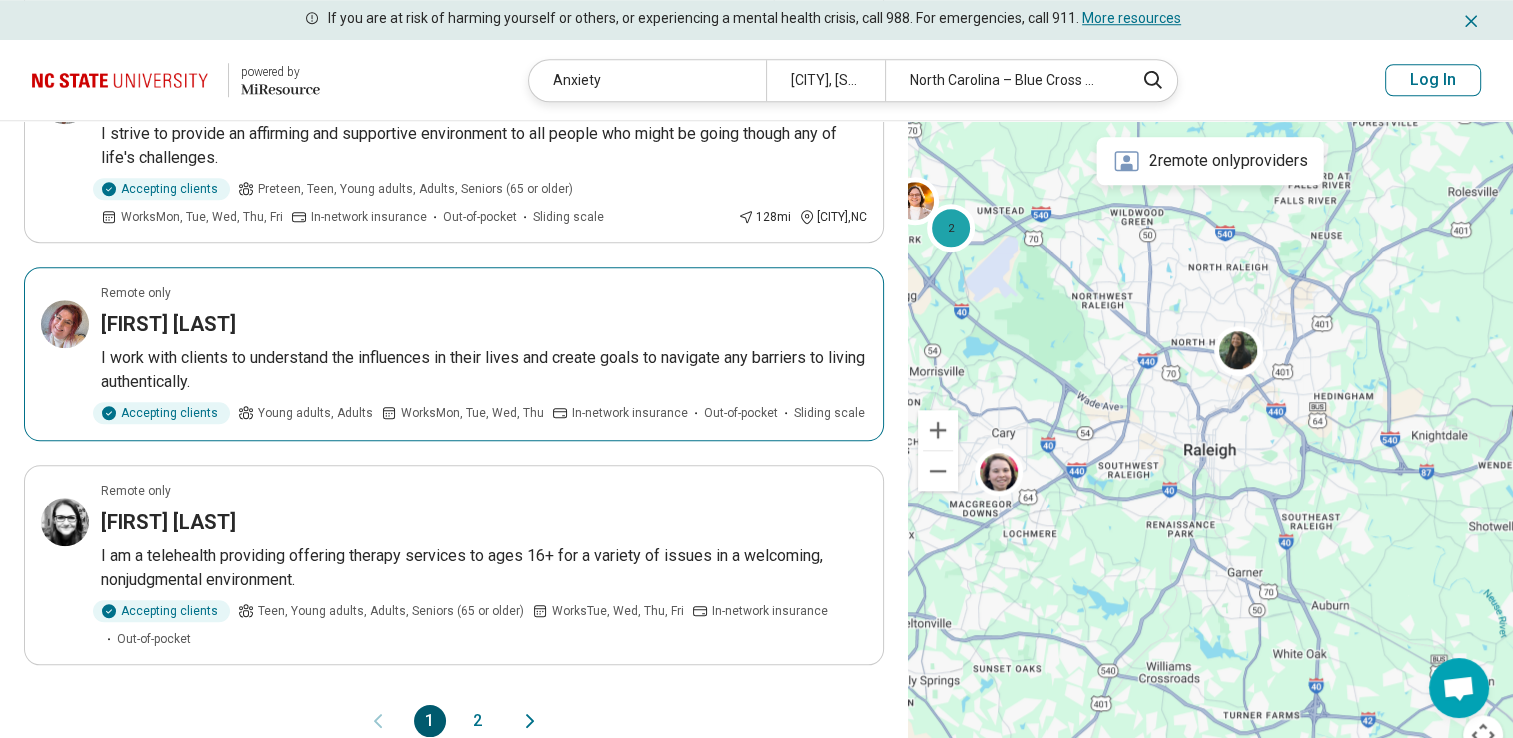 click on "Kaitlin Duren" at bounding box center (168, 324) 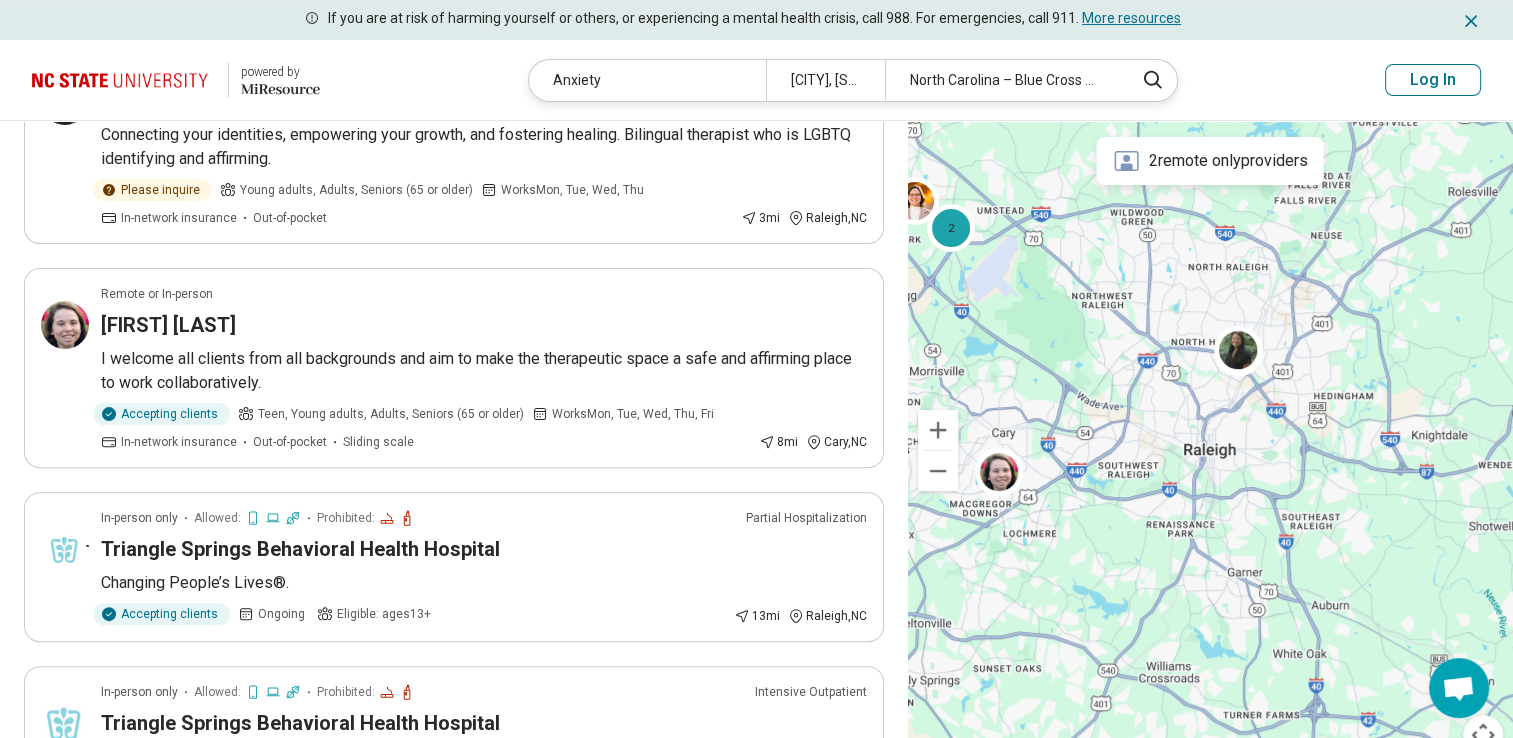 scroll, scrollTop: 0, scrollLeft: 0, axis: both 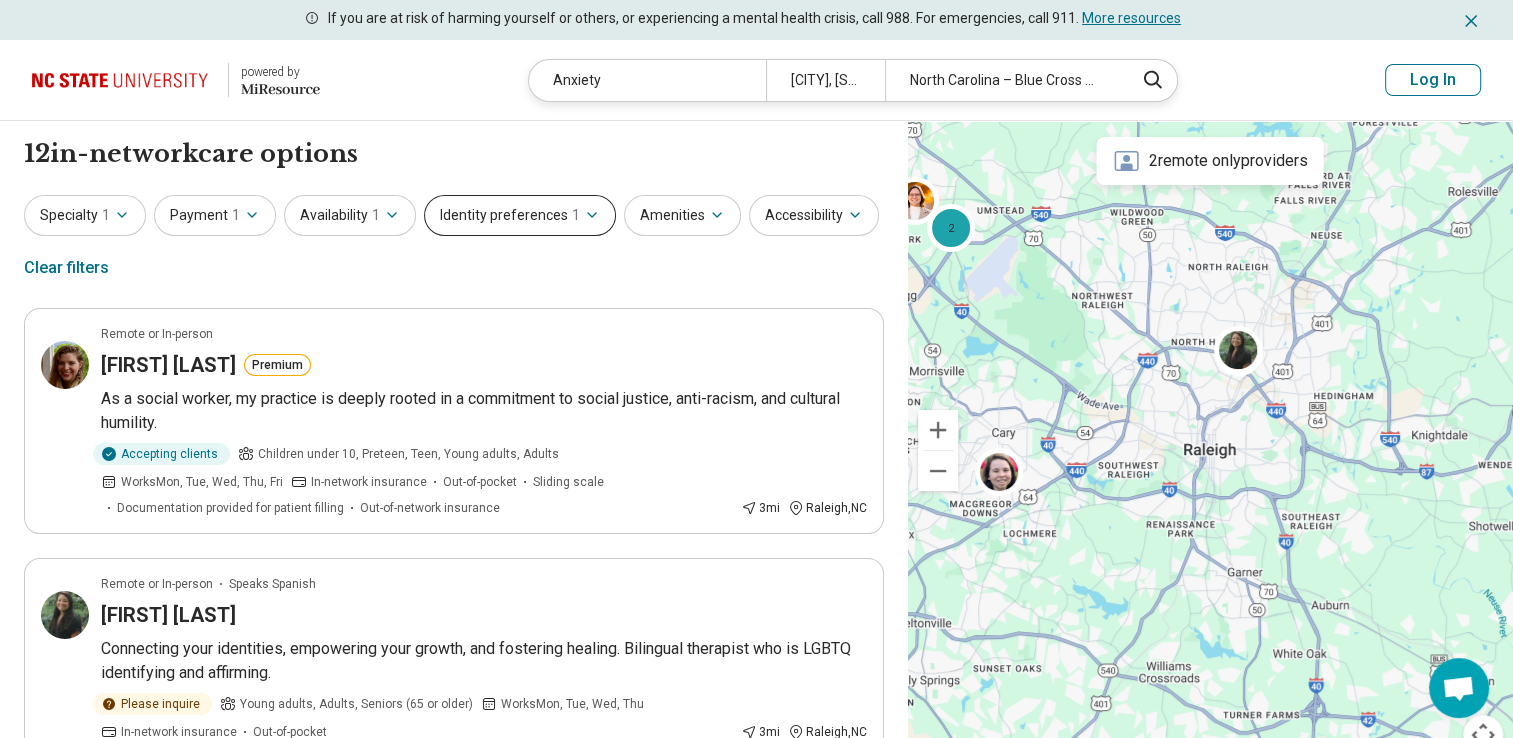 click on "Identity preferences 1" at bounding box center [520, 215] 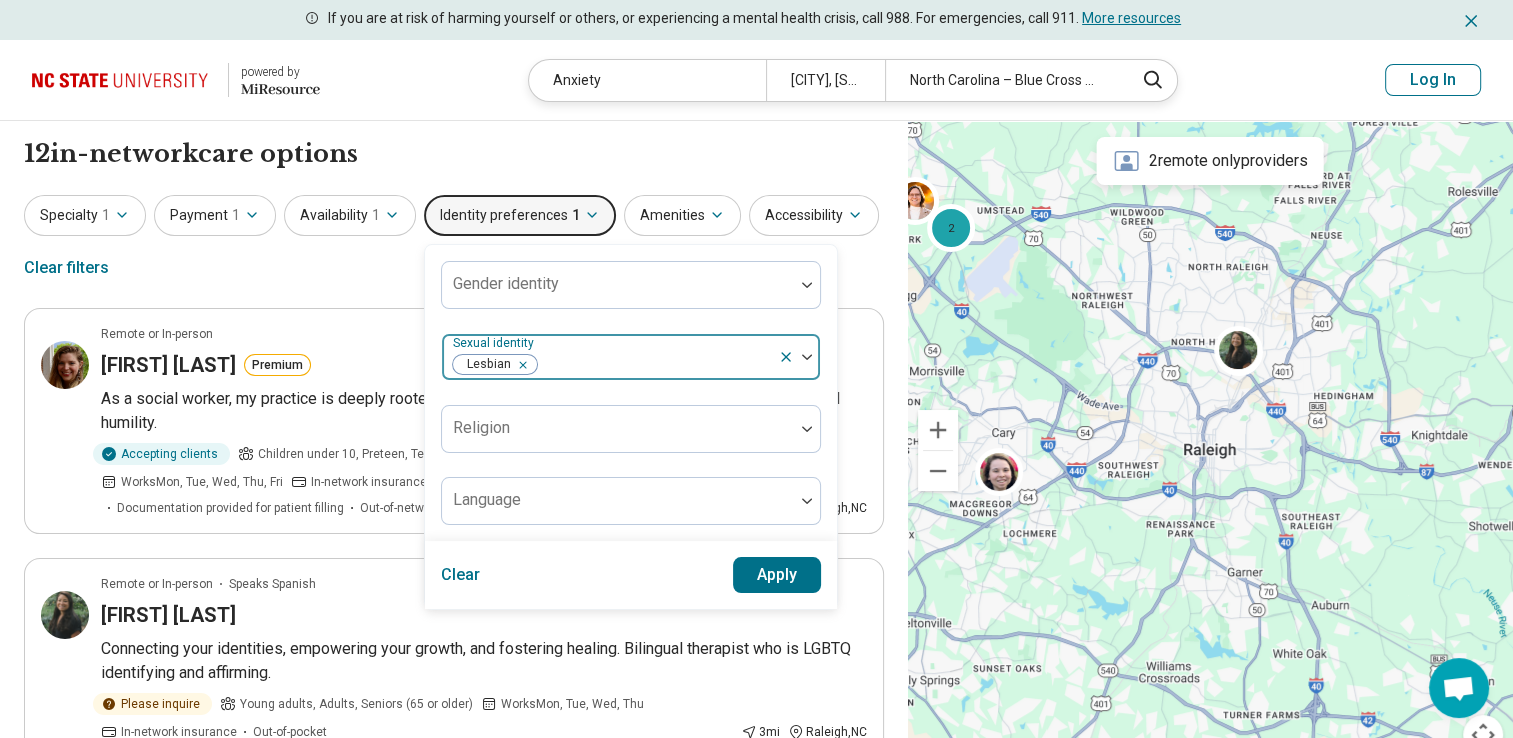 click 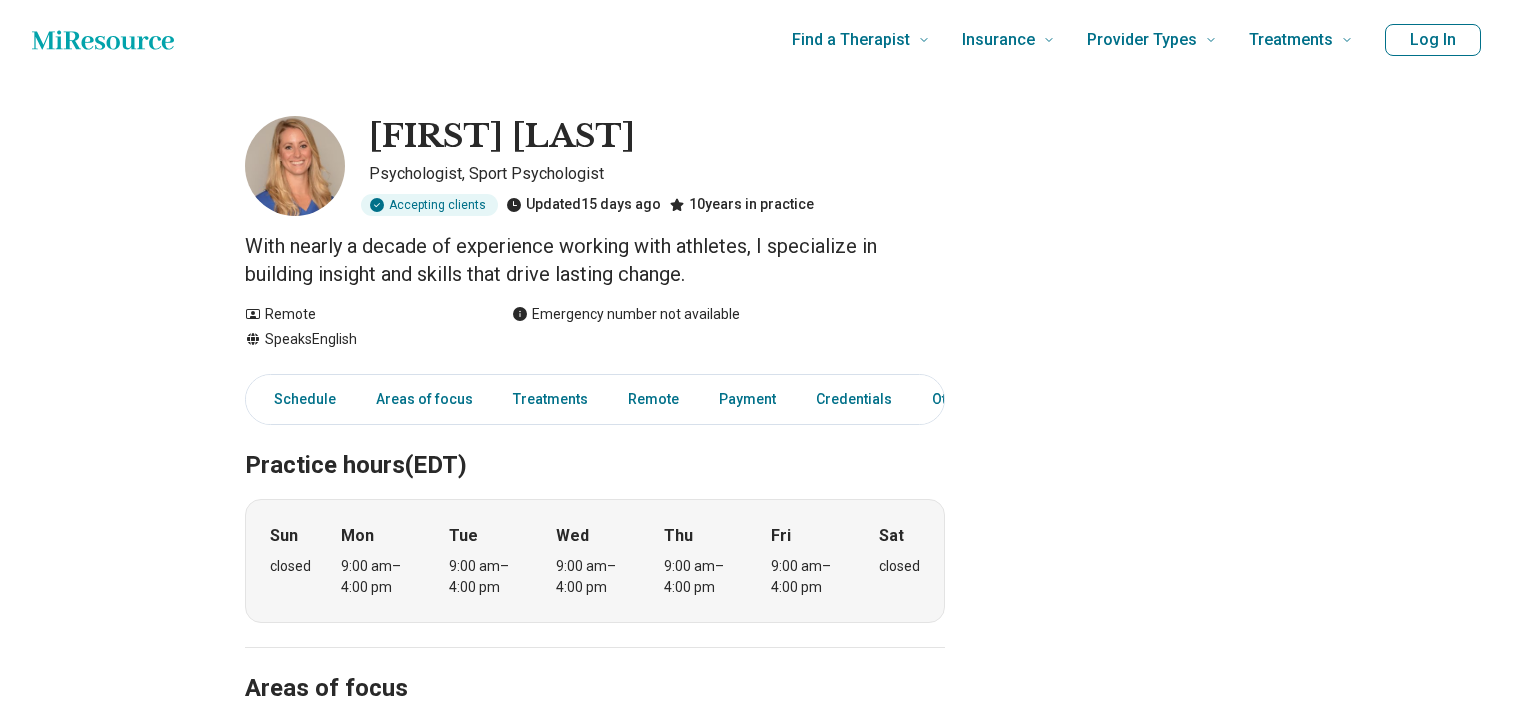 scroll, scrollTop: 0, scrollLeft: 0, axis: both 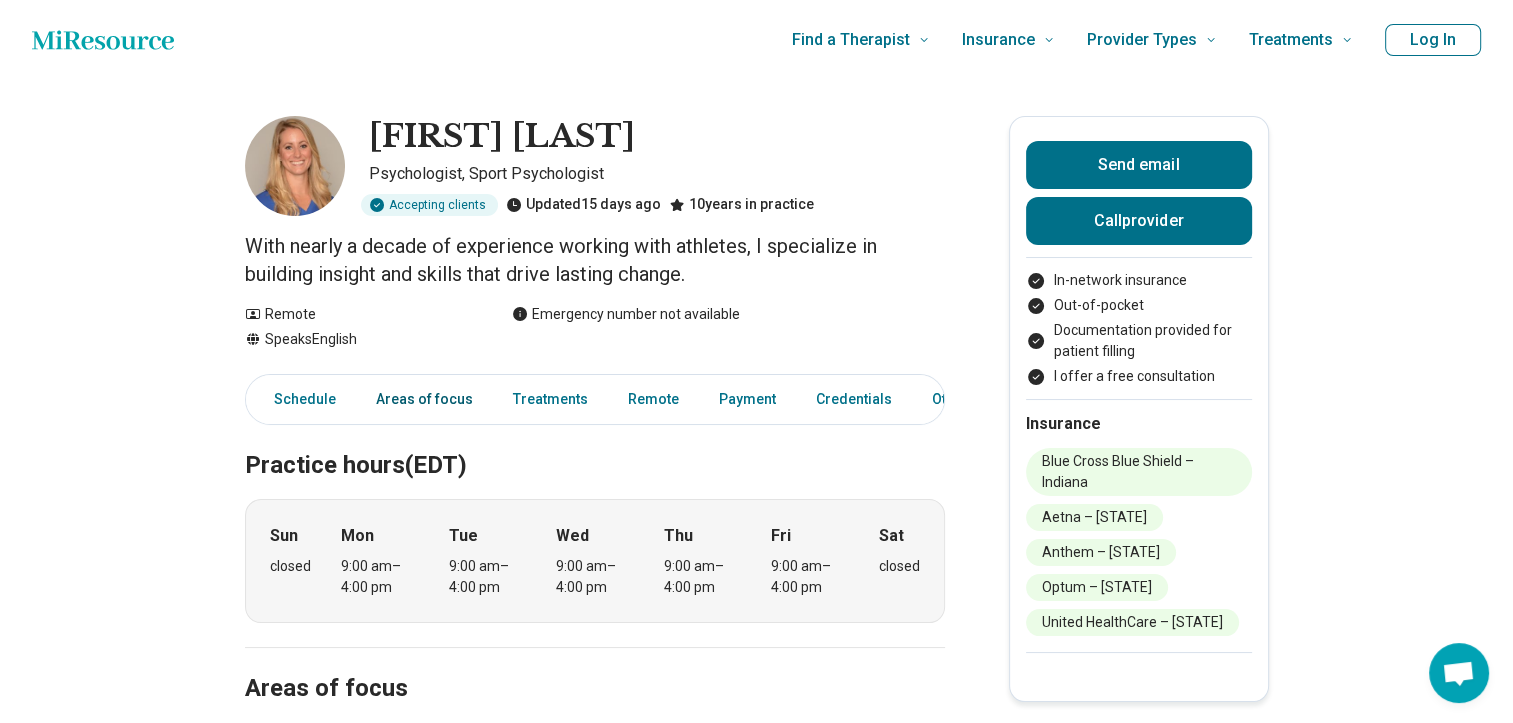 click on "Areas of focus" at bounding box center (424, 399) 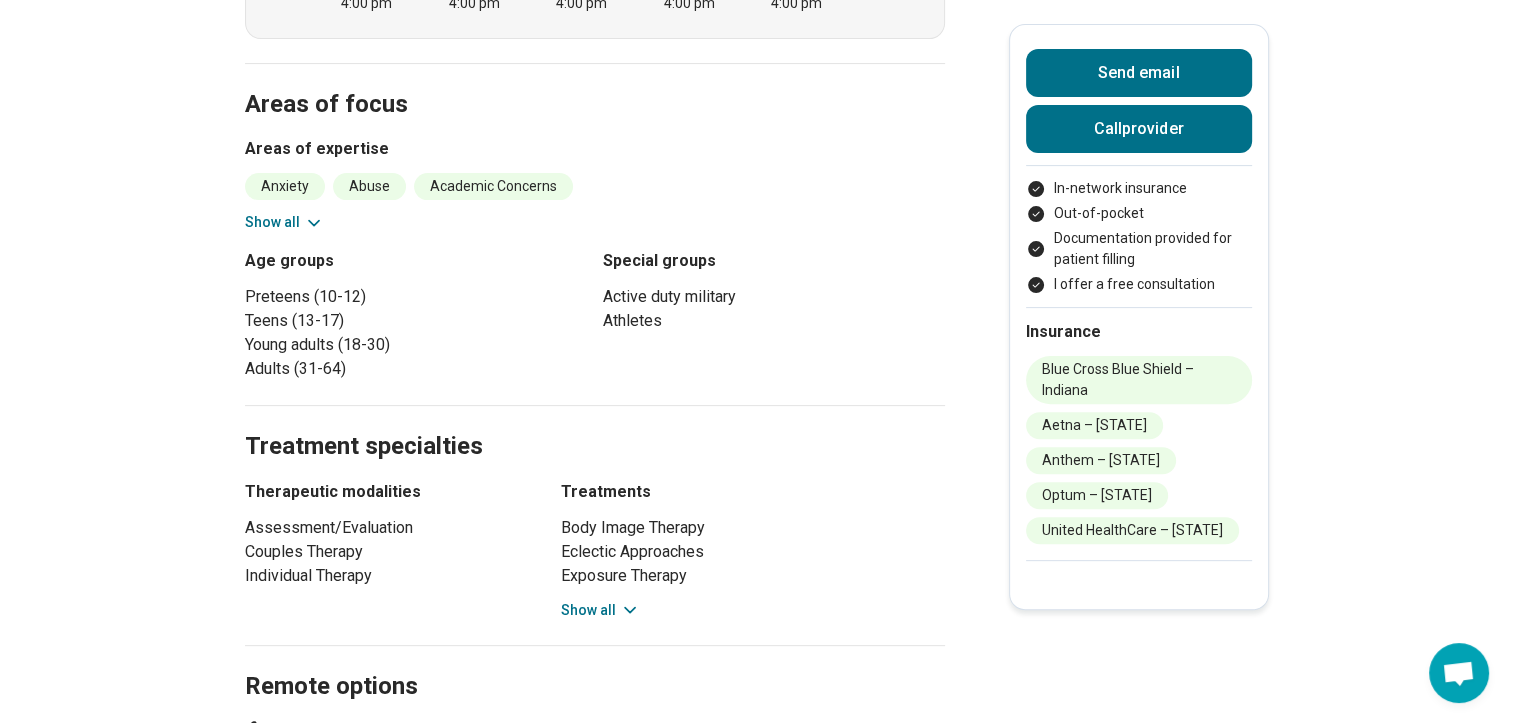 scroll, scrollTop: 622, scrollLeft: 0, axis: vertical 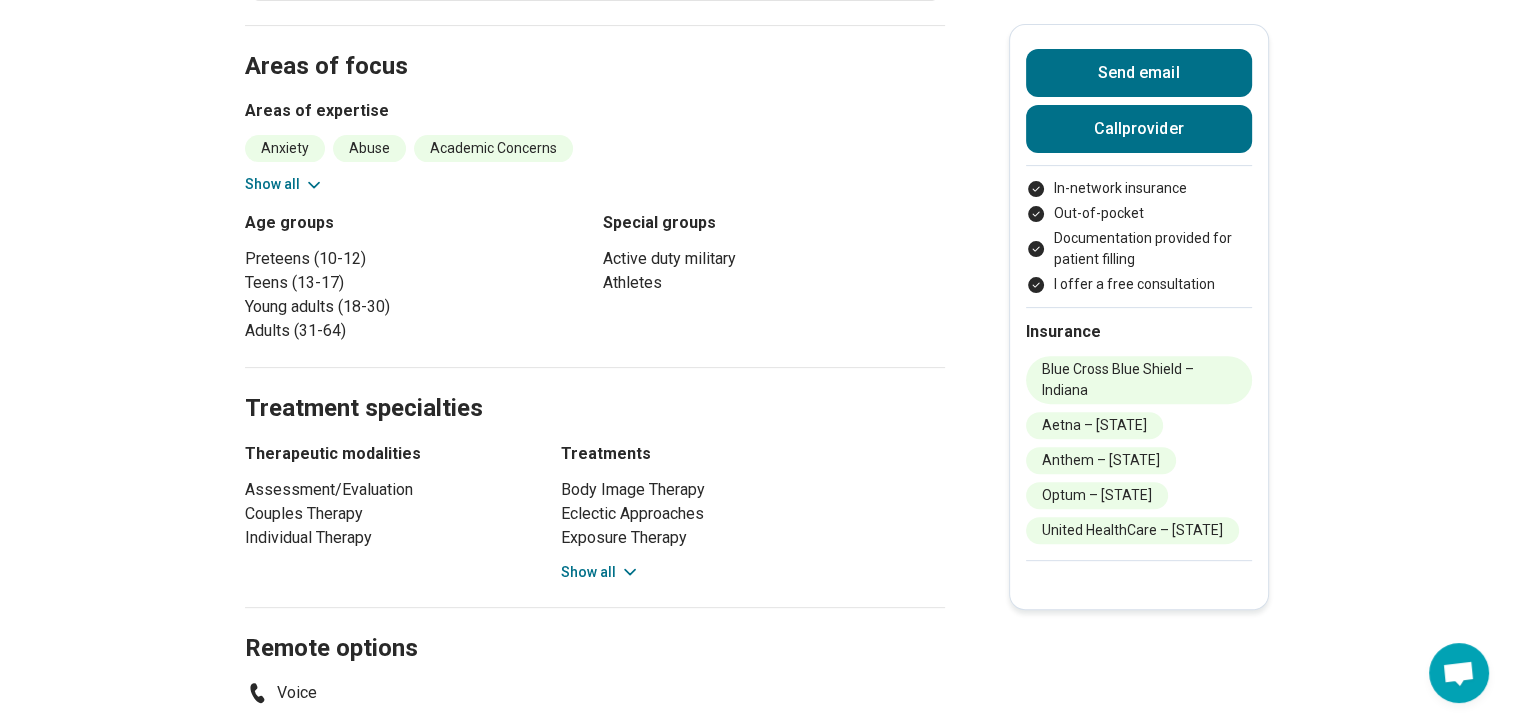 click on "Show all" at bounding box center (600, 572) 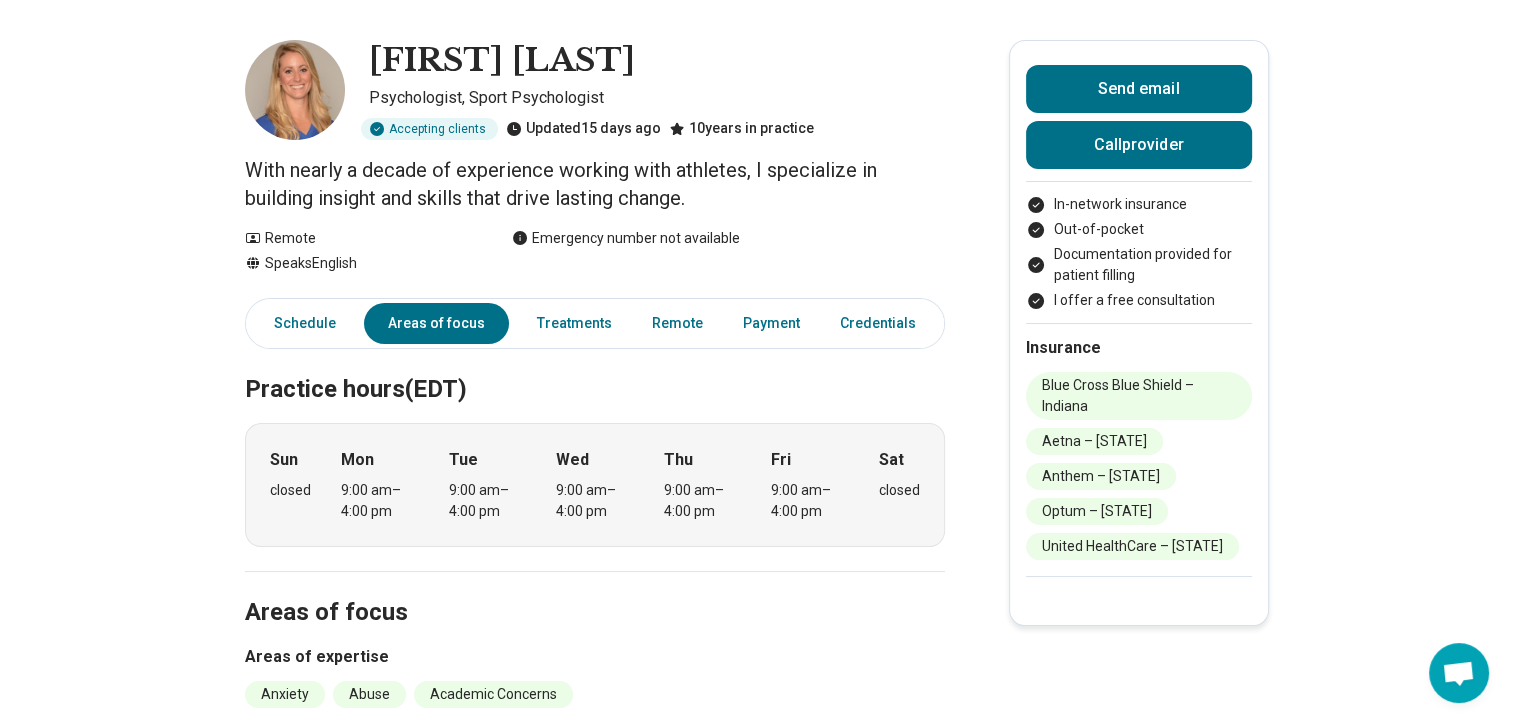scroll, scrollTop: 0, scrollLeft: 0, axis: both 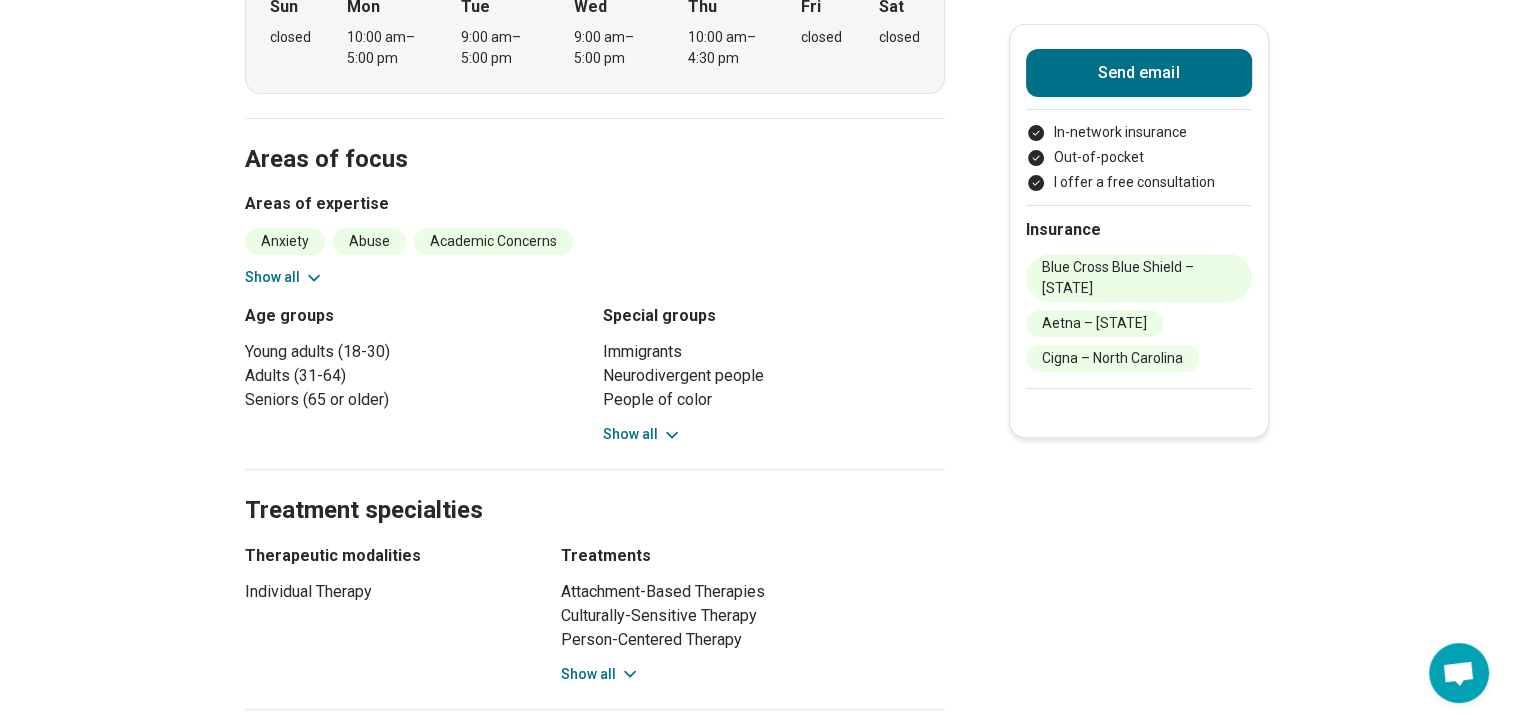click on "Show all" at bounding box center (642, 434) 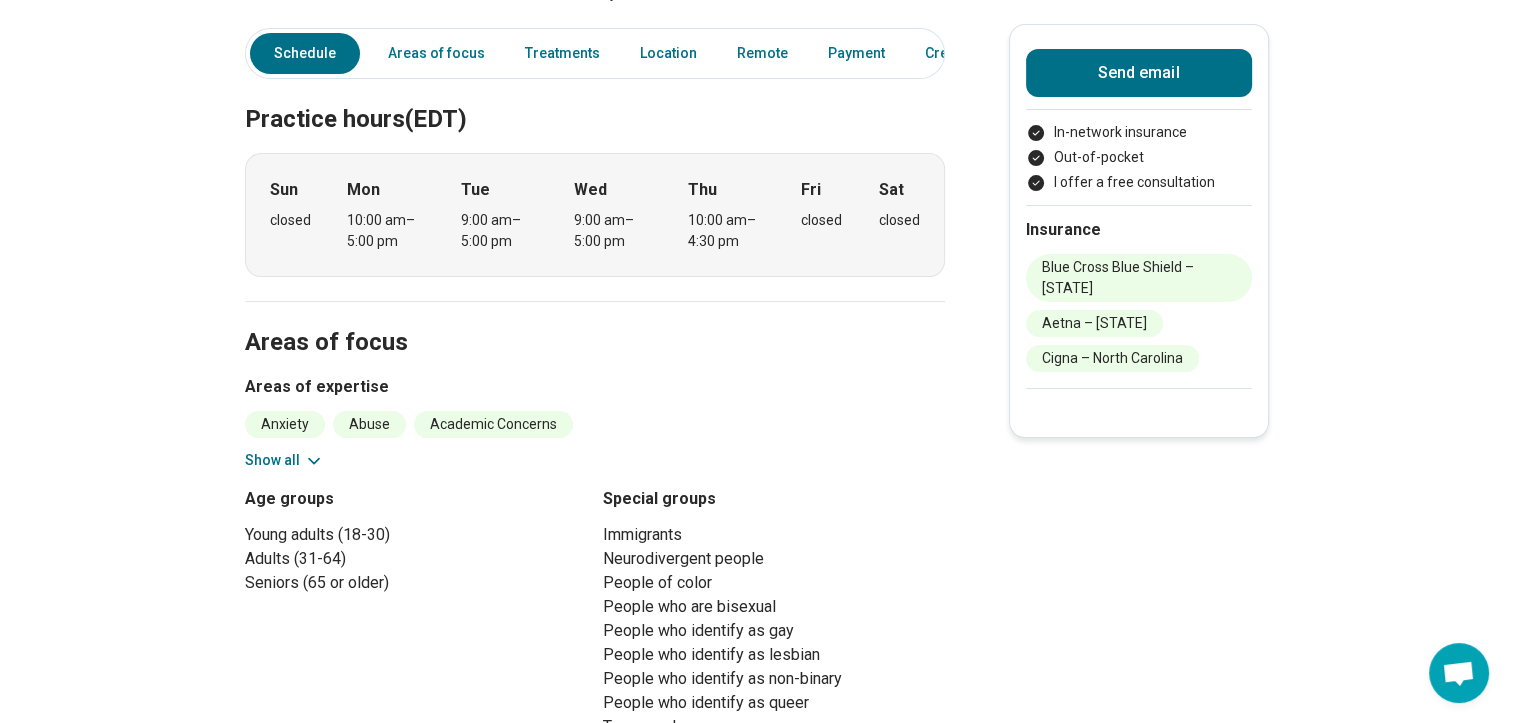scroll, scrollTop: 0, scrollLeft: 0, axis: both 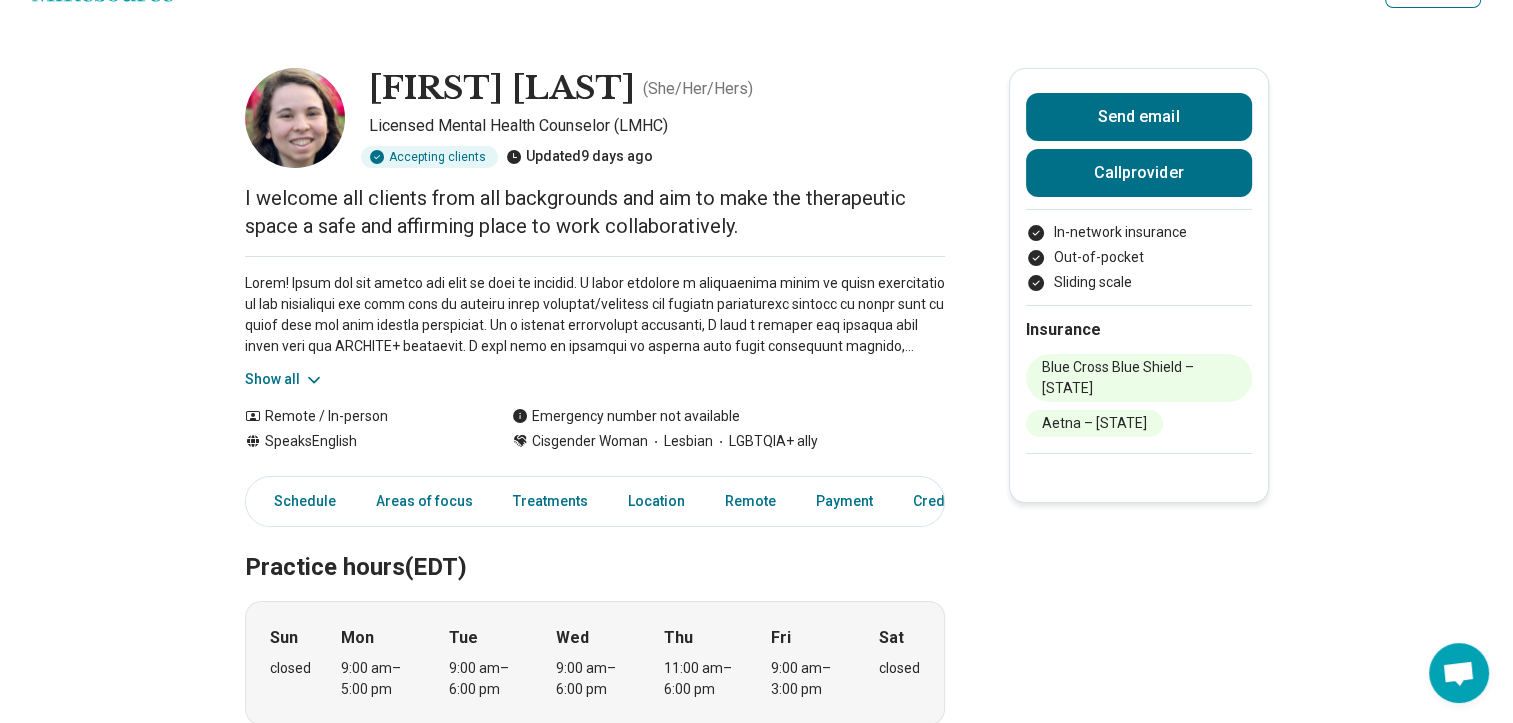 click on "Show all" at bounding box center [284, 379] 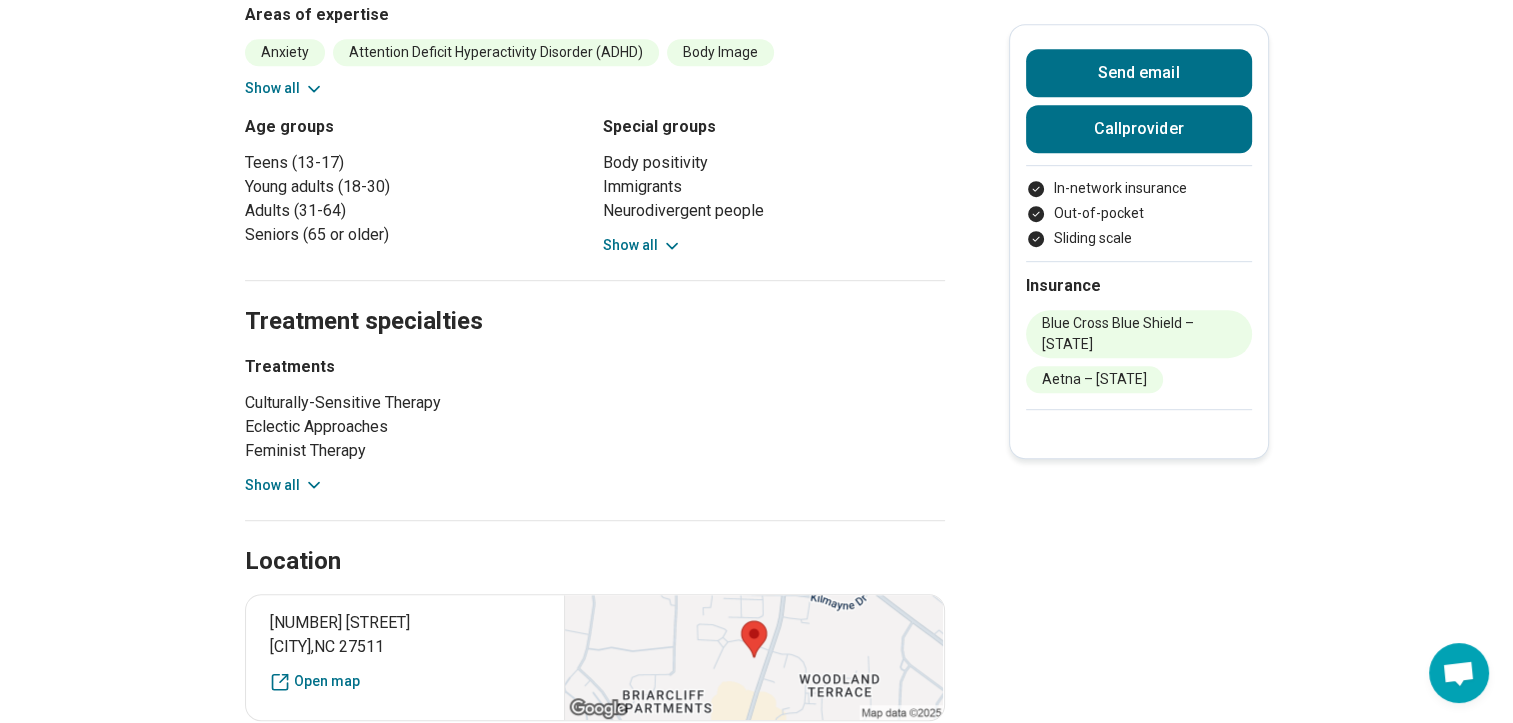 scroll, scrollTop: 1016, scrollLeft: 0, axis: vertical 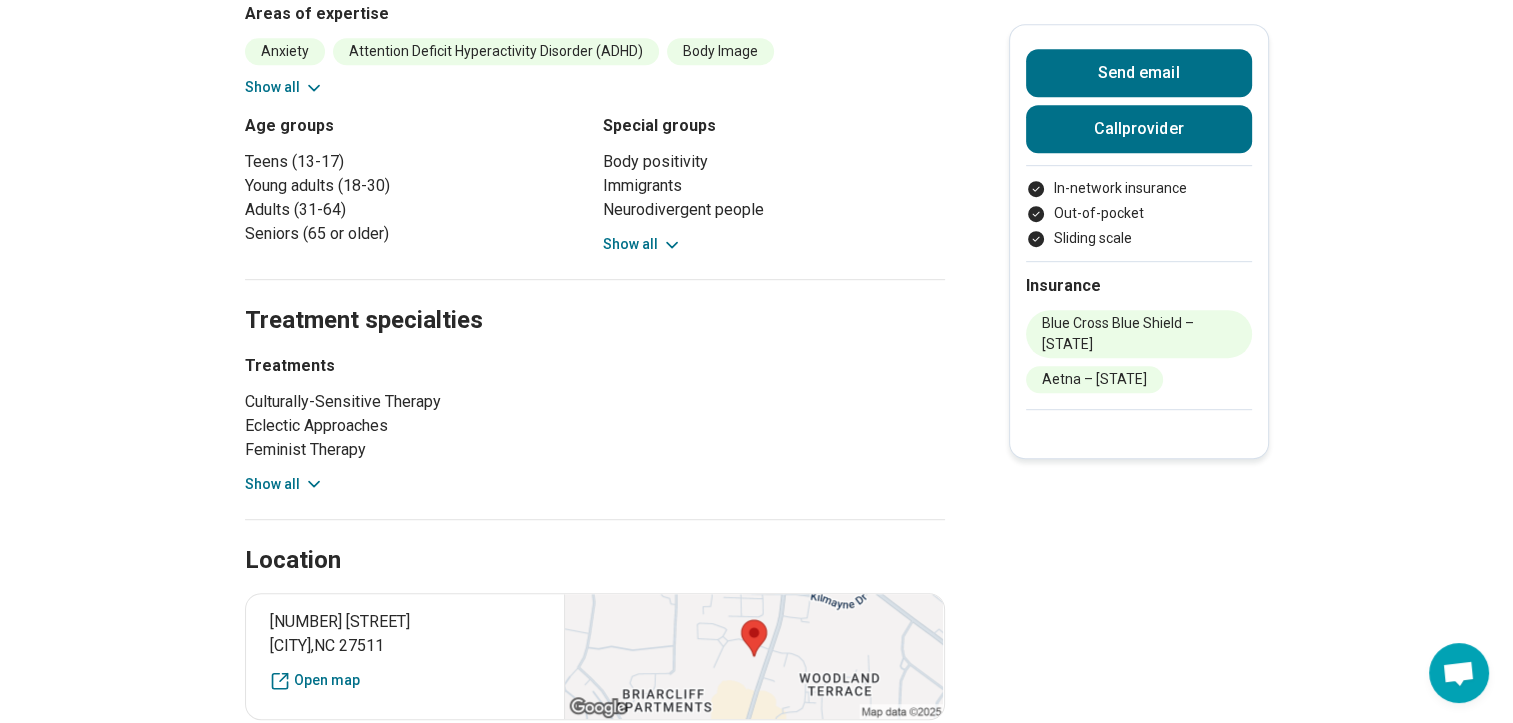 click on "Show all" at bounding box center (642, 244) 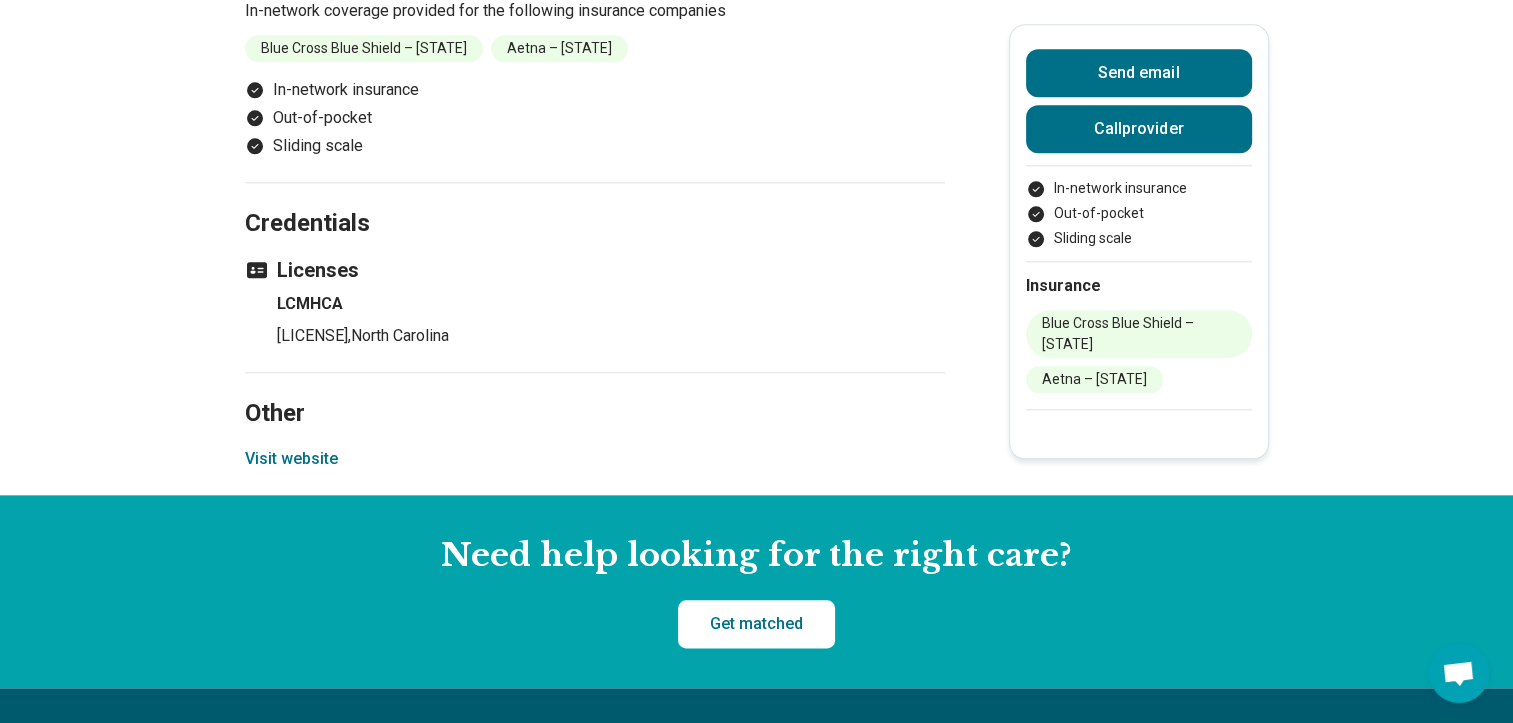 scroll, scrollTop: 2304, scrollLeft: 0, axis: vertical 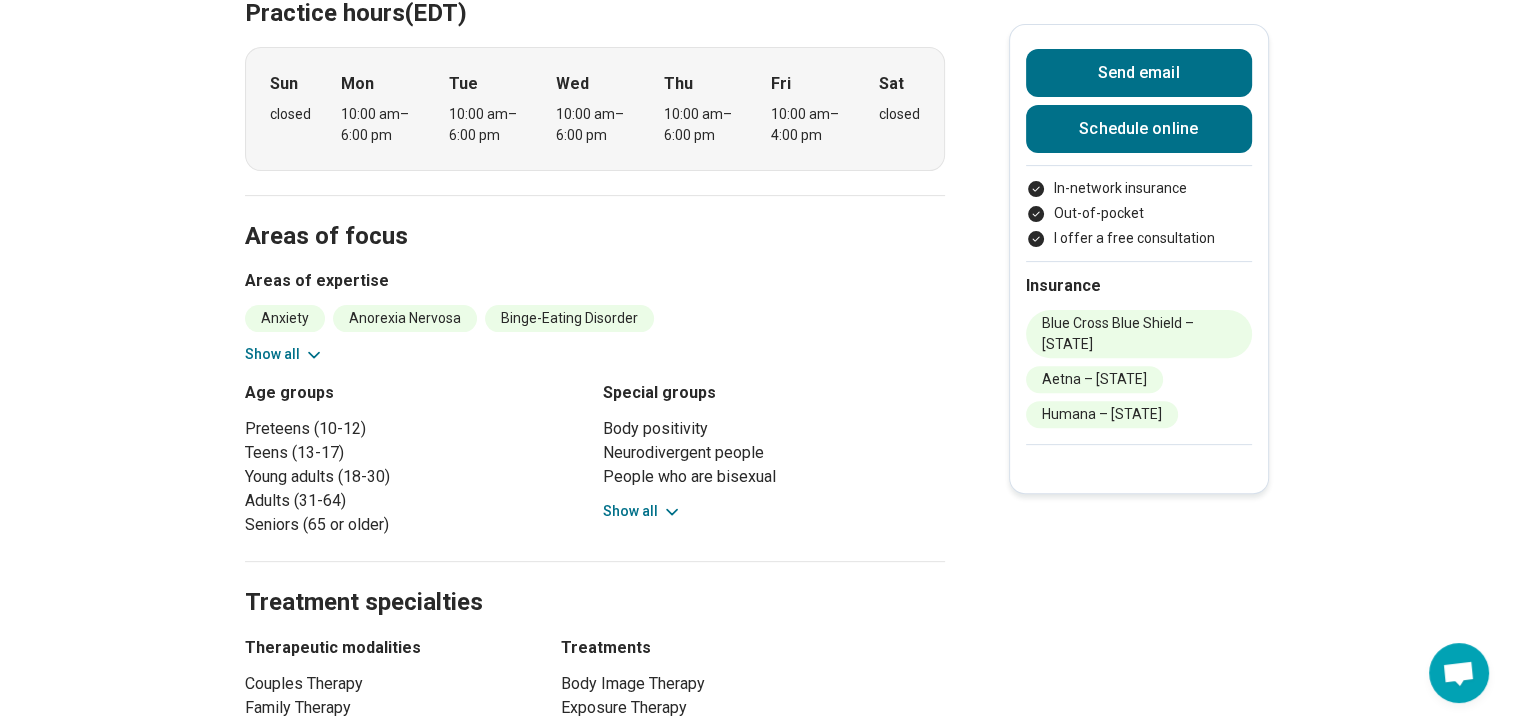 click 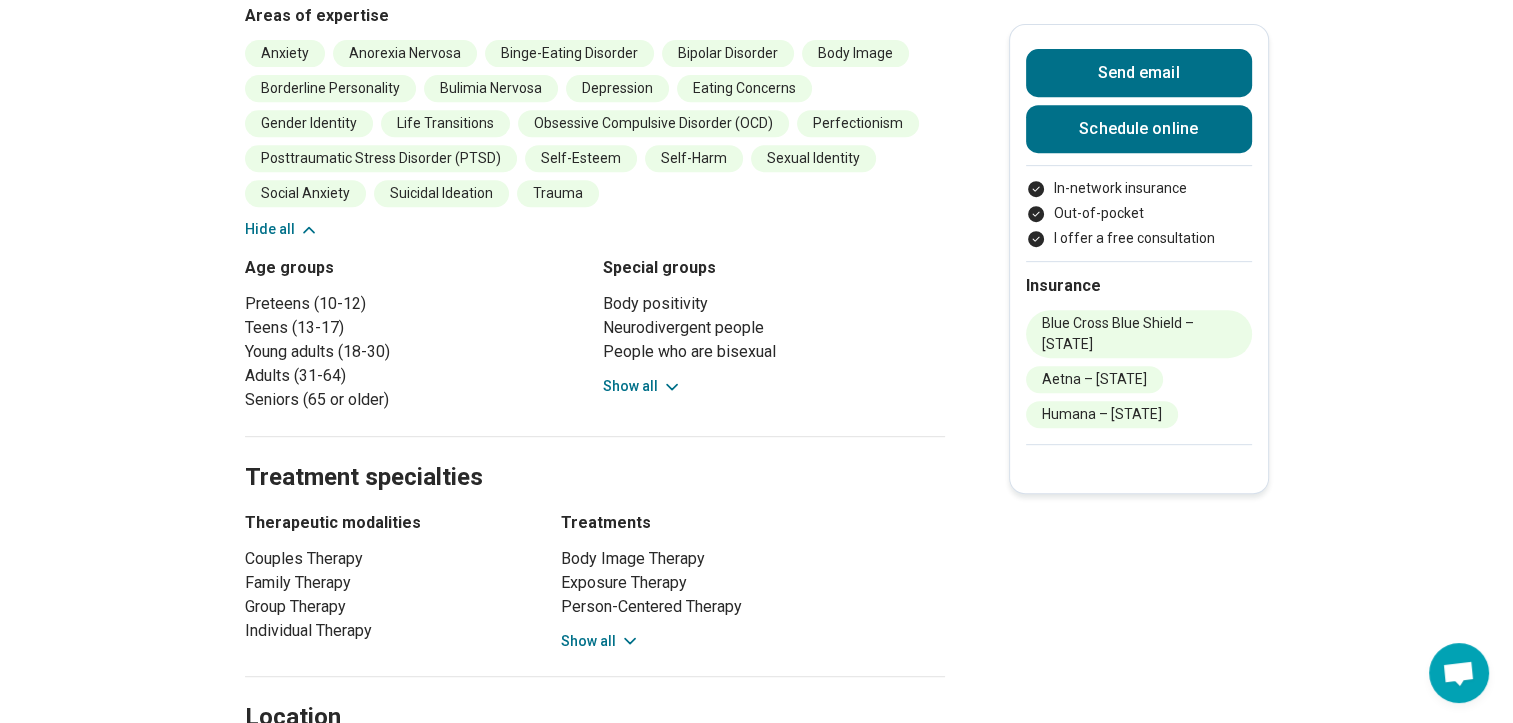 scroll, scrollTop: 866, scrollLeft: 0, axis: vertical 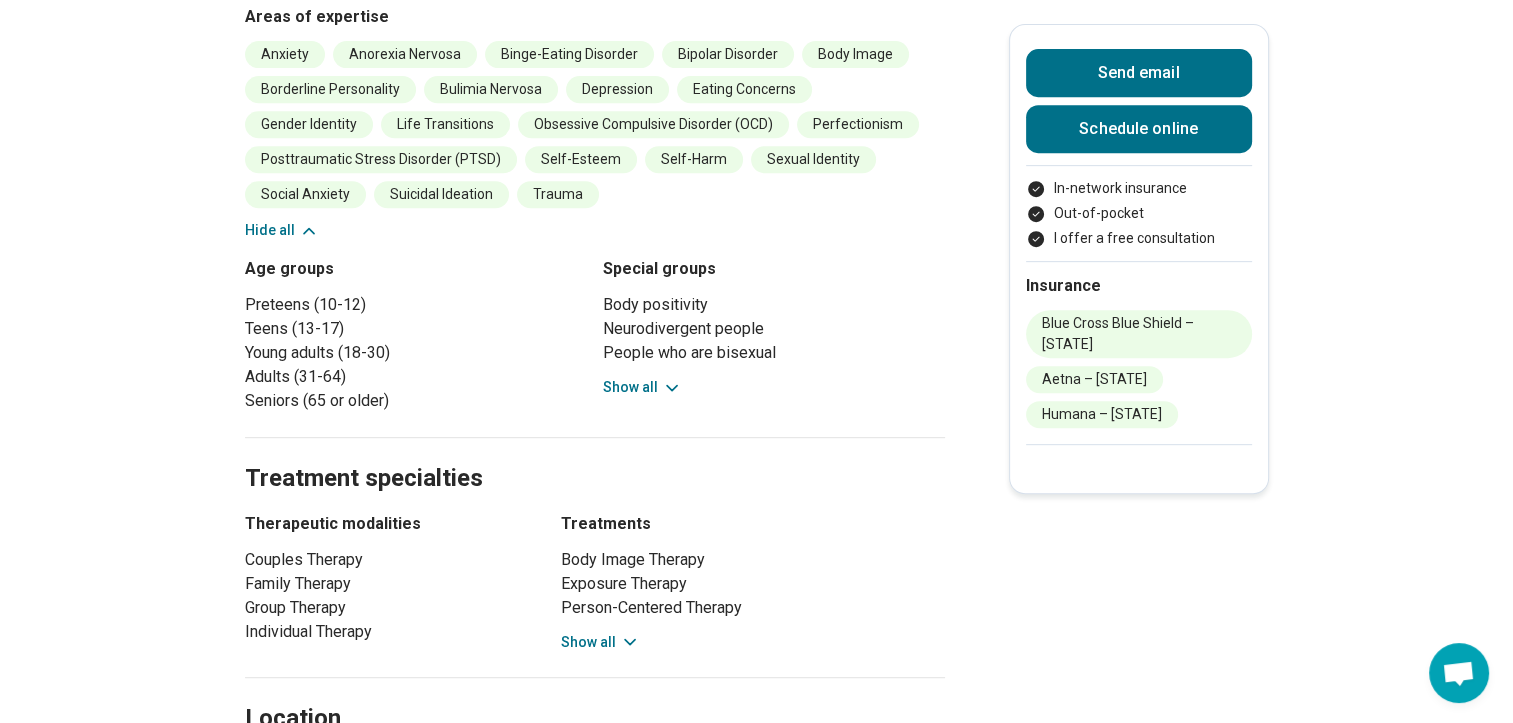 click on "Show all" at bounding box center (642, 387) 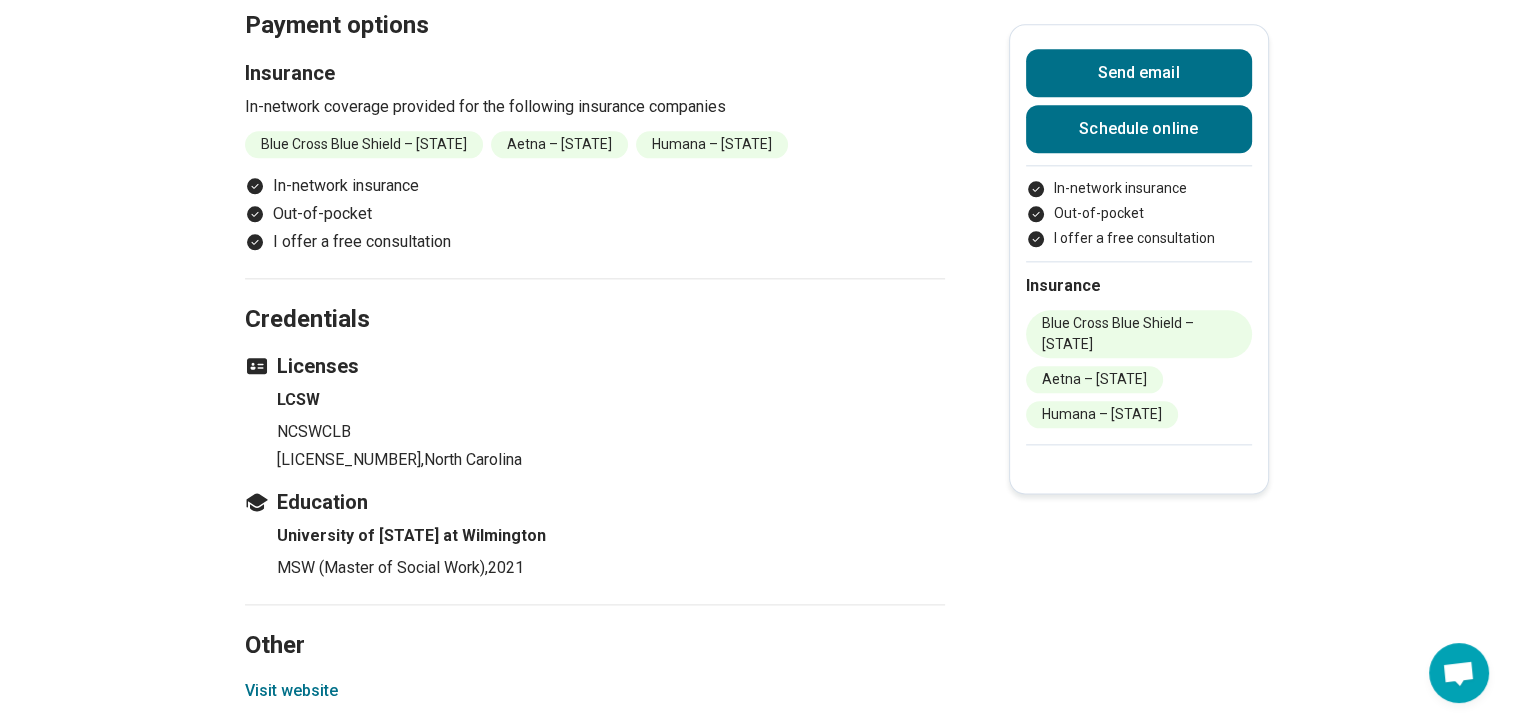 scroll, scrollTop: 2360, scrollLeft: 0, axis: vertical 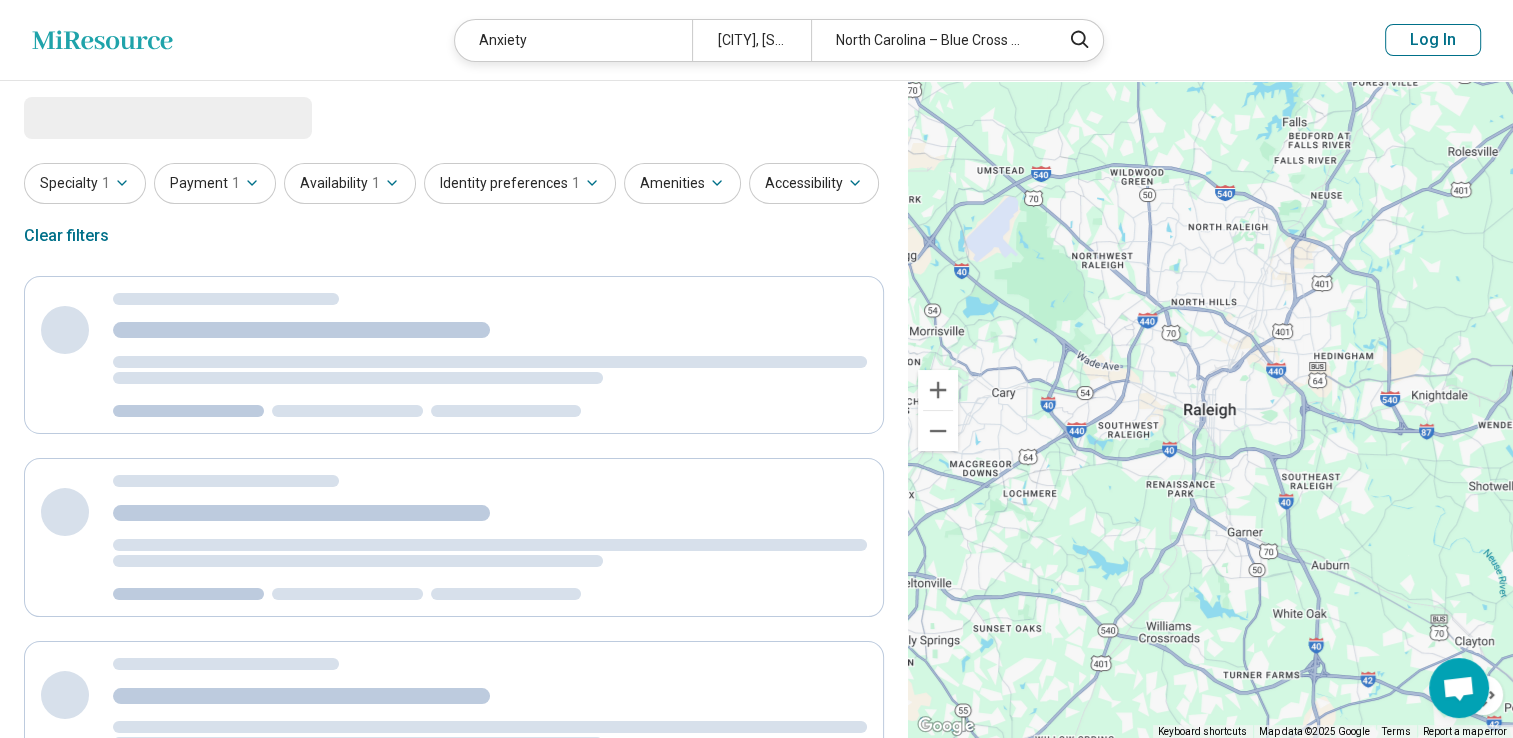 select on "***" 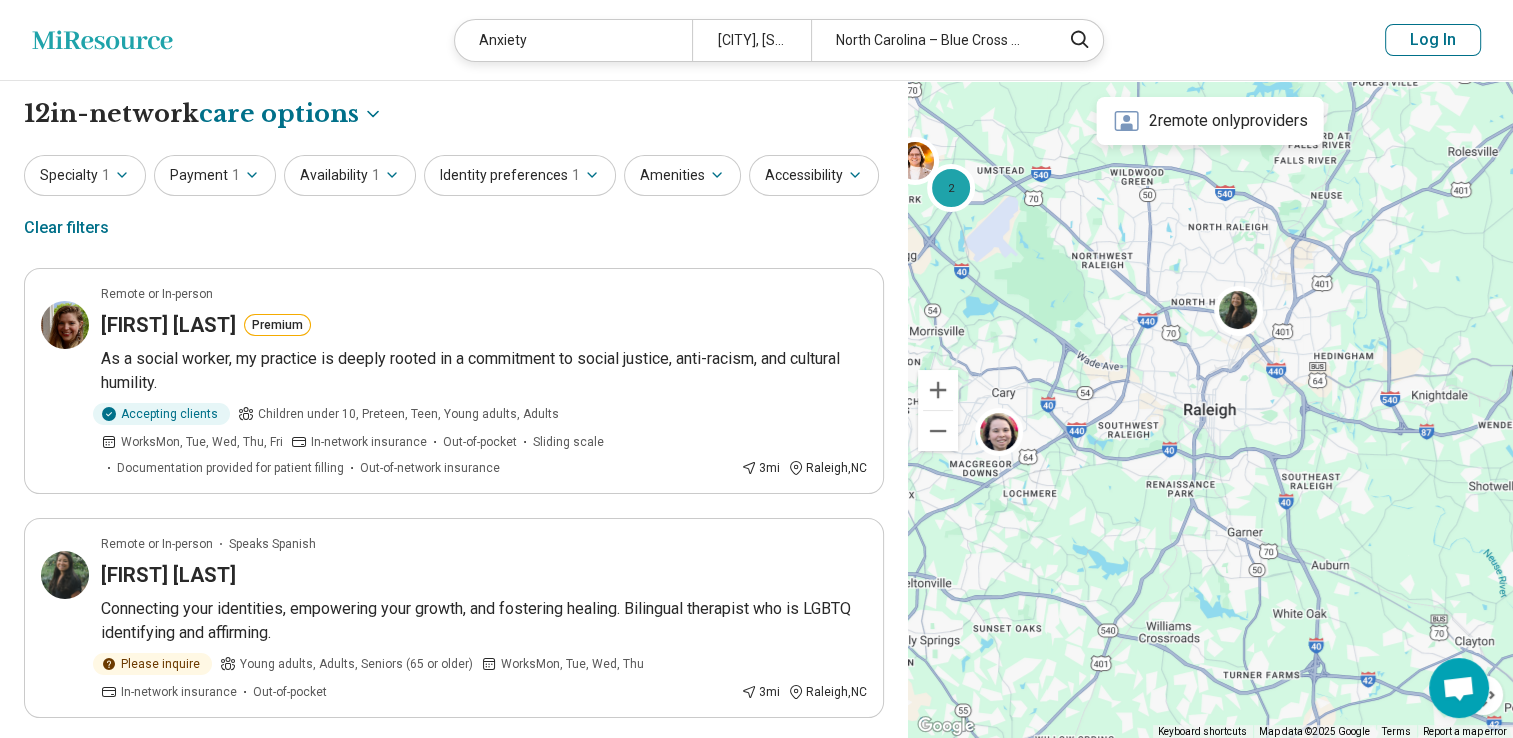 click on "Miresource logo" 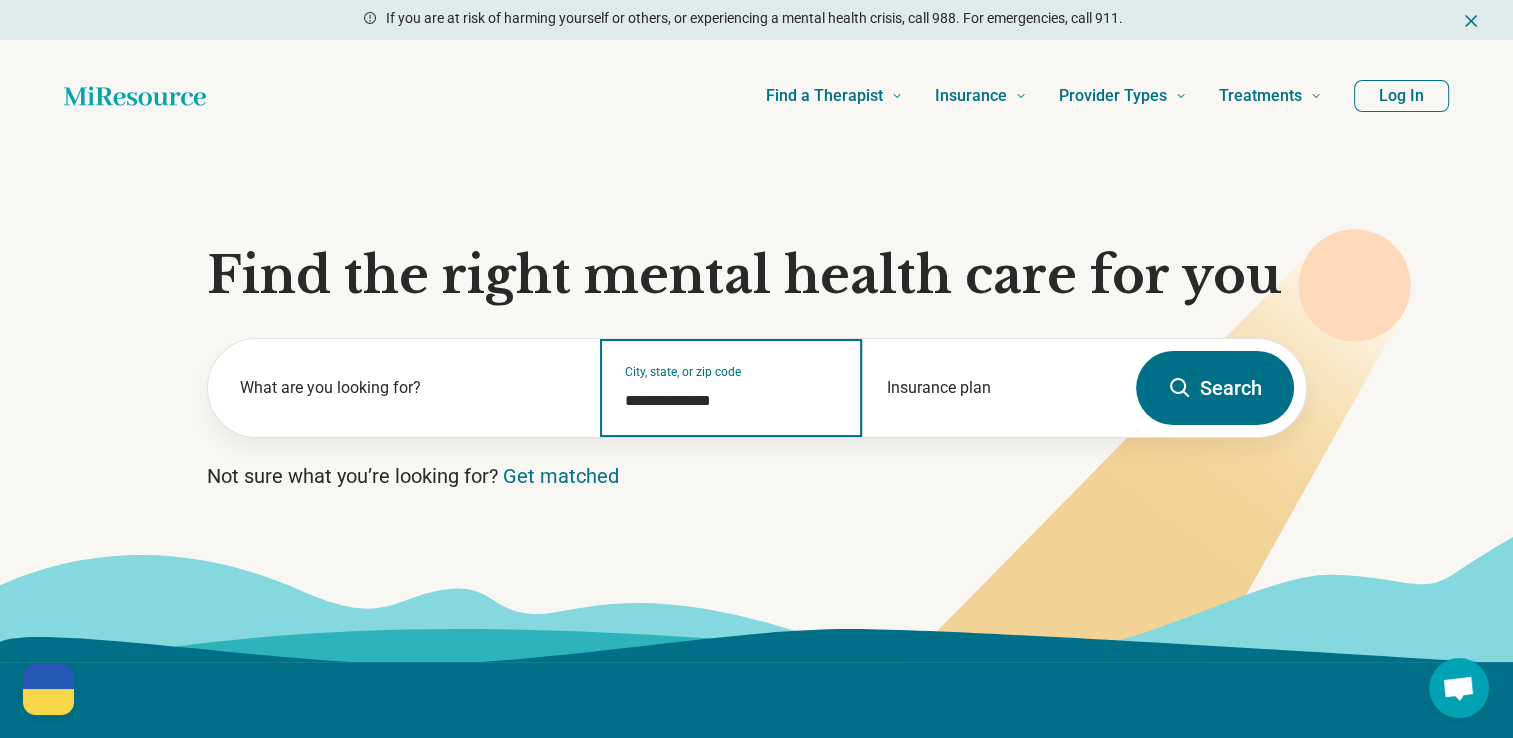 click on "**********" at bounding box center (731, 401) 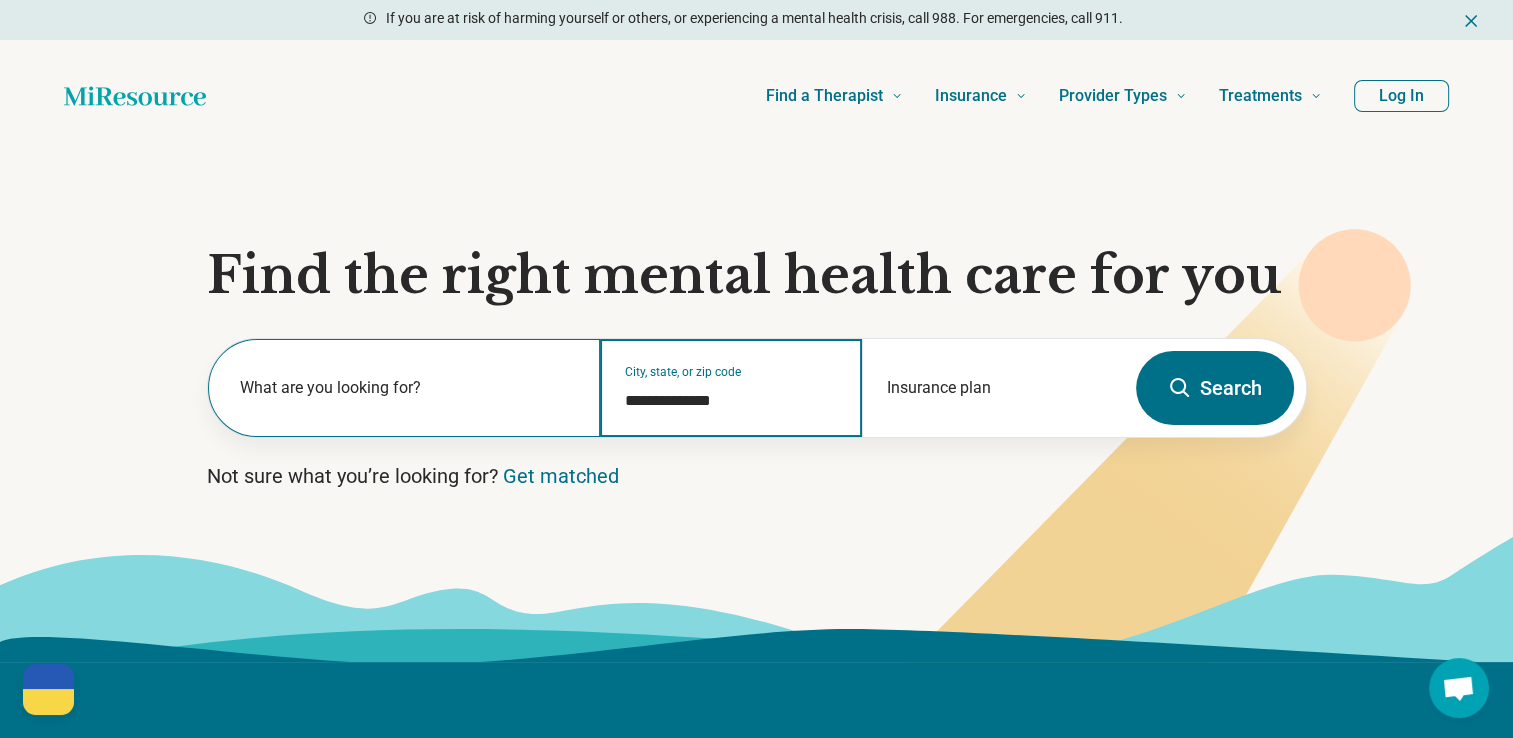 drag, startPoint x: 745, startPoint y: 408, endPoint x: 477, endPoint y: 430, distance: 268.90146 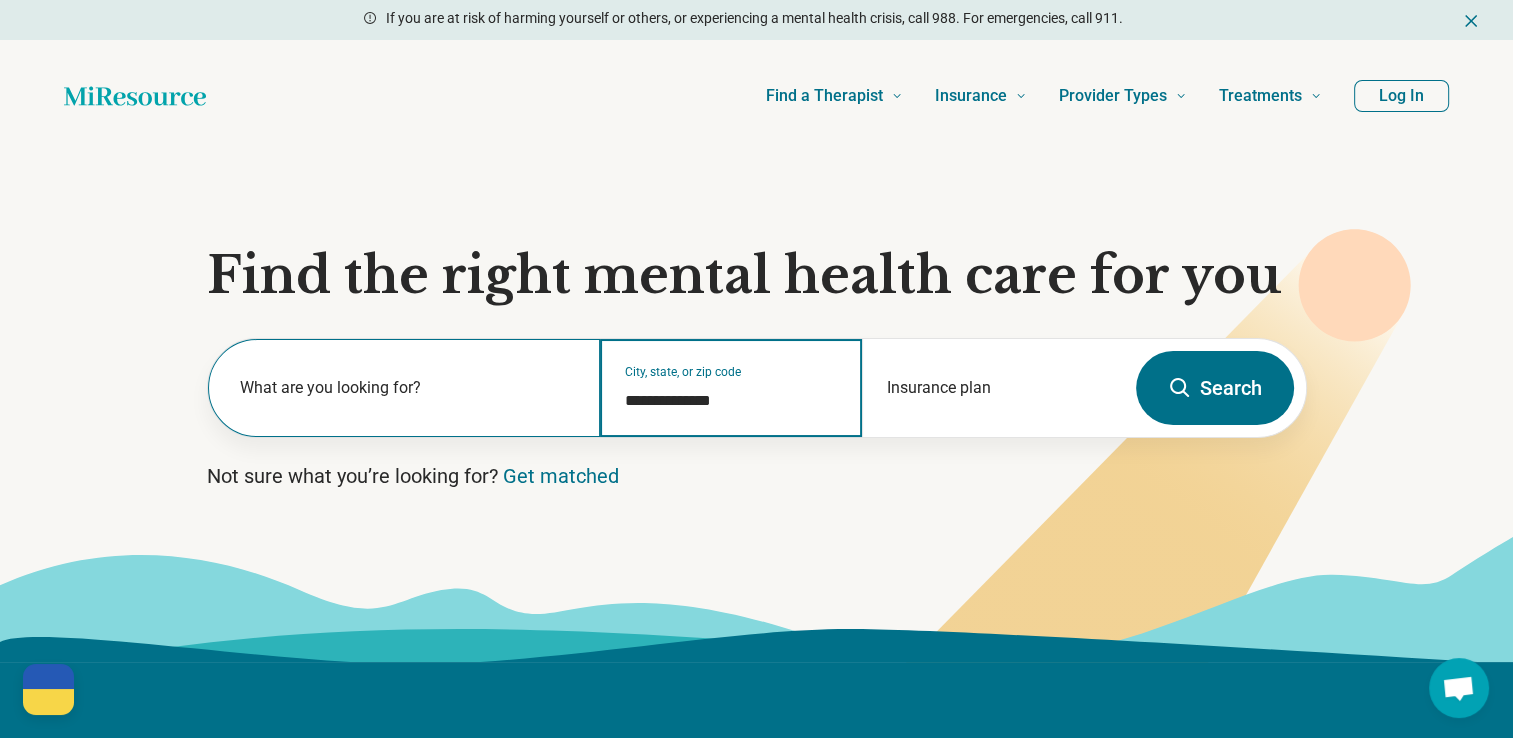 click on "**********" at bounding box center [666, 388] 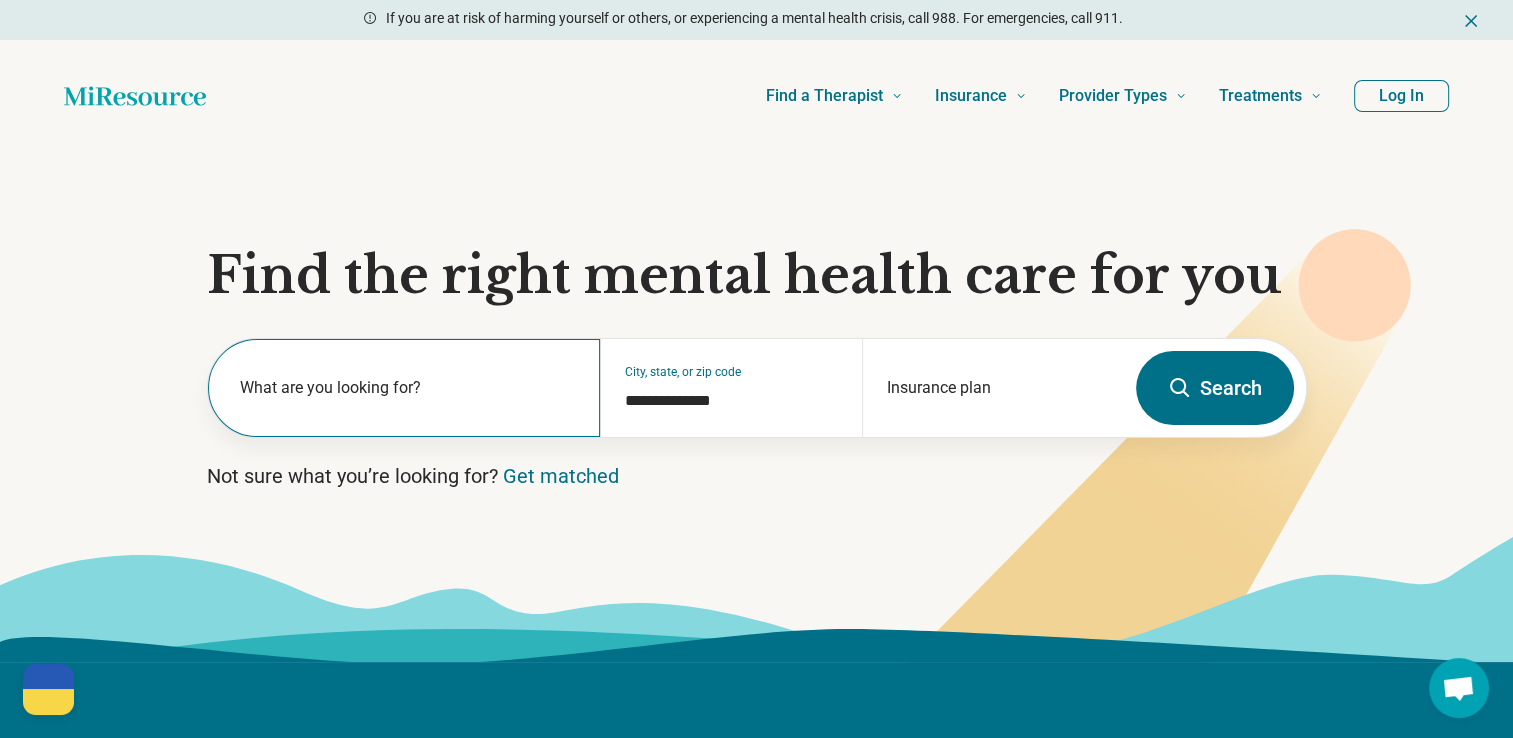click on "What are you looking for?" at bounding box center (404, 388) 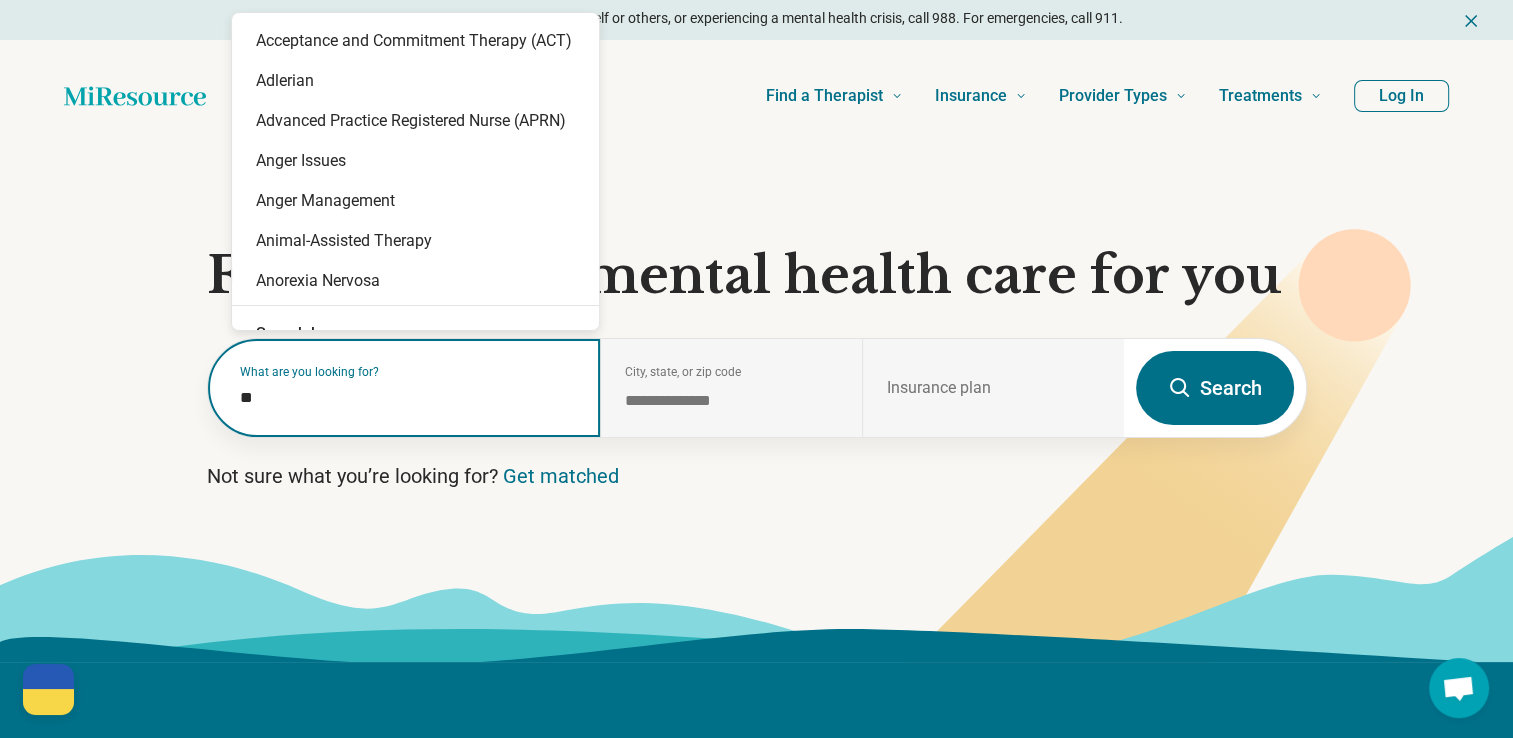 type on "***" 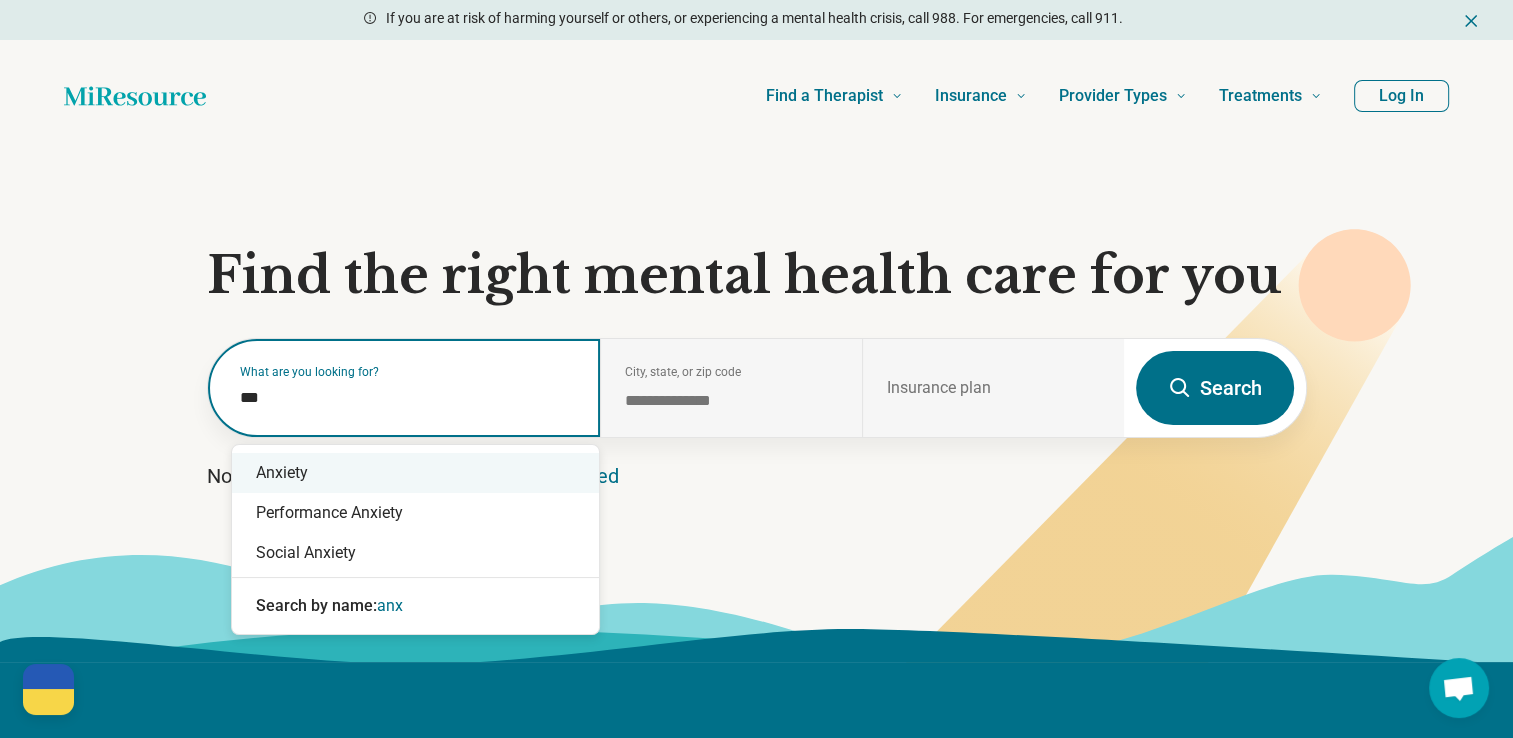 click on "Anxiety" at bounding box center (415, 473) 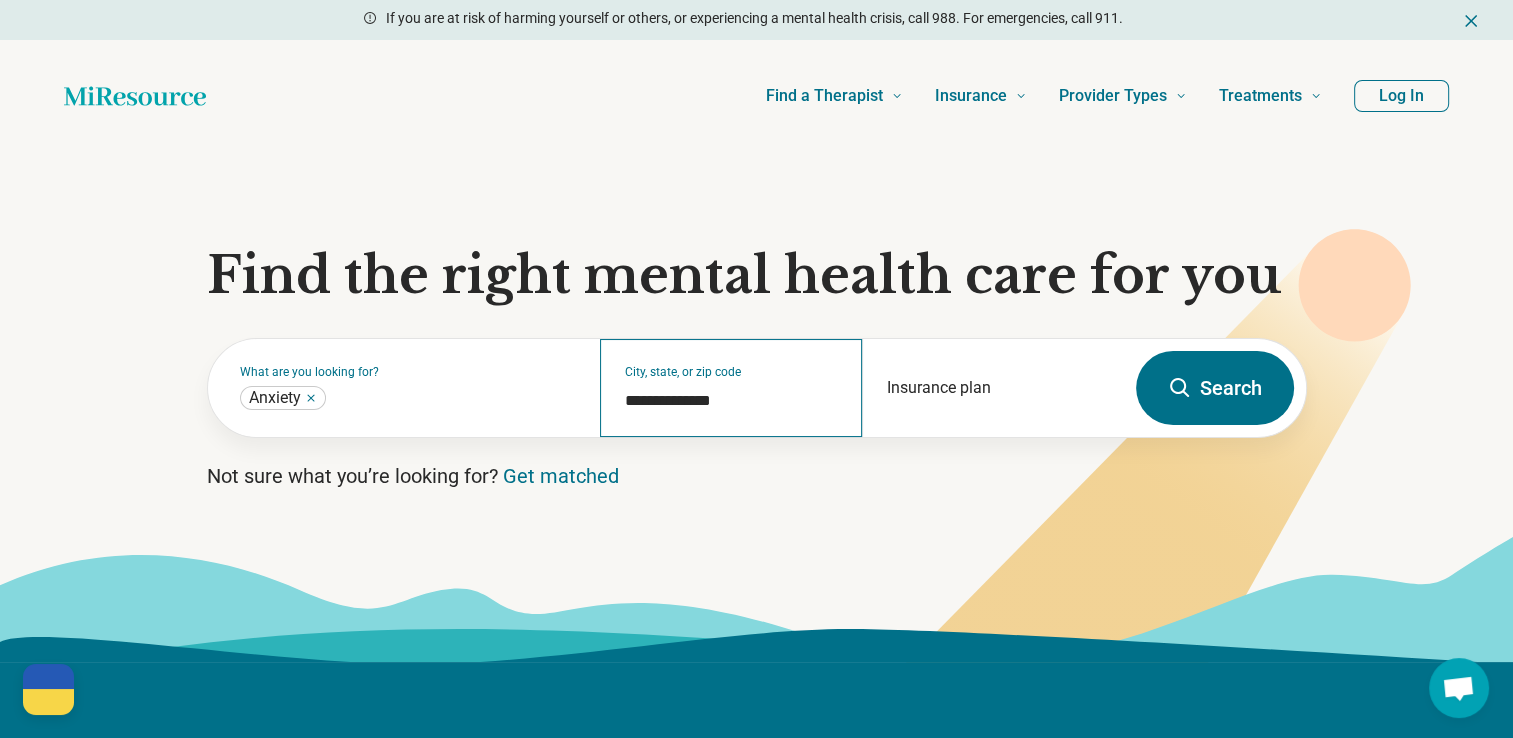 click on "**********" at bounding box center (731, 388) 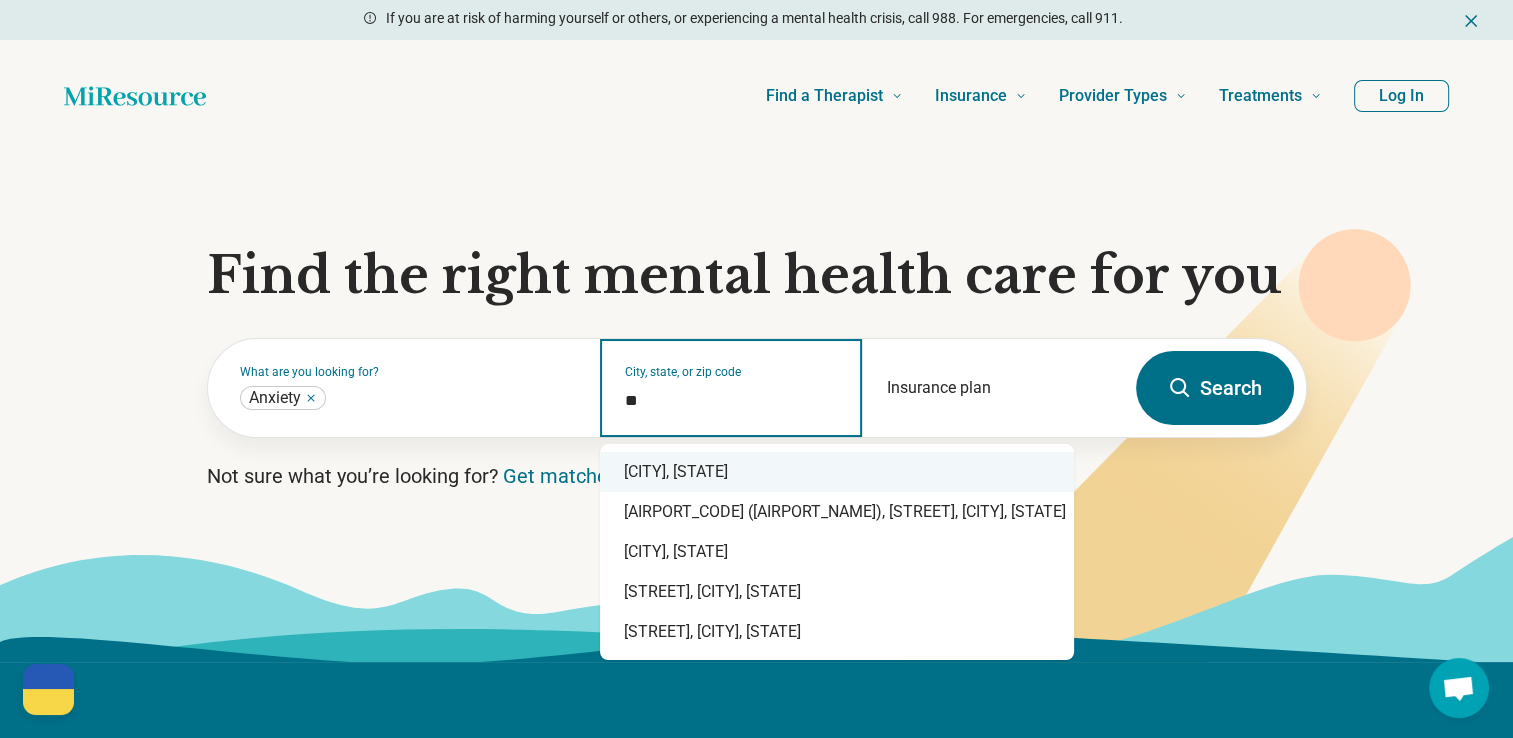 click on "Raleigh, NC" at bounding box center [837, 472] 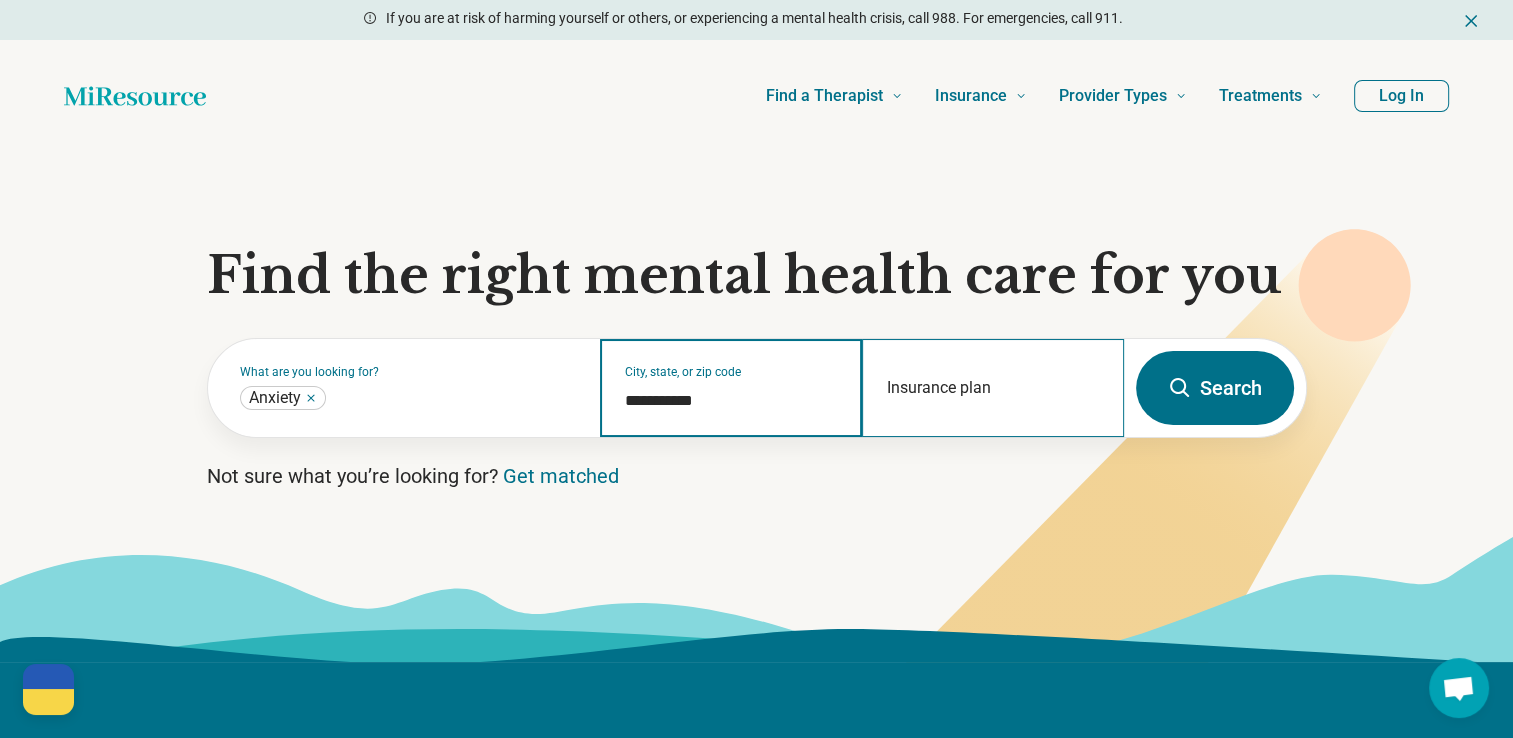 type on "**********" 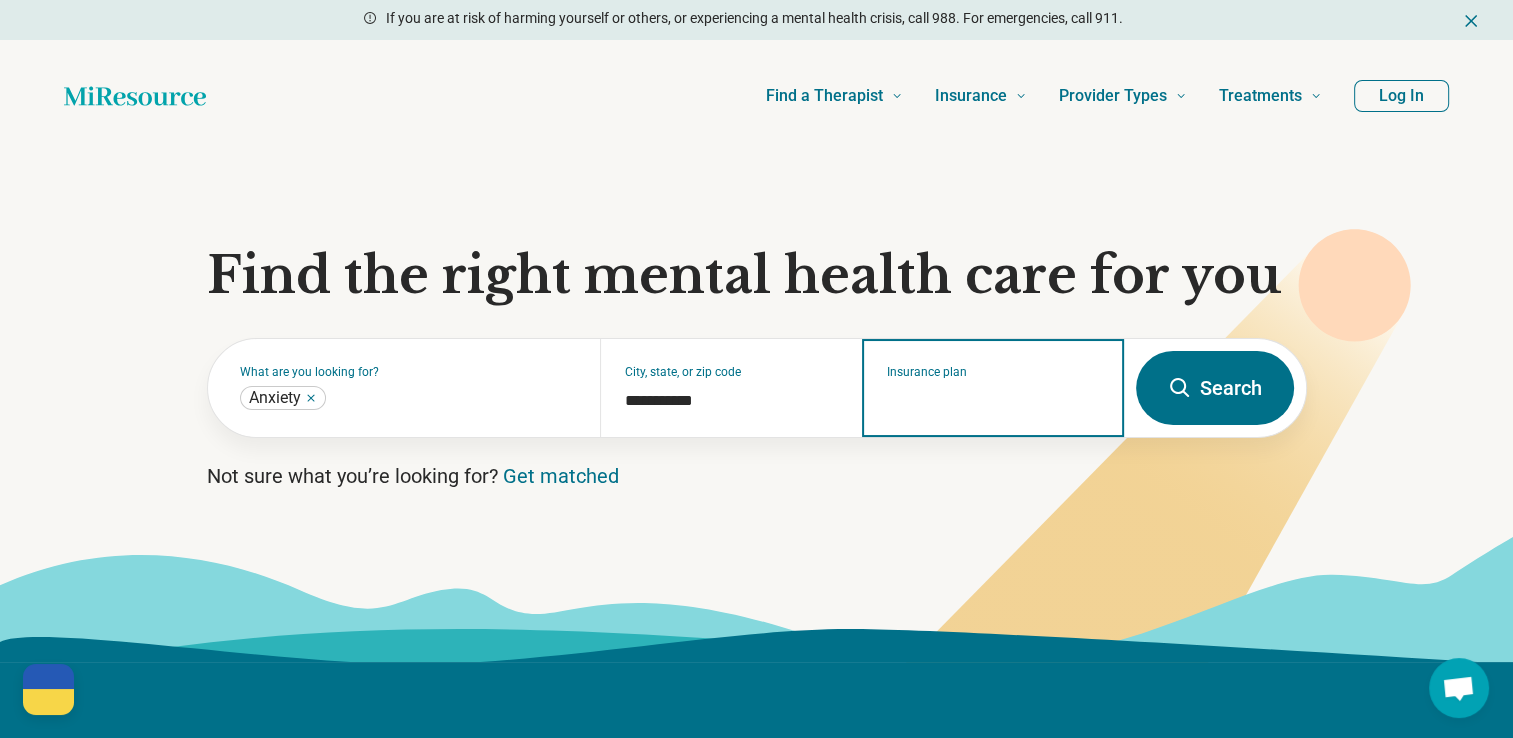 click on "Insurance plan" at bounding box center [993, 401] 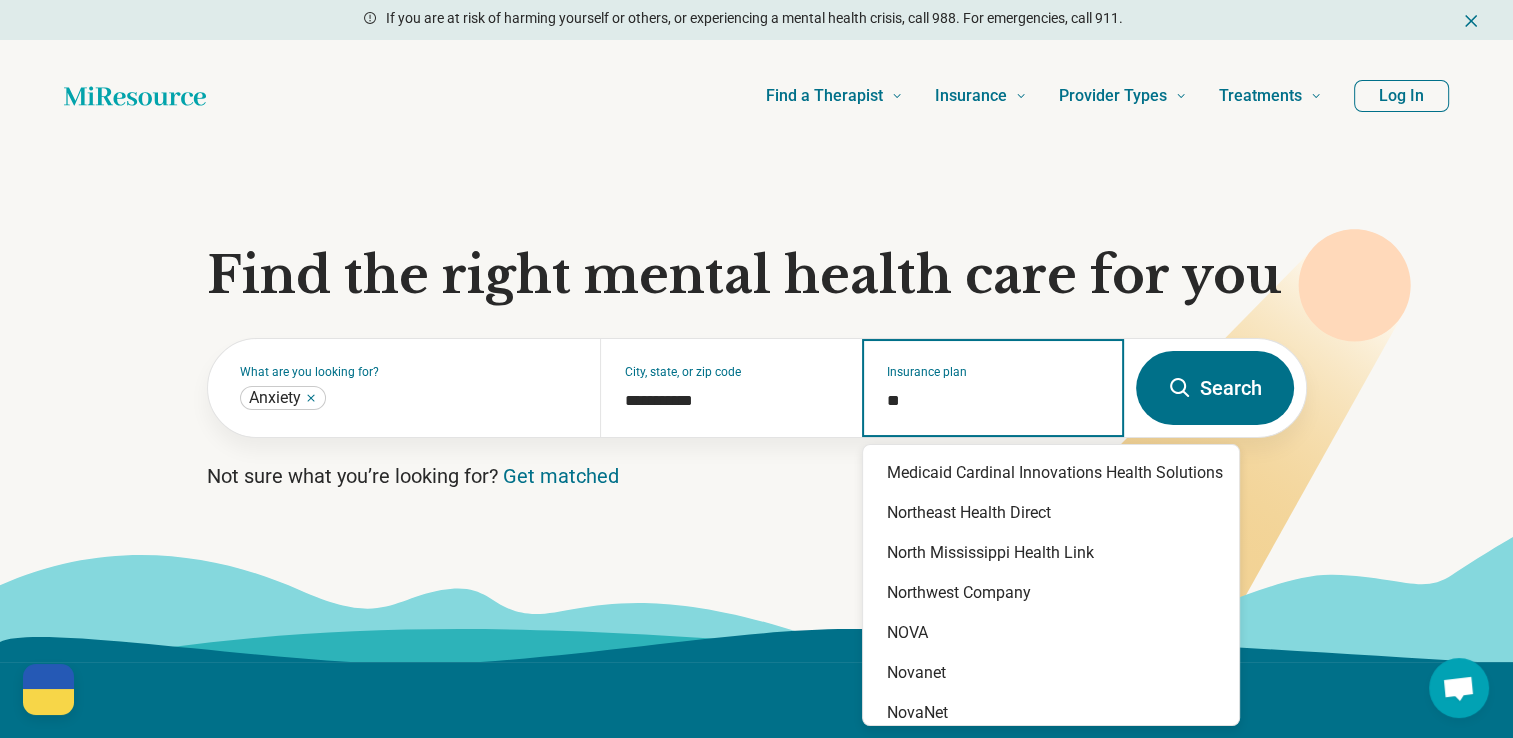 type on "*" 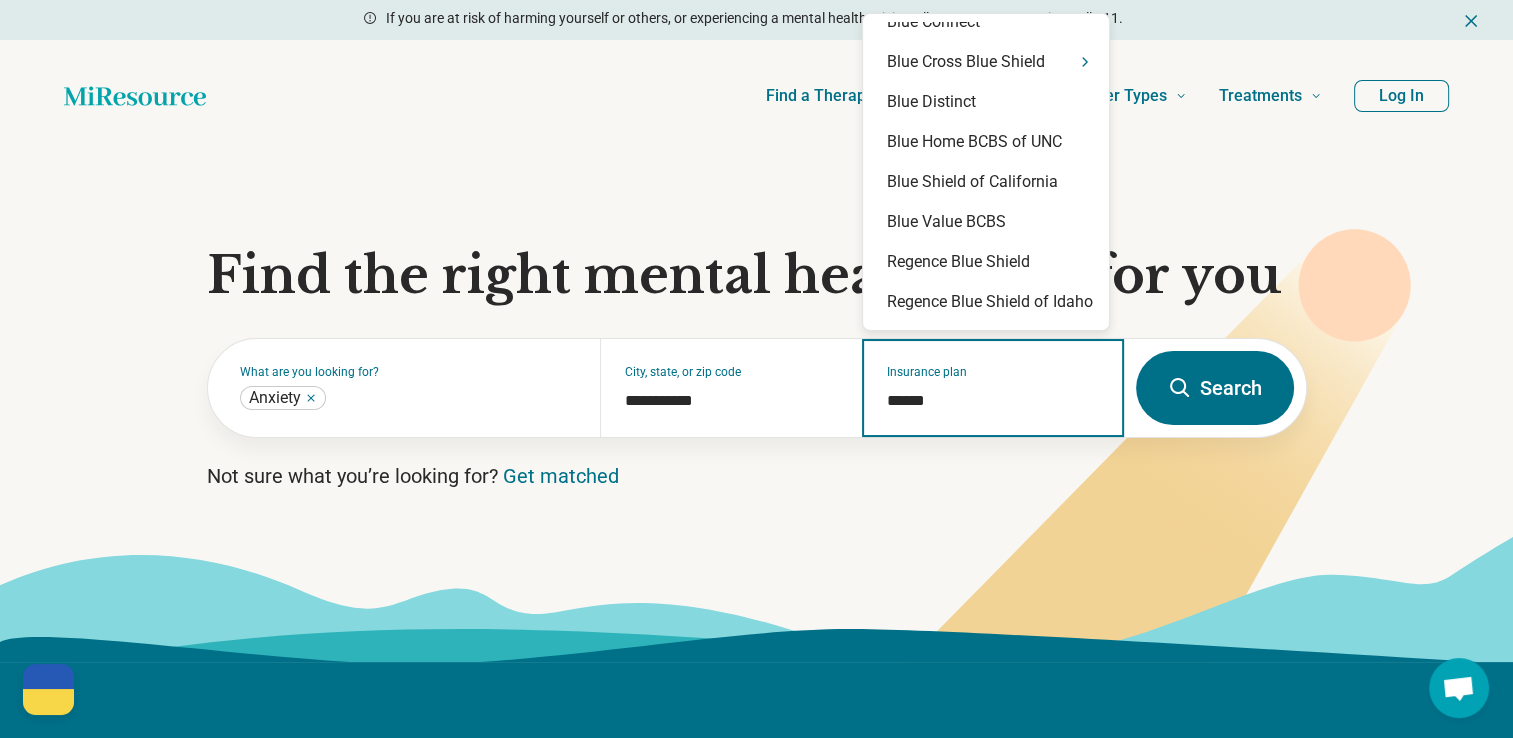scroll, scrollTop: 0, scrollLeft: 0, axis: both 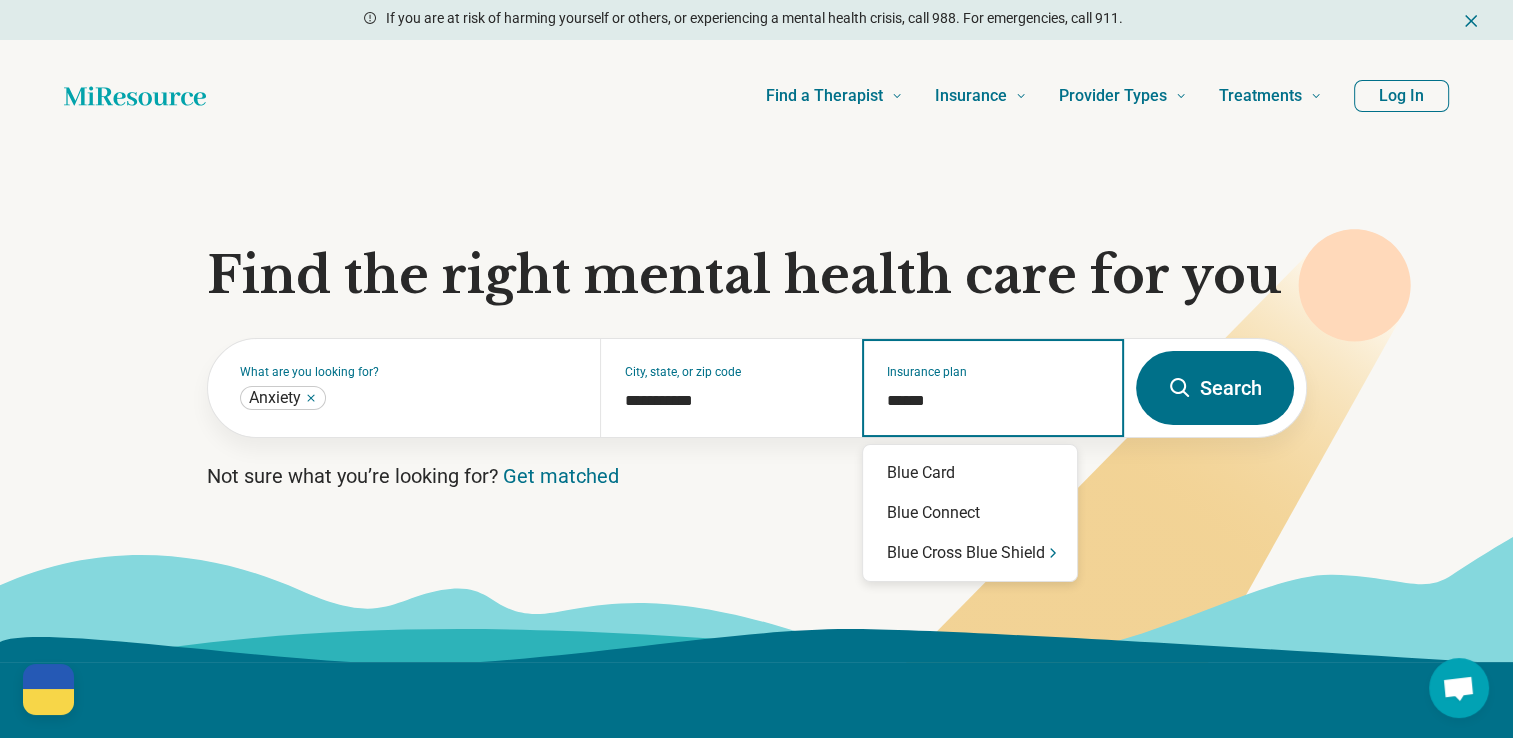 type on "*******" 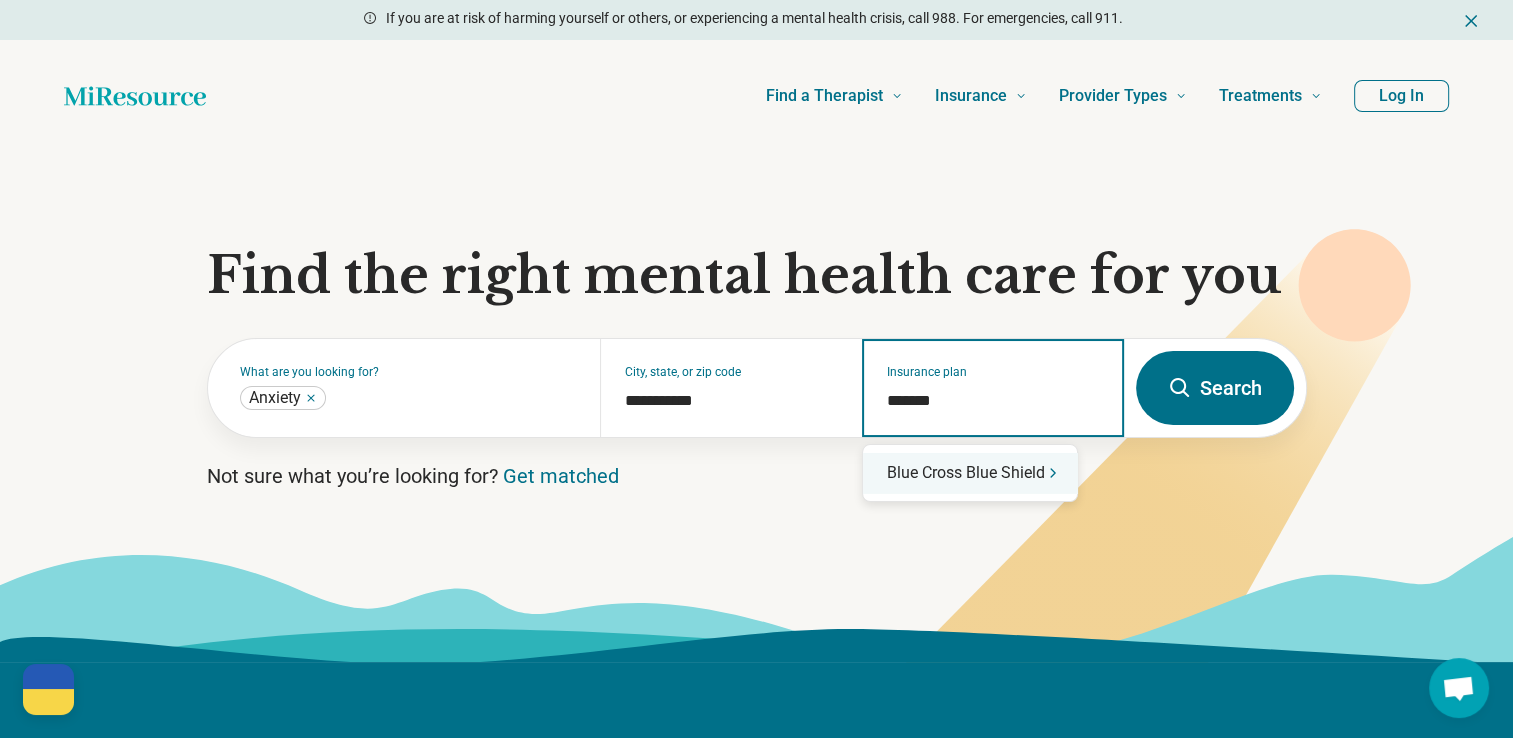 click 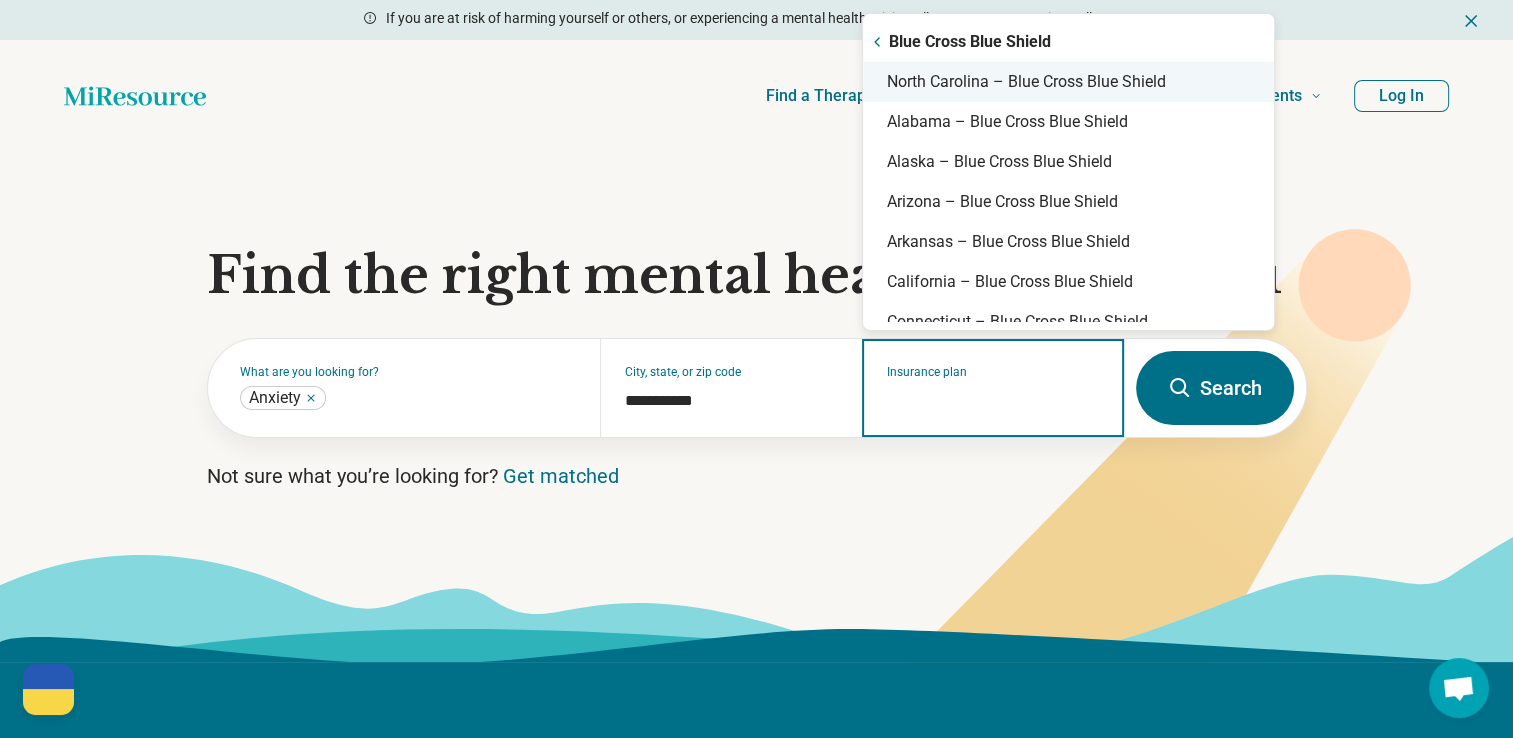 click on "North Carolina – Blue Cross Blue Shield" at bounding box center [1068, 82] 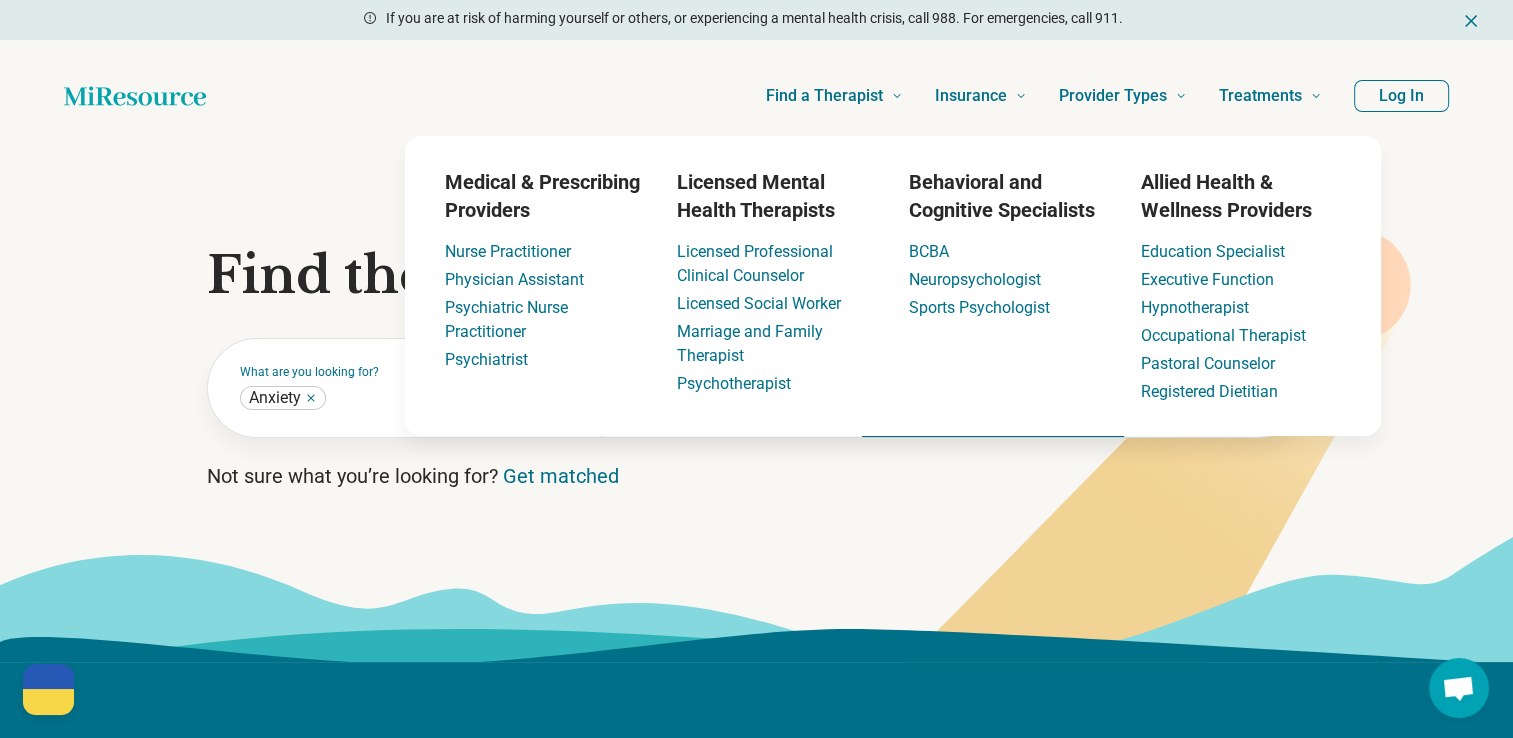type on "**********" 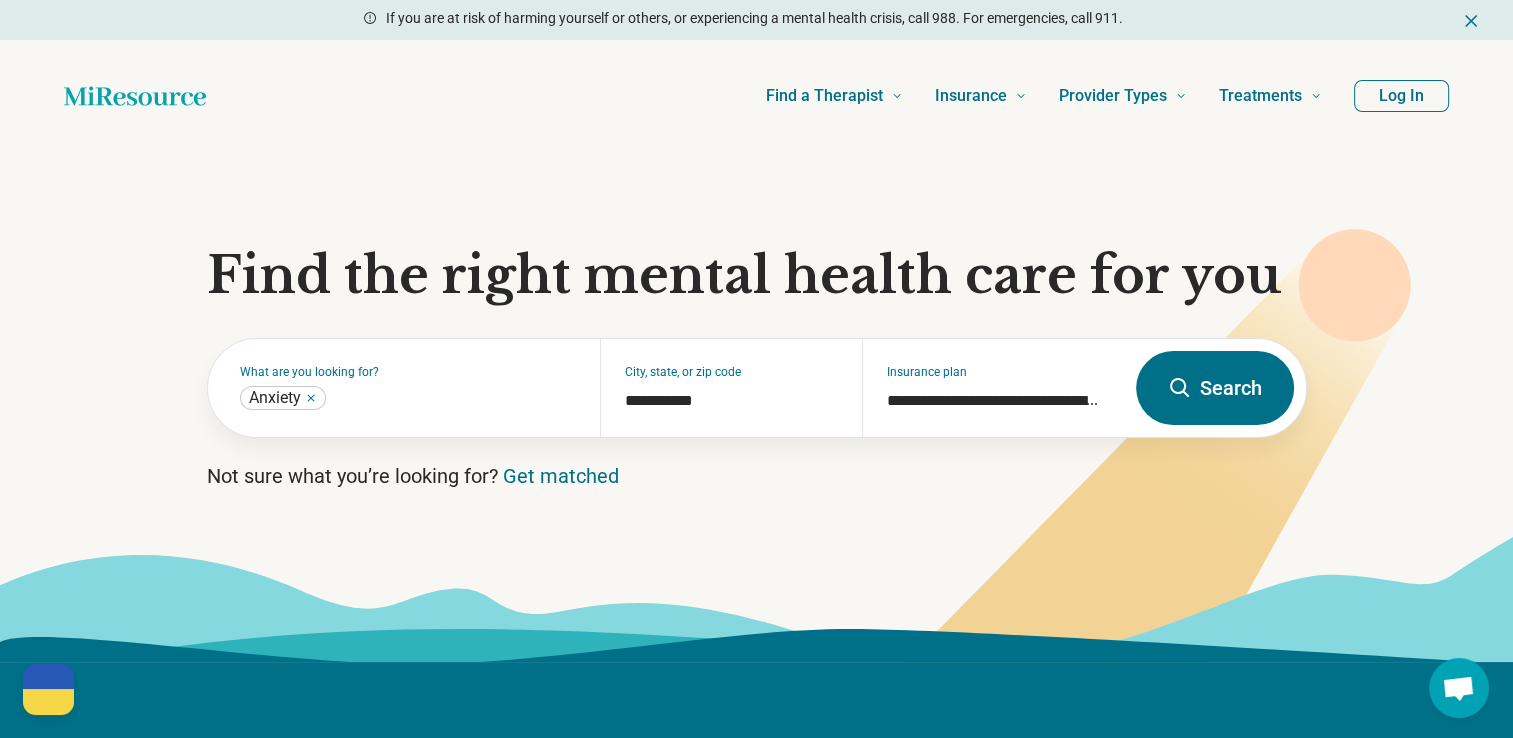 click 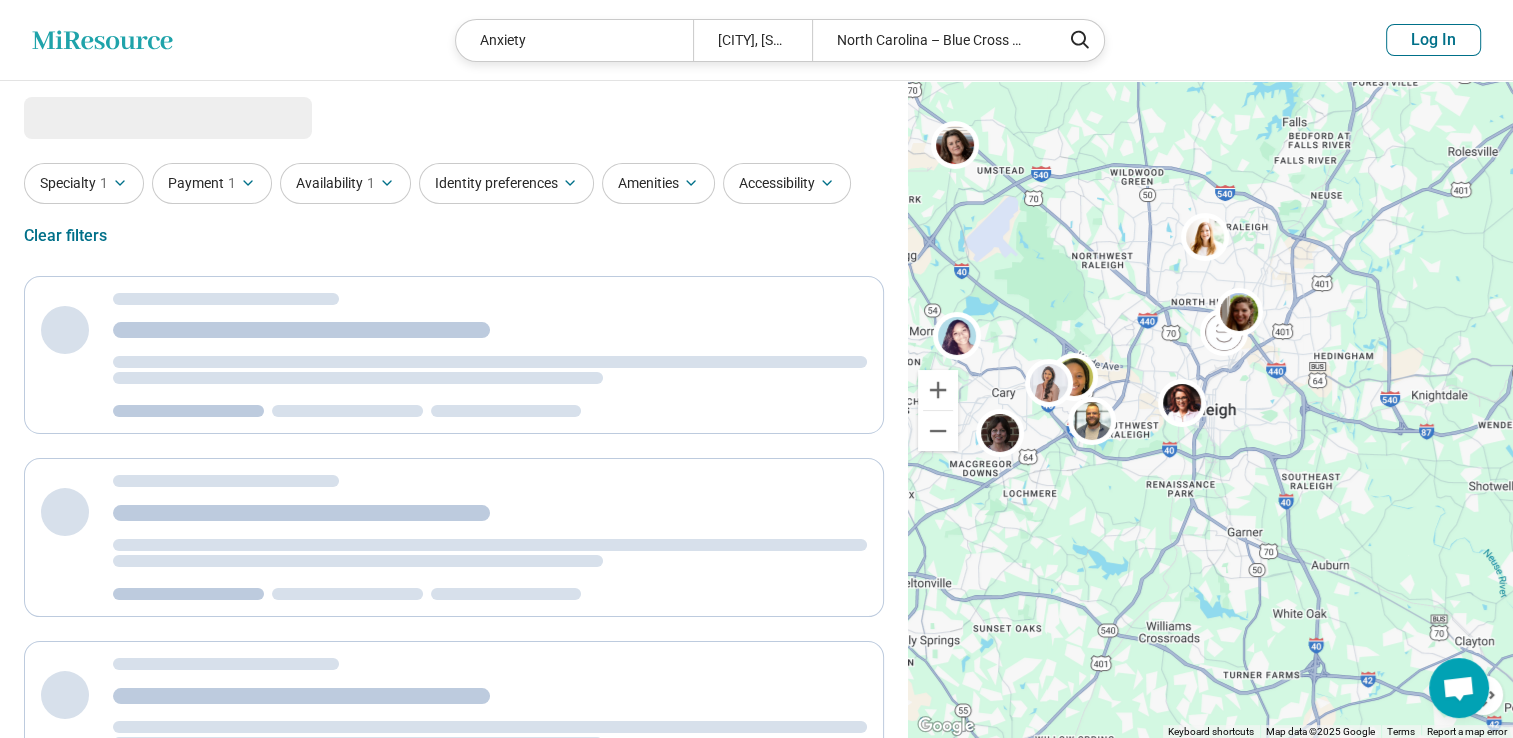 select on "***" 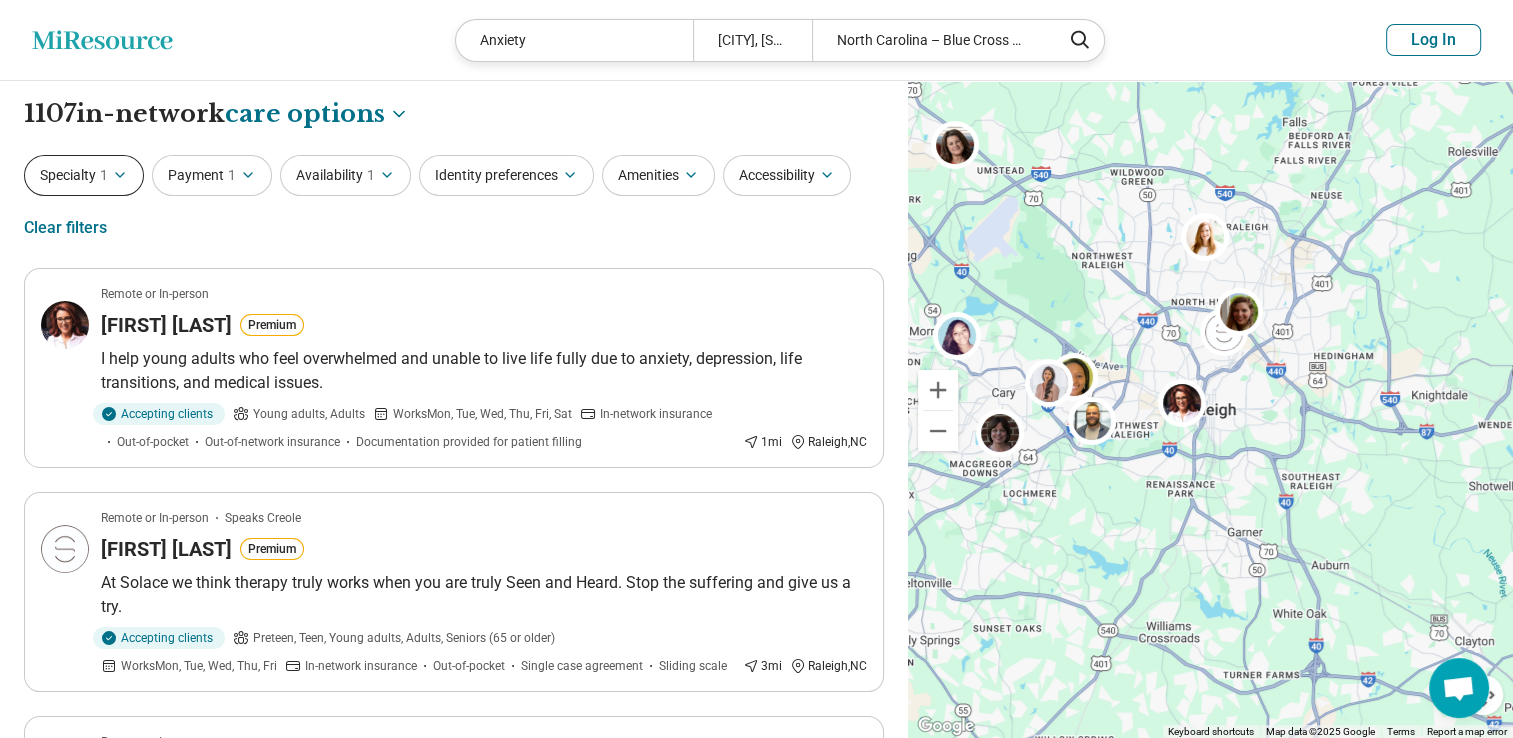 click 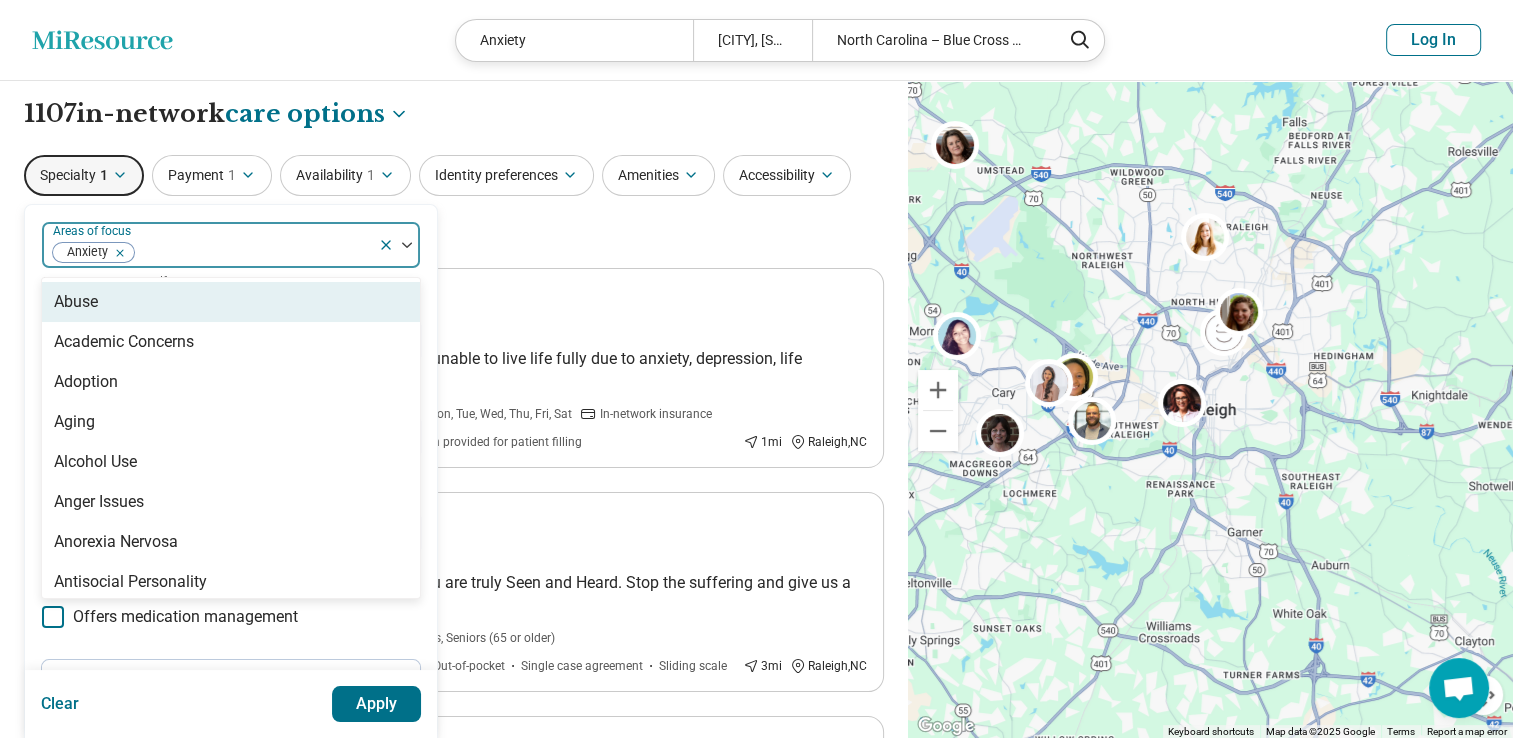 click at bounding box center (253, 253) 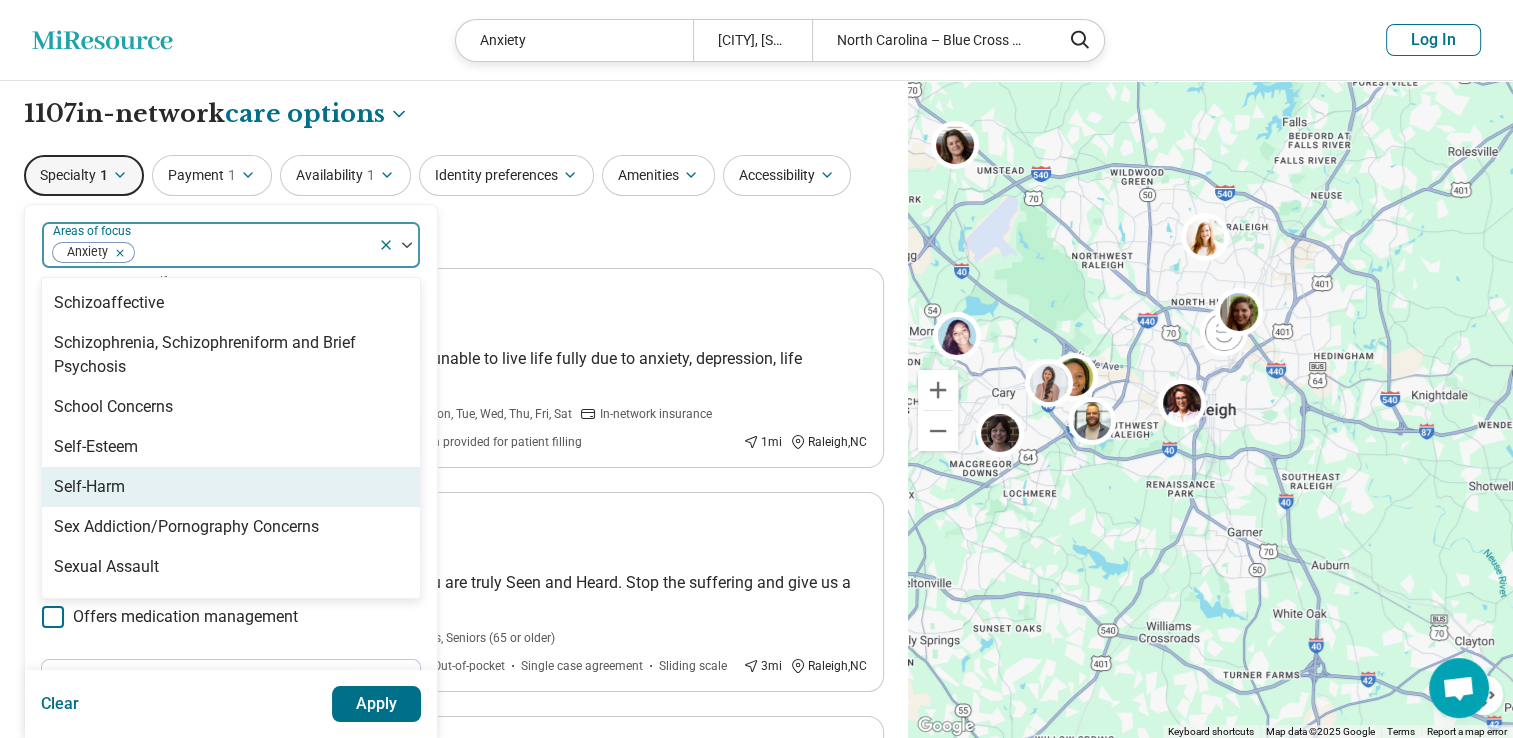 scroll, scrollTop: 3224, scrollLeft: 0, axis: vertical 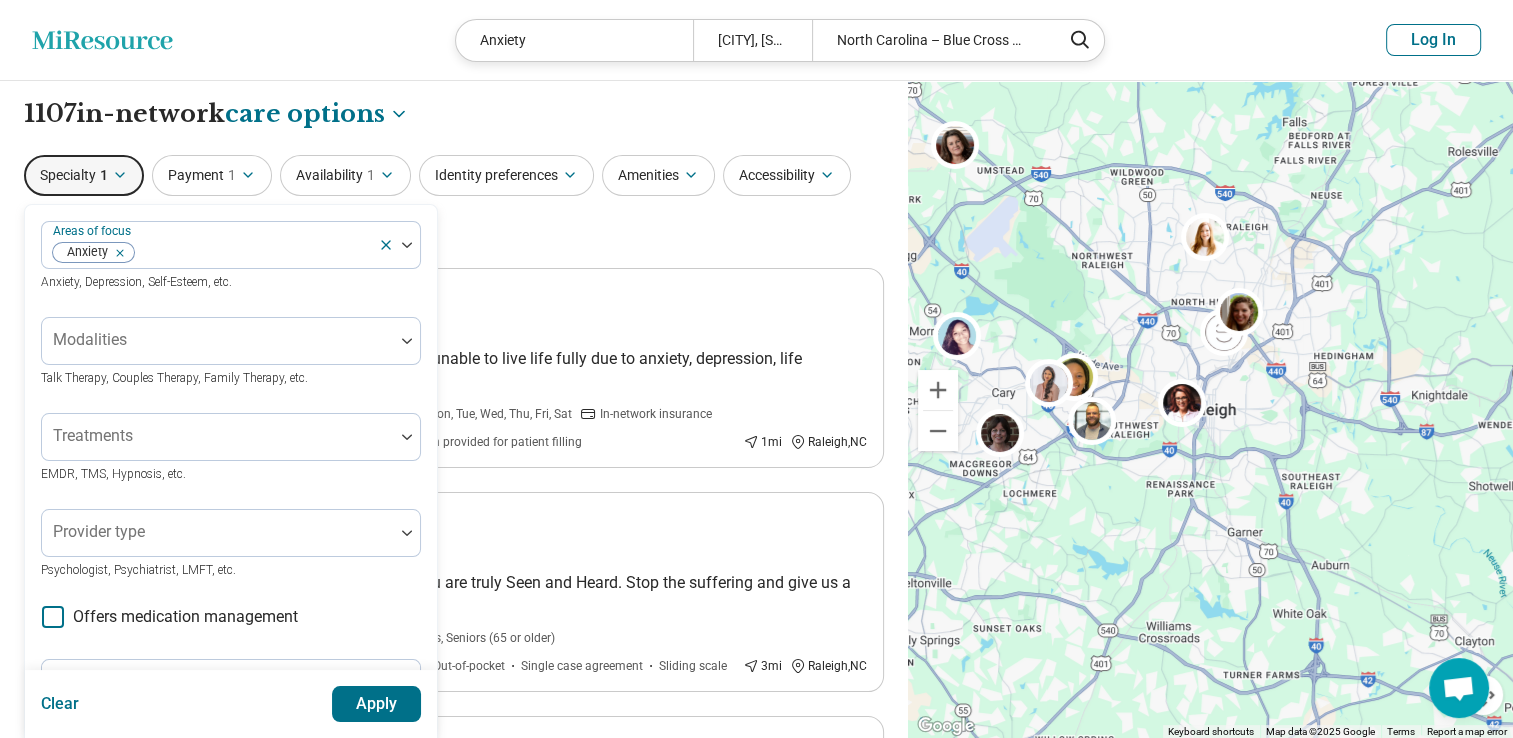 click on "Areas of focus Anxiety Anxiety, Depression, Self-Esteem, etc. Modalities Talk Therapy, Couples Therapy, Family Therapy, etc. Treatments EMDR, TMS, Hypnosis, etc. Provider type Psychologist, Psychiatrist, LMFT, etc. Offers medication management Program type Medically unstable Actively suicidal Help with activities of daily living Special groups Body positivity, People with disabilities, Active duty military, etc. Age groups" at bounding box center (231, 612) 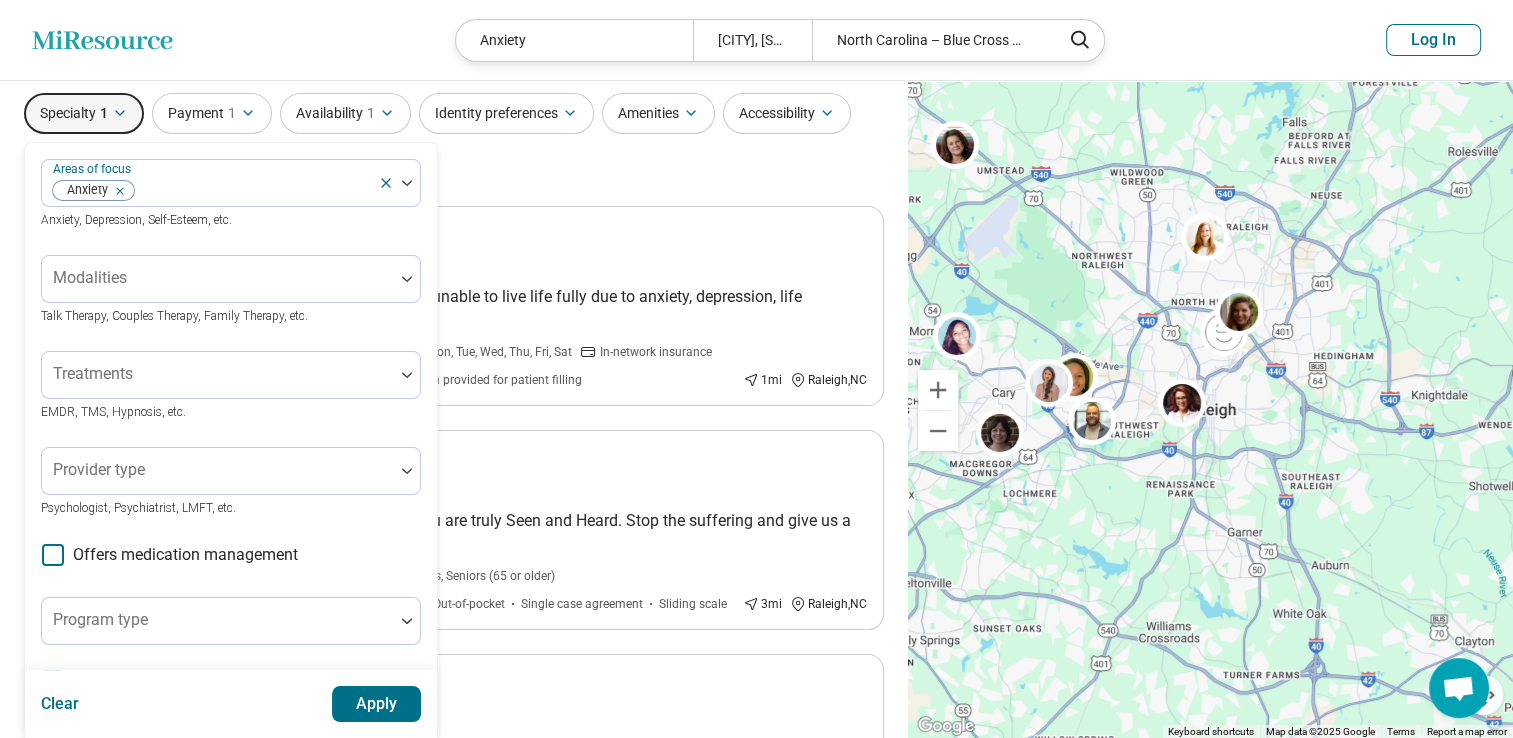 scroll, scrollTop: 63, scrollLeft: 0, axis: vertical 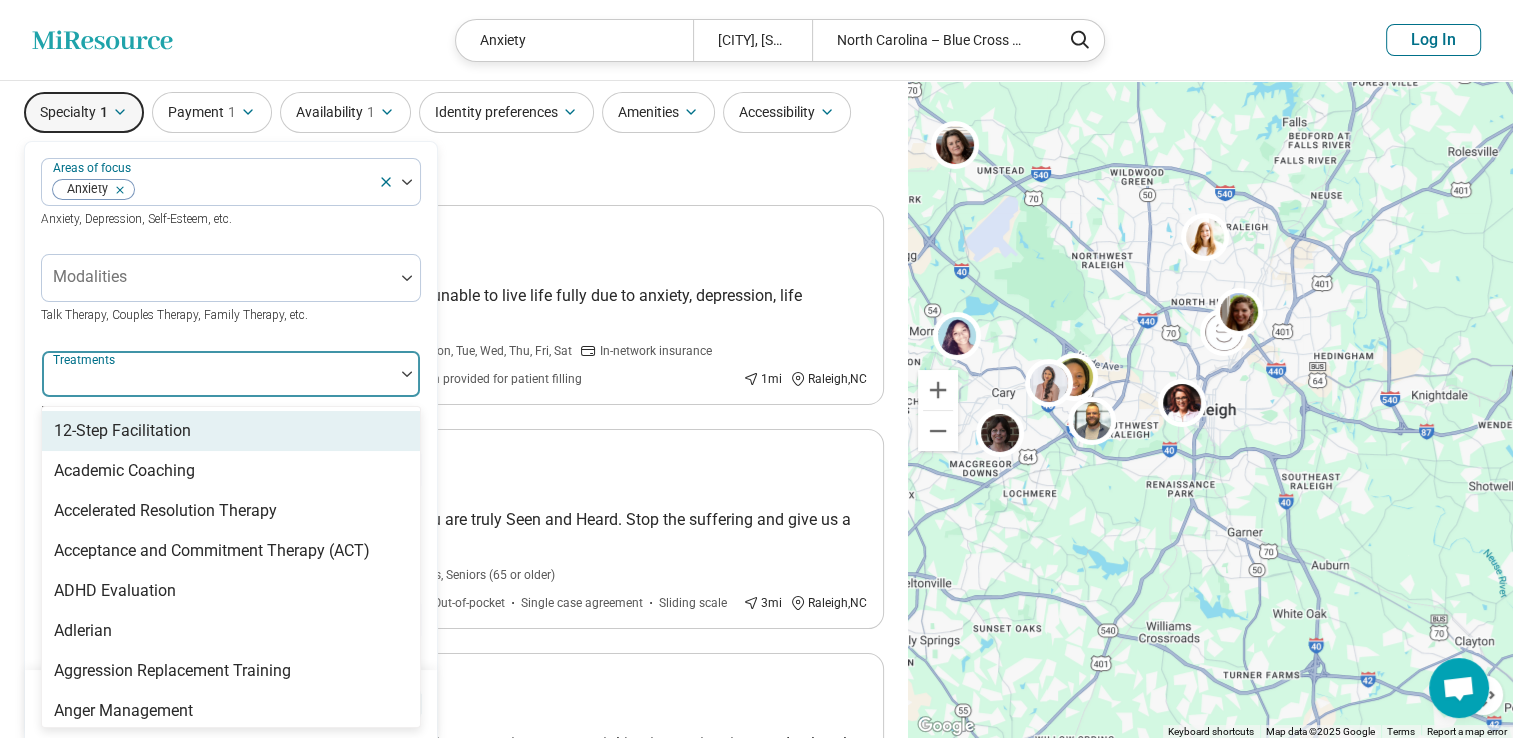 click at bounding box center [218, 374] 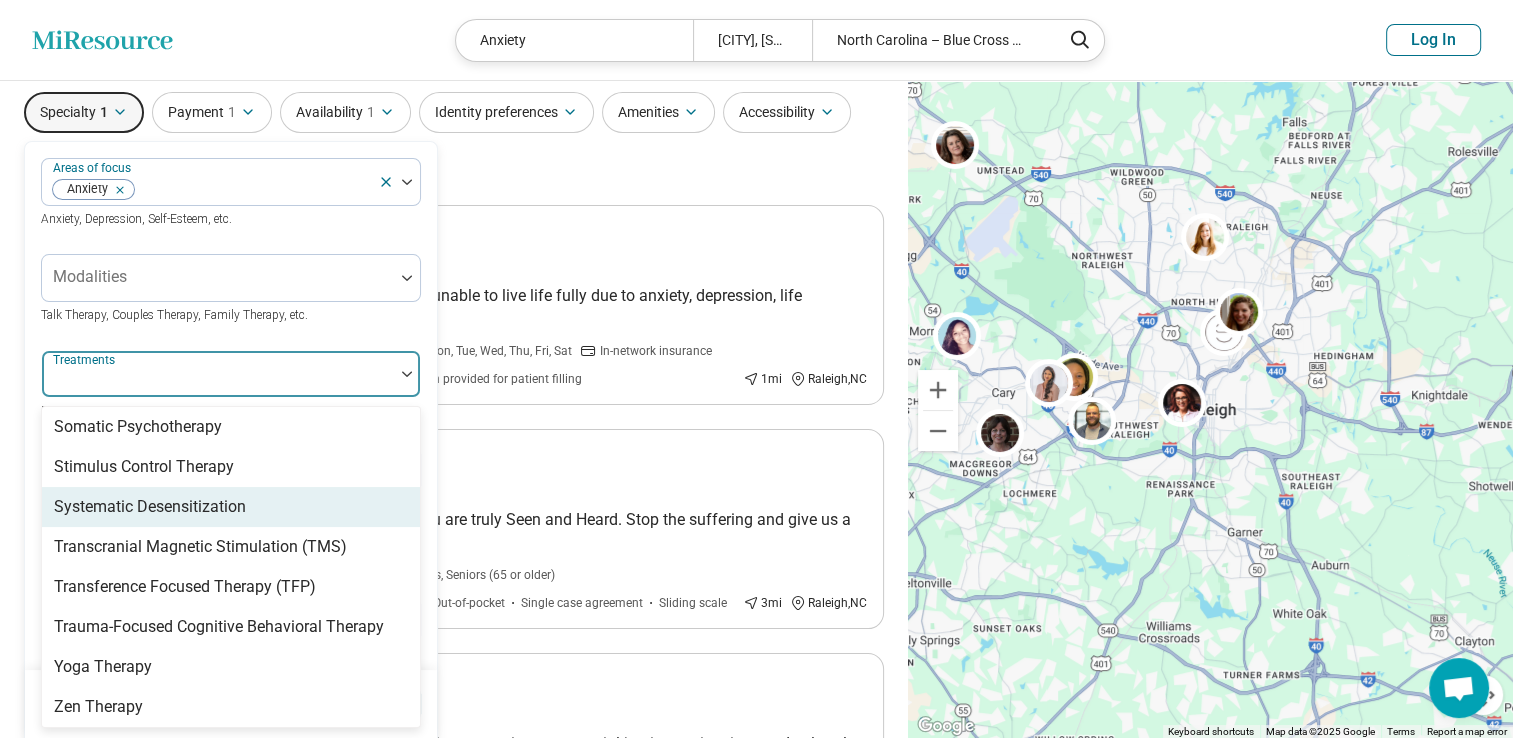 scroll, scrollTop: 3896, scrollLeft: 0, axis: vertical 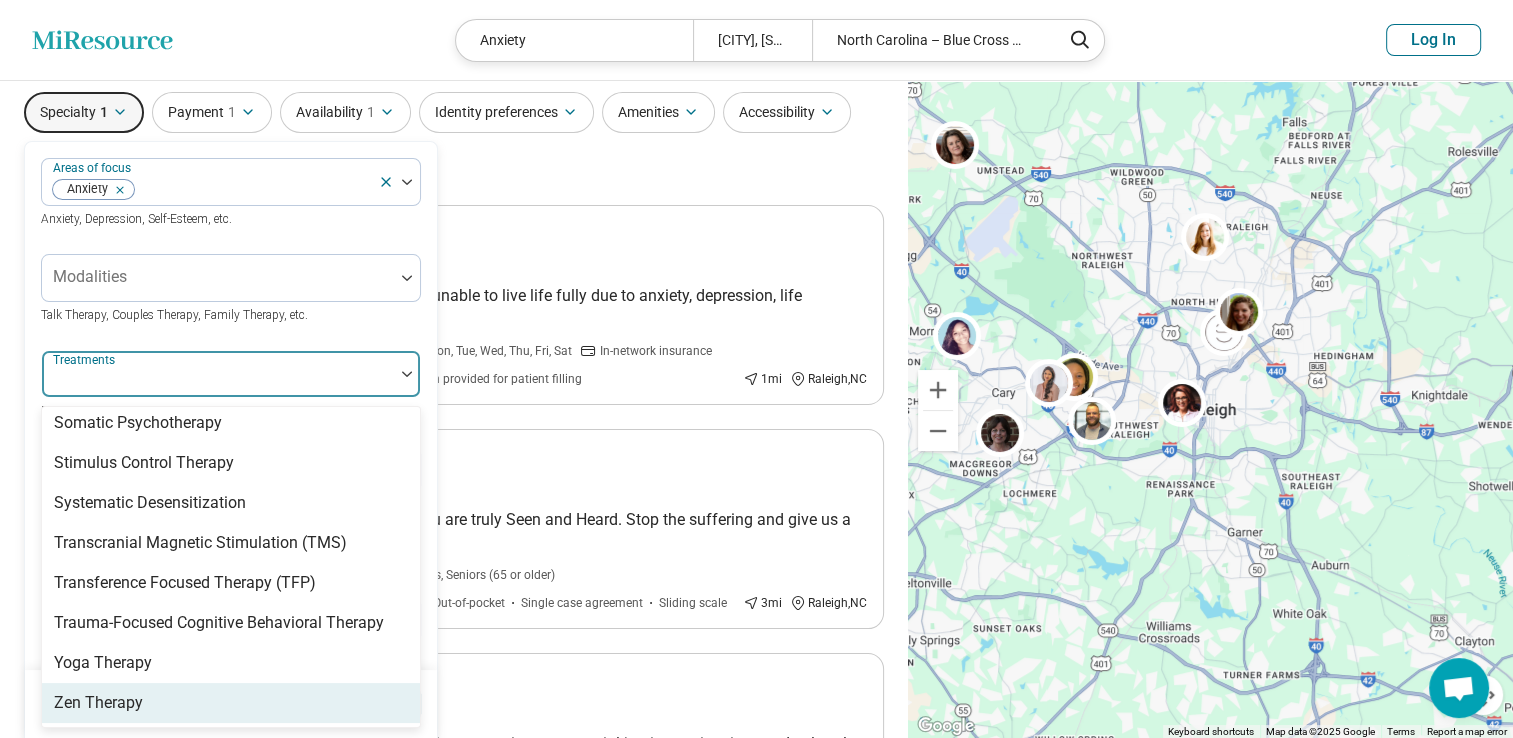 click on "Zen Therapy" at bounding box center (231, 703) 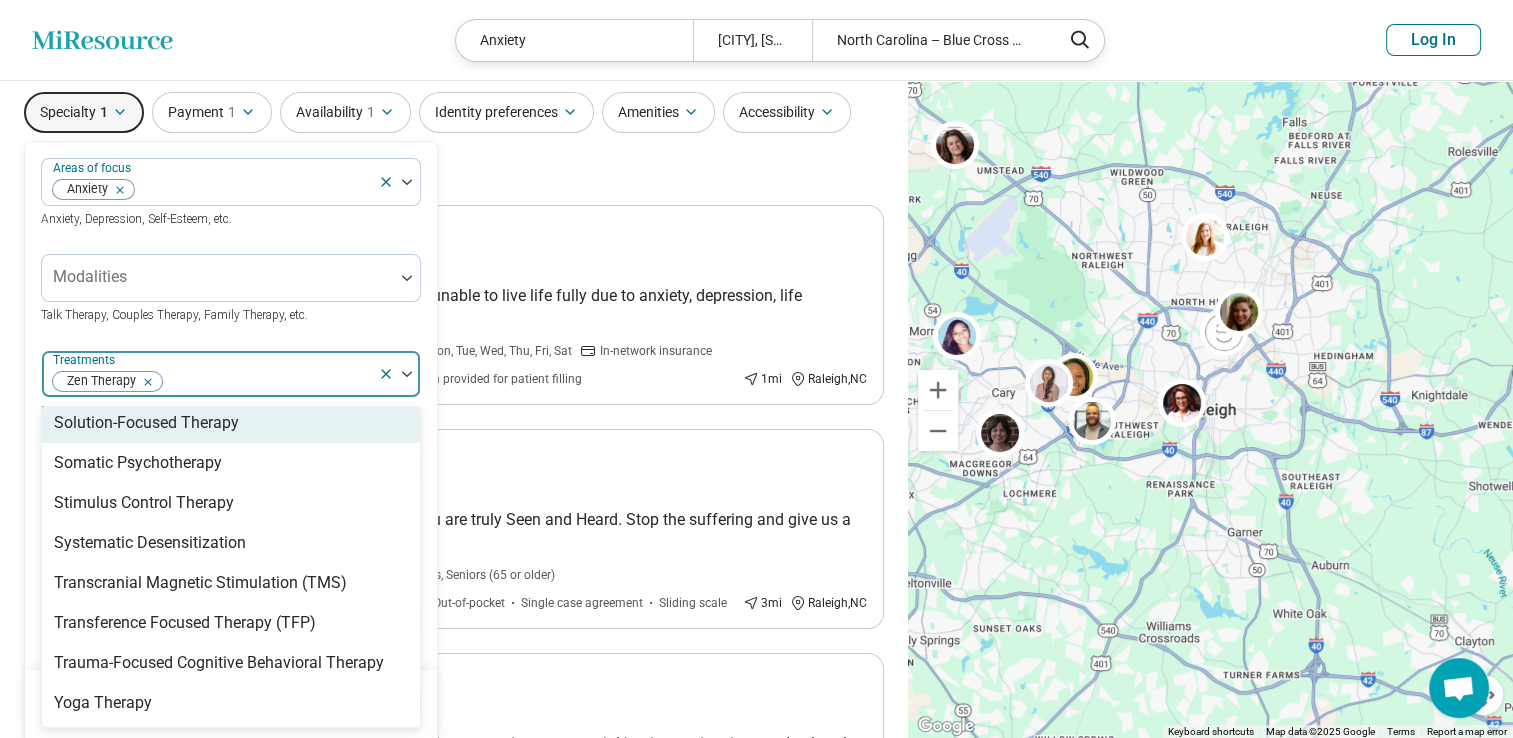 click on "Areas of focus Anxiety Anxiety, Depression, Self-Esteem, etc. Modalities Talk Therapy, Couples Therapy, Family Therapy, etc. option Zen Therapy, selected. 103 results available. Use Up and Down to choose options, press Enter to select the currently focused option, press Escape to exit the menu, press Tab to select the option and exit the menu. Treatments Zen Therapy 12-Step Facilitation Academic Coaching Accelerated Resolution Therapy Acceptance and Commitment Therapy (ACT) ADHD Evaluation Adlerian Aggression Replacement Training Anger Management Animal-Assisted Therapy Applied Behavioral Analysis (ABA) Art Therapy Attachment-Based Therapies Attention Deficit Hyperactivity Disorder (ADHD) Coaching Aversion Therapy Behavior Therapy Biofeedback Body Image Therapy Brainspotting Brief Psychodynamic Psychotherapy Brief Psychotherapy Christian Counseling Coaching Cognitive Behavioral Therapy (CBT) Cognitive Behavioral Therapy-Insomnia (CBT-I) Cognitive Enhancement Therapy (CET) Cognitive Processing Therapy (CPT)" at bounding box center (231, 549) 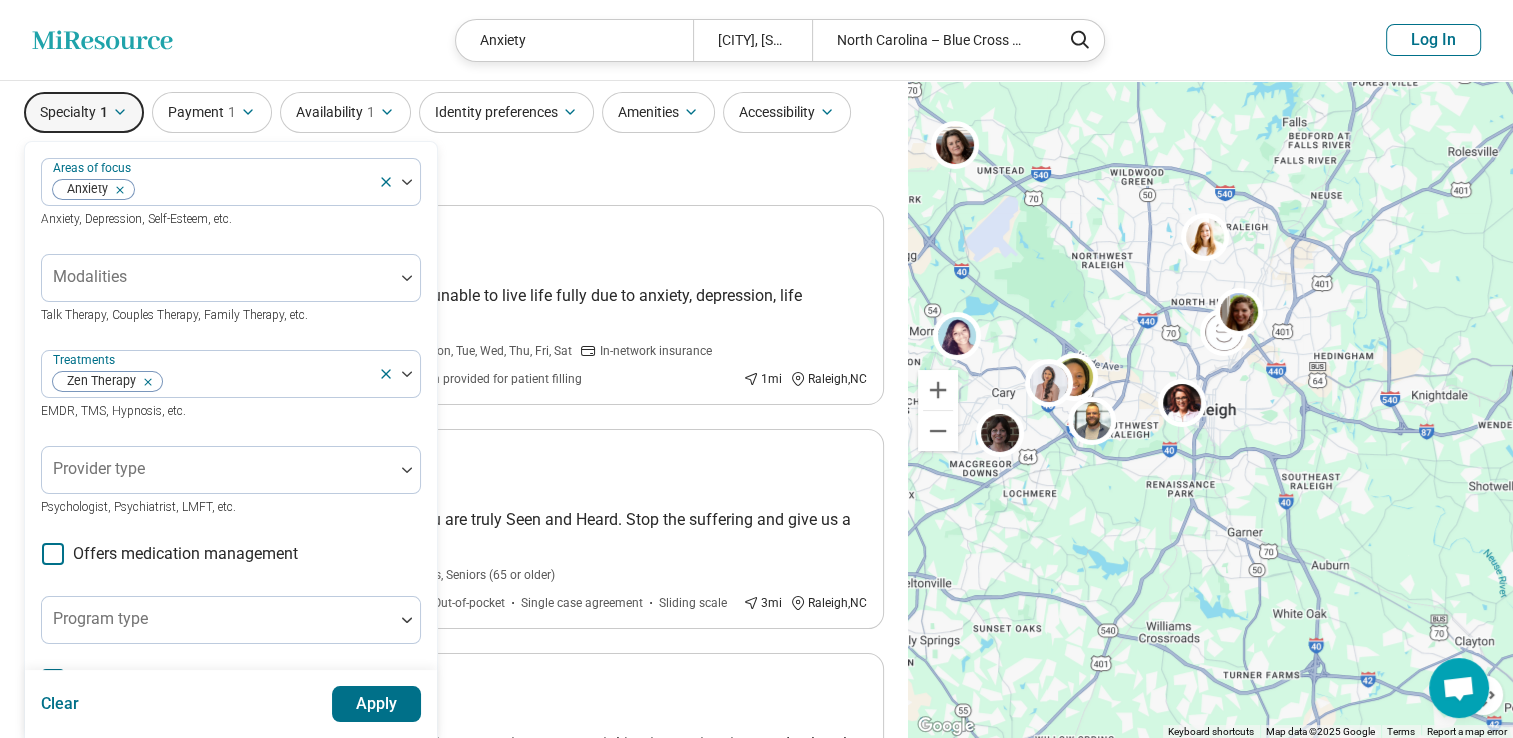 click on "Apply" at bounding box center [377, 704] 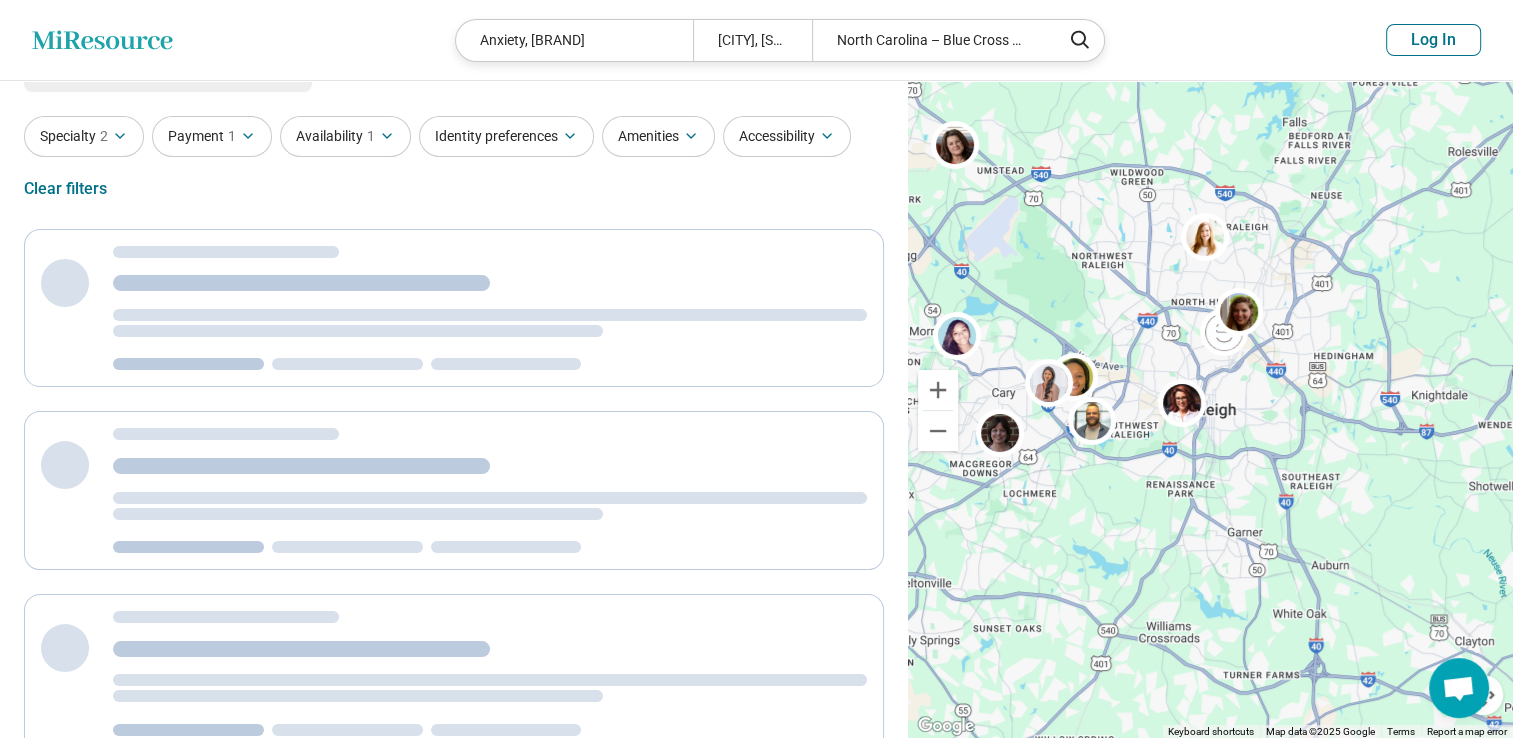scroll, scrollTop: 0, scrollLeft: 0, axis: both 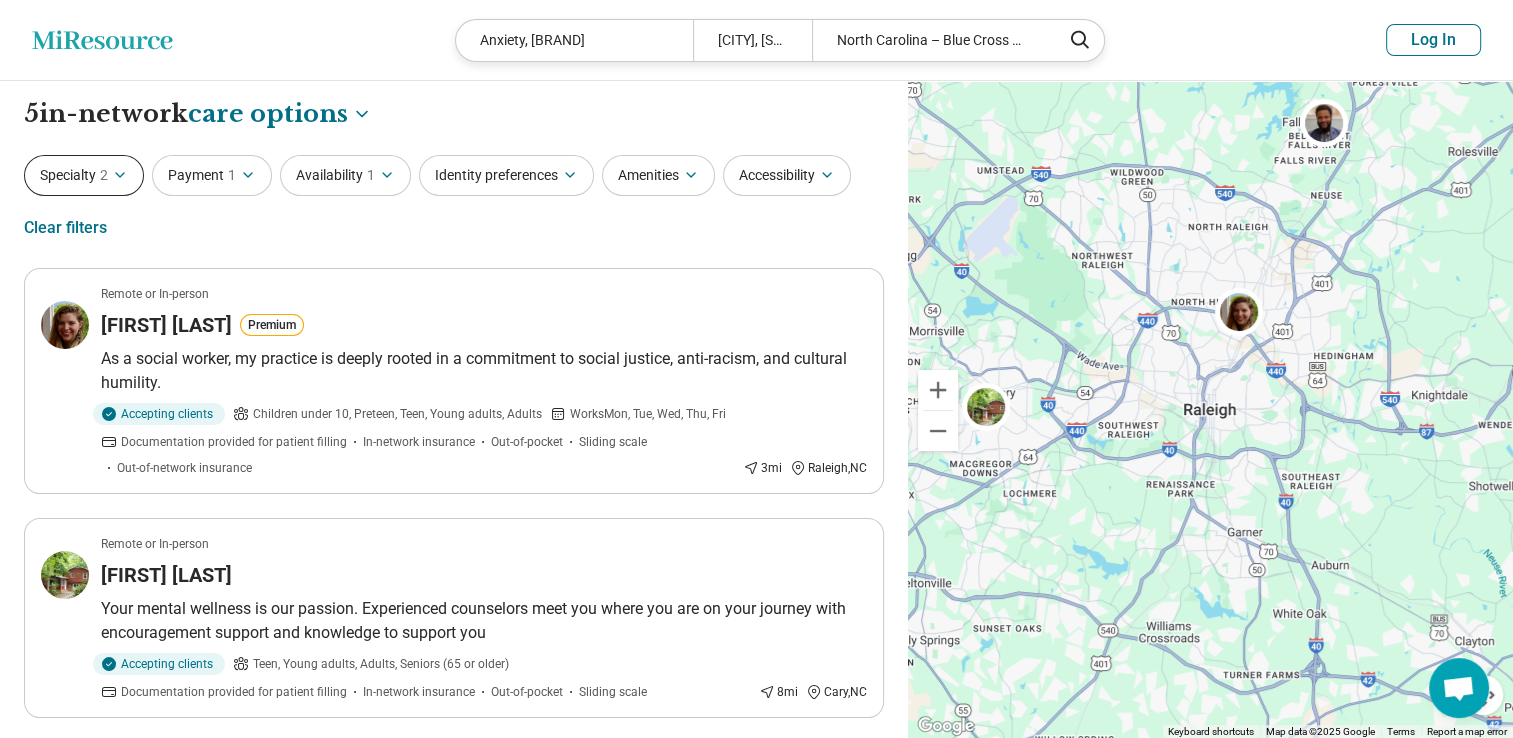 click on "Specialty 2" at bounding box center [84, 175] 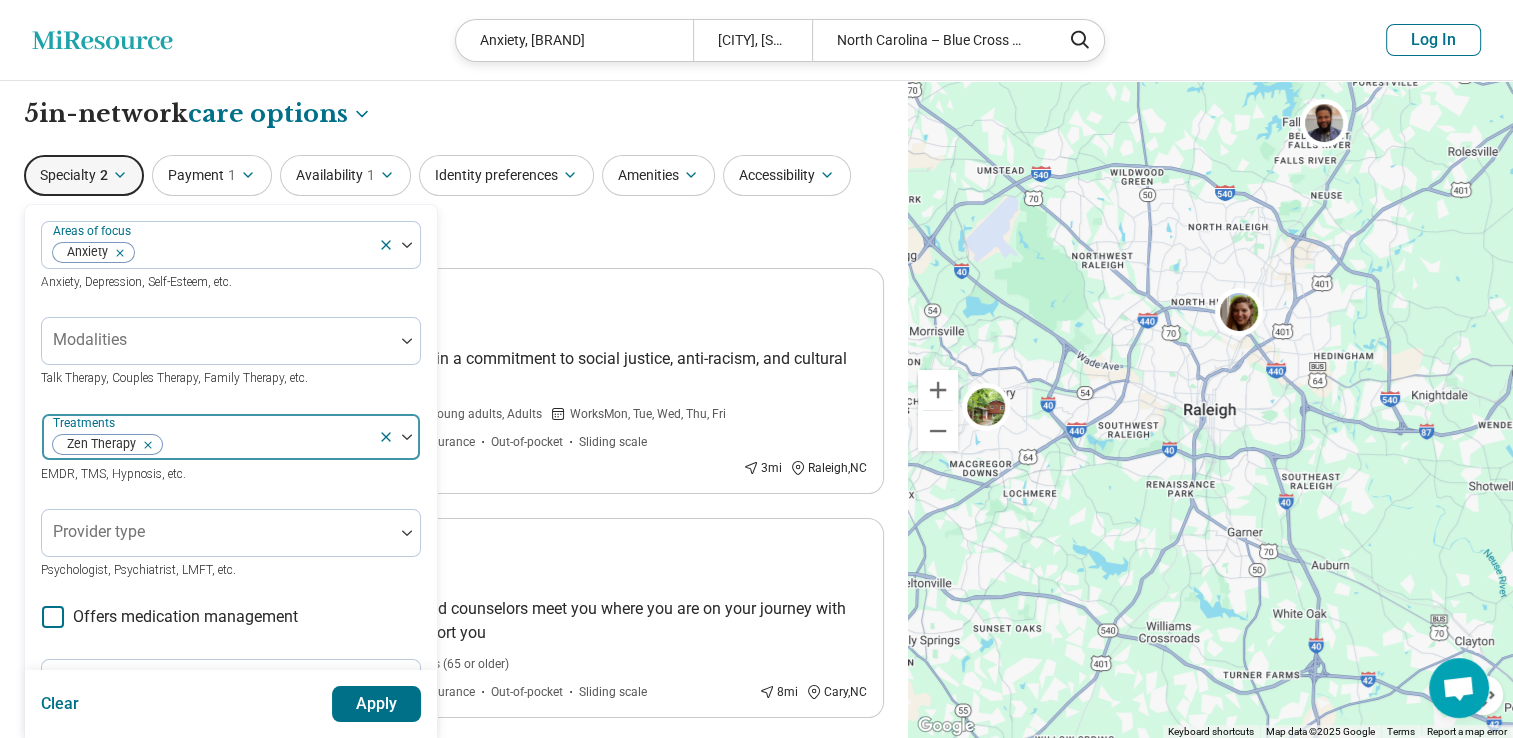click 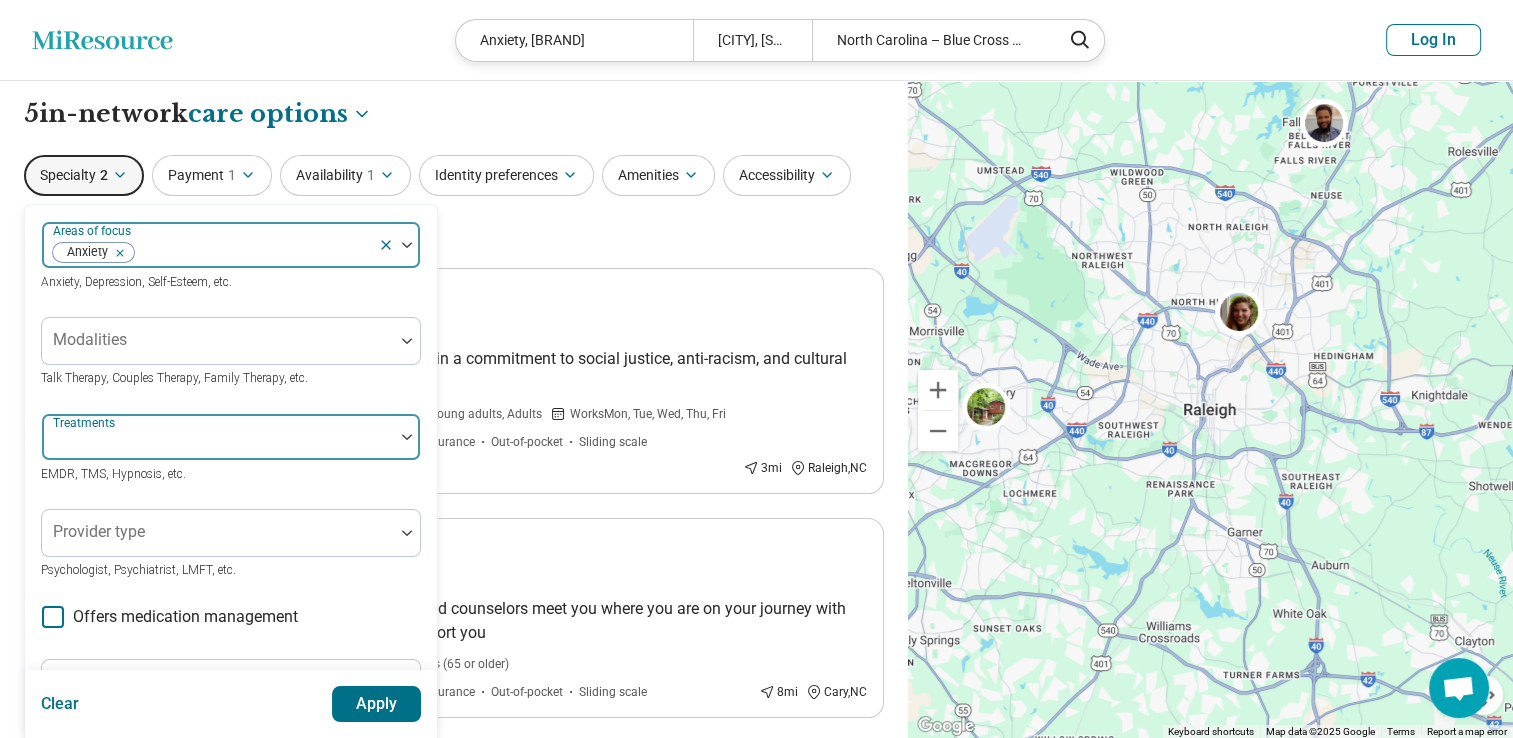 click 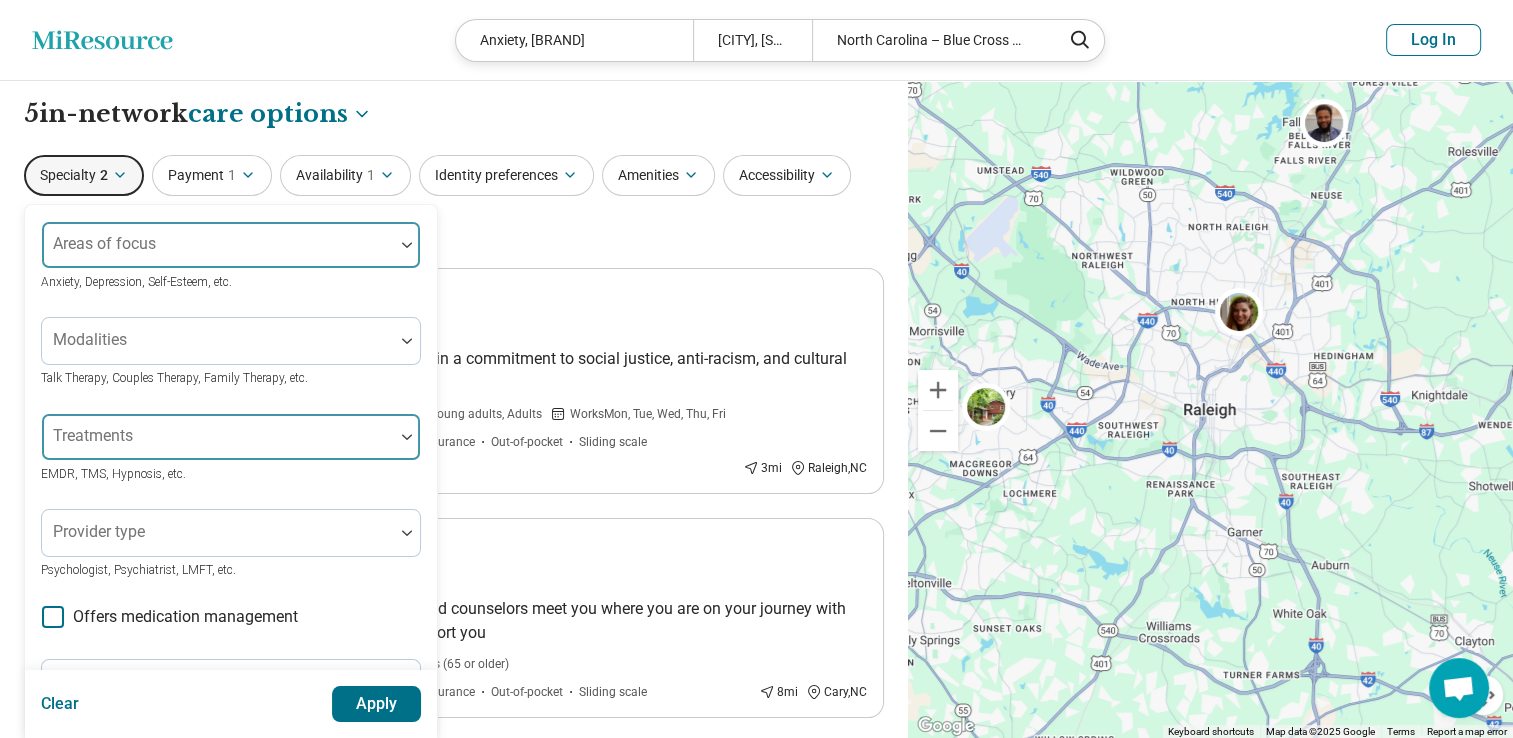 click on "Miresource logo" 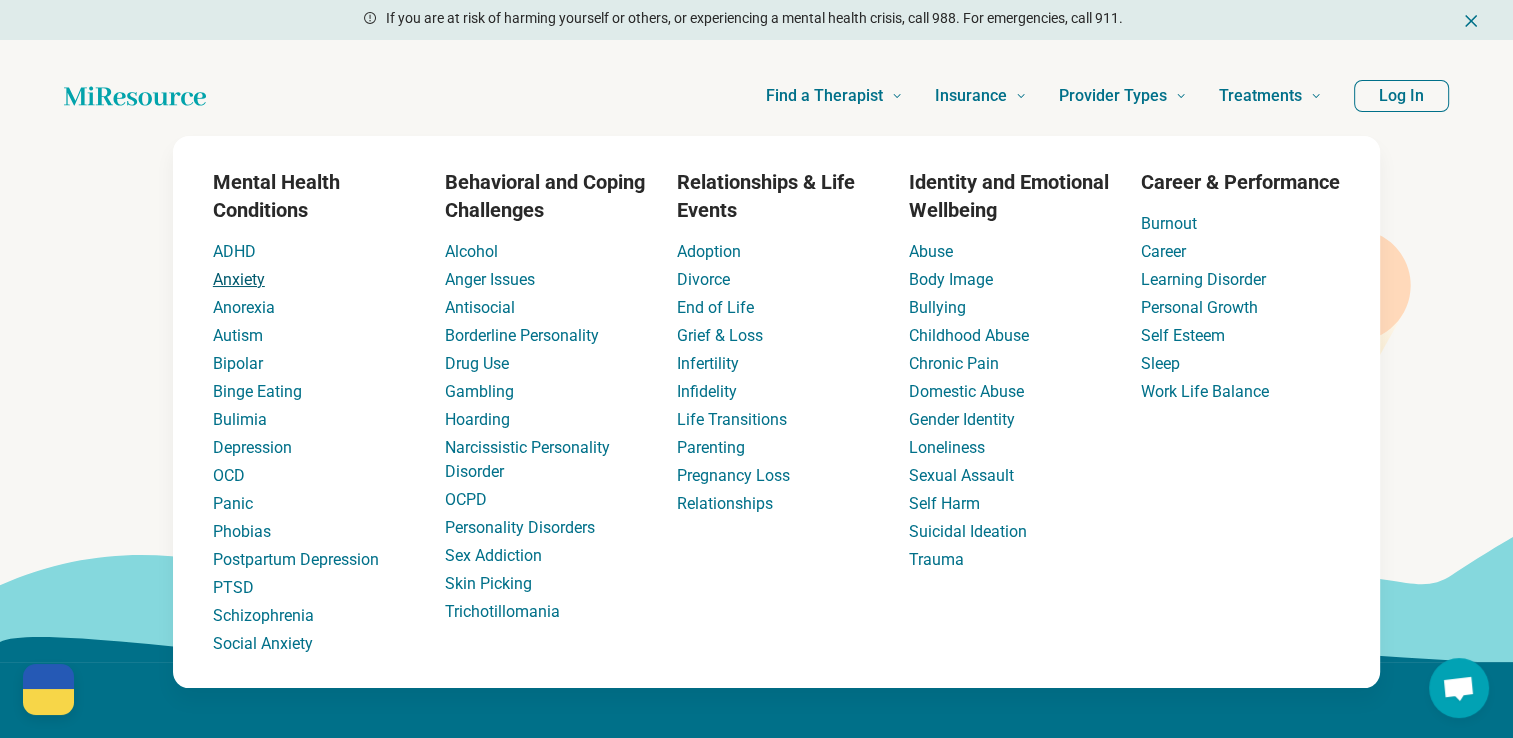 click on "Anxiety" at bounding box center (239, 279) 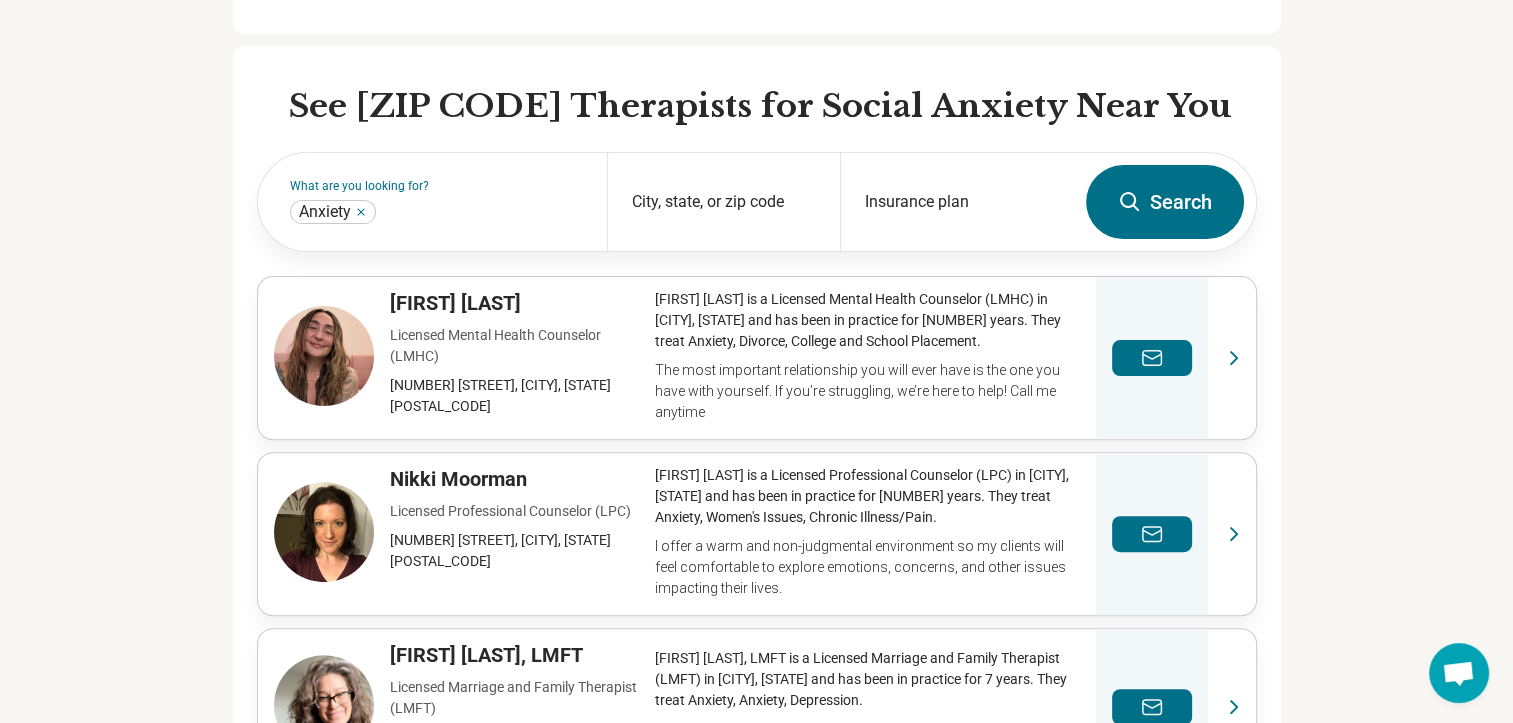scroll, scrollTop: 526, scrollLeft: 0, axis: vertical 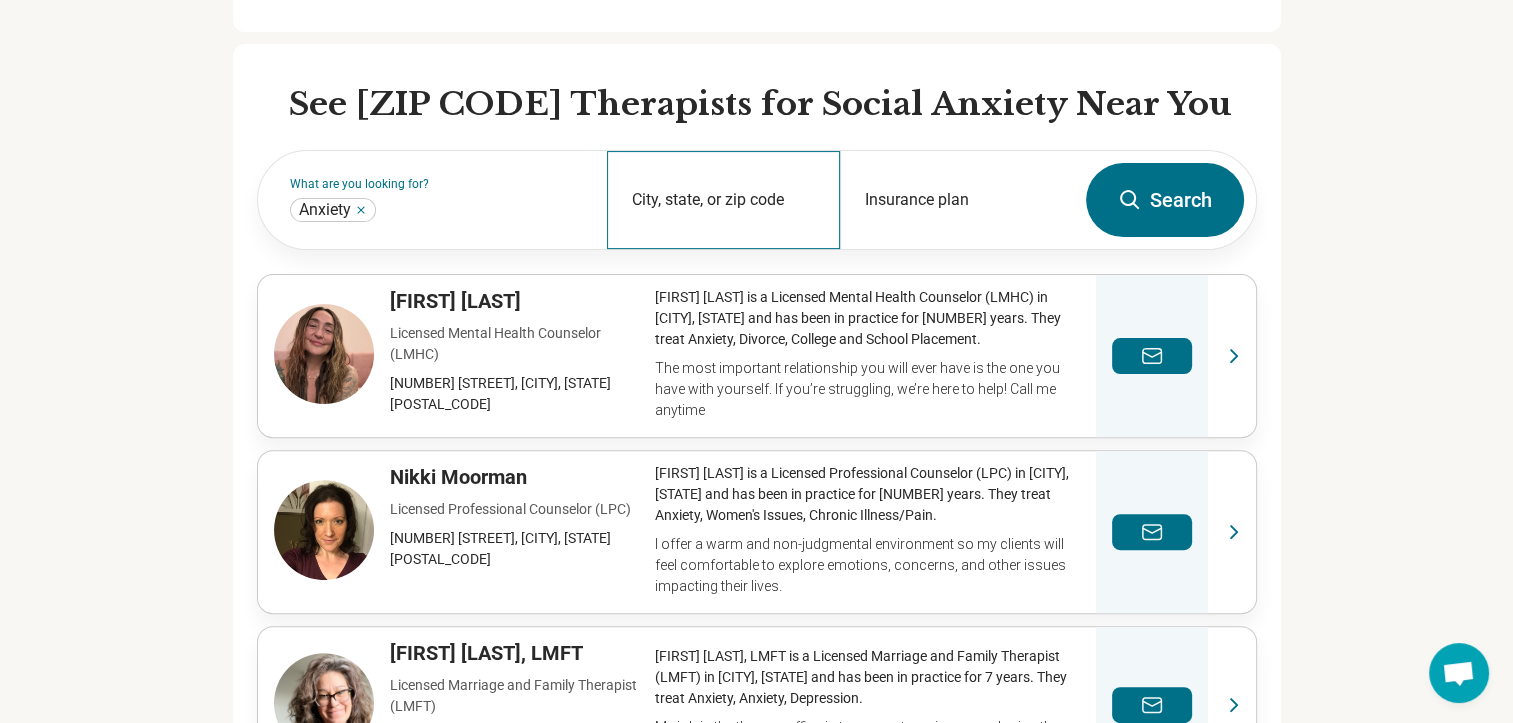 click on "City, state, or zip code" at bounding box center [723, 200] 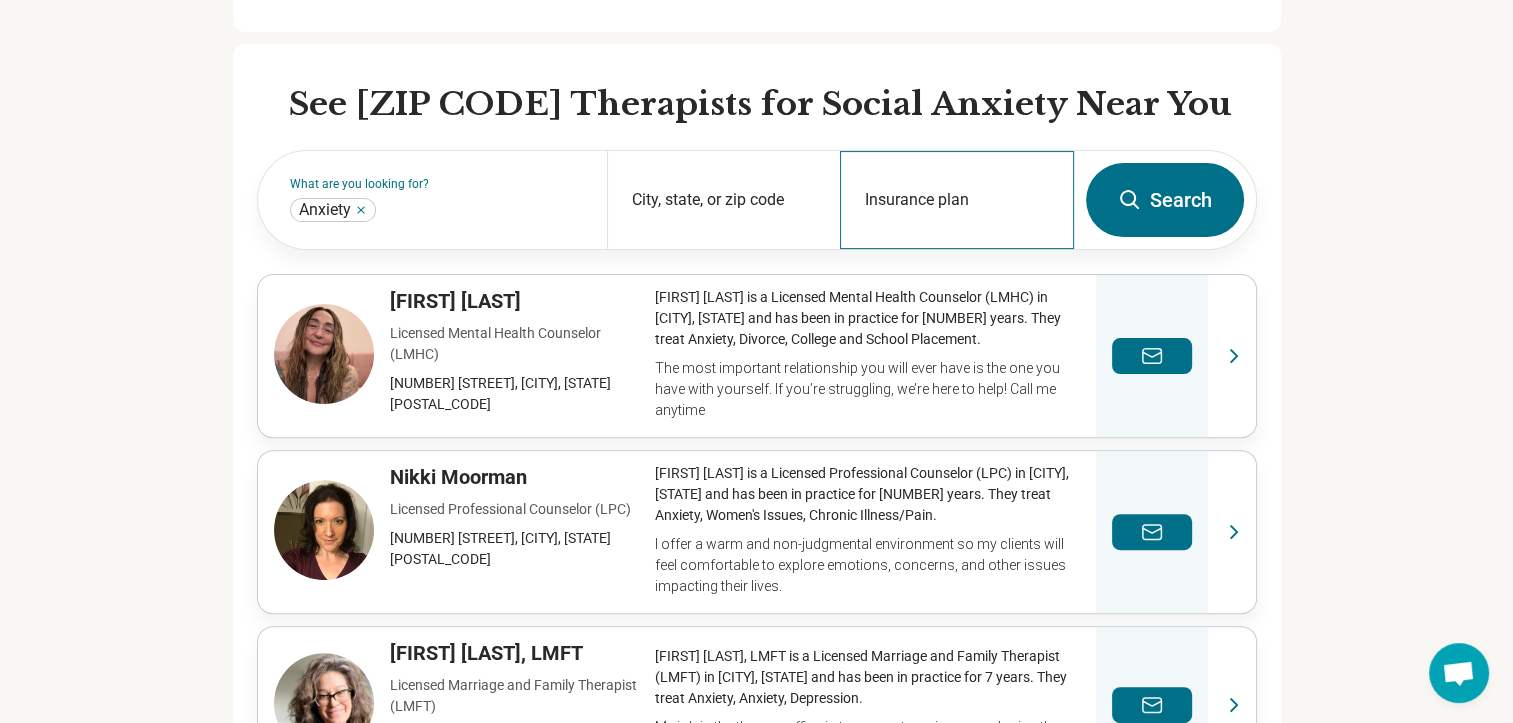 click on "Insurance plan" at bounding box center [956, 200] 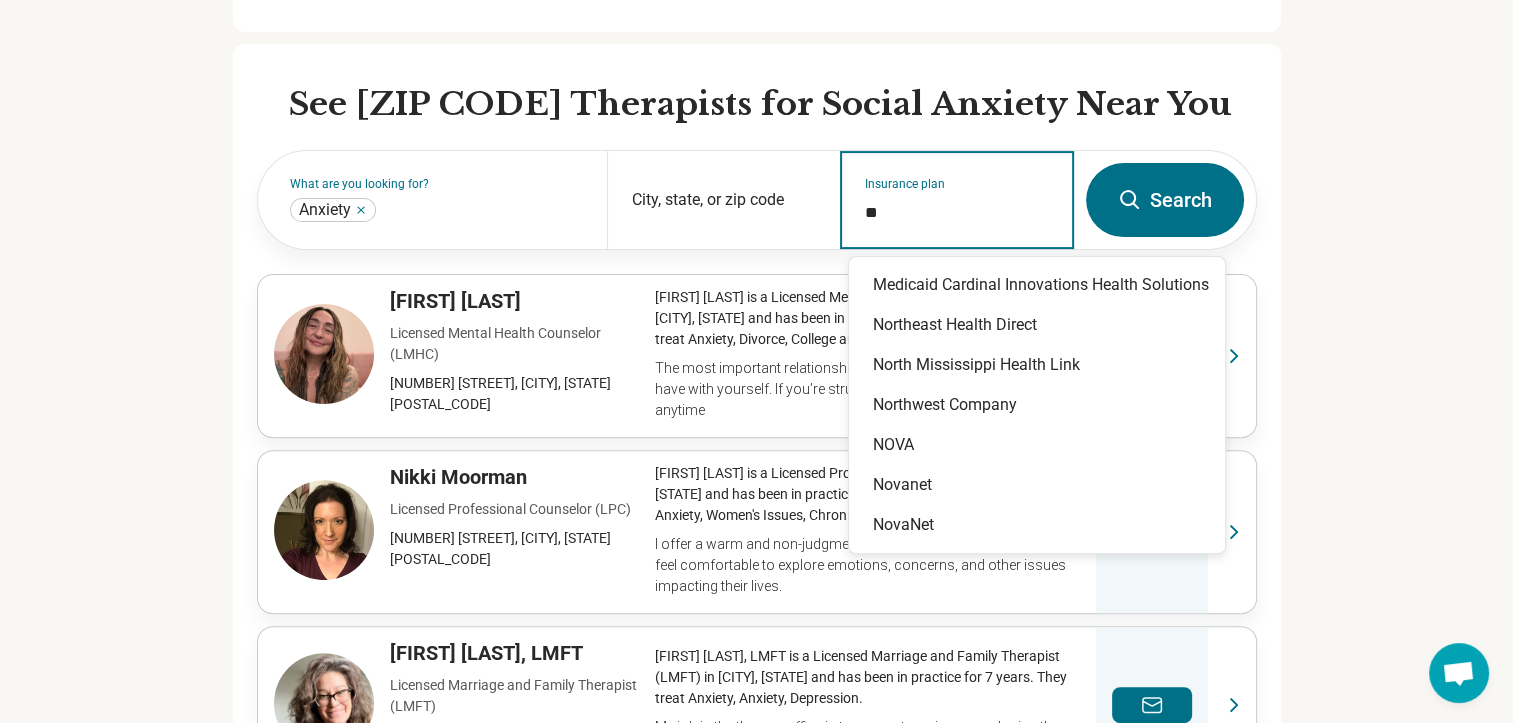 type on "*" 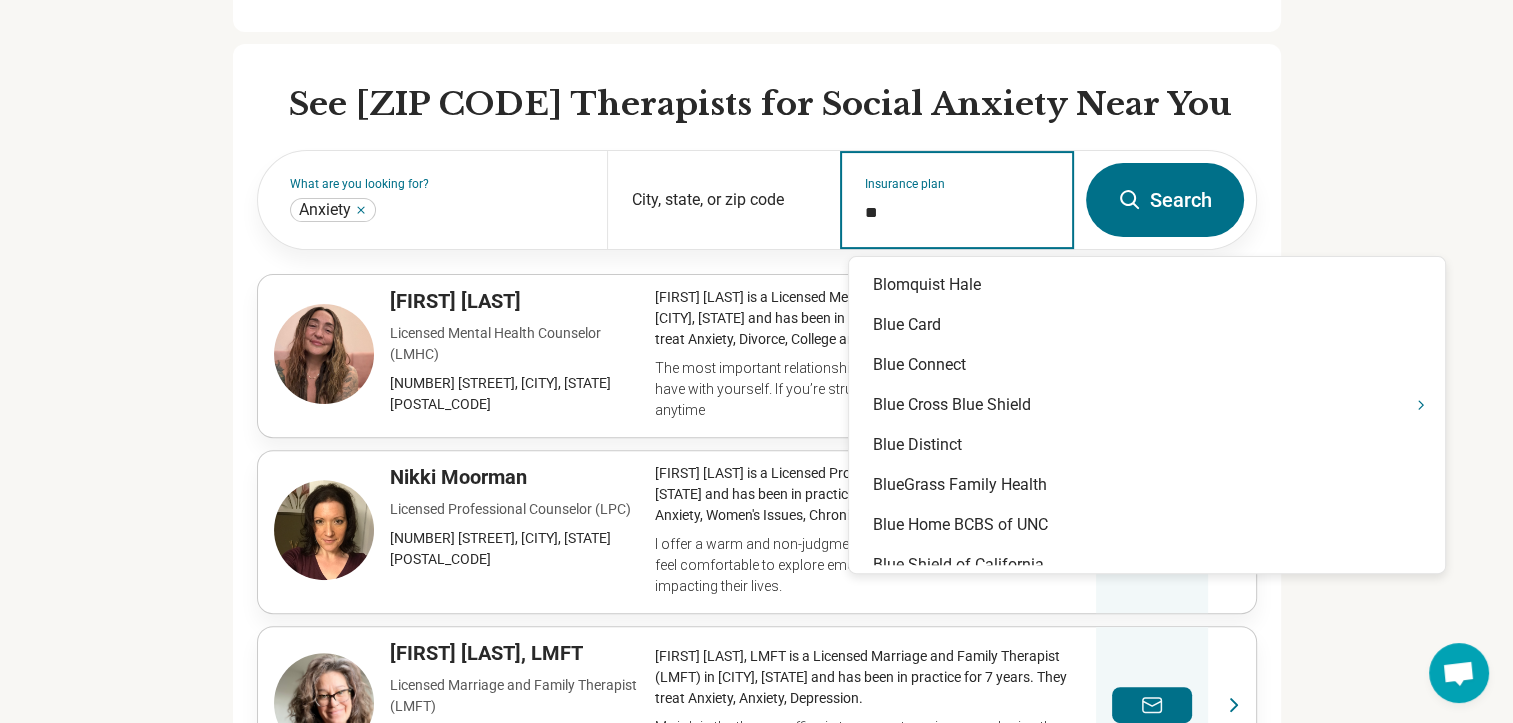 type on "***" 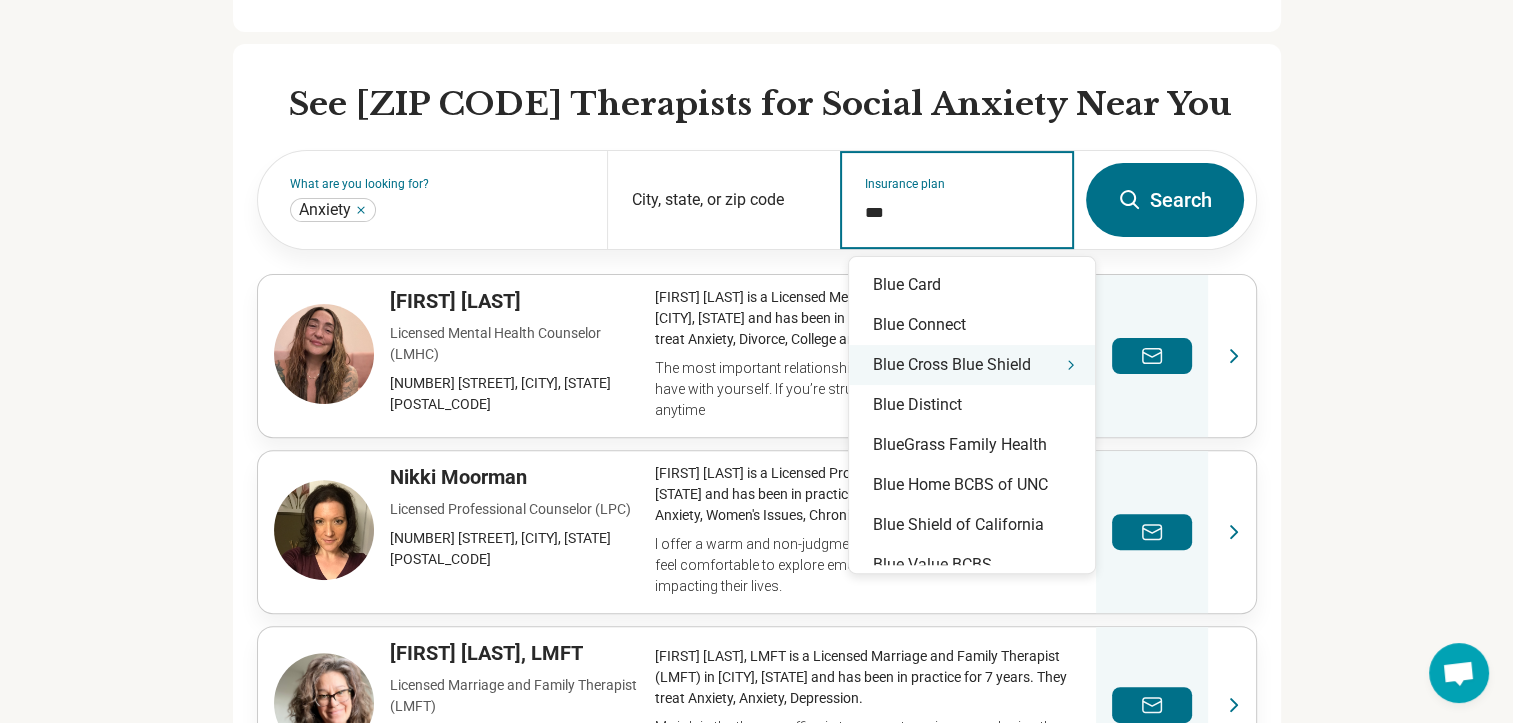click 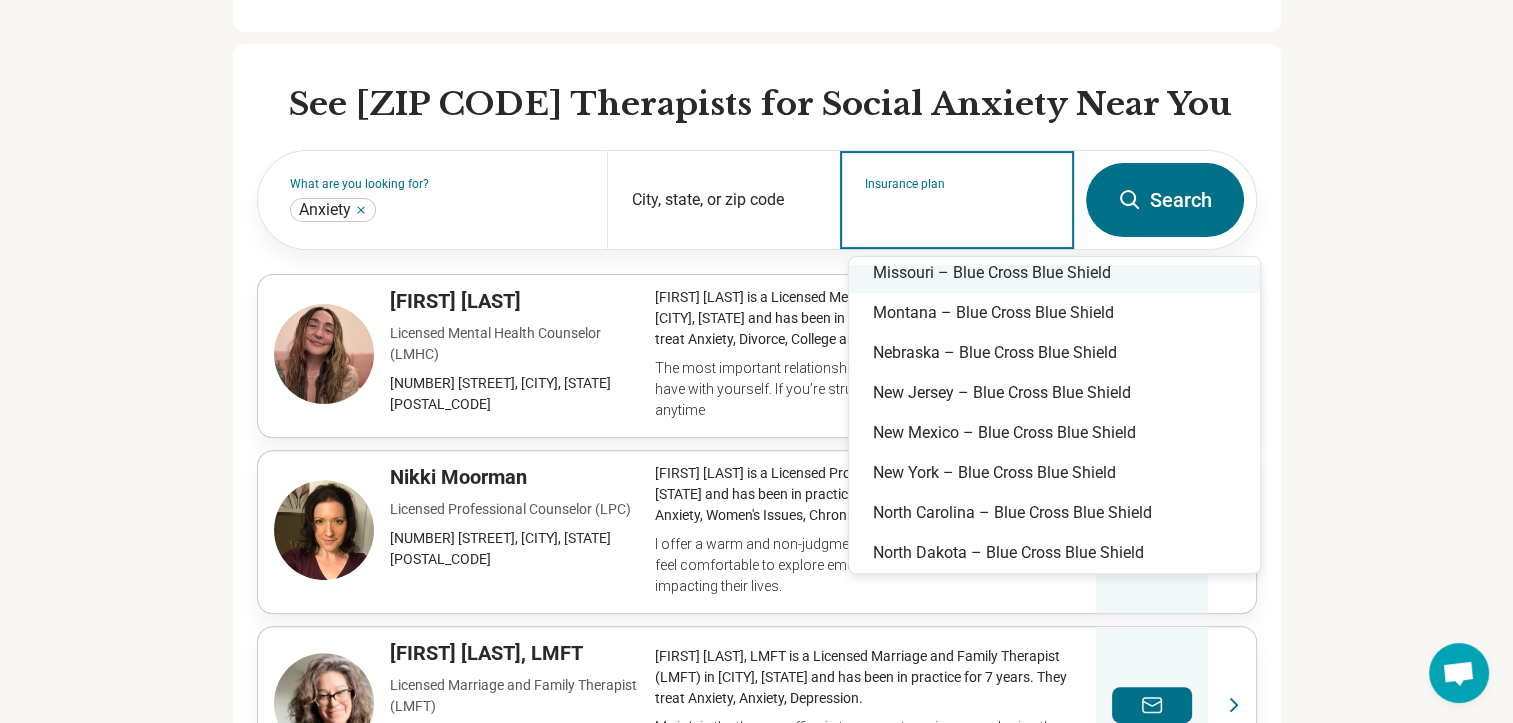 scroll, scrollTop: 954, scrollLeft: 0, axis: vertical 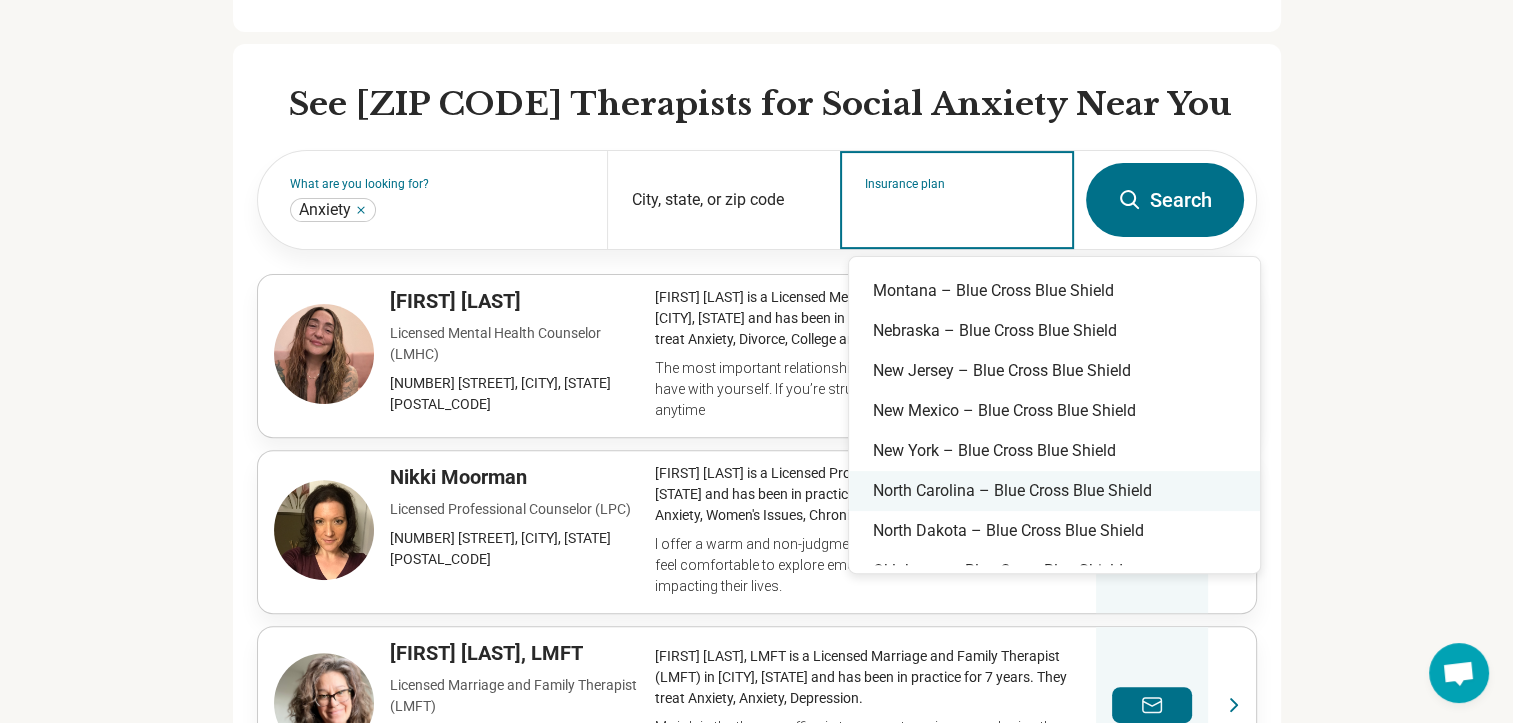 click on "North Carolina – Blue Cross Blue Shield" at bounding box center [1054, 491] 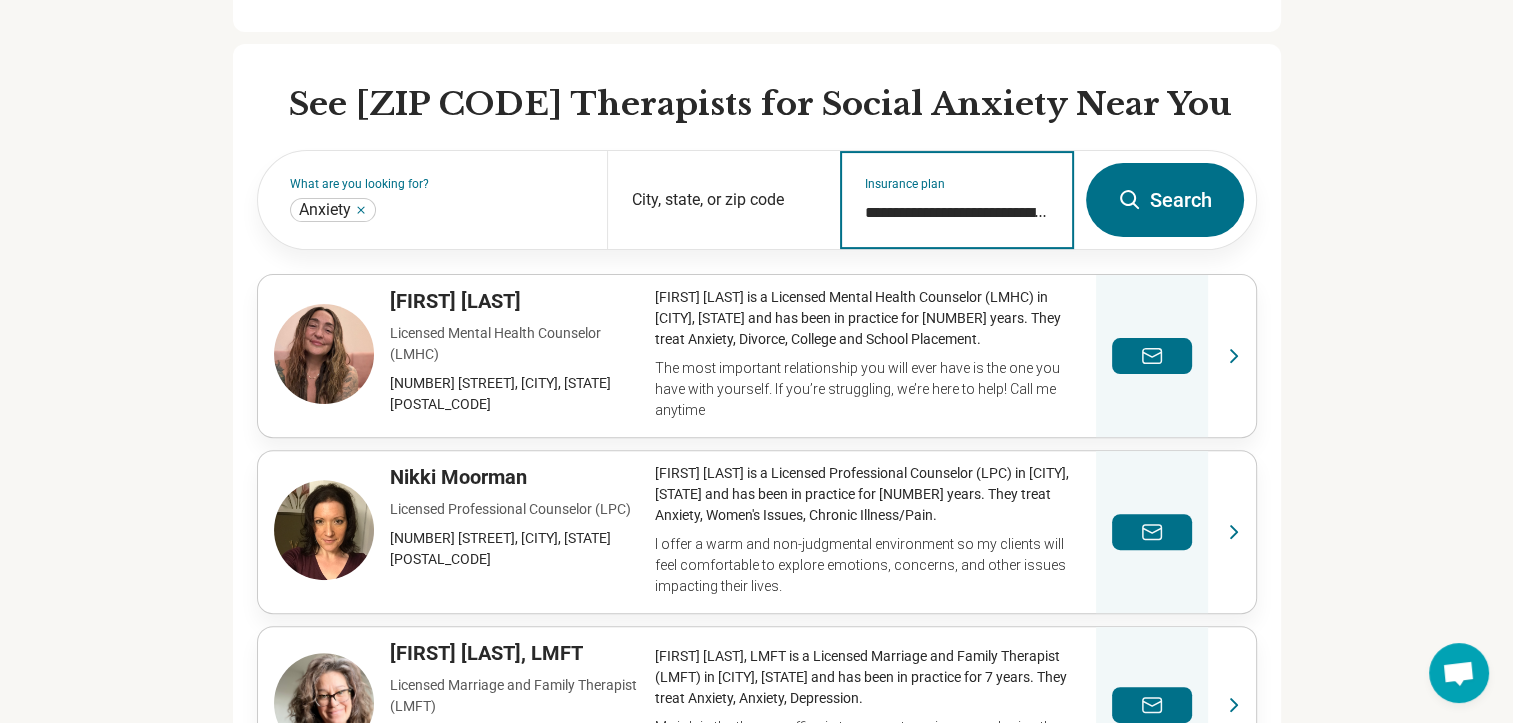 type on "**********" 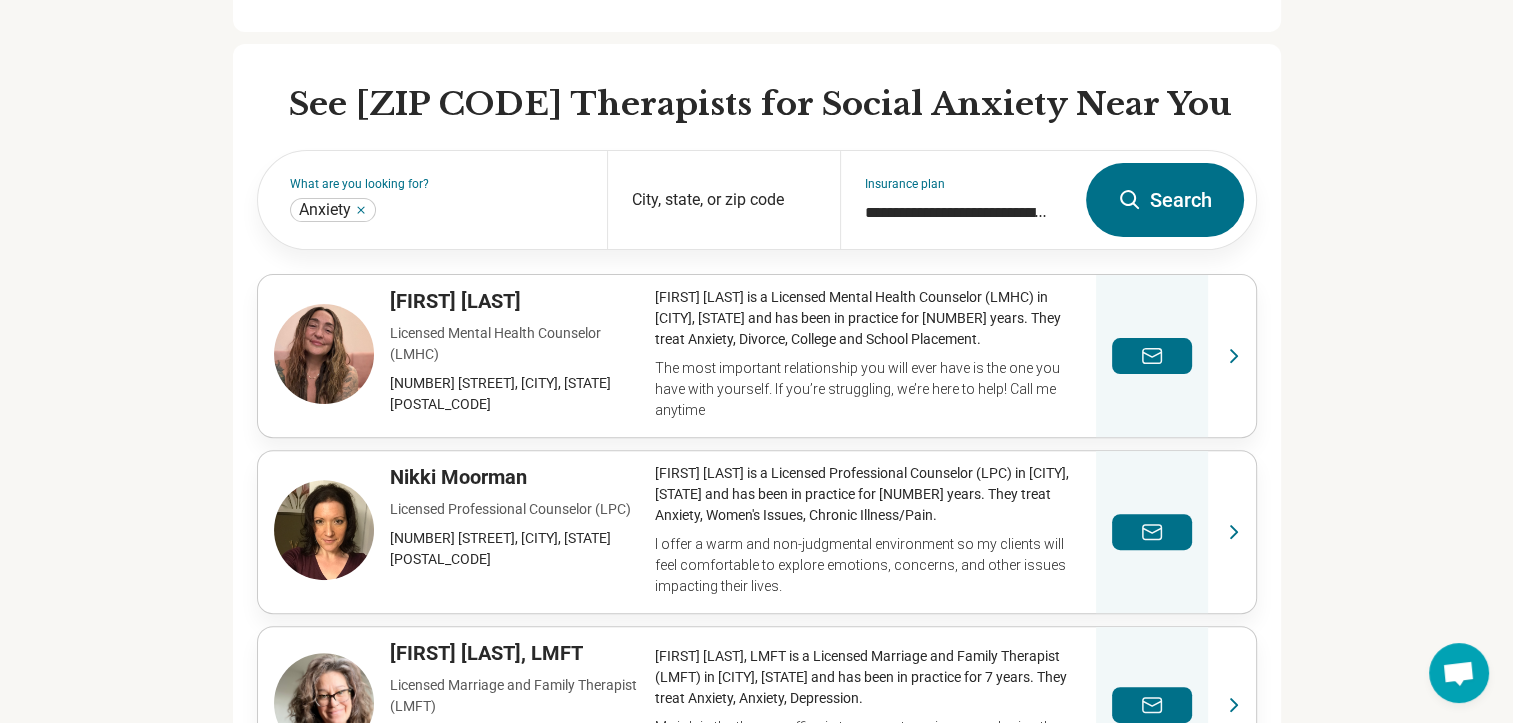 click on "Search" at bounding box center (1165, 200) 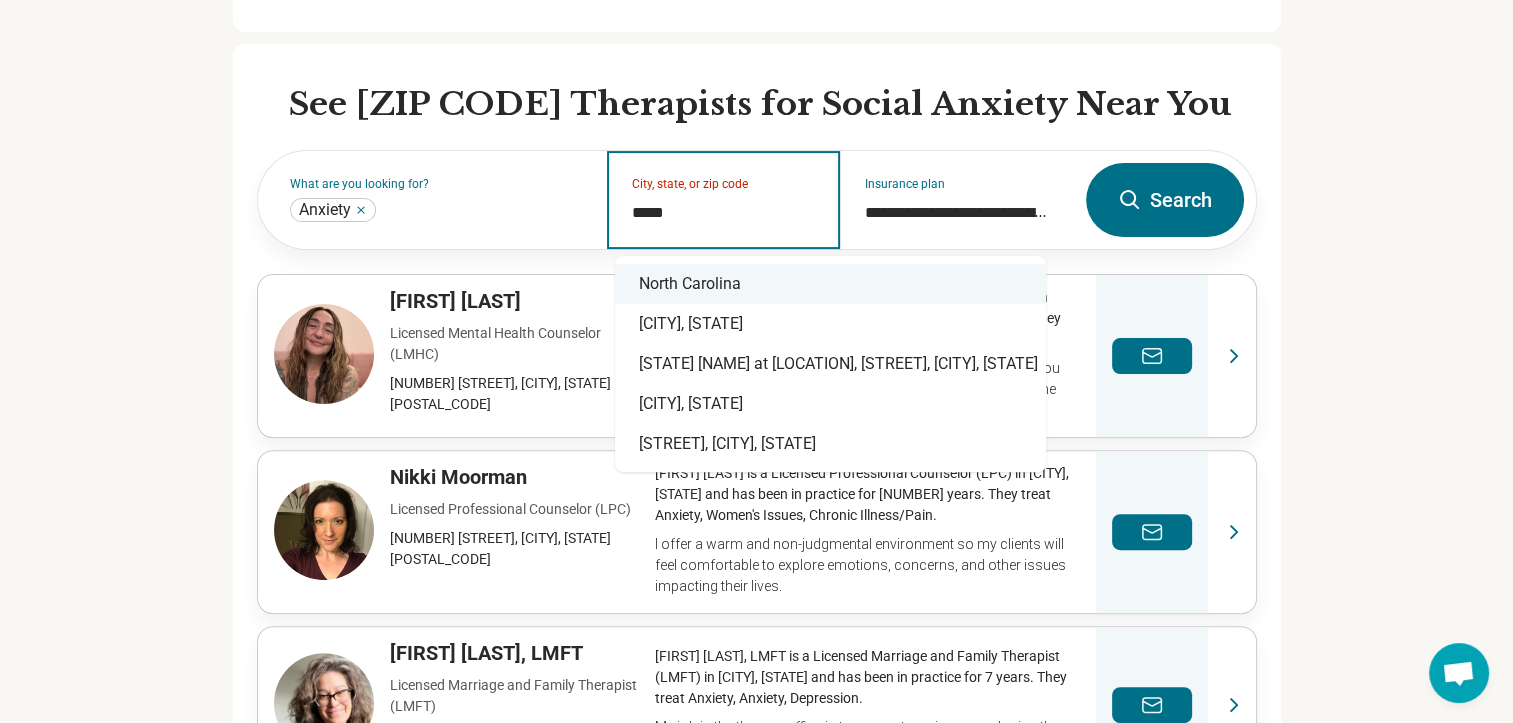 click on "North Carolina" at bounding box center (830, 284) 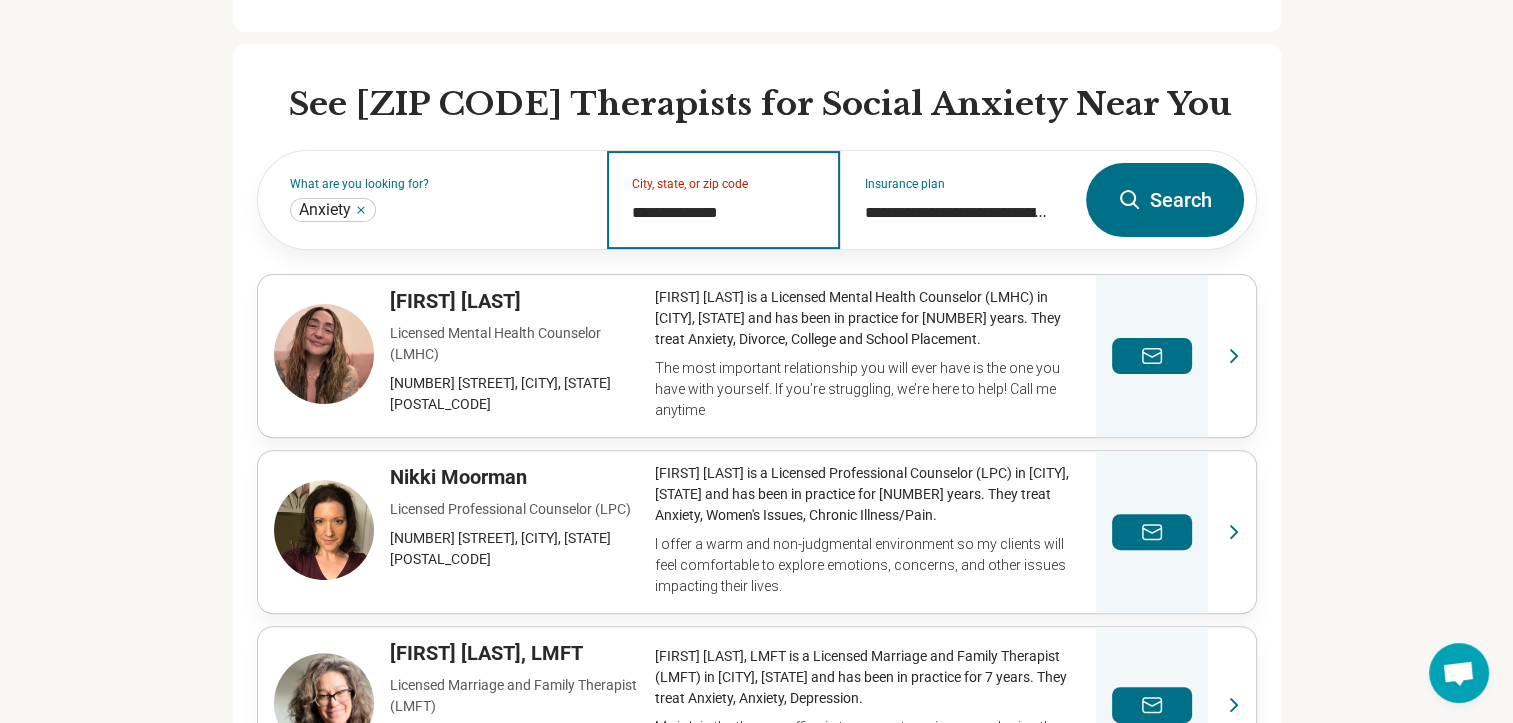 type on "**********" 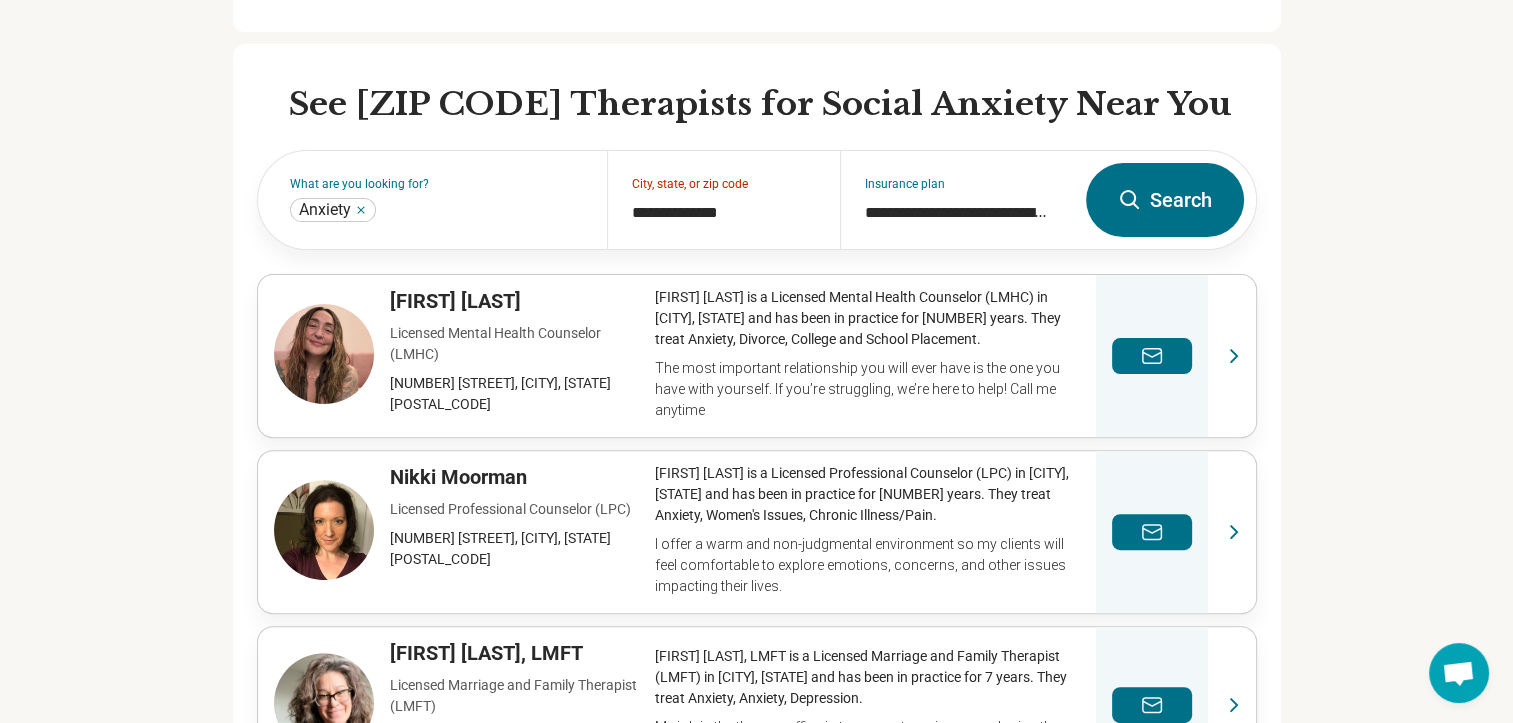 click on "Search" at bounding box center [1165, 200] 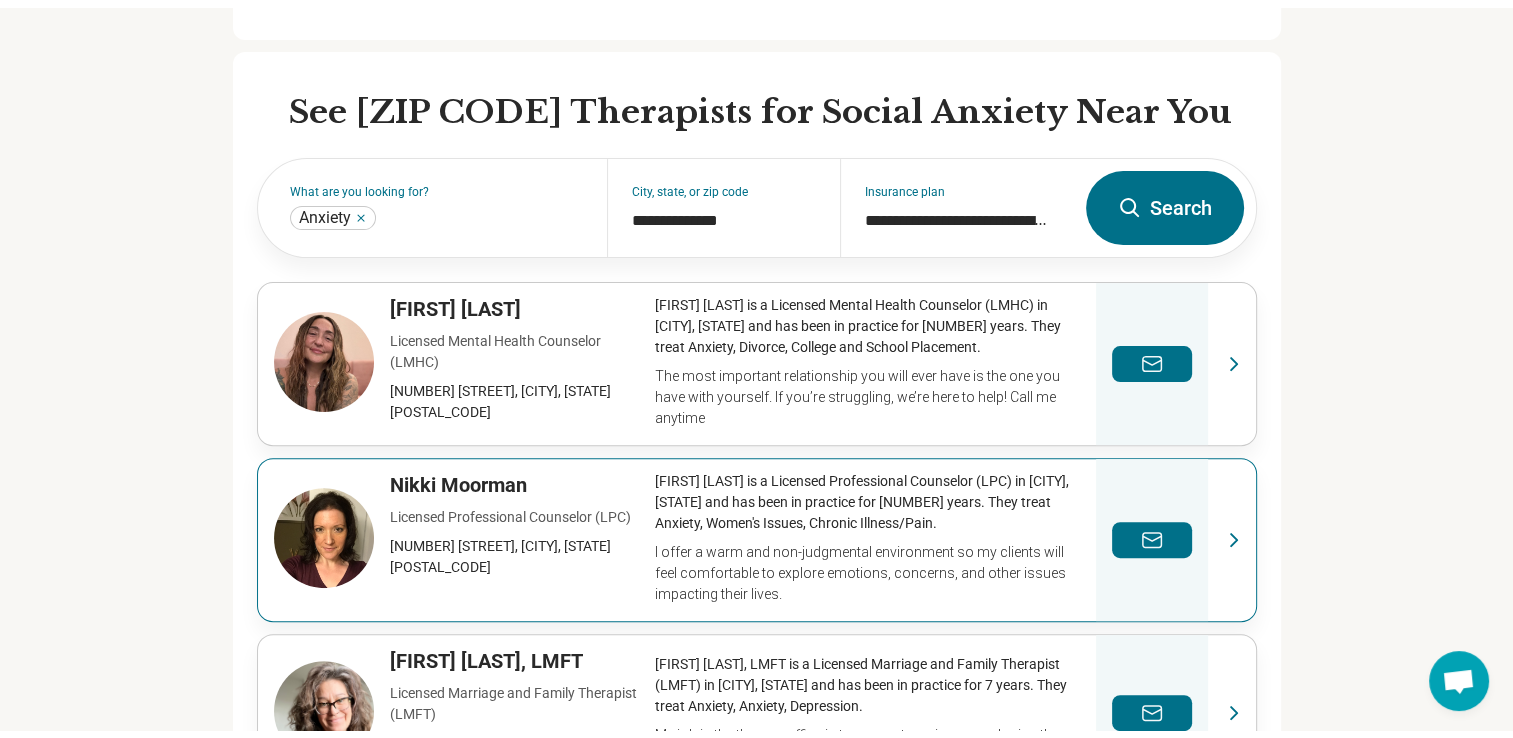 scroll, scrollTop: 0, scrollLeft: 0, axis: both 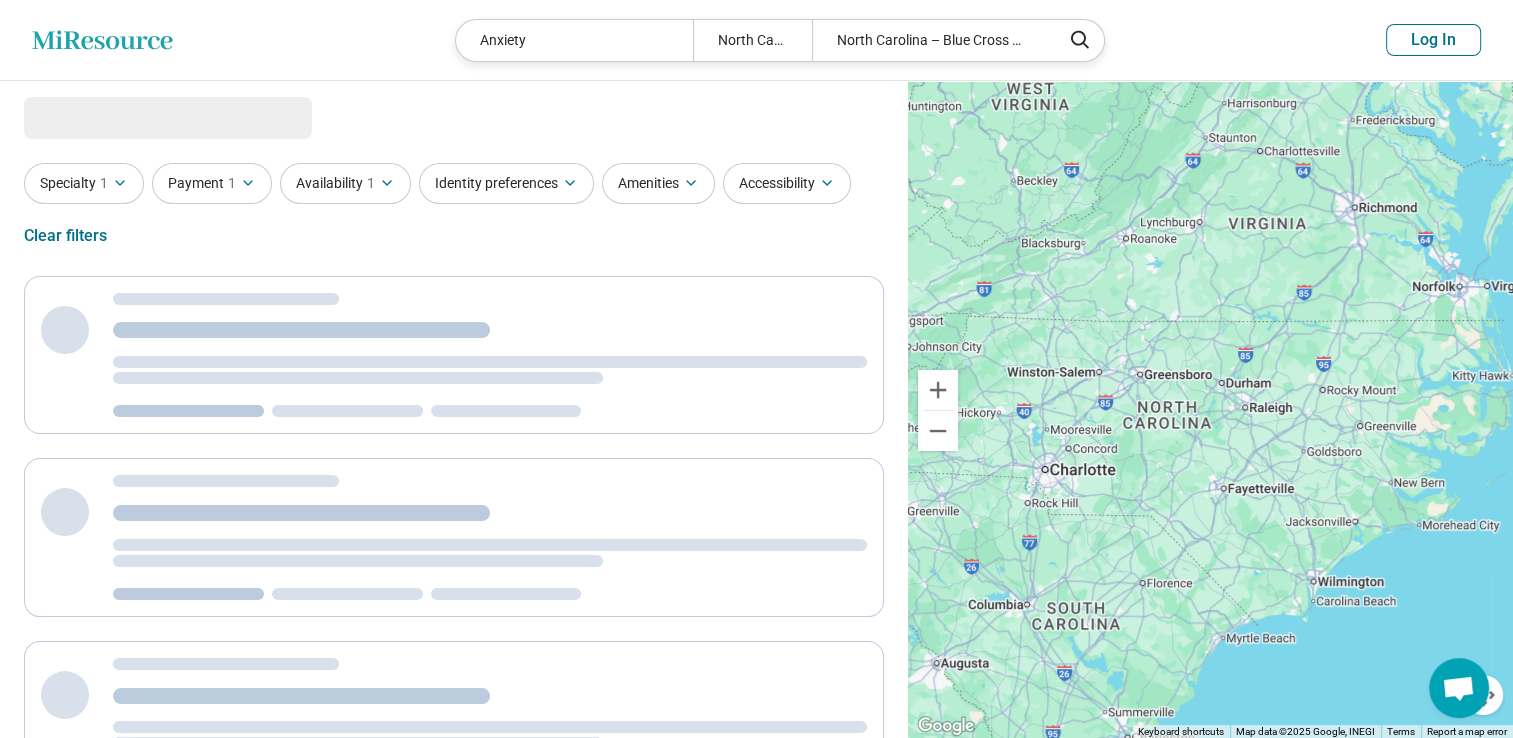 select on "***" 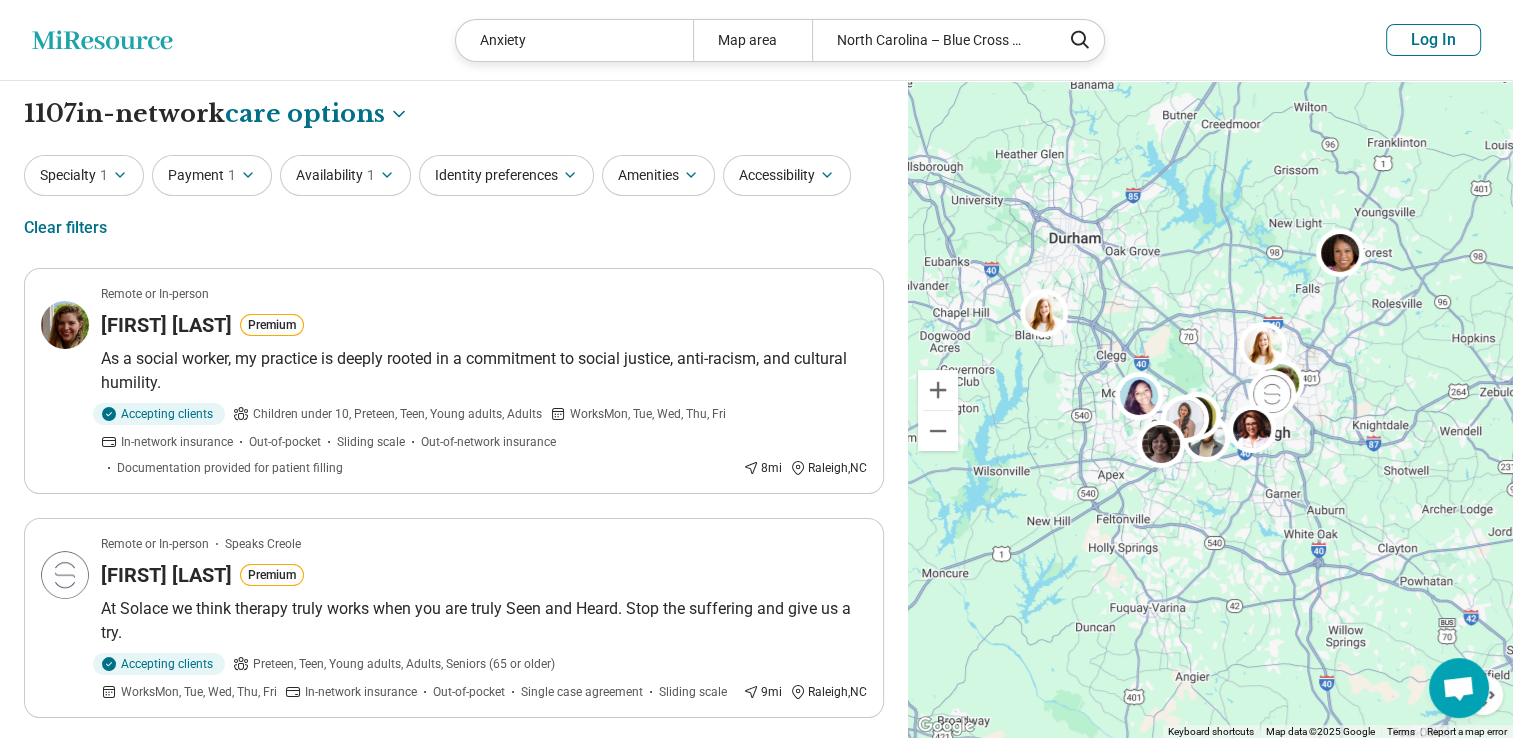 drag, startPoint x: 1116, startPoint y: 446, endPoint x: 1301, endPoint y: 429, distance: 185.77943 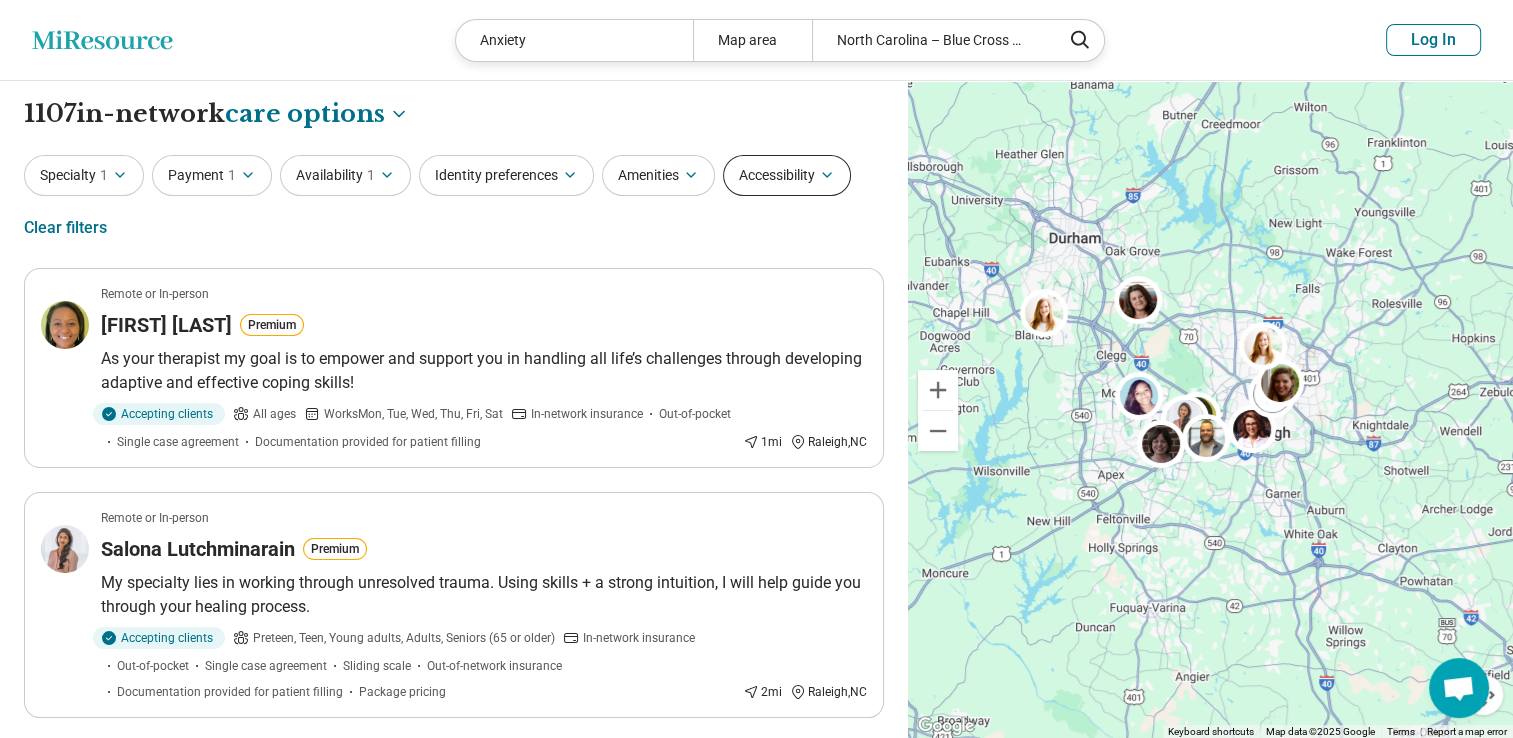 click on "Accessibility" at bounding box center (787, 175) 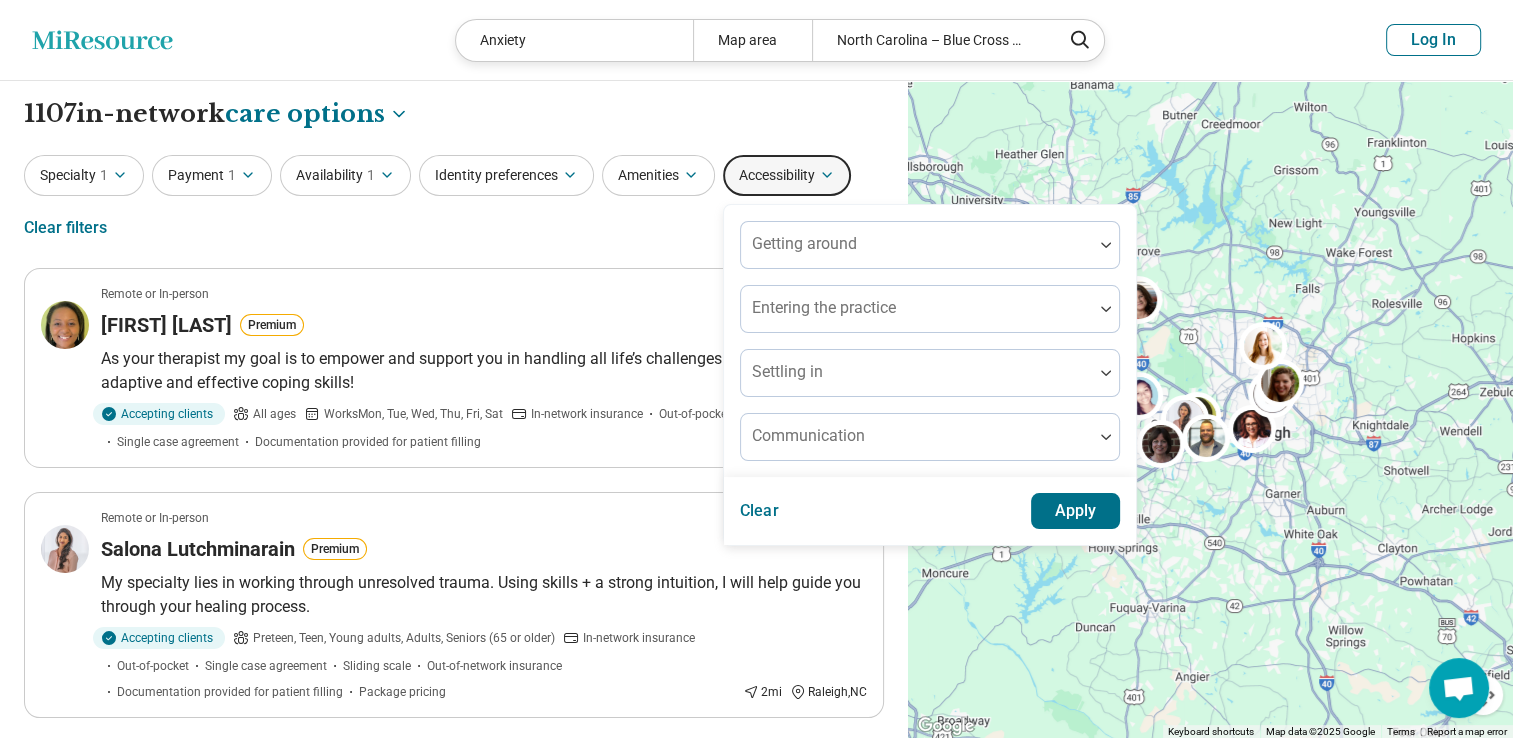 click on "Accessibility" at bounding box center [787, 175] 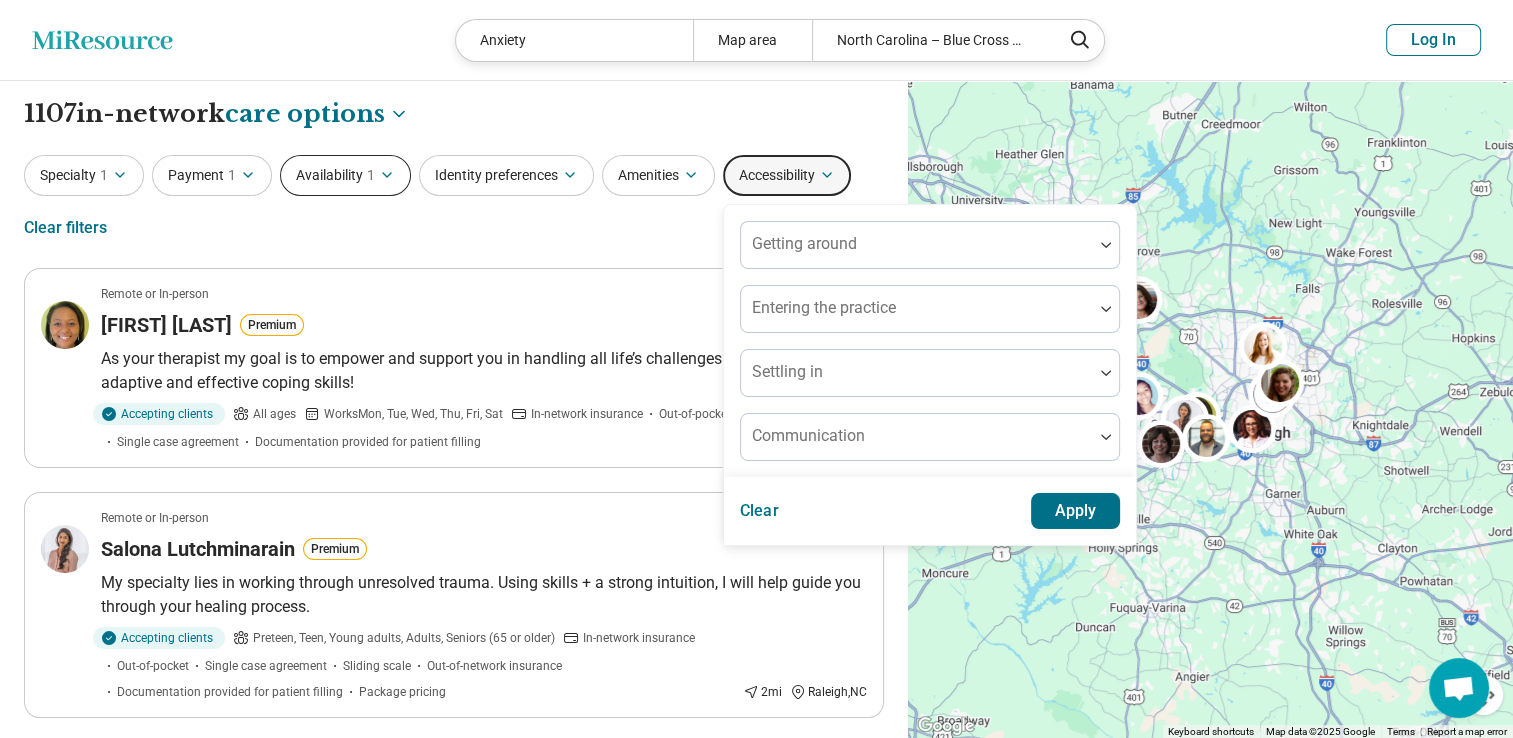 click on "Availability 1" at bounding box center (345, 175) 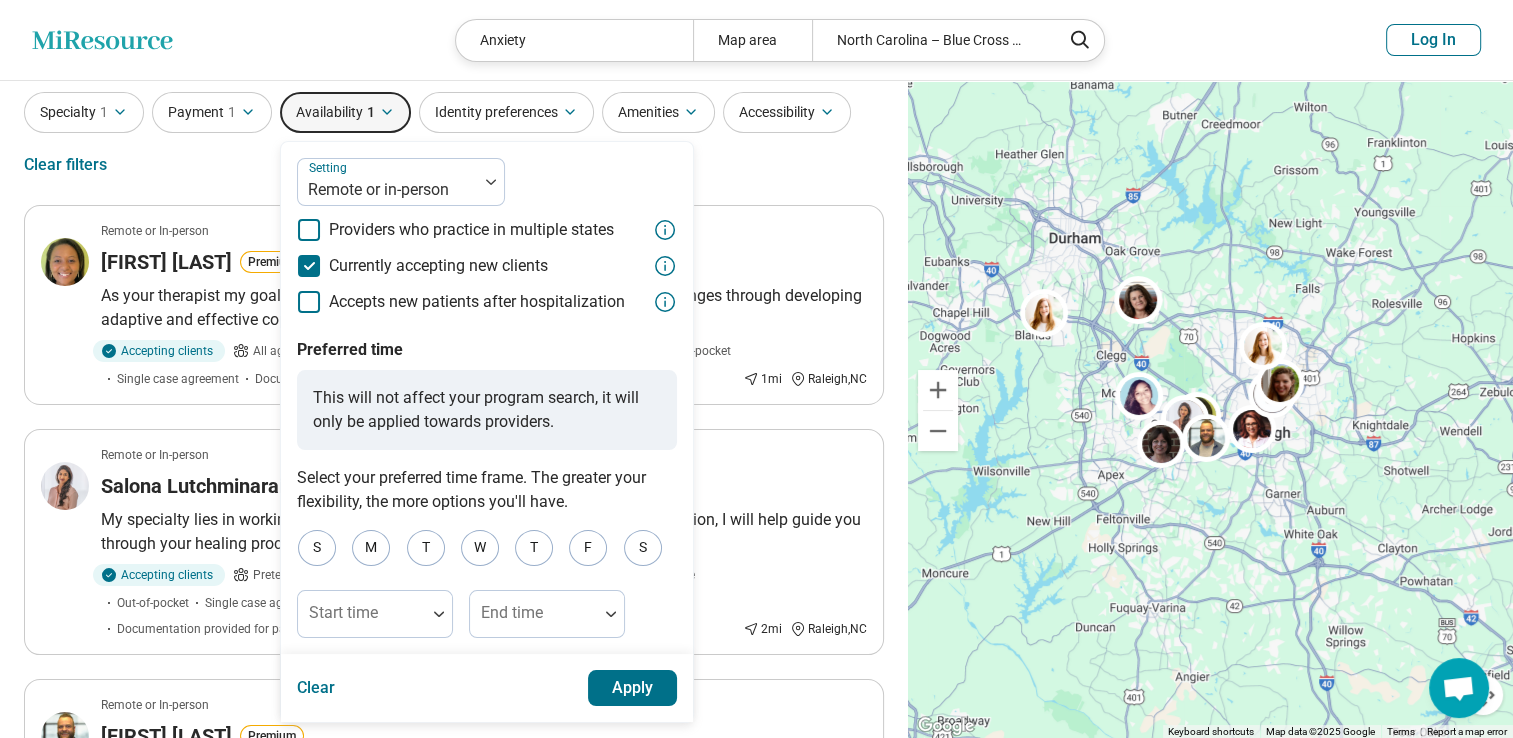 scroll, scrollTop: 0, scrollLeft: 0, axis: both 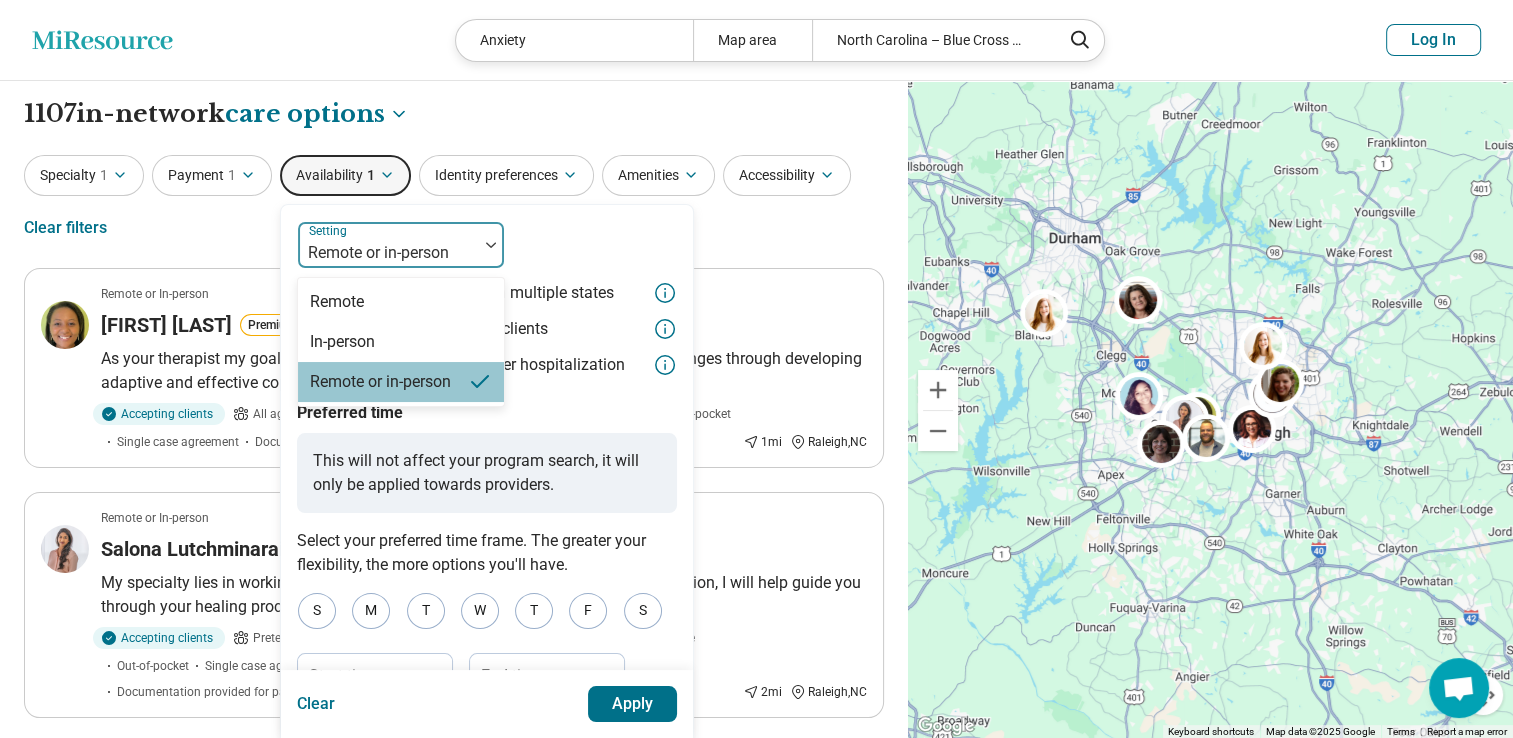 click at bounding box center (388, 253) 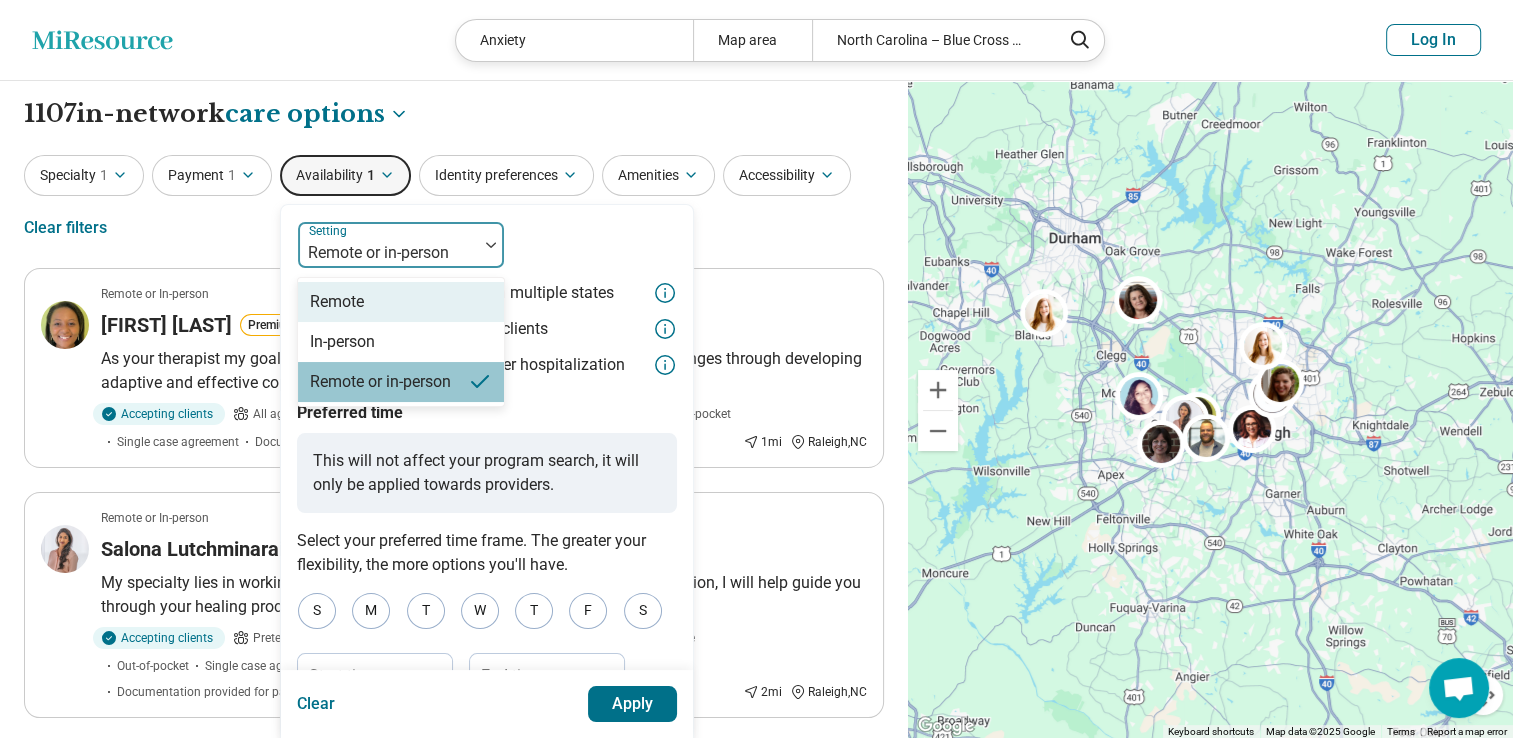 click on "Remote" at bounding box center (401, 302) 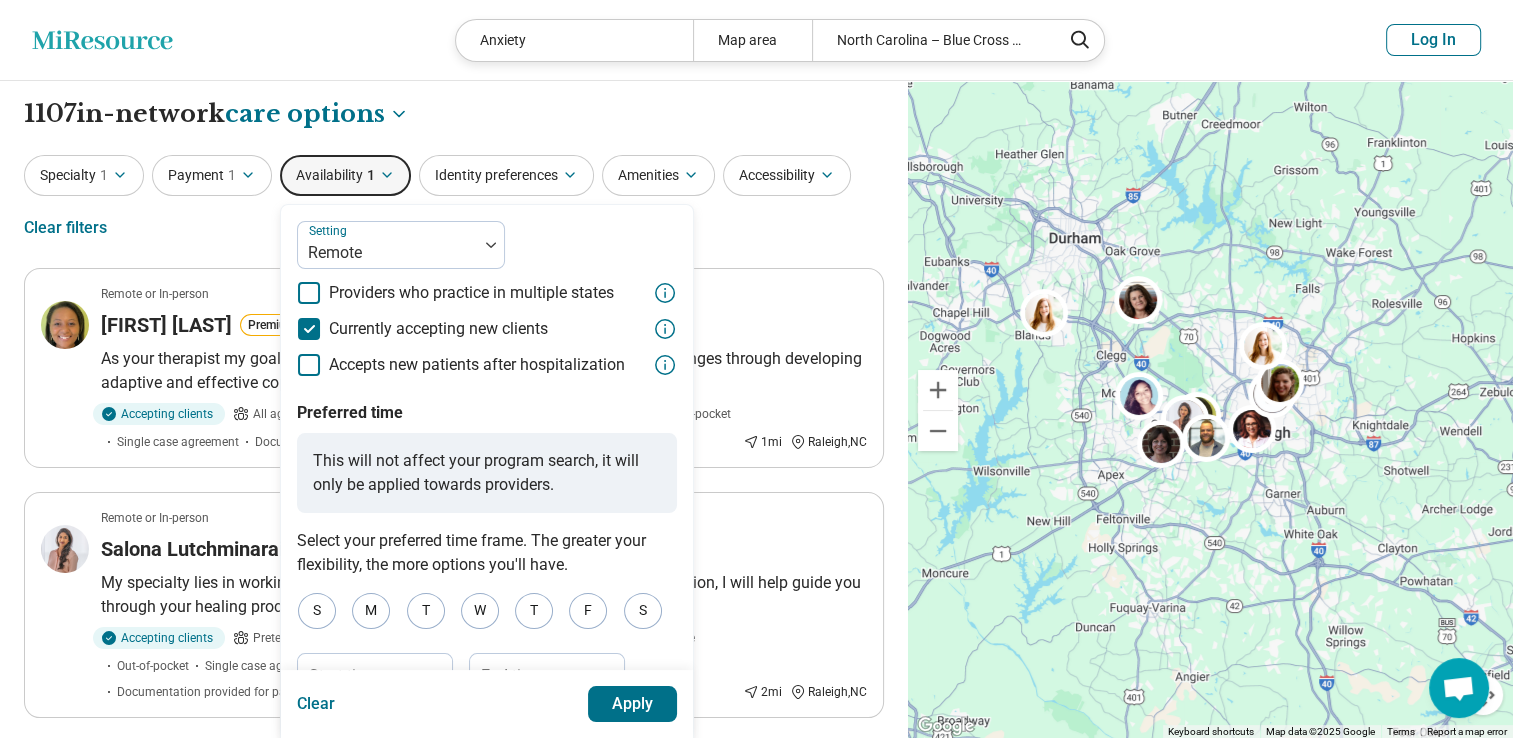 click on "Apply" at bounding box center [633, 704] 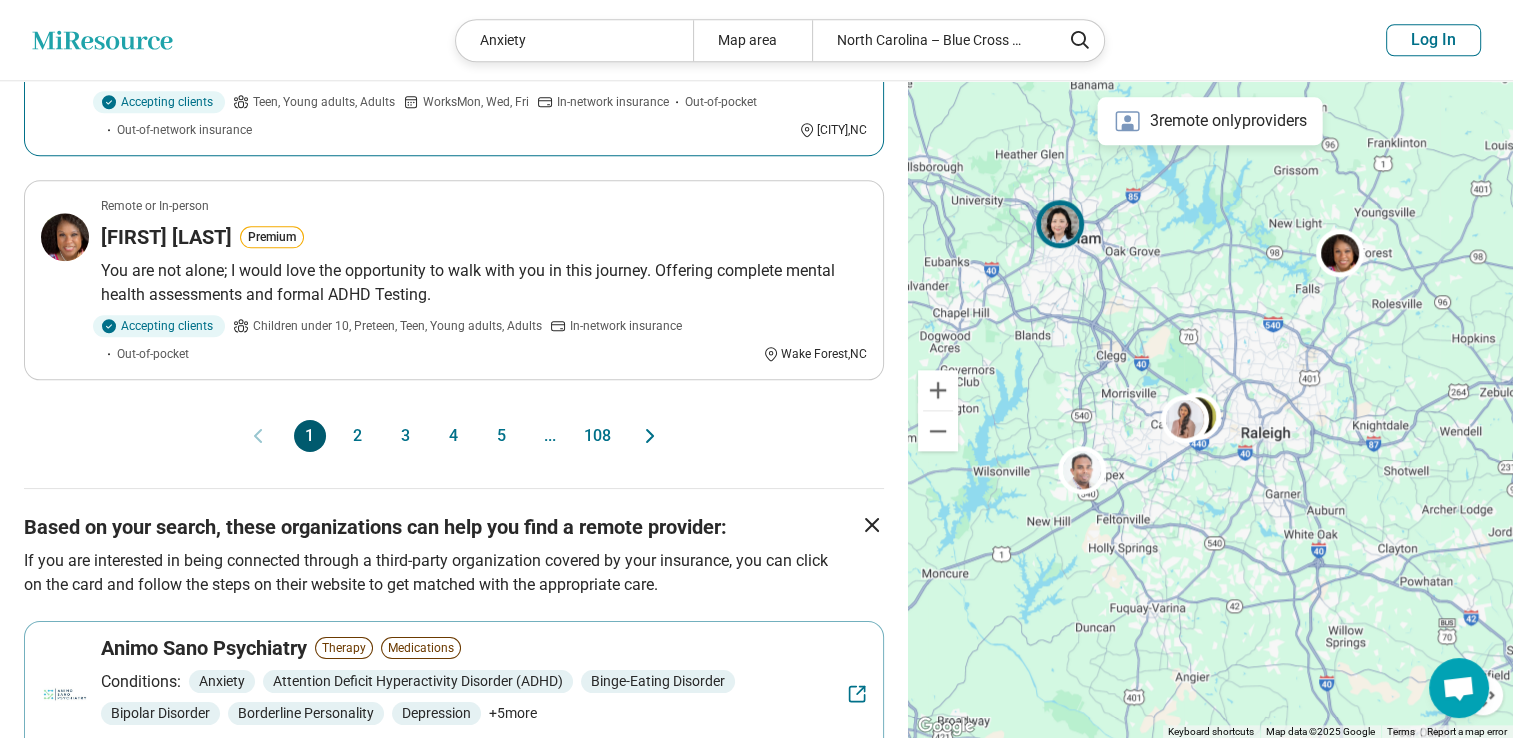 scroll, scrollTop: 2107, scrollLeft: 0, axis: vertical 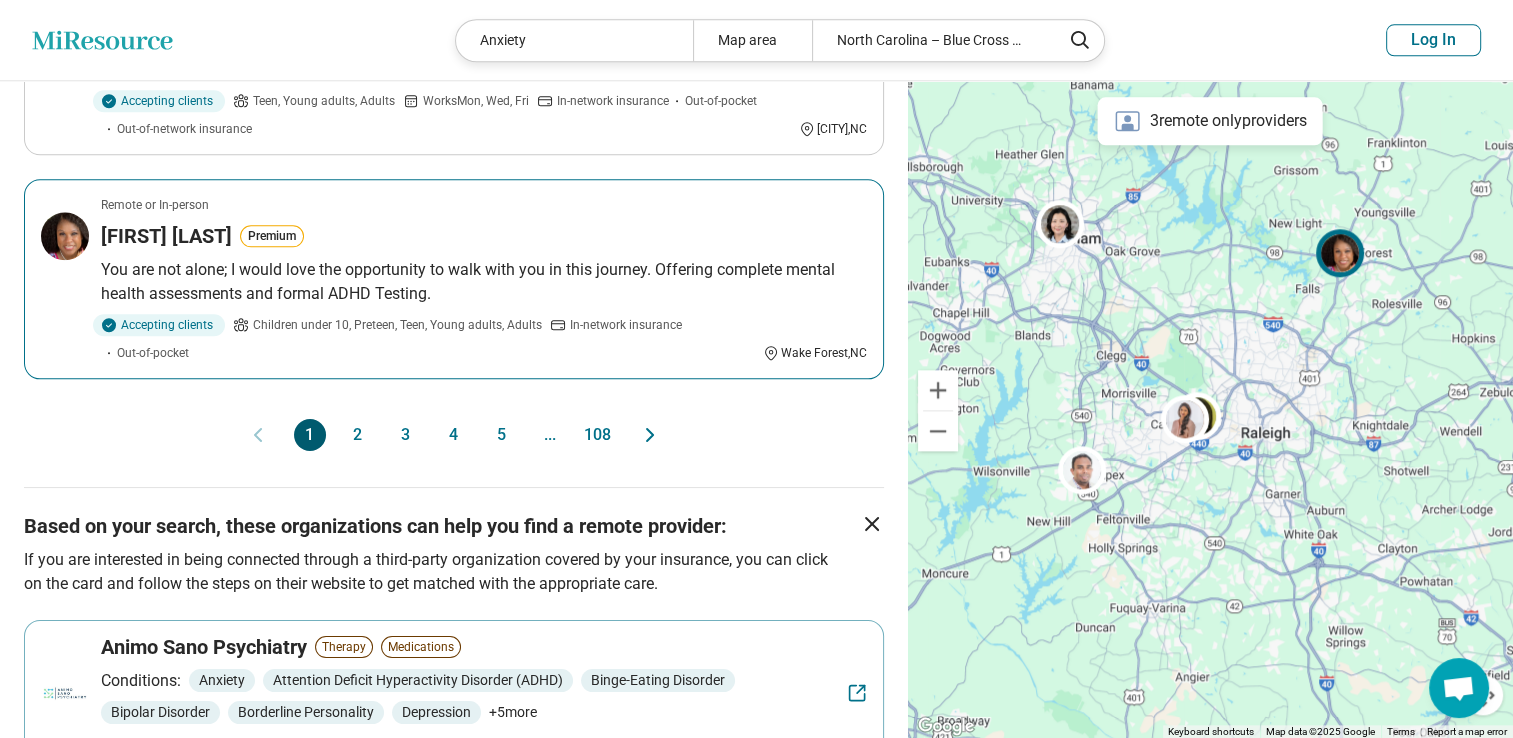 click on "You are not alone; I would love the opportunity to walk with you in this journey. Offering complete mental health assessments and formal ADHD Testing." at bounding box center (484, 282) 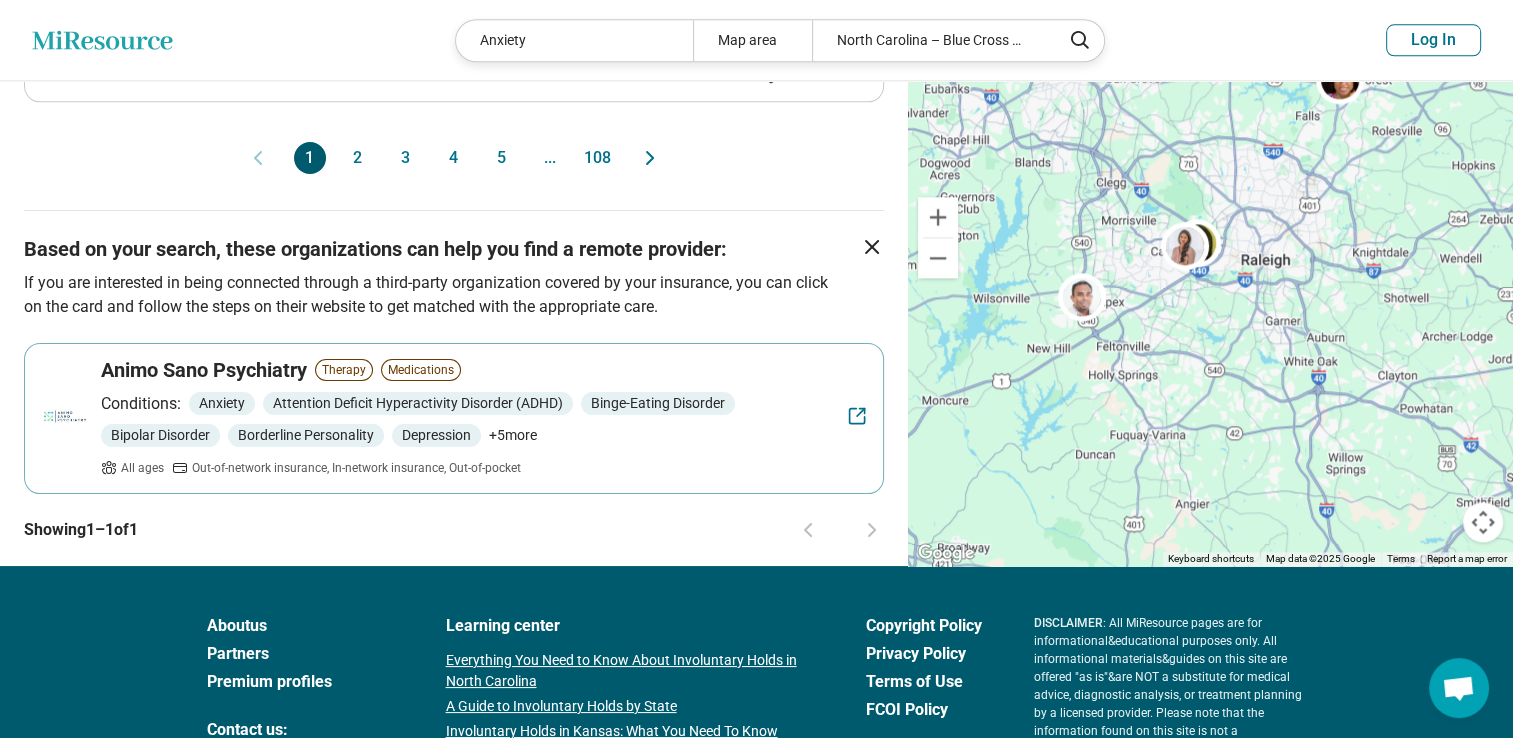 scroll, scrollTop: 2384, scrollLeft: 0, axis: vertical 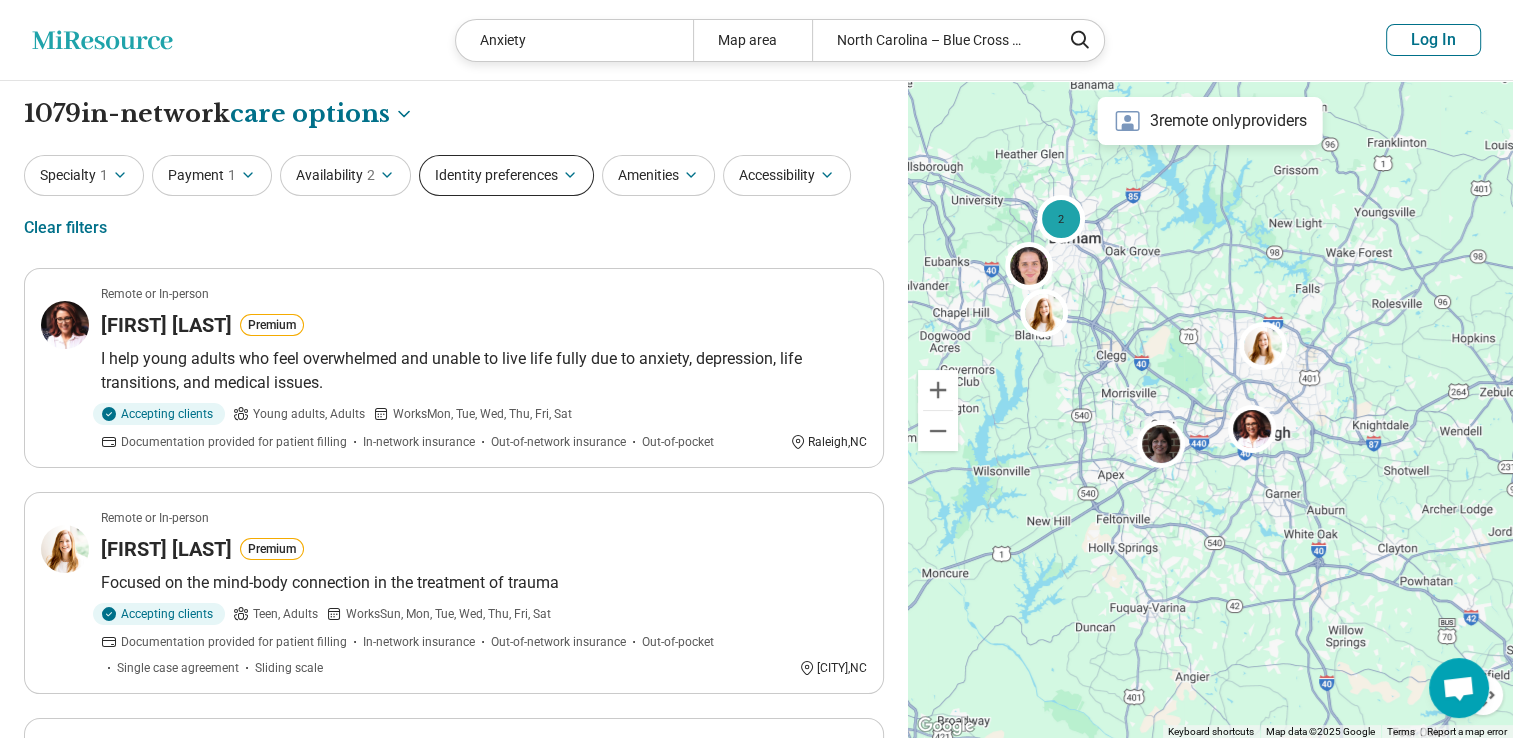 click on "Identity preferences" at bounding box center [506, 175] 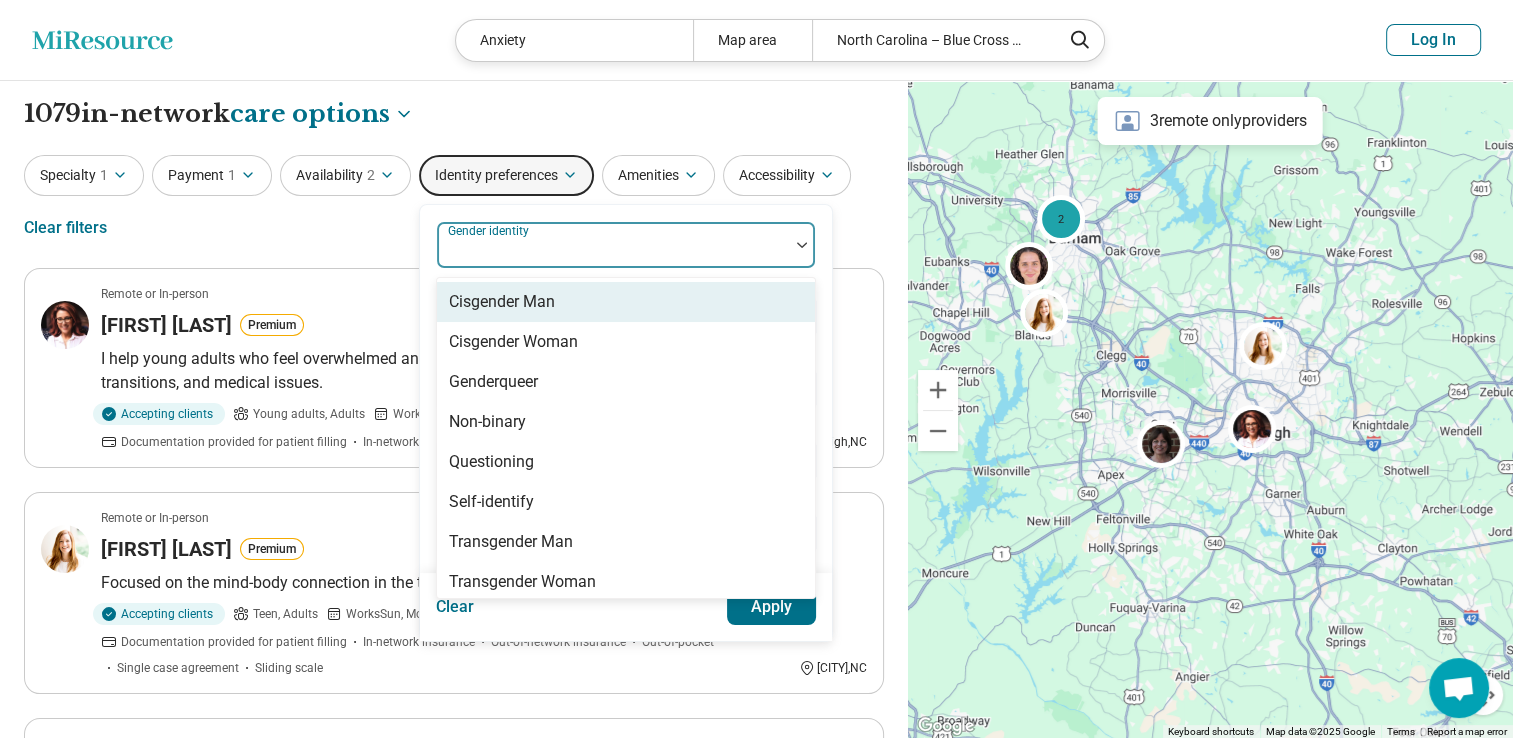 click at bounding box center (613, 253) 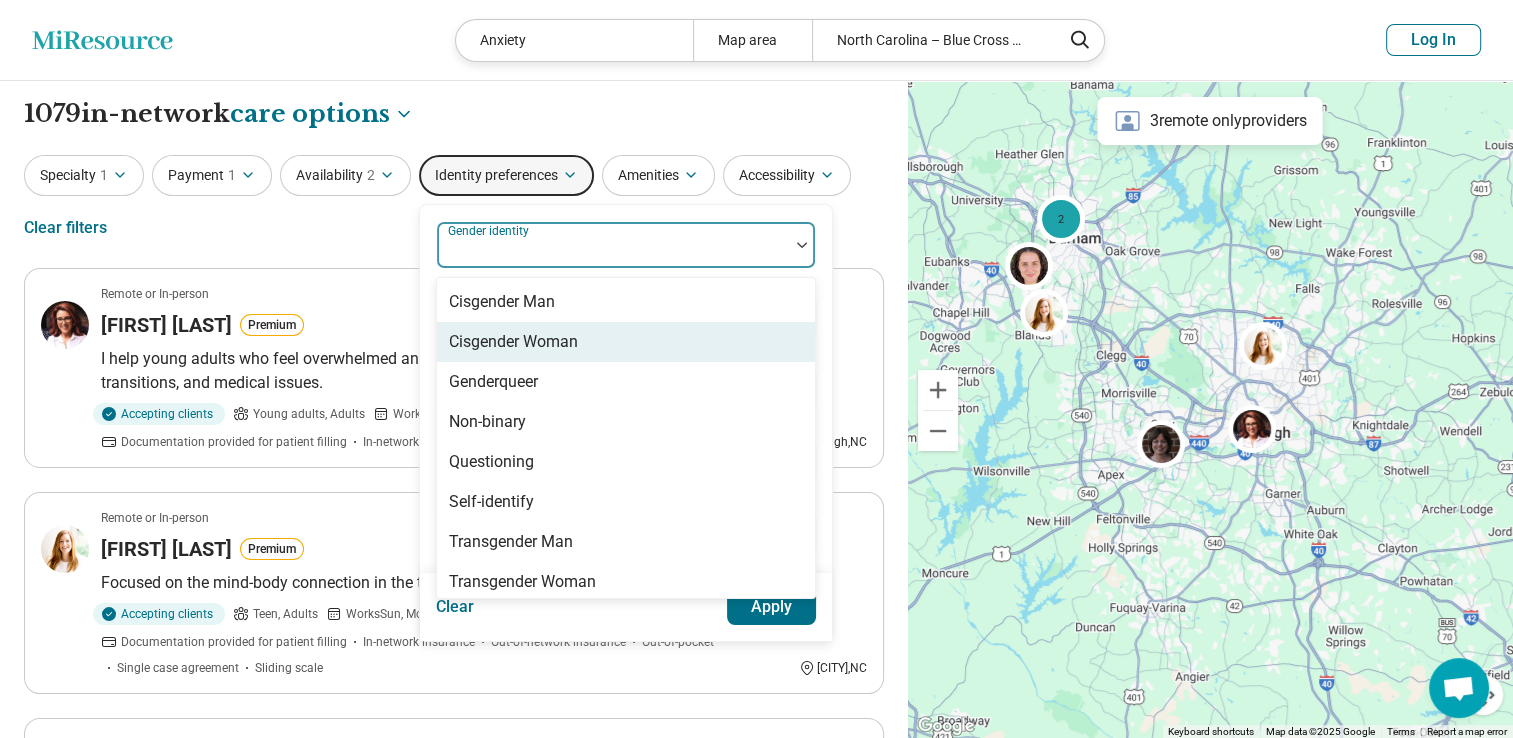 click on "Cisgender Woman" at bounding box center (513, 342) 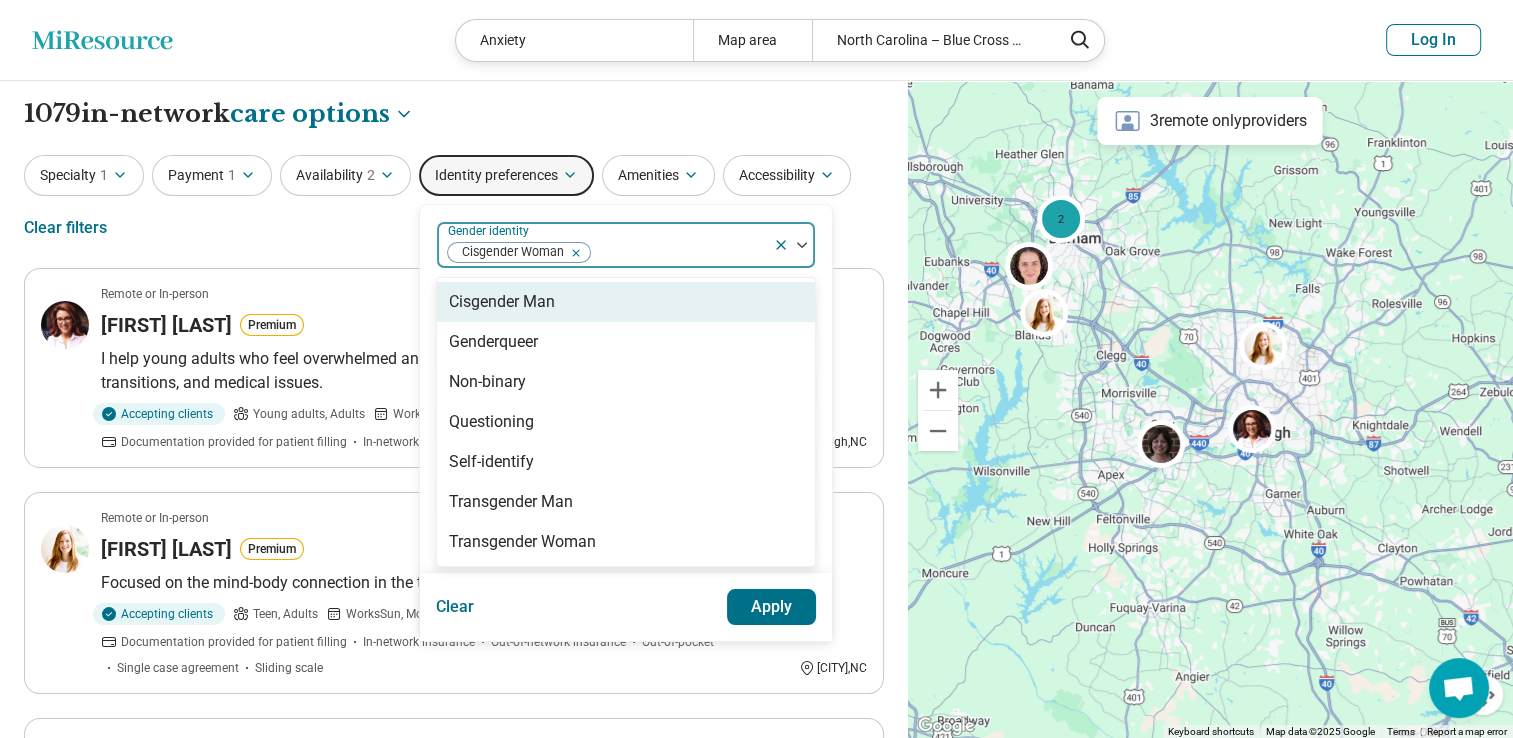 click on "Apply" at bounding box center [772, 607] 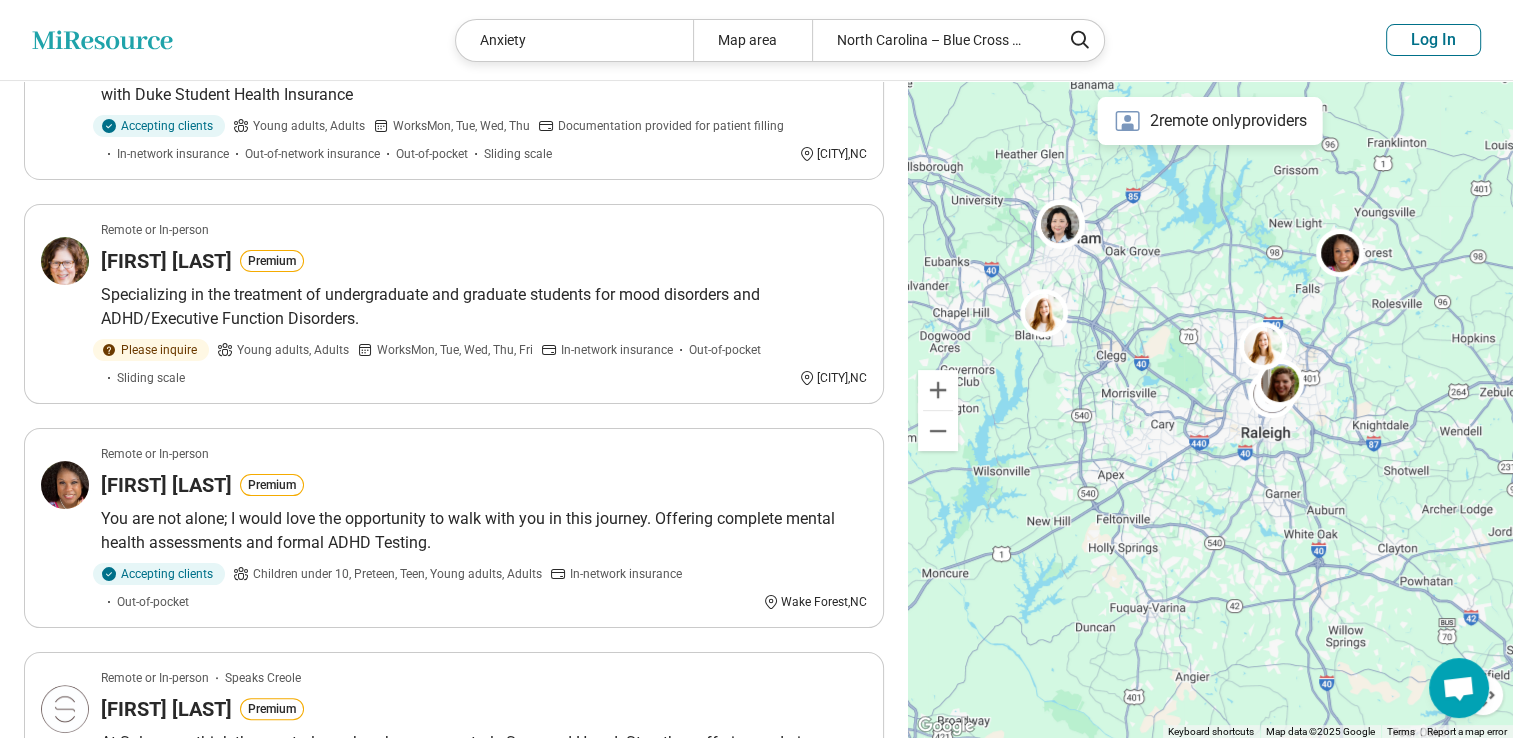 scroll, scrollTop: 0, scrollLeft: 0, axis: both 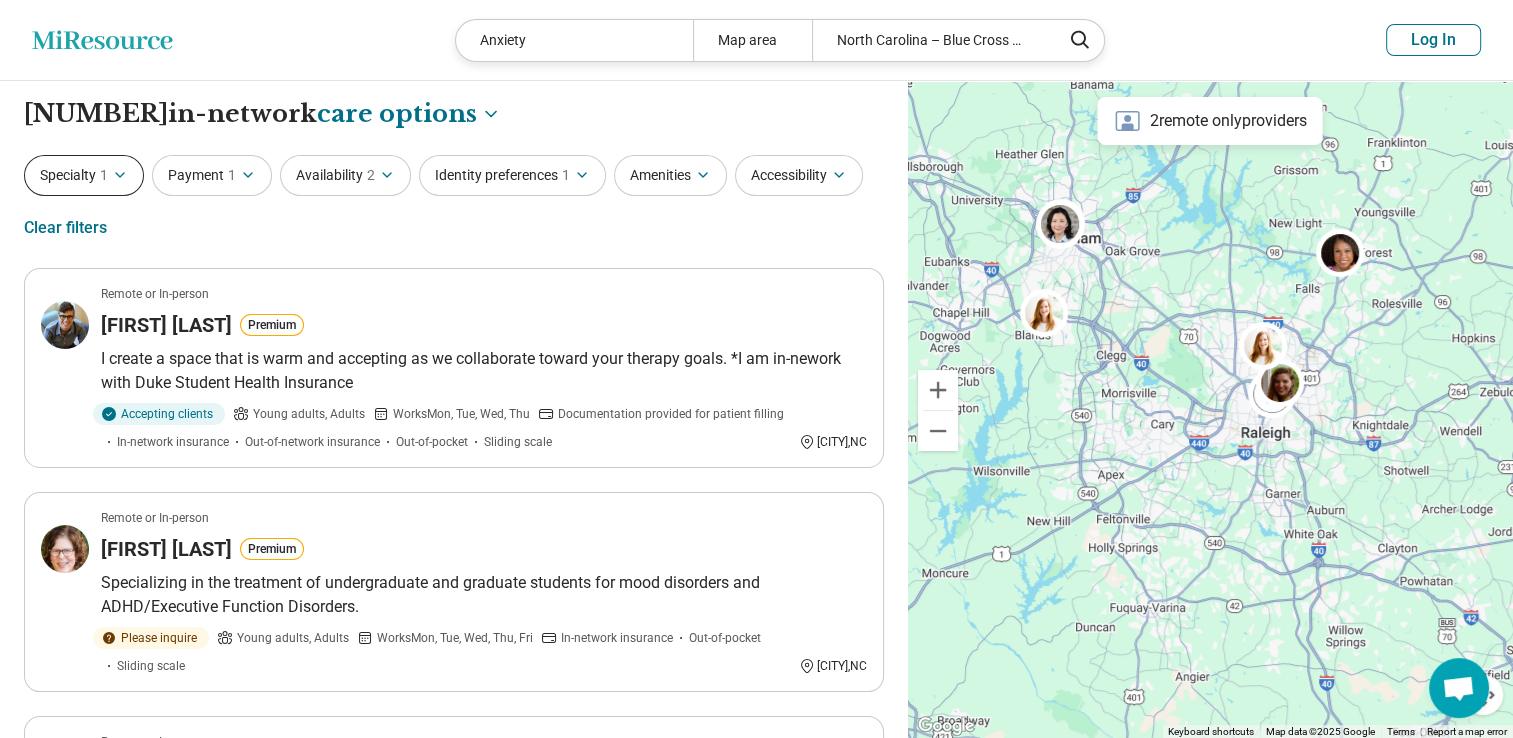 click on "1" at bounding box center (104, 175) 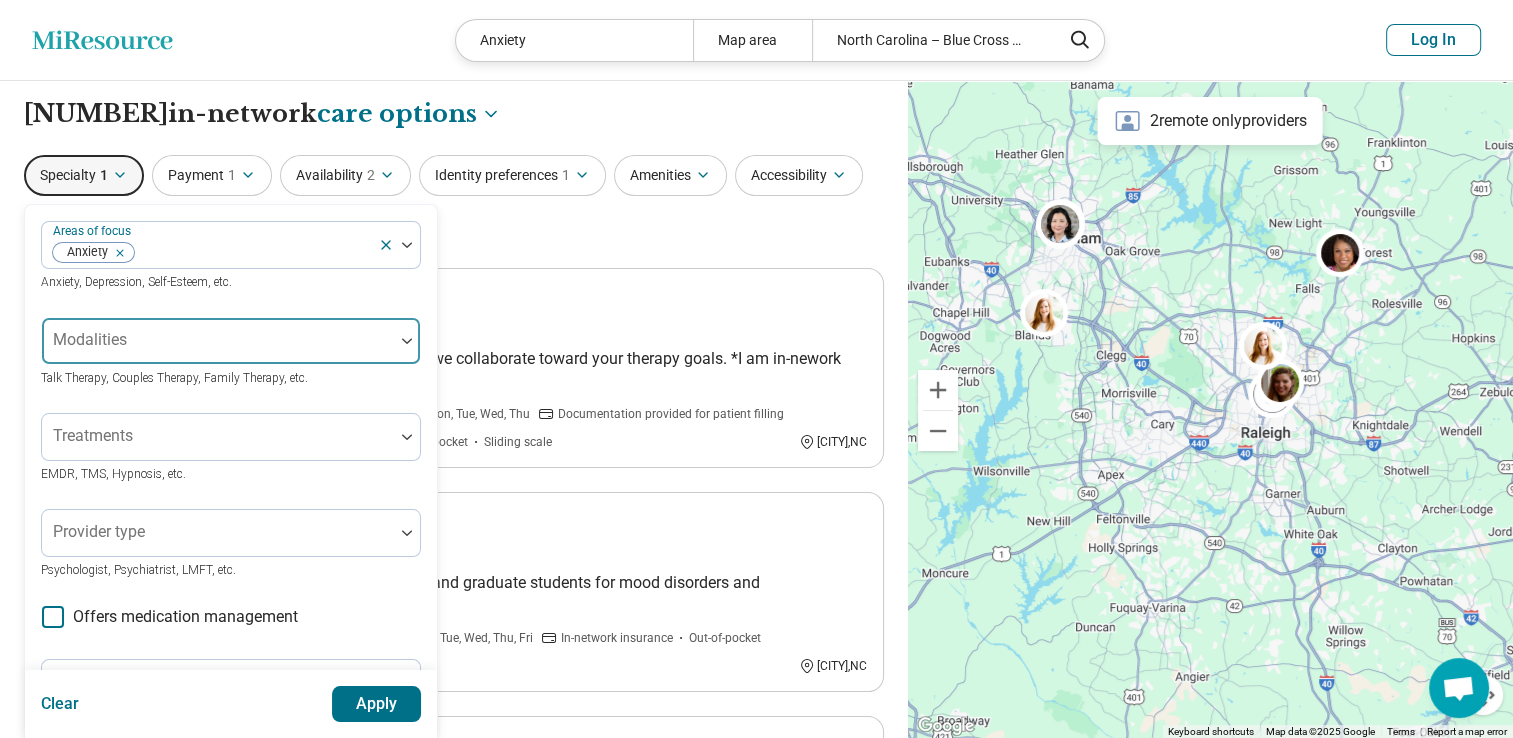 click at bounding box center (218, 349) 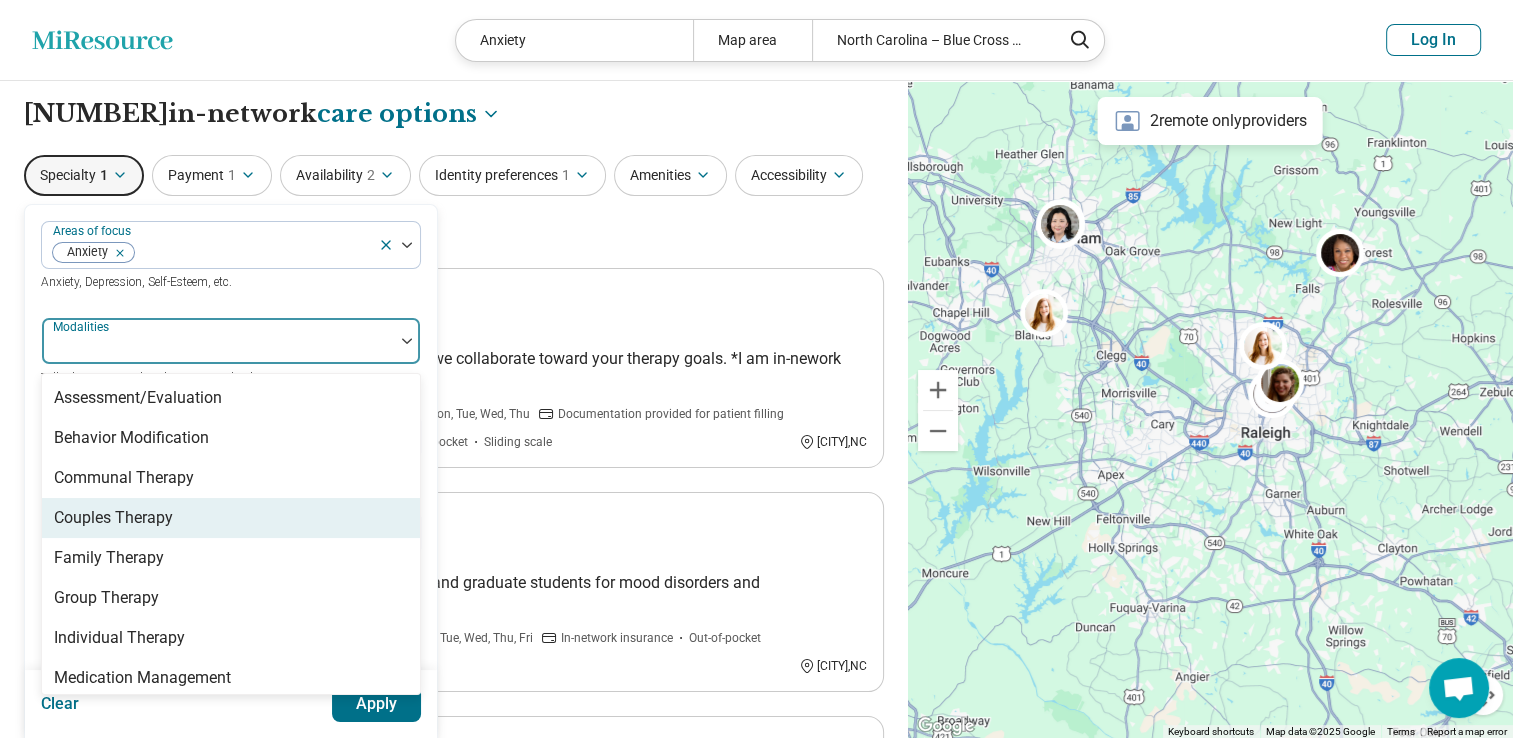 scroll, scrollTop: 8, scrollLeft: 0, axis: vertical 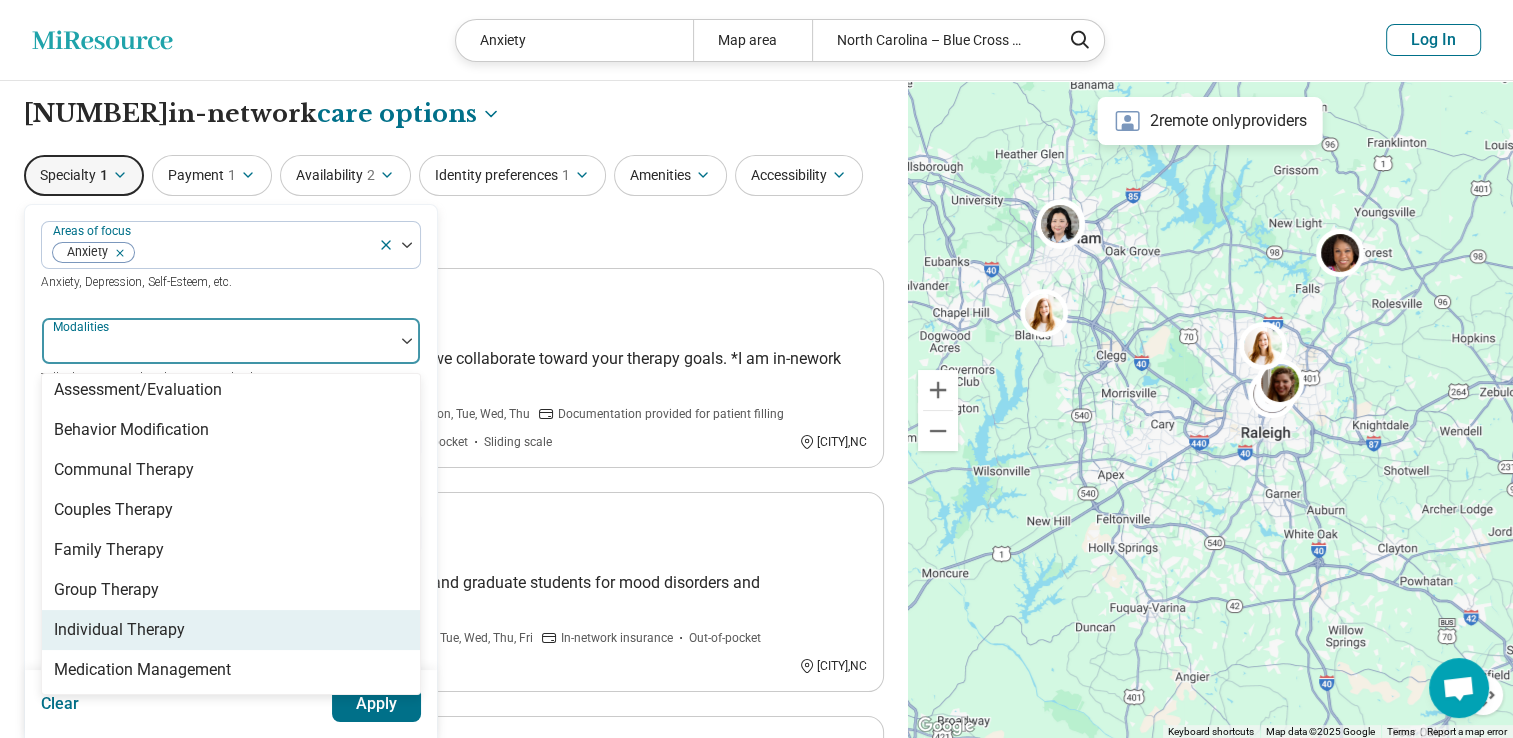 click on "Individual Therapy" at bounding box center [231, 630] 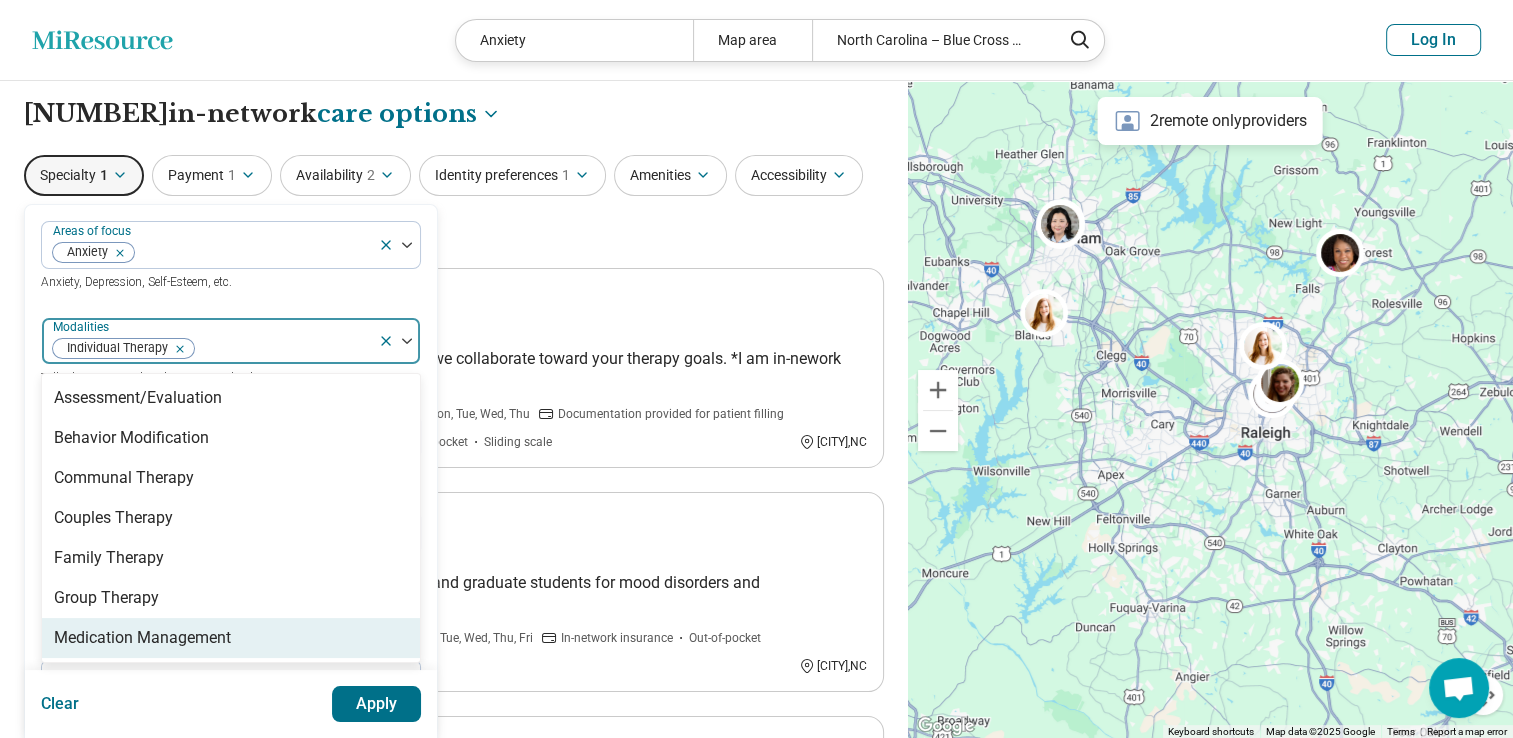 scroll, scrollTop: 0, scrollLeft: 0, axis: both 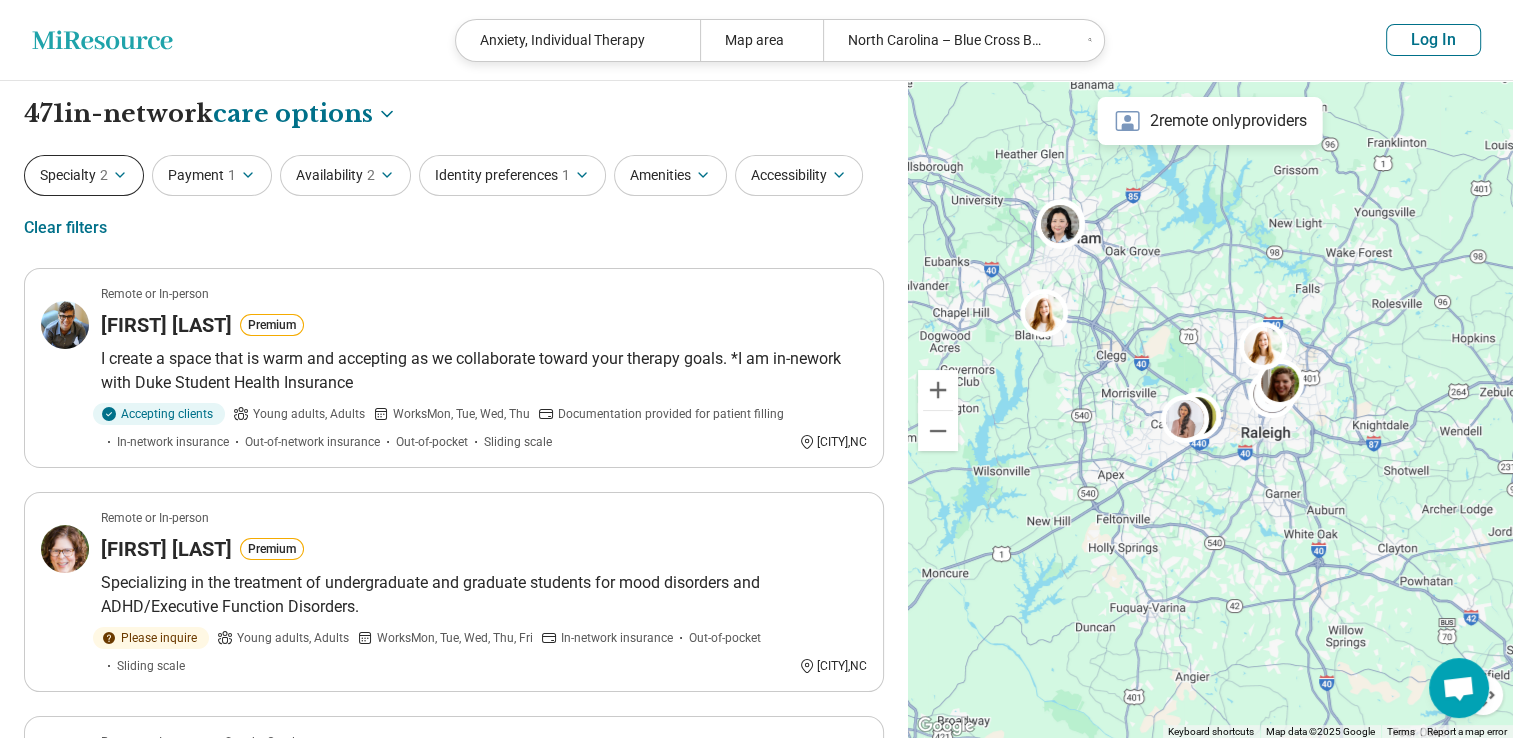 click 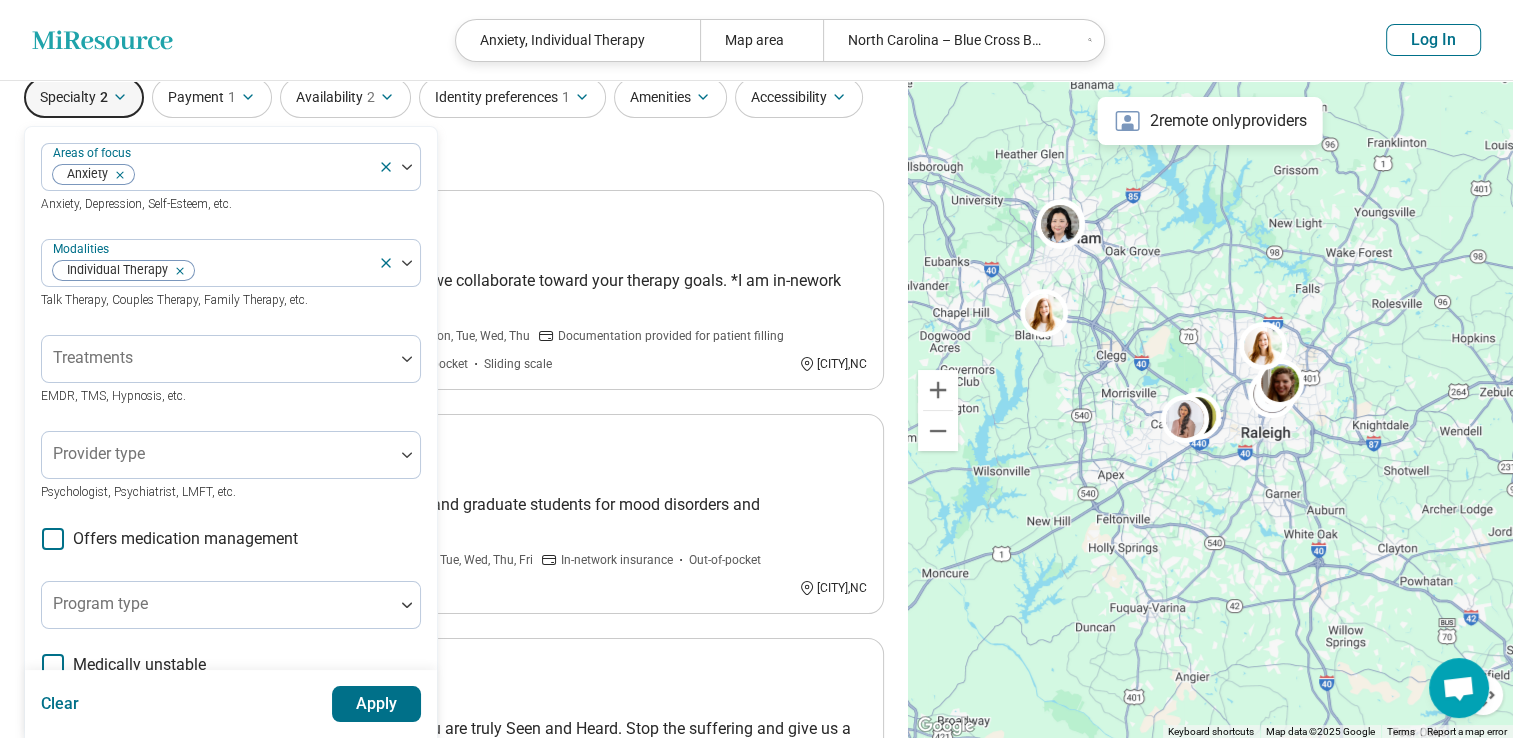 scroll, scrollTop: 80, scrollLeft: 0, axis: vertical 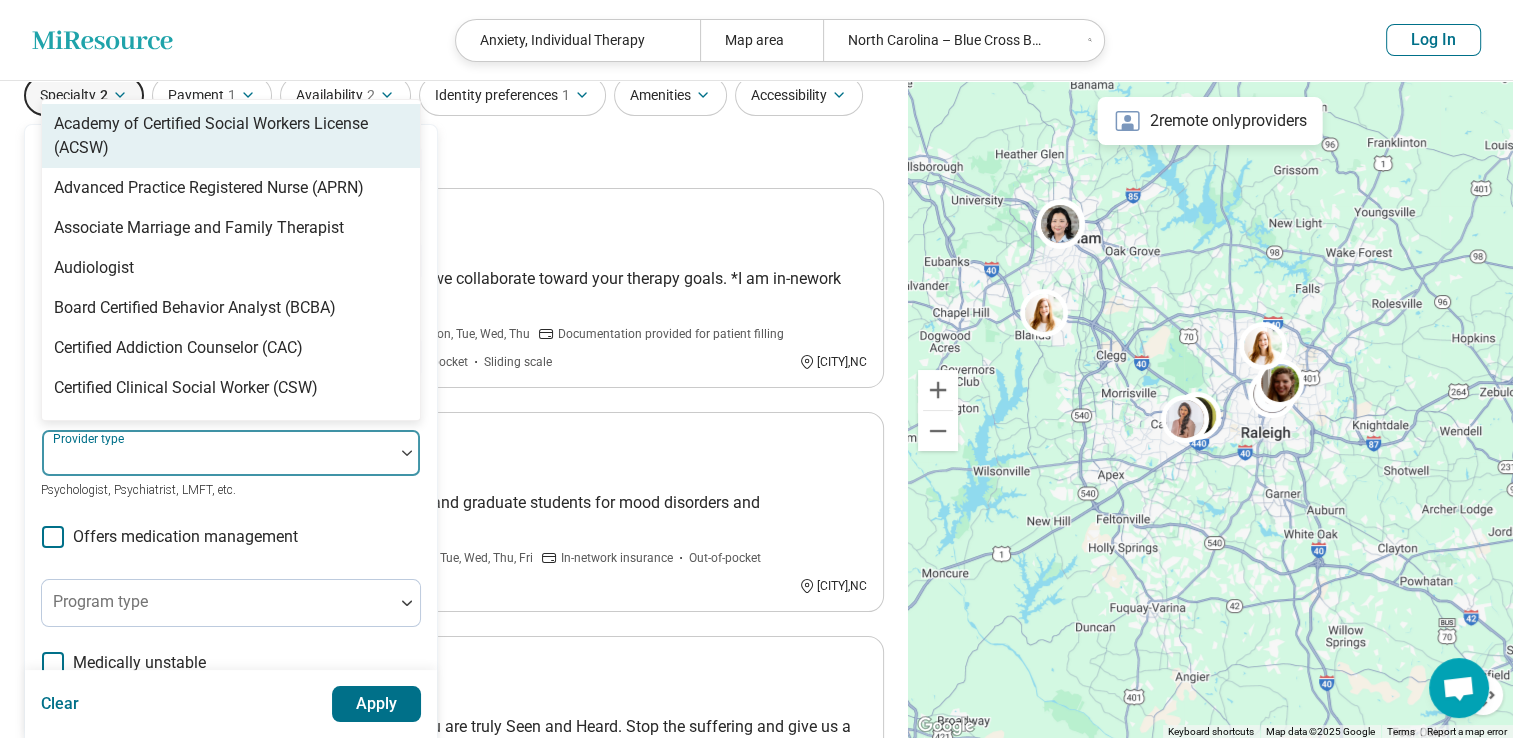 click at bounding box center (218, 461) 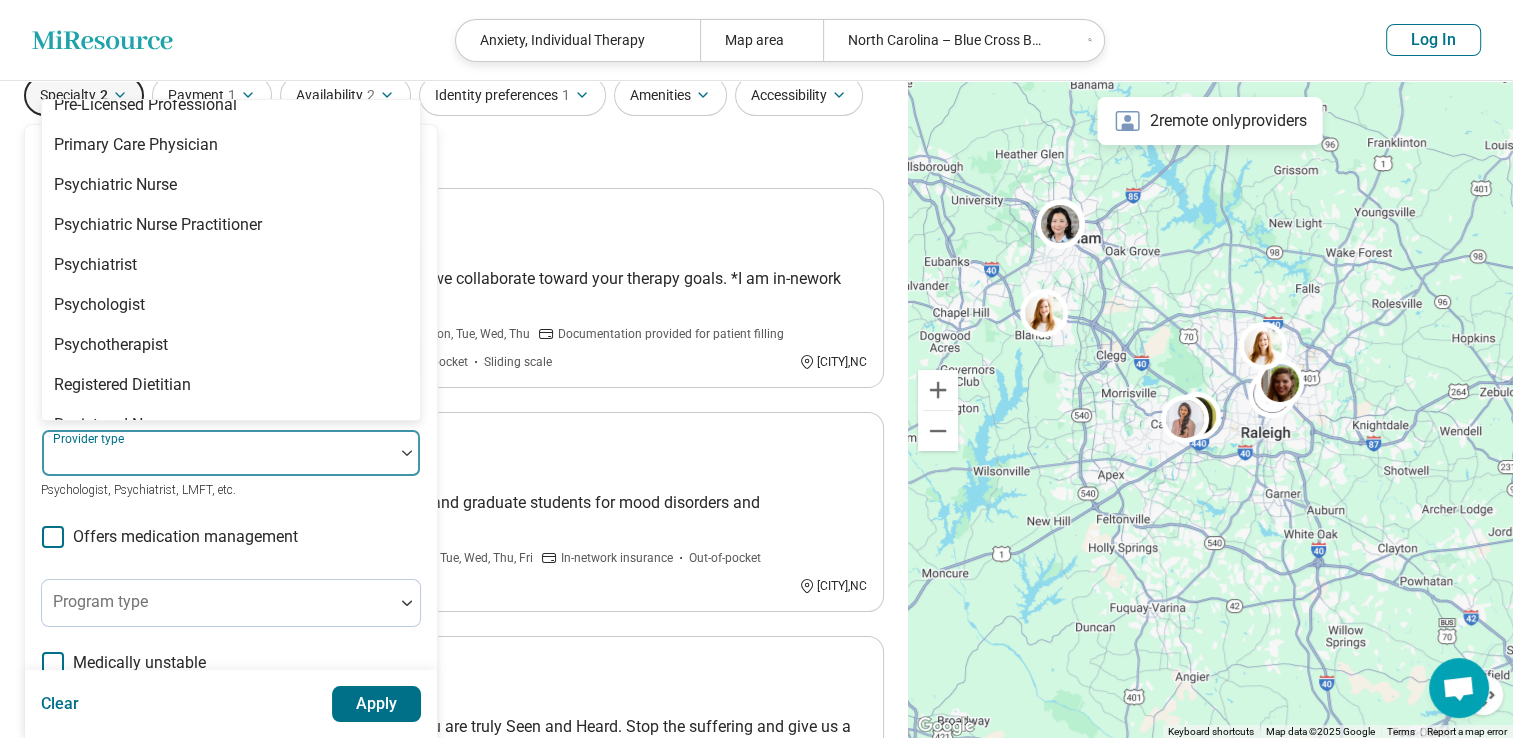 scroll, scrollTop: 2552, scrollLeft: 0, axis: vertical 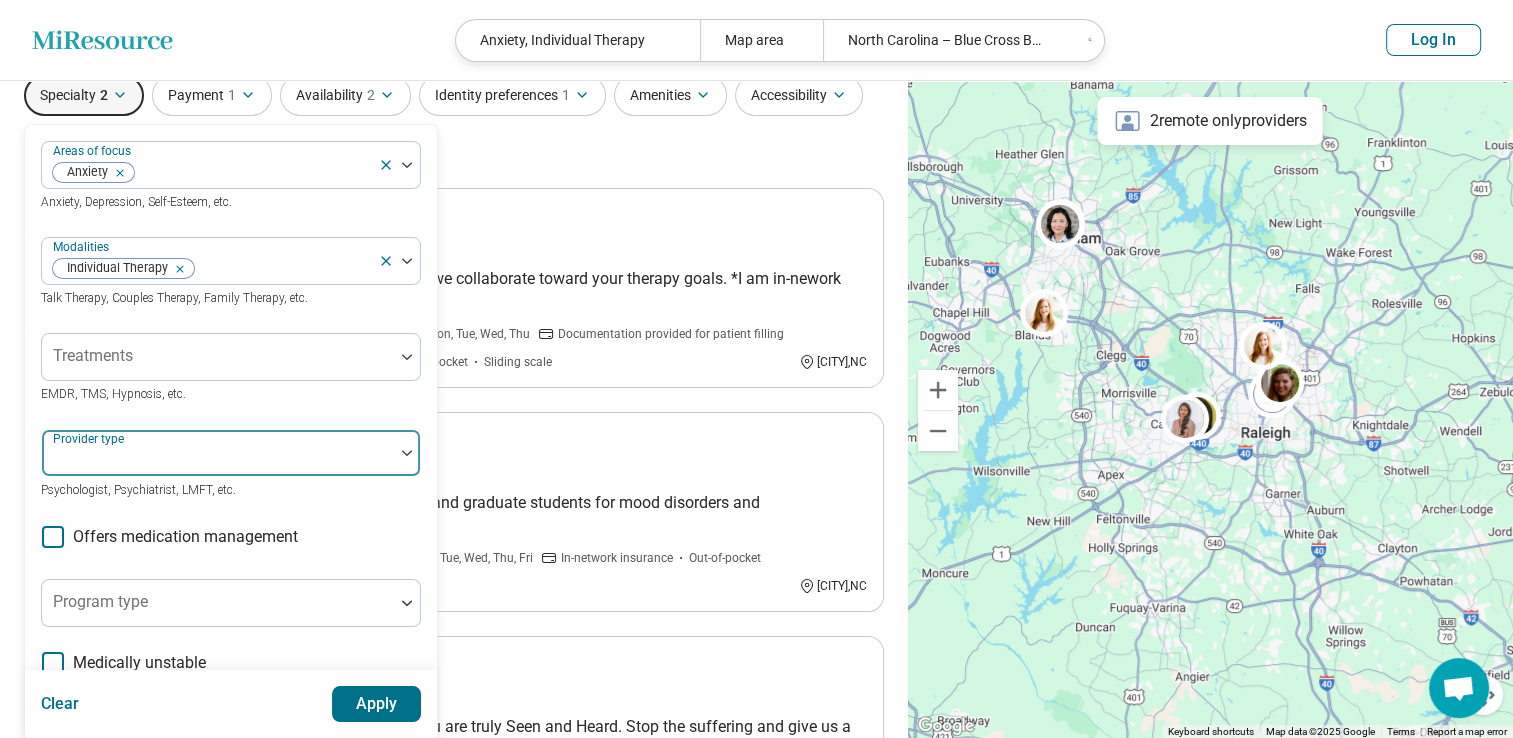 click at bounding box center [218, 461] 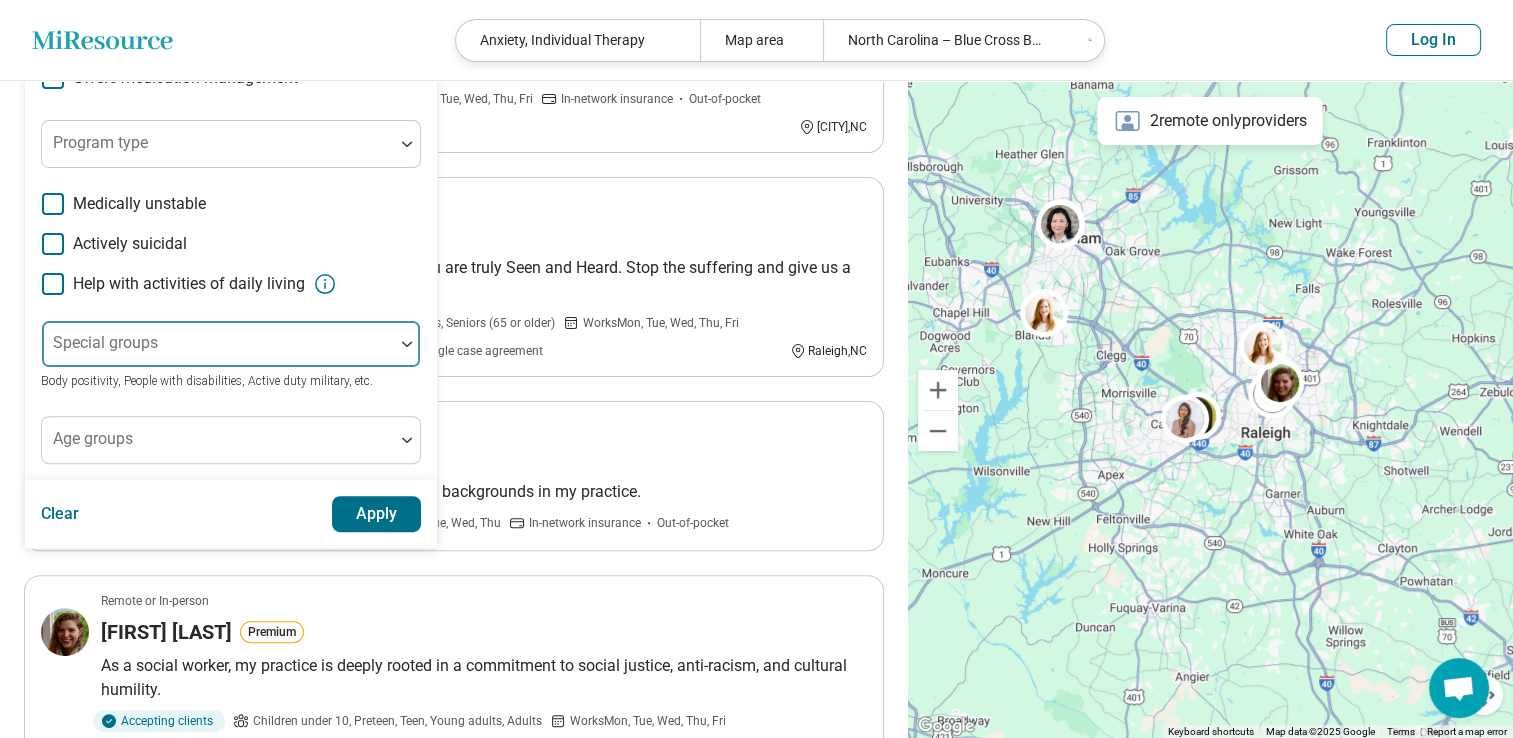 scroll, scrollTop: 540, scrollLeft: 0, axis: vertical 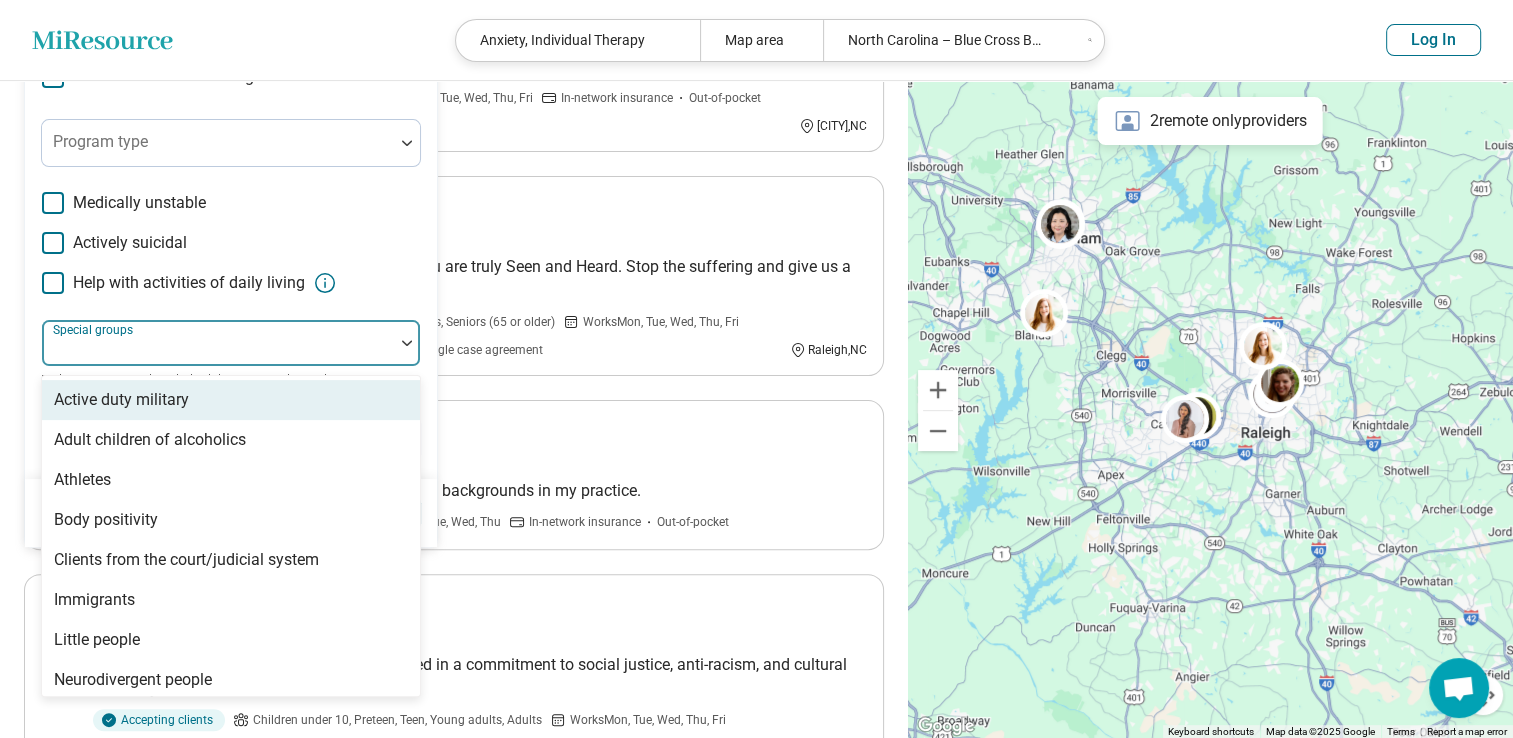 click at bounding box center [218, 351] 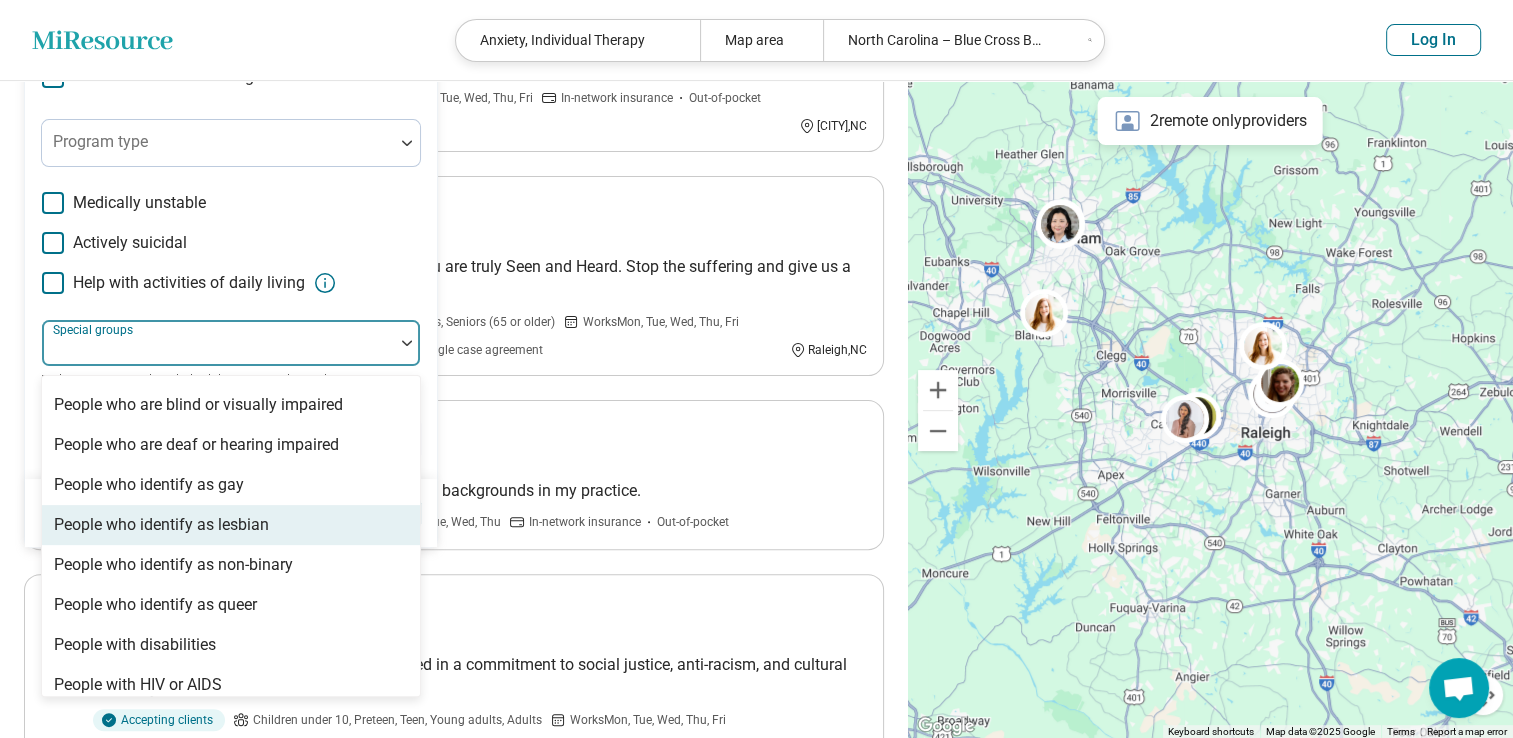 scroll, scrollTop: 476, scrollLeft: 0, axis: vertical 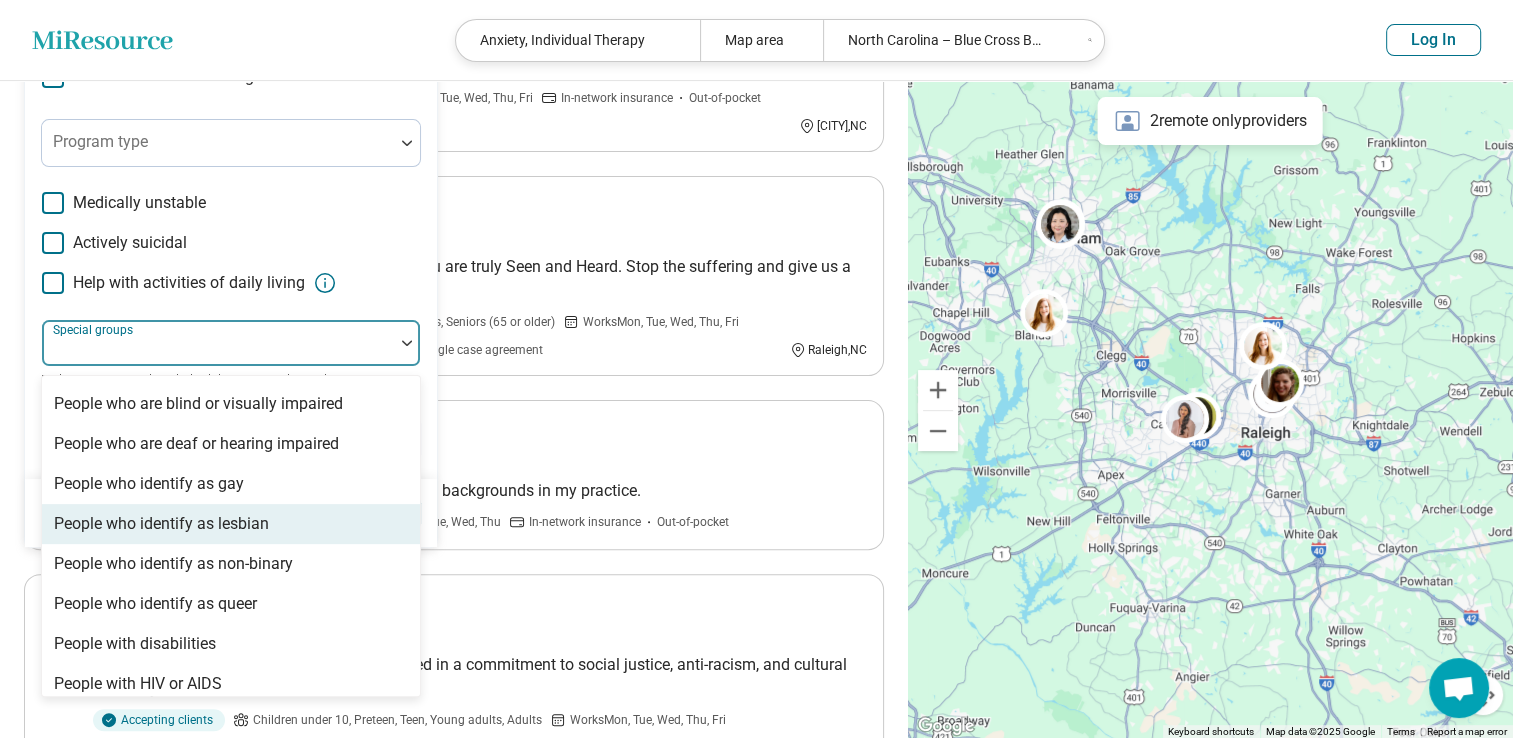 click on "People who identify as lesbian" at bounding box center [231, 524] 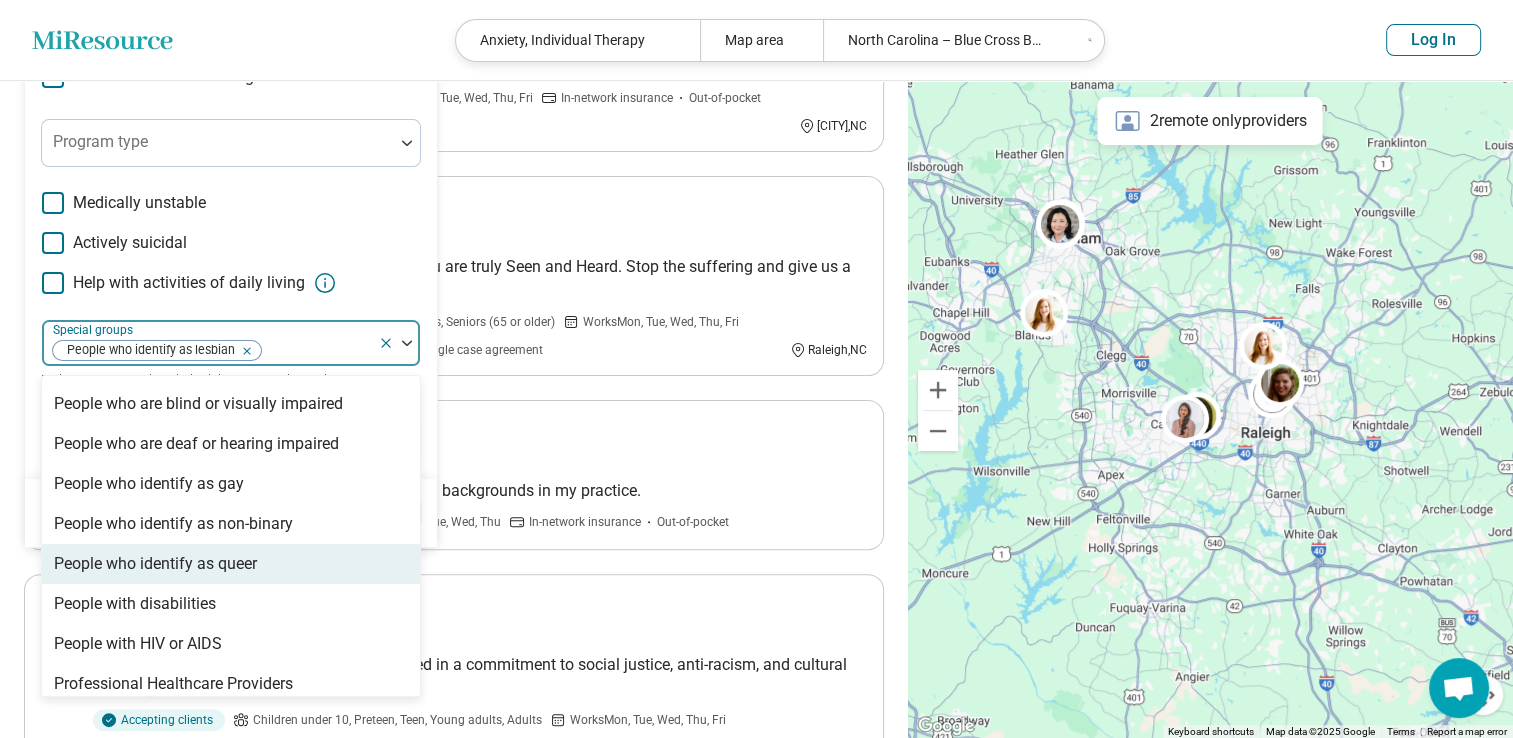 scroll, scrollTop: 568, scrollLeft: 0, axis: vertical 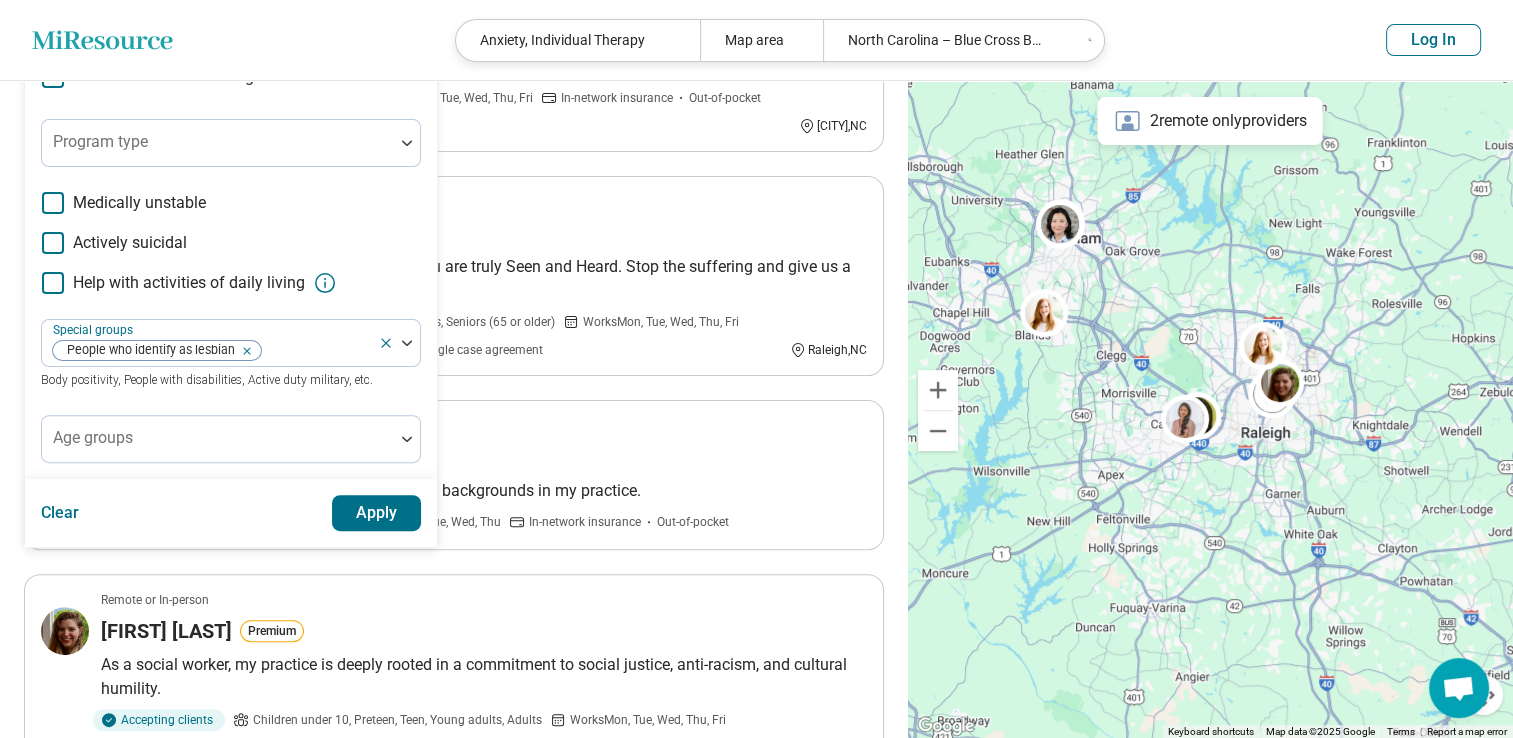 click on "Areas of focus Anxiety Anxiety, Depression, Self-Esteem, etc. Modalities Individual Therapy Talk Therapy, Couples Therapy, Family Therapy, etc. Treatments EMDR, TMS, Hypnosis, etc. Provider type Psychologist, Psychiatrist, LMFT, etc. Offers medication management Program type Medically unstable Actively suicidal Help with activities of daily living Special groups People who identify as lesbian Body positivity, People with disabilities, Active duty military, etc. Age groups" at bounding box center (231, 72) 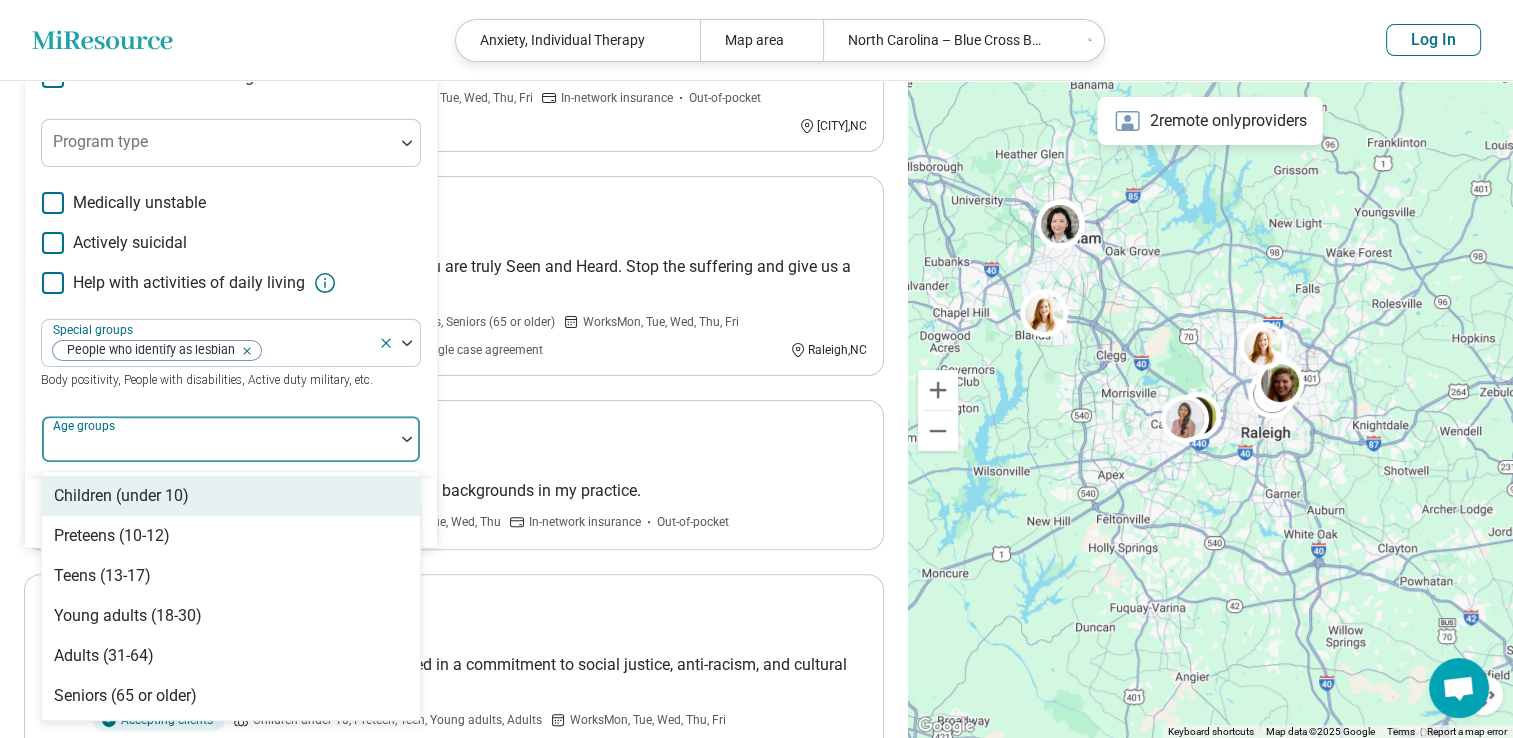 click at bounding box center [218, 447] 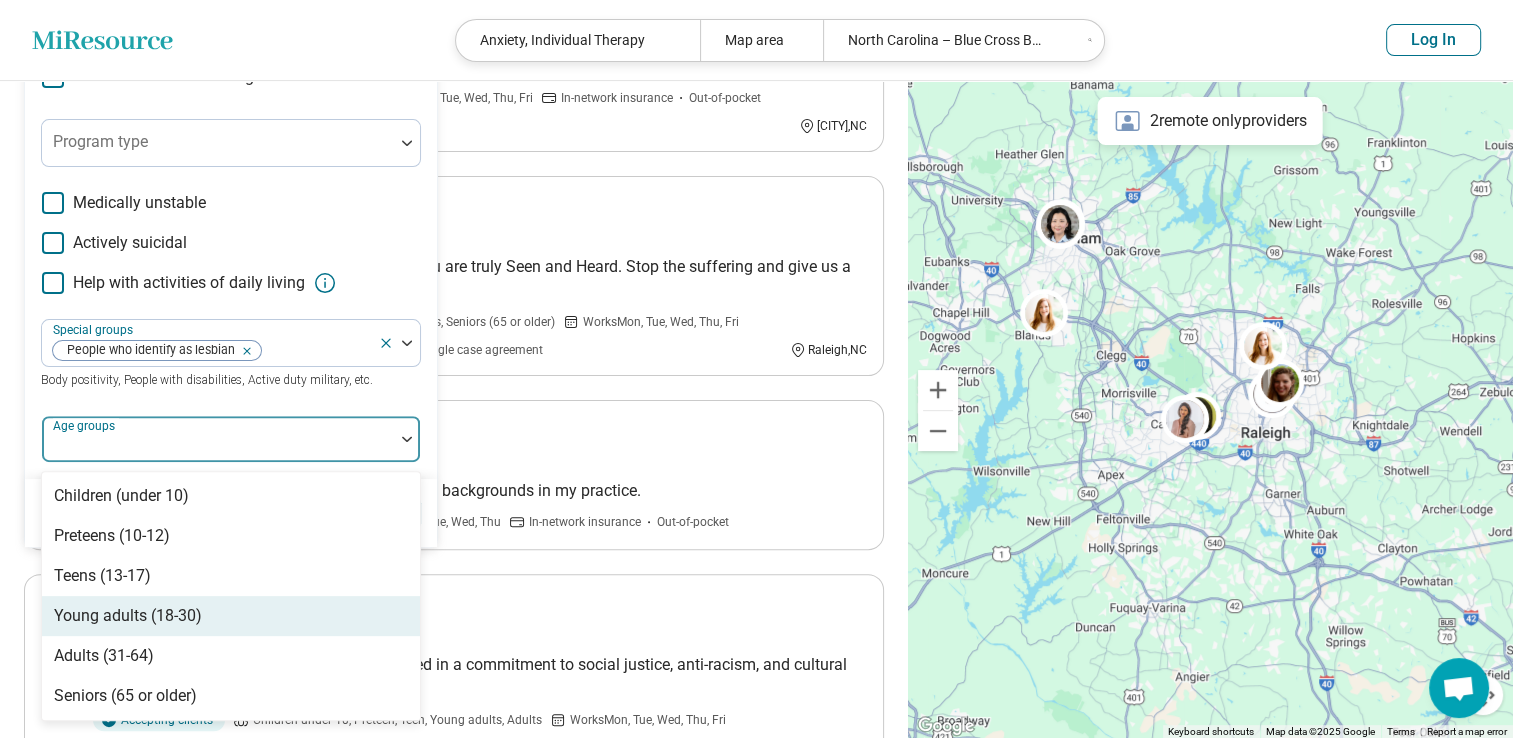 click on "Young adults (18-30)" at bounding box center [231, 616] 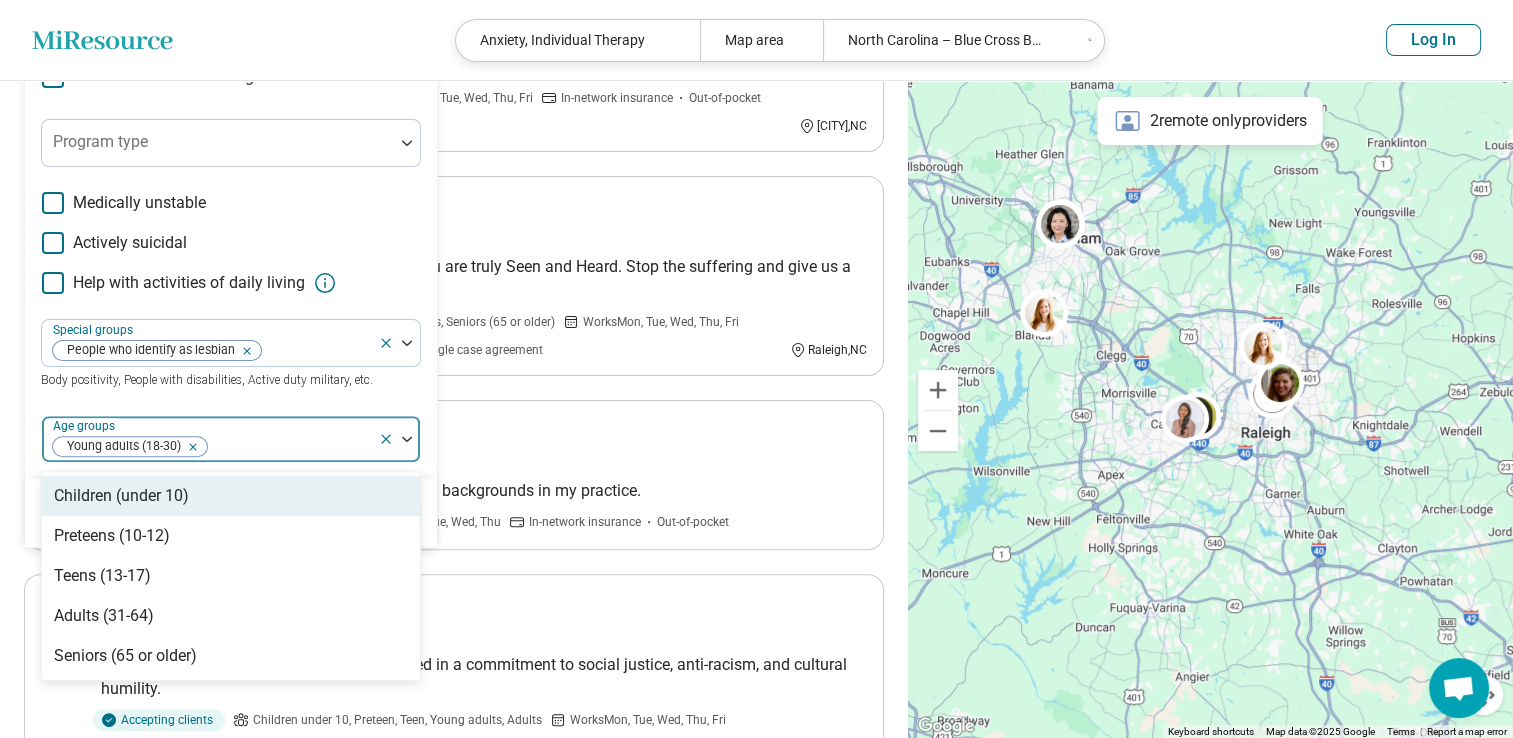 click on "Areas of focus Anxiety Anxiety, Depression, Self-Esteem, etc. Modalities Individual Therapy Talk Therapy, Couples Therapy, Family Therapy, etc. Treatments EMDR, TMS, Hypnosis, etc. Provider type Psychologist, Psychiatrist, LMFT, etc. Offers medication management Program type Medically unstable Actively suicidal Help with activities of daily living Special groups People who identify as lesbian Body positivity, People with disabilities, Active duty military, etc. option Young adults (18-30), selected. 5 results available. Use Up and Down to choose options, press Enter to select the currently focused option, press Escape to exit the menu, press Tab to select the option and exit the menu. Age groups Young adults (18-30) Children (under 10) Preteens (10-12) Teens (13-17) Adults (31-64) Seniors (65 or older)" at bounding box center [231, 72] 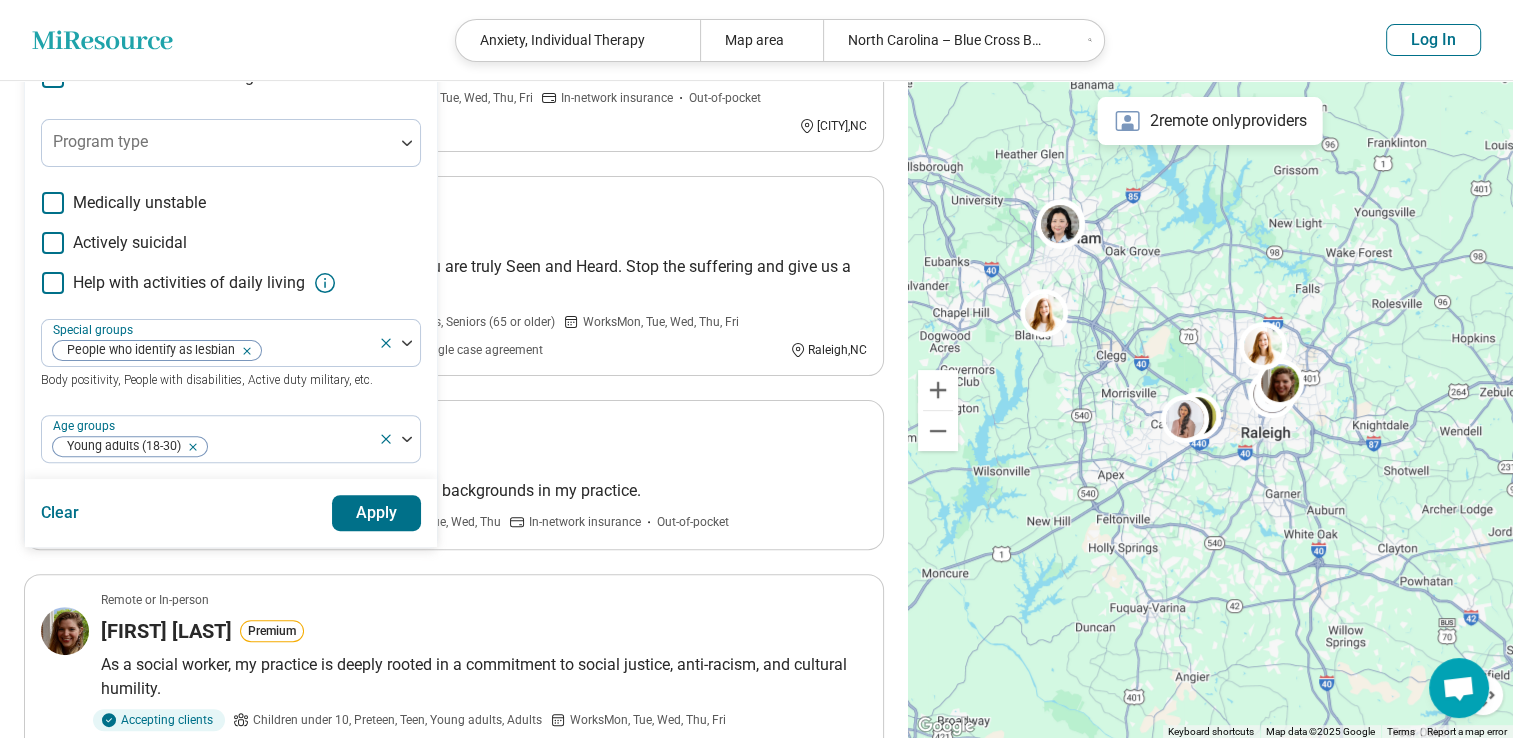 click on "Apply" at bounding box center [377, 513] 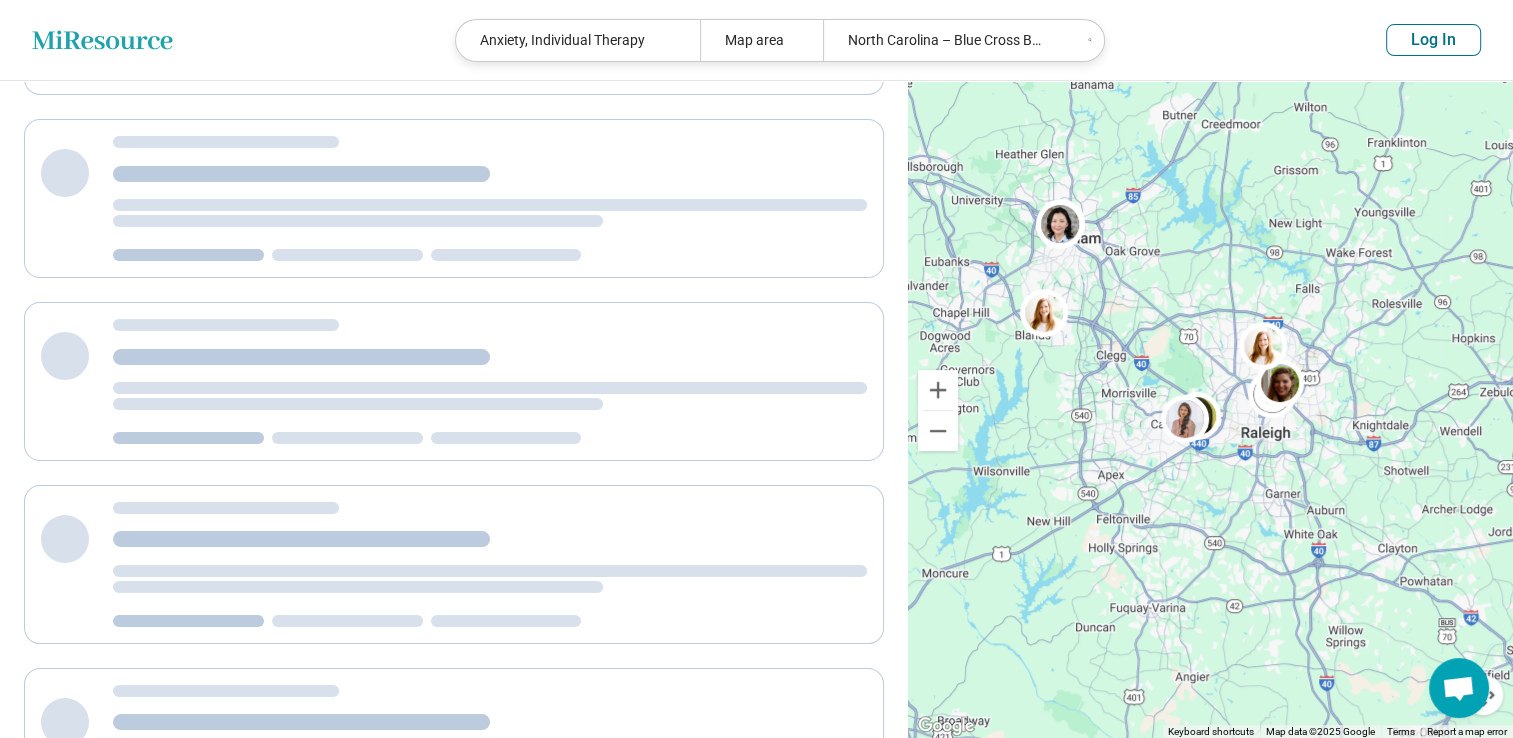 scroll, scrollTop: 0, scrollLeft: 0, axis: both 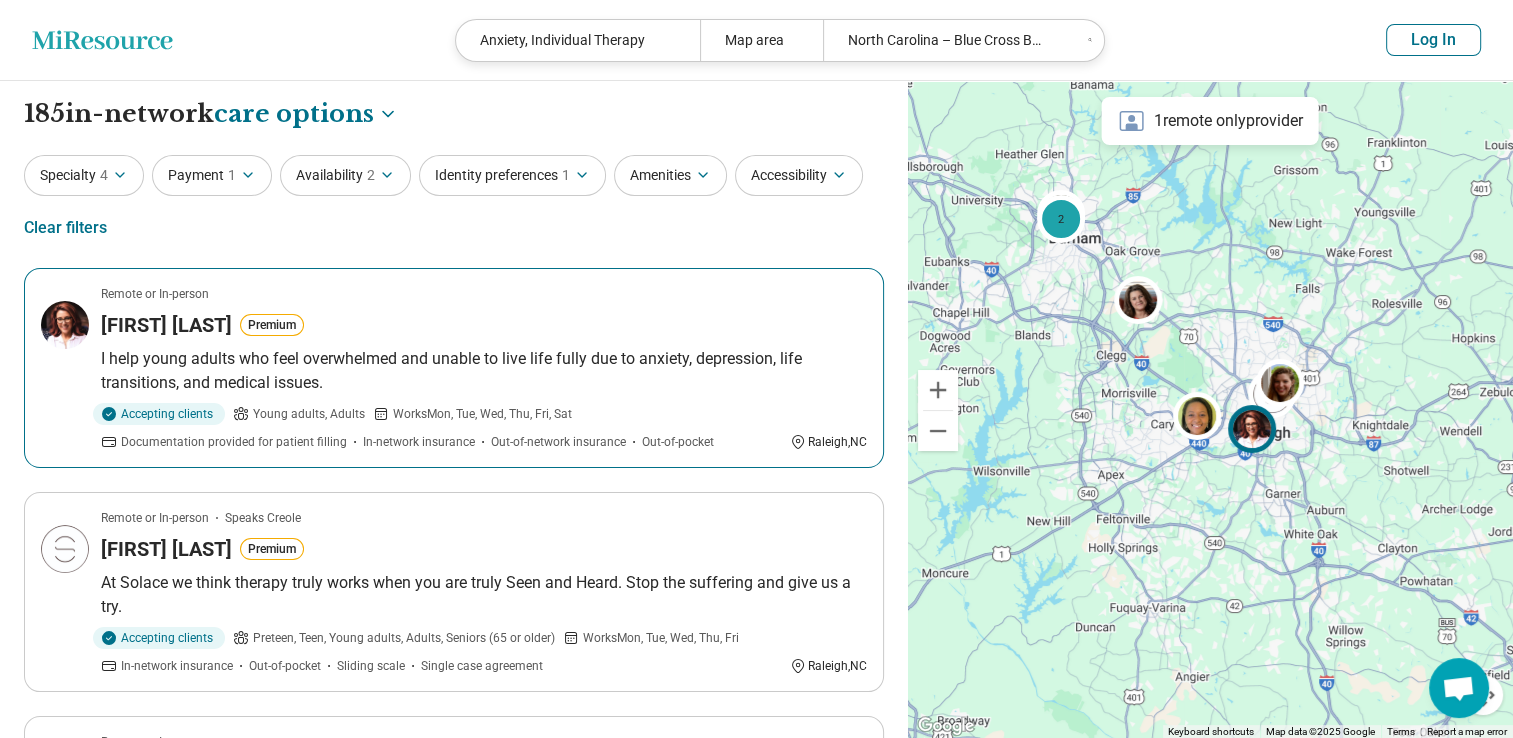 click on "I help young adults who feel overwhelmed and unable to live life fully due to anxiety, depression, life transitions, and medical issues." at bounding box center [484, 371] 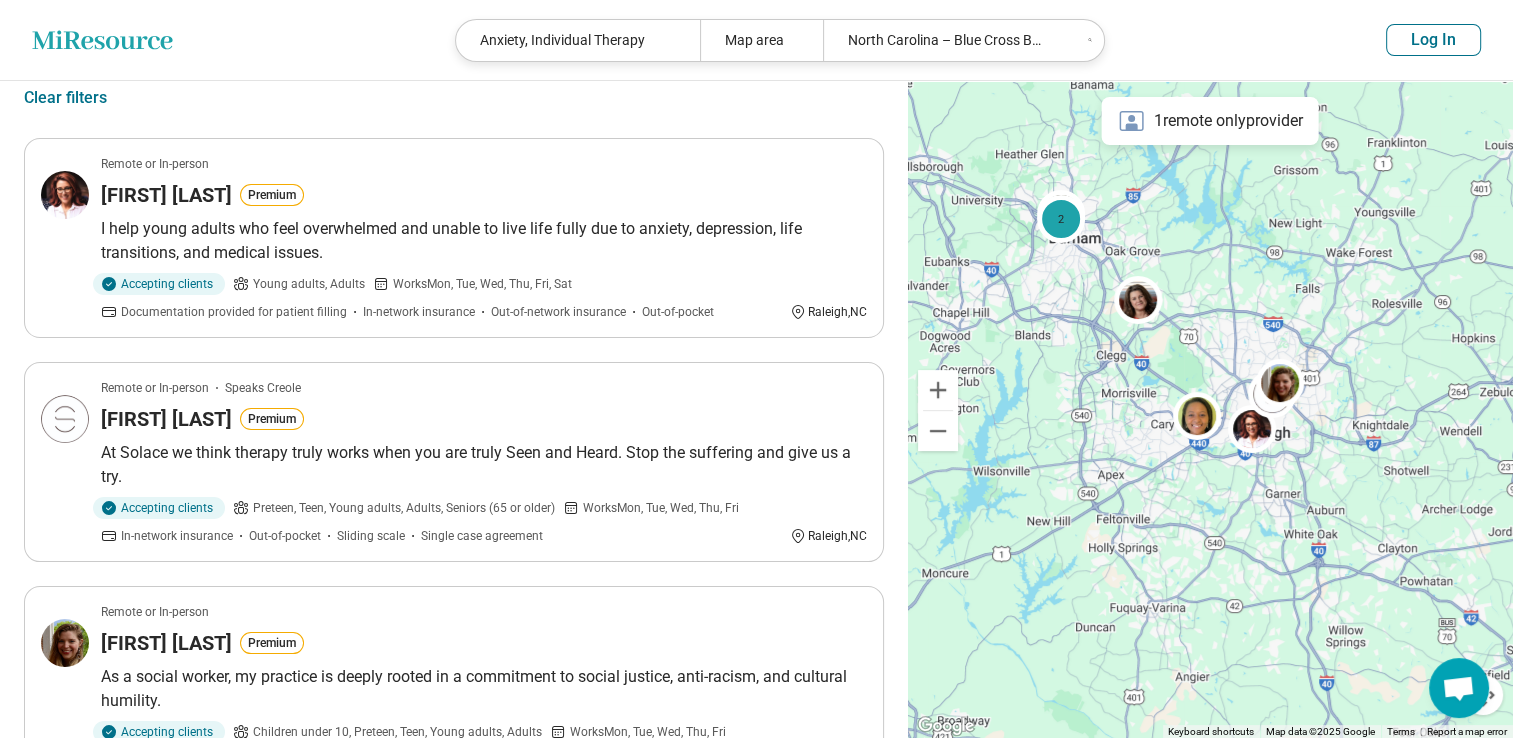 scroll, scrollTop: 0, scrollLeft: 0, axis: both 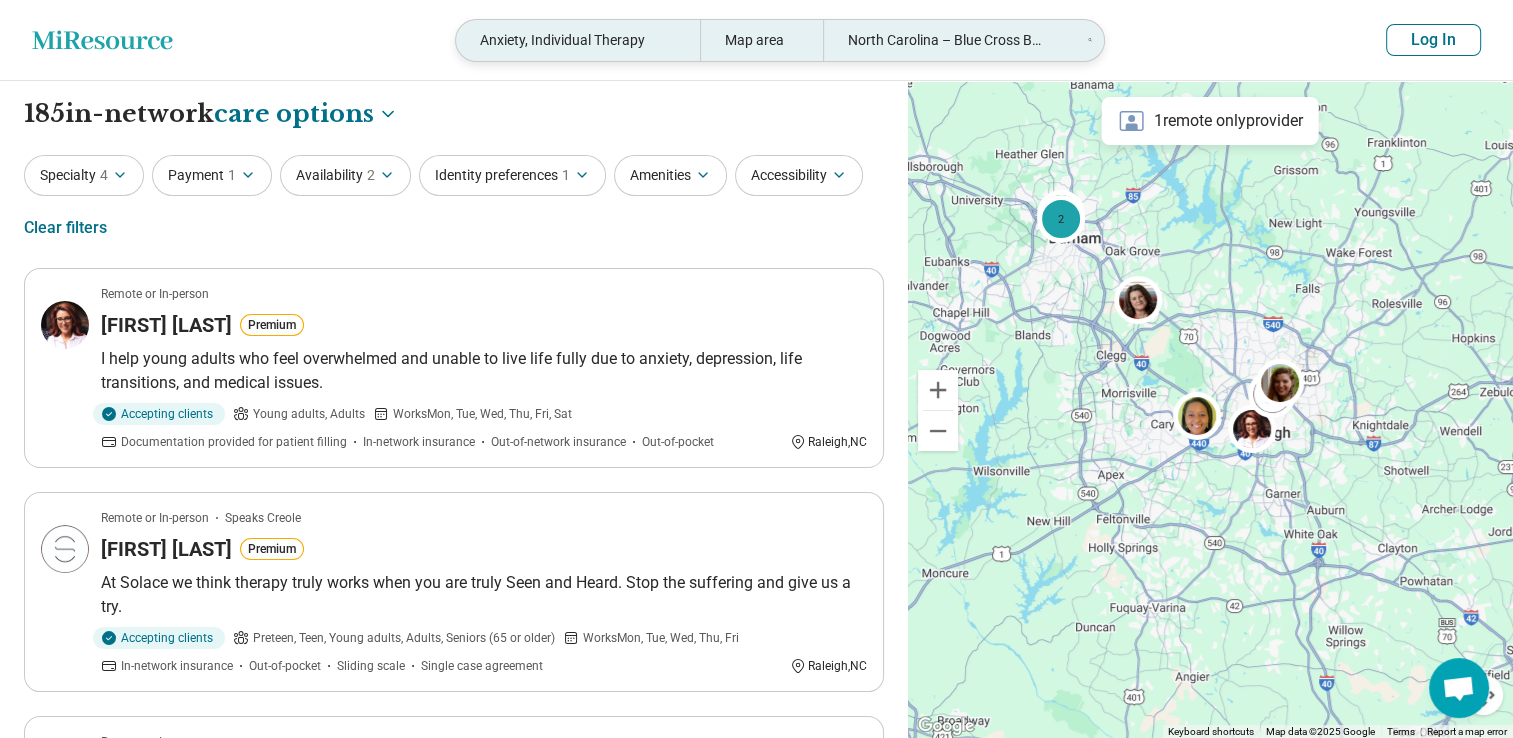 click on "Map area" at bounding box center [761, 40] 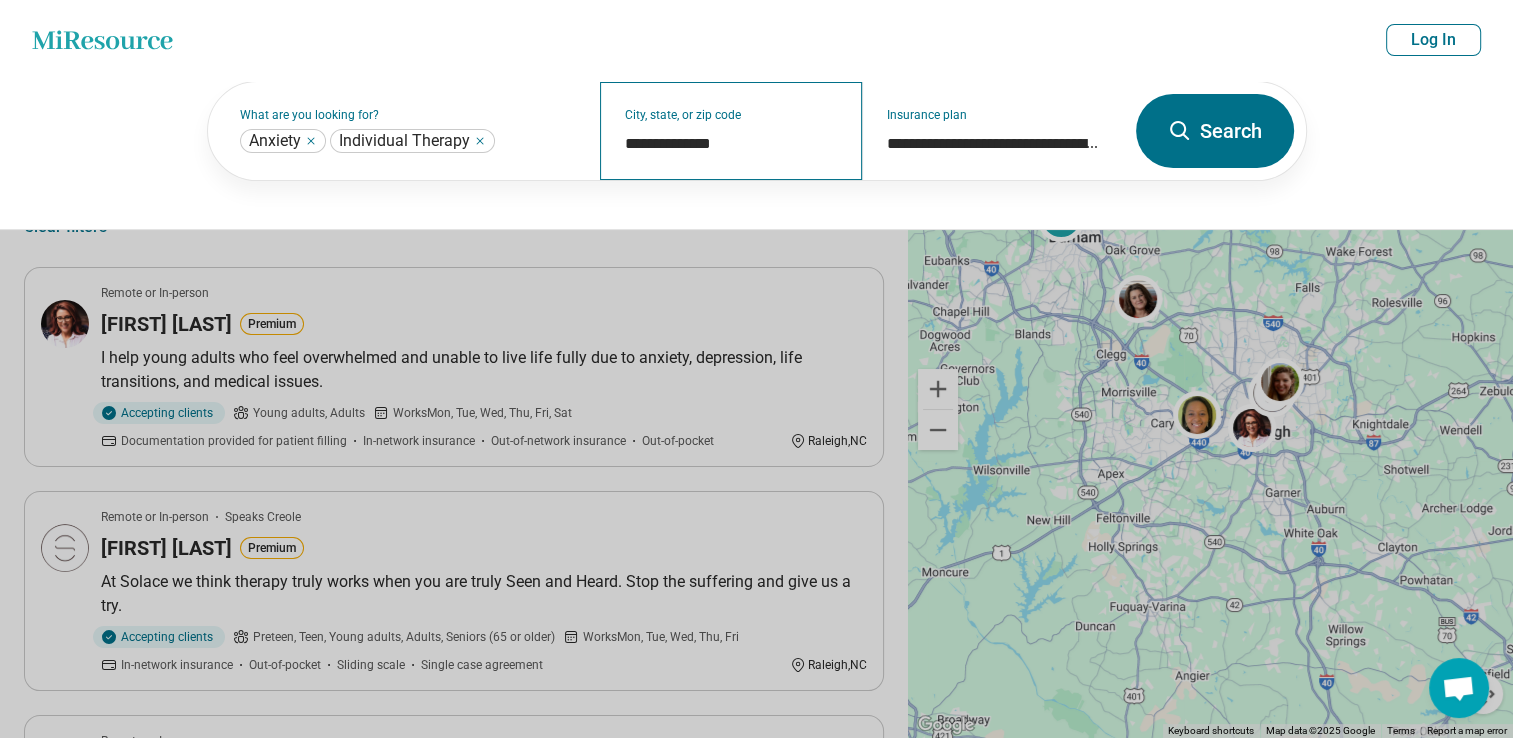 click on "**********" at bounding box center [731, 131] 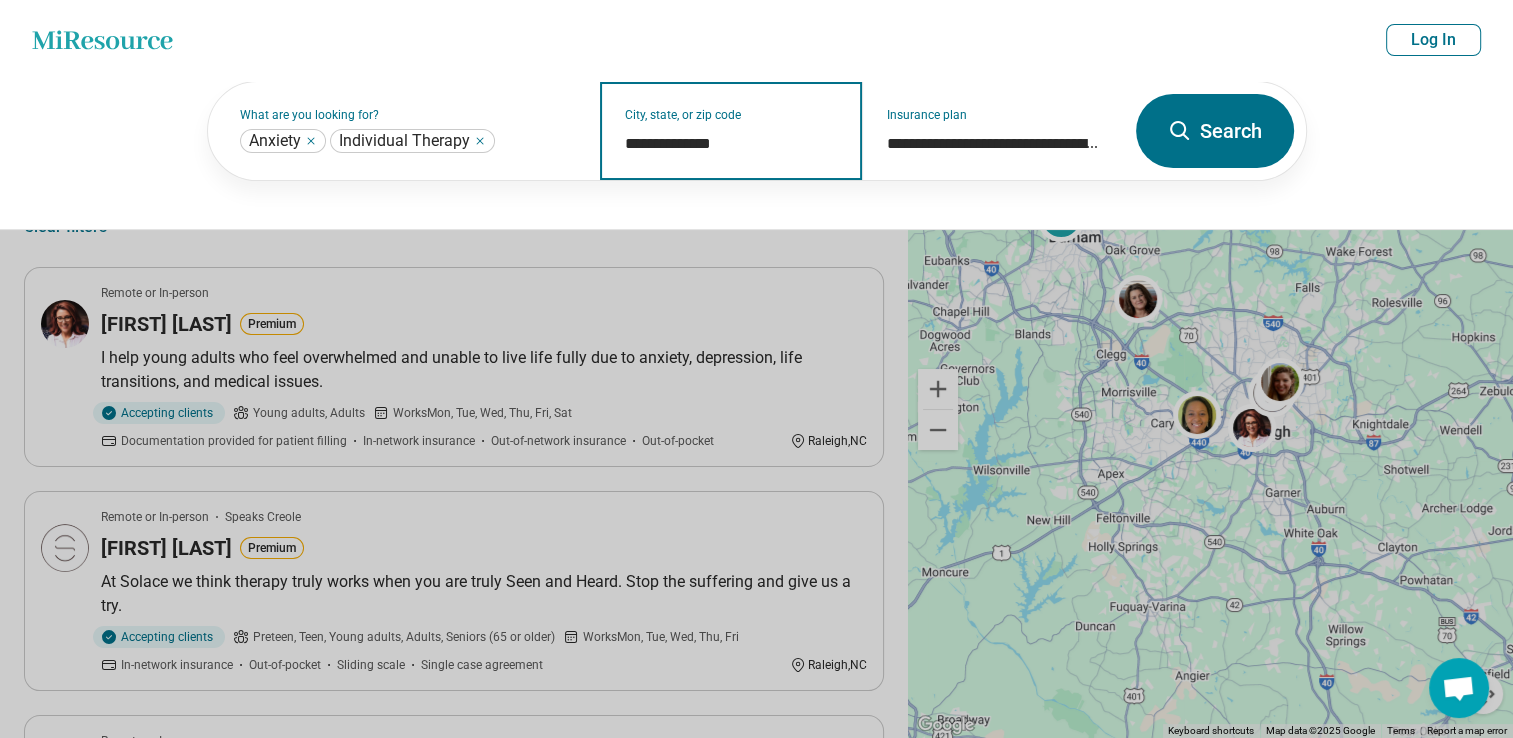 drag, startPoint x: 744, startPoint y: 142, endPoint x: 324, endPoint y: 236, distance: 430.39053 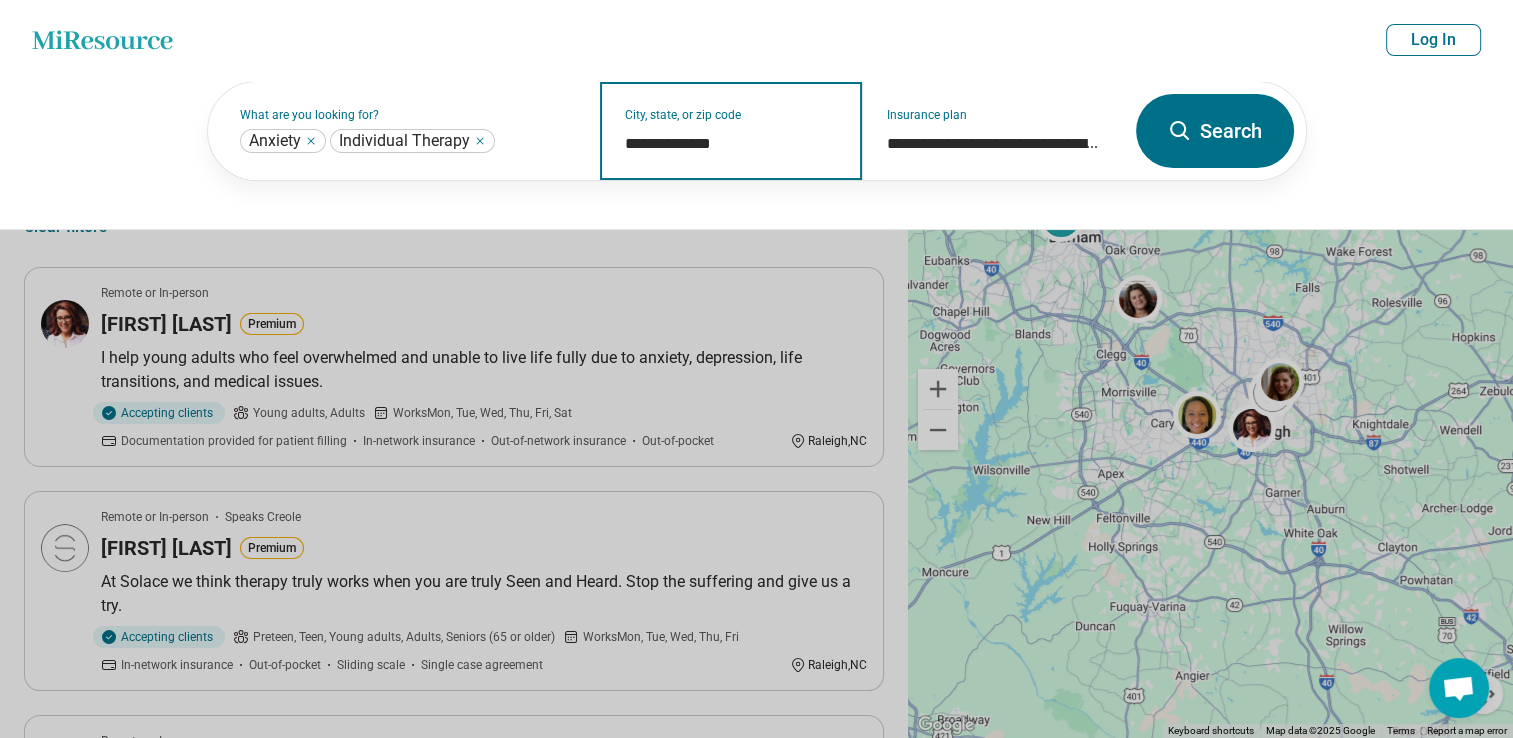 click on "**********" at bounding box center [756, 80] 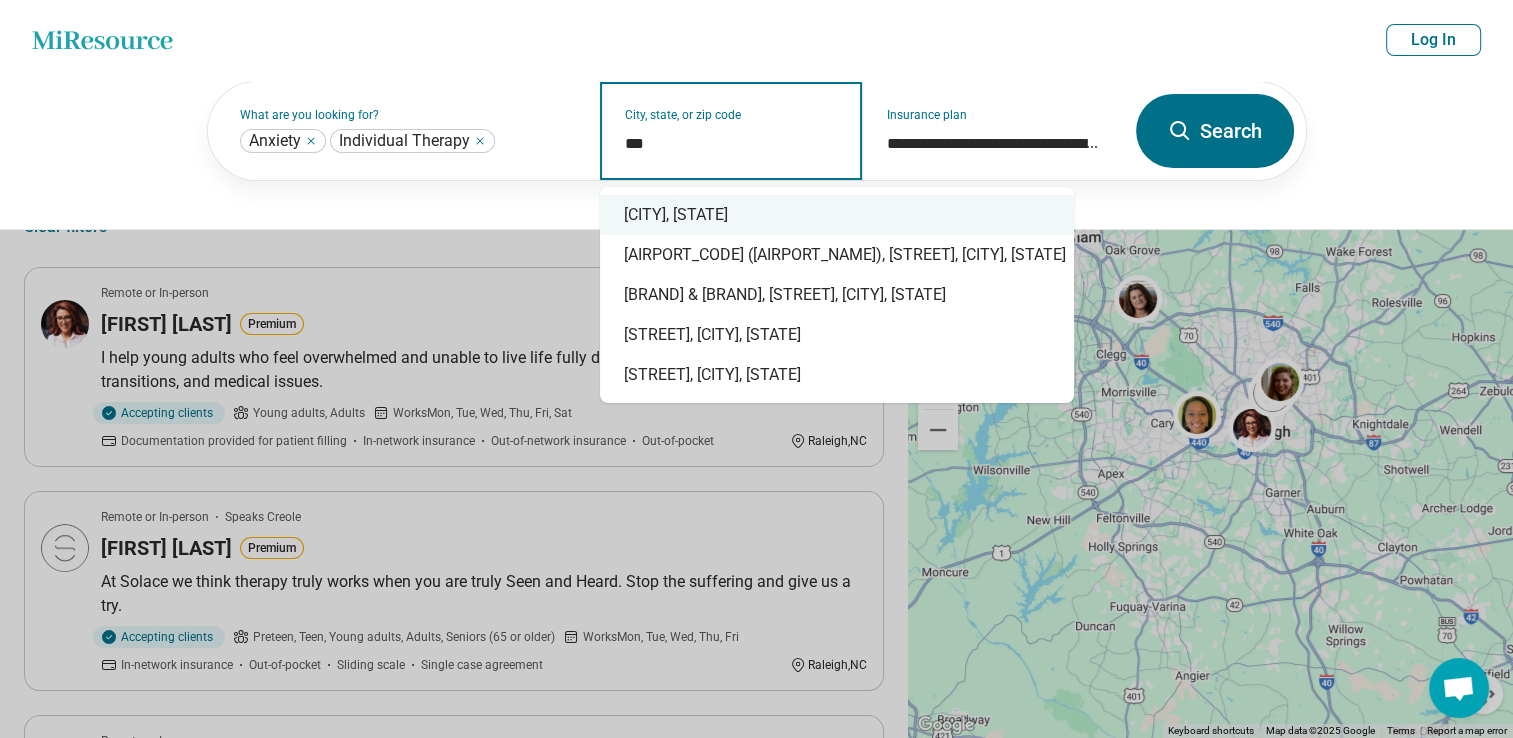 click on "[CITY], [STATE]" at bounding box center (837, 215) 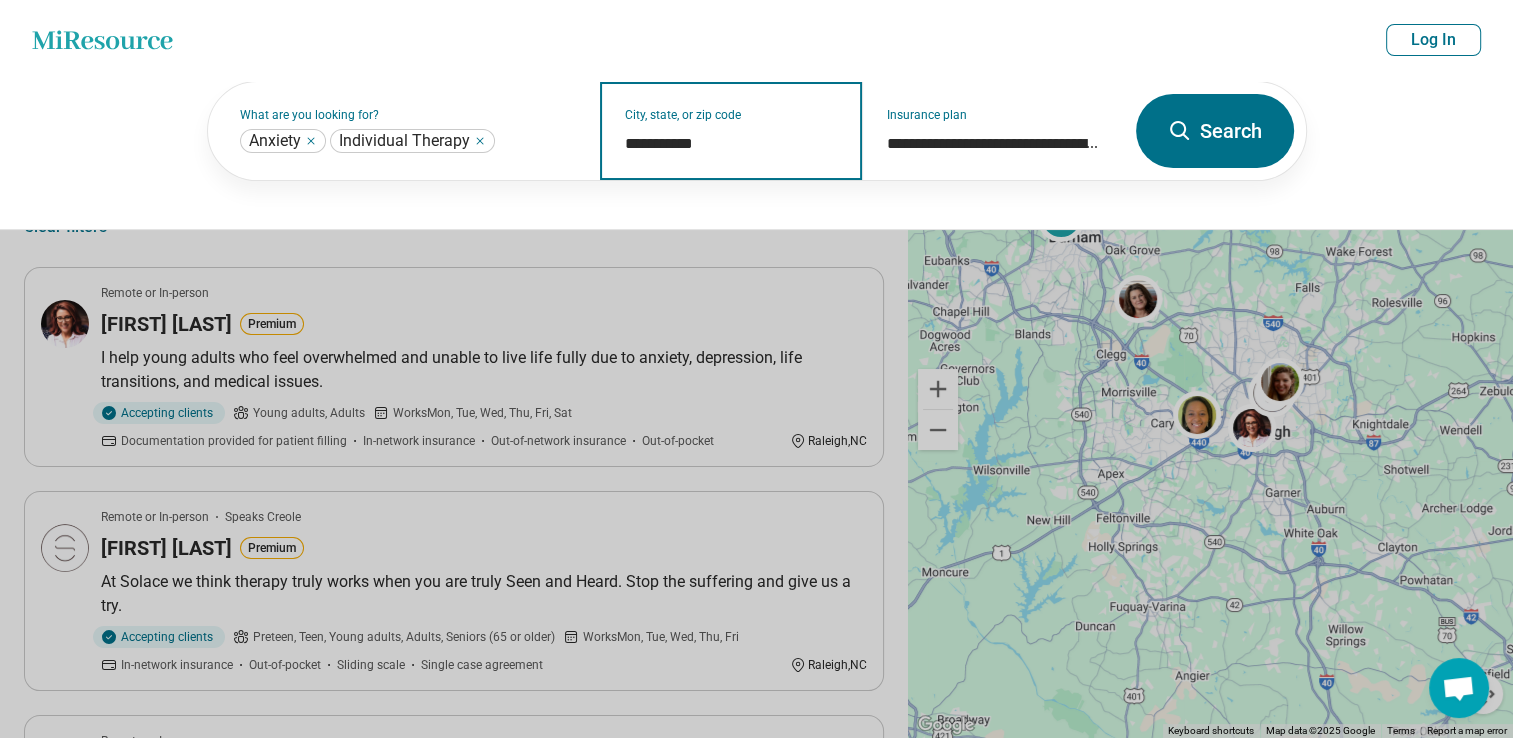 type on "**********" 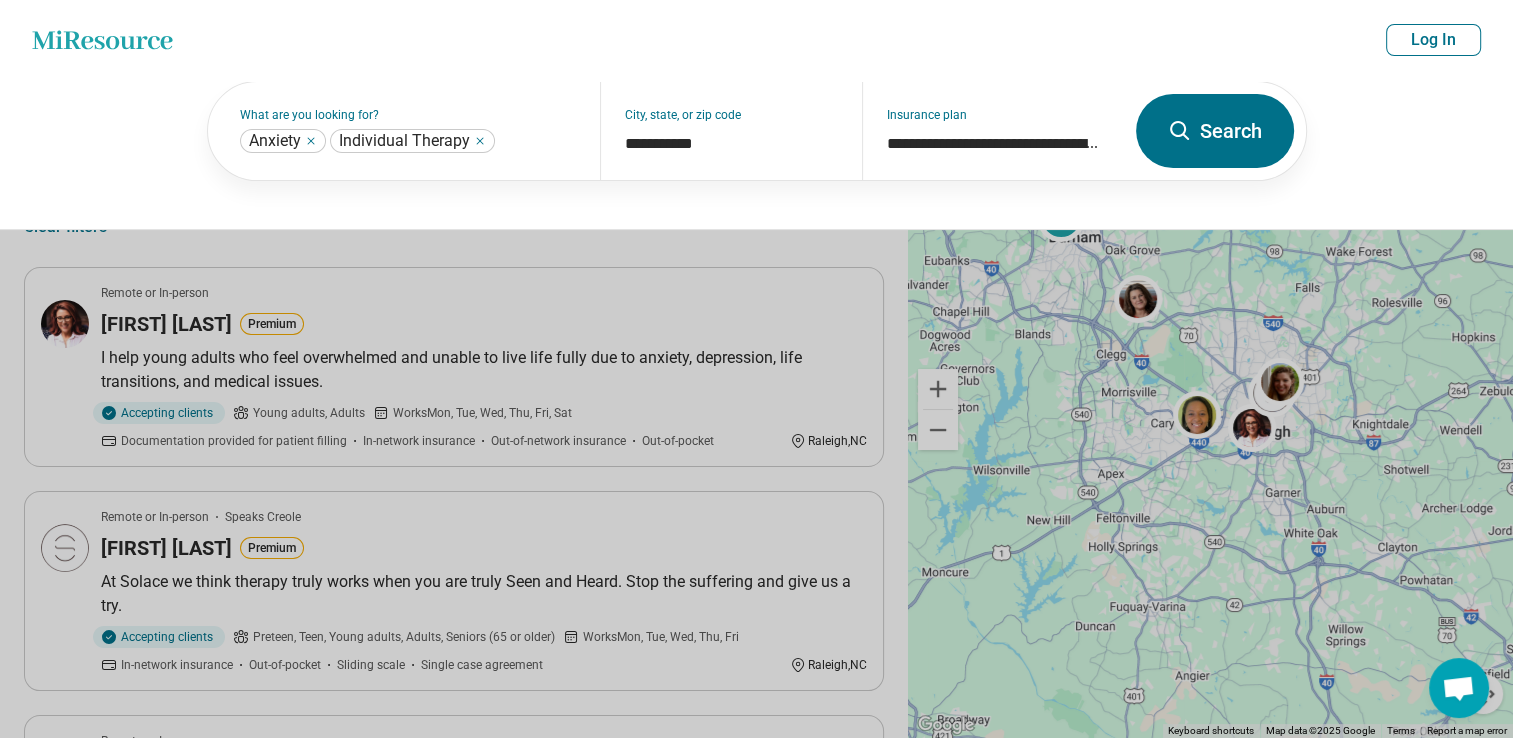 click on "Search" at bounding box center (1215, 131) 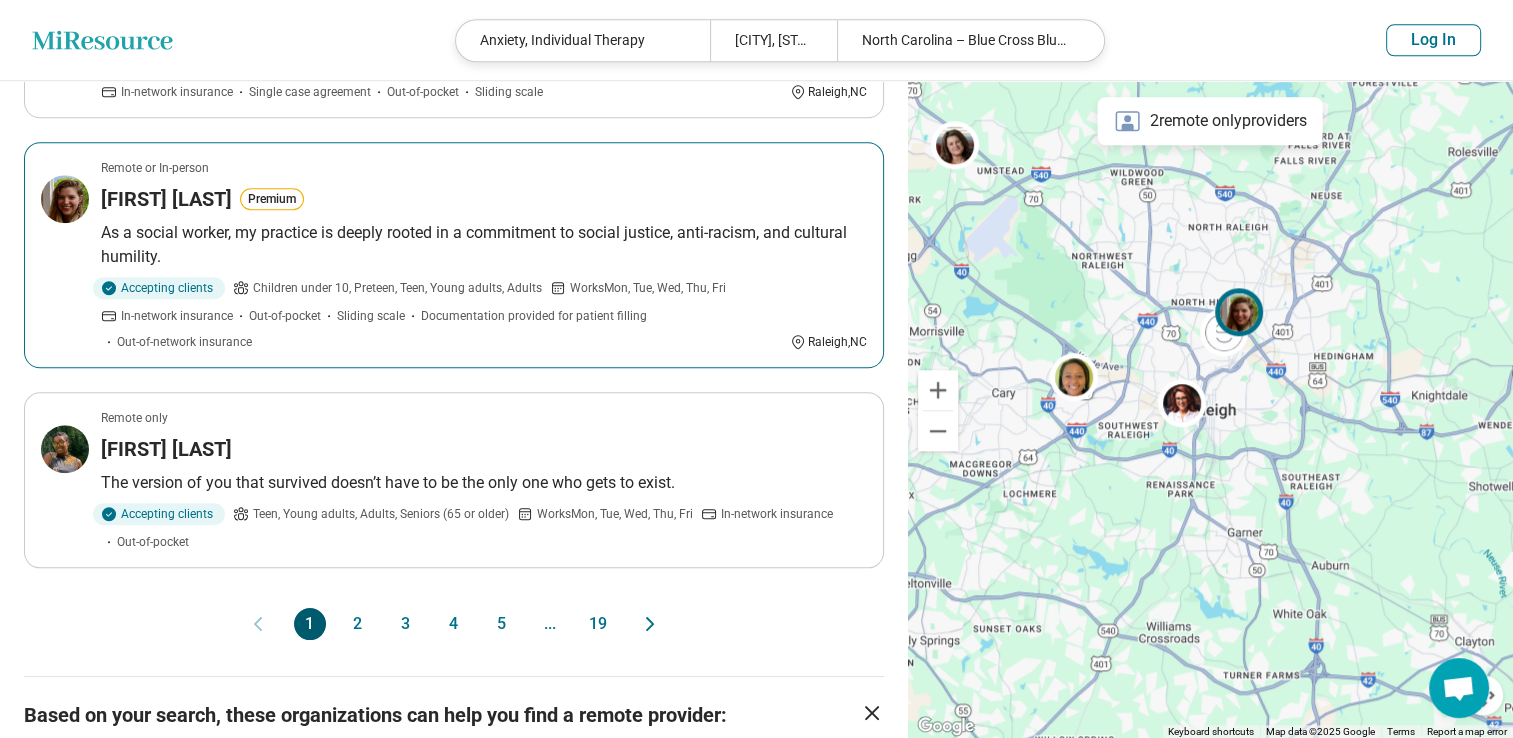 scroll, scrollTop: 1945, scrollLeft: 0, axis: vertical 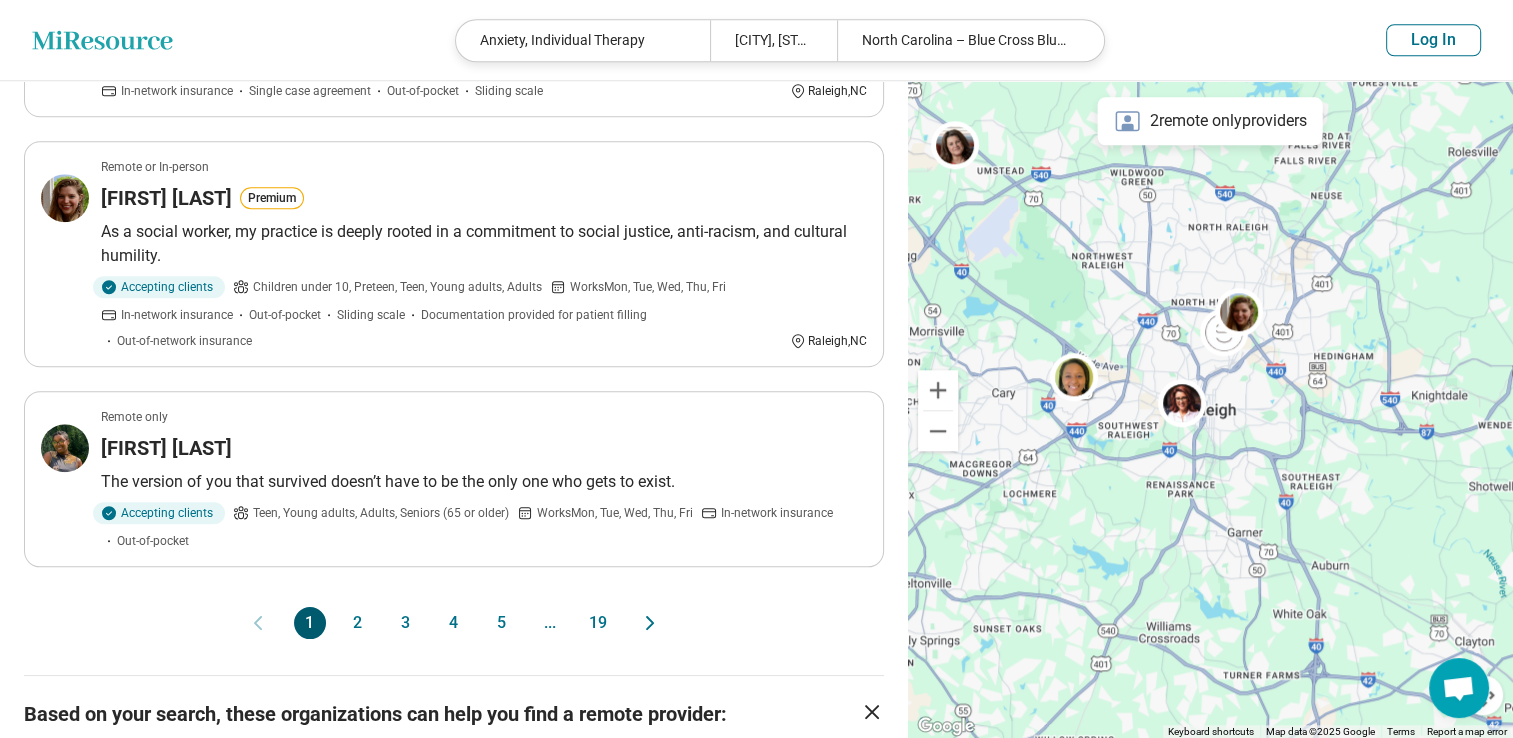 click on "2" at bounding box center [358, 623] 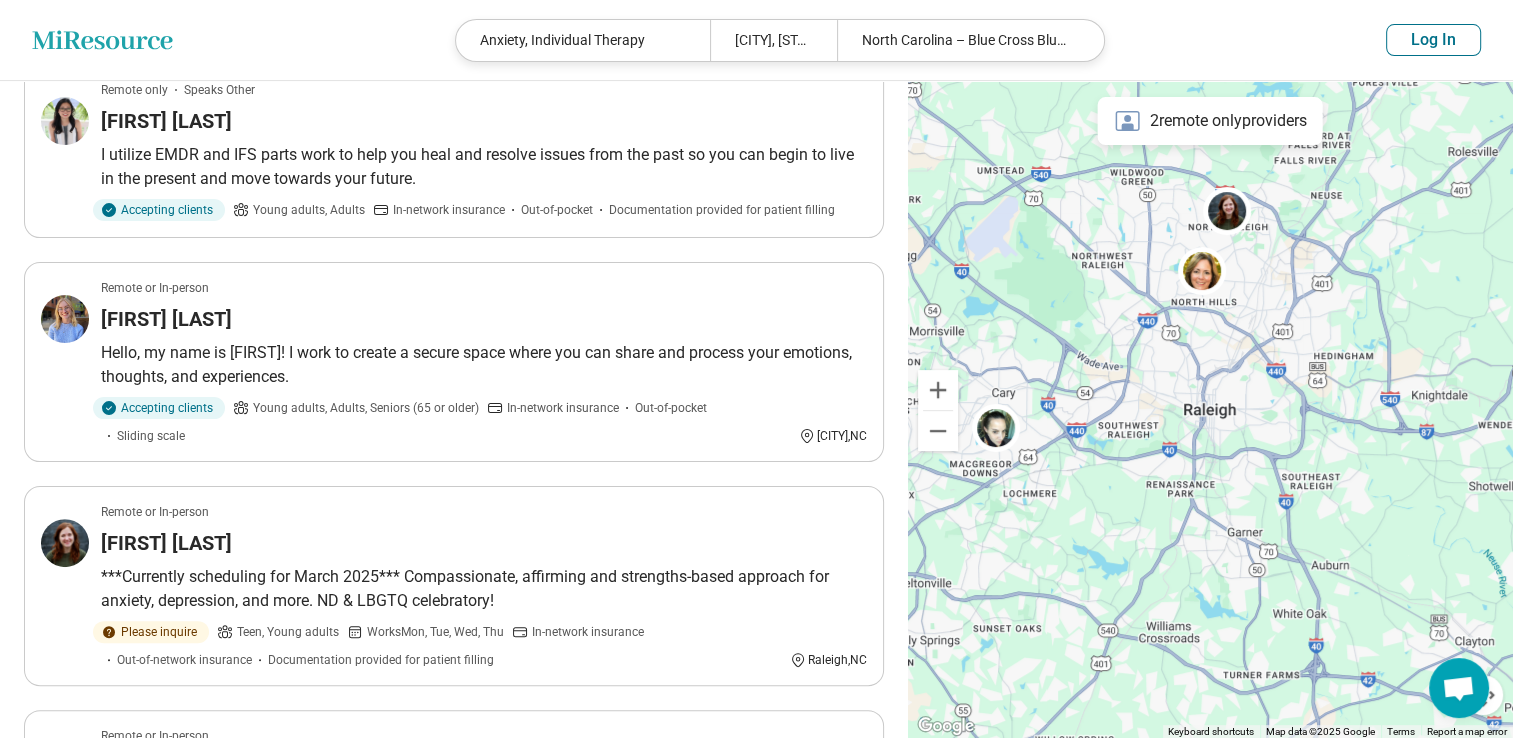 scroll, scrollTop: 440, scrollLeft: 0, axis: vertical 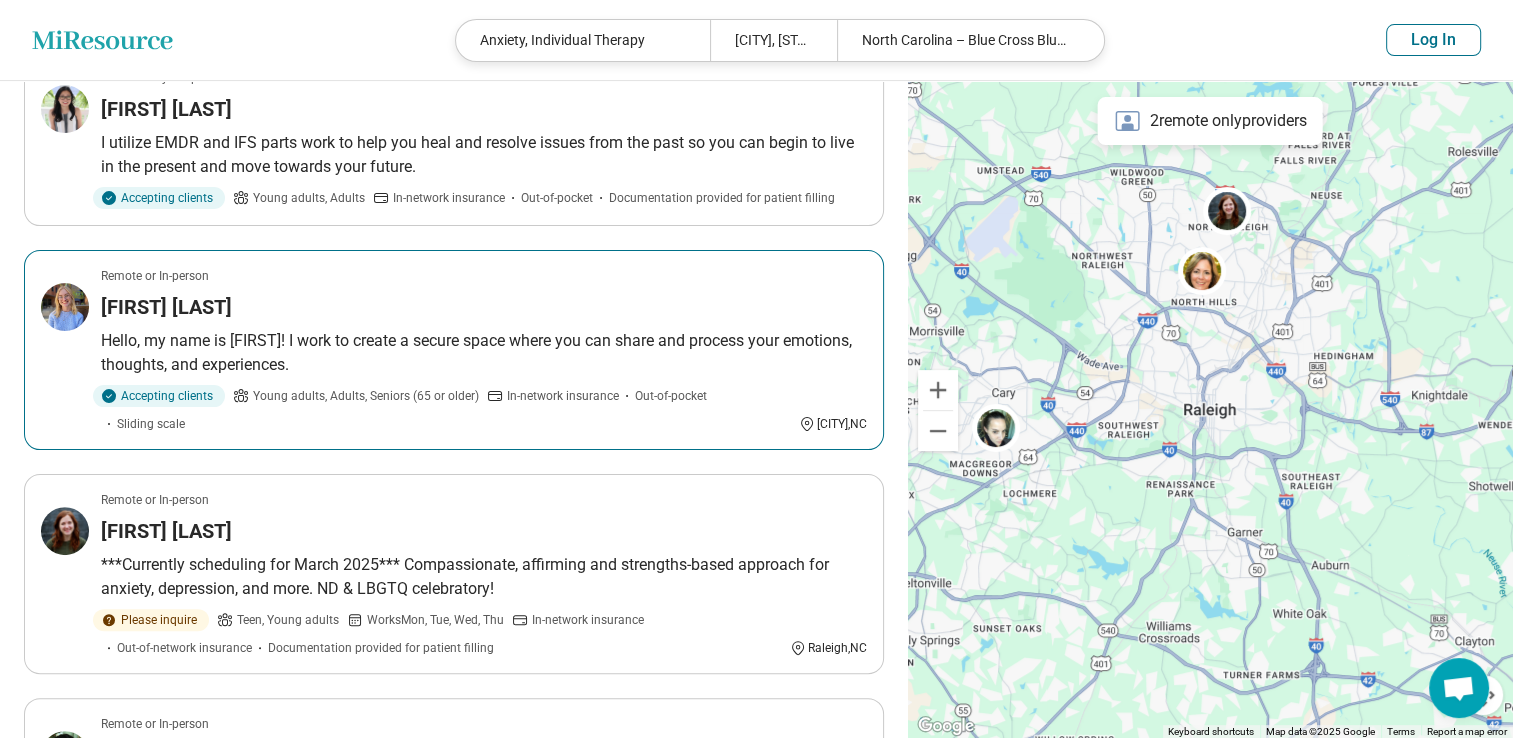 click on "Angelica Ford" at bounding box center [166, 307] 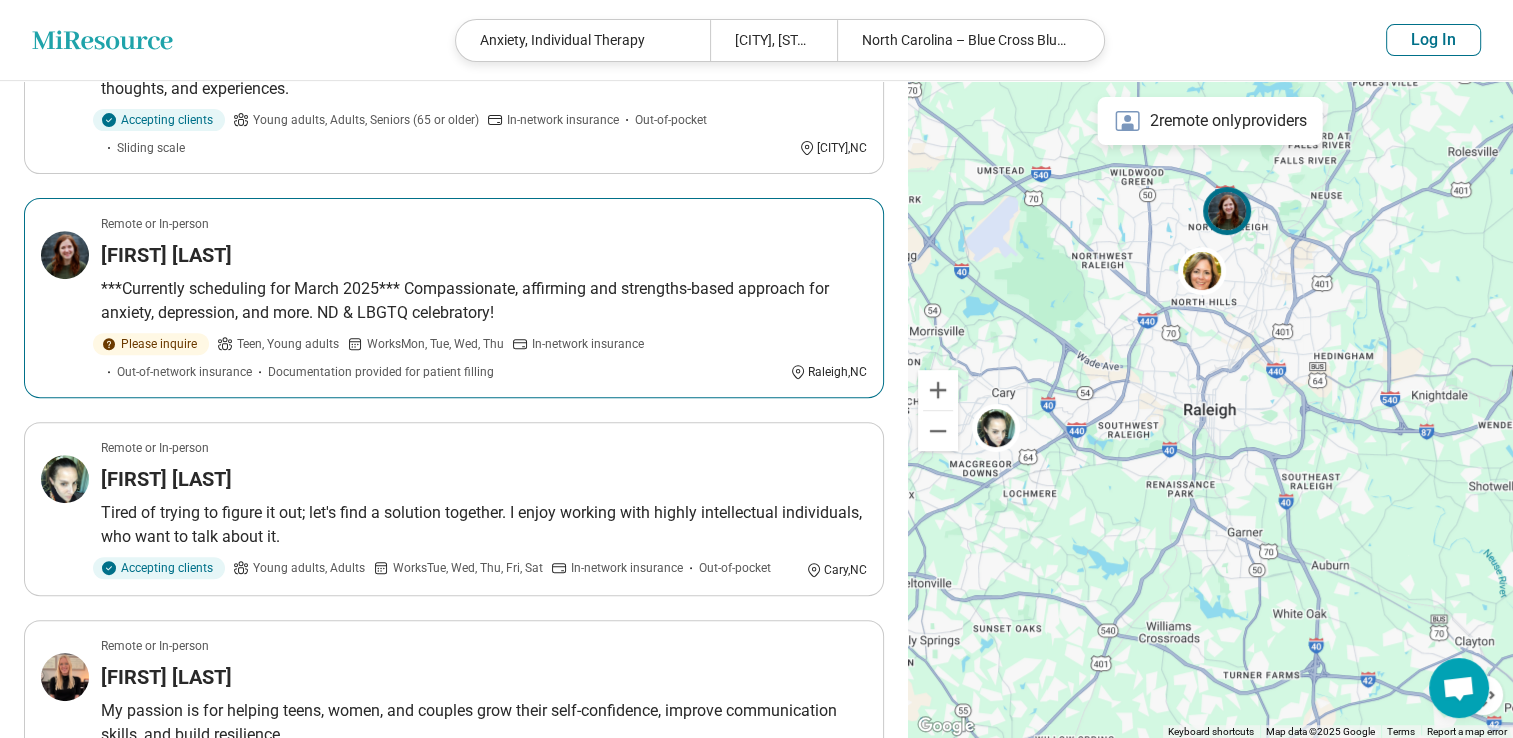 scroll, scrollTop: 718, scrollLeft: 0, axis: vertical 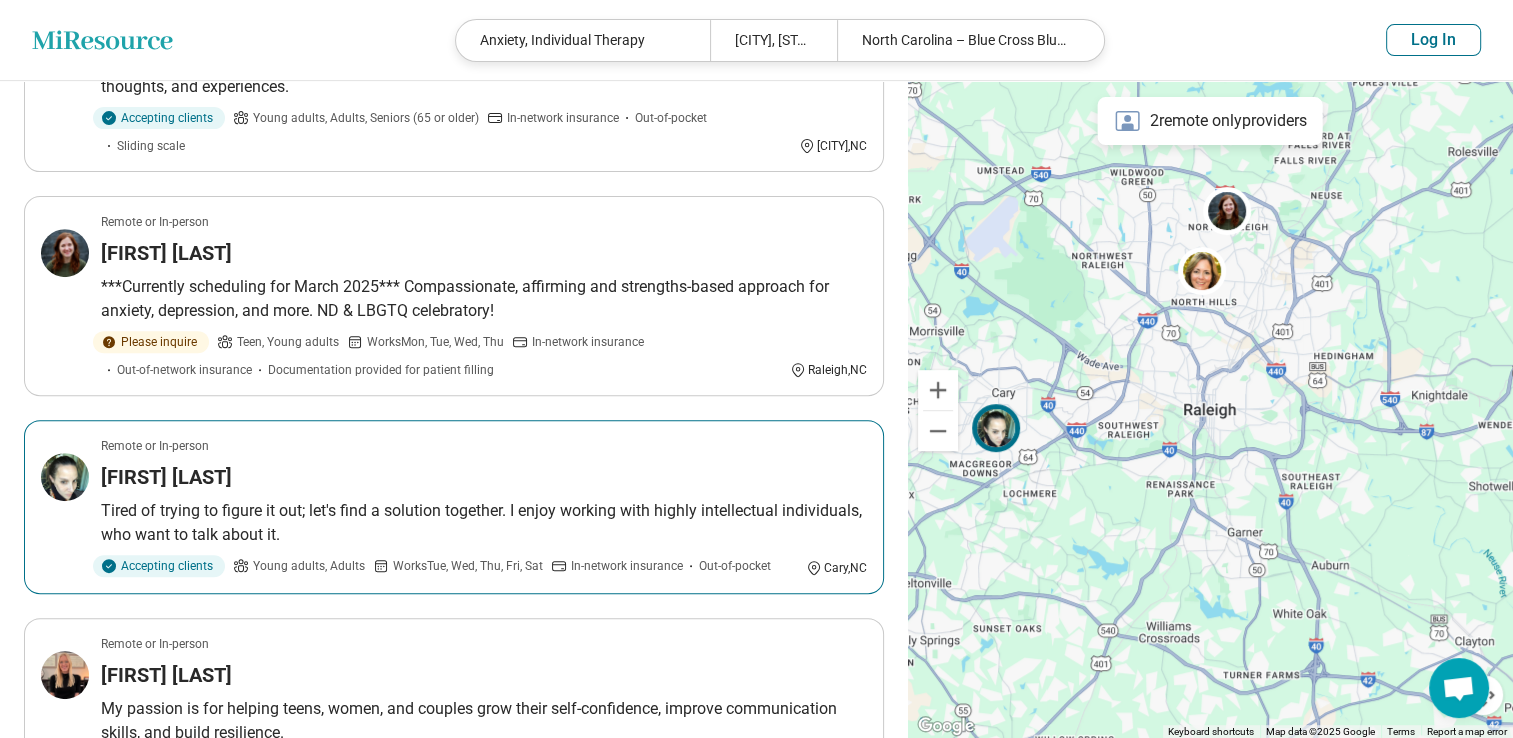 click on "Santa Rowley" at bounding box center (166, 477) 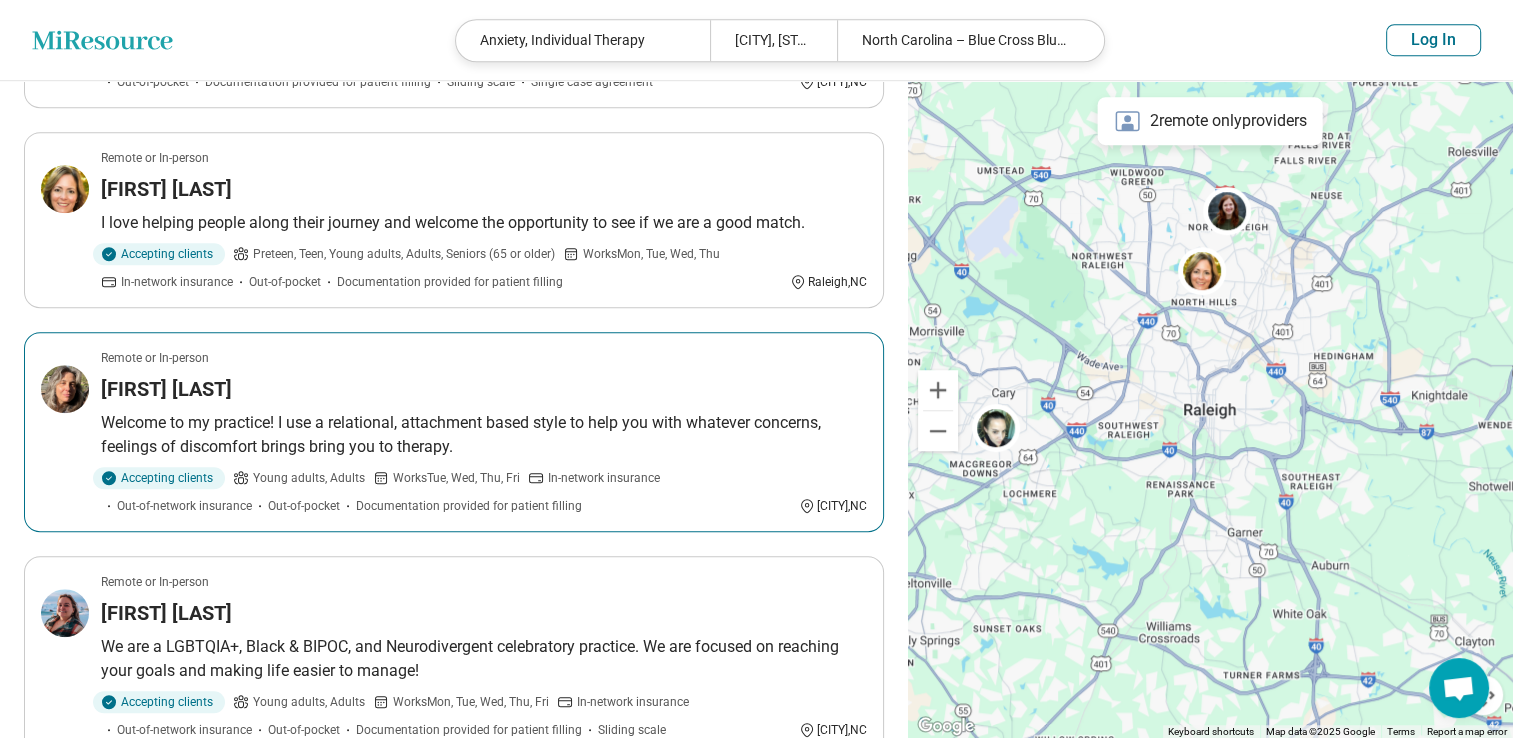 scroll, scrollTop: 1430, scrollLeft: 0, axis: vertical 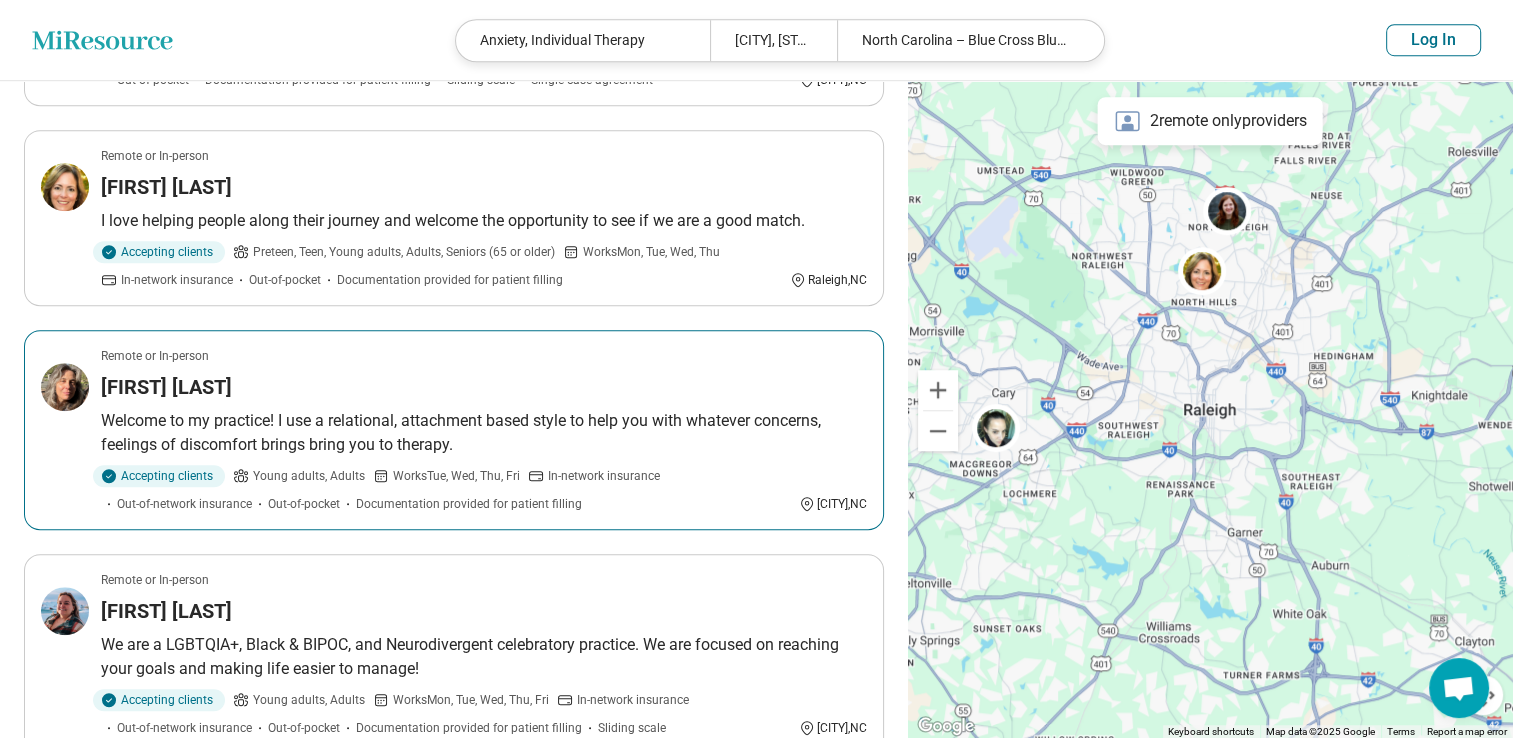 click on "Rachel Whetten" at bounding box center [166, 387] 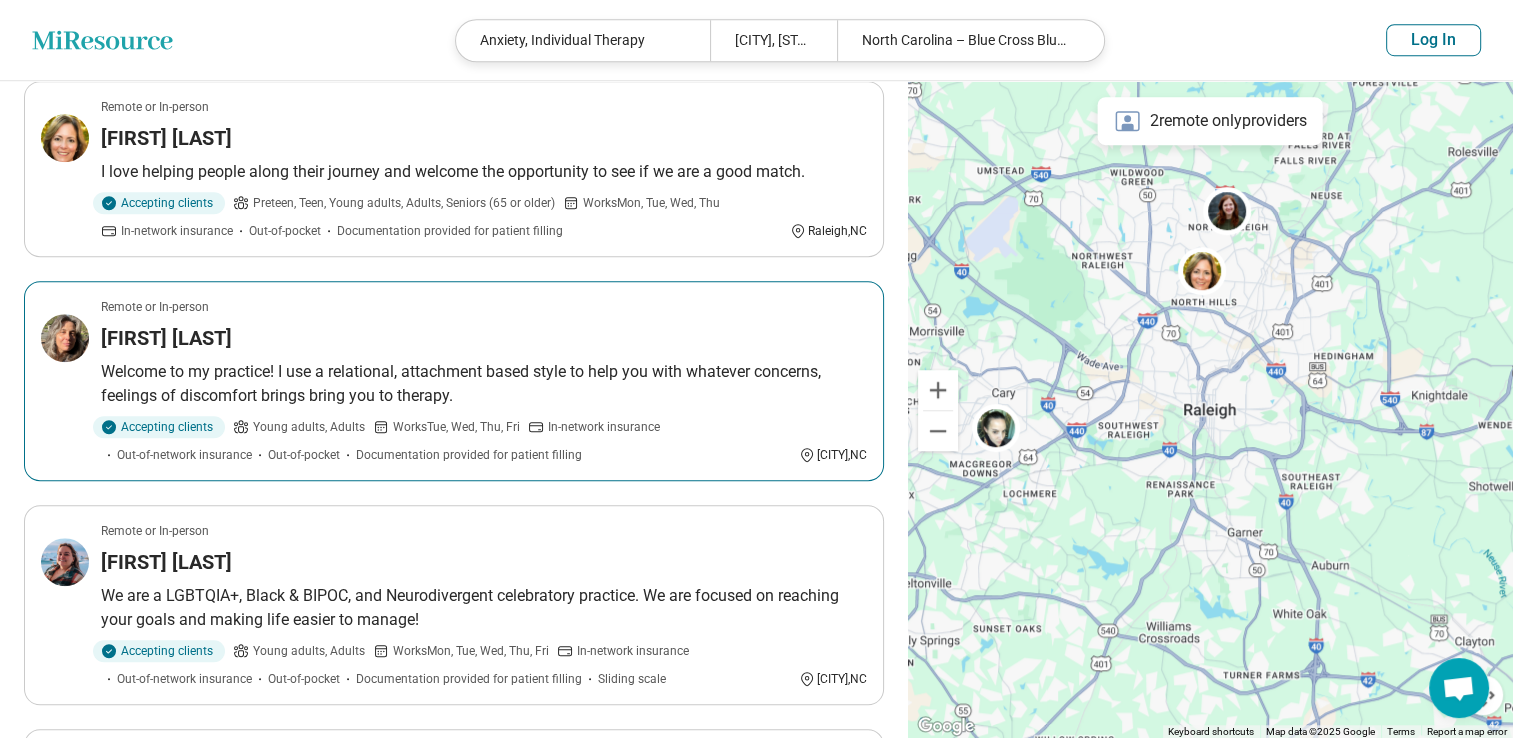 scroll, scrollTop: 1480, scrollLeft: 0, axis: vertical 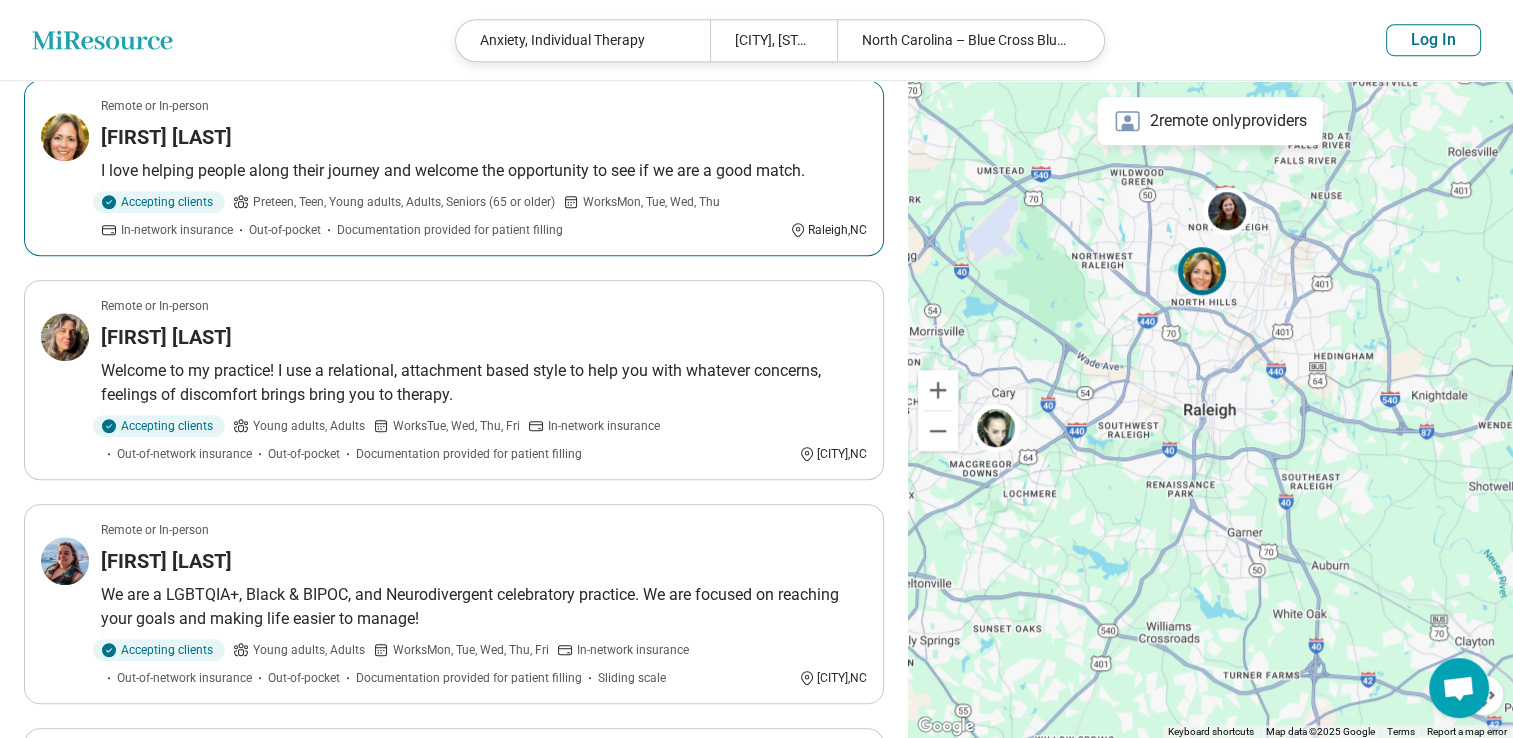 click on "Michelle Poppe" at bounding box center (166, 137) 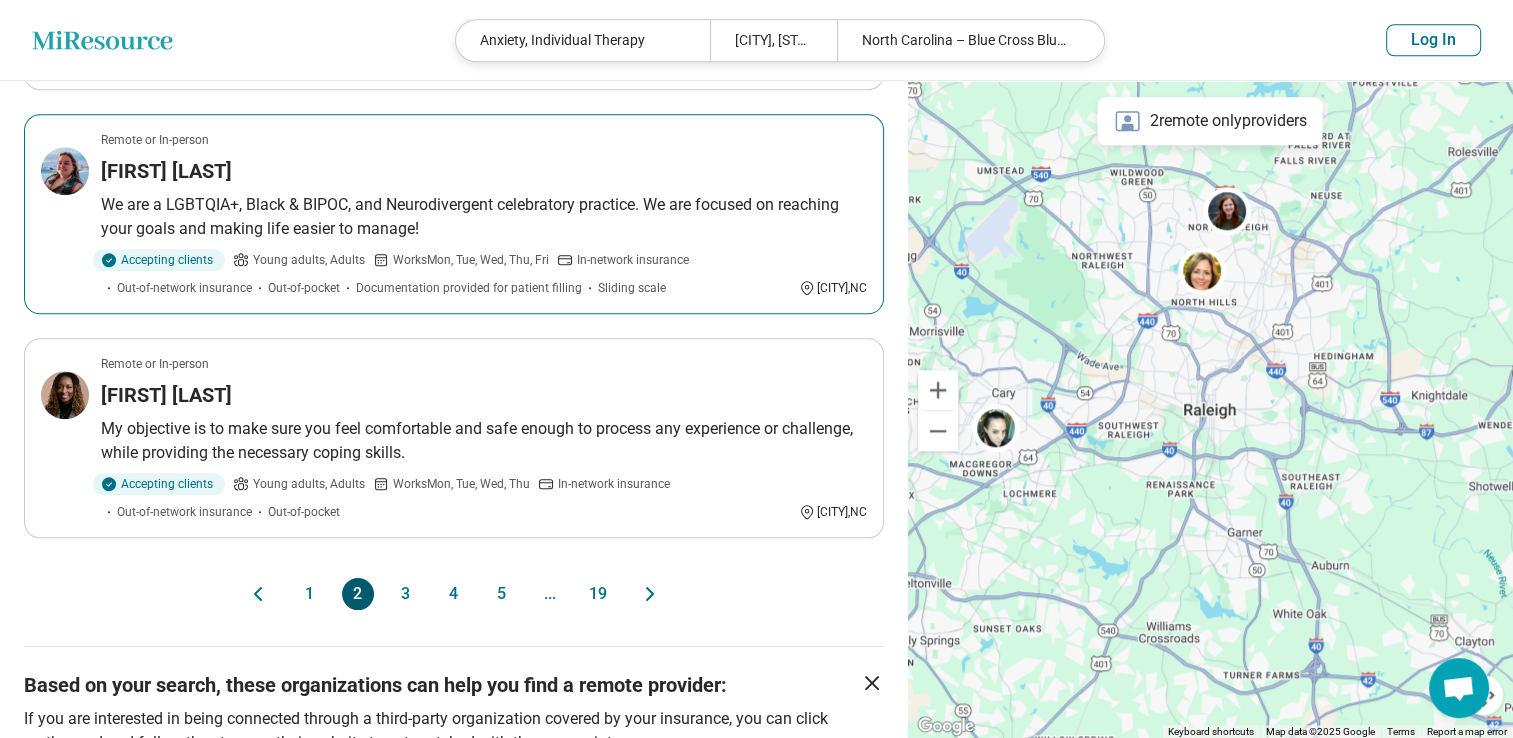 scroll, scrollTop: 1871, scrollLeft: 0, axis: vertical 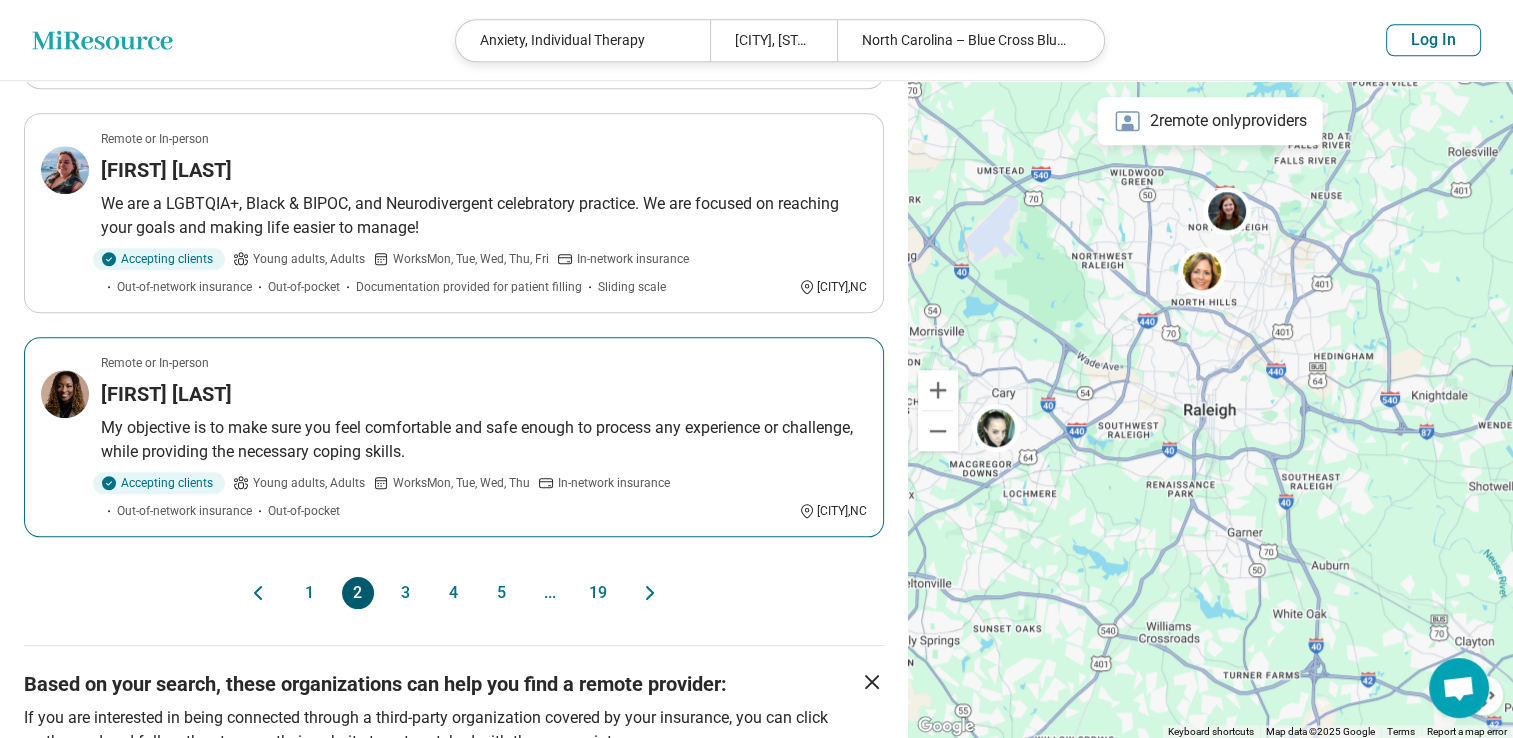click on "My objective is to make sure you feel comfortable and safe enough to process any experience or challenge, while providing the necessary coping skills." at bounding box center (484, 440) 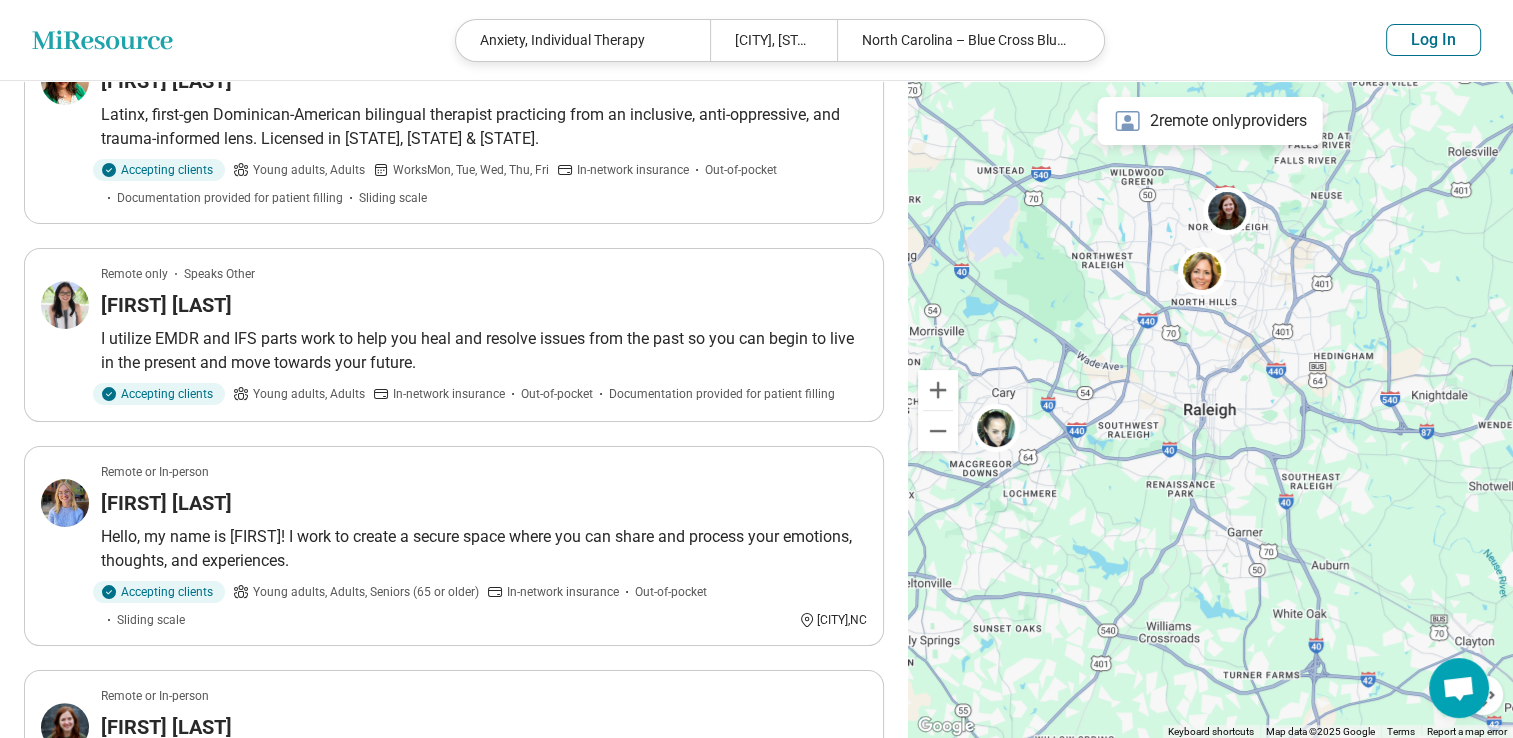 scroll, scrollTop: 0, scrollLeft: 0, axis: both 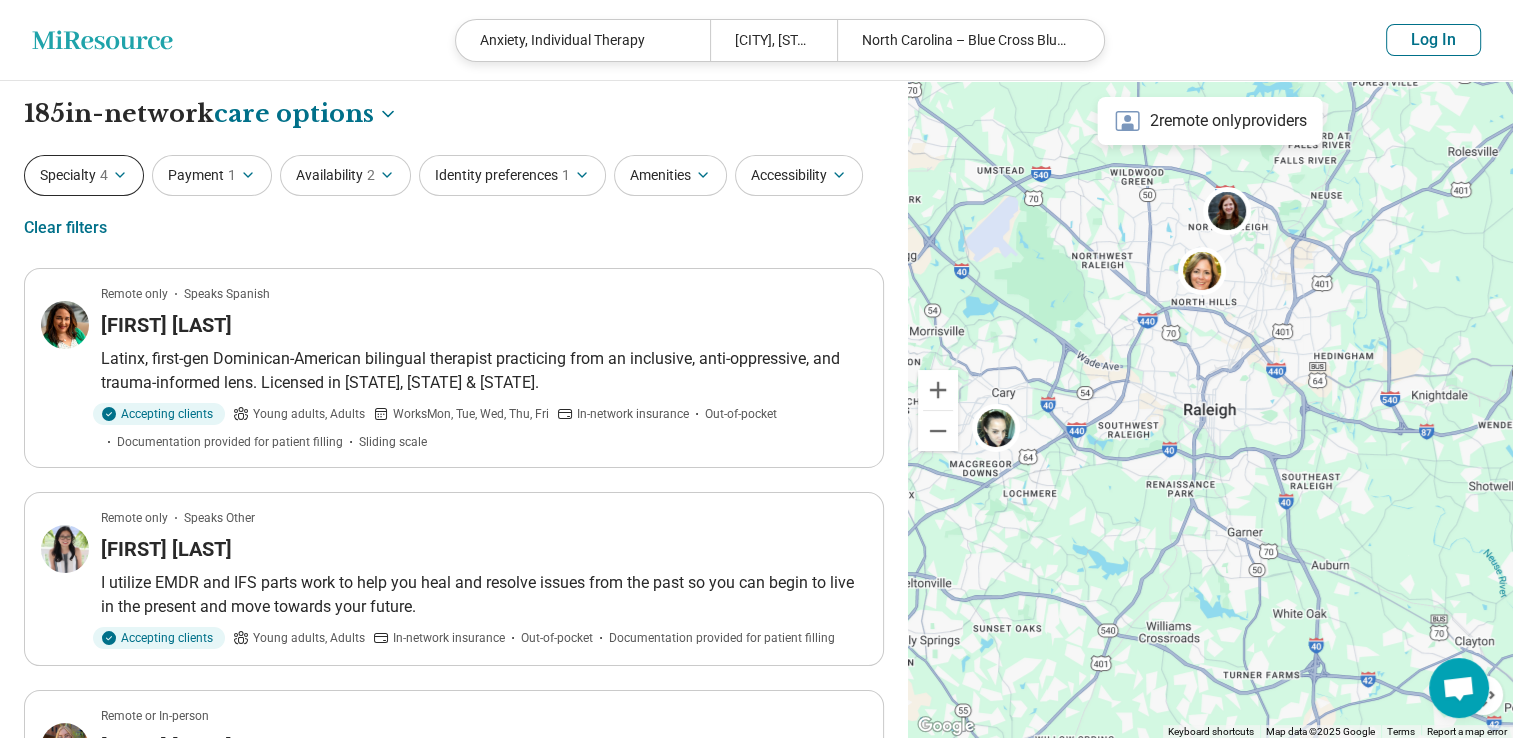 click on "4" at bounding box center [104, 175] 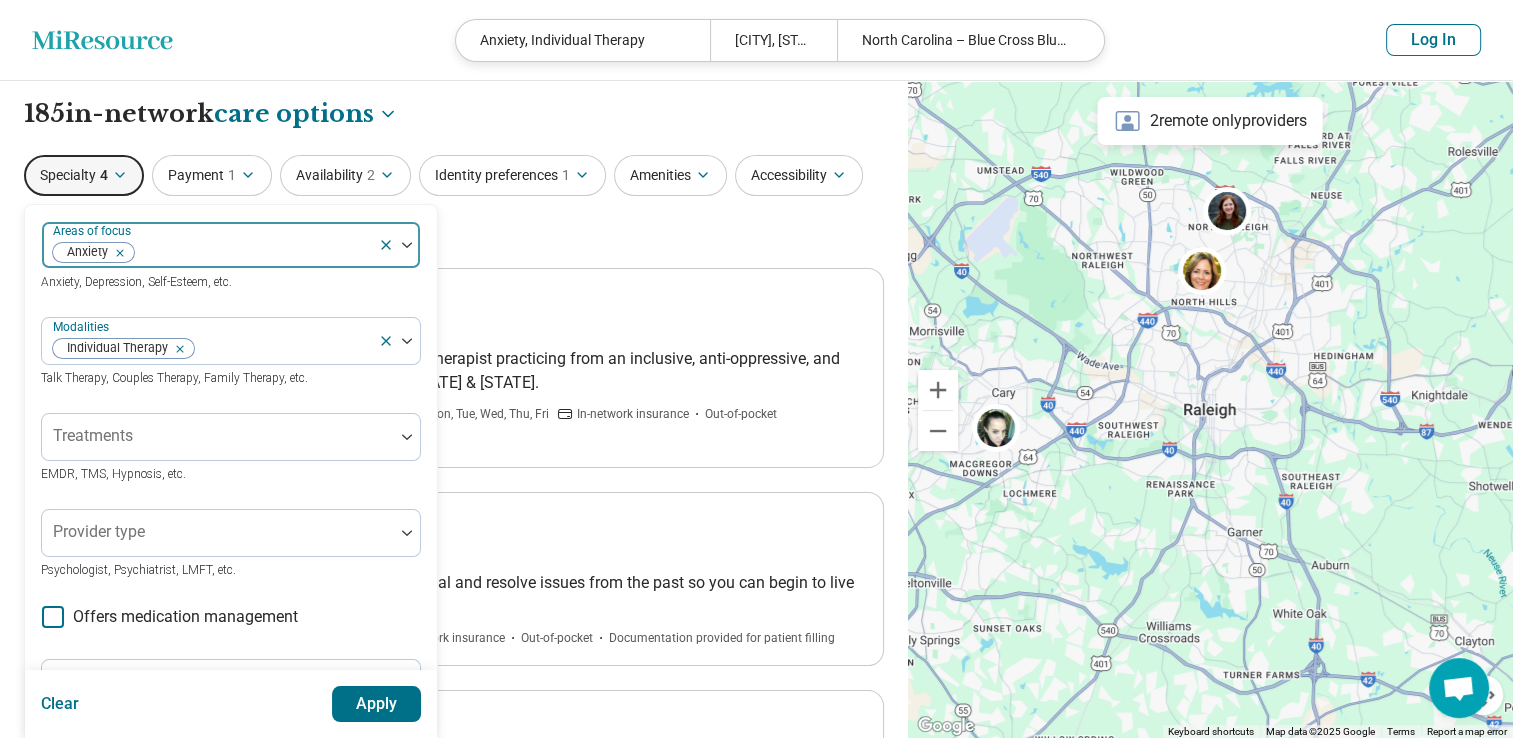 click at bounding box center [253, 253] 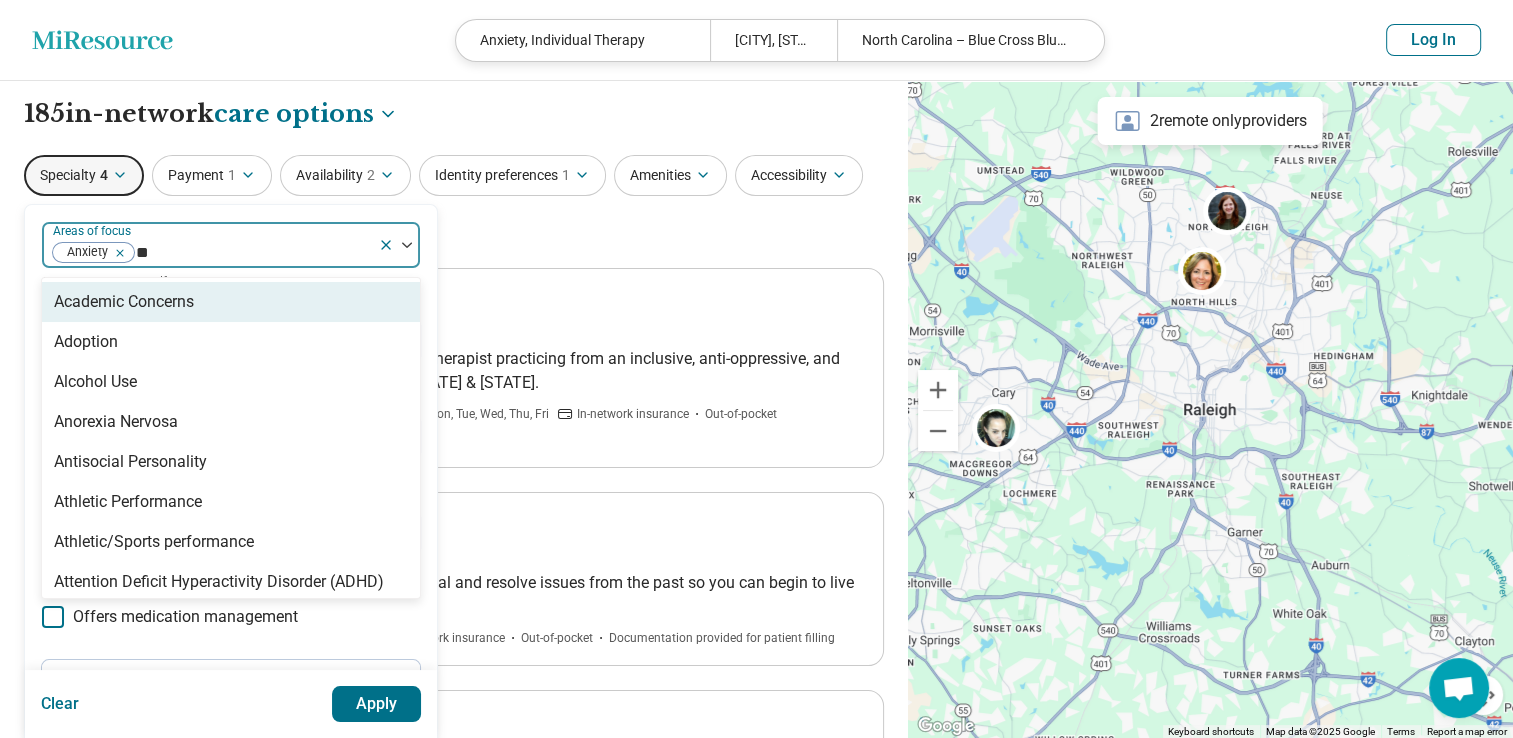 type on "***" 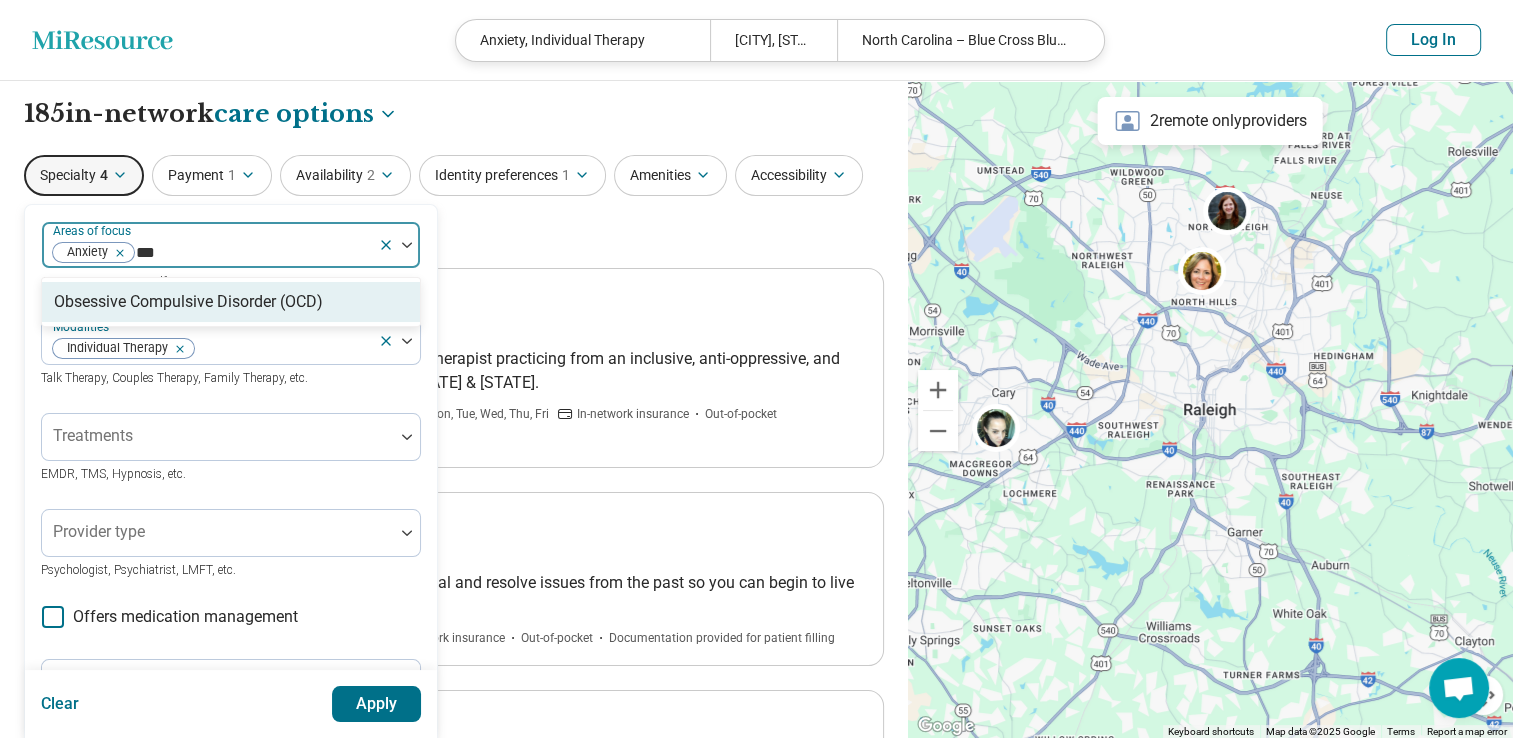 click on "Obsessive Compulsive Disorder (OCD)" at bounding box center (188, 302) 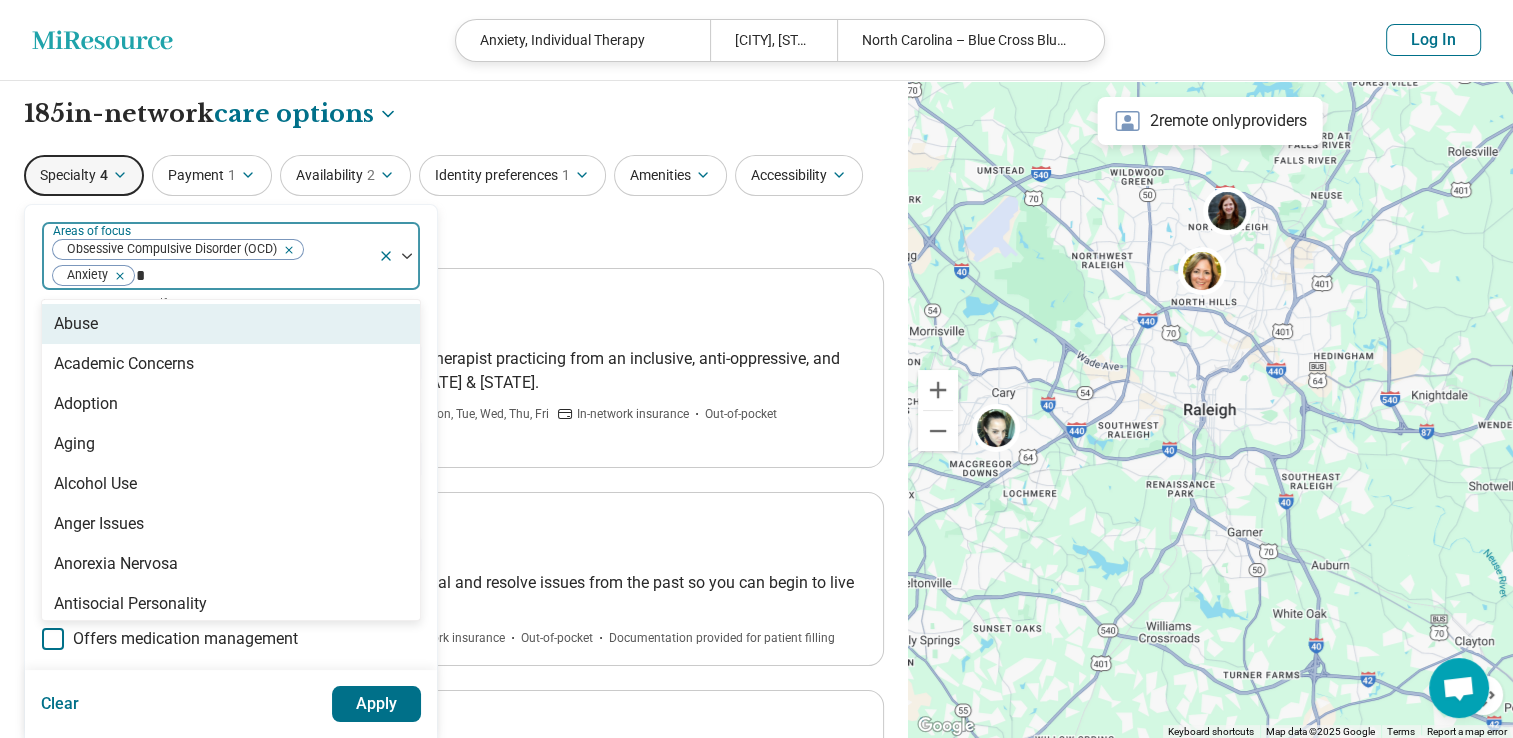 type on "**" 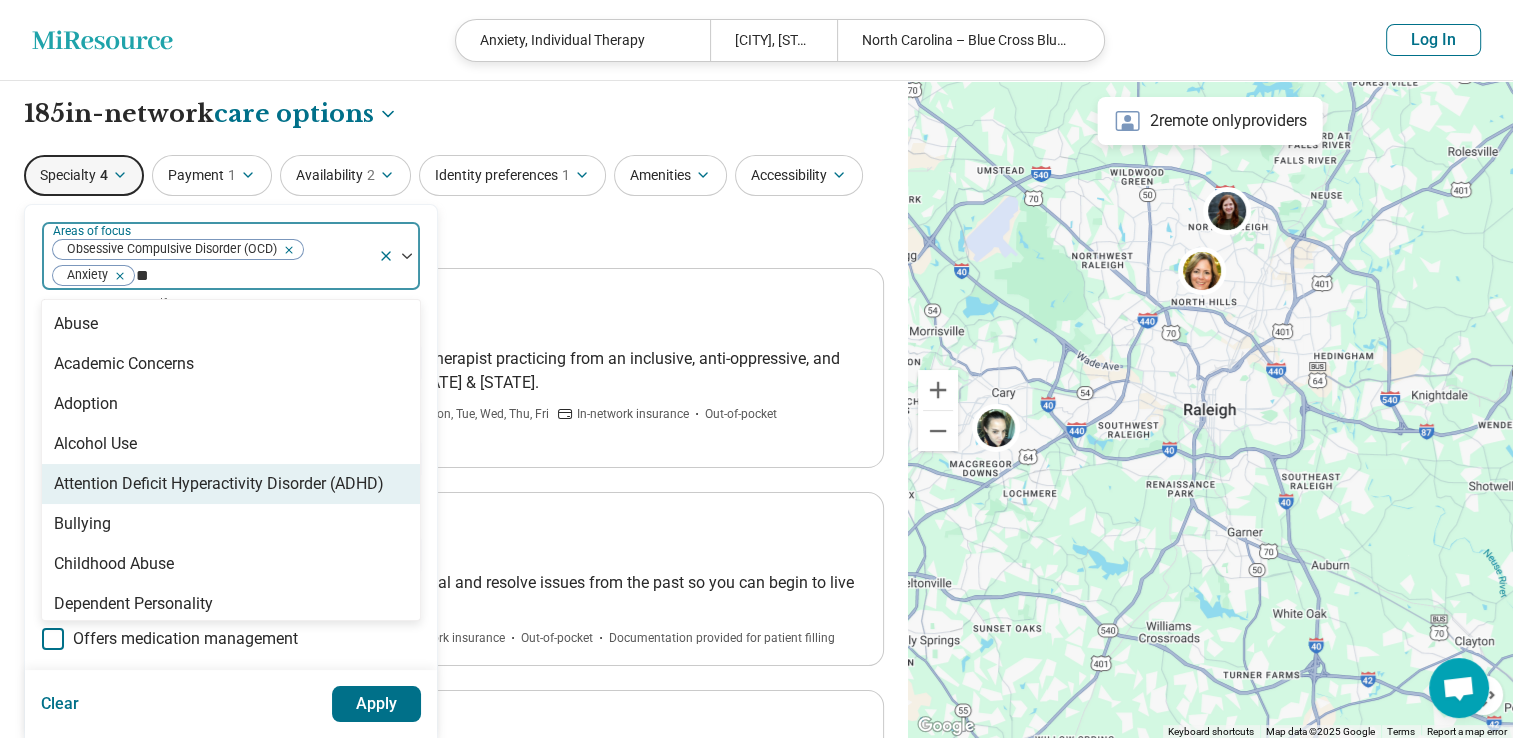 click on "Attention Deficit Hyperactivity Disorder (ADHD)" at bounding box center (219, 484) 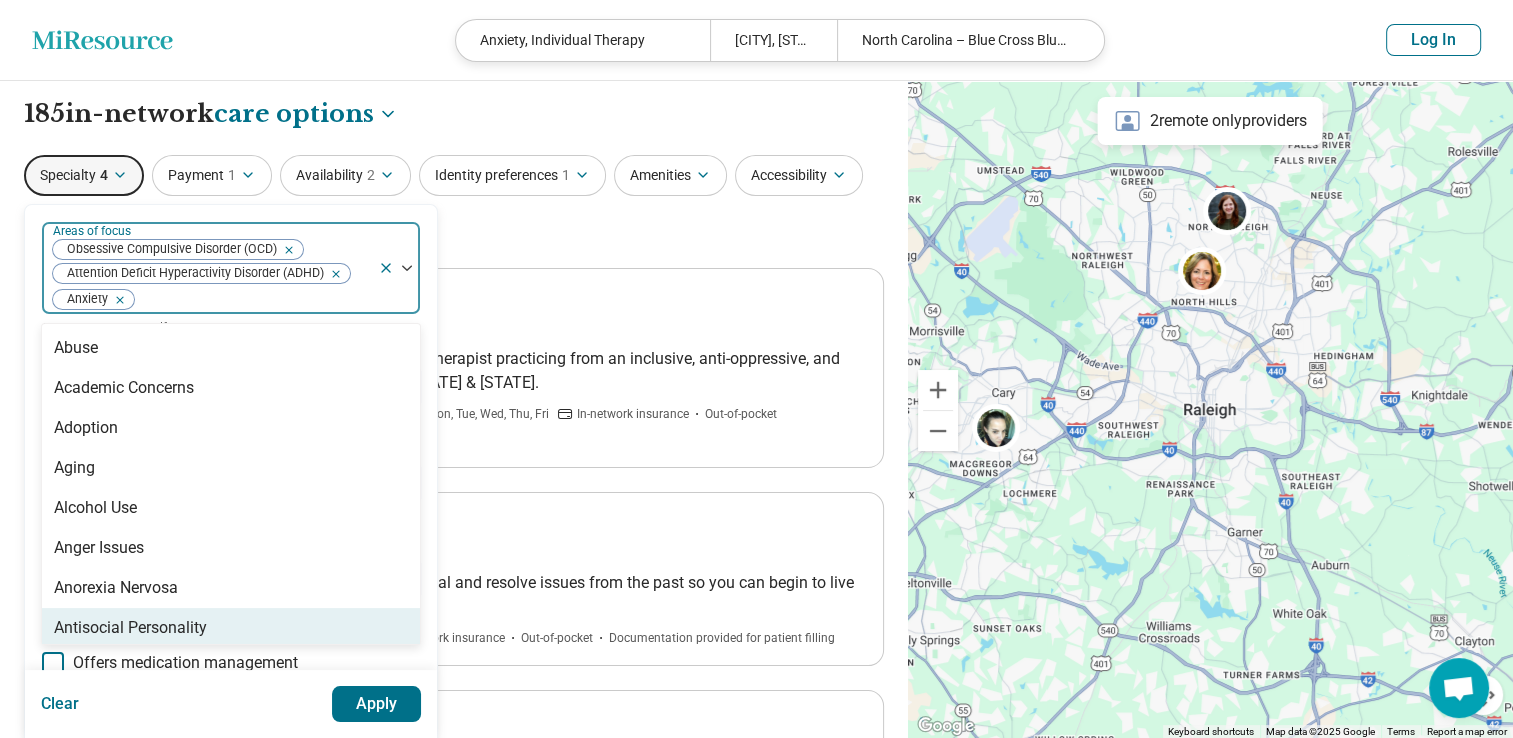 click on "Apply" at bounding box center (377, 704) 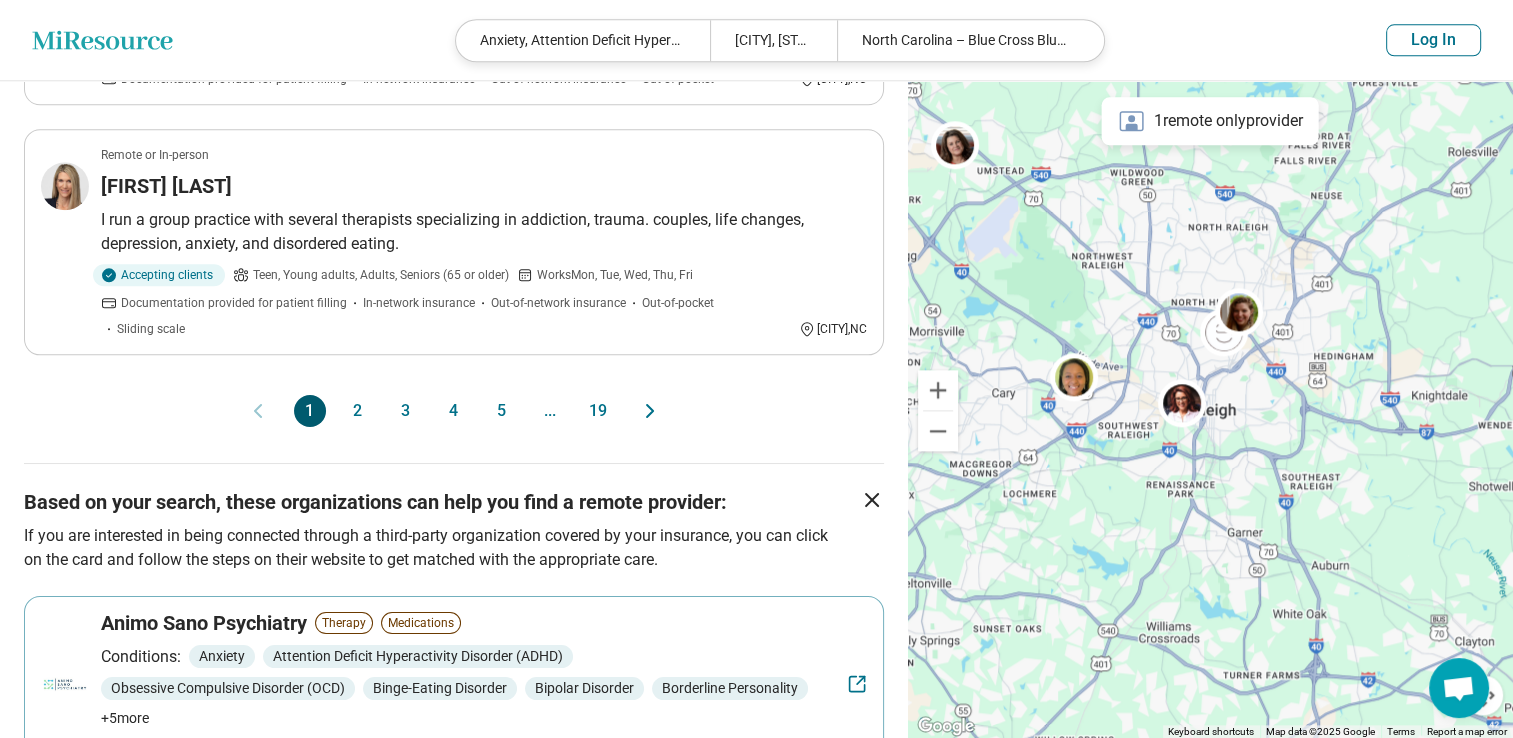 scroll, scrollTop: 2206, scrollLeft: 0, axis: vertical 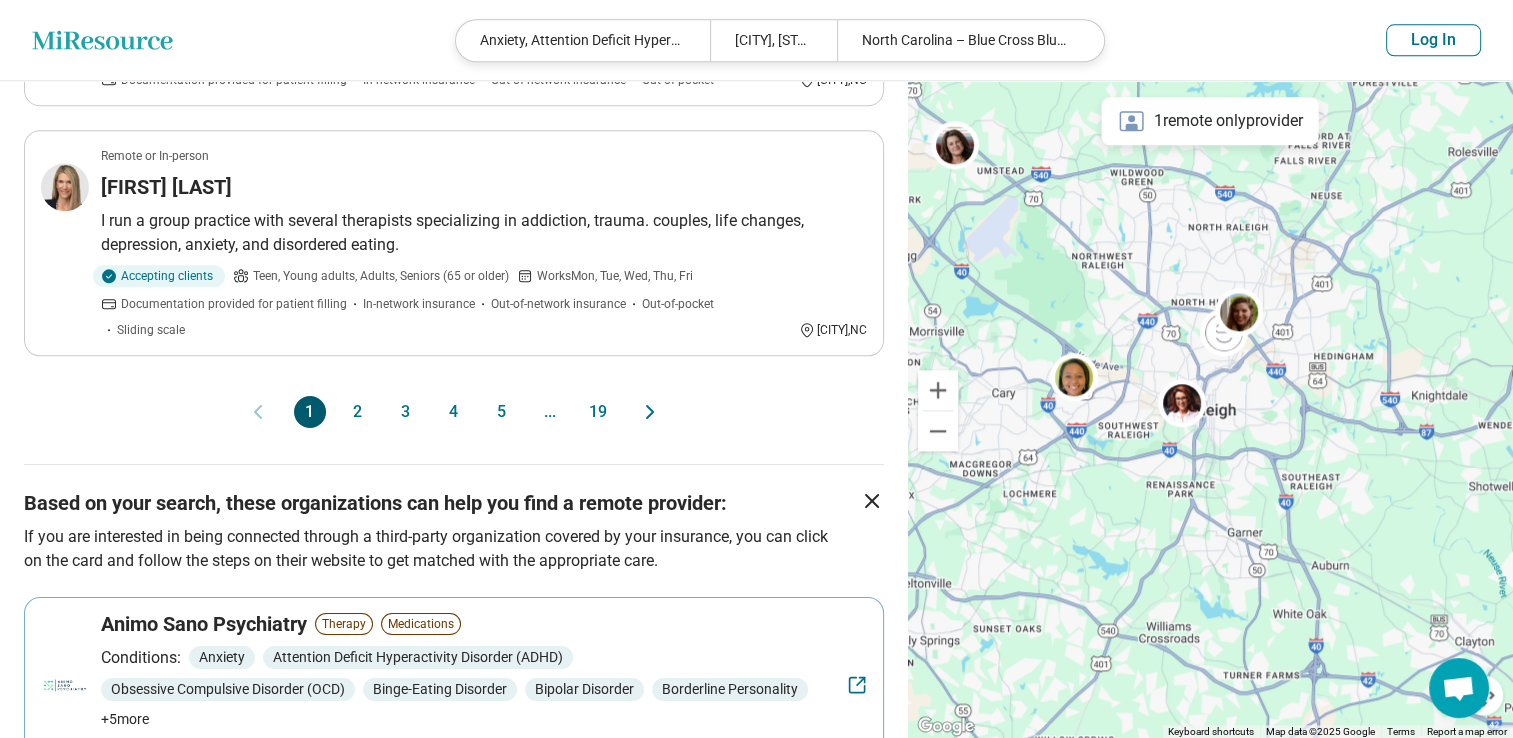 click on "2" at bounding box center (358, 412) 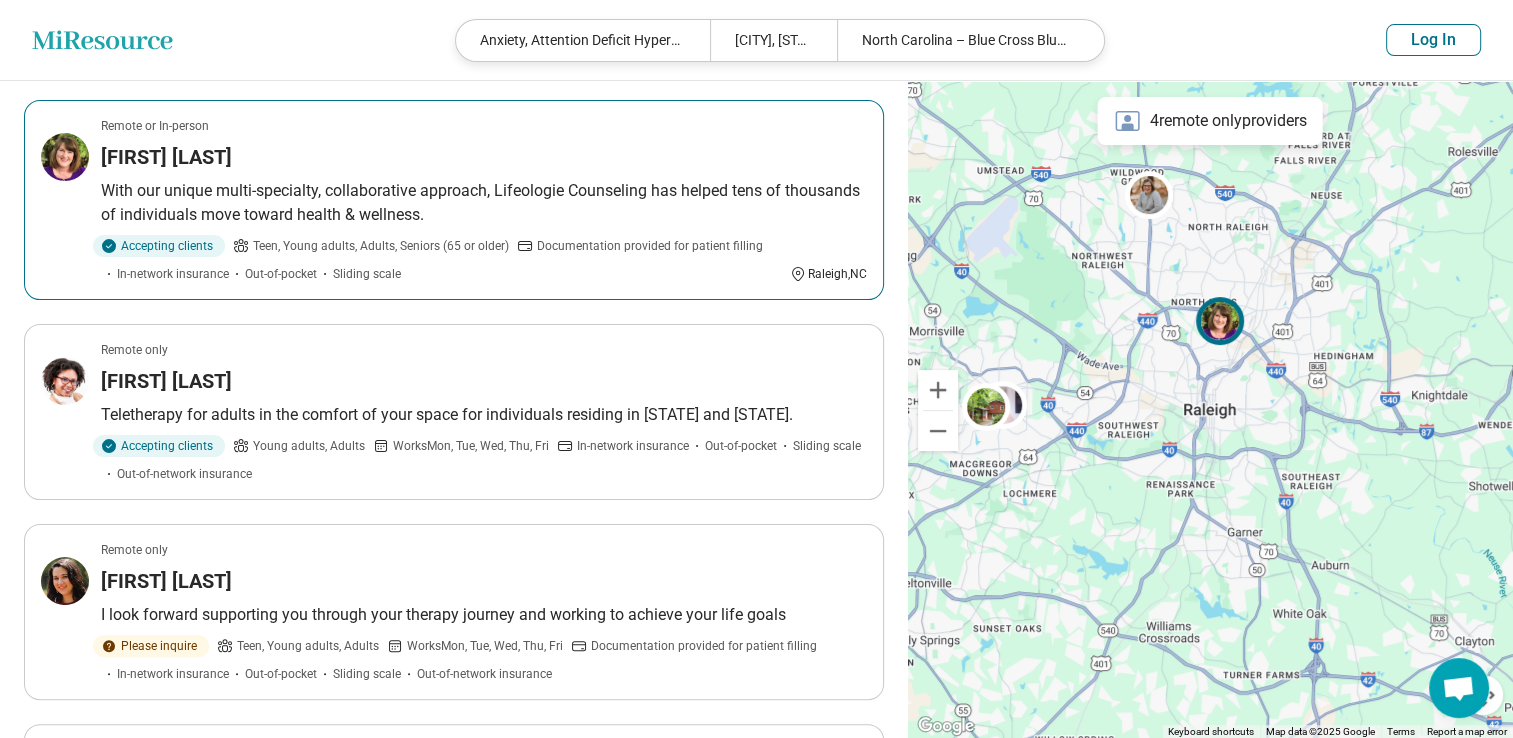 scroll, scrollTop: 370, scrollLeft: 0, axis: vertical 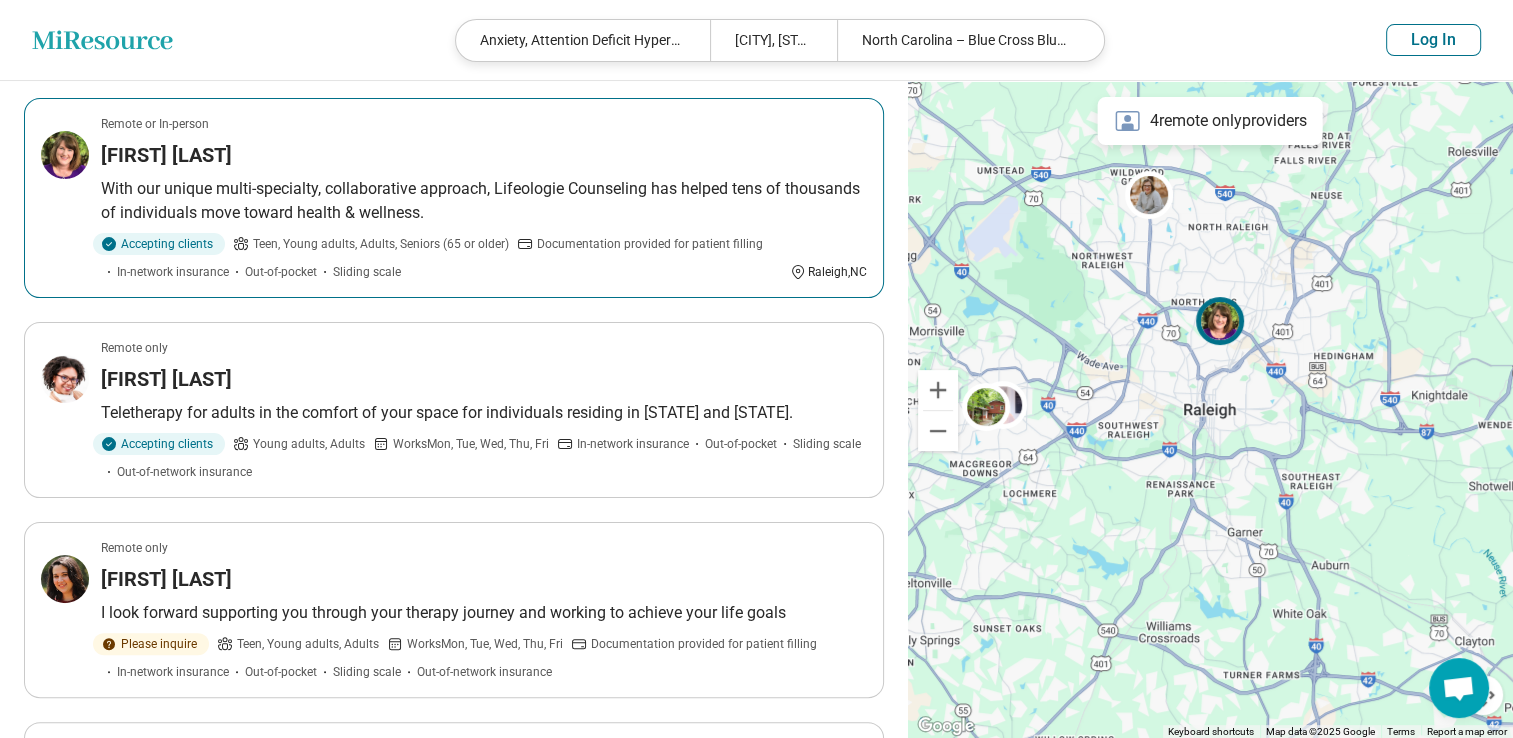 click on "Elizabeth Grady" at bounding box center (166, 155) 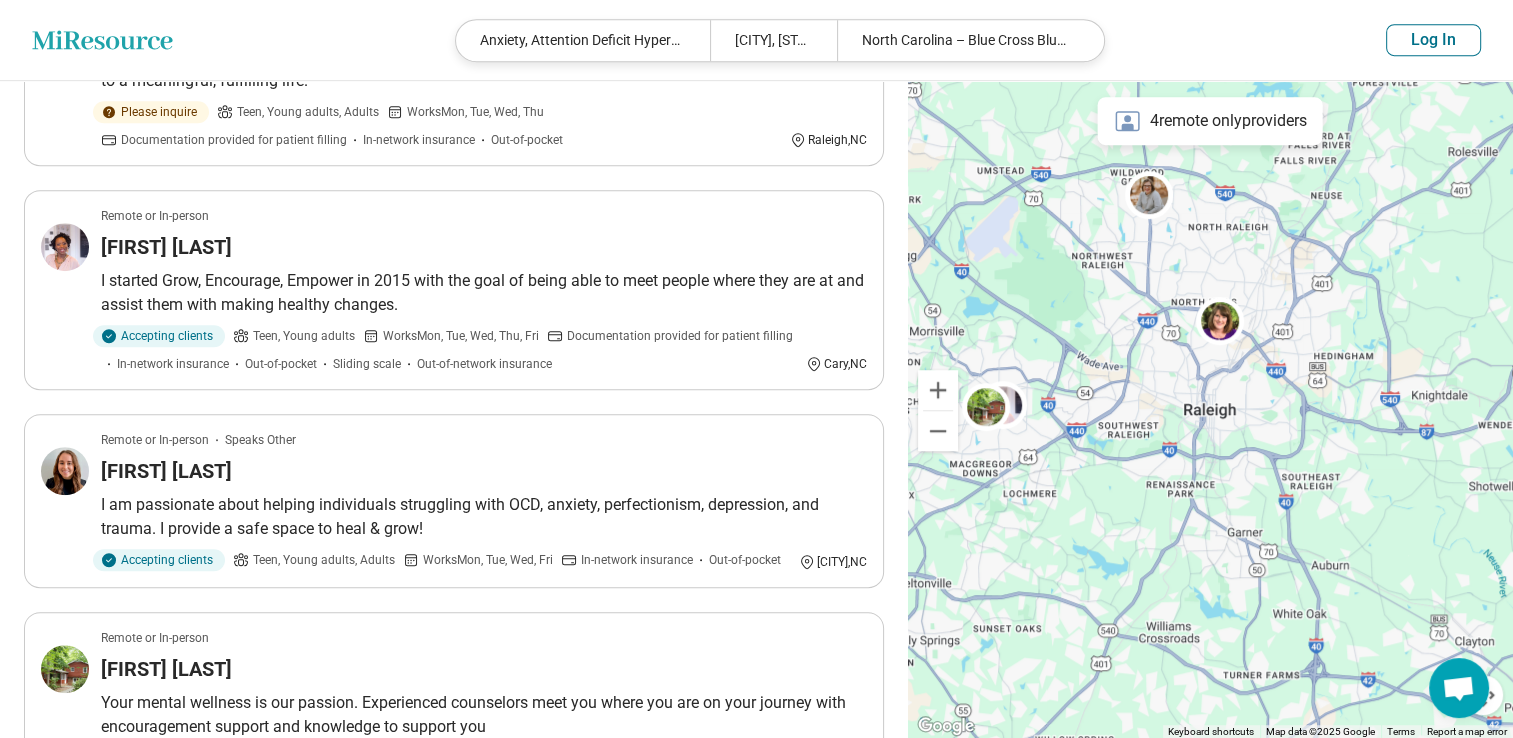 scroll, scrollTop: 1127, scrollLeft: 0, axis: vertical 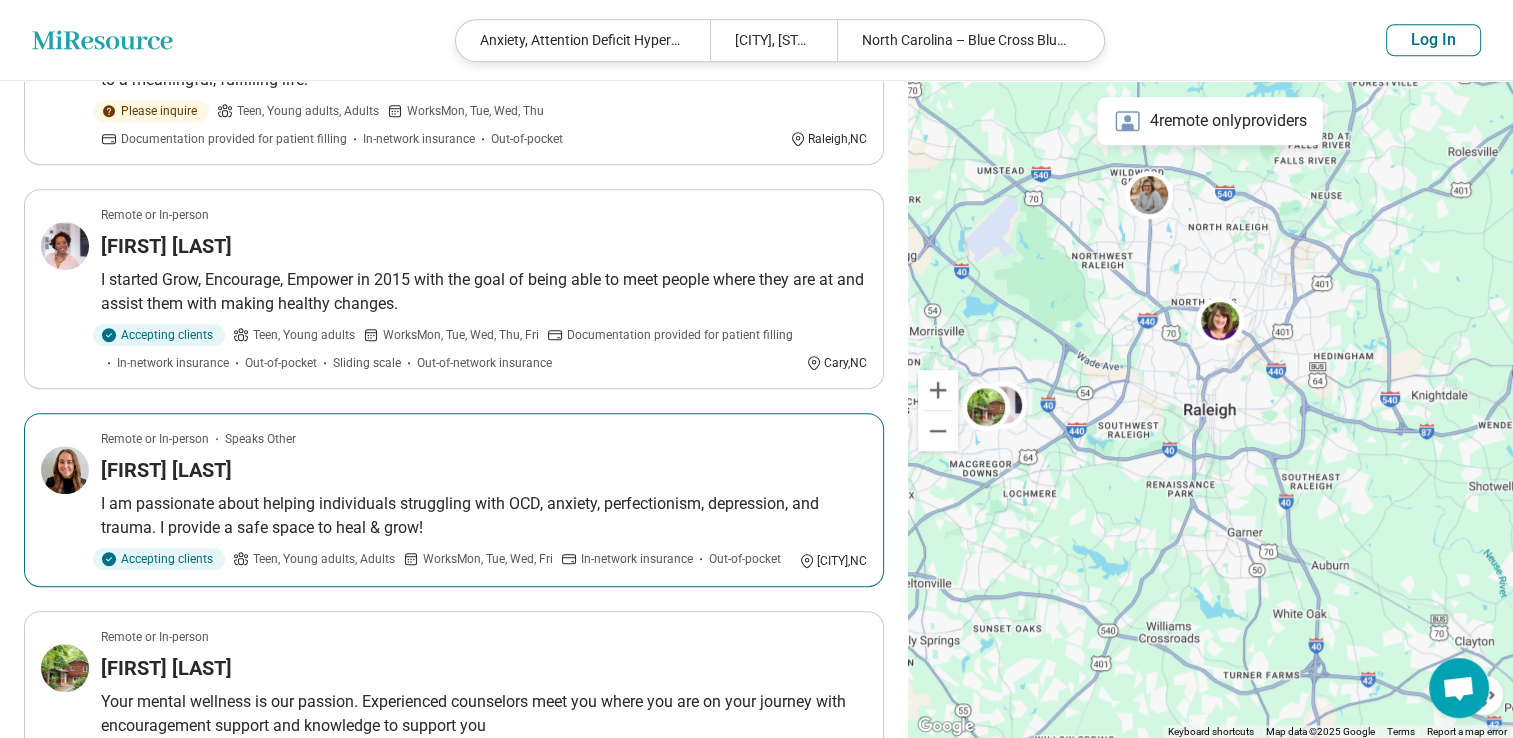 click on "Morgan Soernssen" at bounding box center (166, 470) 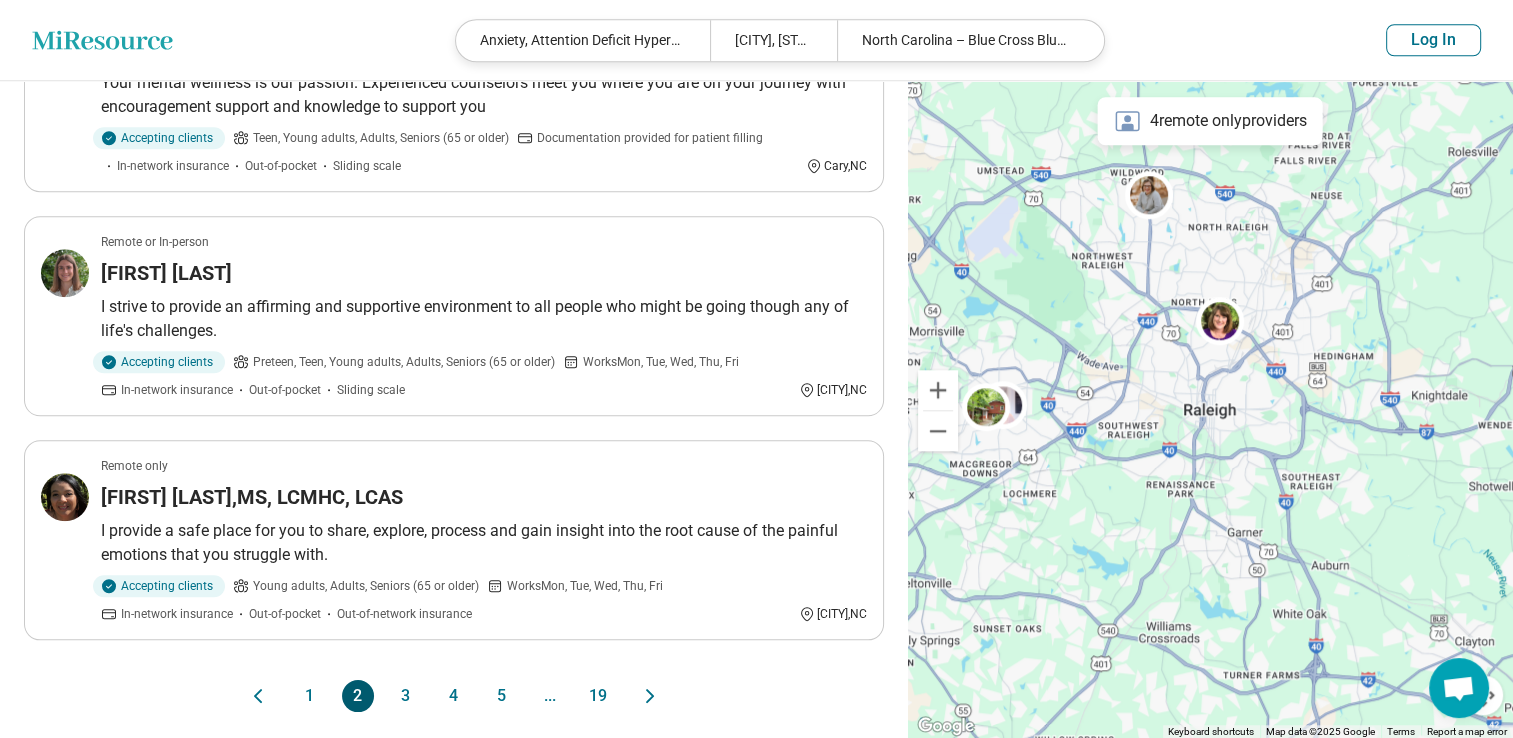 scroll, scrollTop: 1755, scrollLeft: 0, axis: vertical 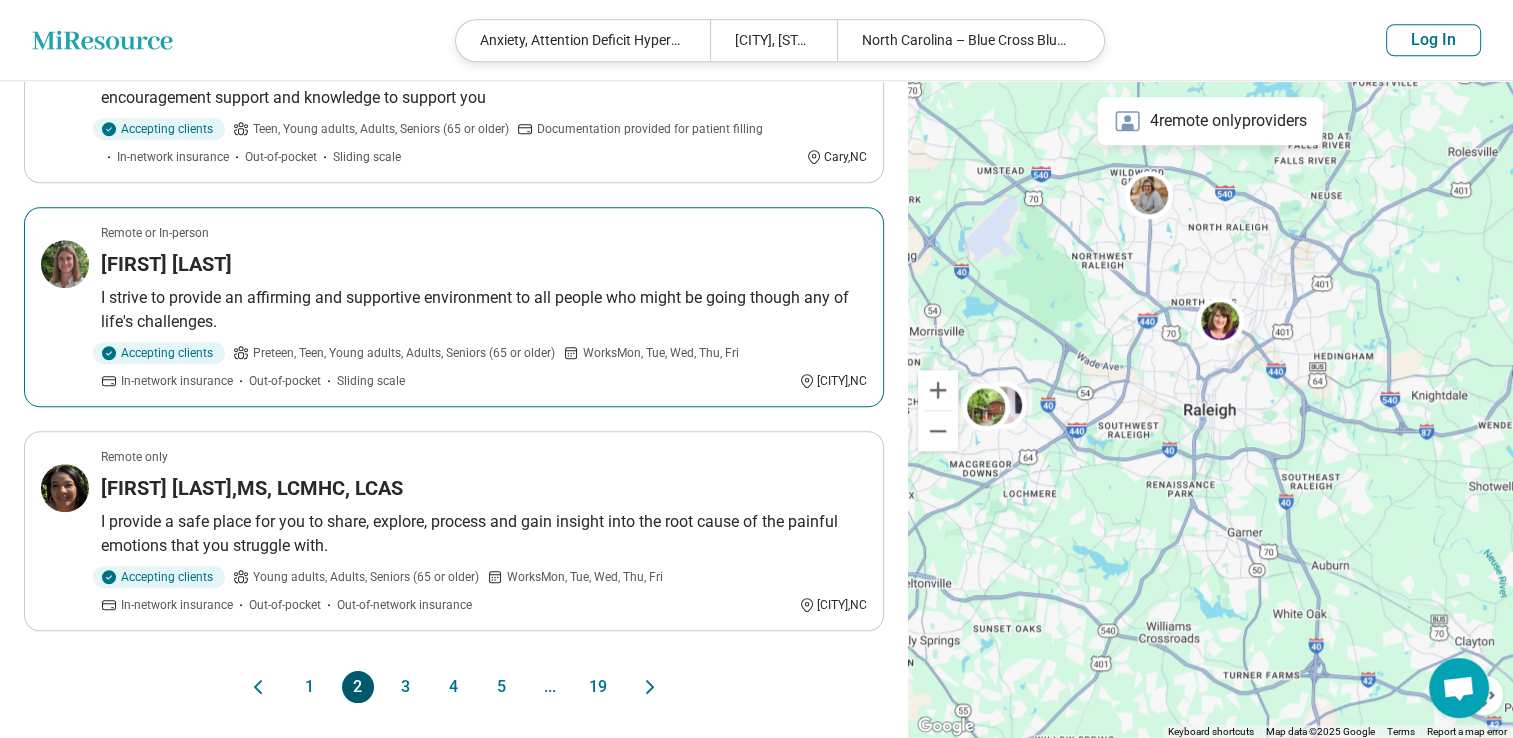 click on "[FIRST] [LAST]" at bounding box center (166, 264) 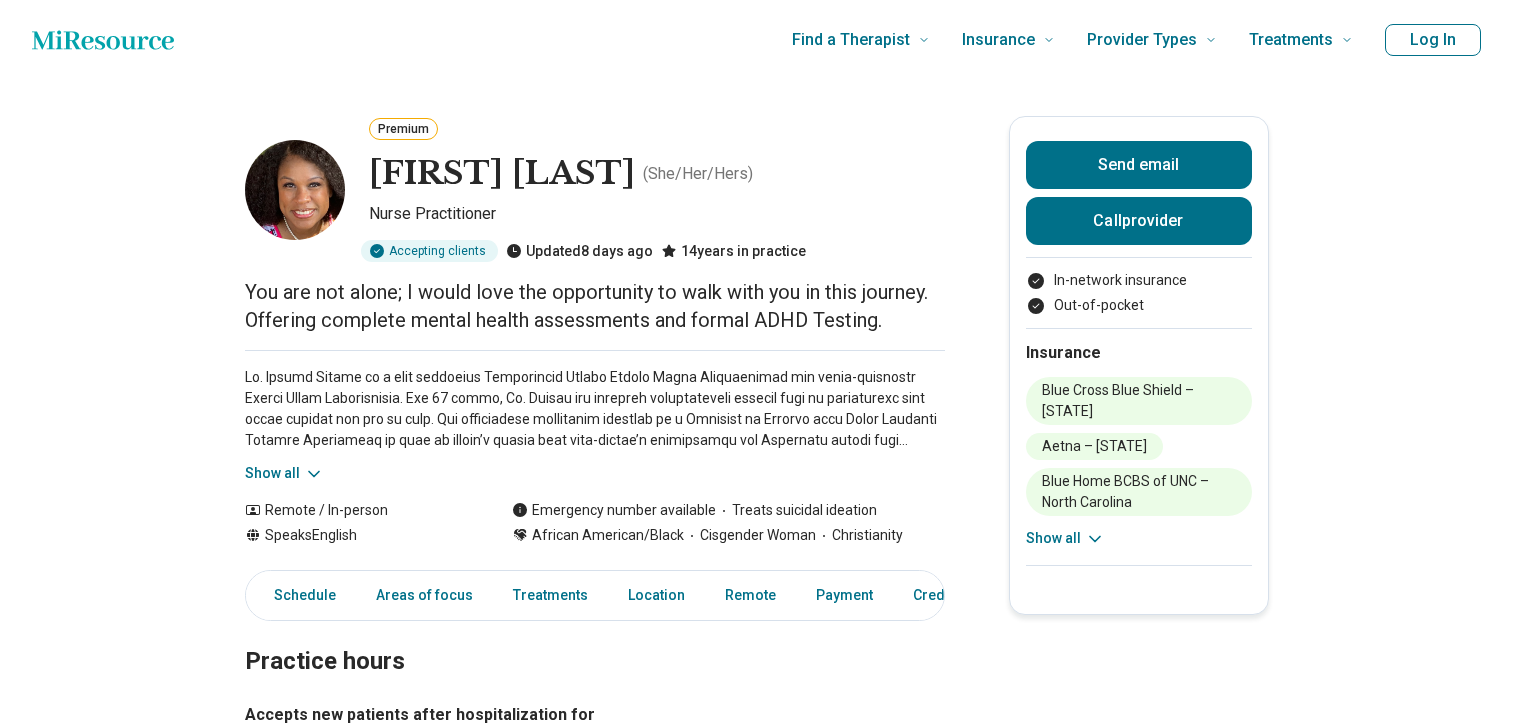 scroll, scrollTop: 0, scrollLeft: 0, axis: both 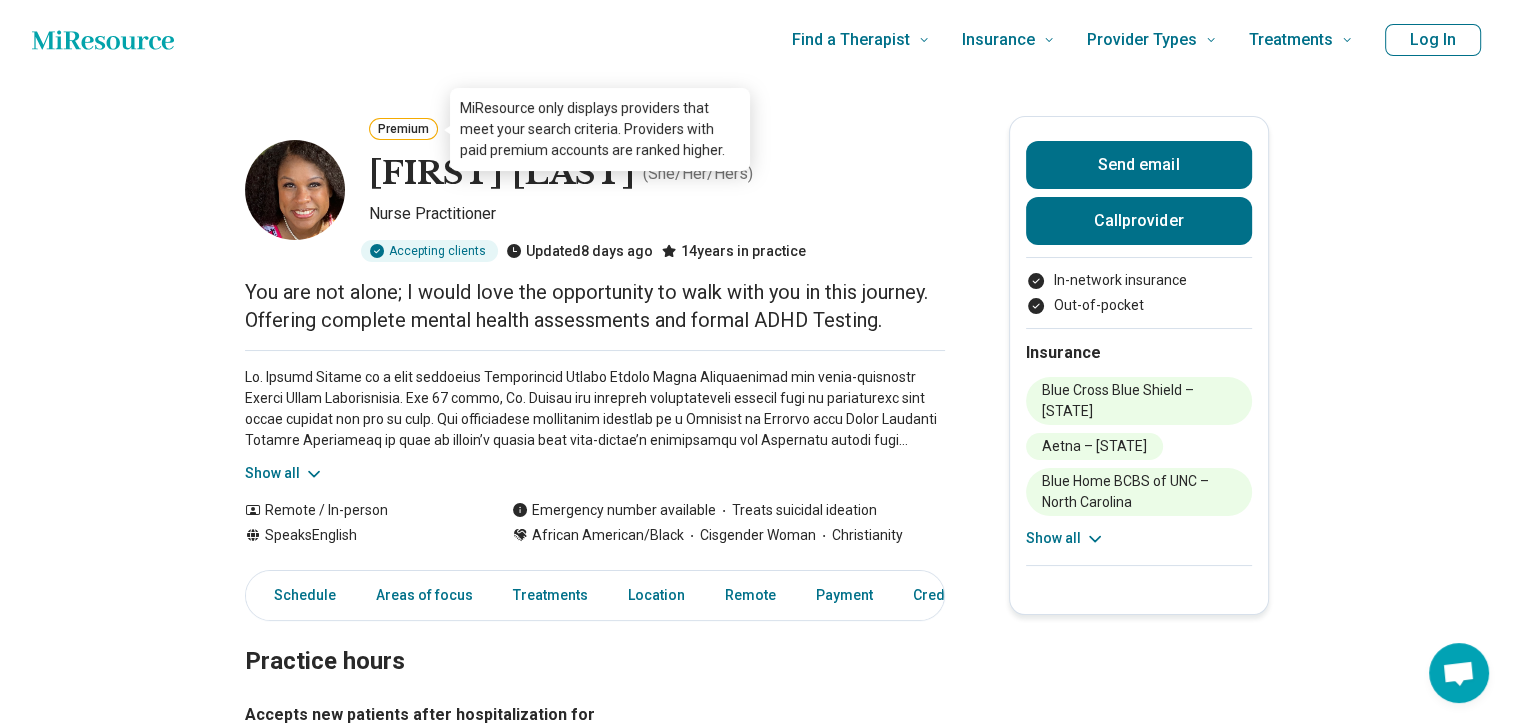 click on "Premium" at bounding box center (403, 129) 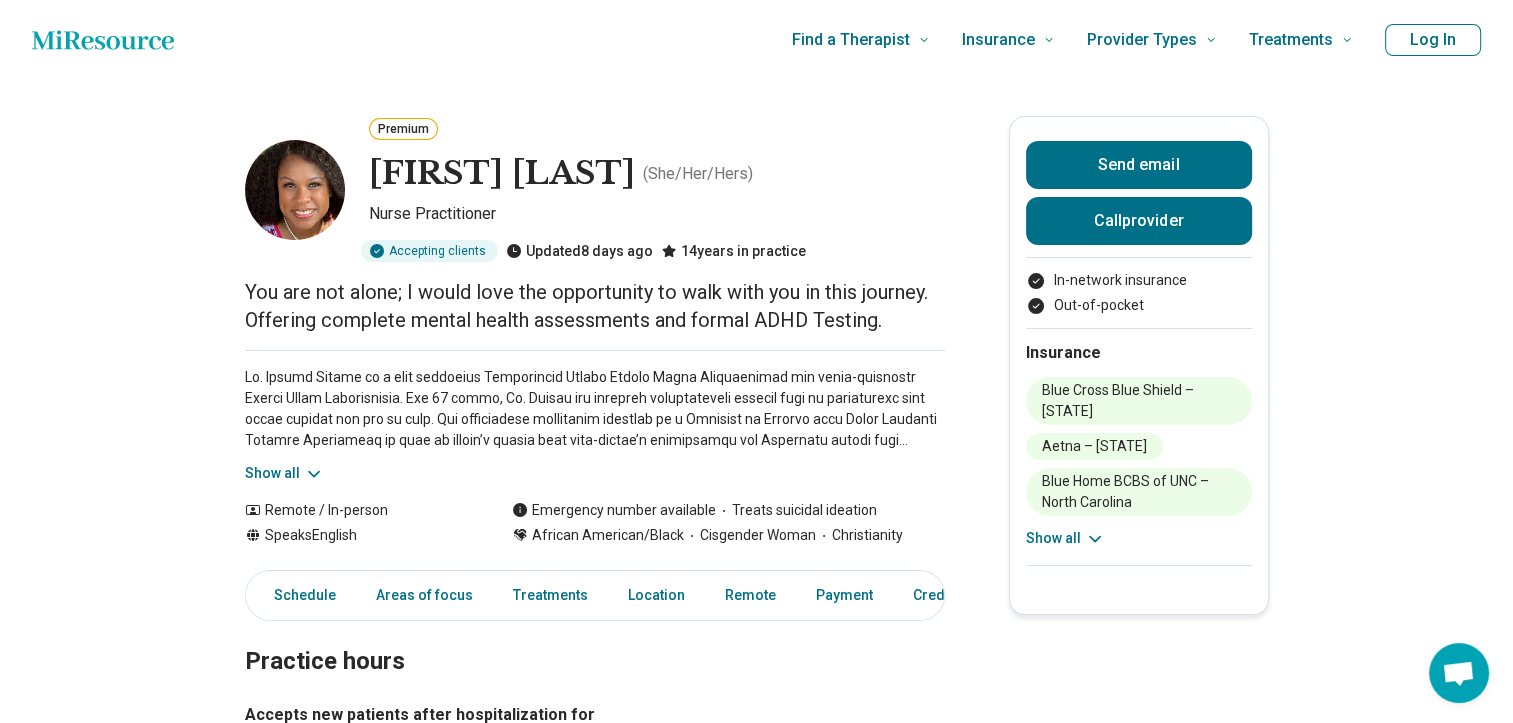 click on "Premium" at bounding box center (403, 129) 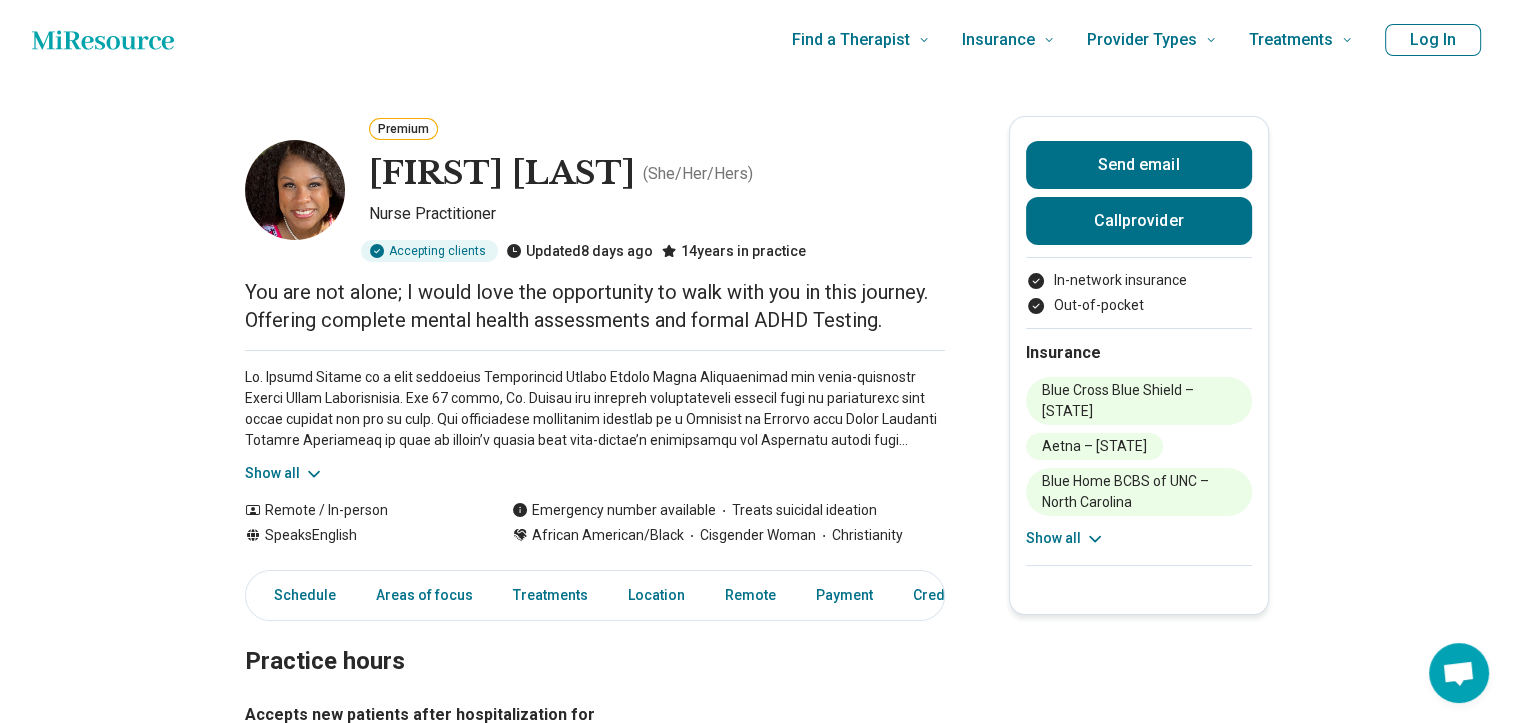 click on "[FIRST] [LAST] ( She/Her/Hers ) Nurse Practitioner Accepting clients Updated 8 days ago 14 years in practice" at bounding box center (595, 189) 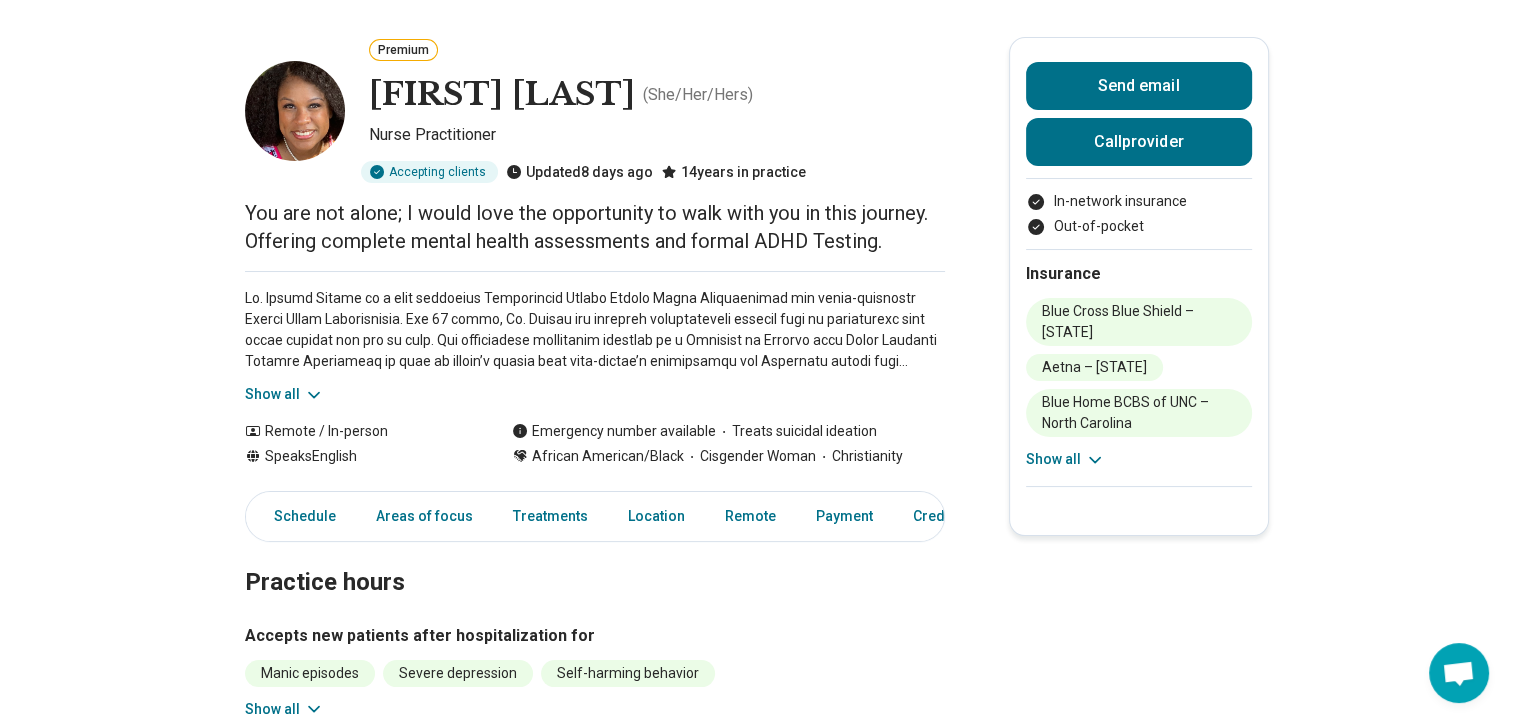 scroll, scrollTop: 80, scrollLeft: 0, axis: vertical 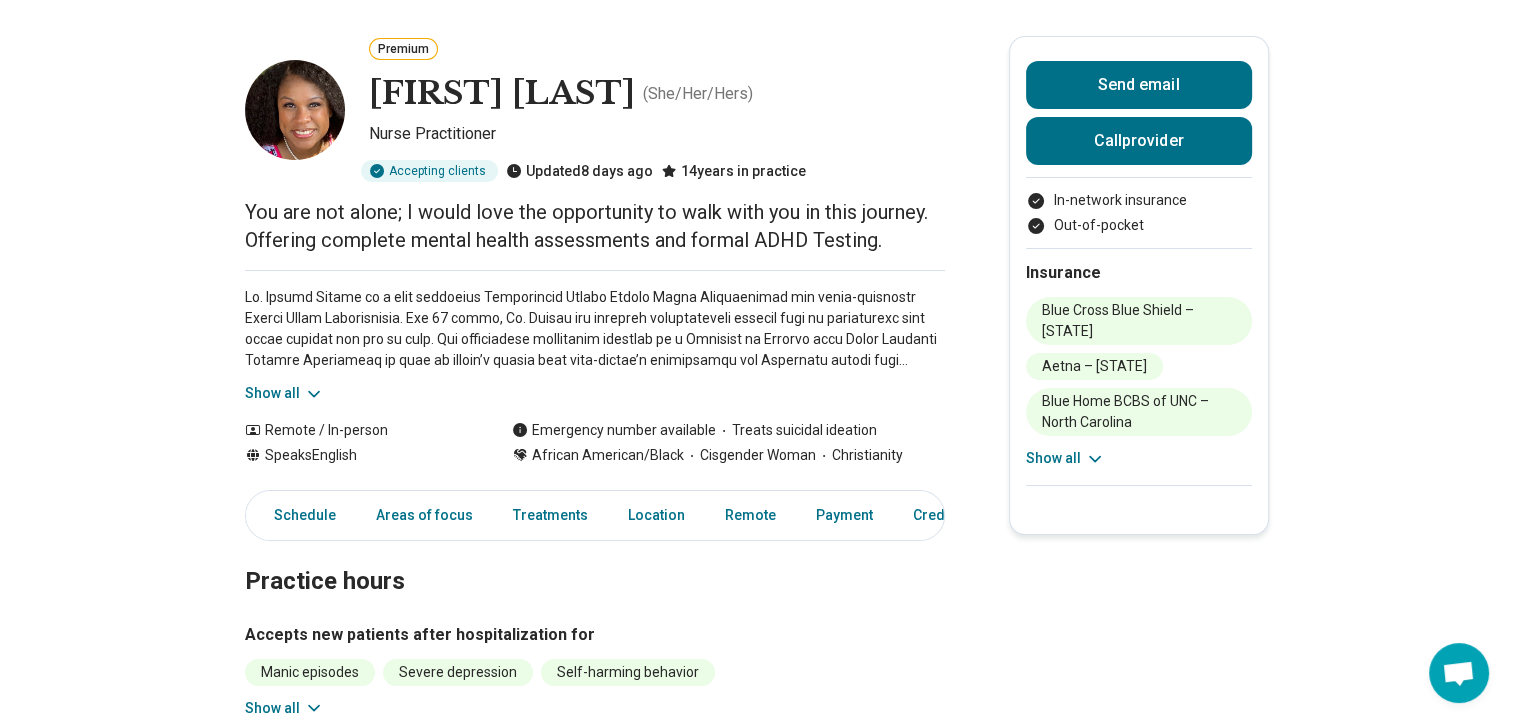 click on "Show all" at bounding box center [284, 393] 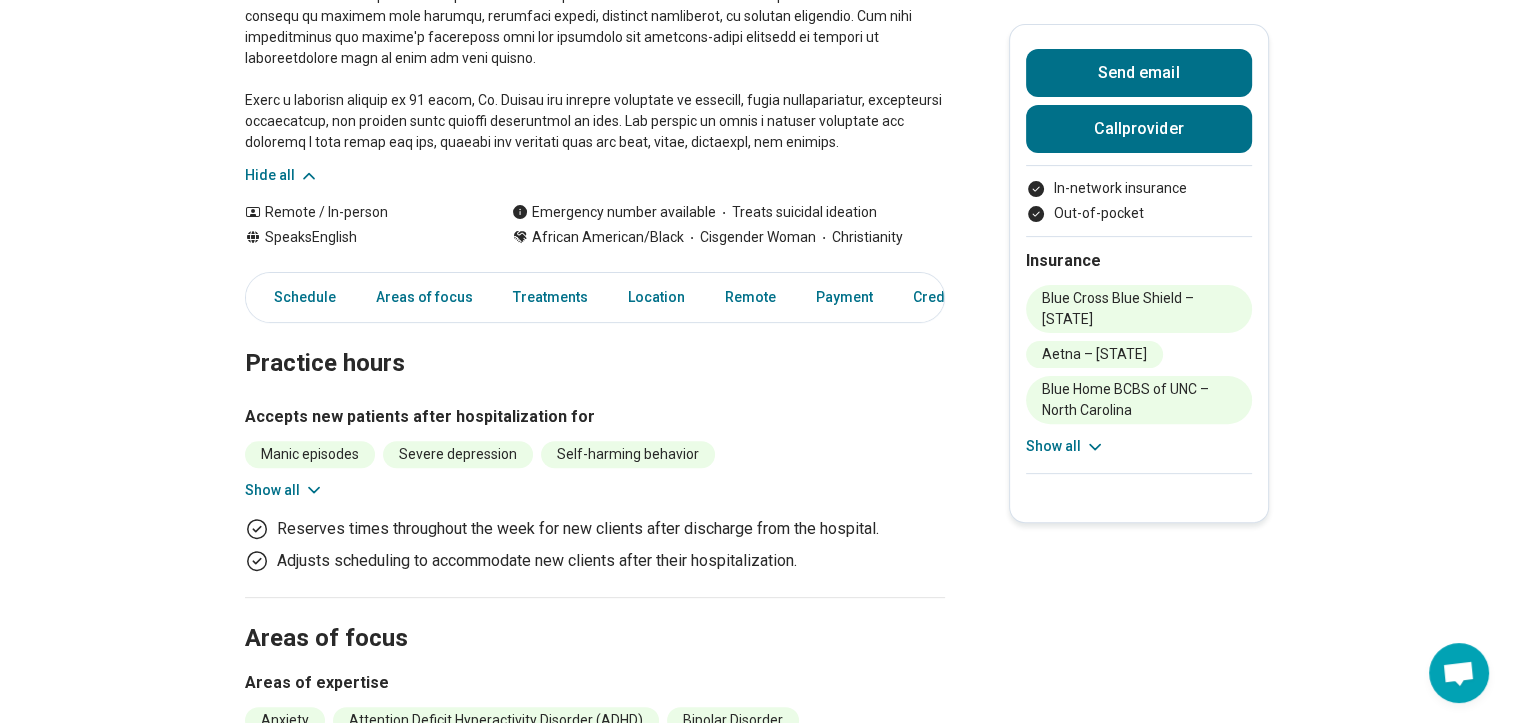 scroll, scrollTop: 552, scrollLeft: 0, axis: vertical 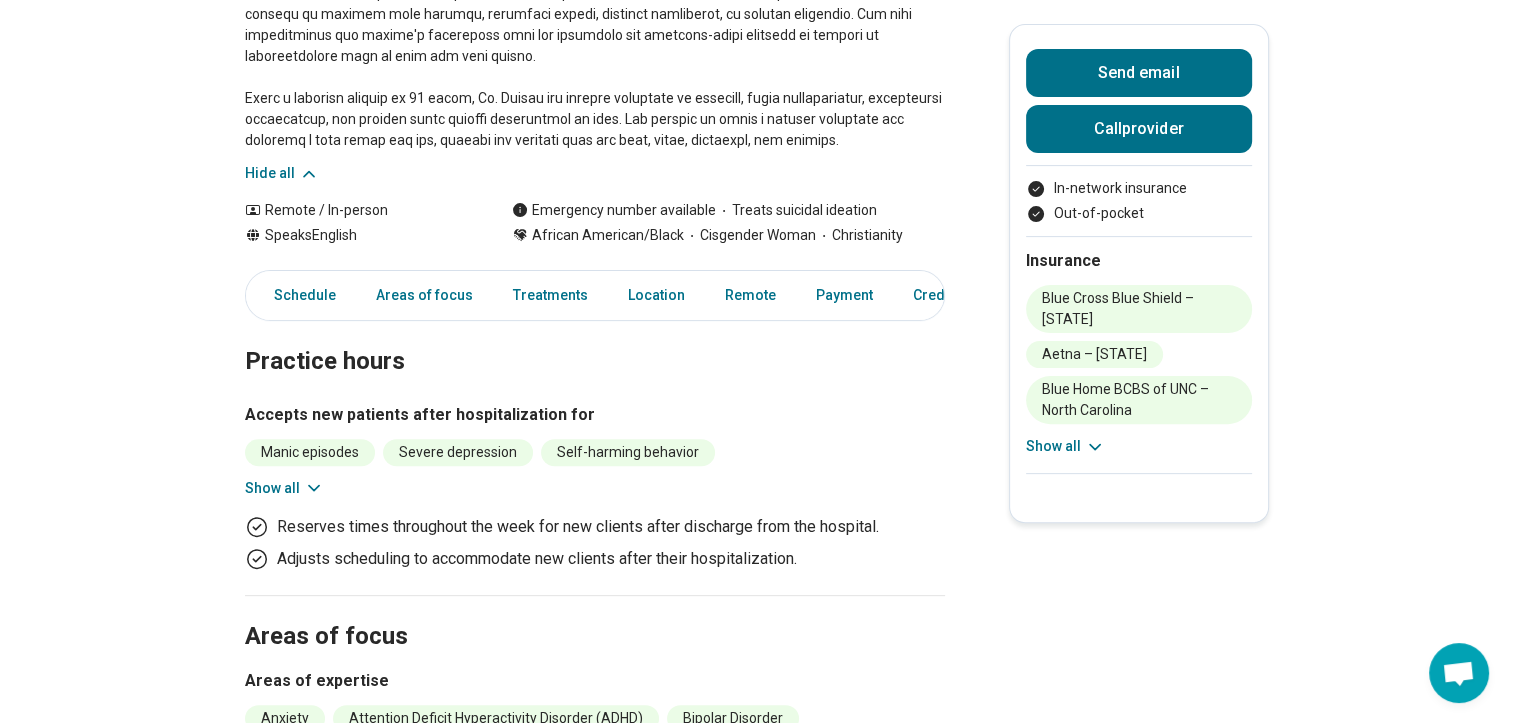 click on "Show all" at bounding box center [284, 488] 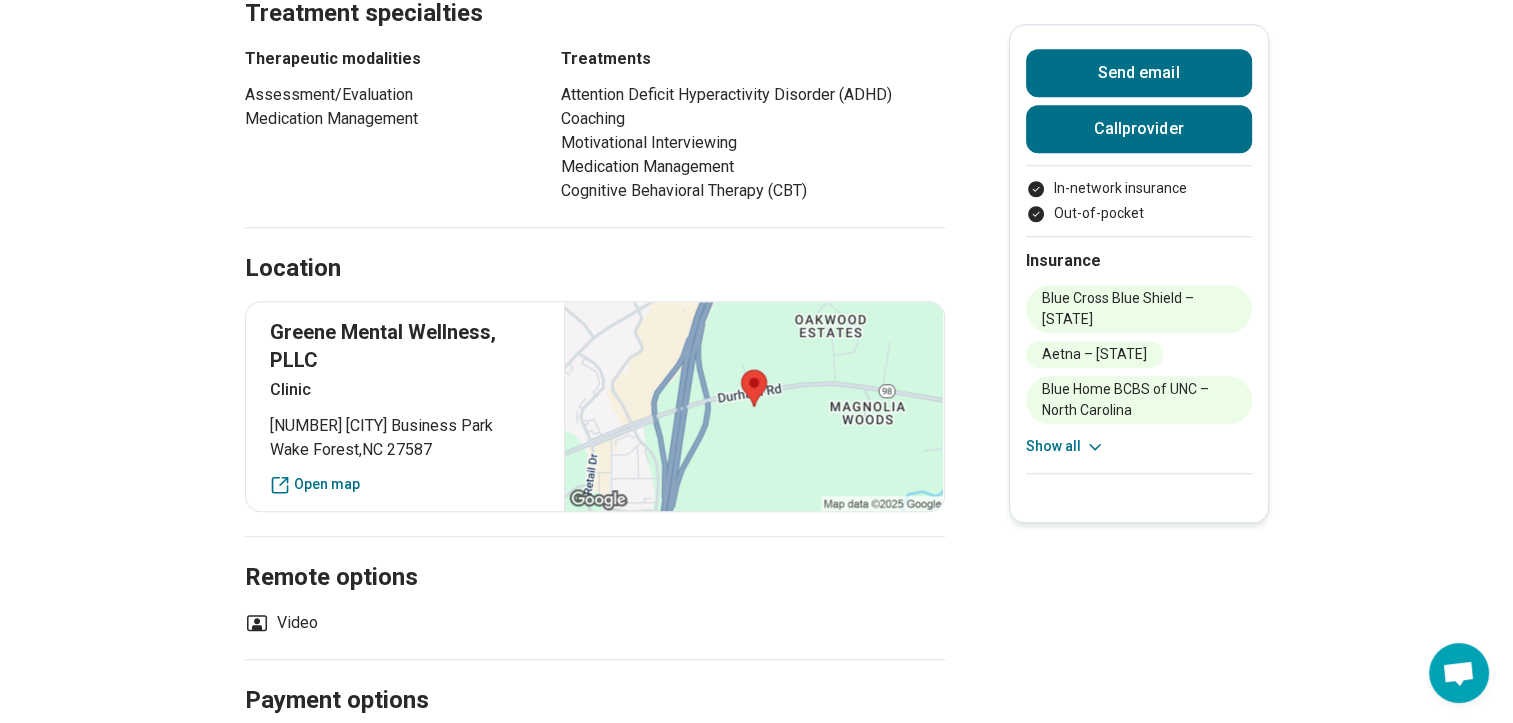 scroll, scrollTop: 1647, scrollLeft: 0, axis: vertical 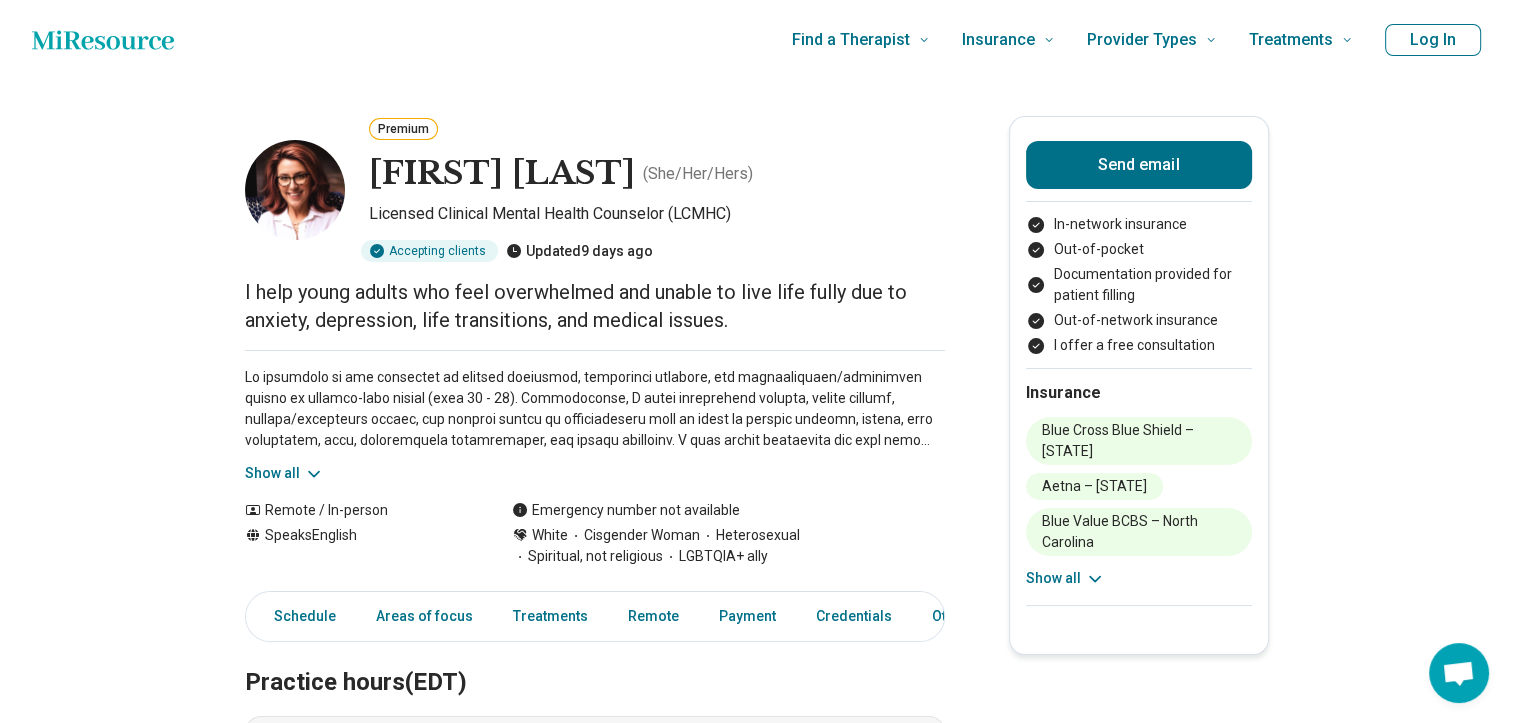 click on "Show all" at bounding box center (284, 473) 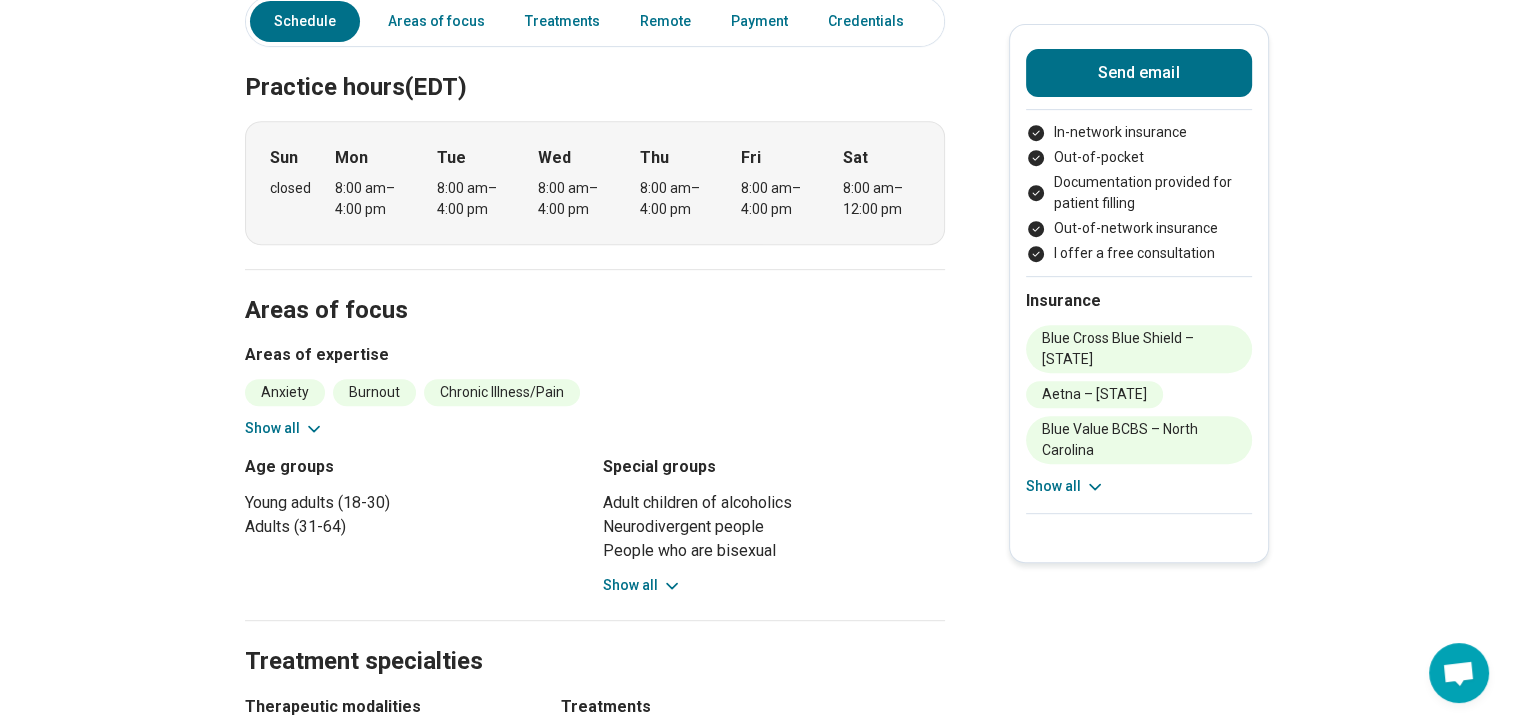 scroll, scrollTop: 827, scrollLeft: 0, axis: vertical 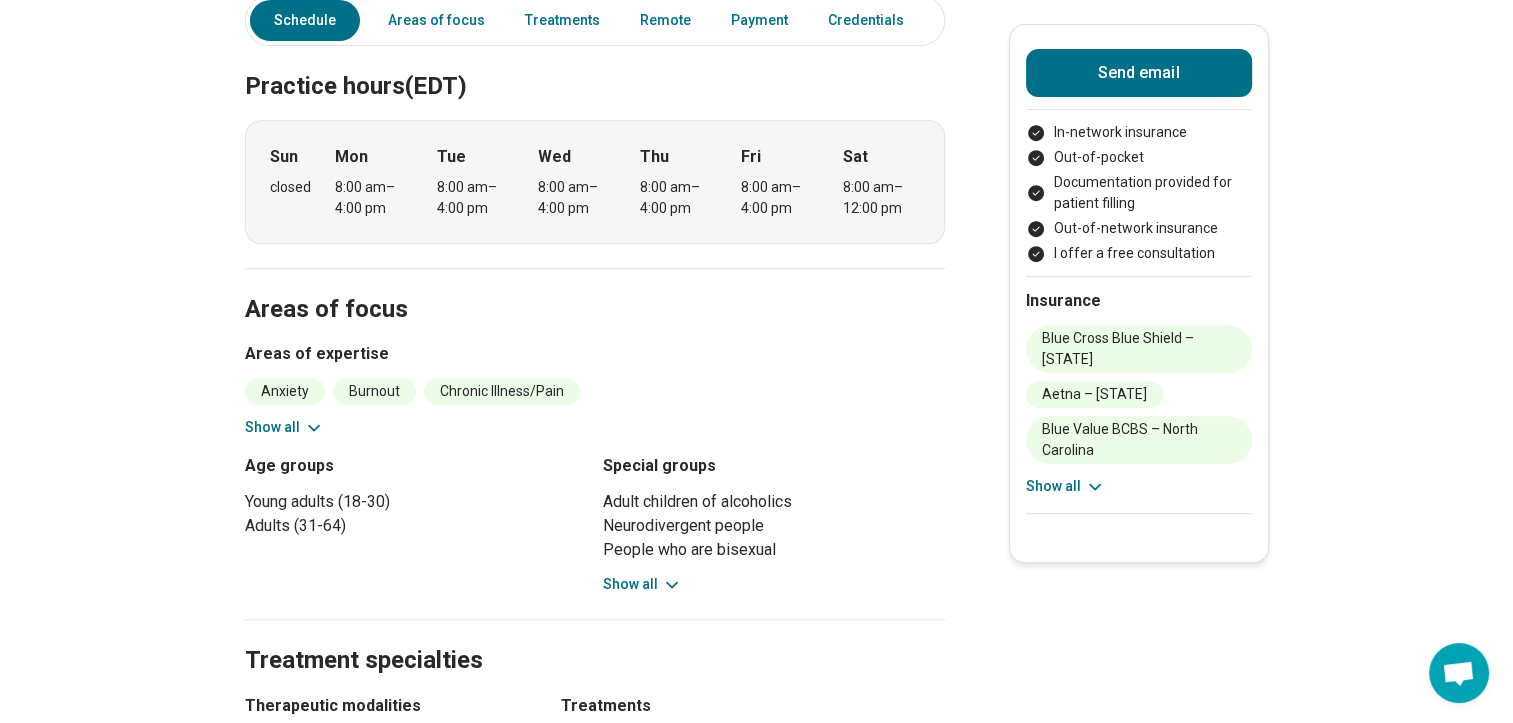 click on "Show all" at bounding box center (284, 427) 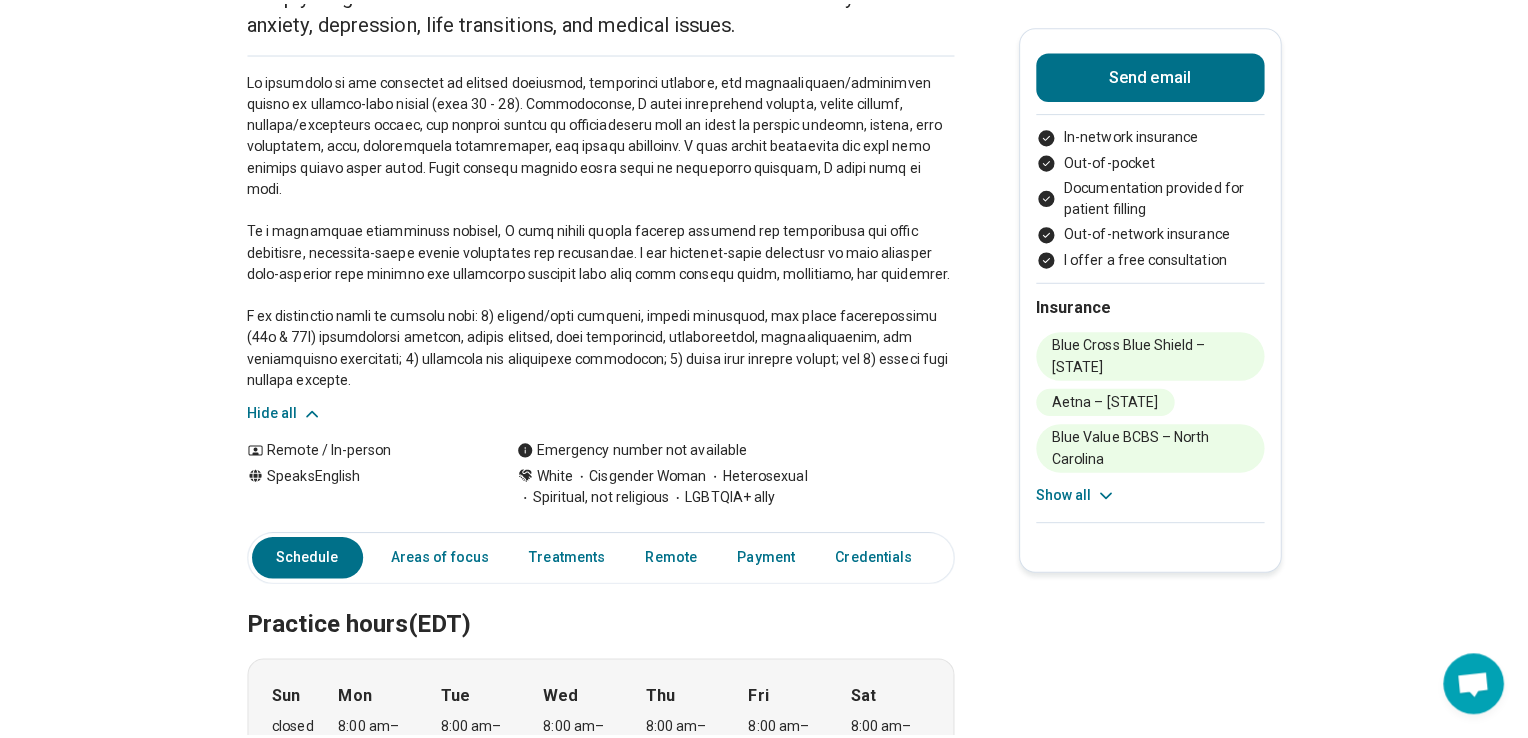 scroll, scrollTop: 0, scrollLeft: 0, axis: both 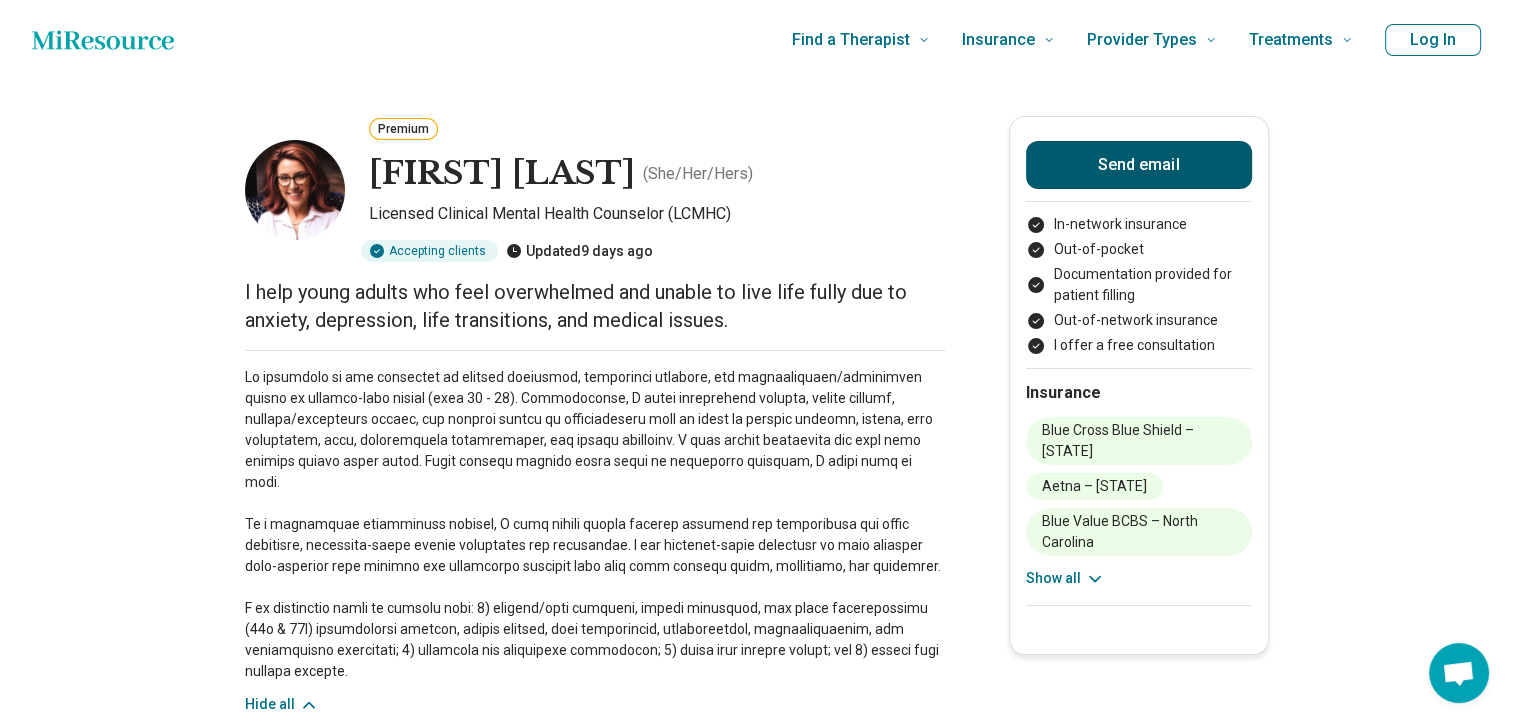 click on "Send email" at bounding box center (1139, 165) 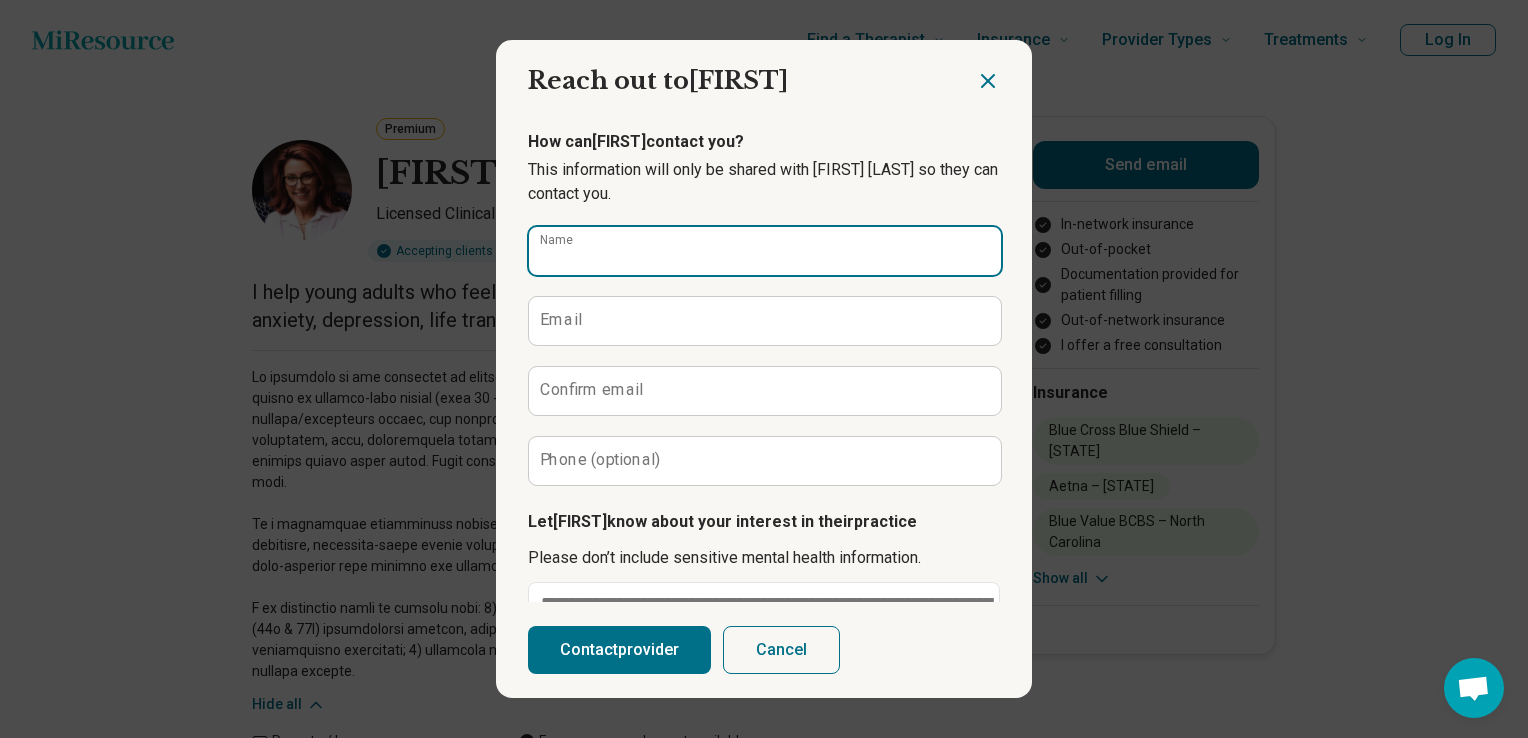 click on "Name" at bounding box center [765, 251] 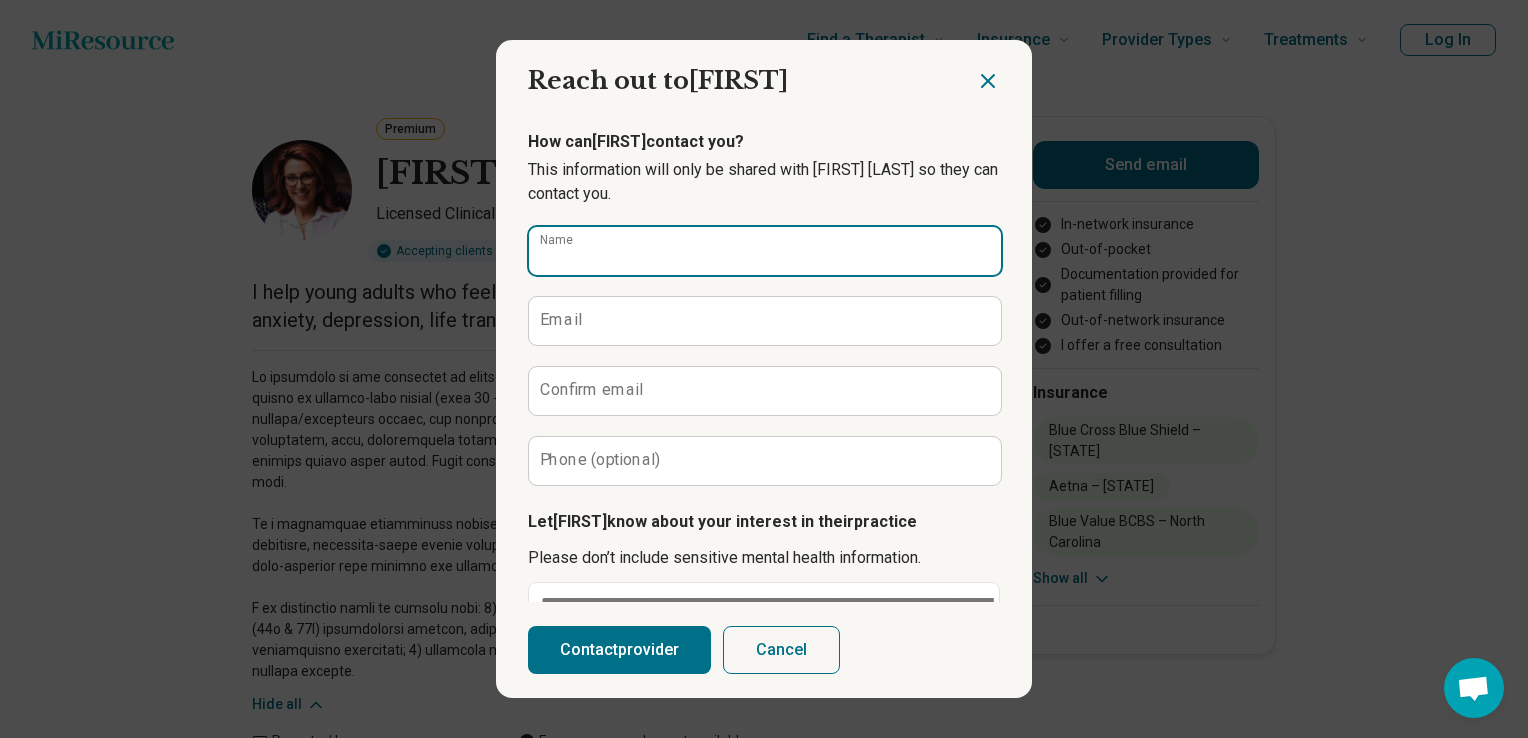 type on "**********" 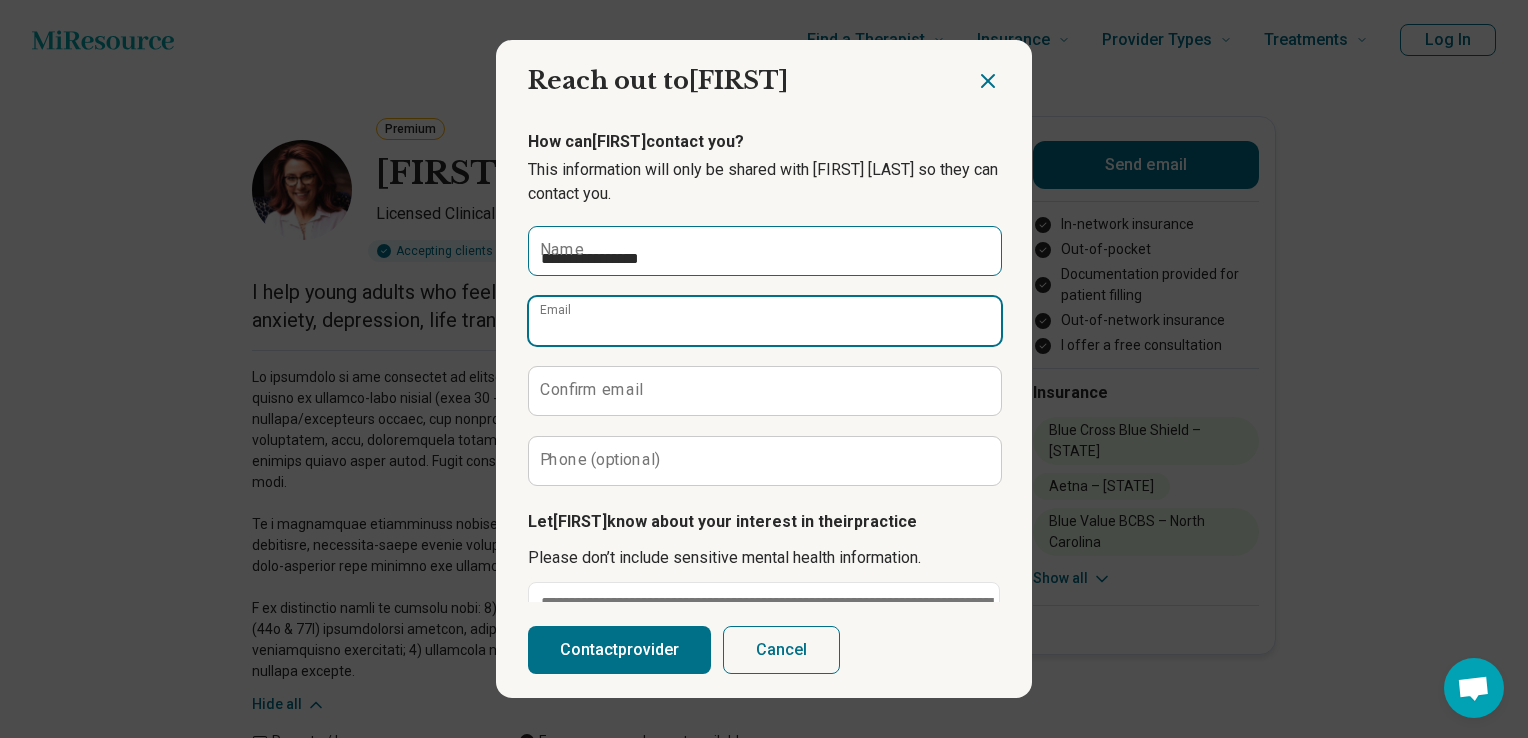 type on "**********" 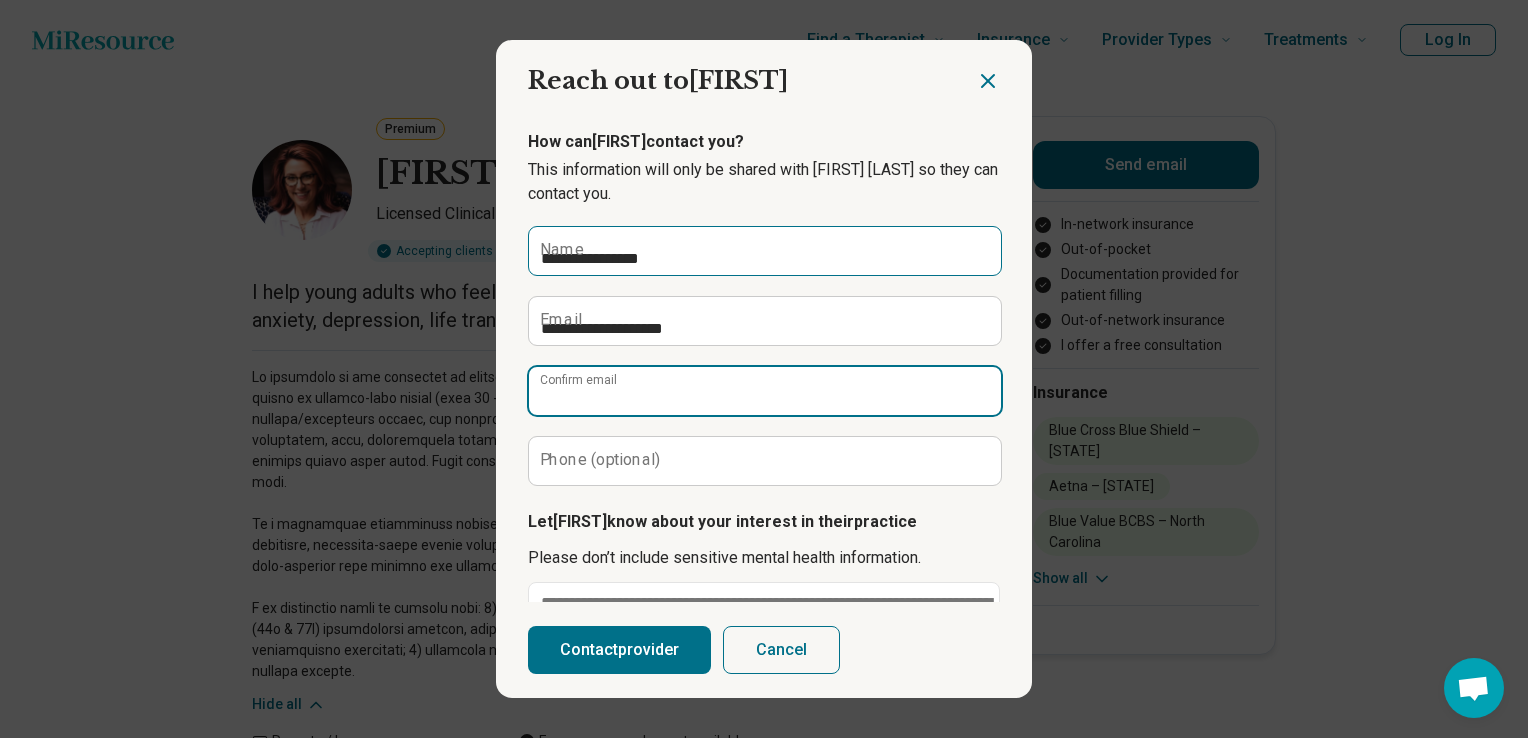 type on "**********" 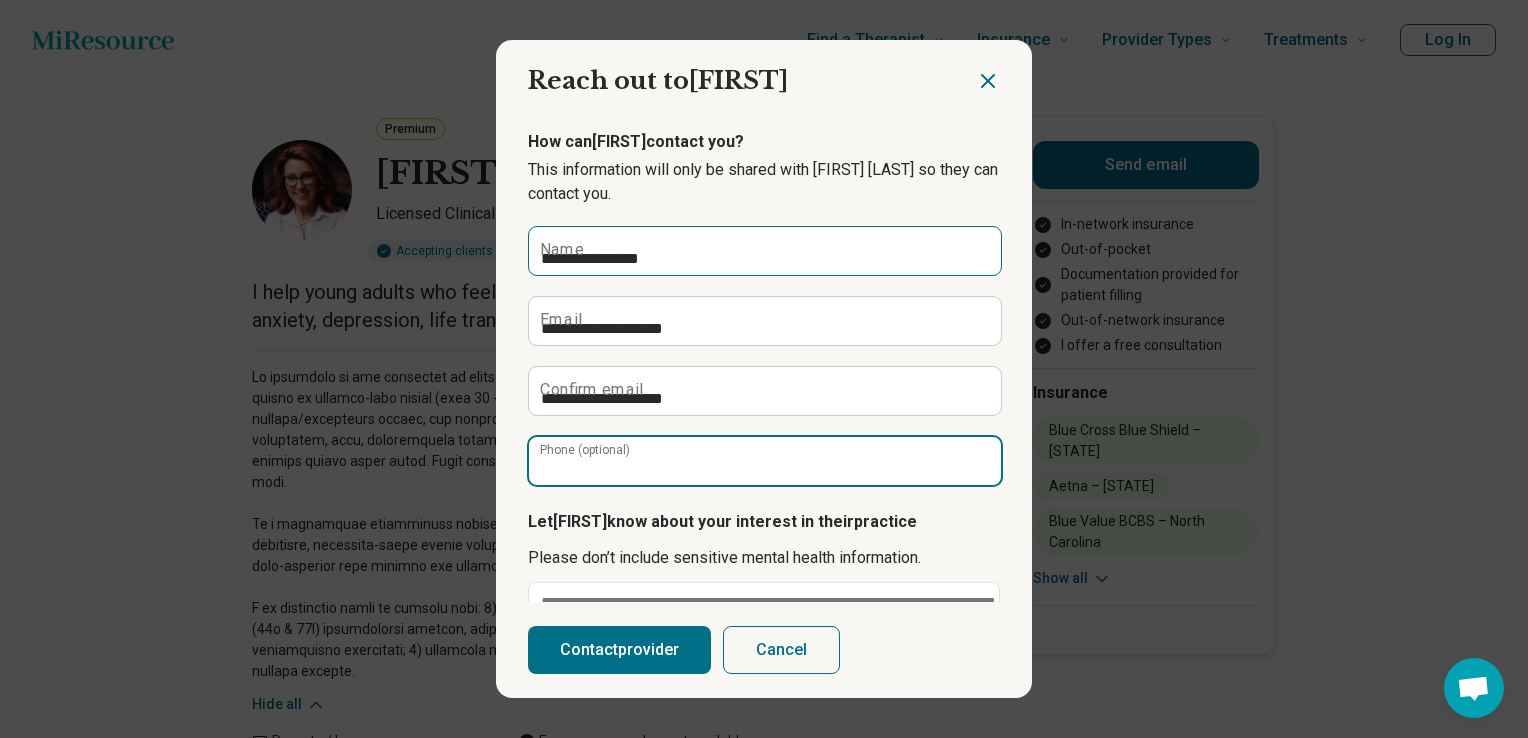 type on "**********" 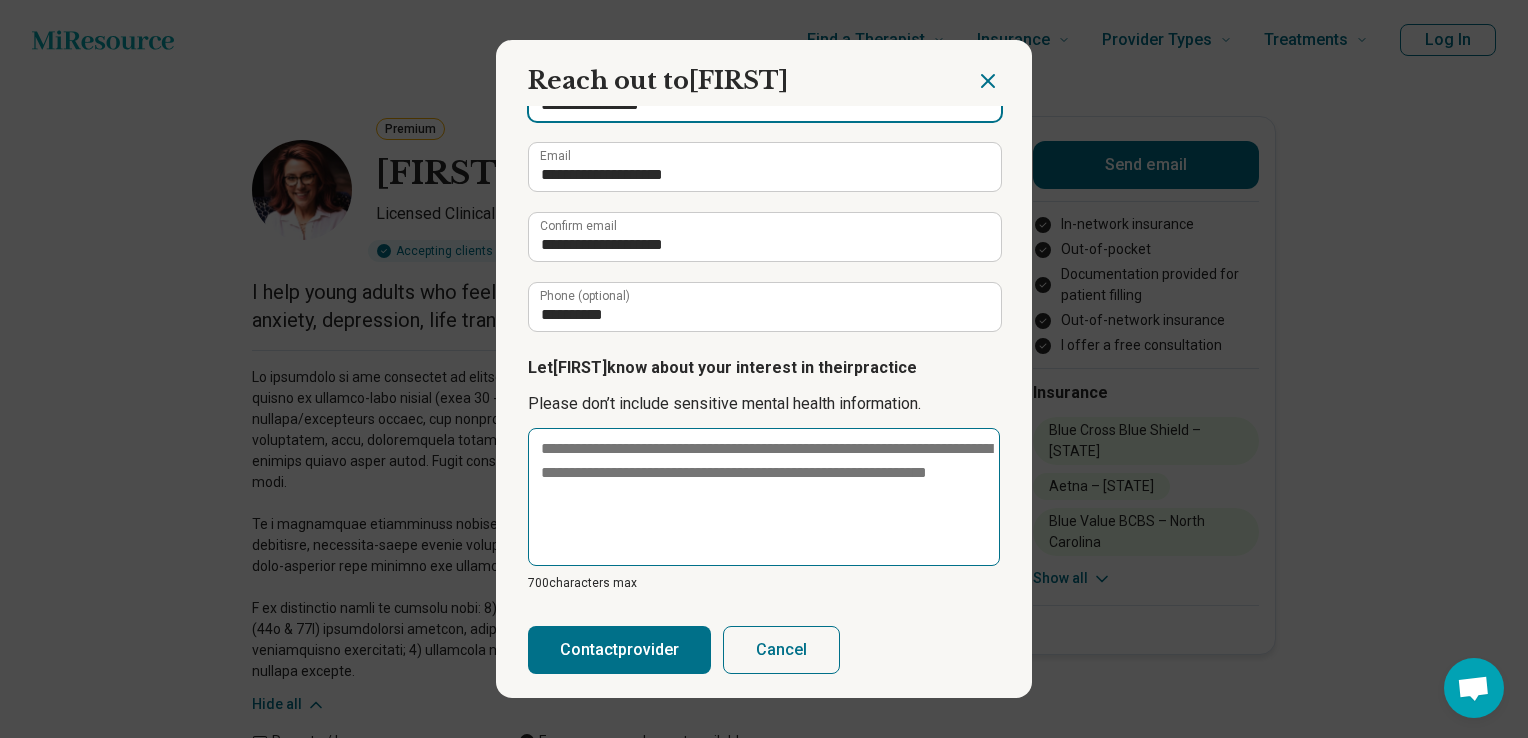 scroll, scrollTop: 153, scrollLeft: 0, axis: vertical 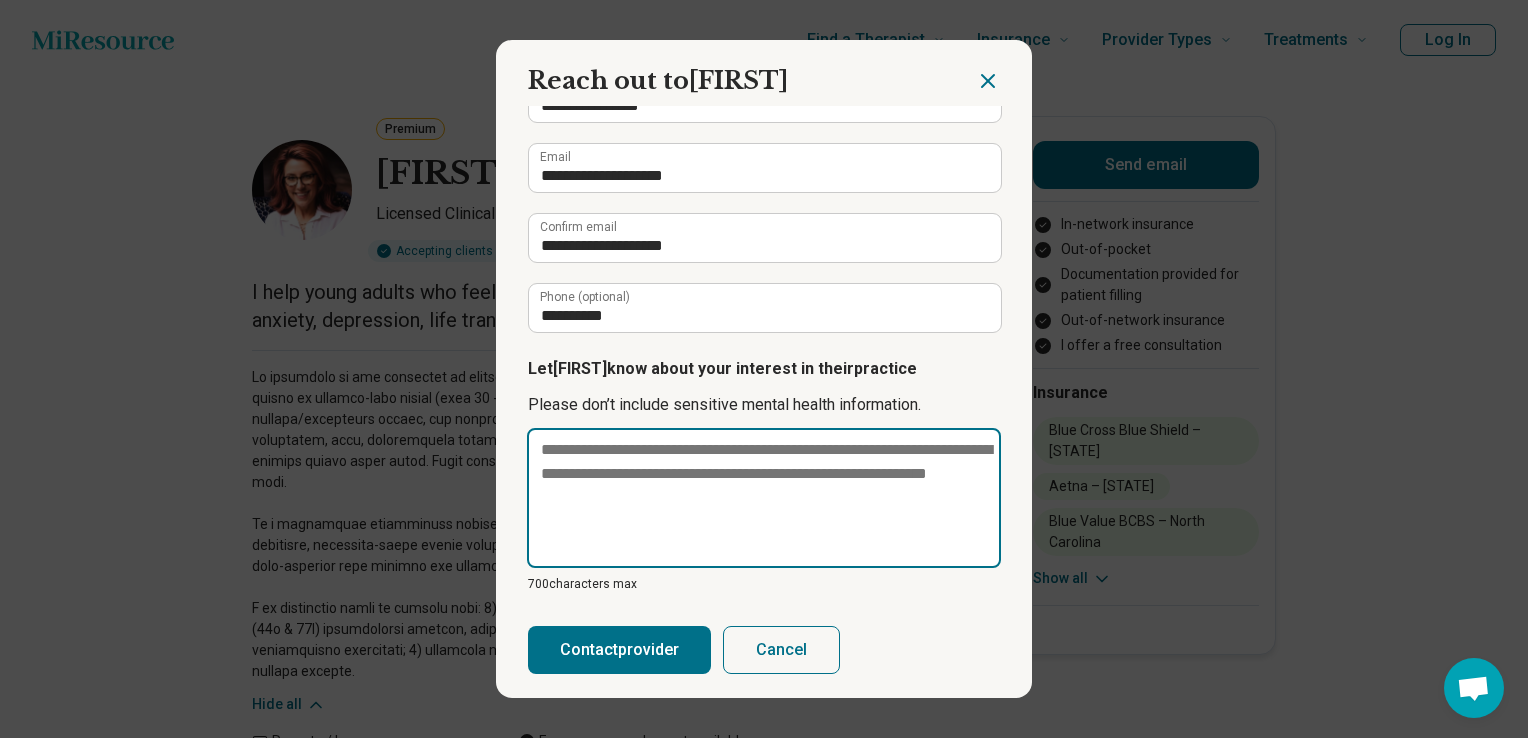 click at bounding box center (764, 498) 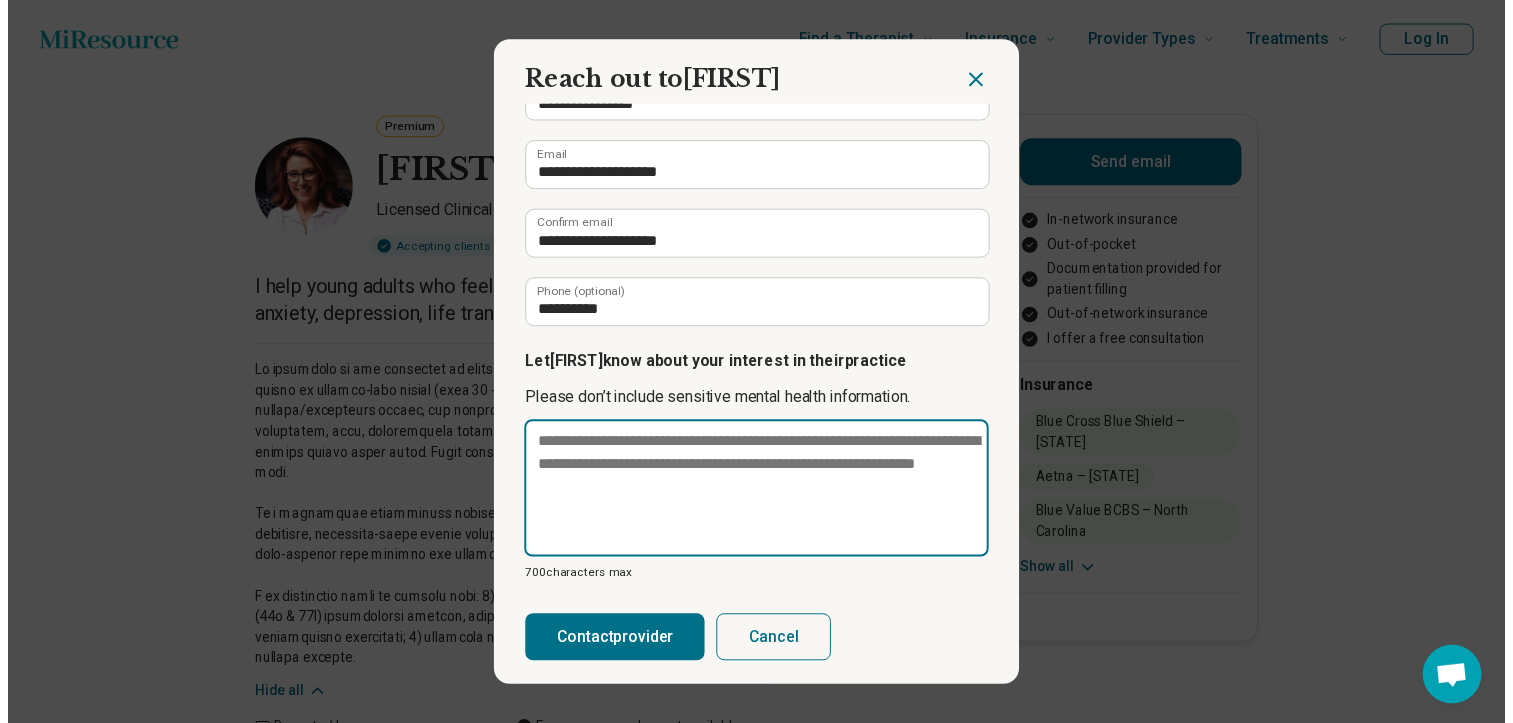 scroll, scrollTop: 153, scrollLeft: 0, axis: vertical 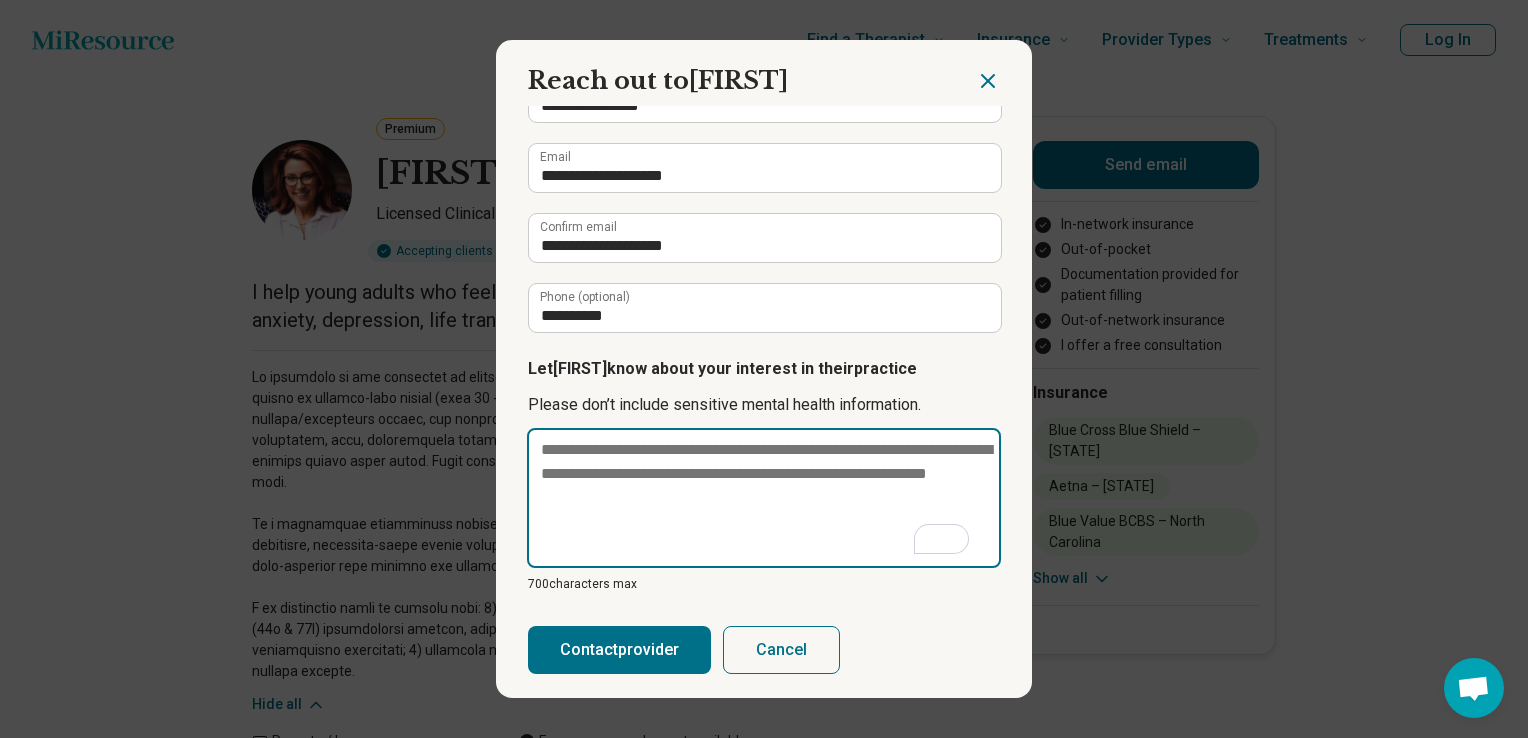 type on "*" 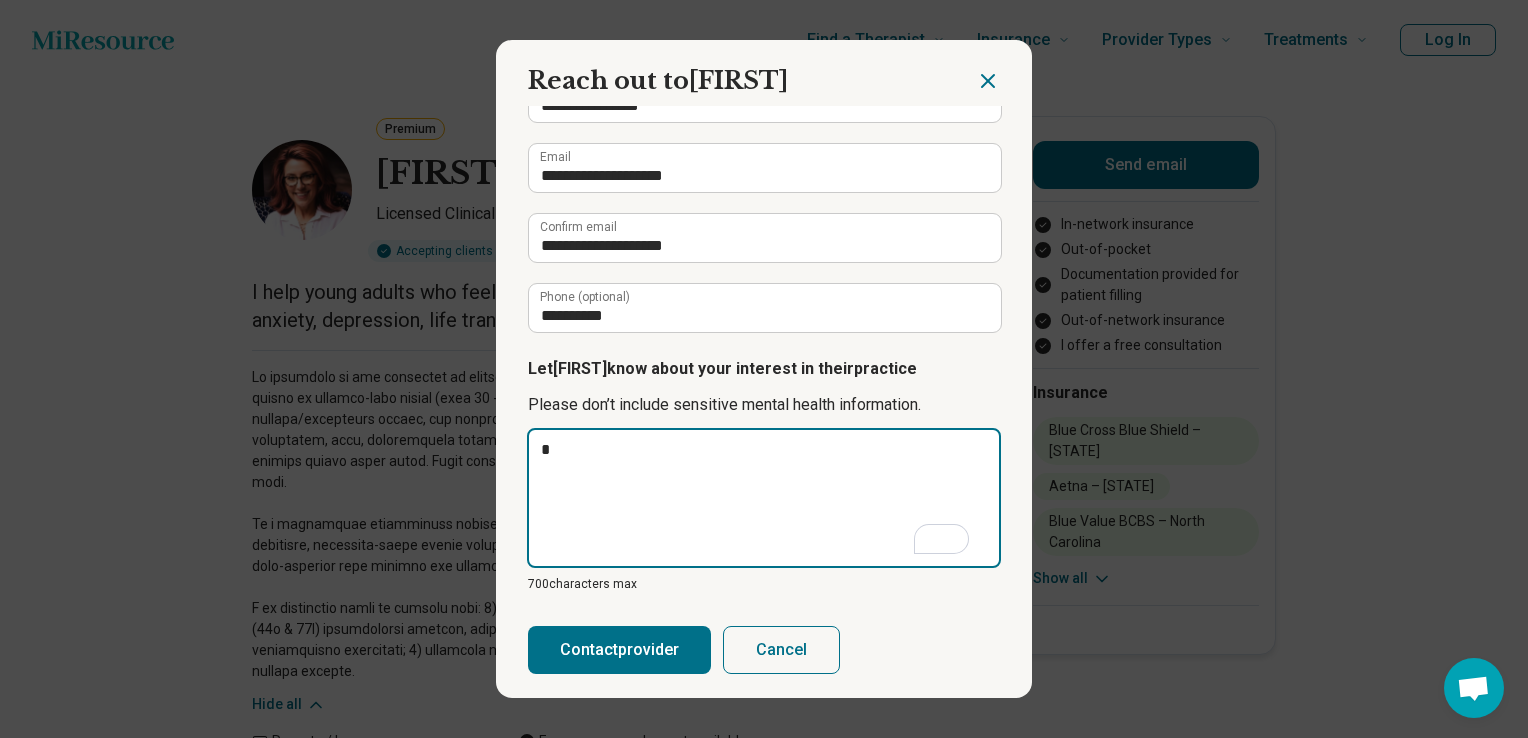 type on "*" 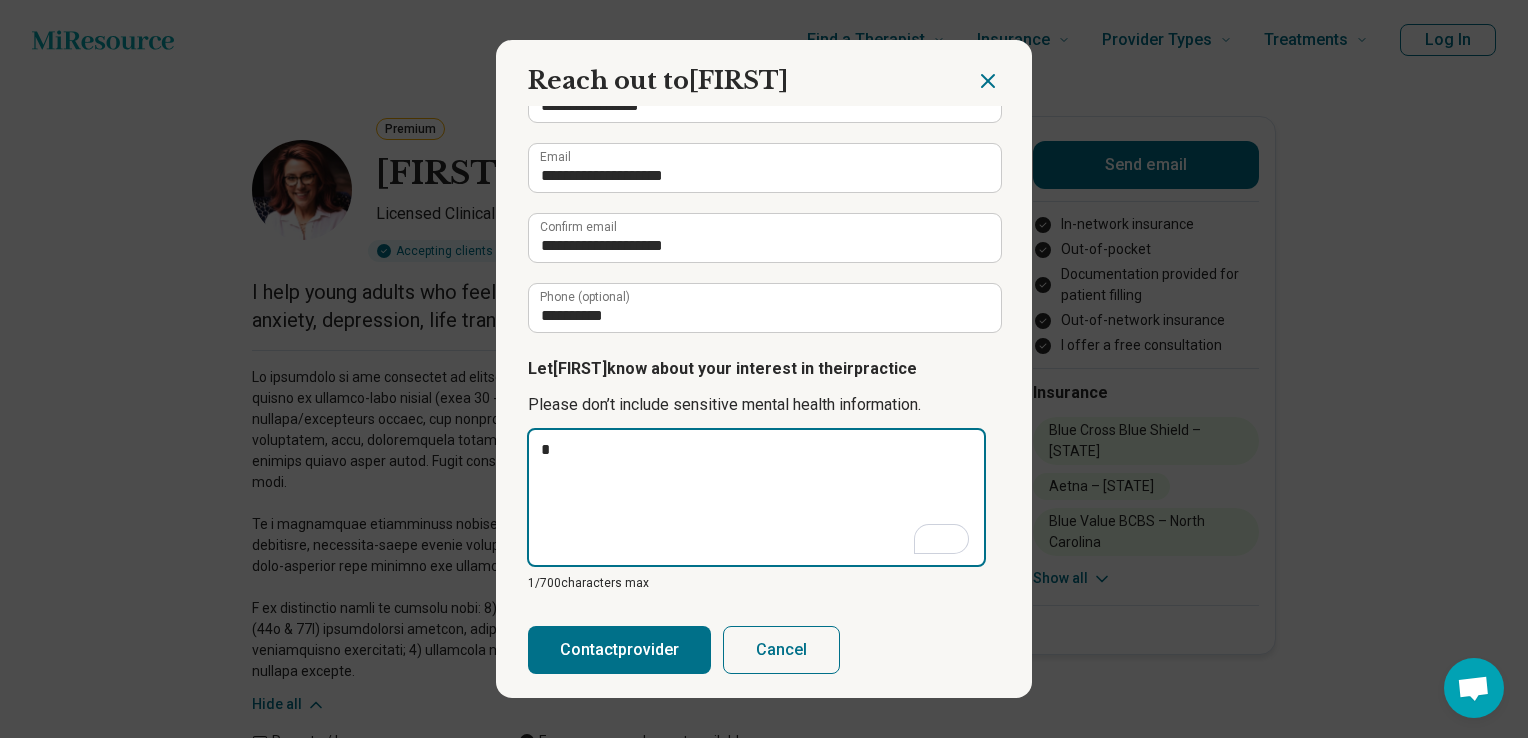type on "**" 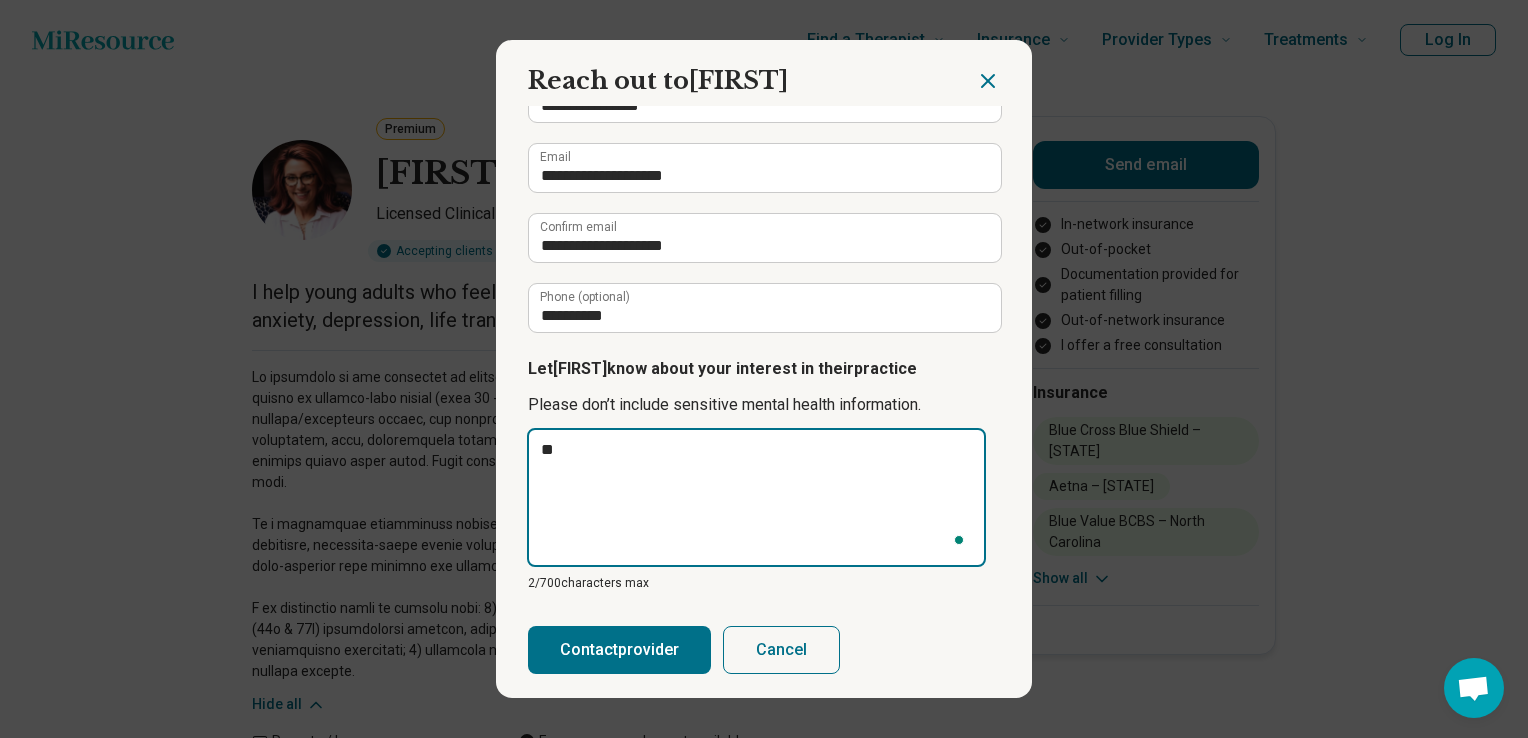 type on "***" 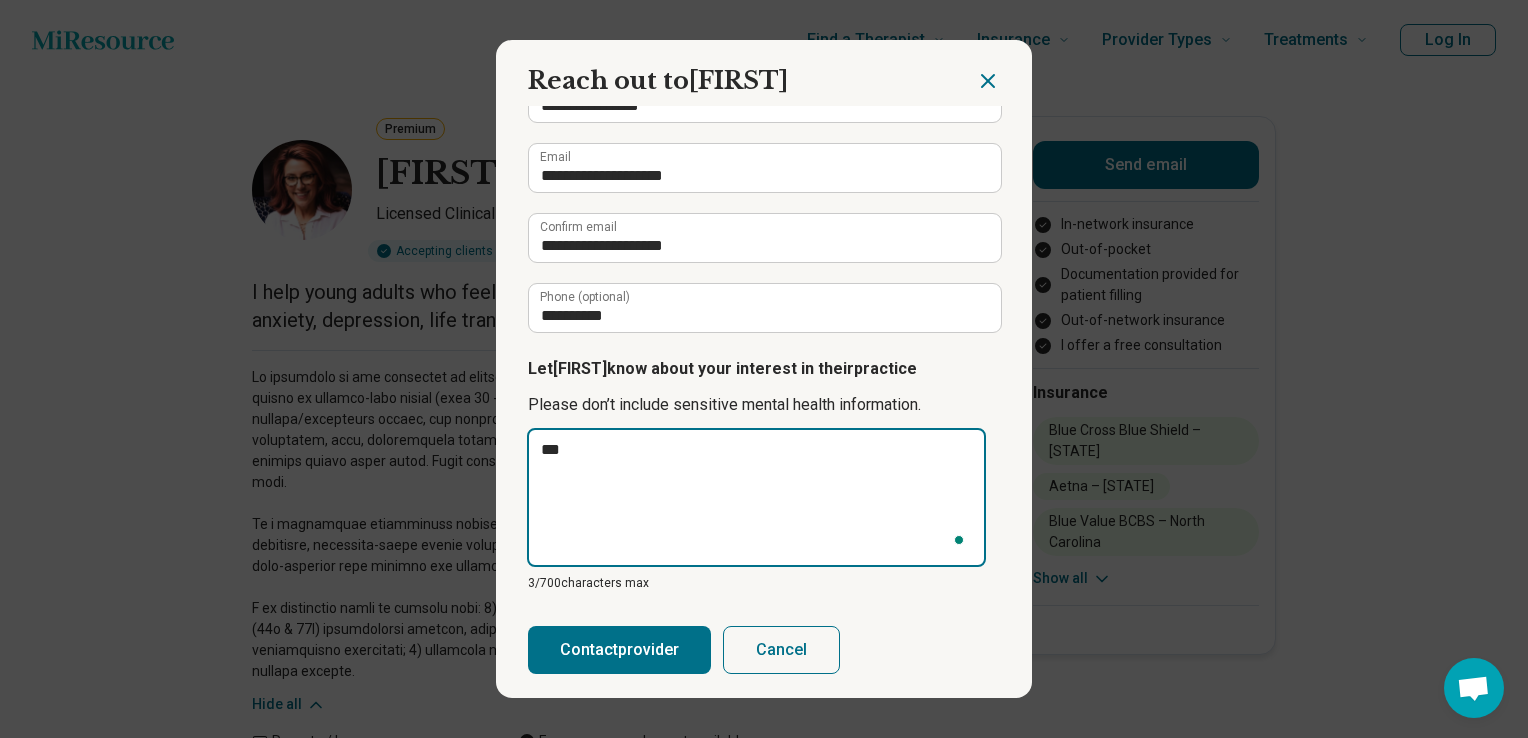 type on "****" 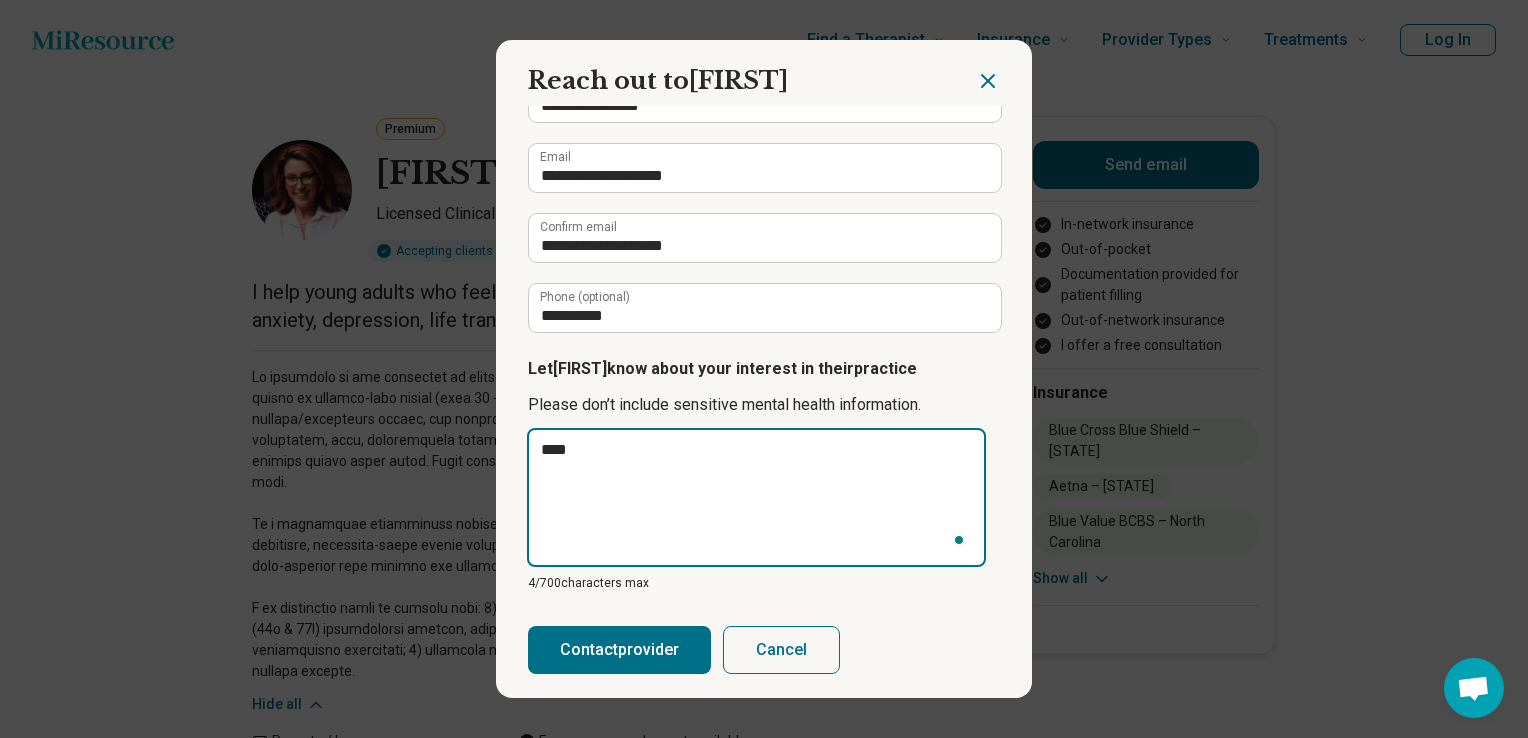 type on "*****" 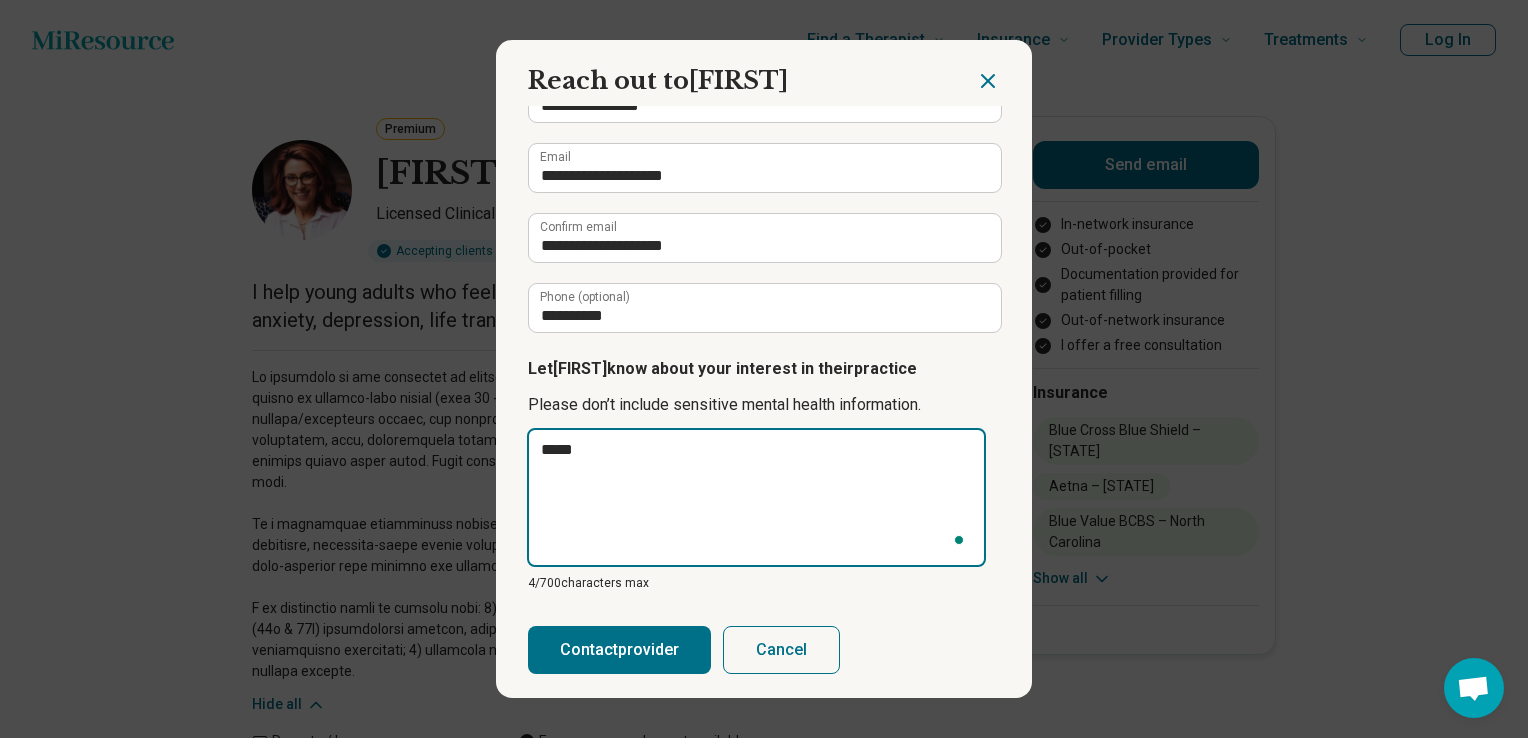 type on "*" 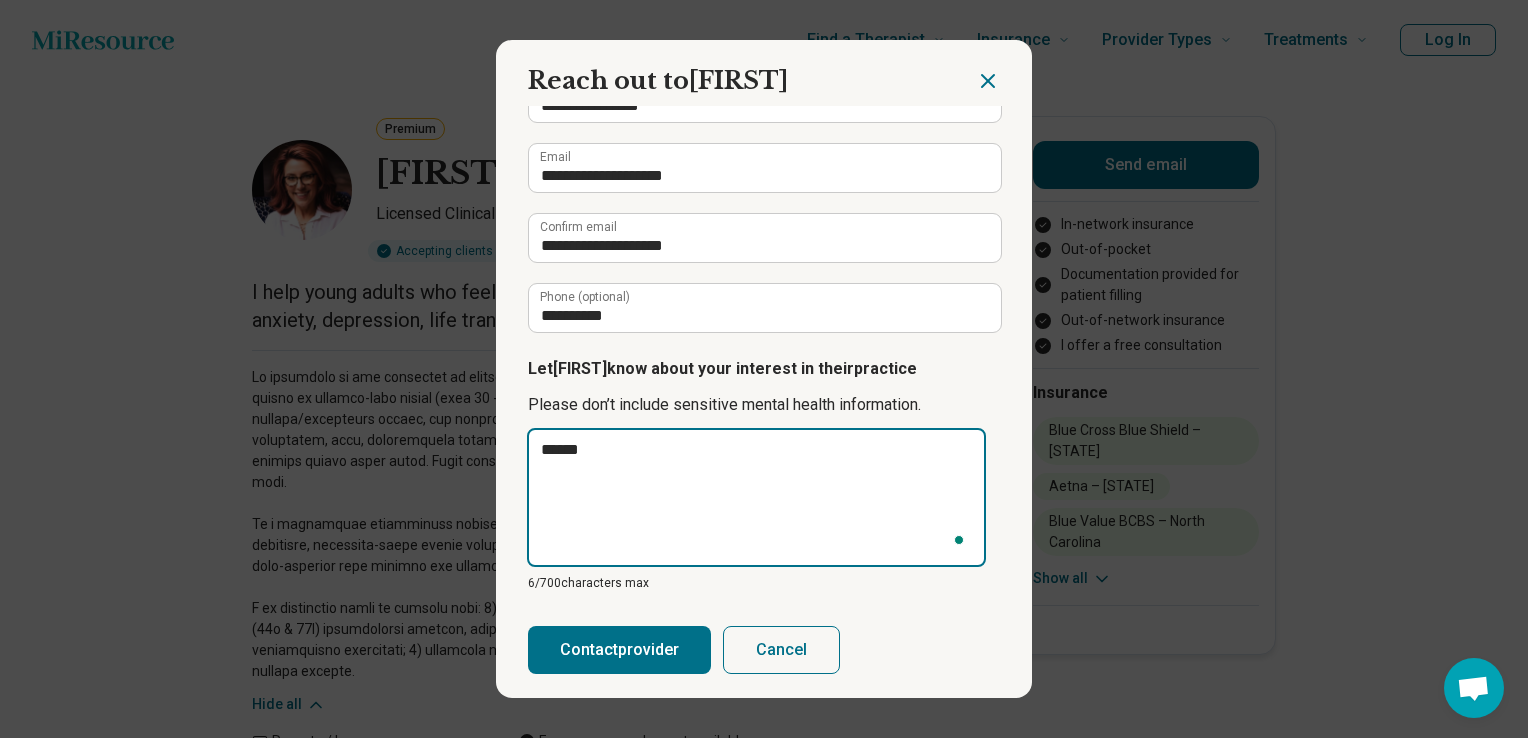 type on "*******" 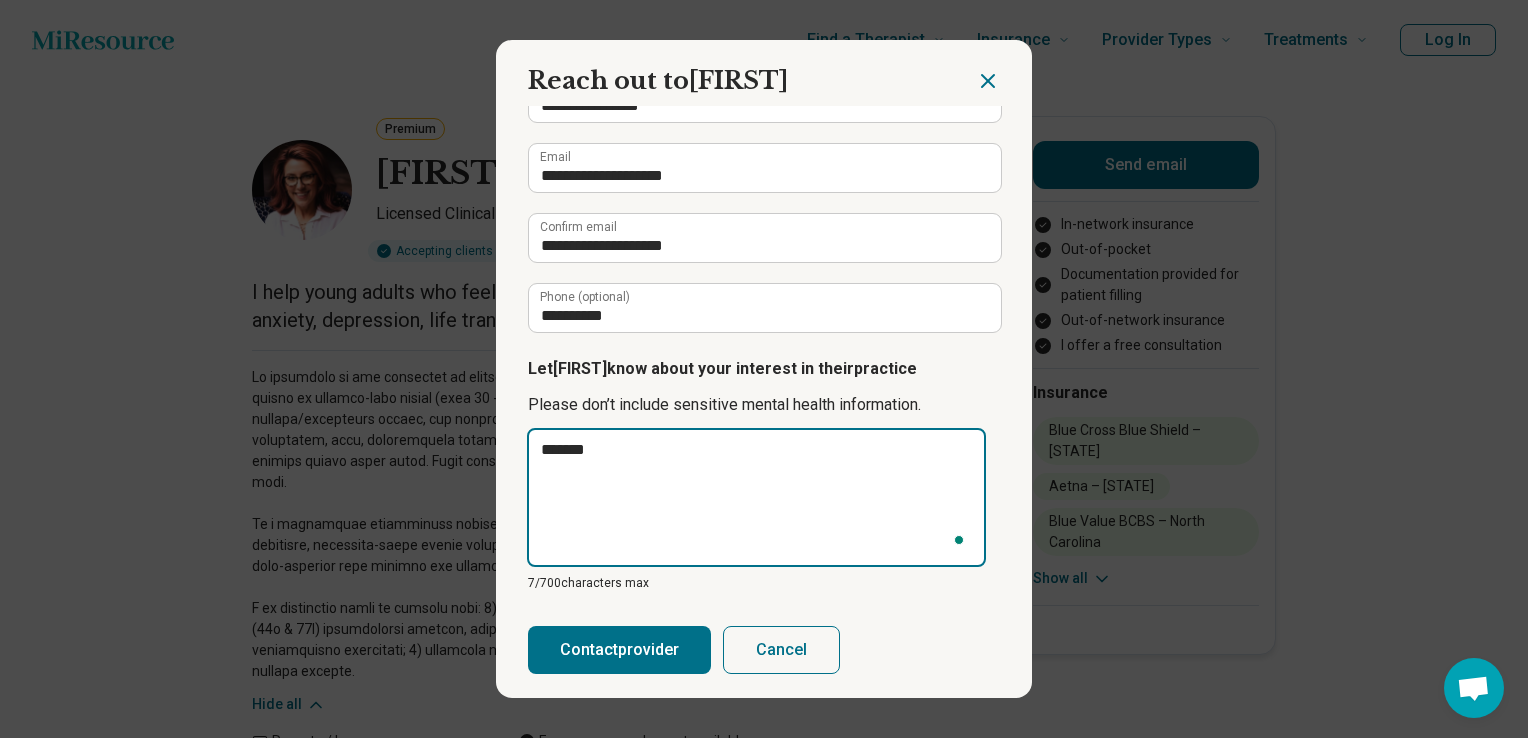 type on "********" 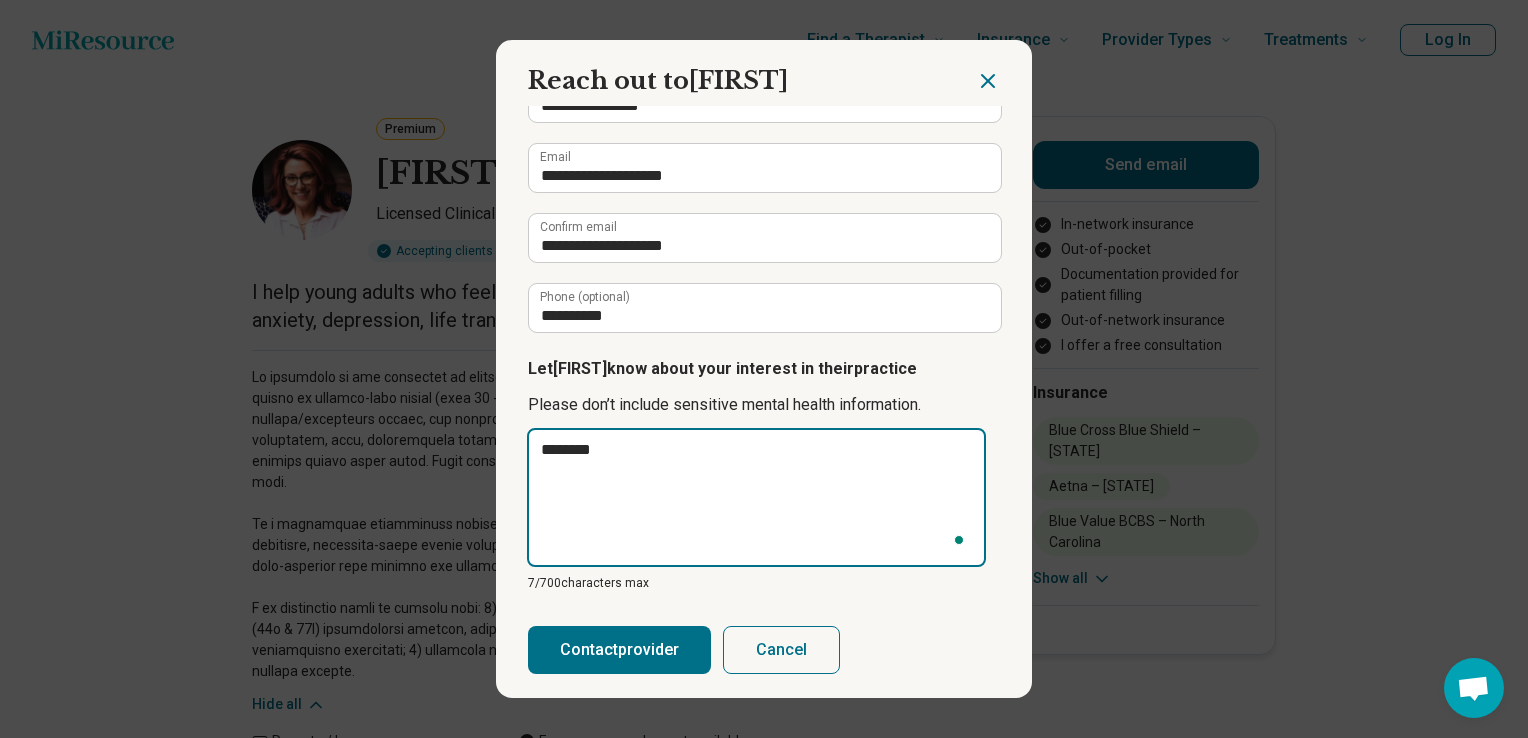 type on "*********" 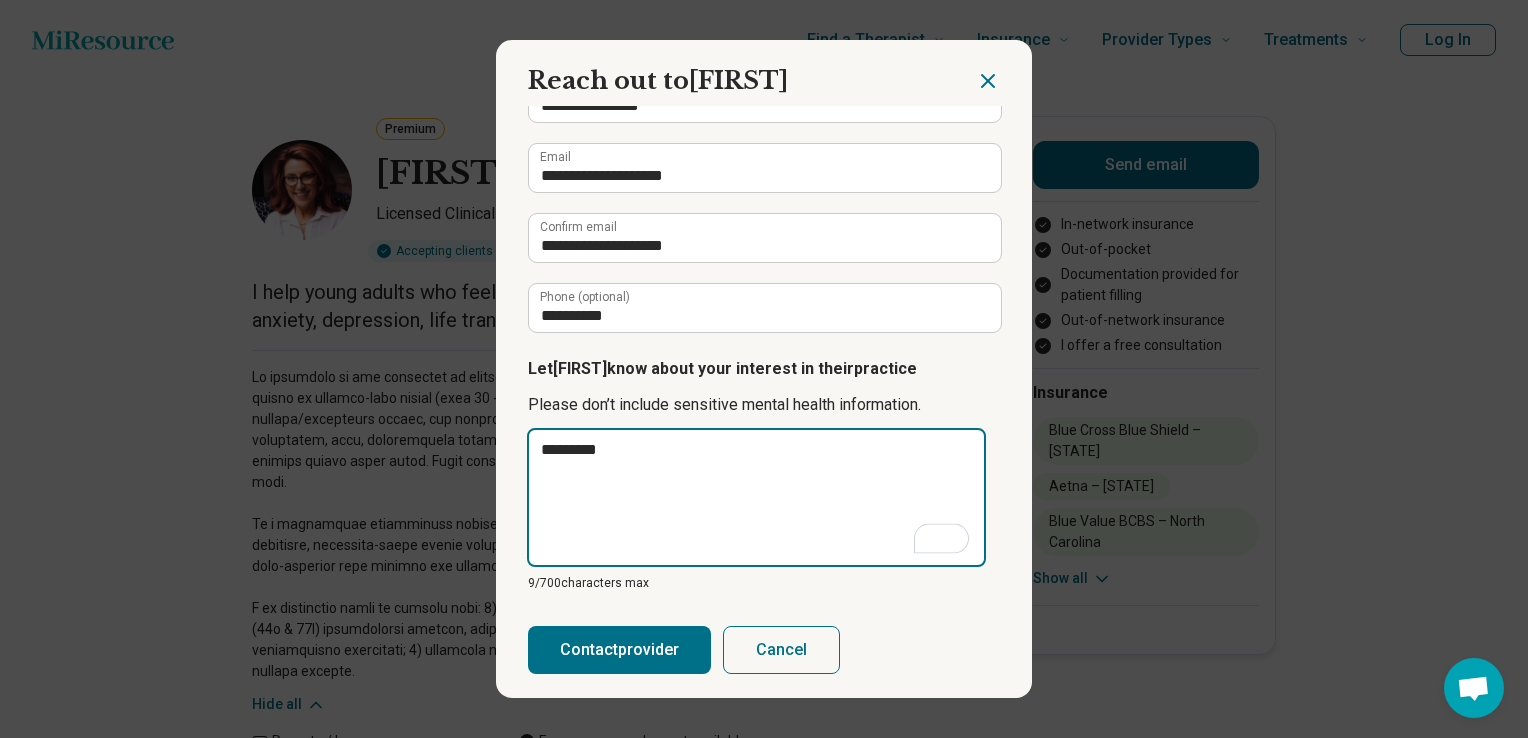 type on "**********" 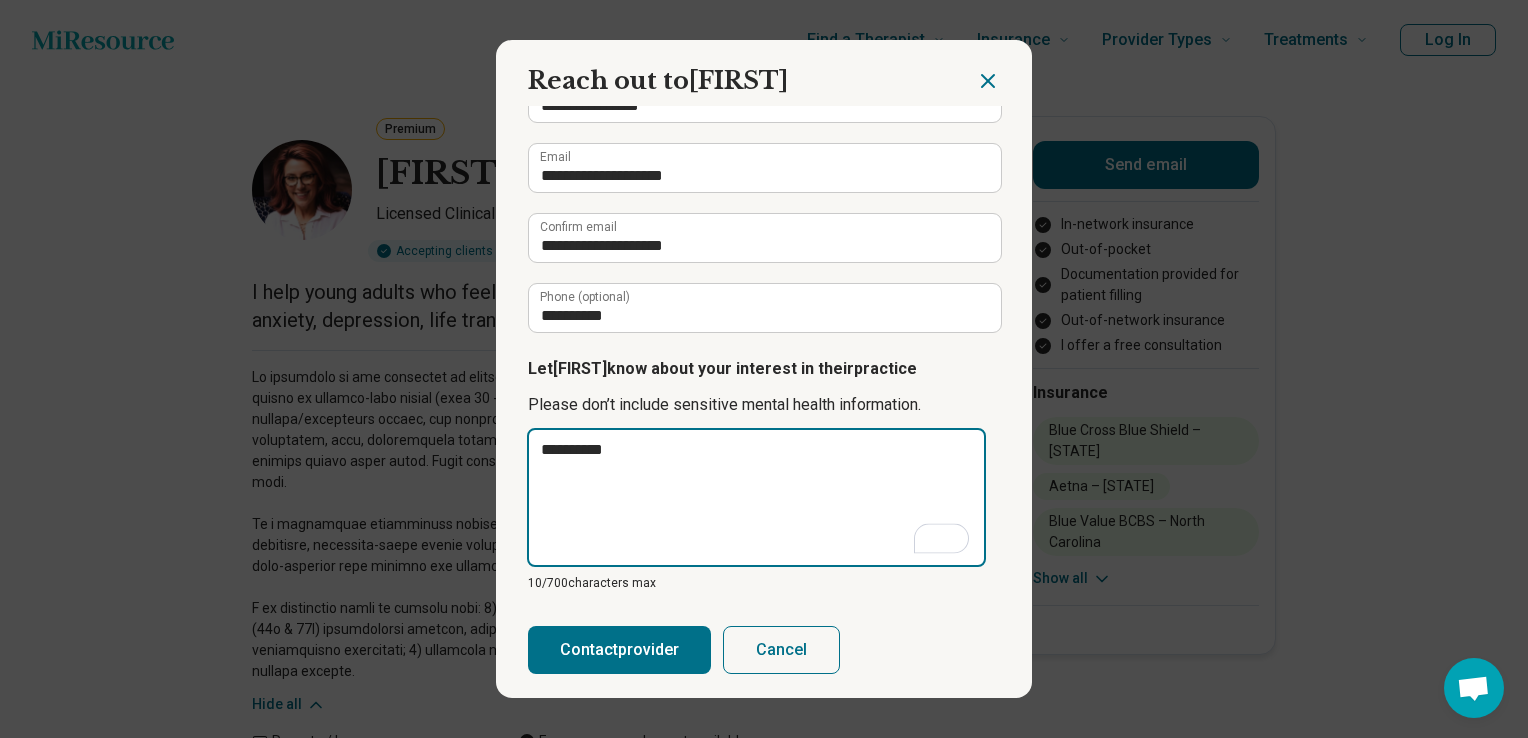 type on "**********" 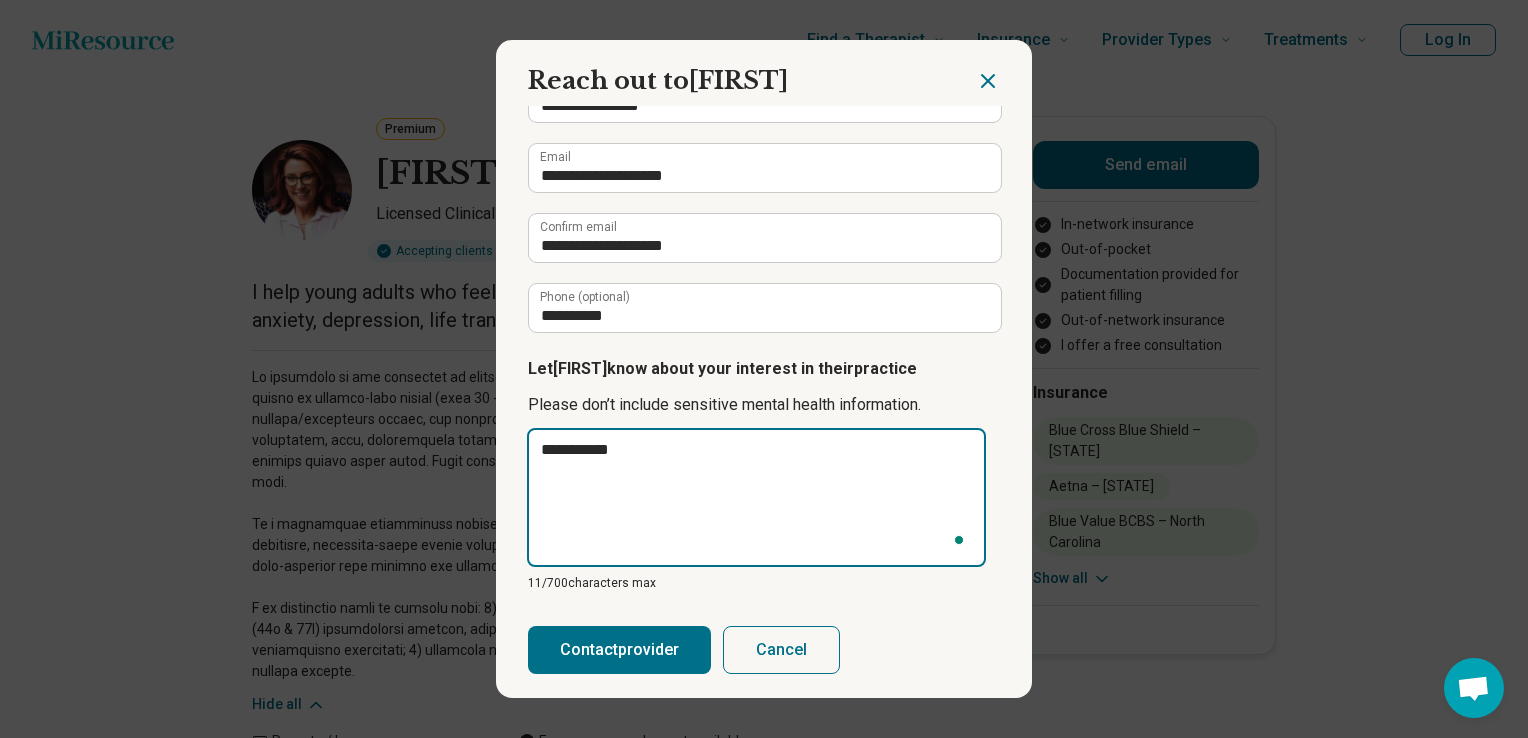 type on "**********" 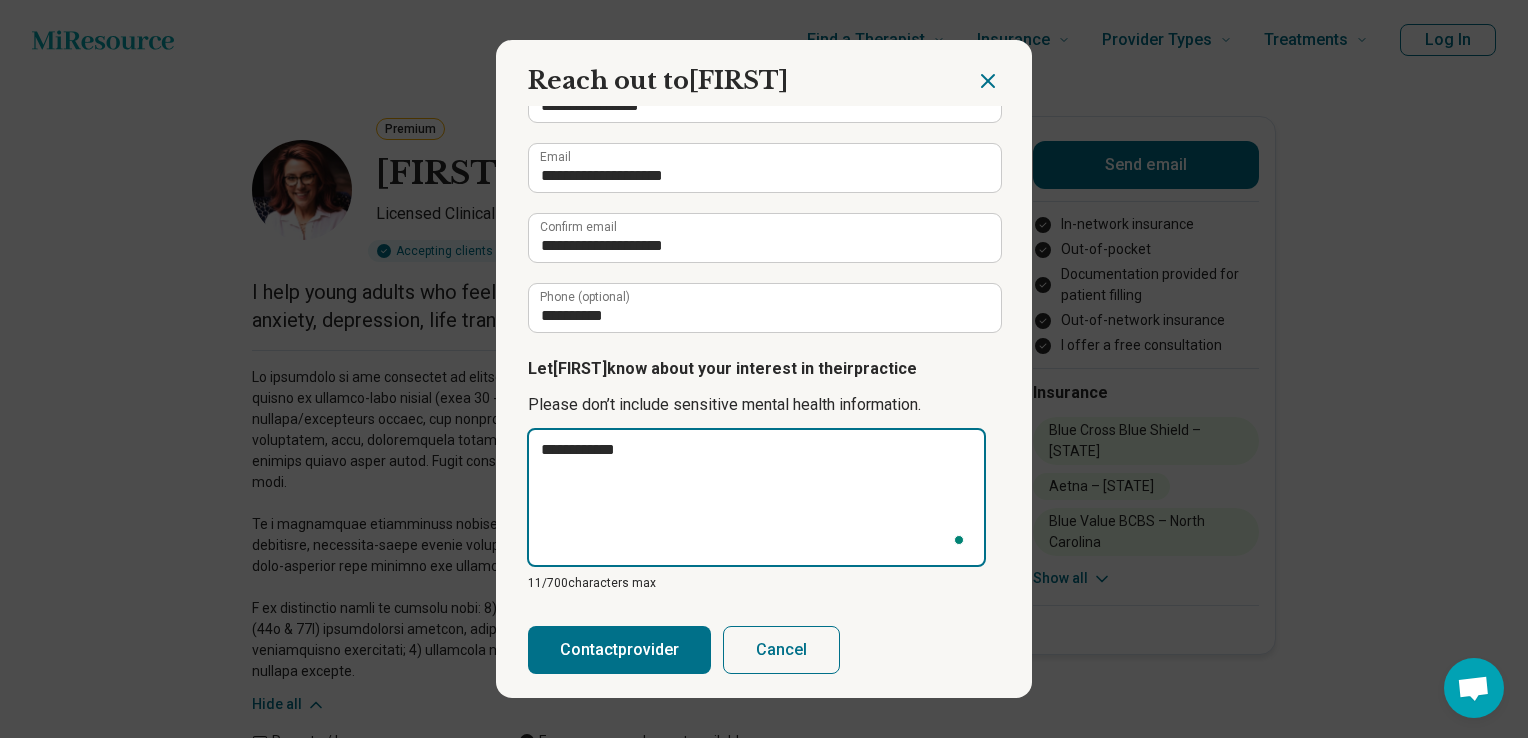 type on "*" 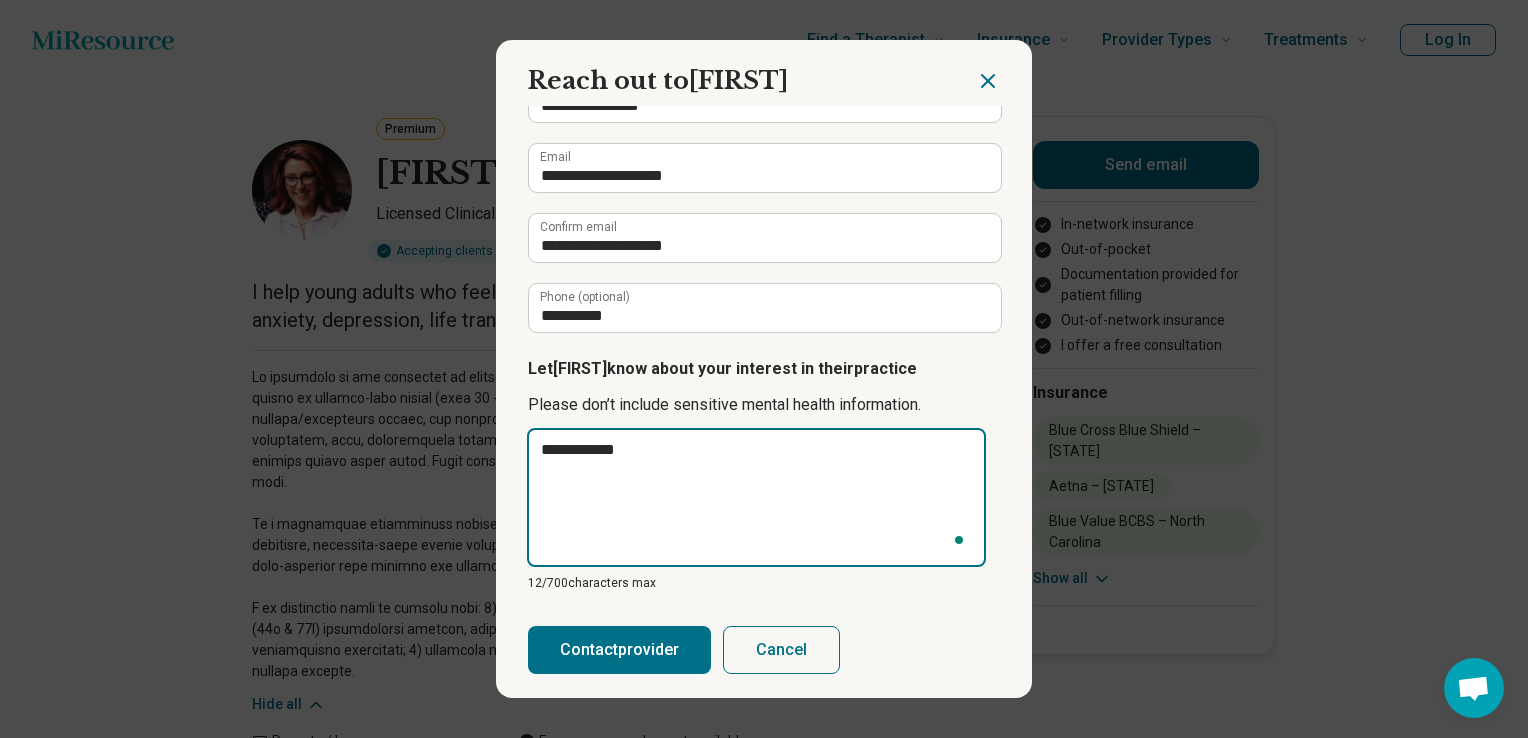 type on "**********" 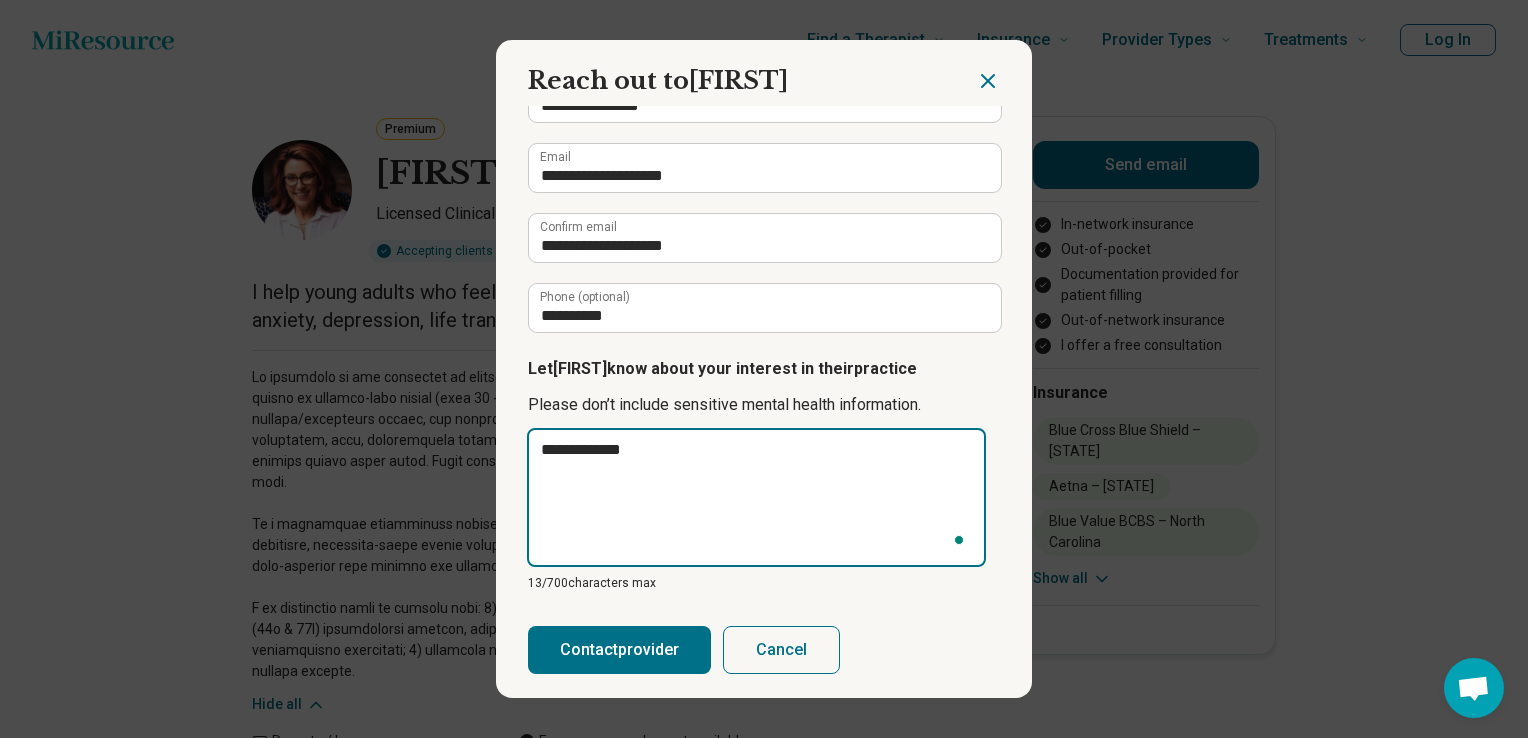 type on "**********" 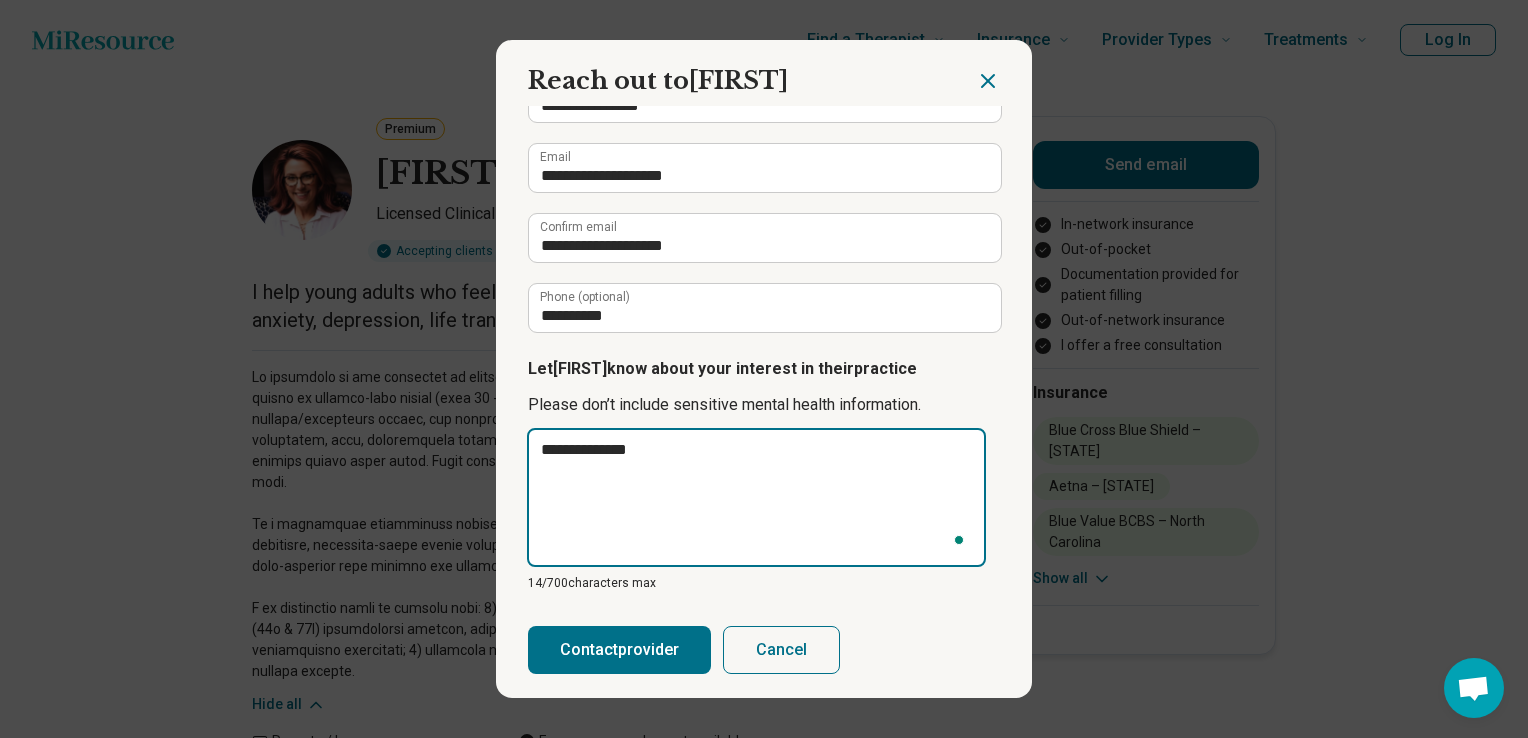 type on "**********" 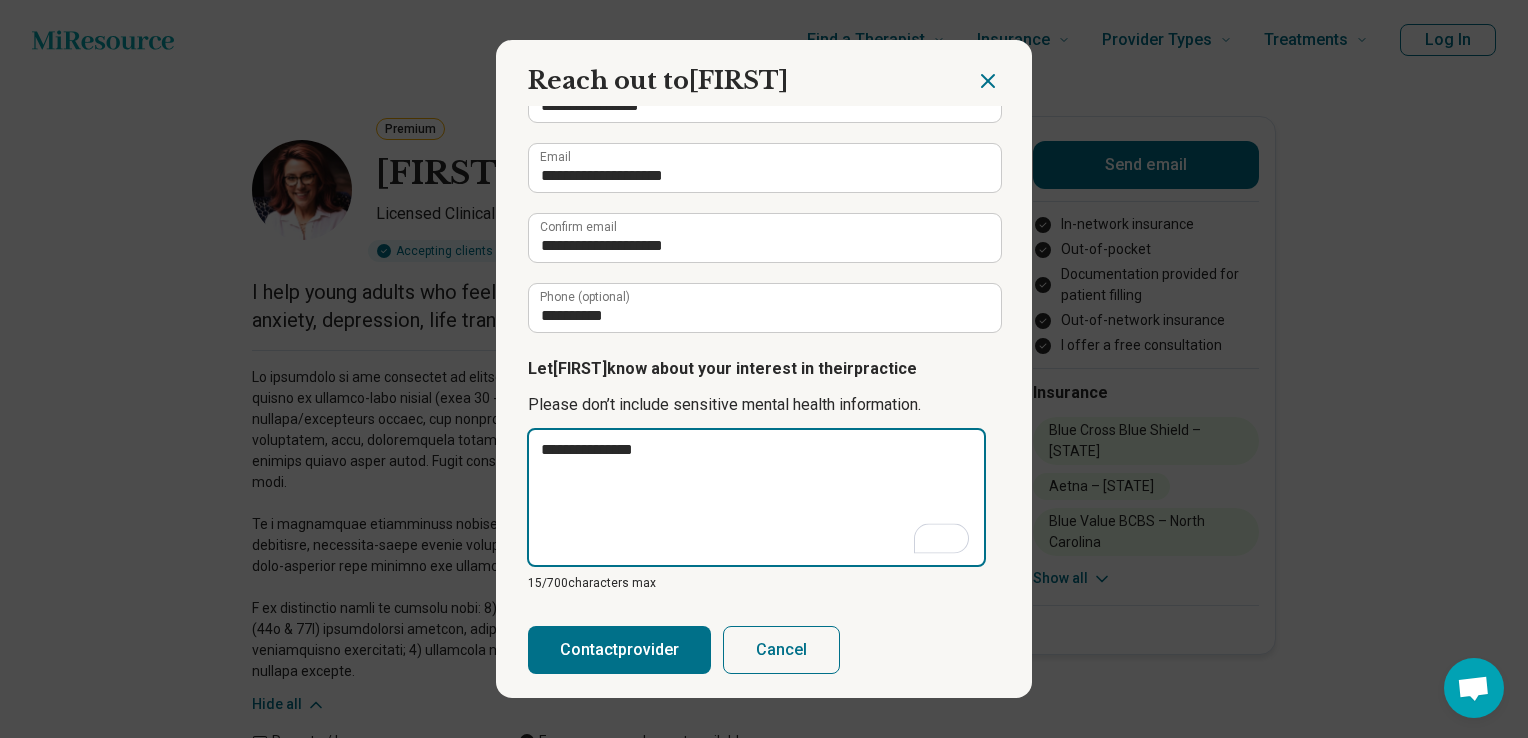 type on "**********" 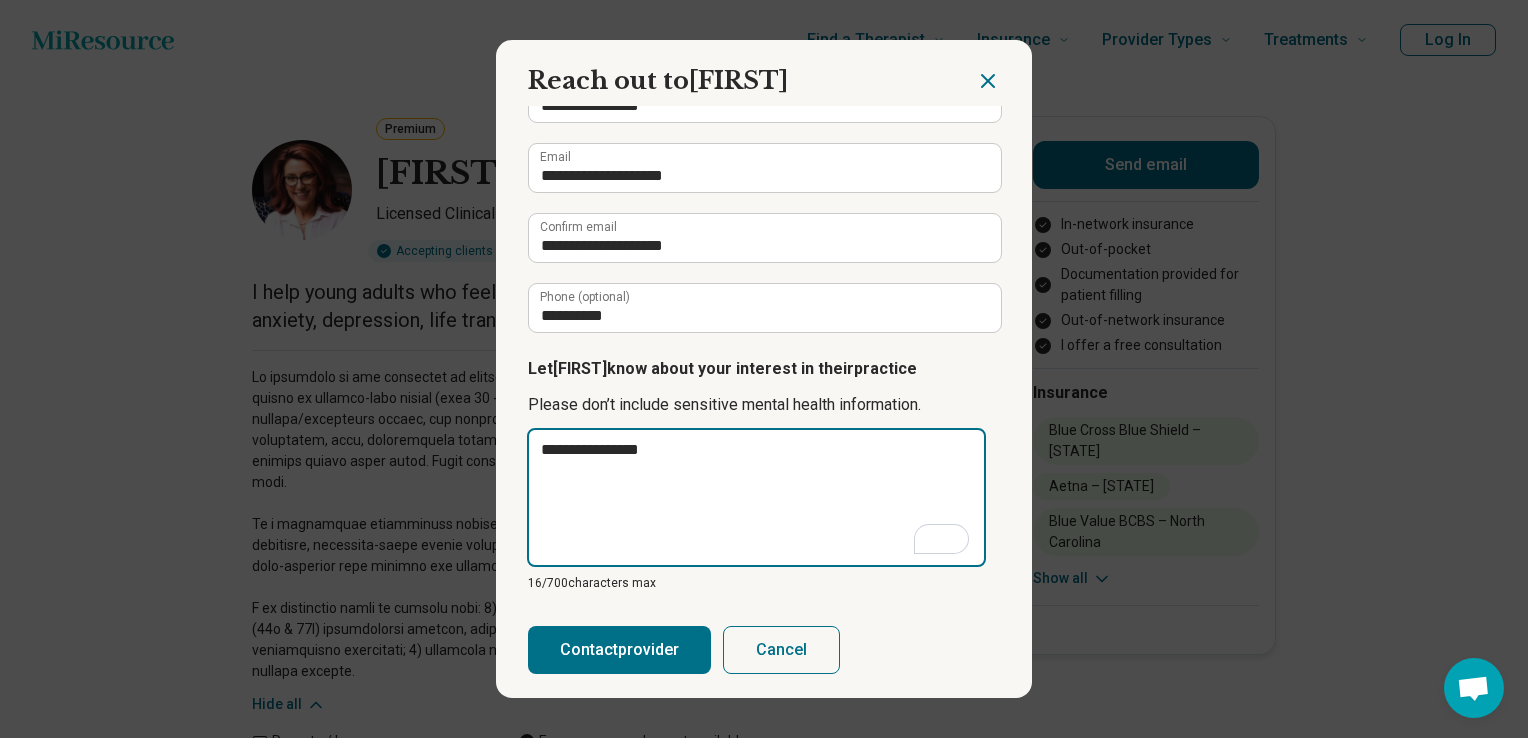type on "**********" 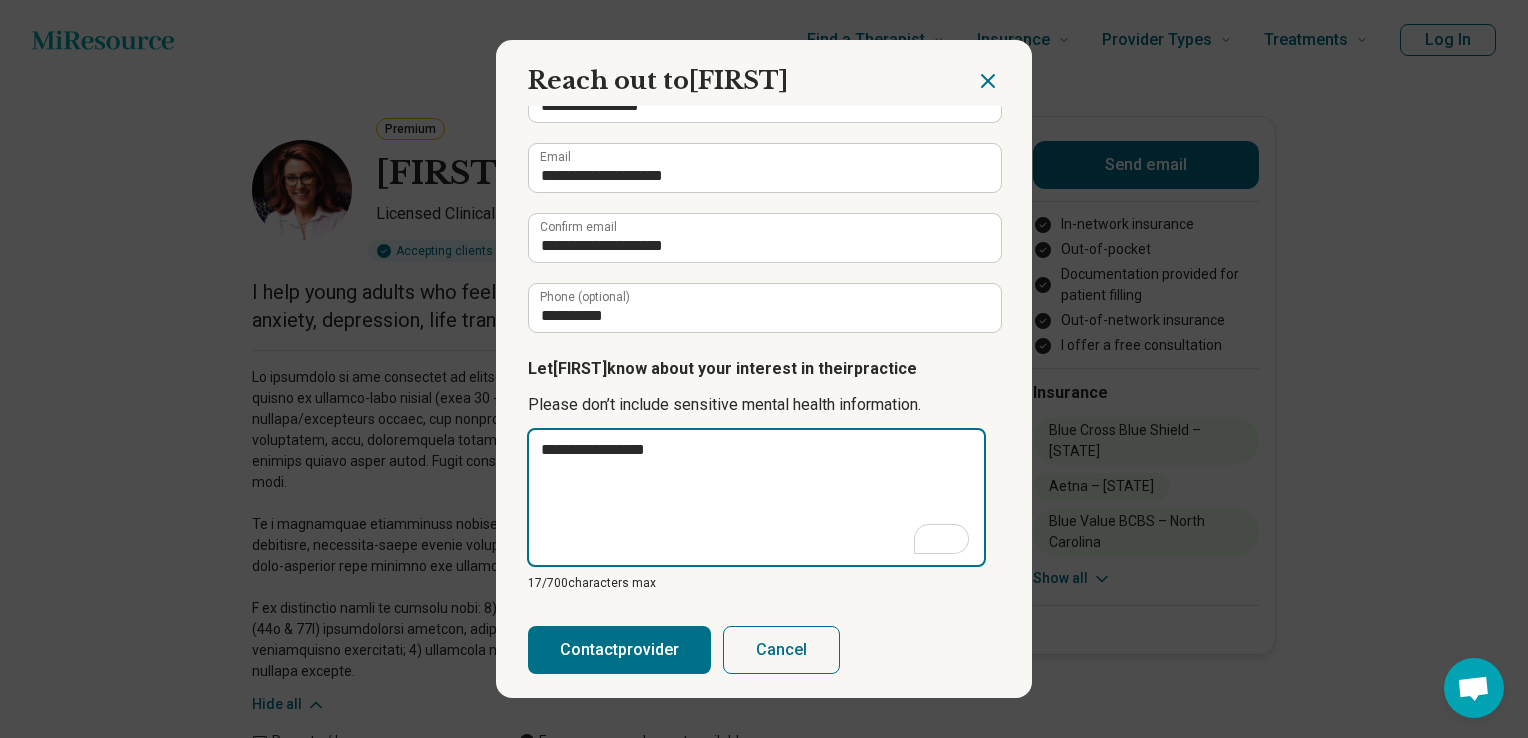 type on "**********" 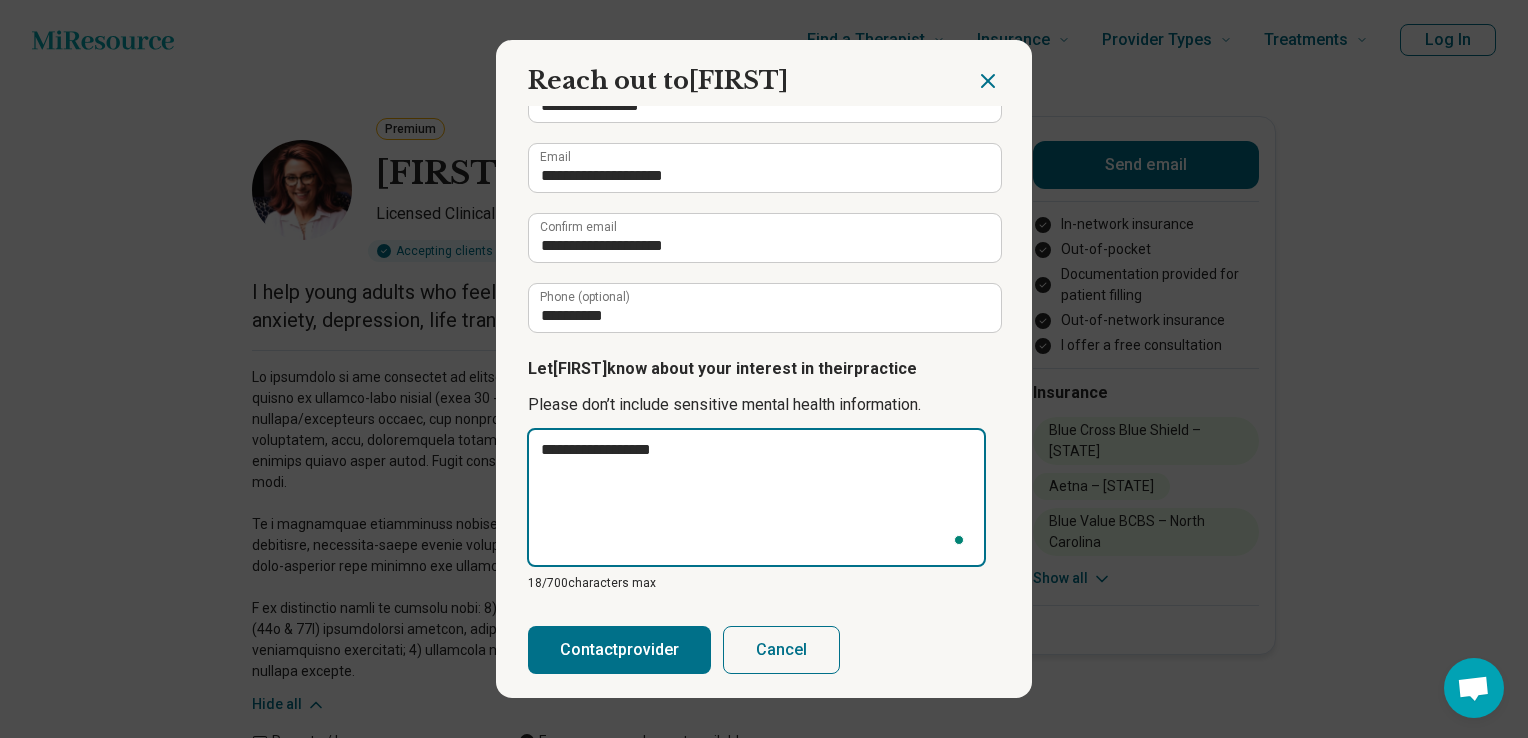 type on "**********" 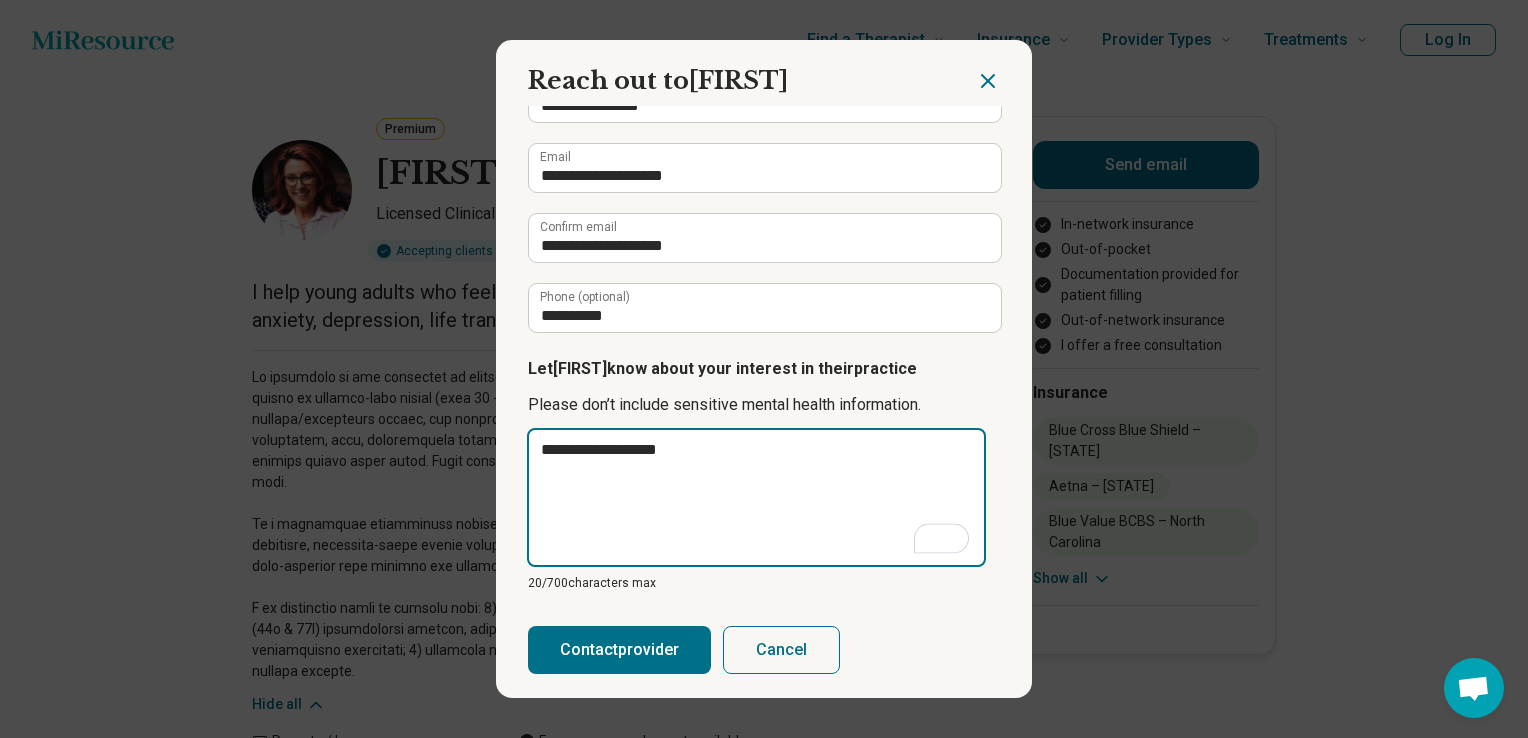 type on "**********" 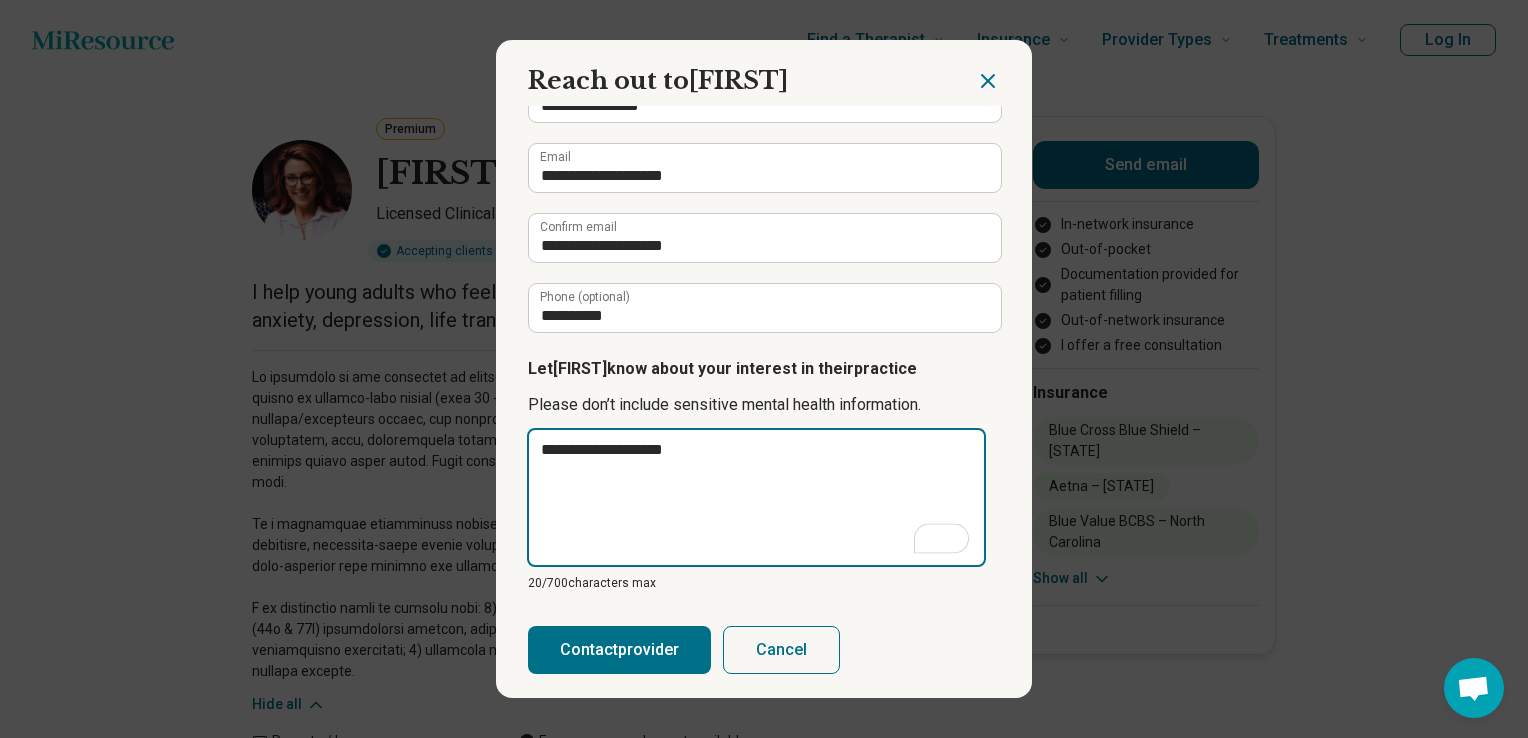 type on "**********" 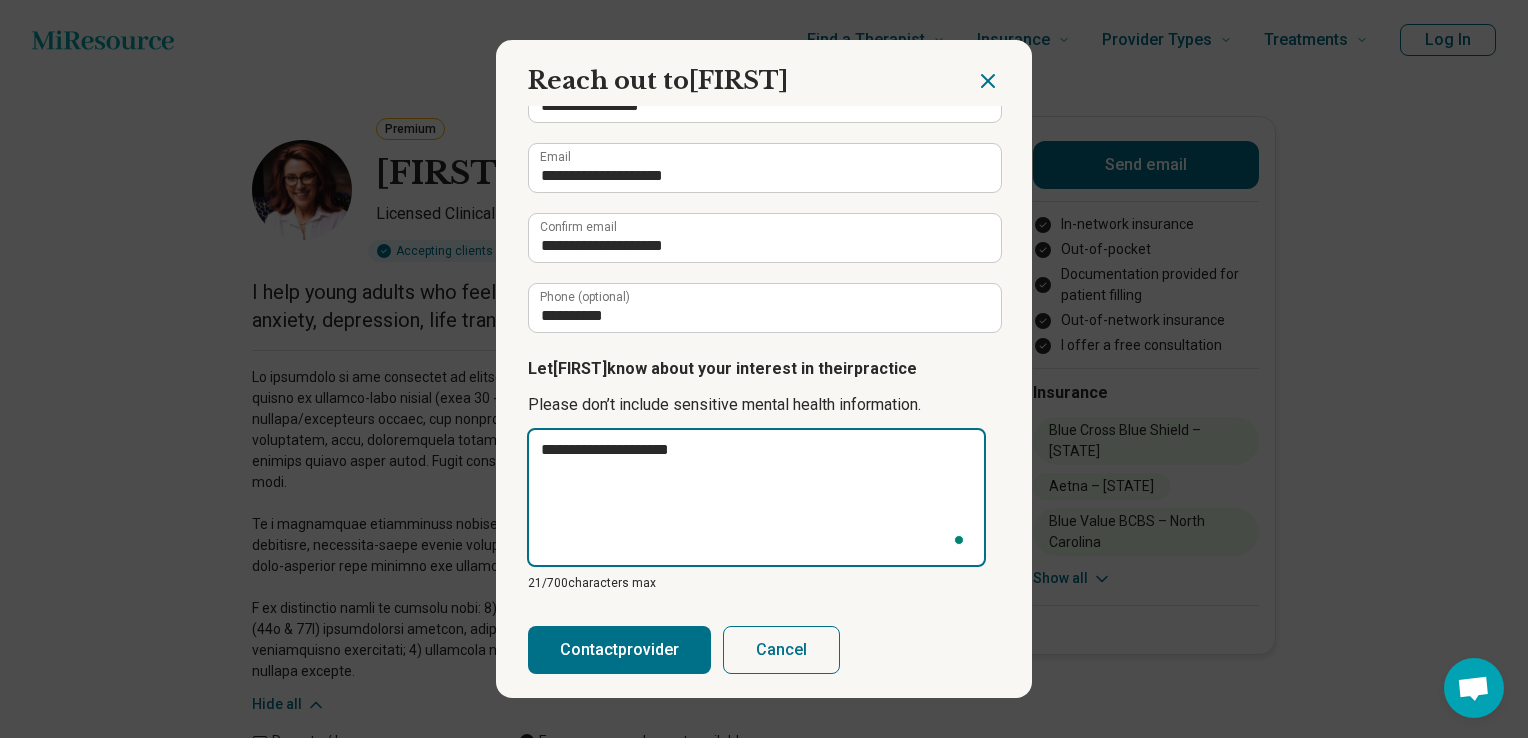 type on "**********" 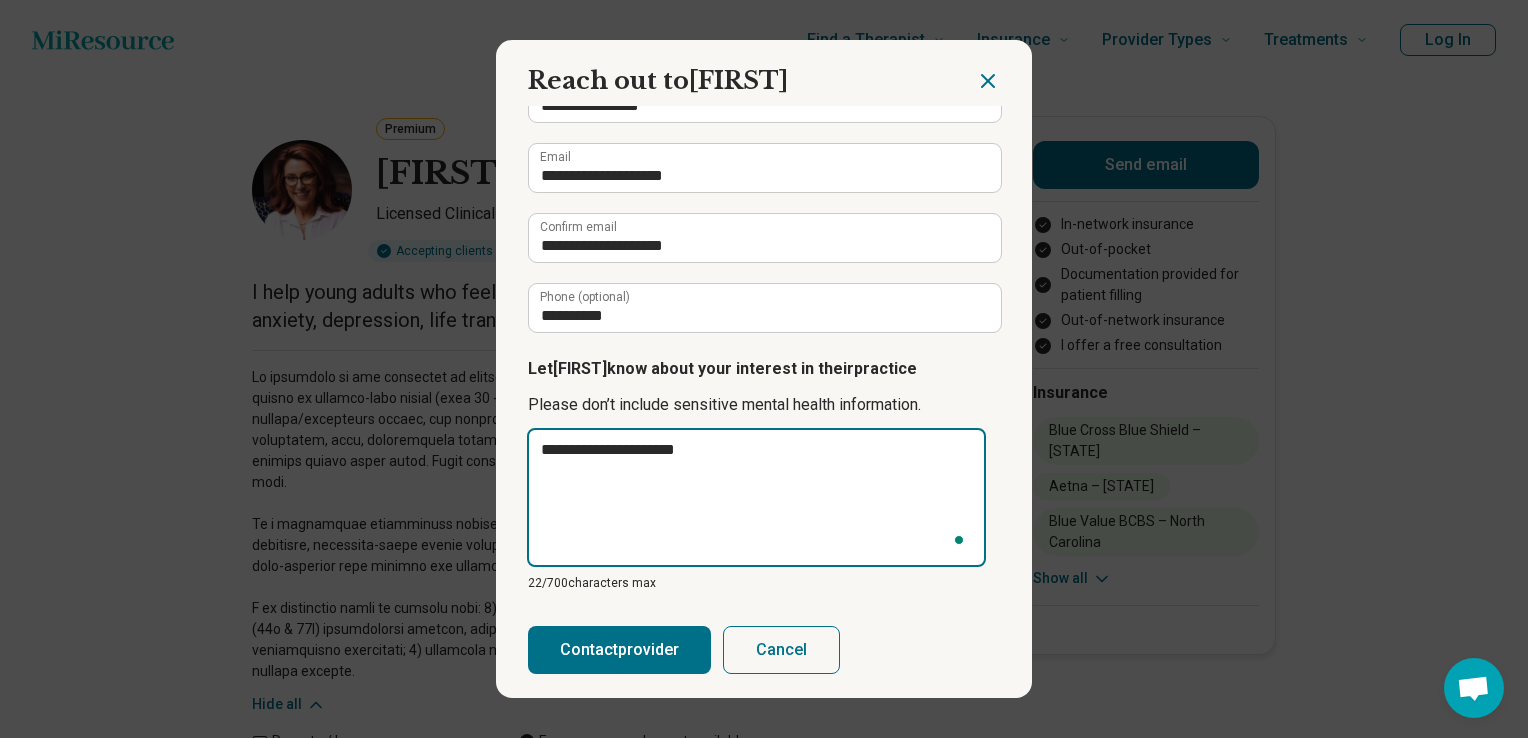type on "**********" 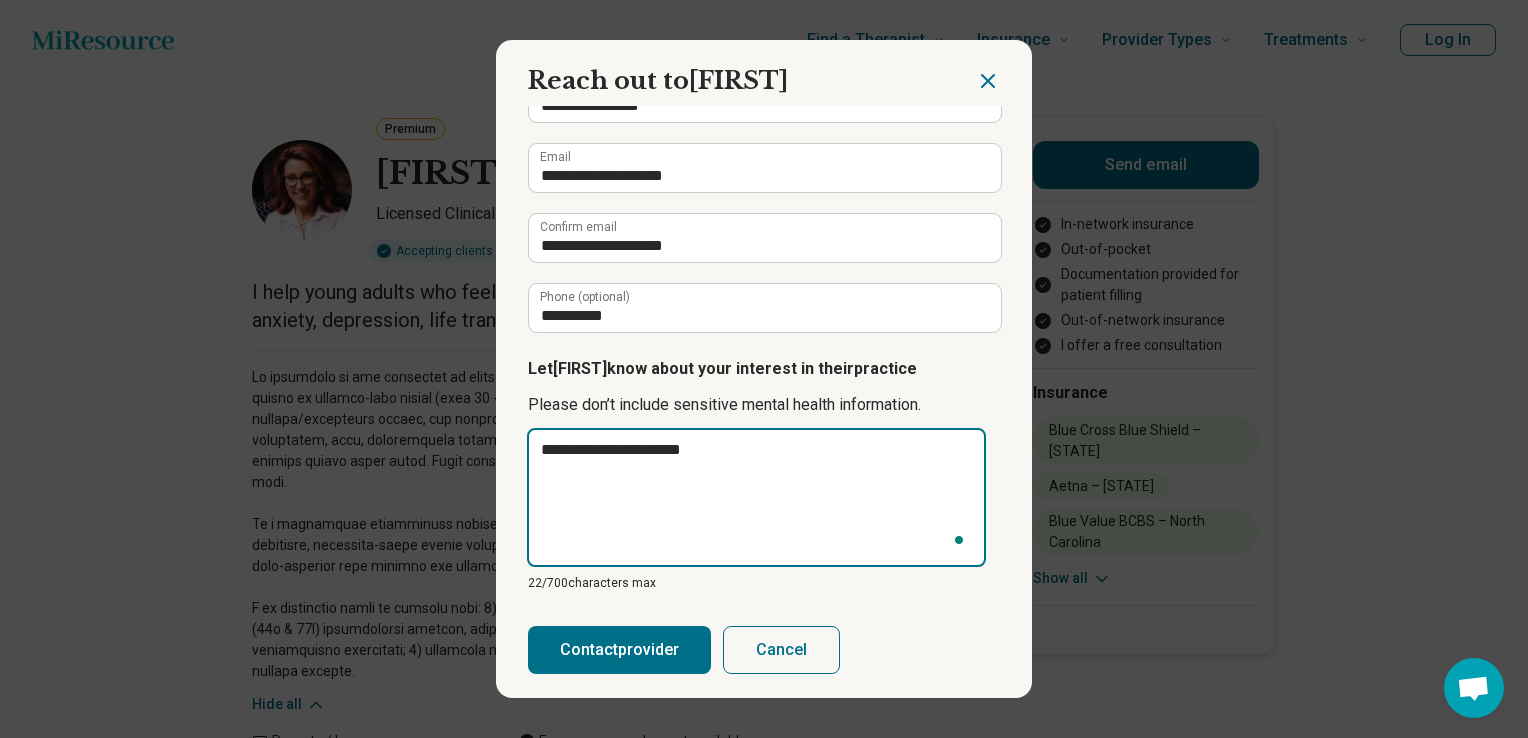 type on "**********" 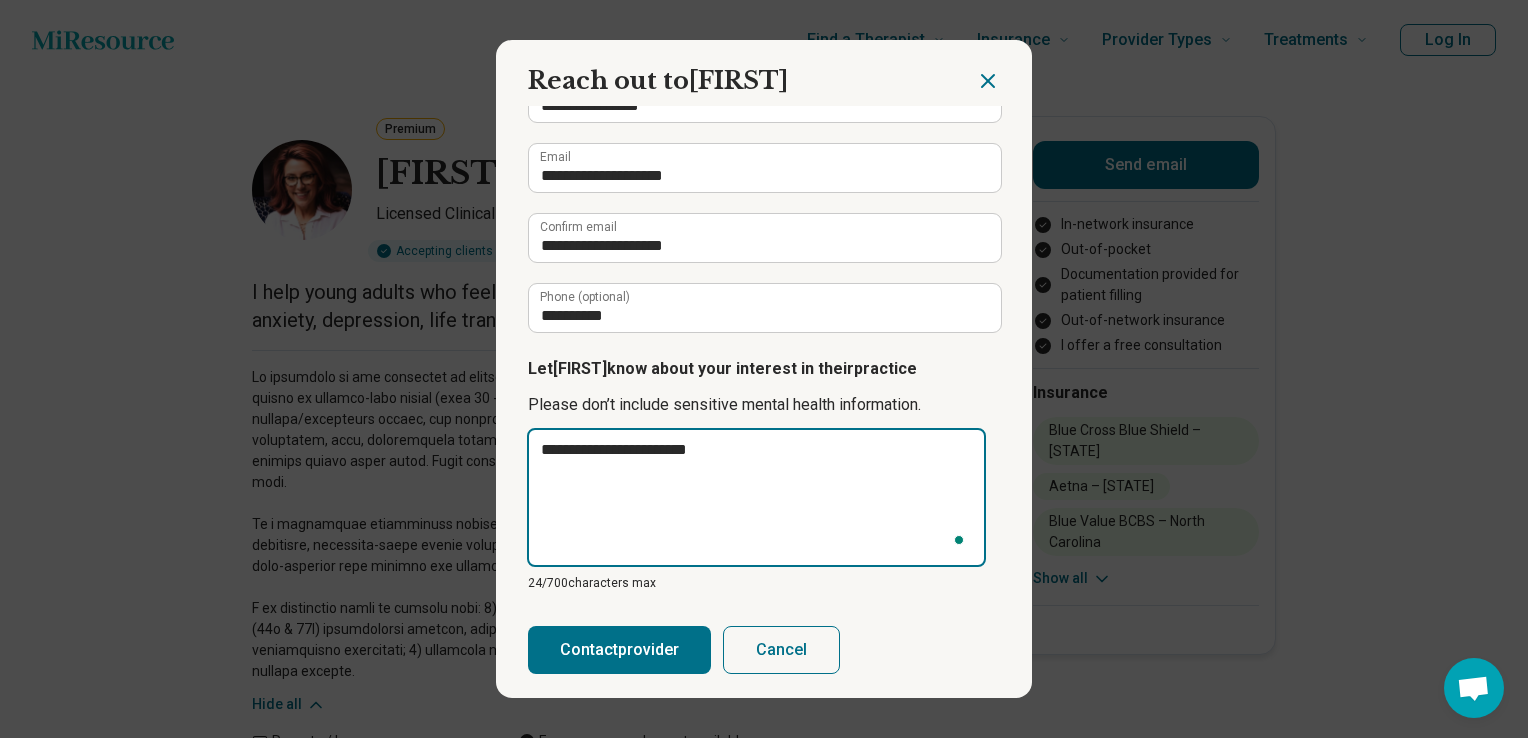 type on "**********" 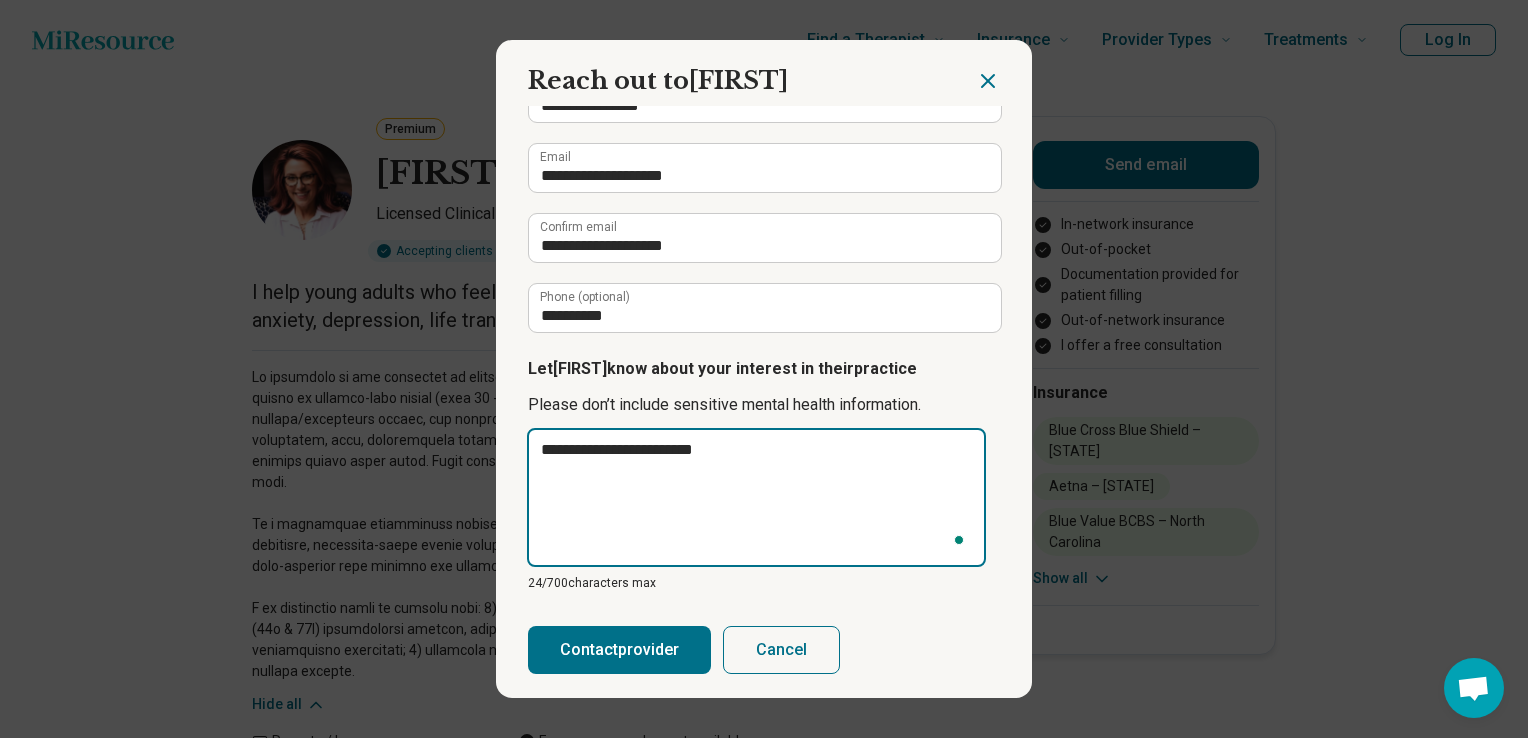 type on "**********" 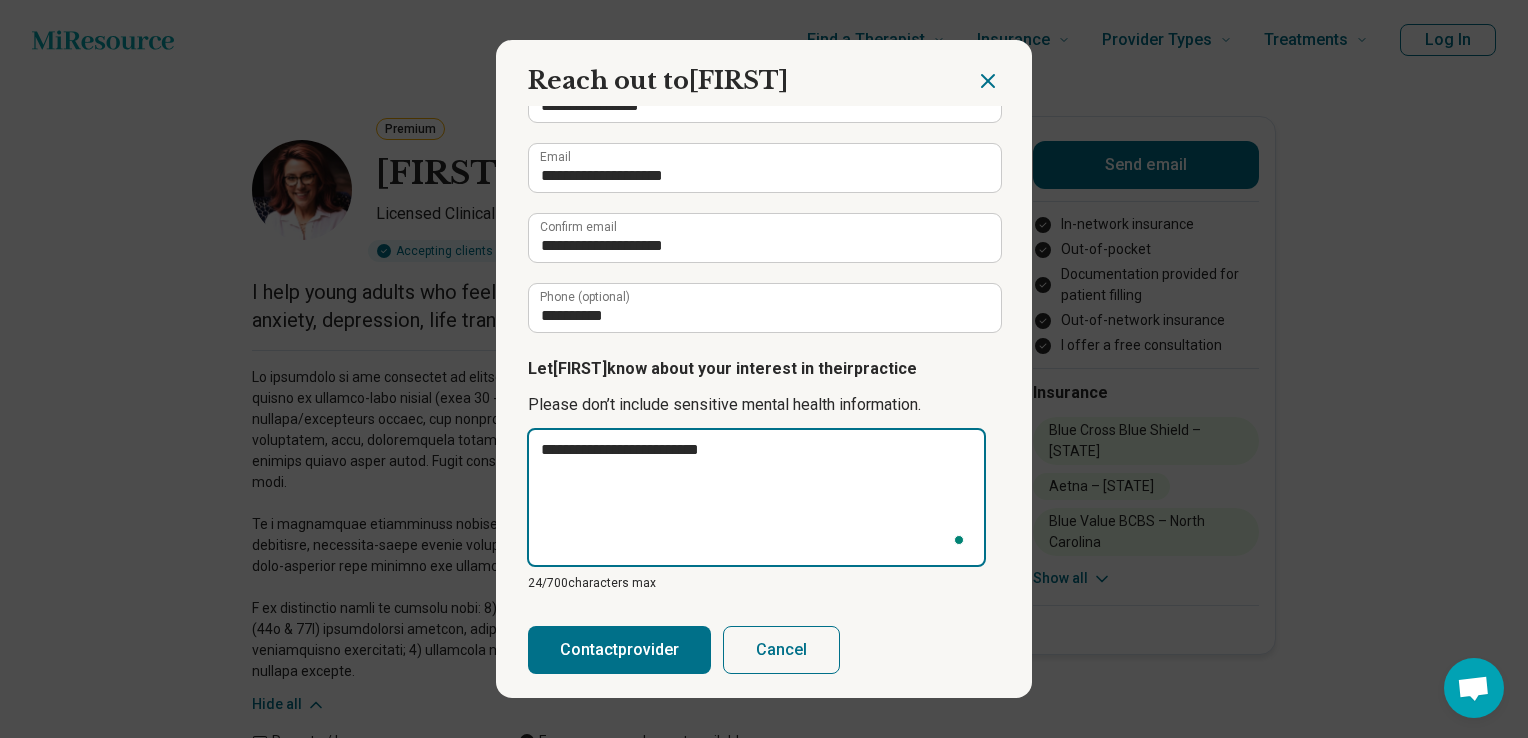 type on "*" 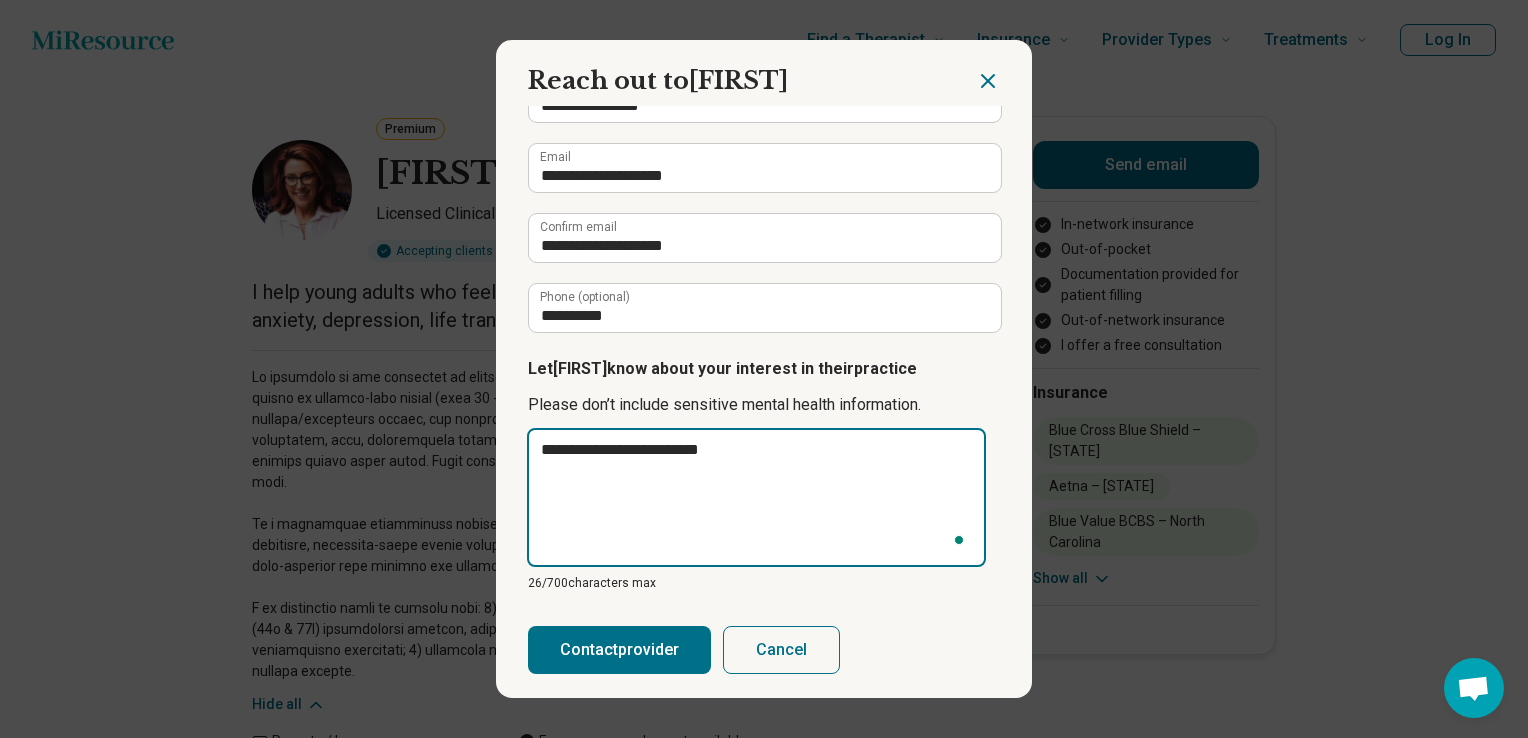 type on "**********" 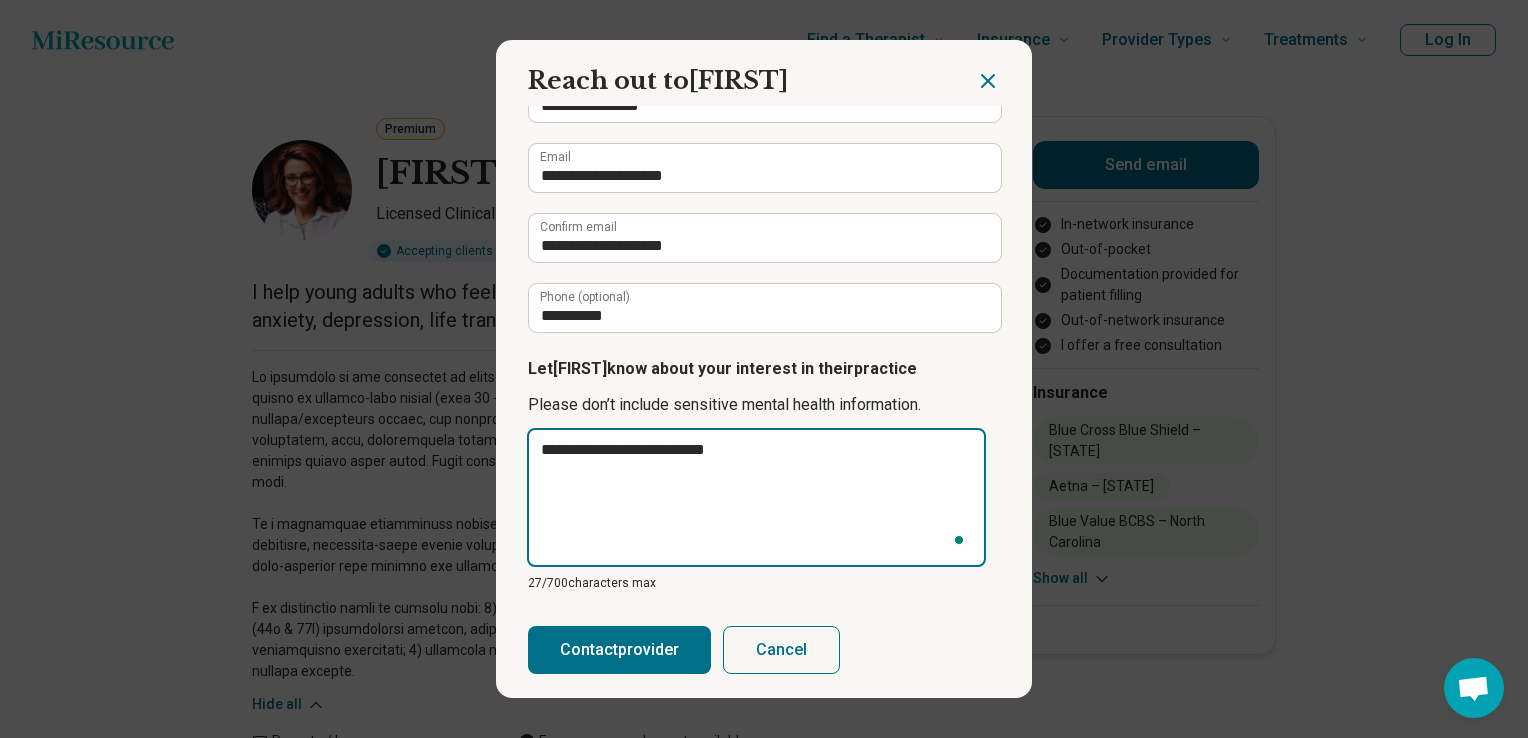type on "**********" 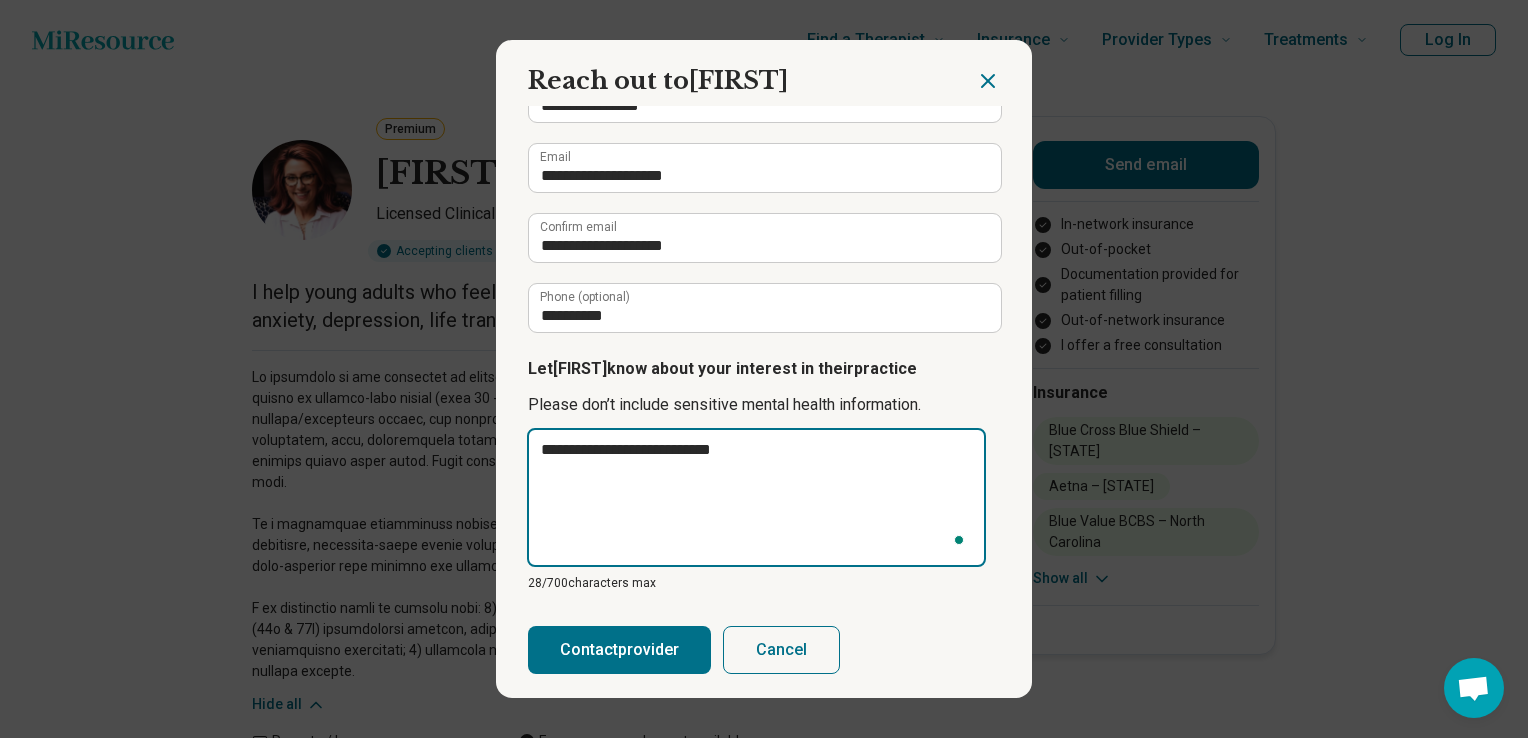 type on "**********" 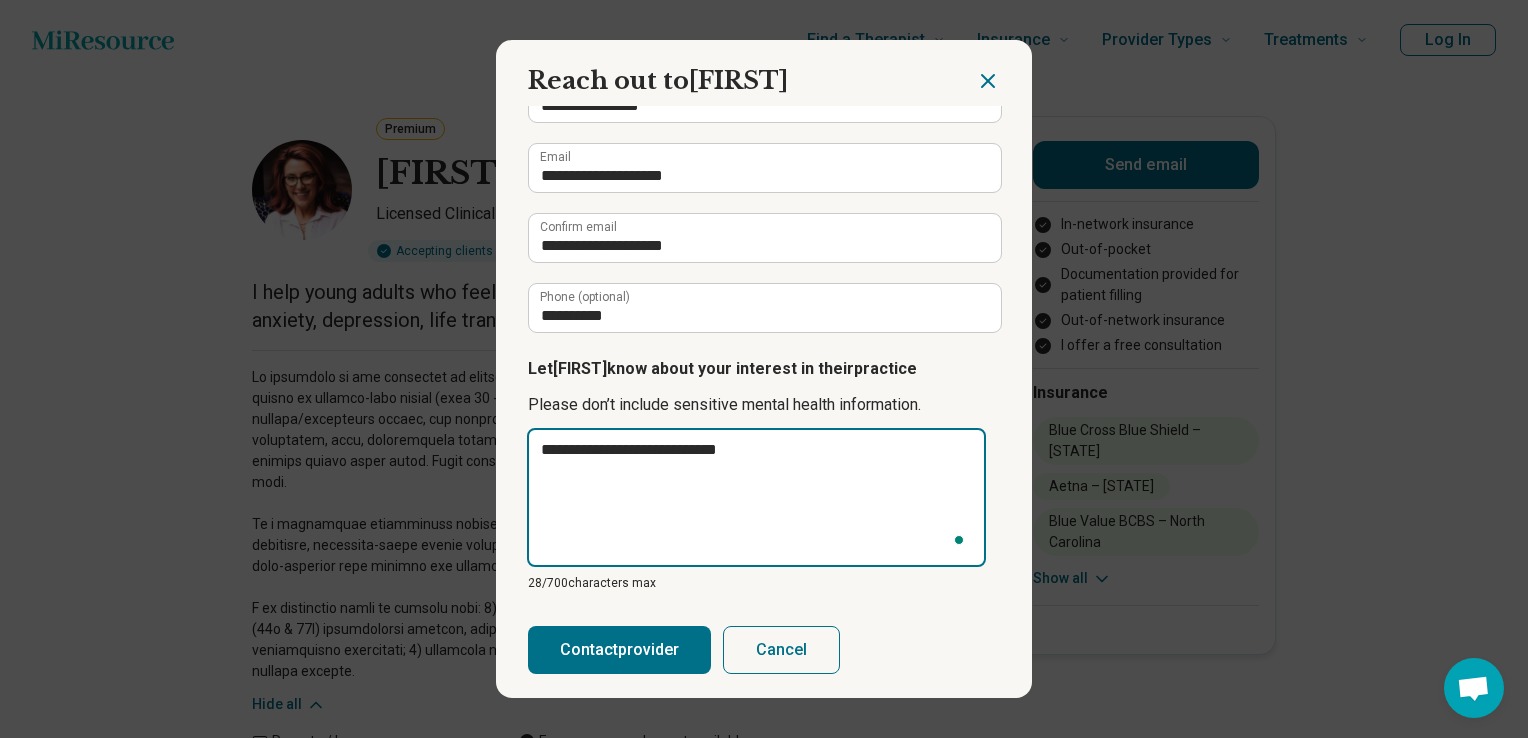 type on "**********" 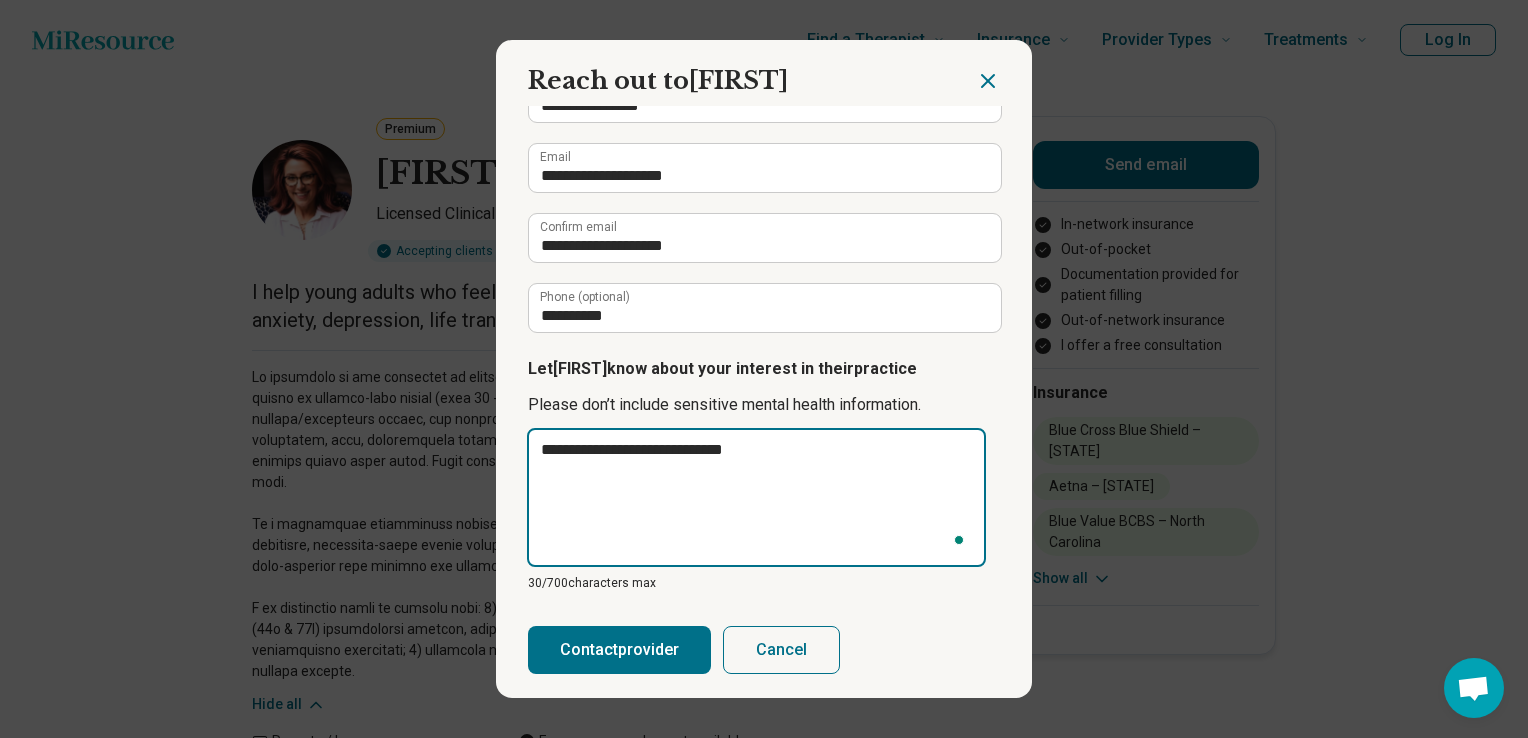 type on "**********" 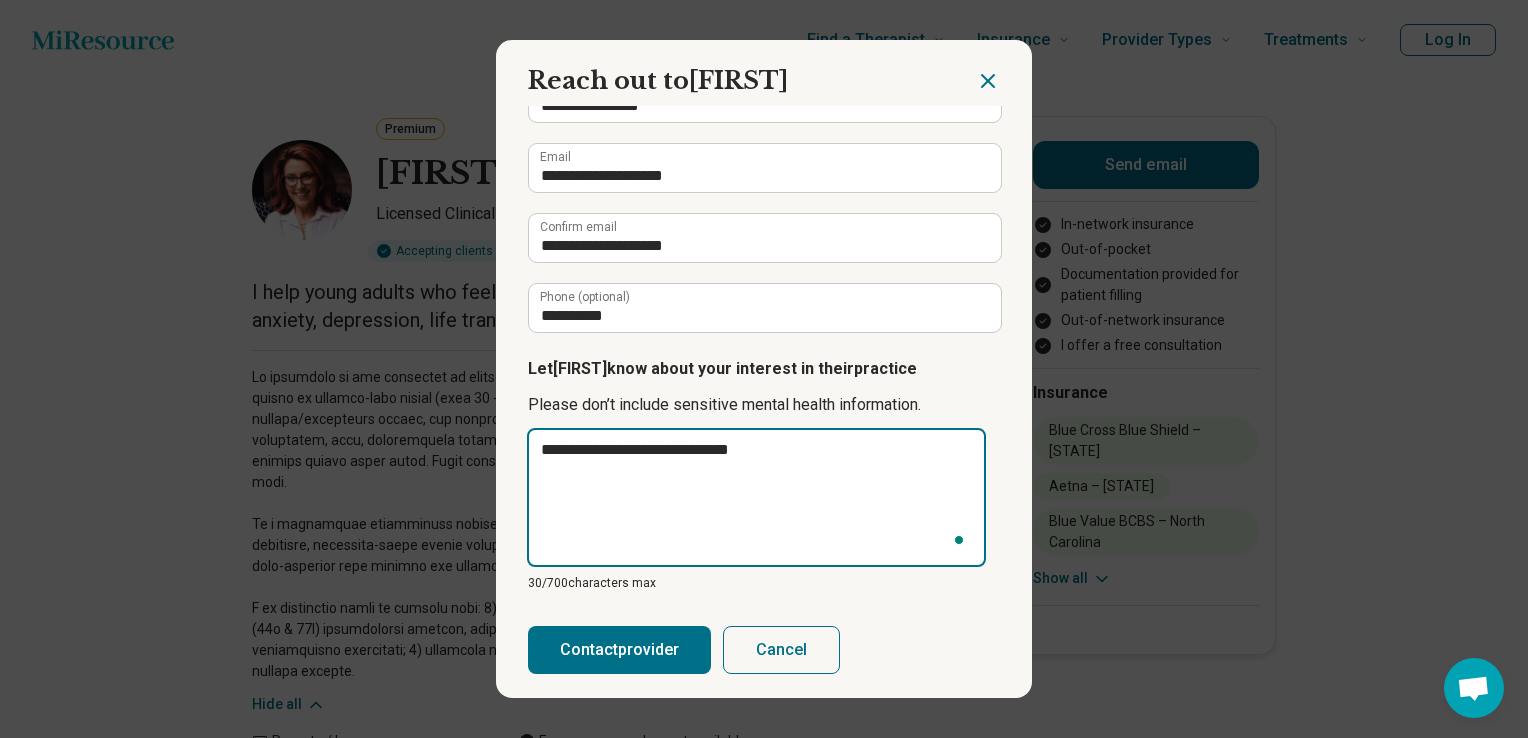 type on "**********" 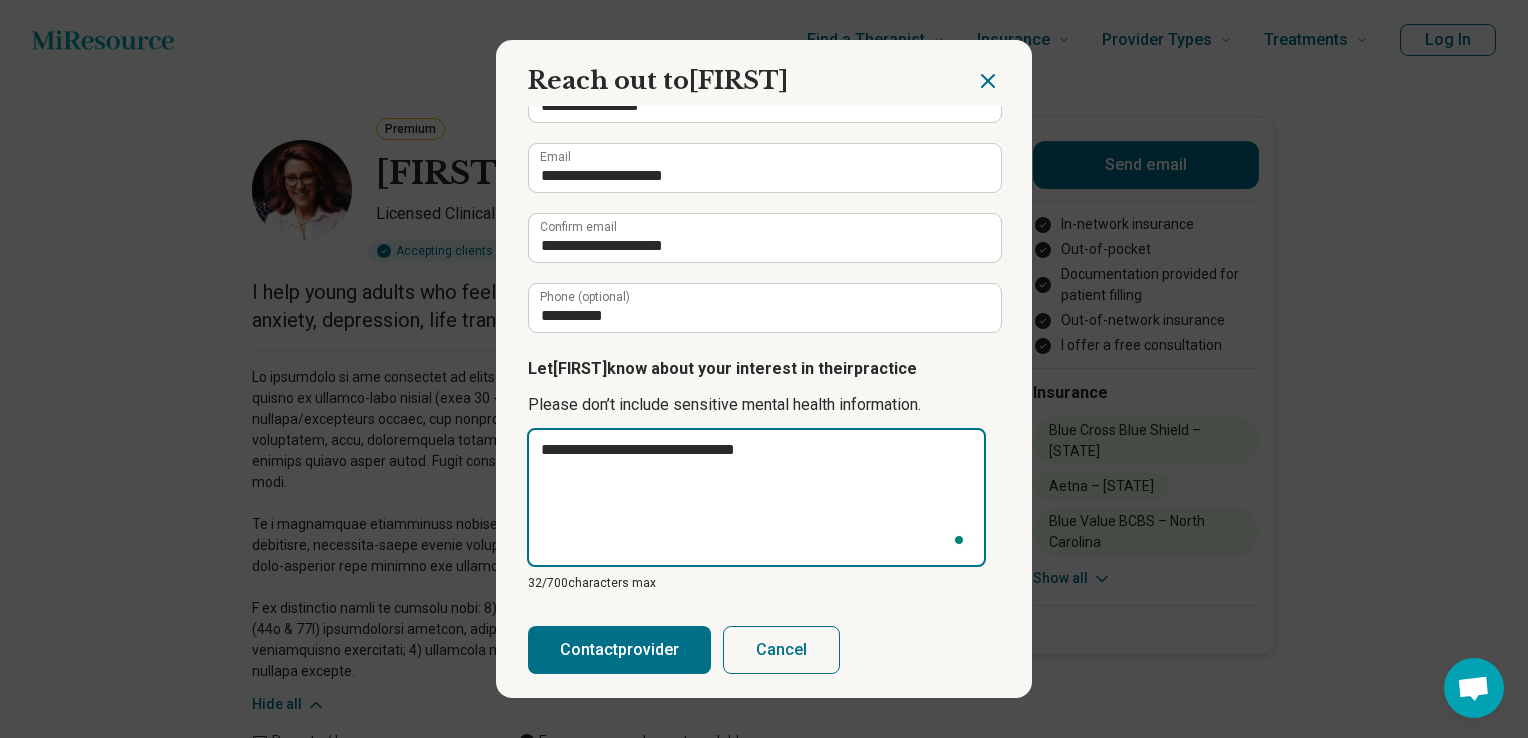 type on "**********" 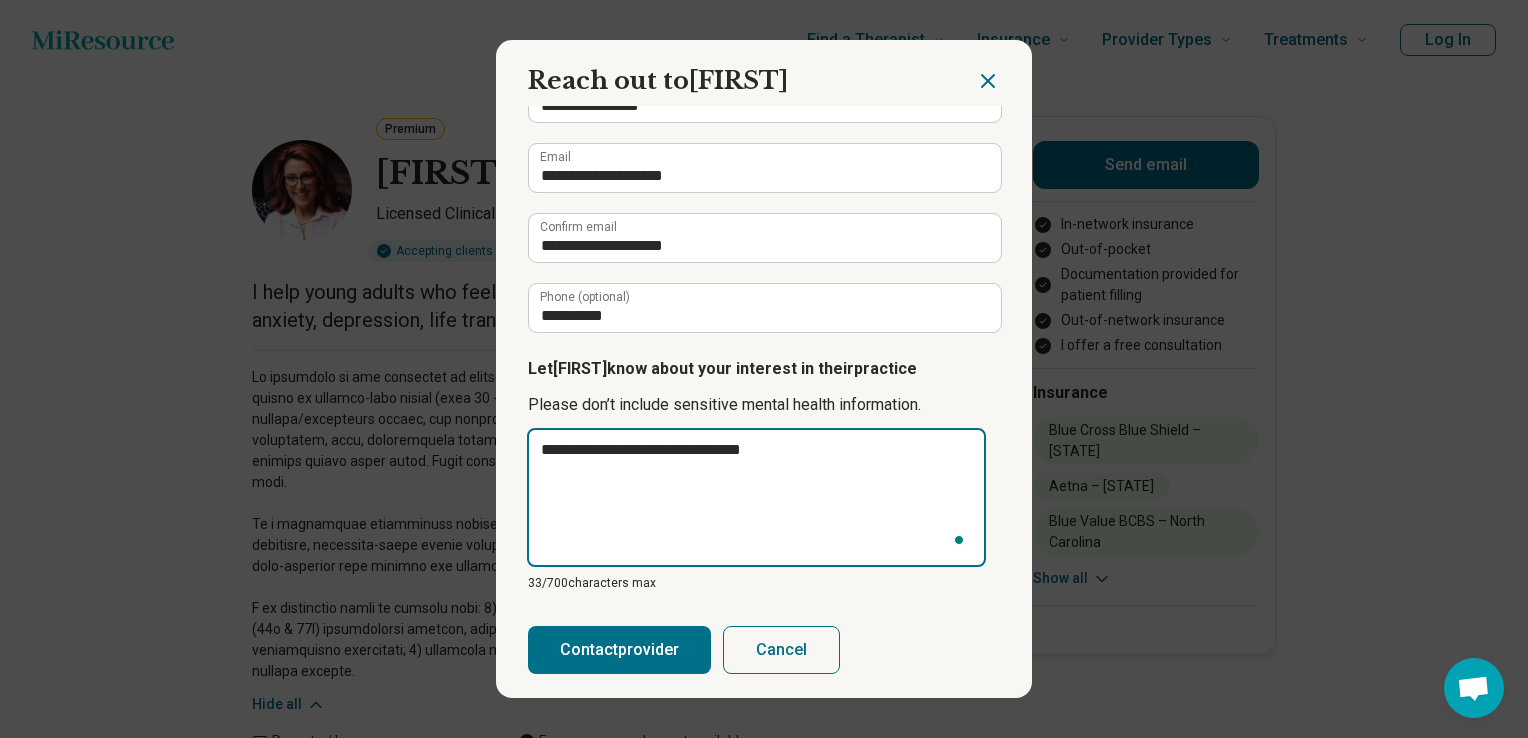 type on "**********" 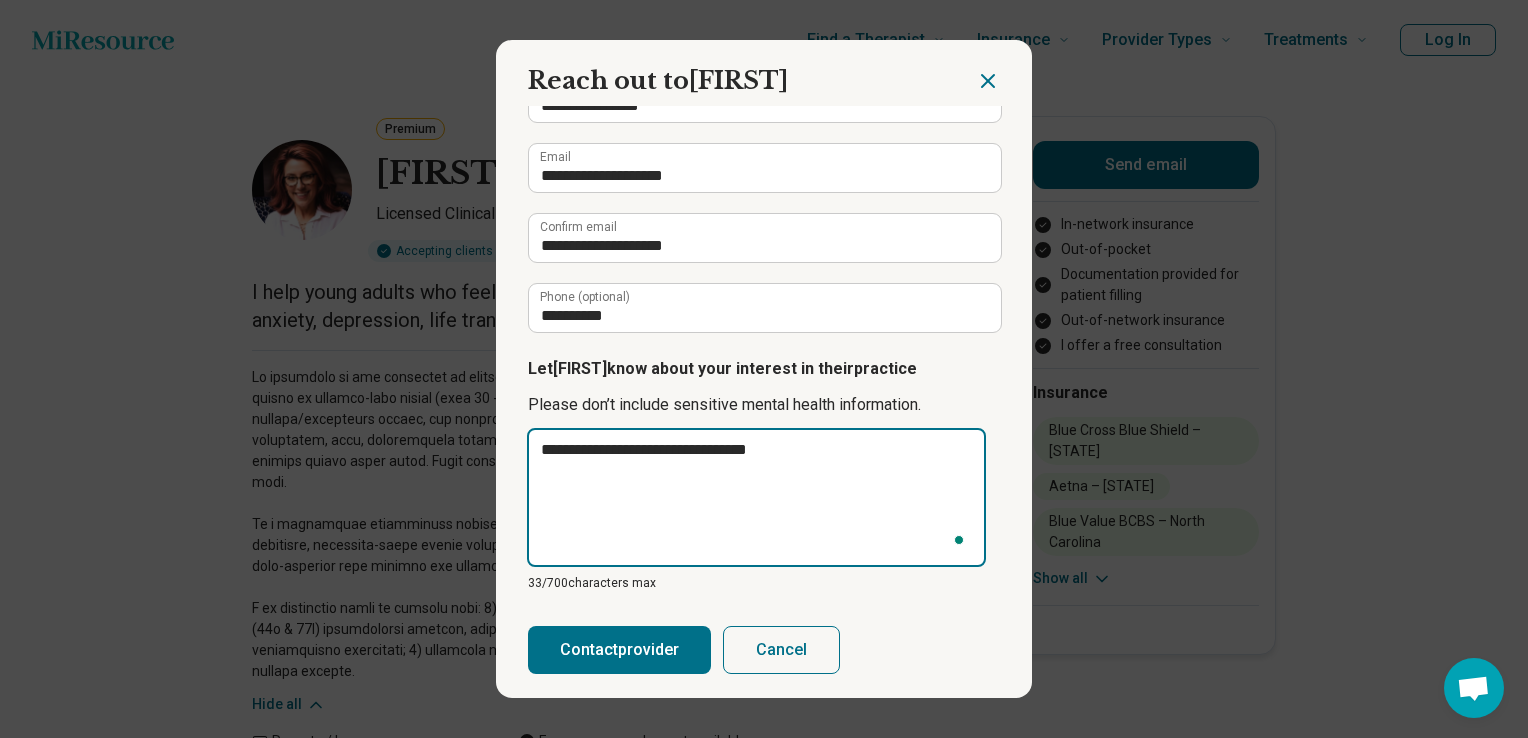 type on "**********" 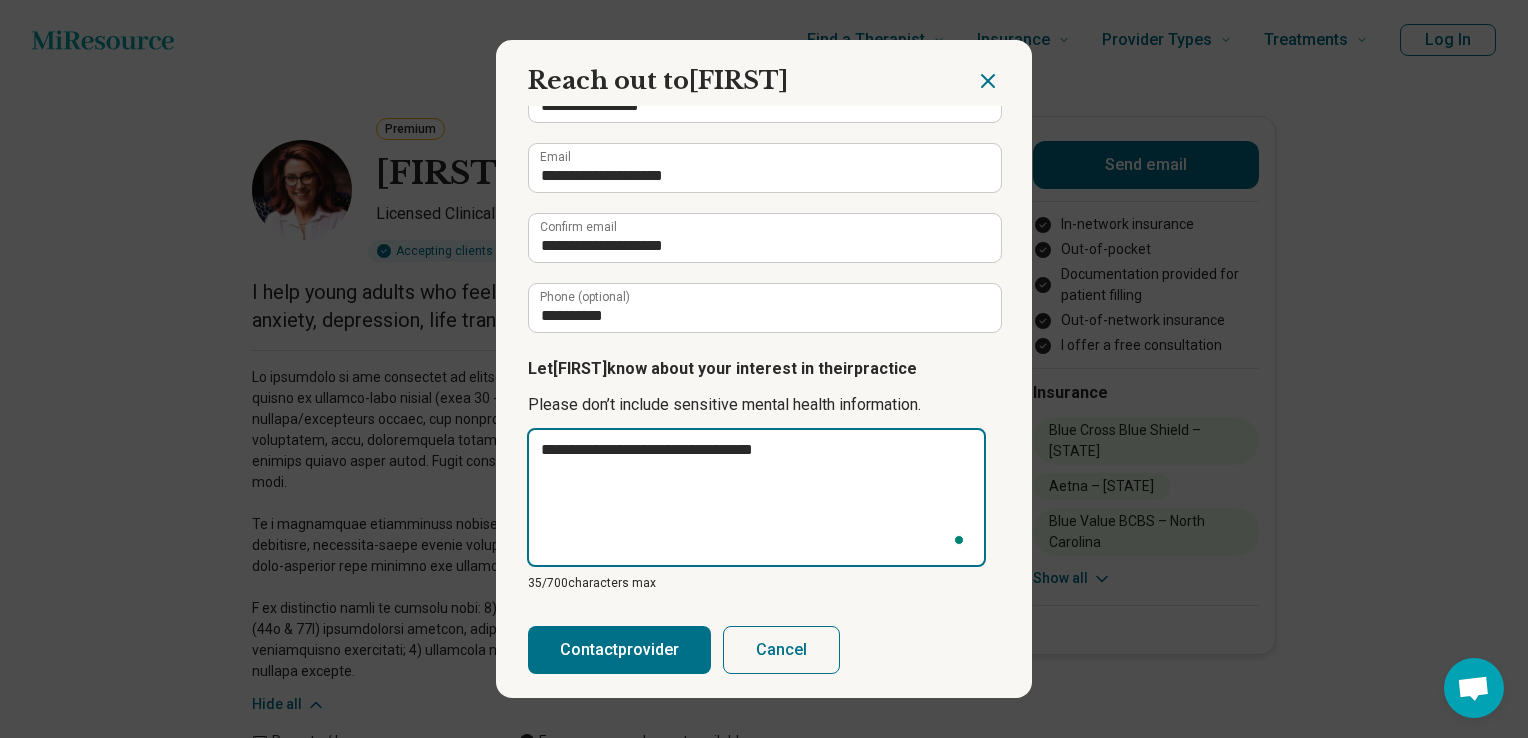 type on "**********" 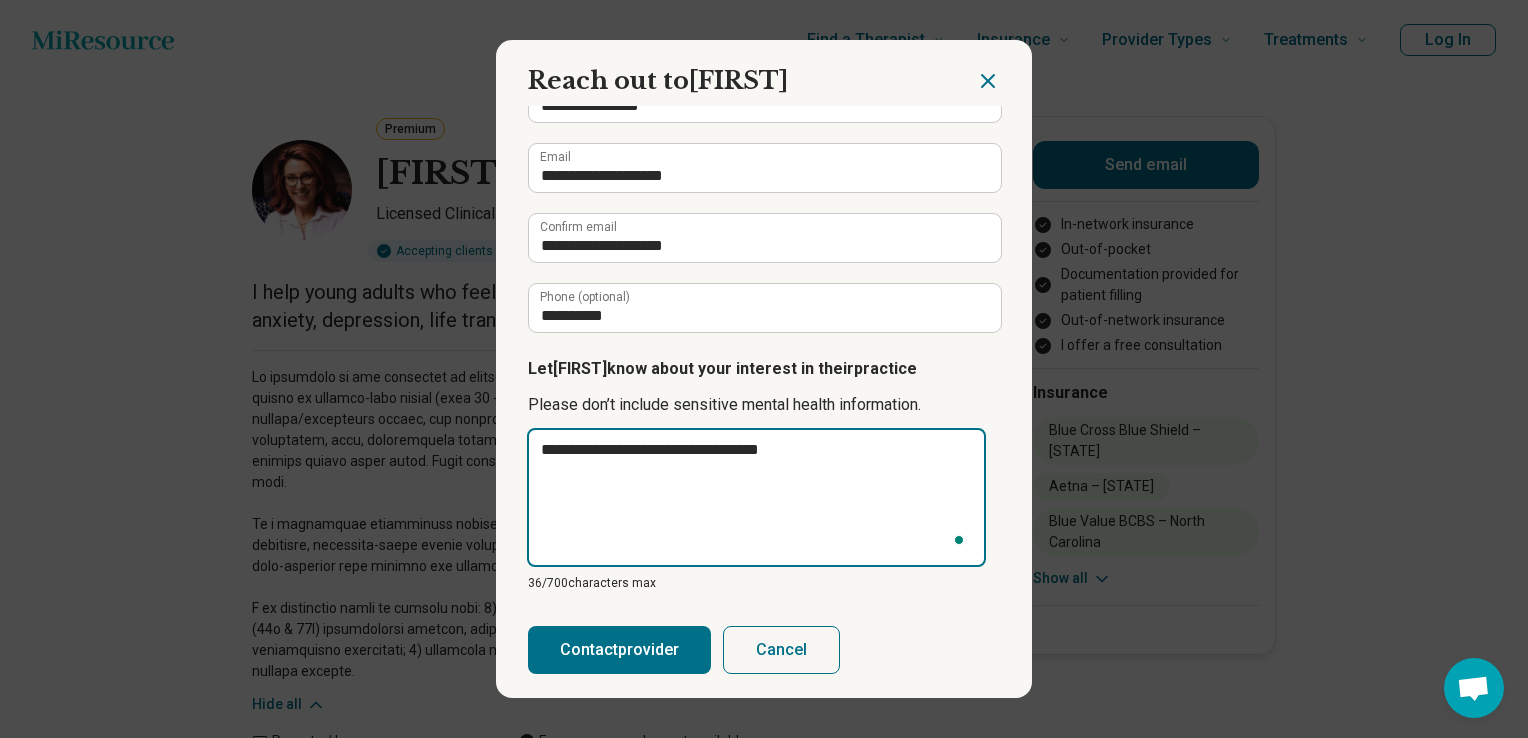 type on "**********" 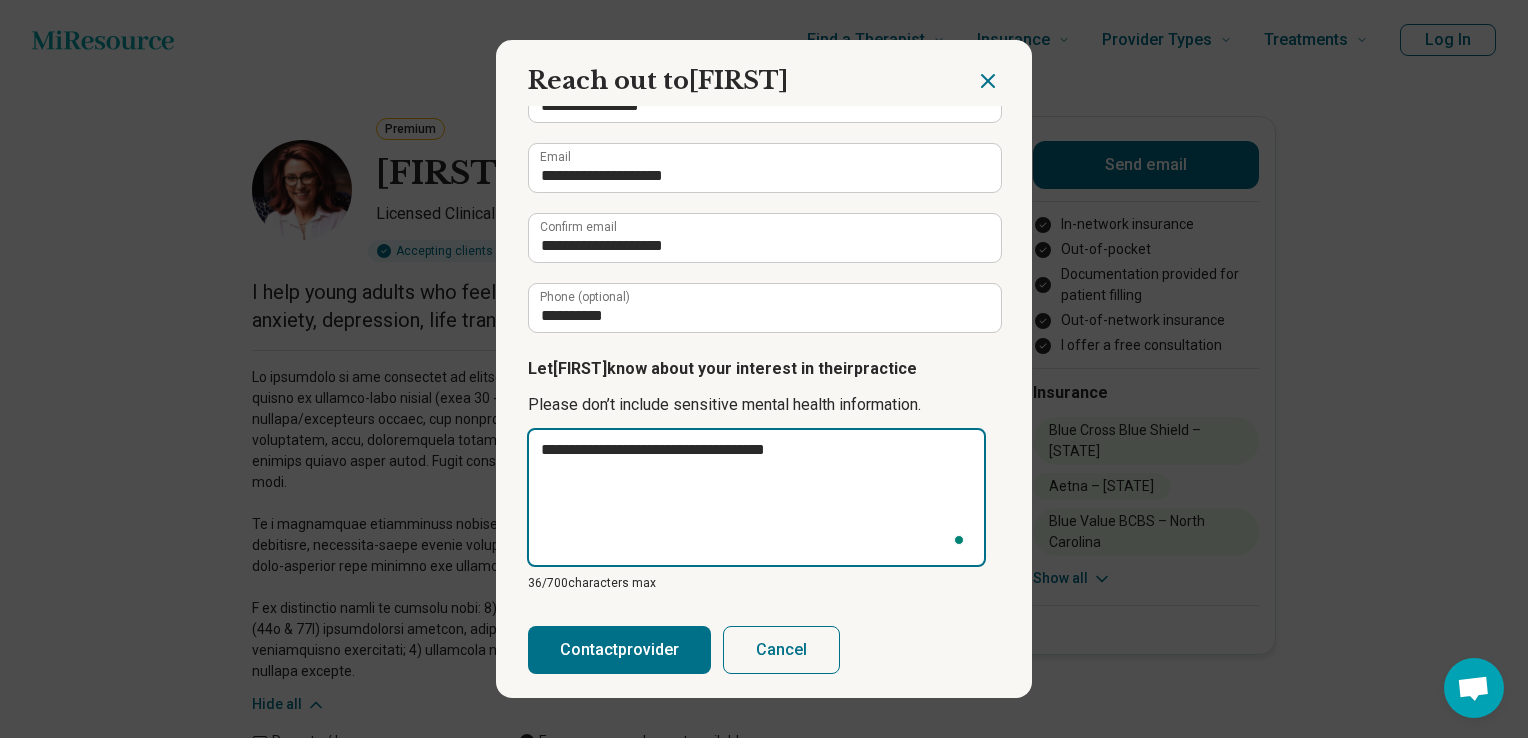 type on "**********" 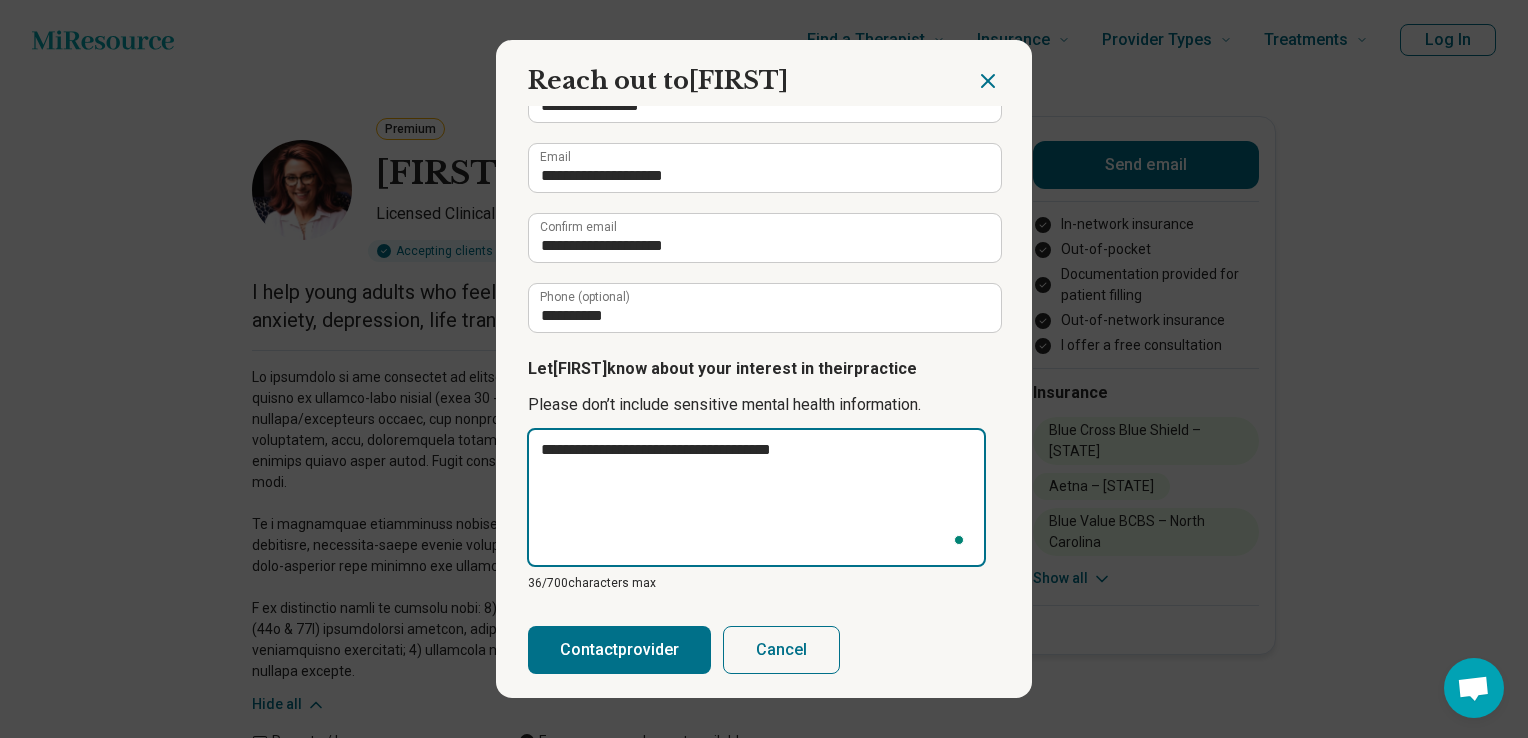 type on "**********" 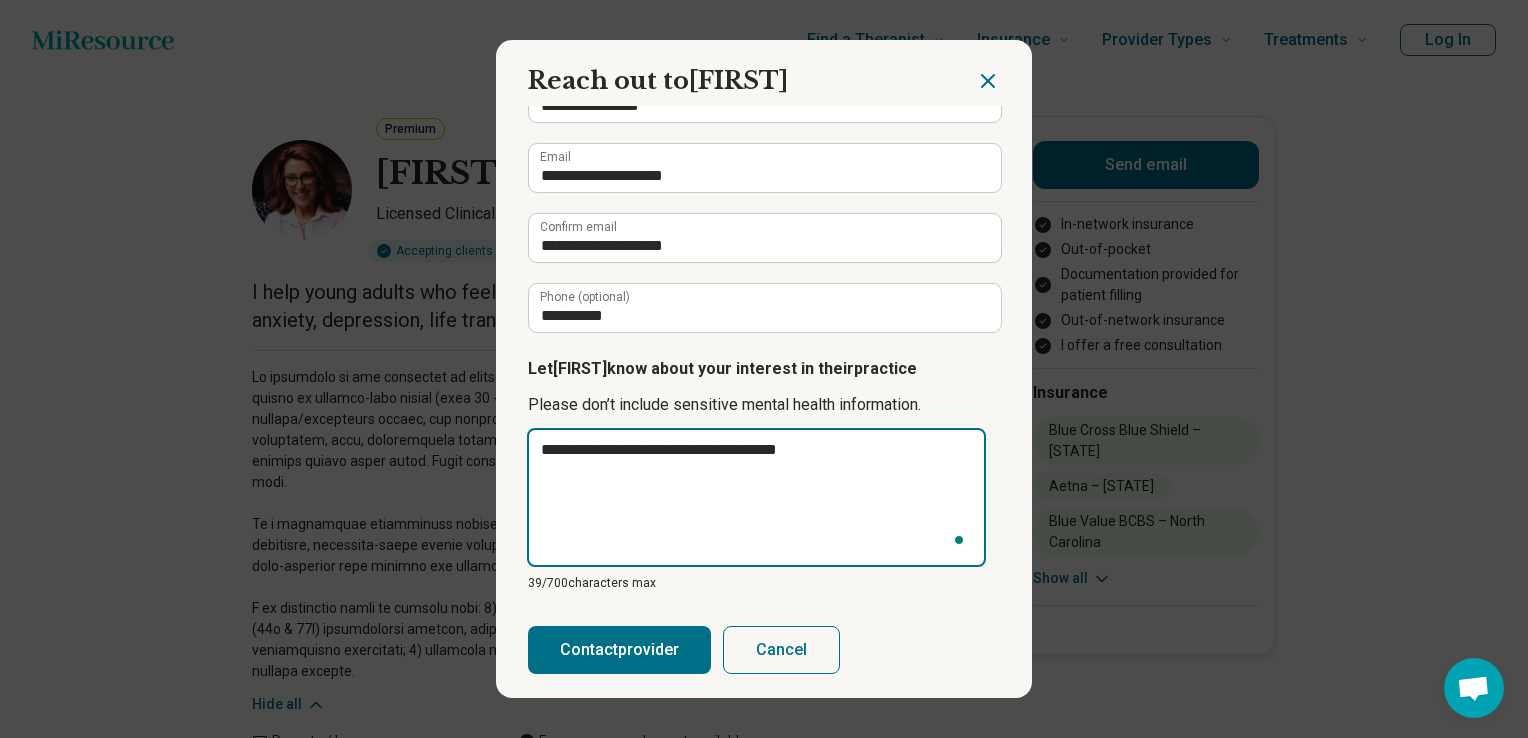 type on "**********" 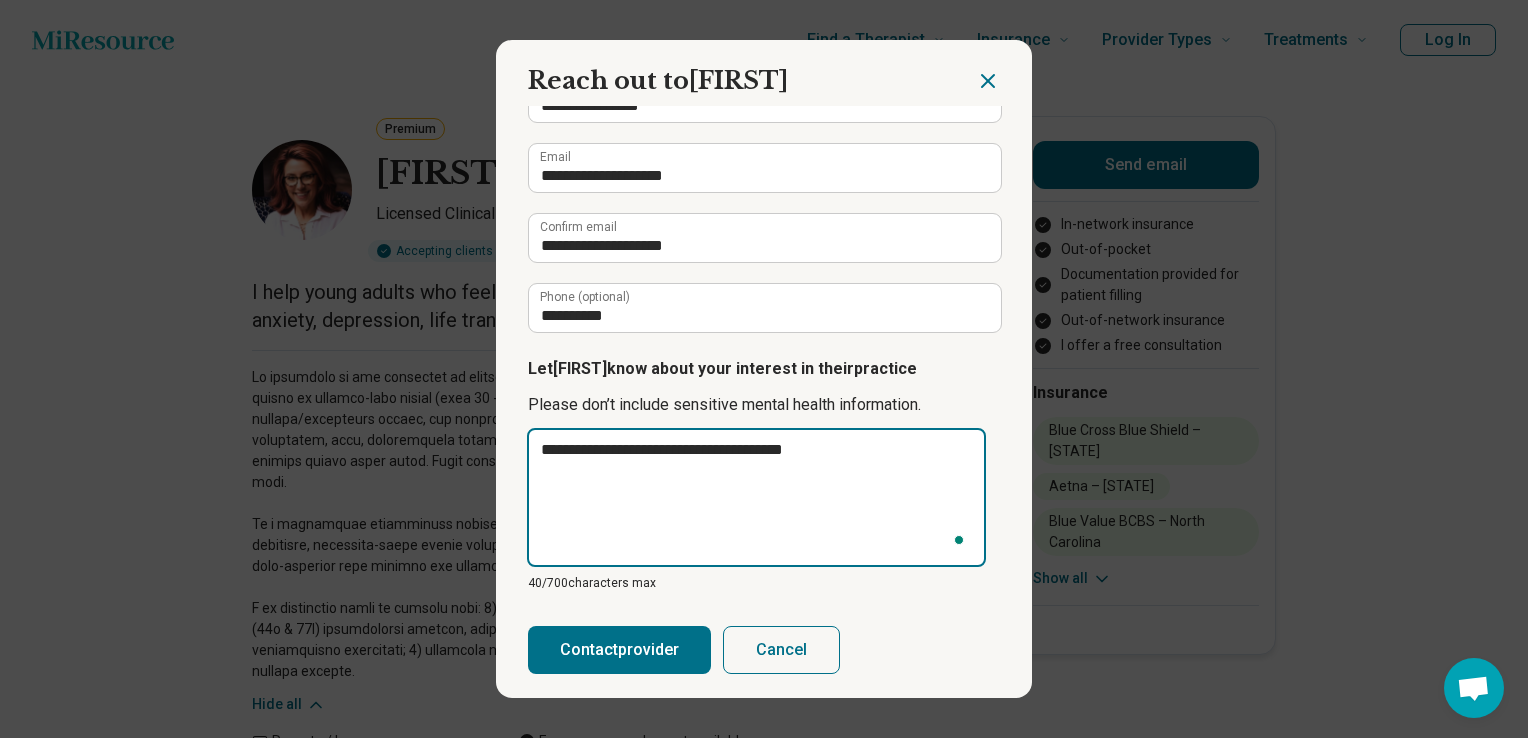 type on "**********" 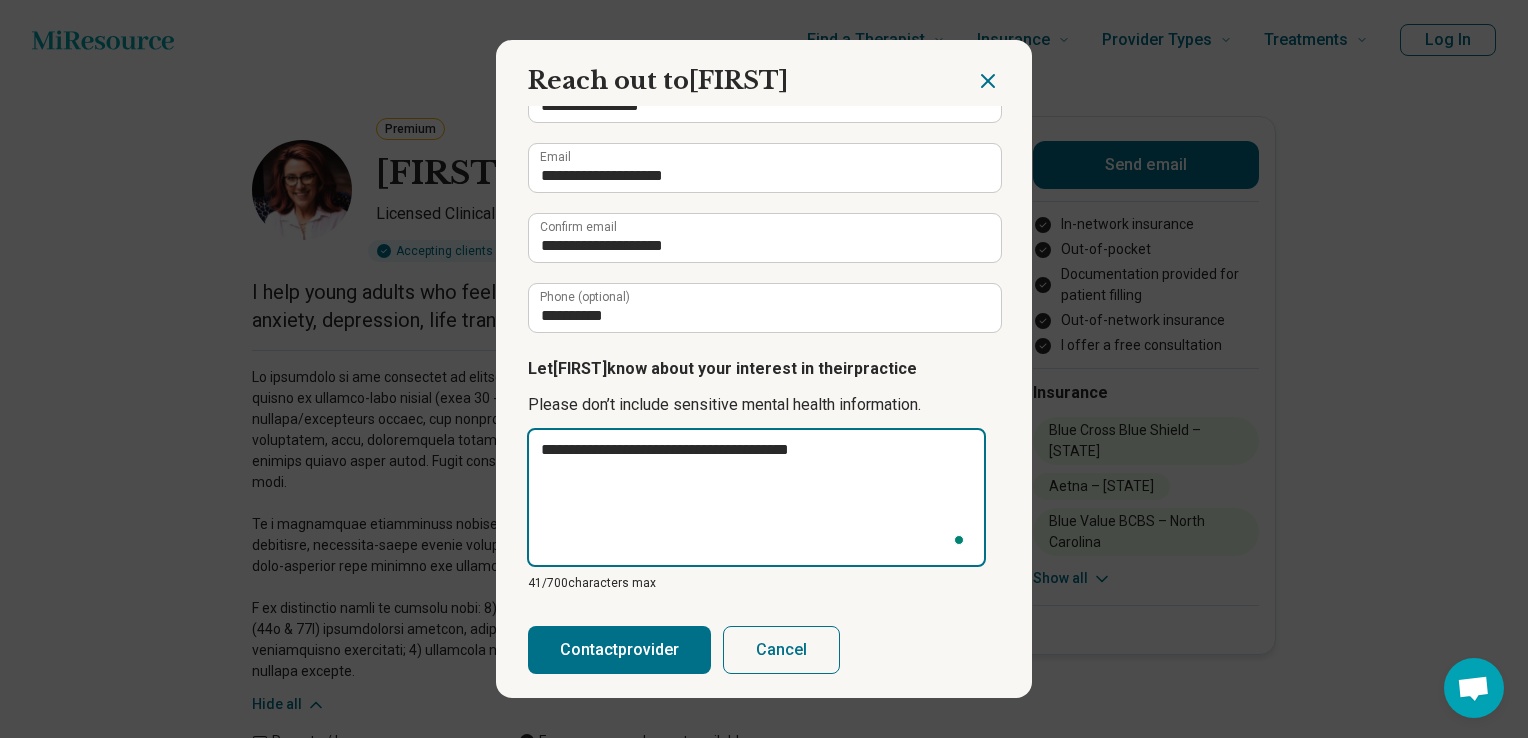 type on "**********" 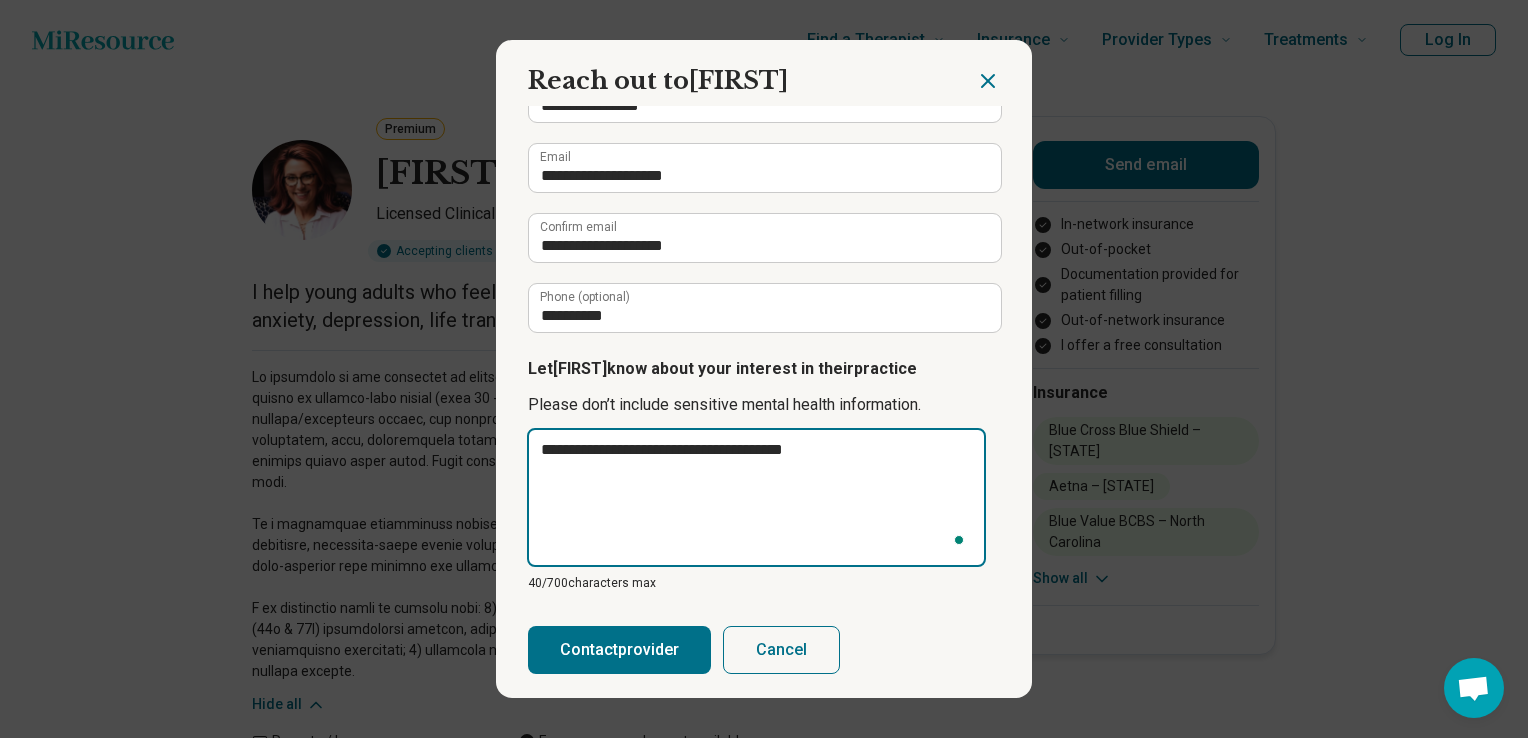 type on "**********" 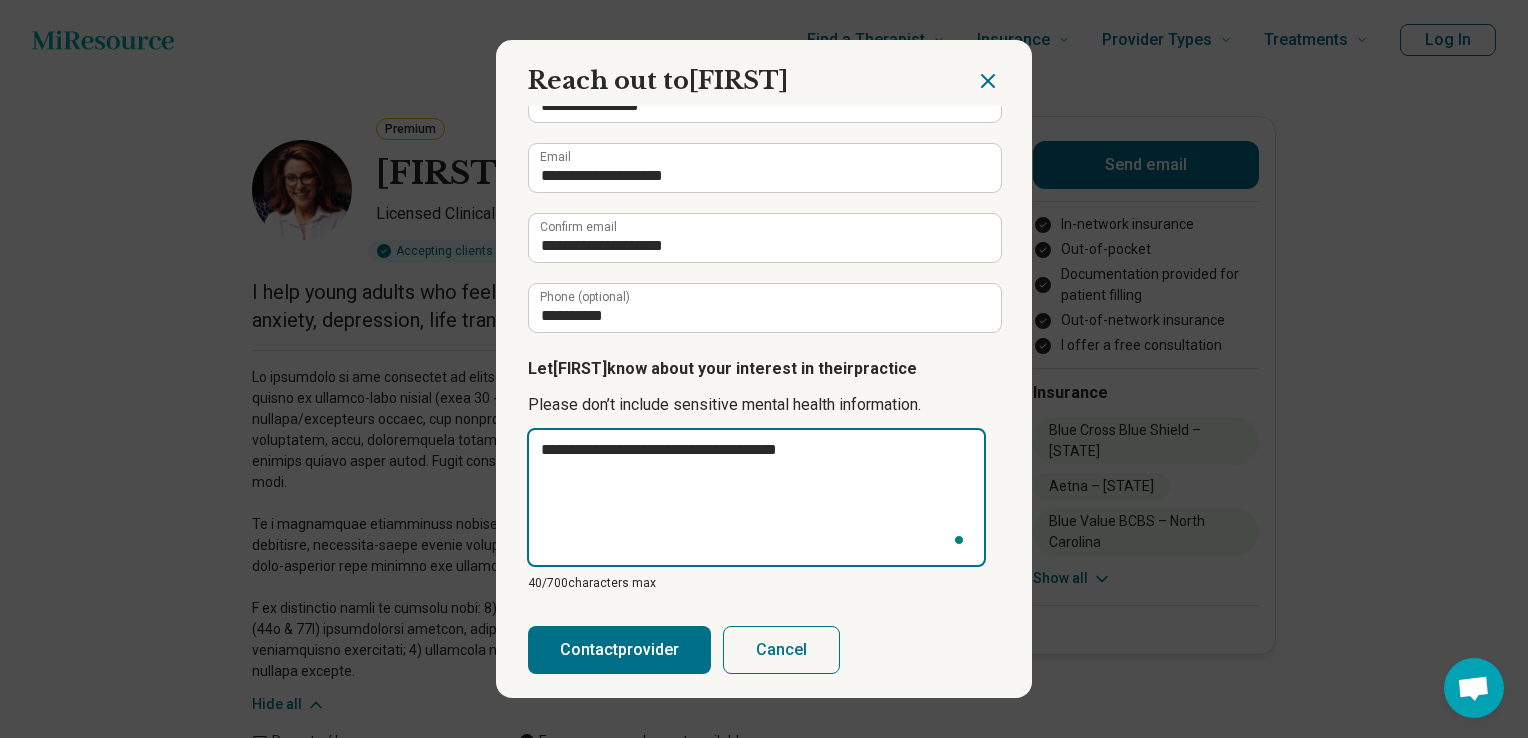 type on "*" 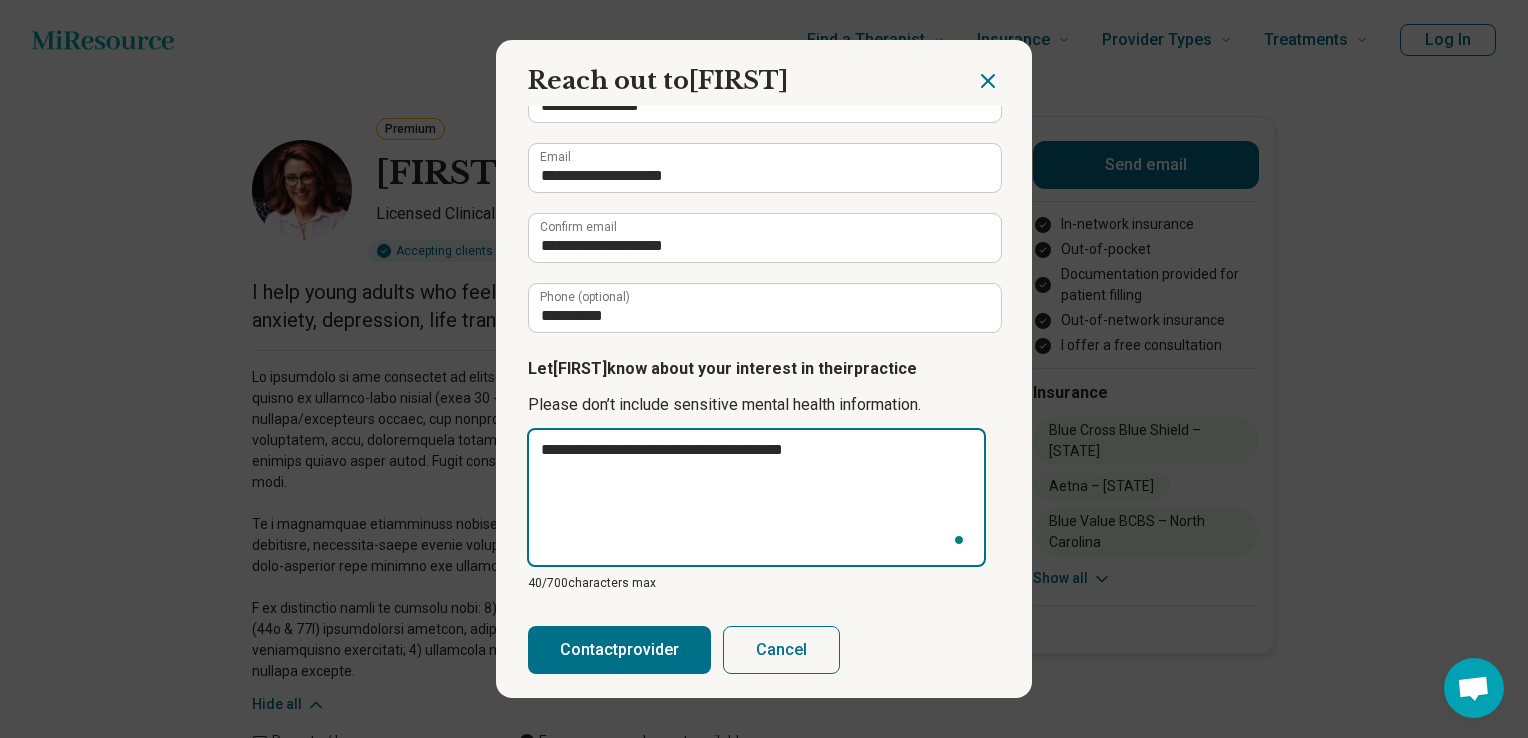 type on "**********" 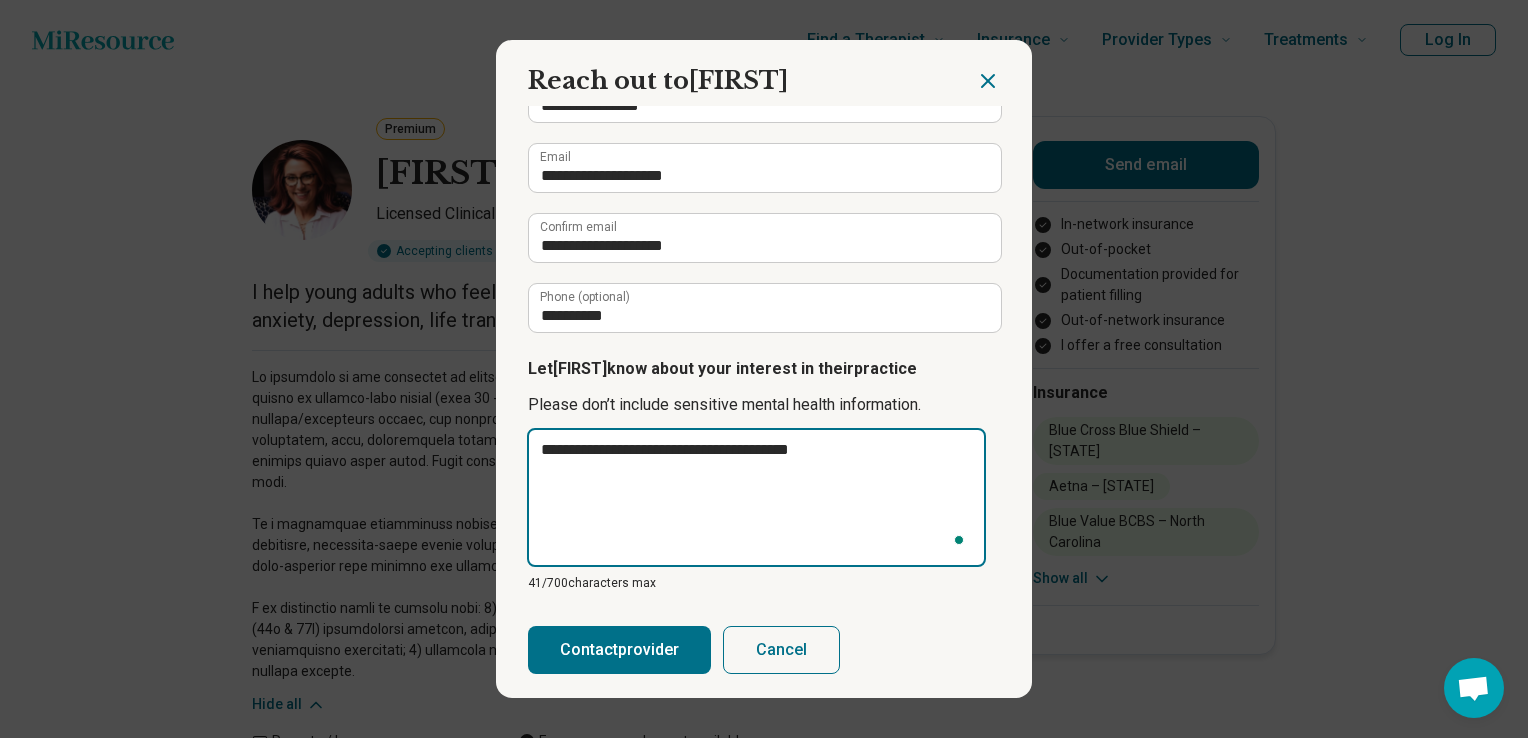 type on "**********" 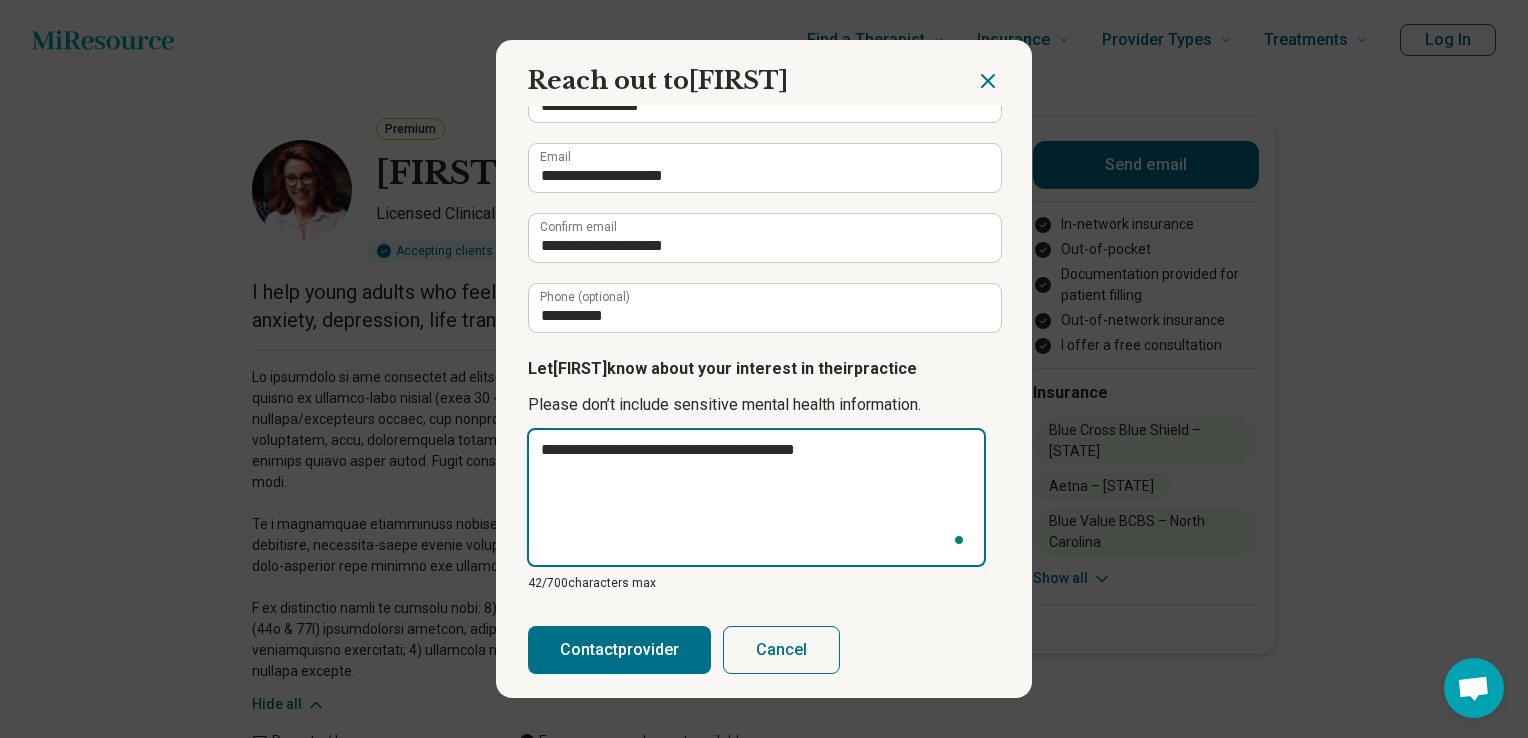 type on "**********" 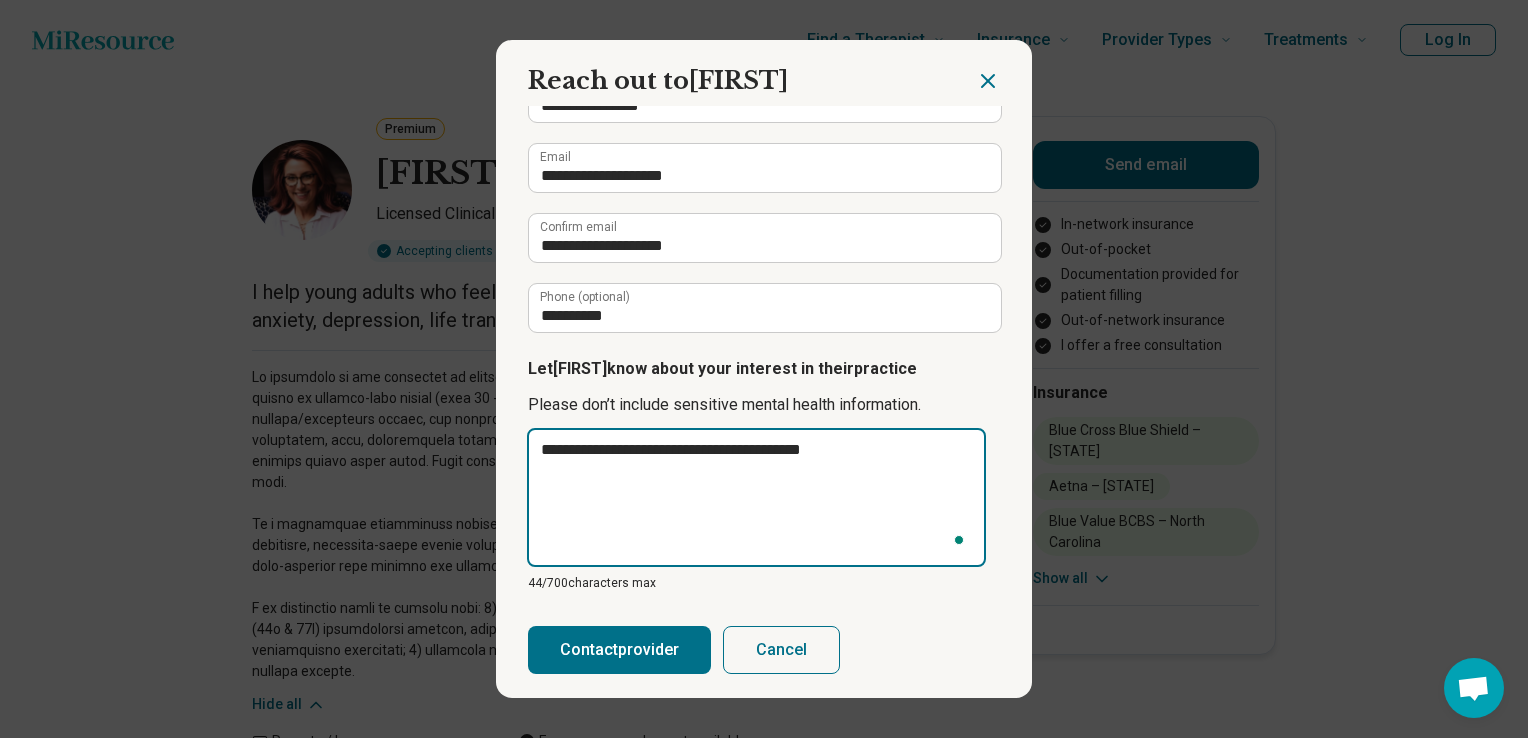 type on "**********" 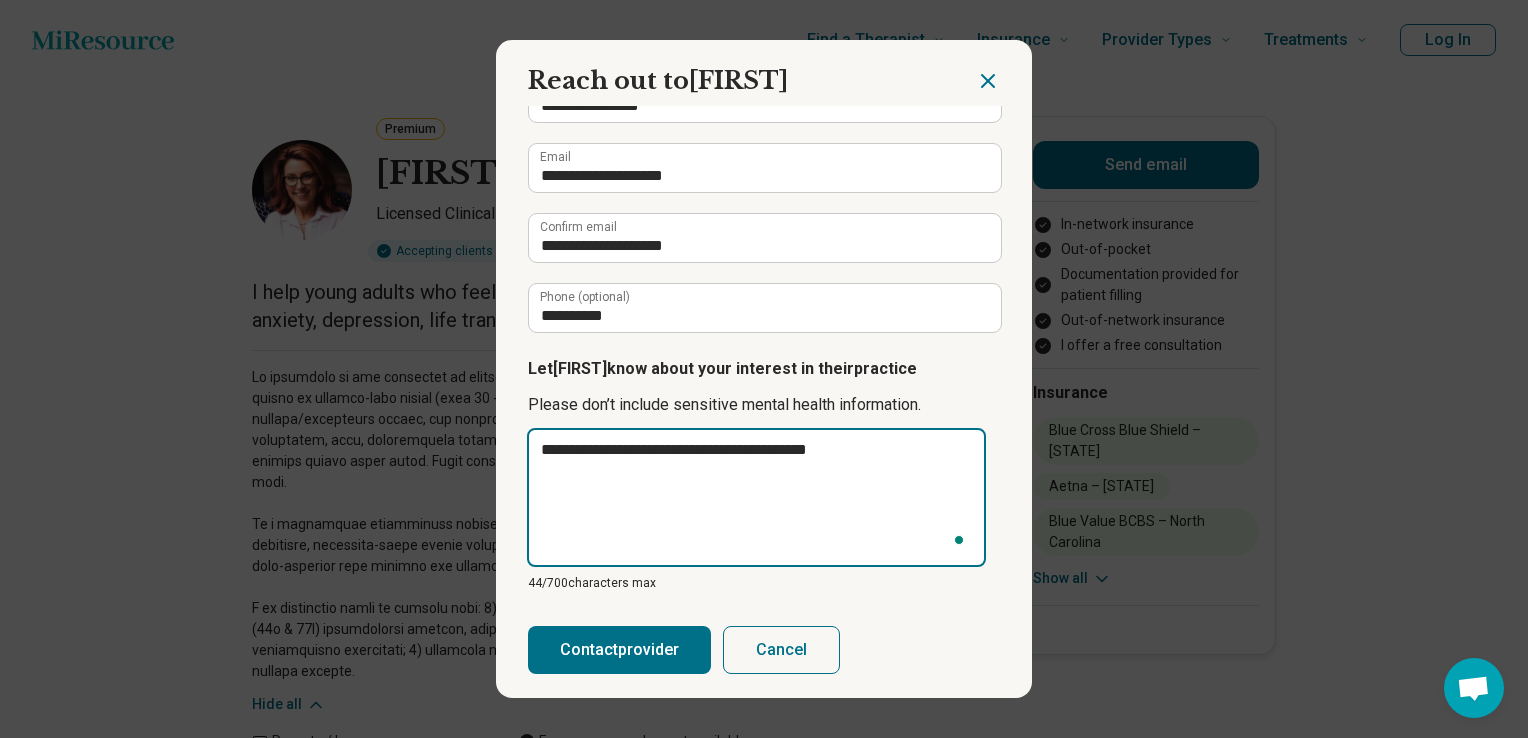 type on "**********" 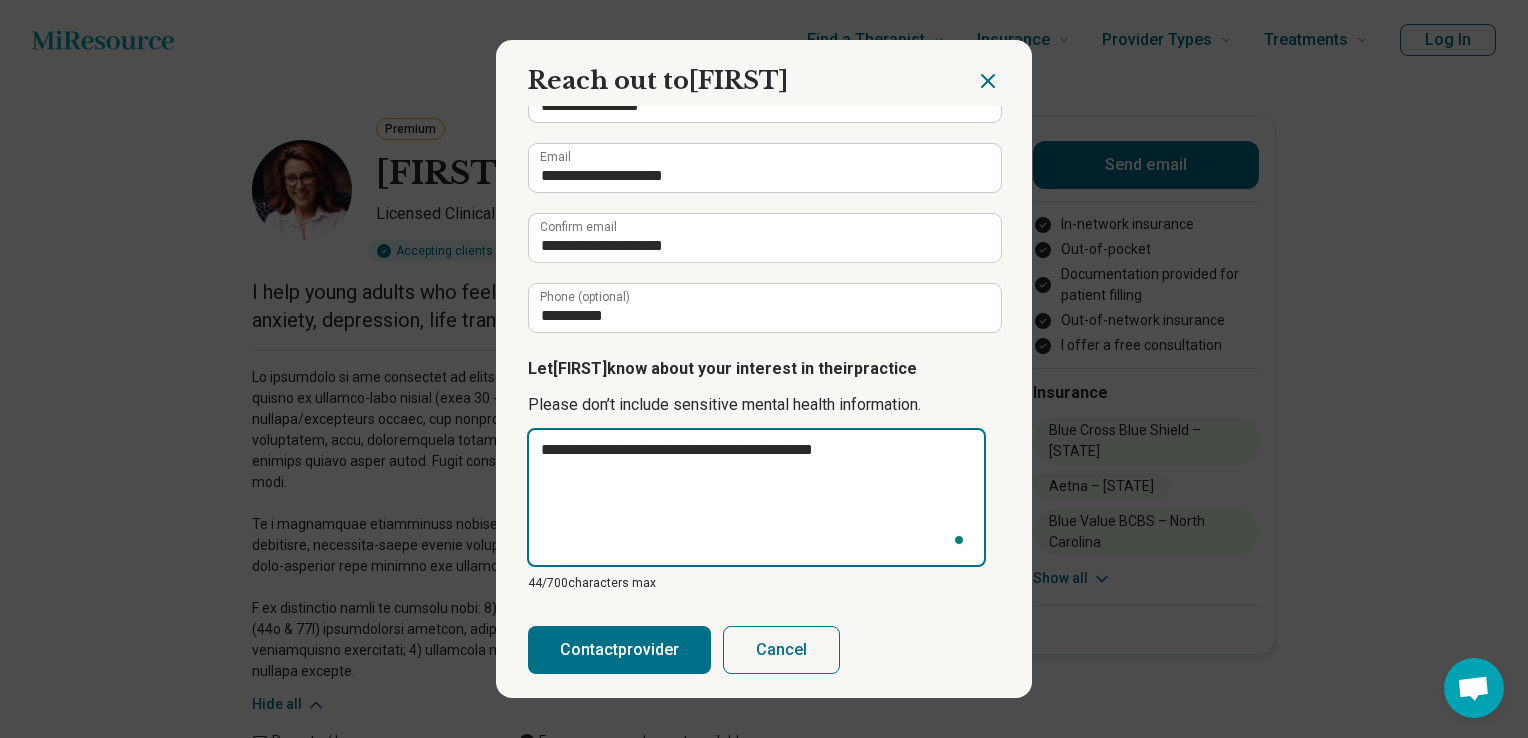 type on "**********" 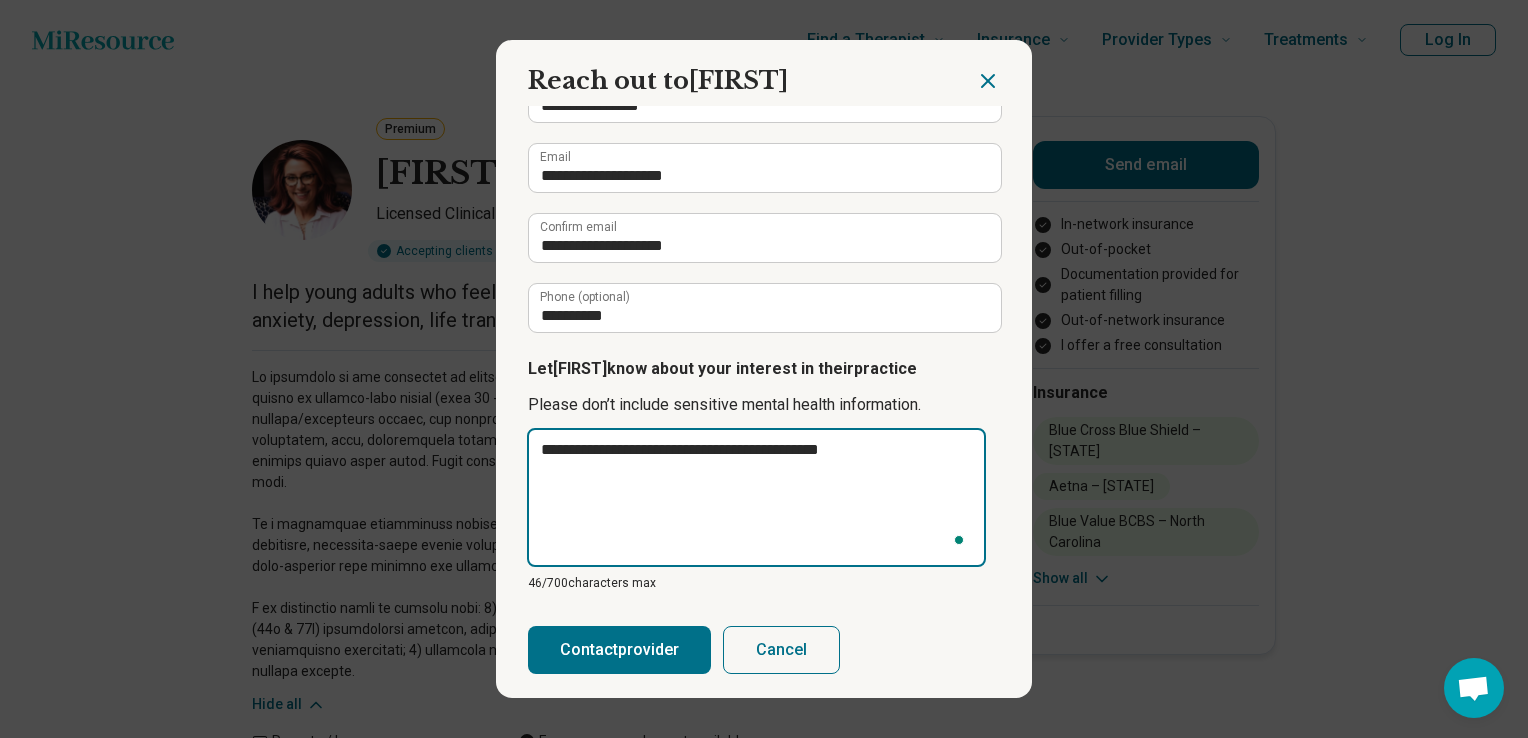 type on "**********" 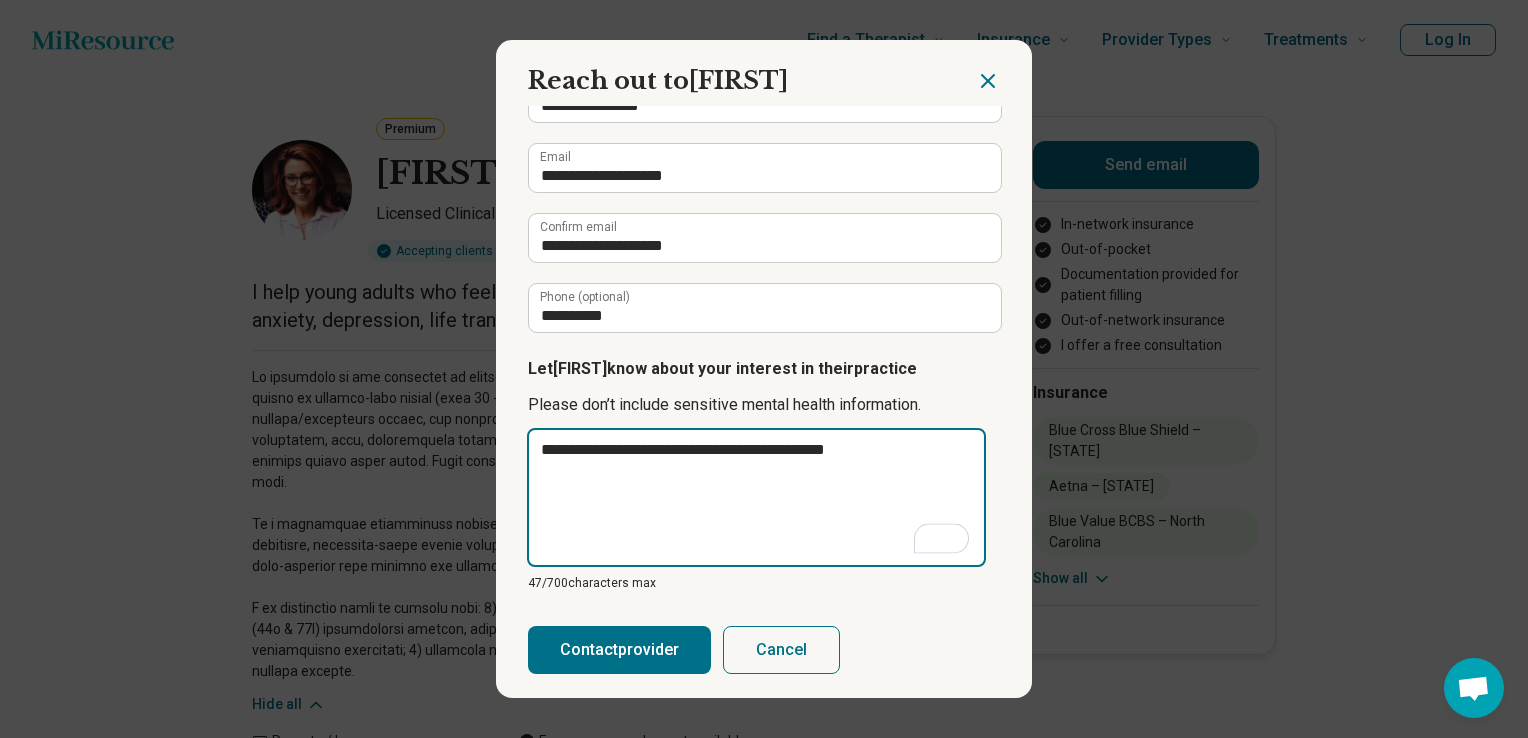 type on "**********" 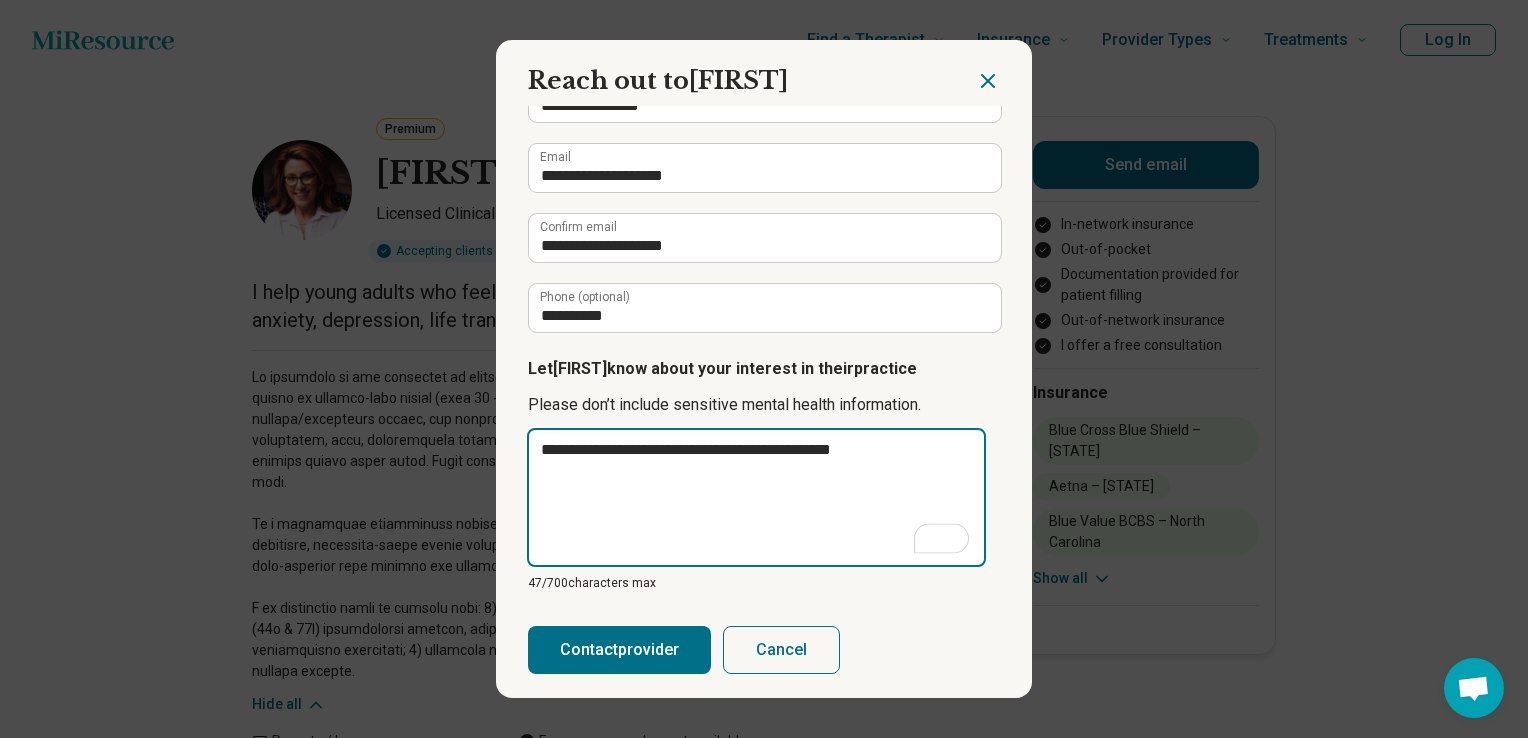 type on "**********" 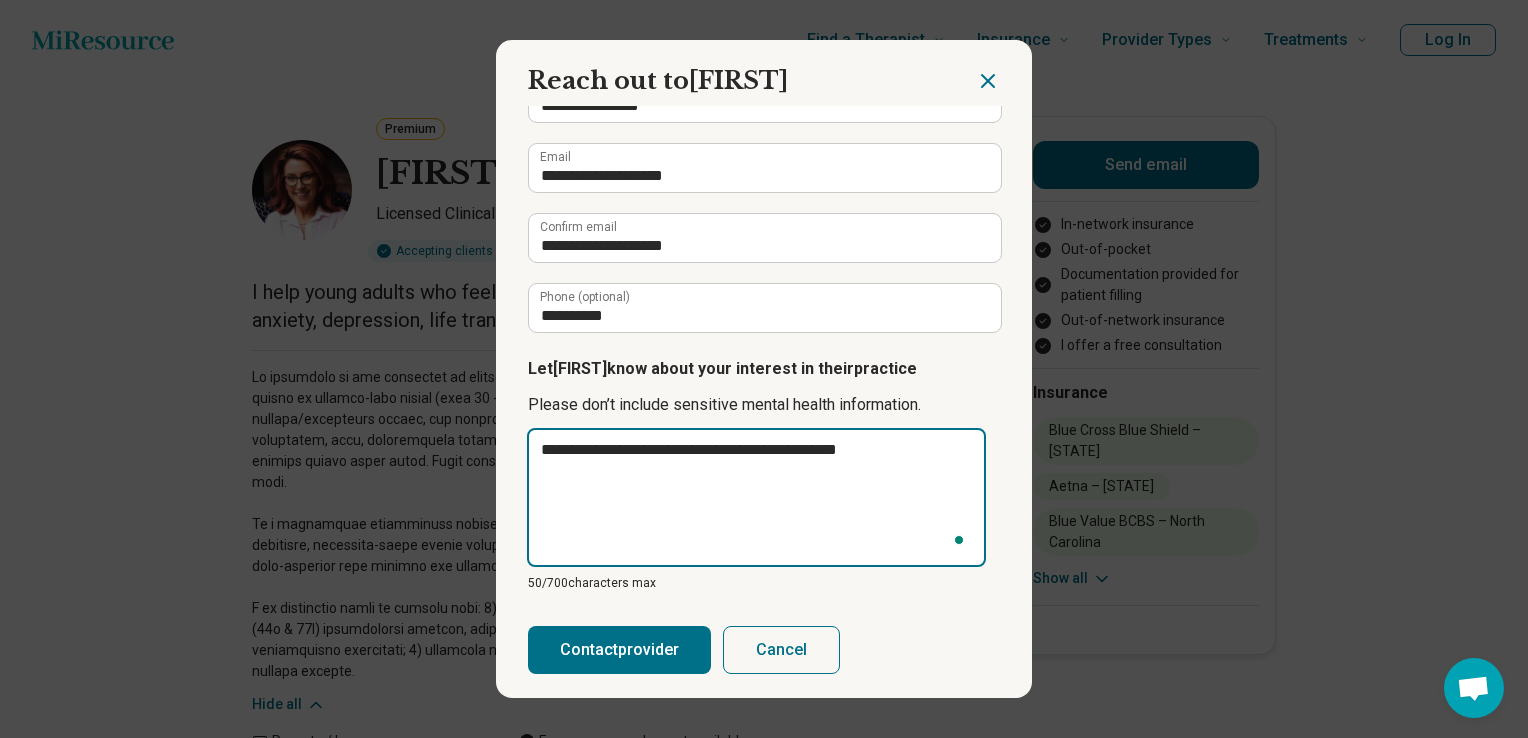 type on "**********" 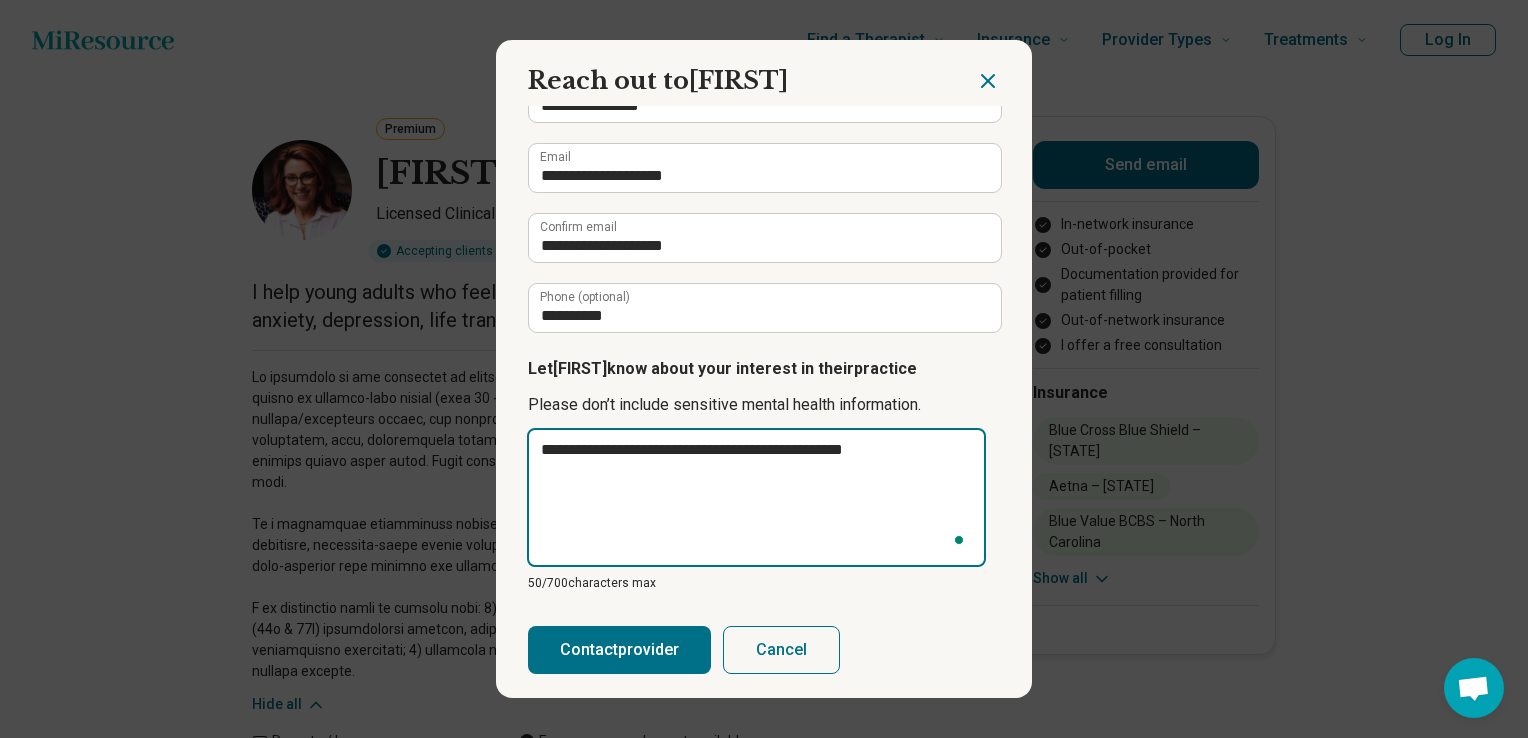 type on "**********" 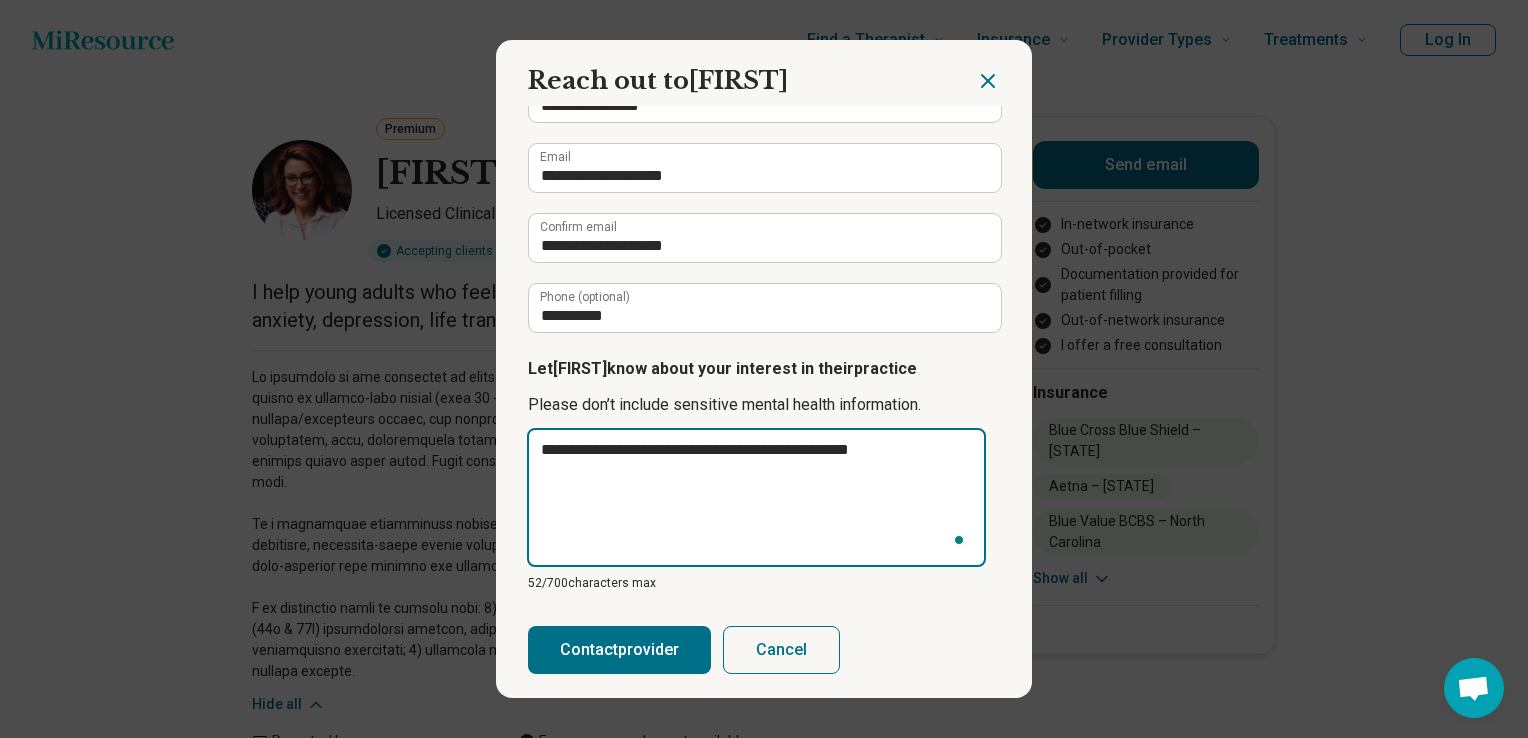type on "**********" 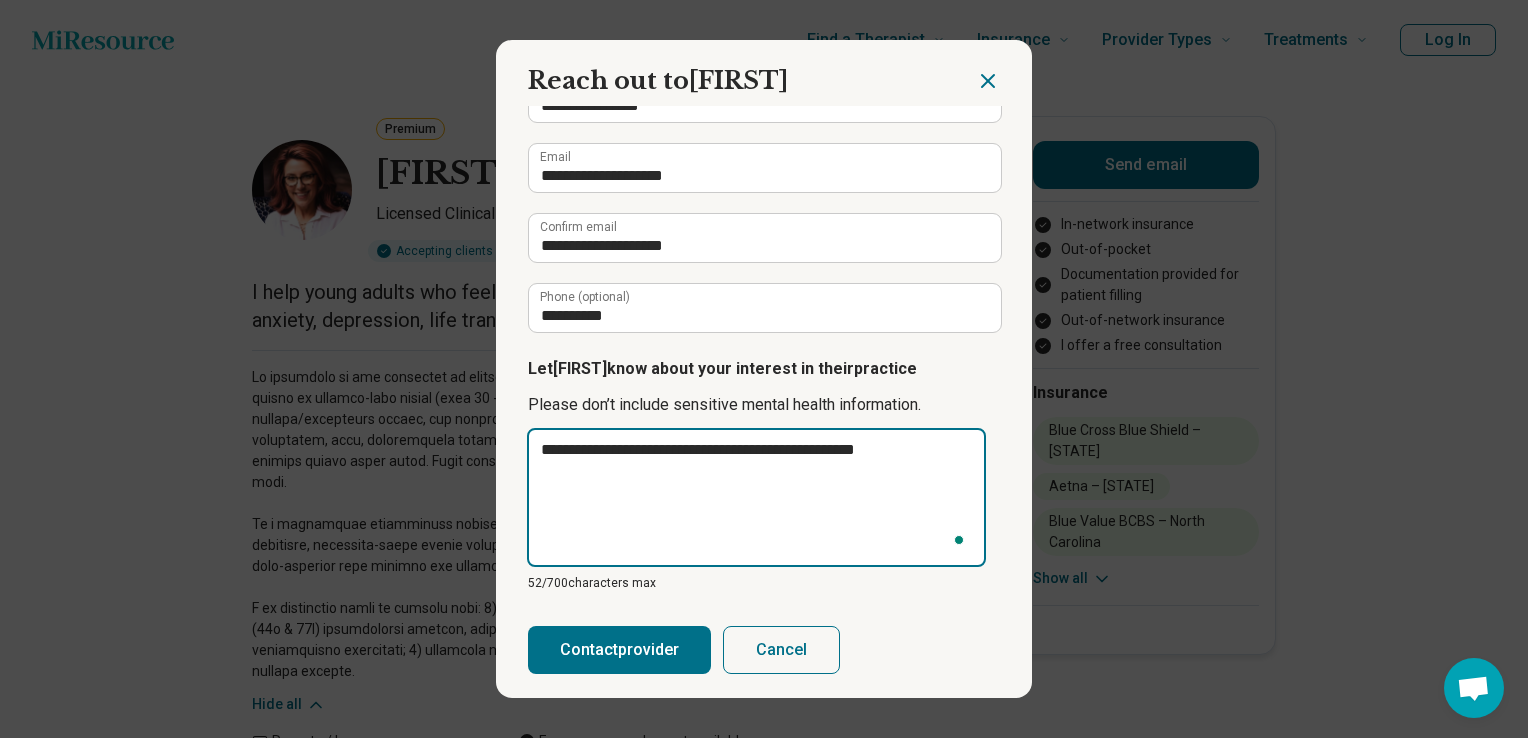 type on "**********" 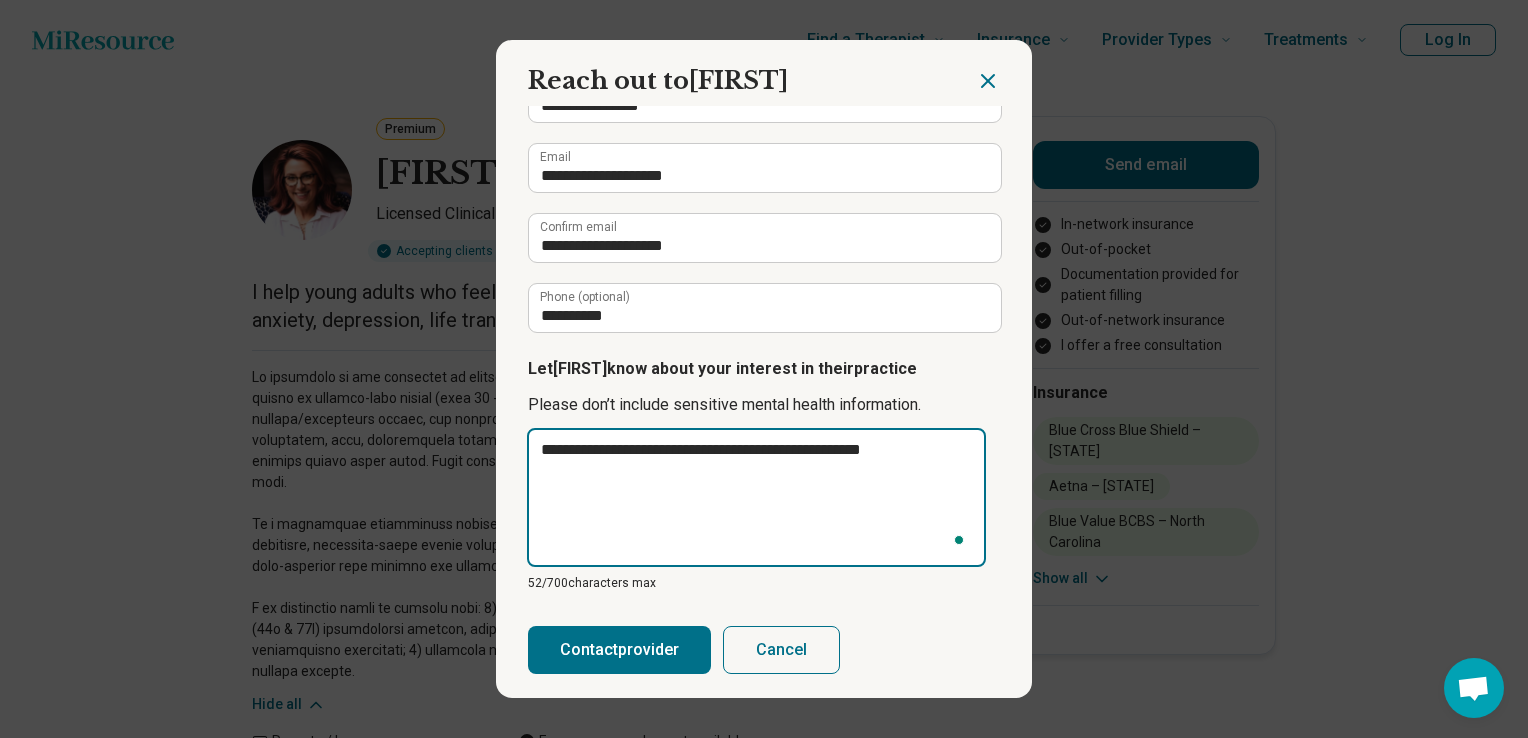 type on "*" 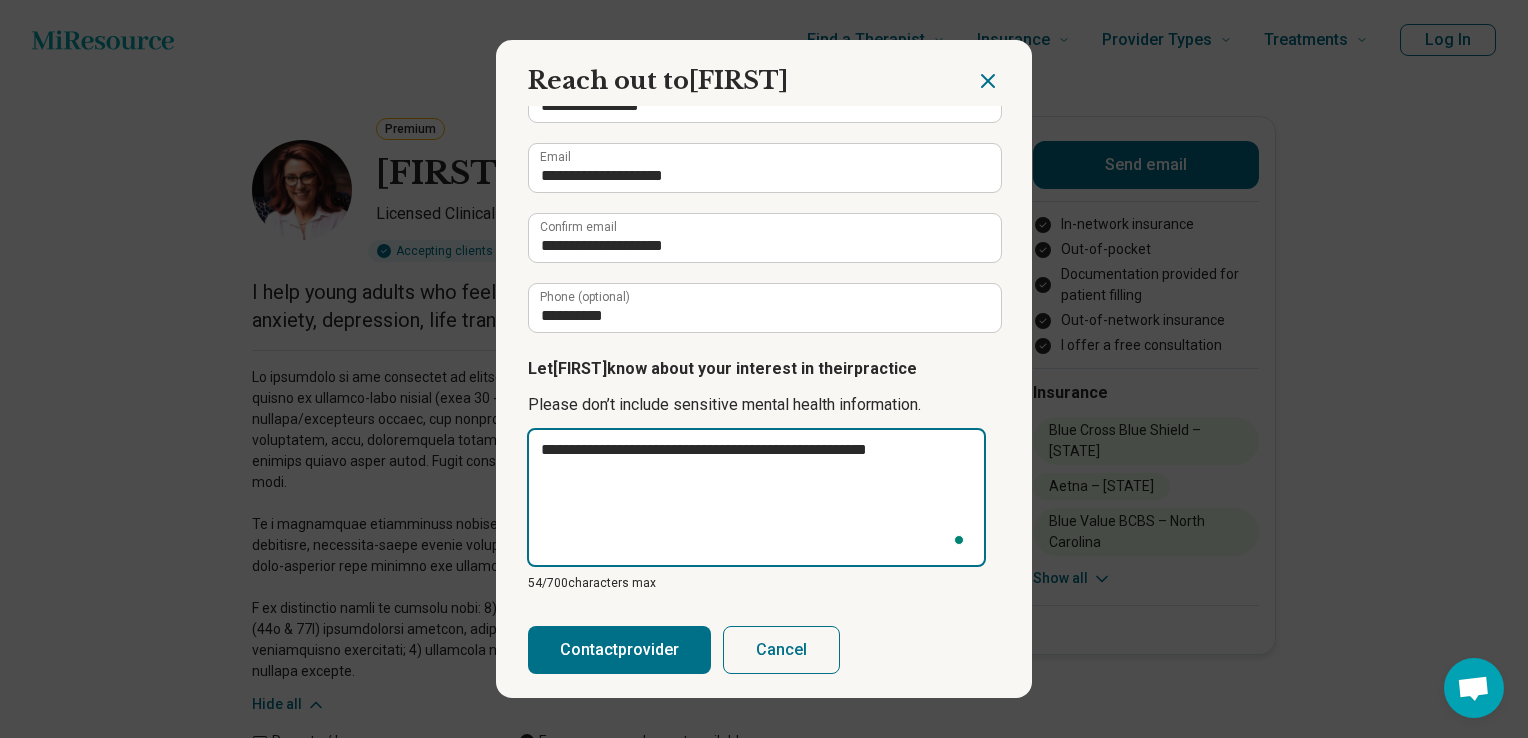 type on "**********" 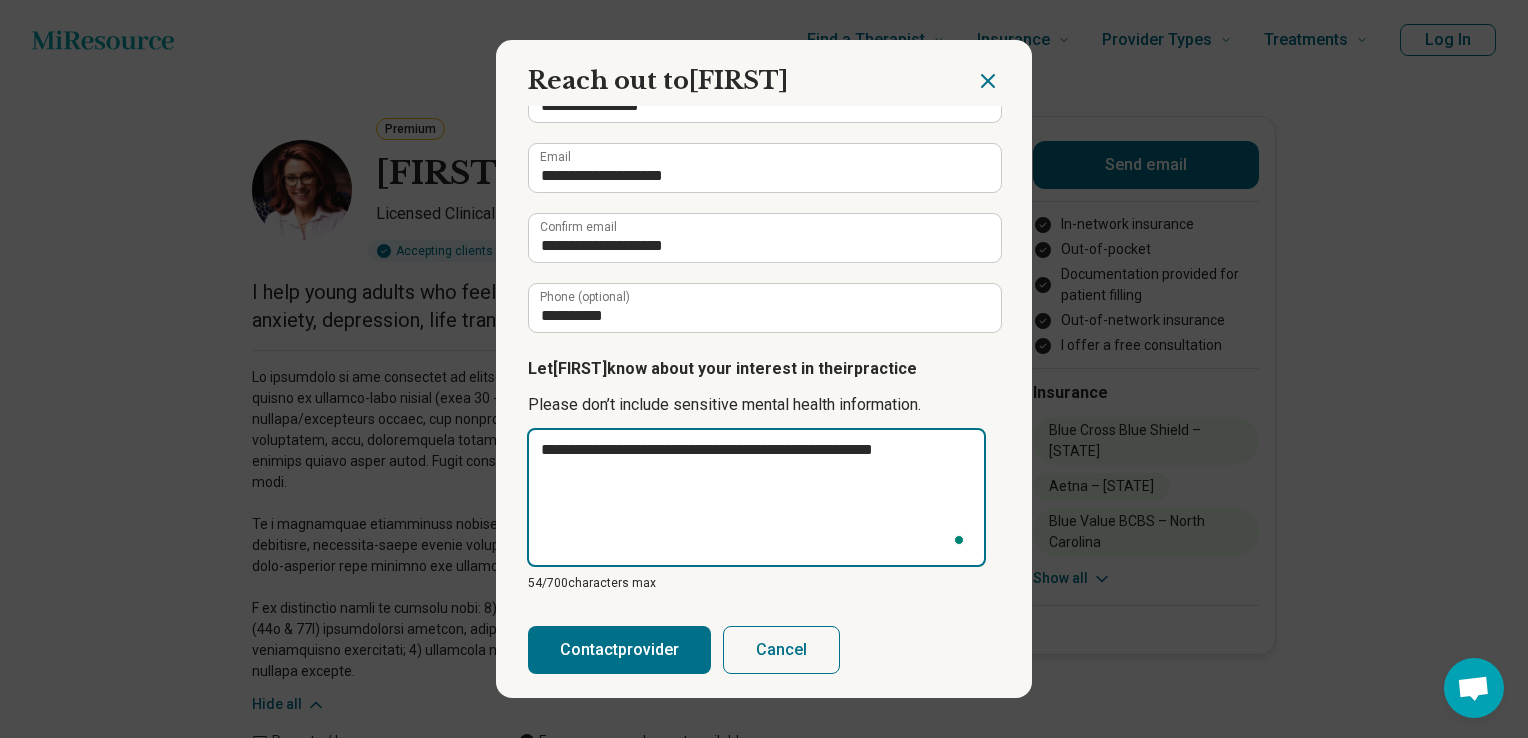 type on "**********" 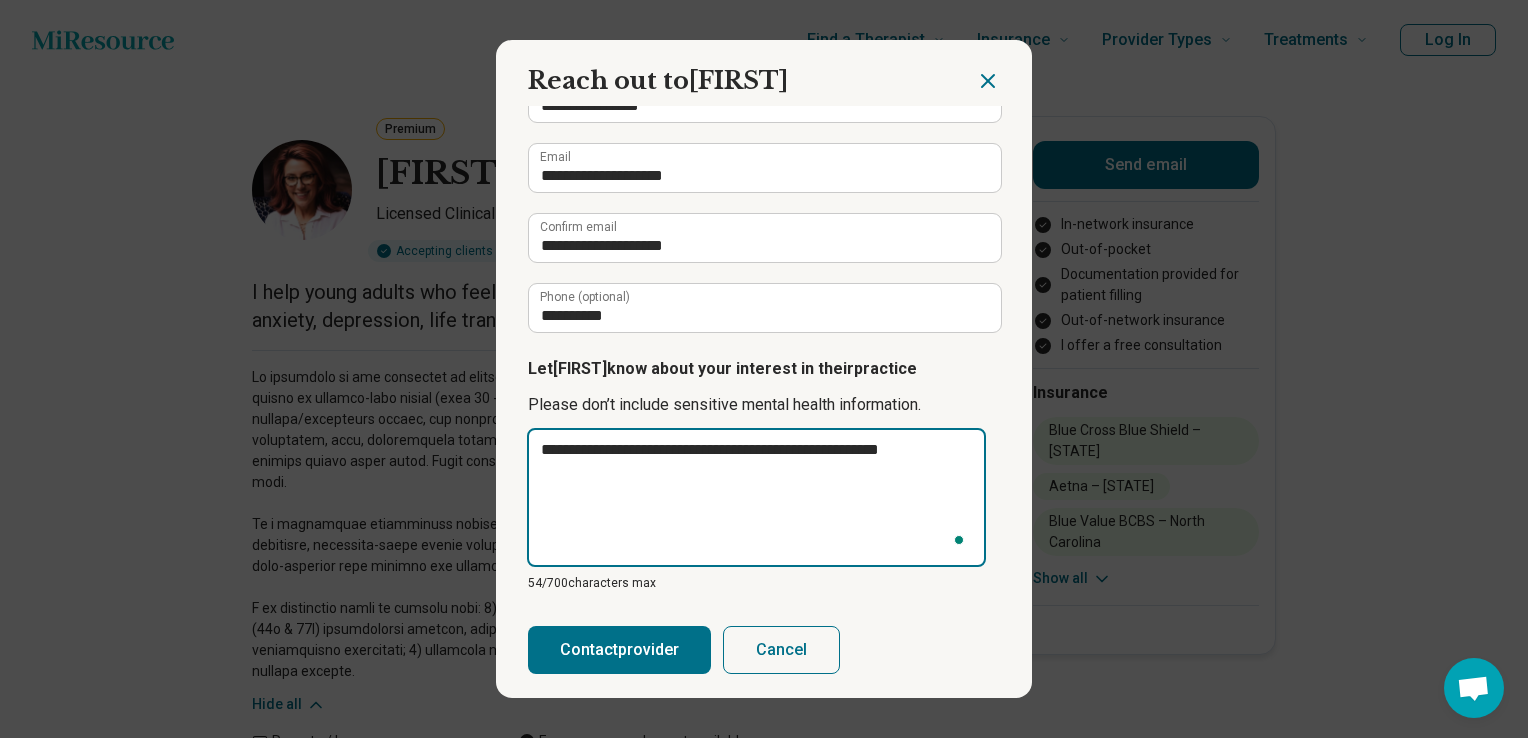 type on "**********" 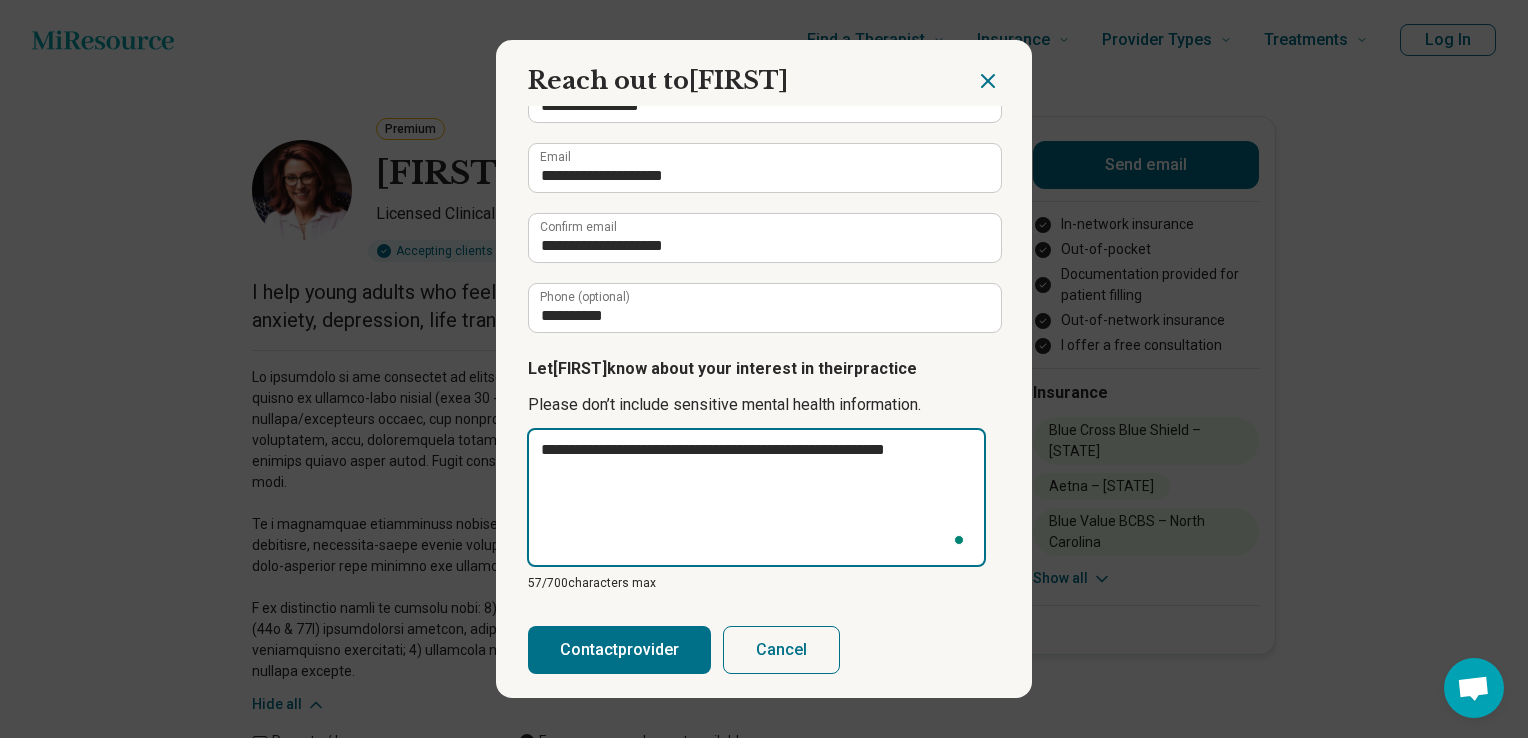 type on "**********" 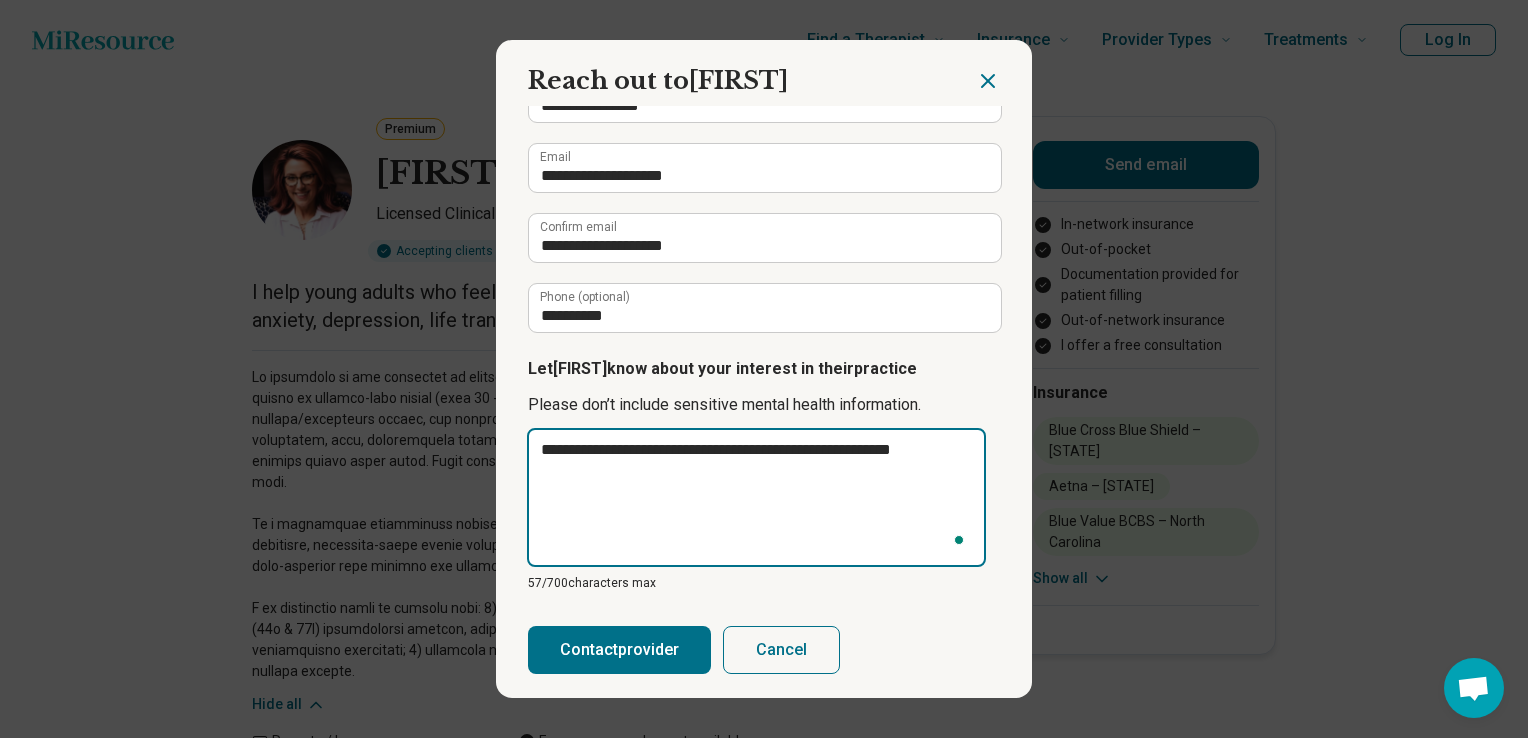 type on "*" 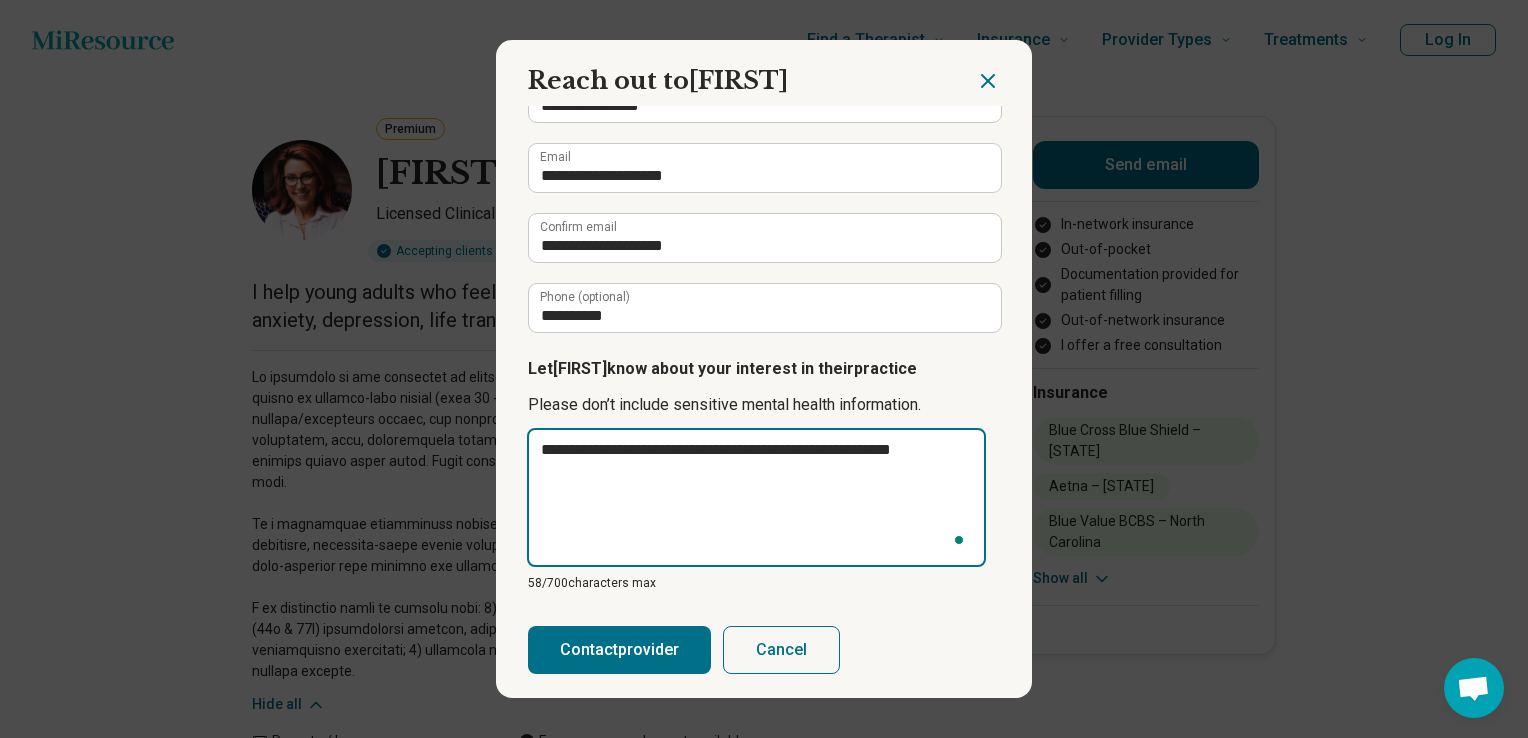 type on "**********" 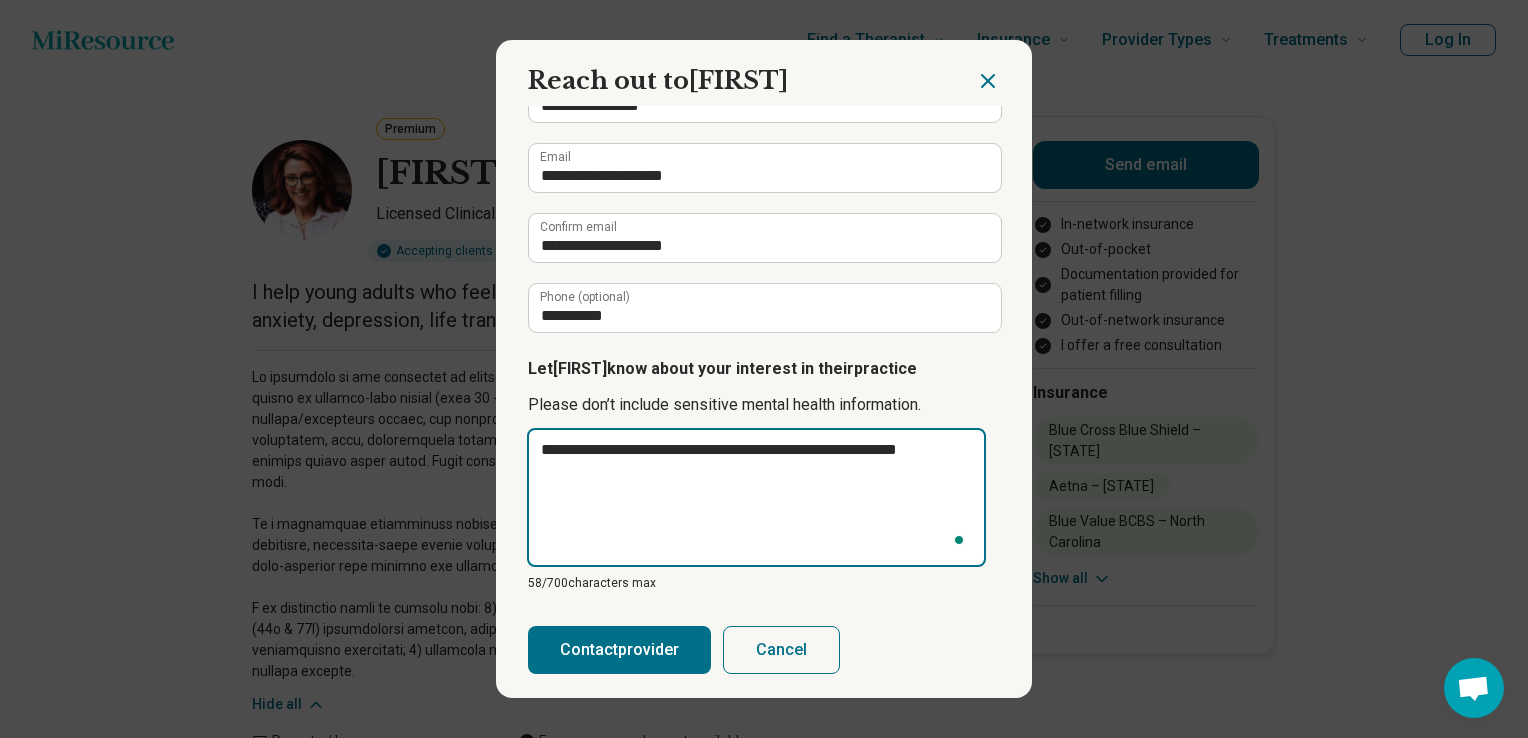 type on "**********" 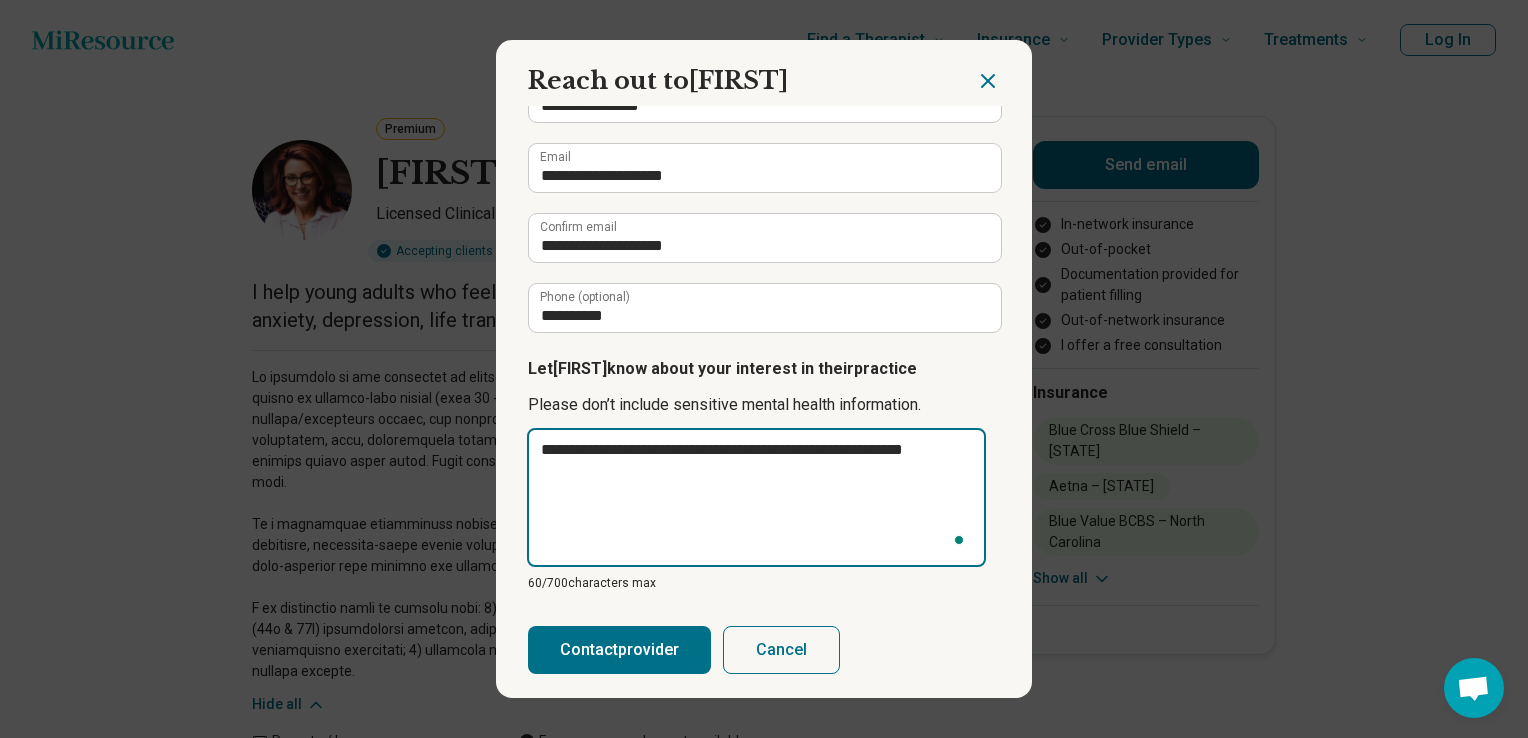 type on "**********" 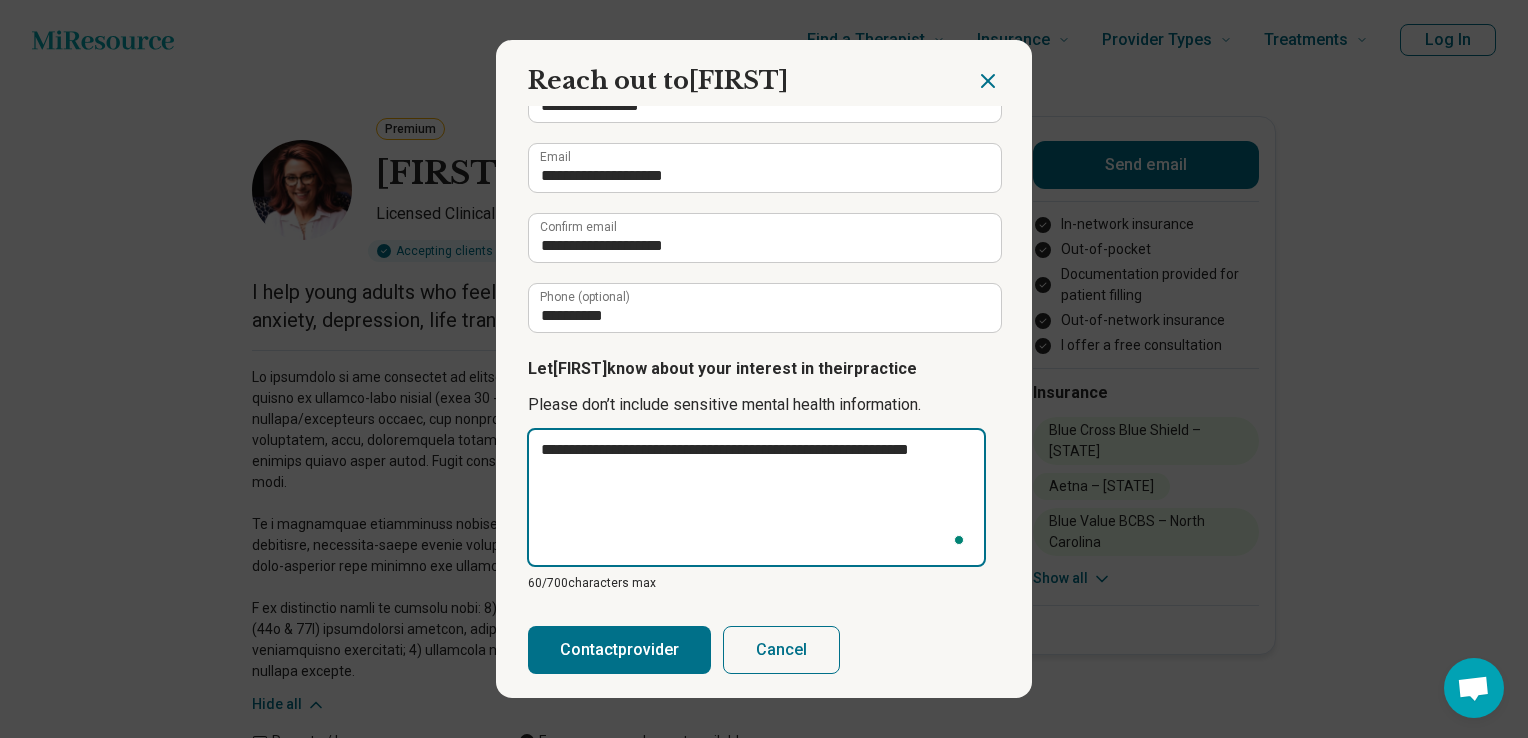 type on "**********" 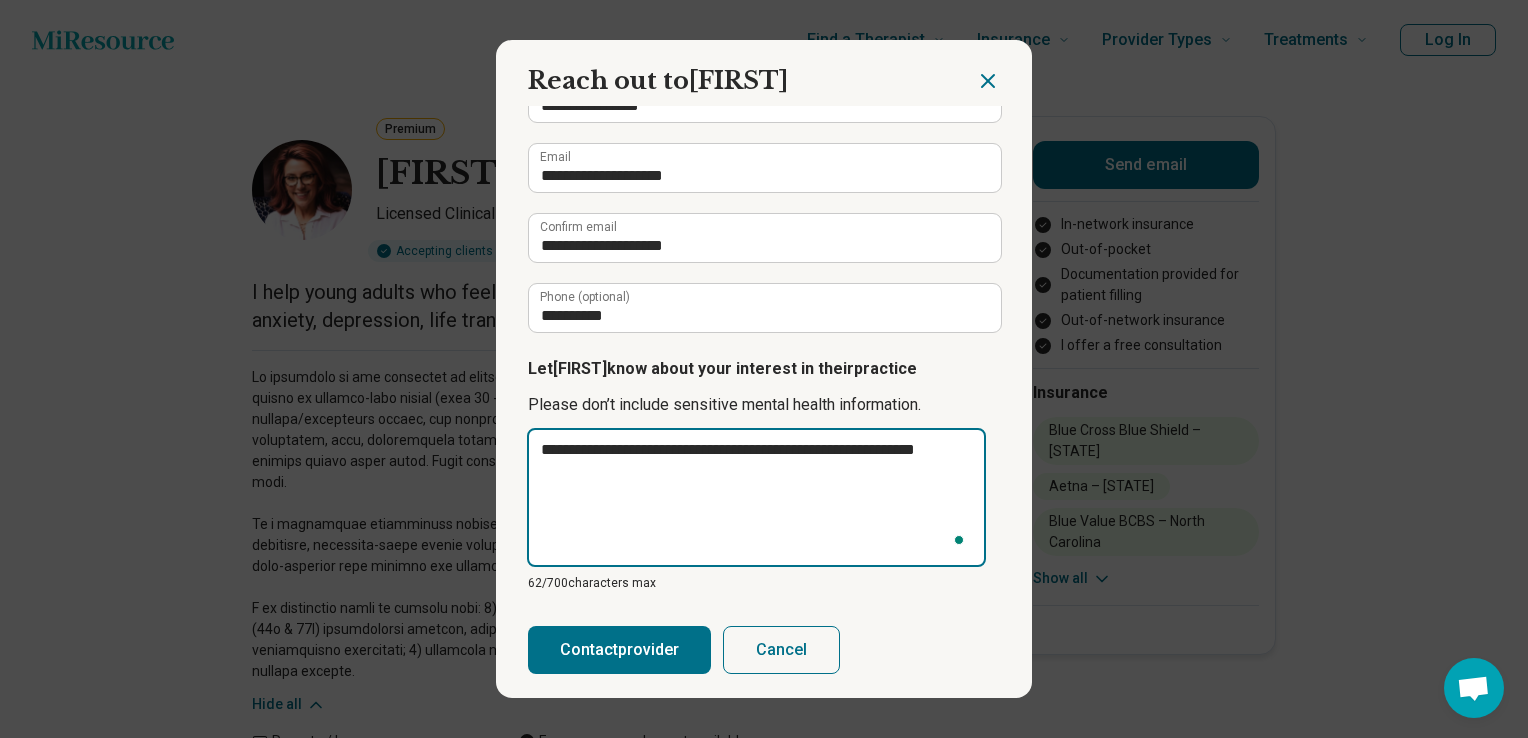 type on "**********" 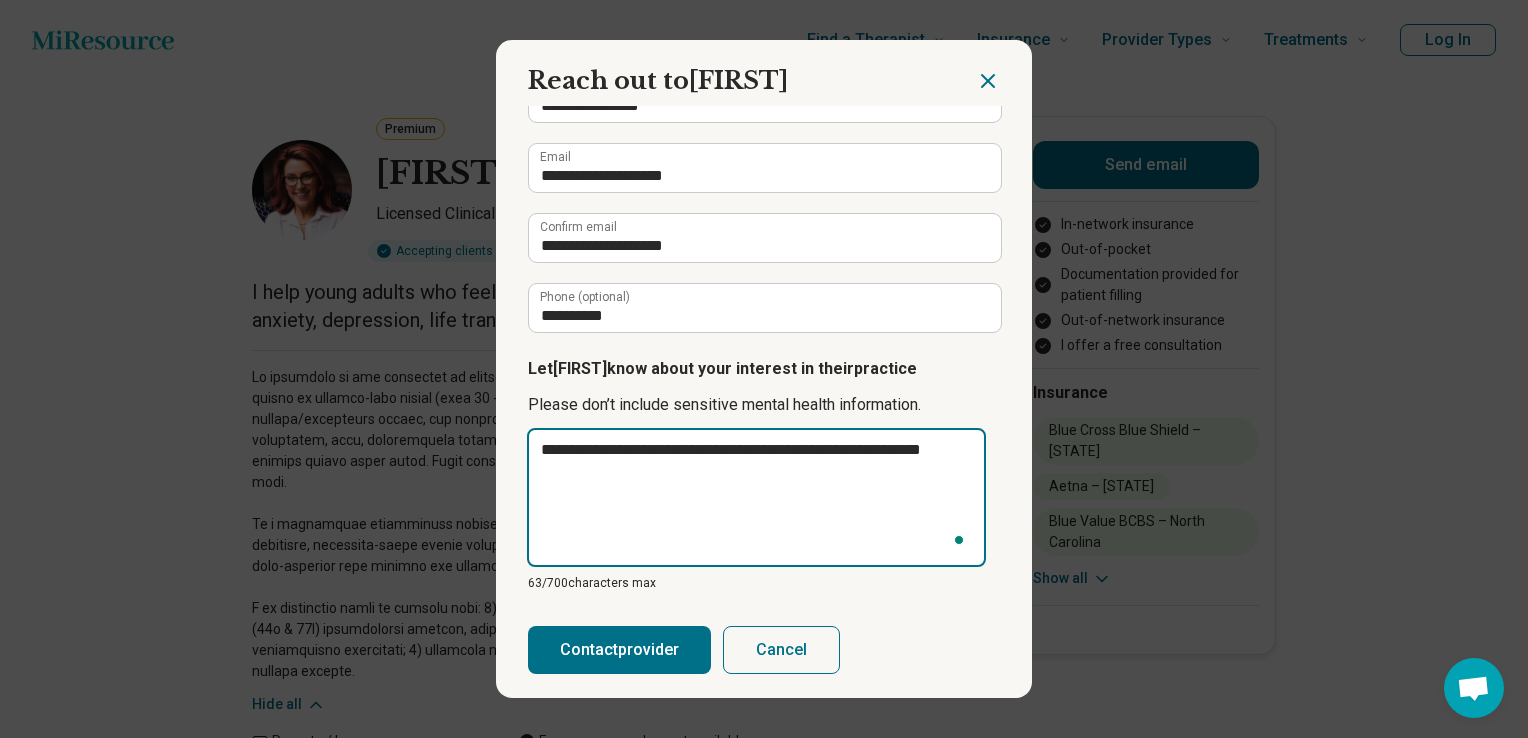 type on "**********" 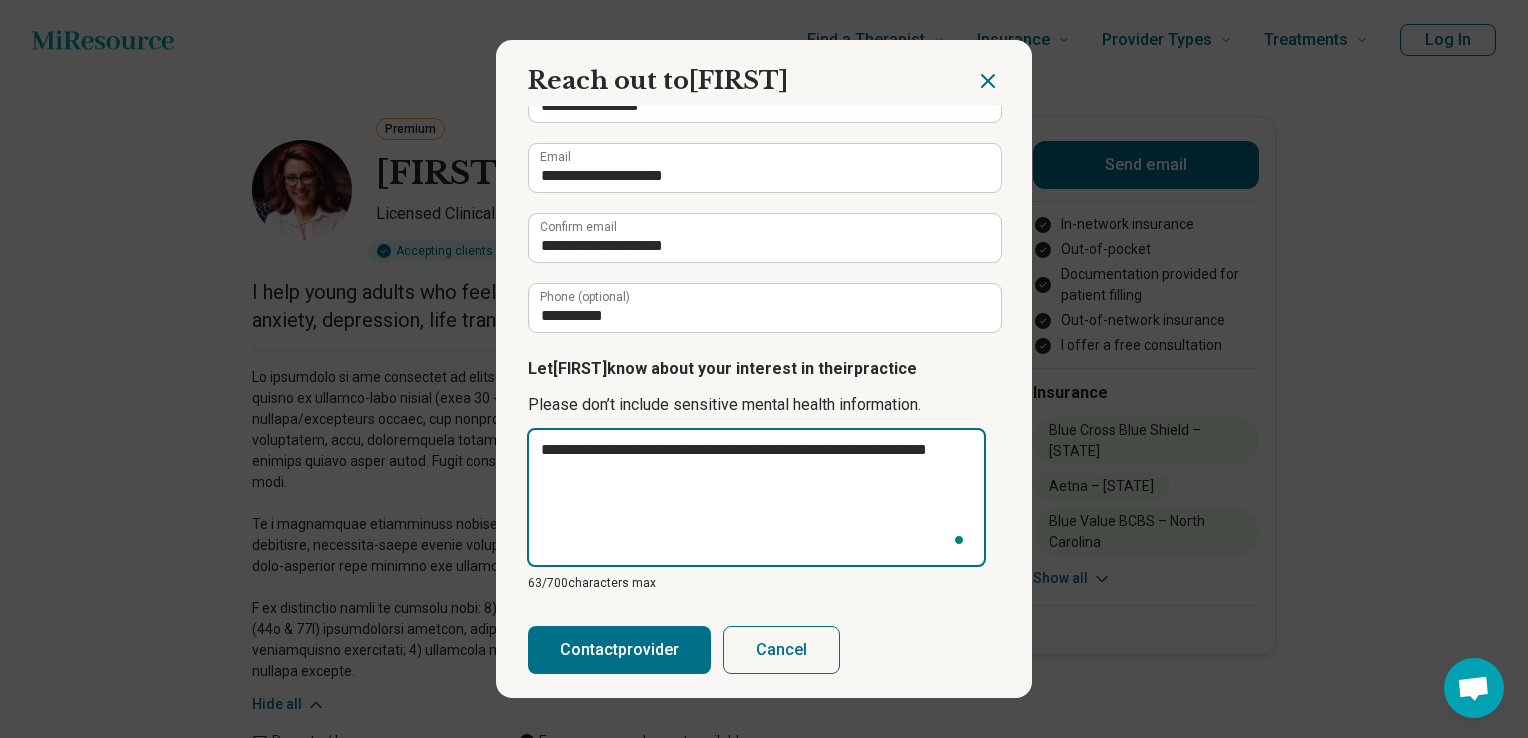 type on "**********" 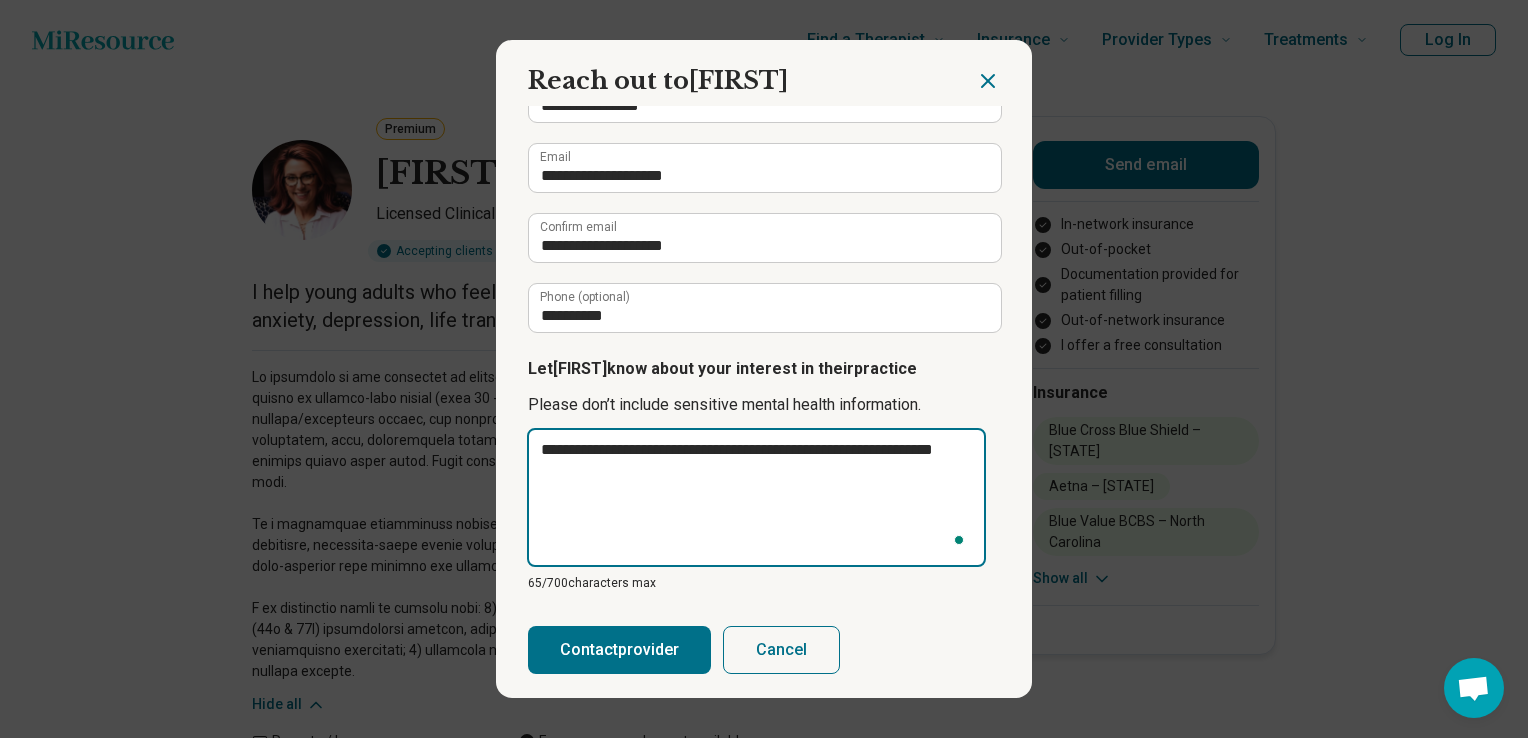 type on "**********" 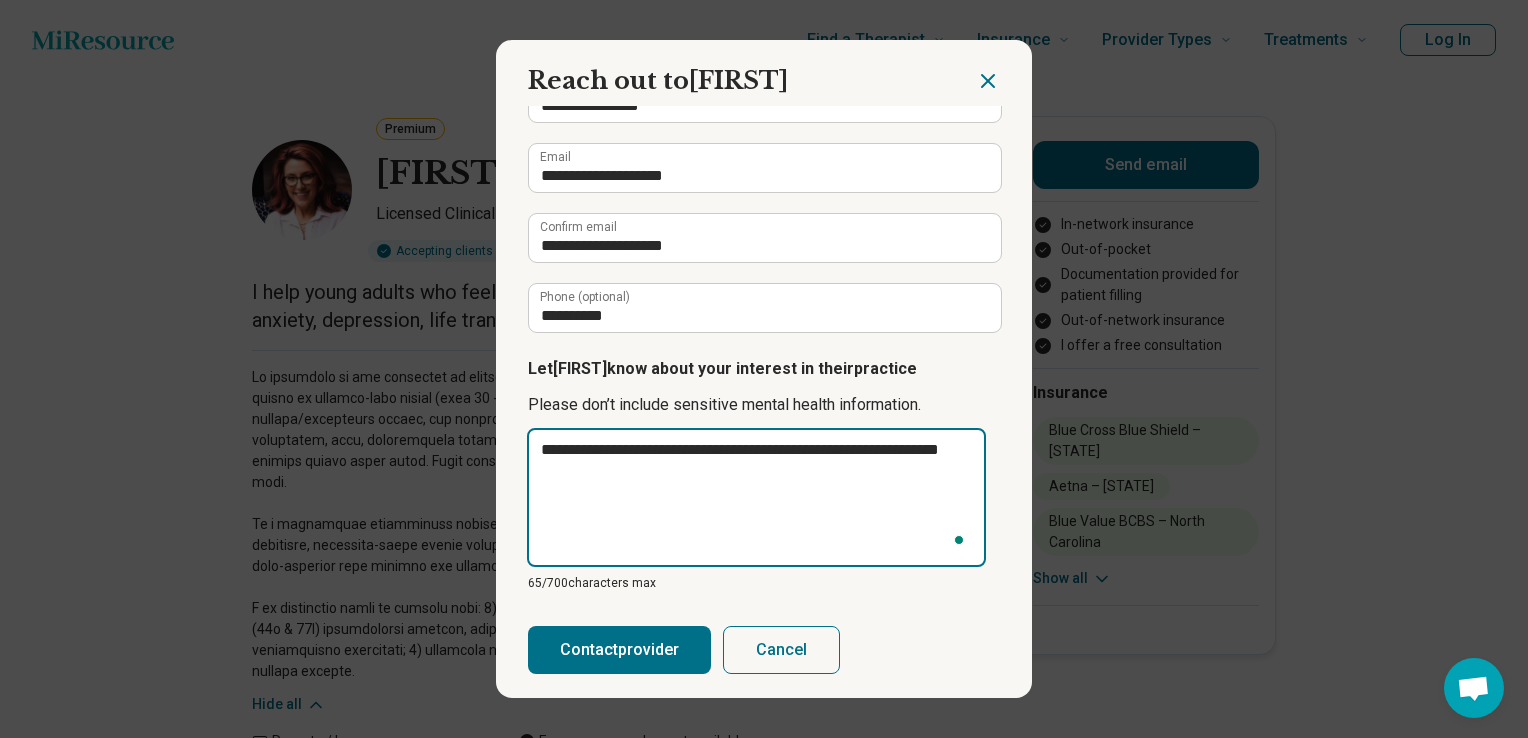 type on "**********" 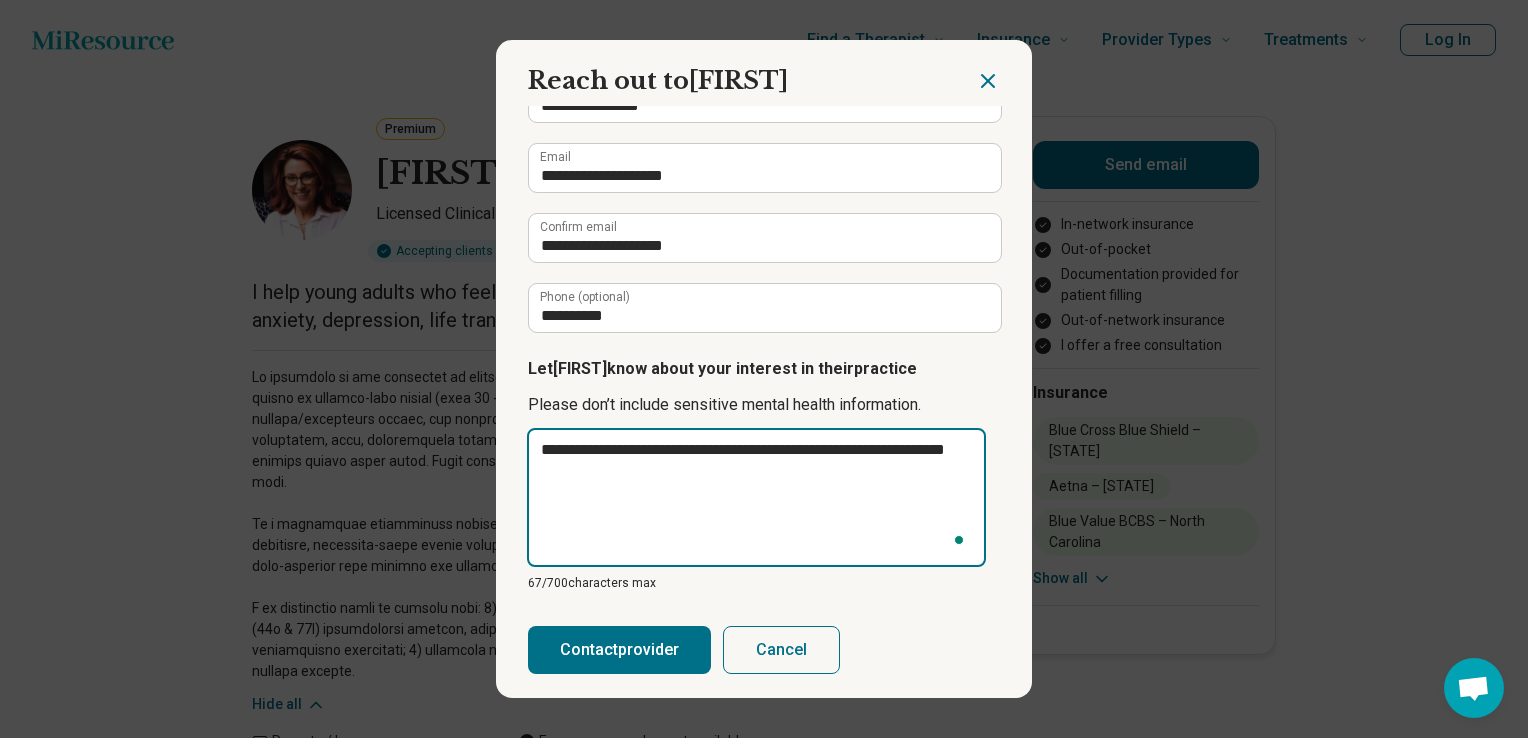 type on "**********" 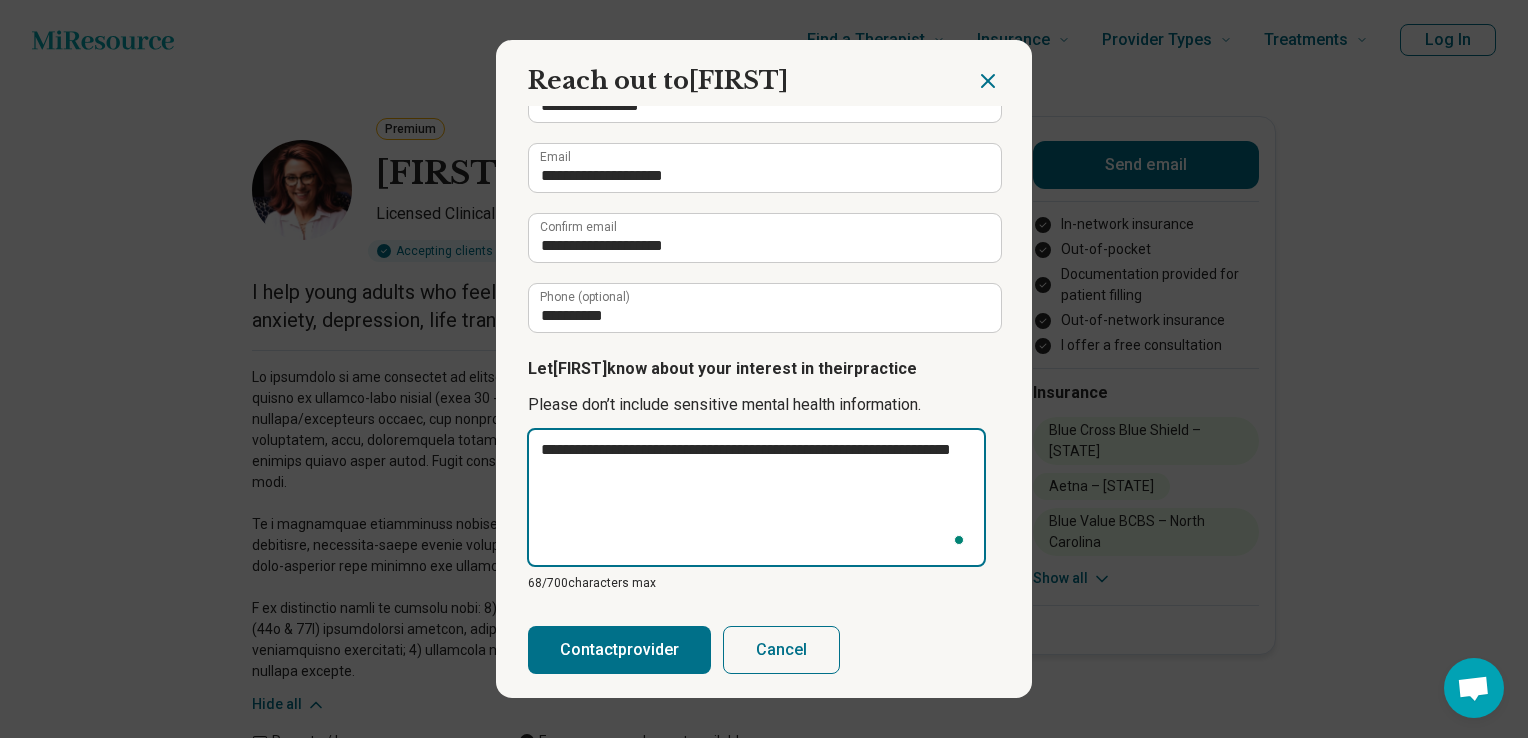 type on "**********" 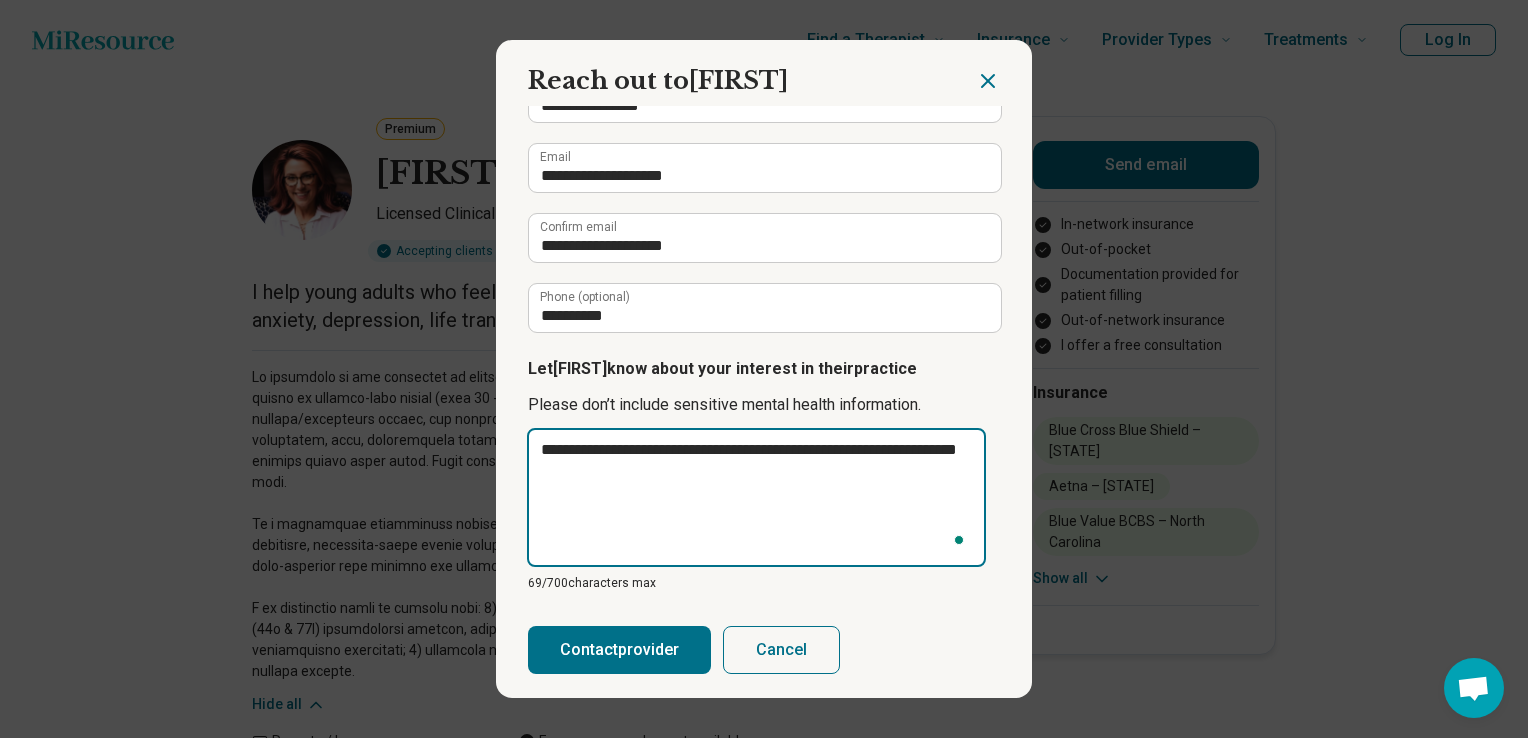 type on "**********" 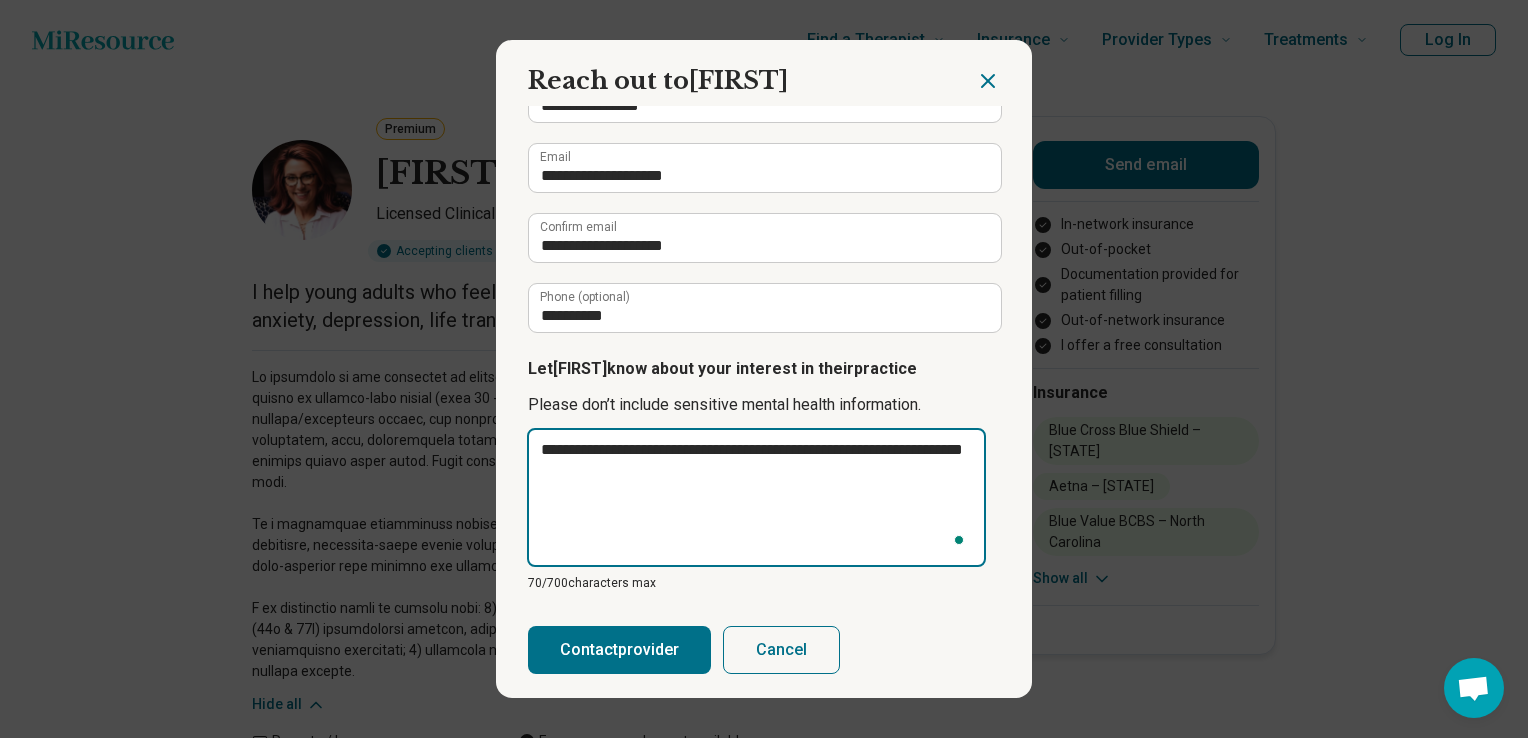 type on "**********" 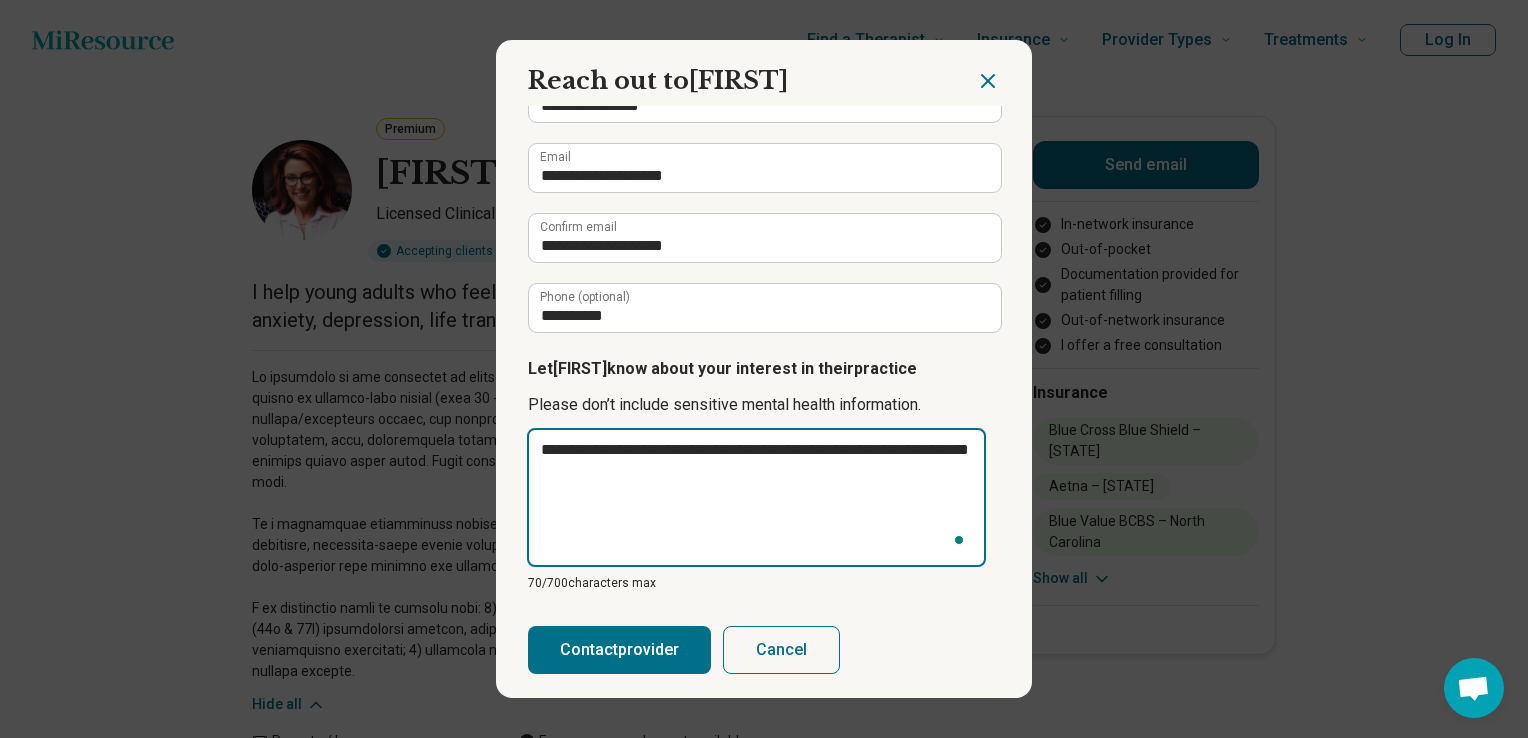 type on "**********" 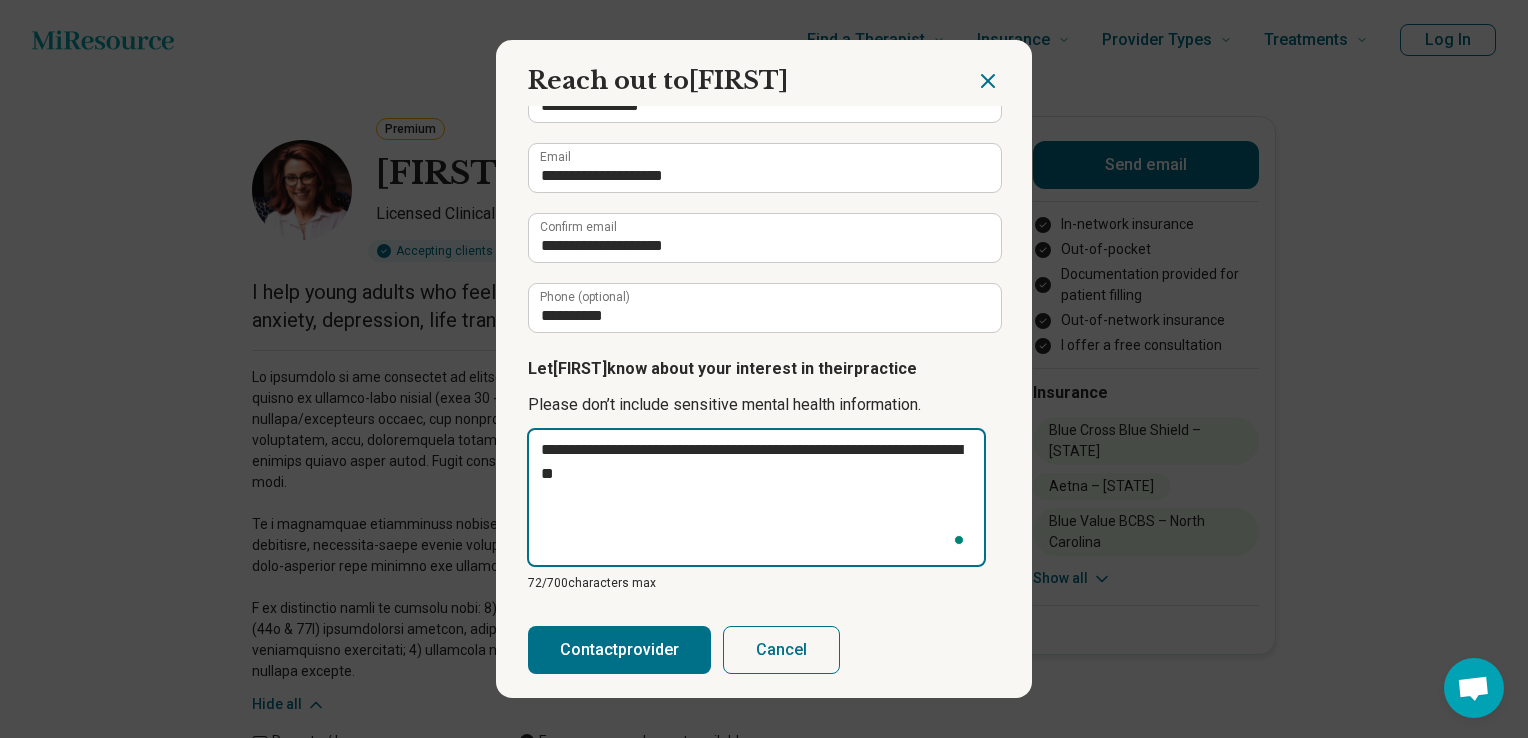 type on "**********" 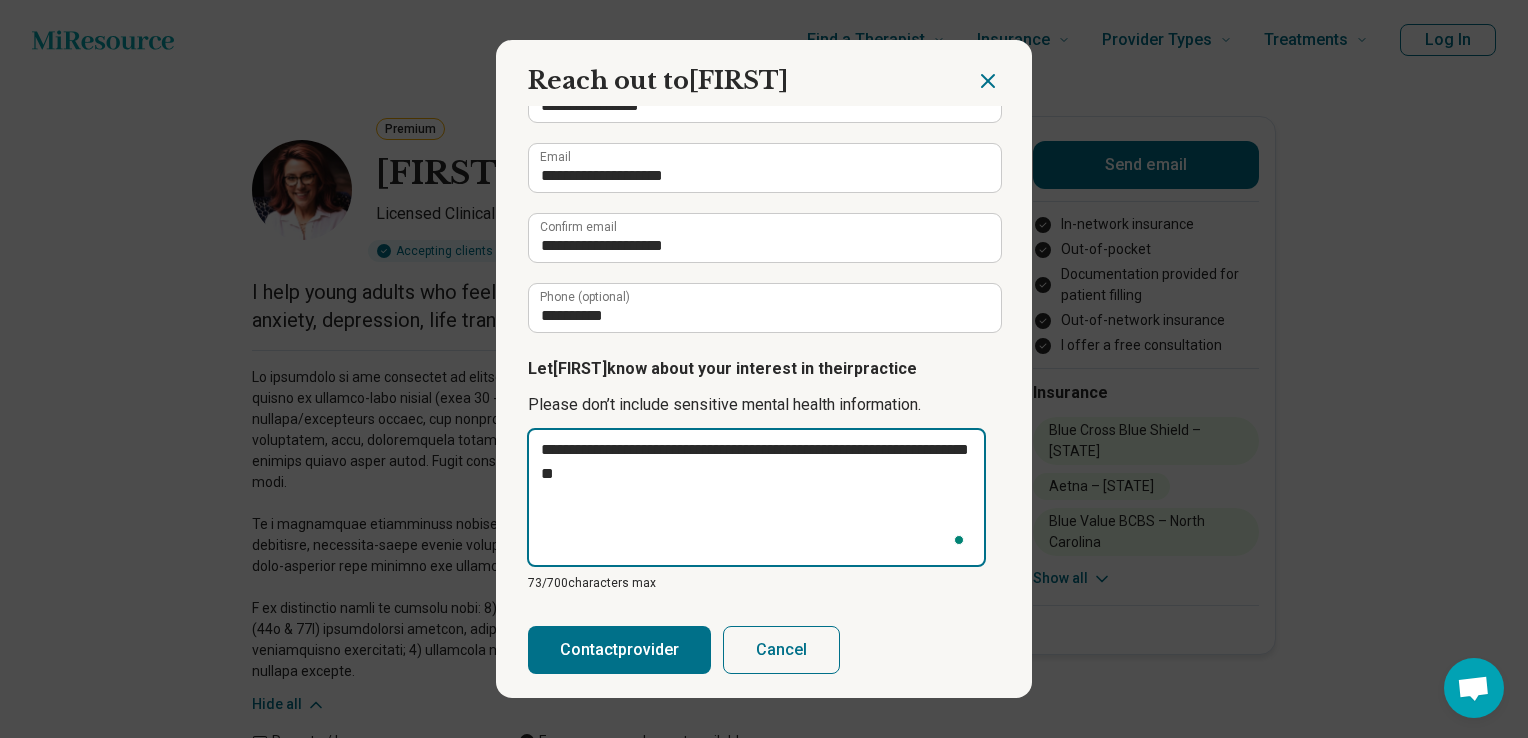 type on "**********" 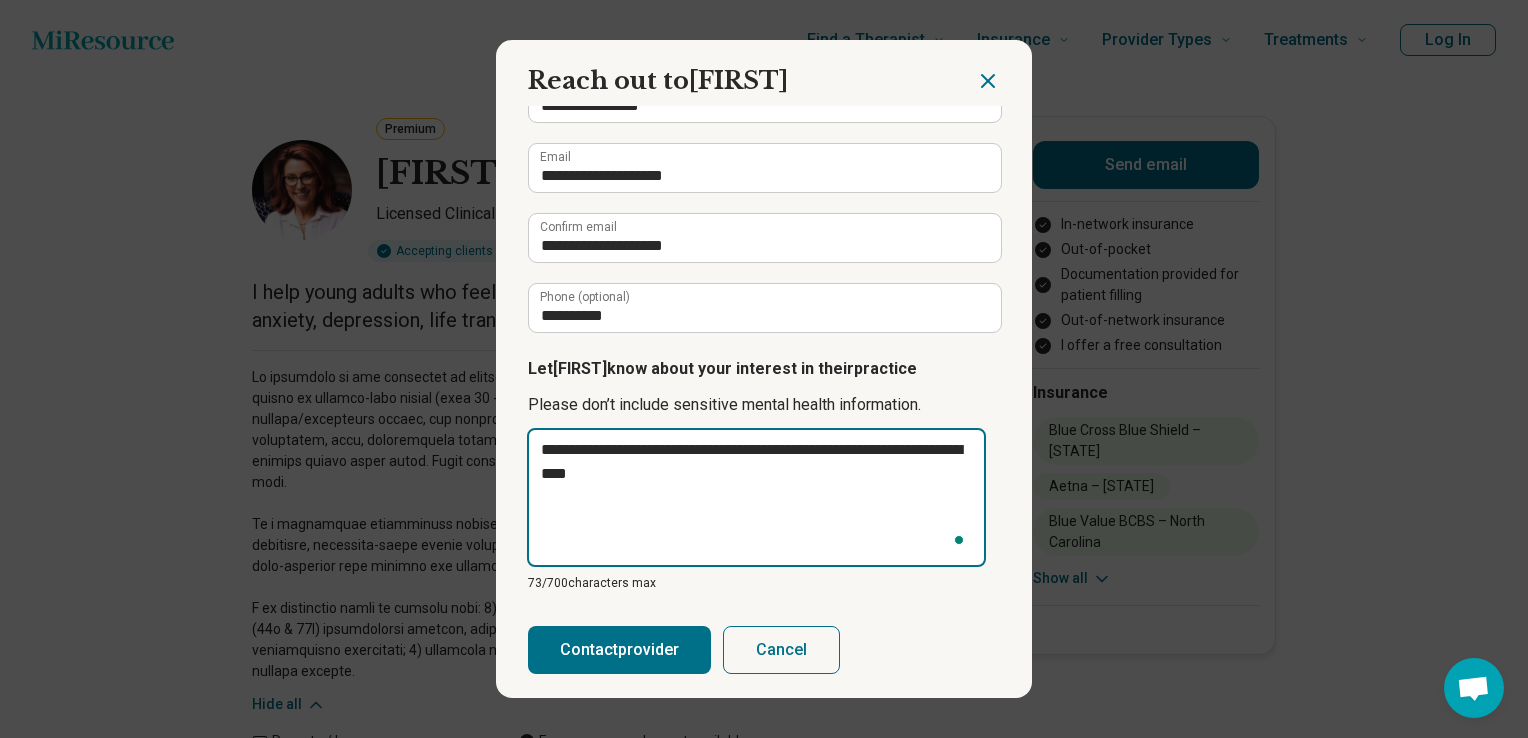 type on "**********" 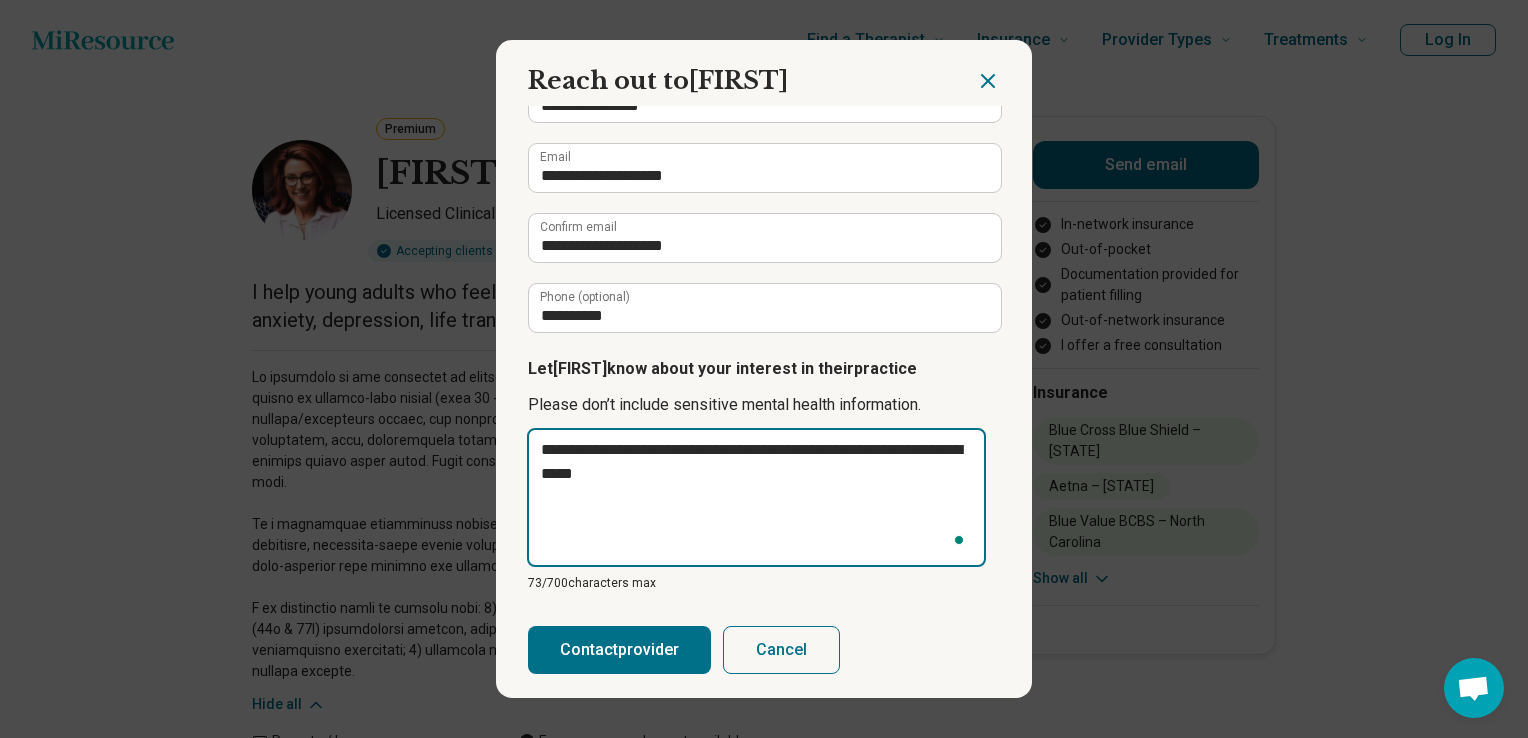 type on "**********" 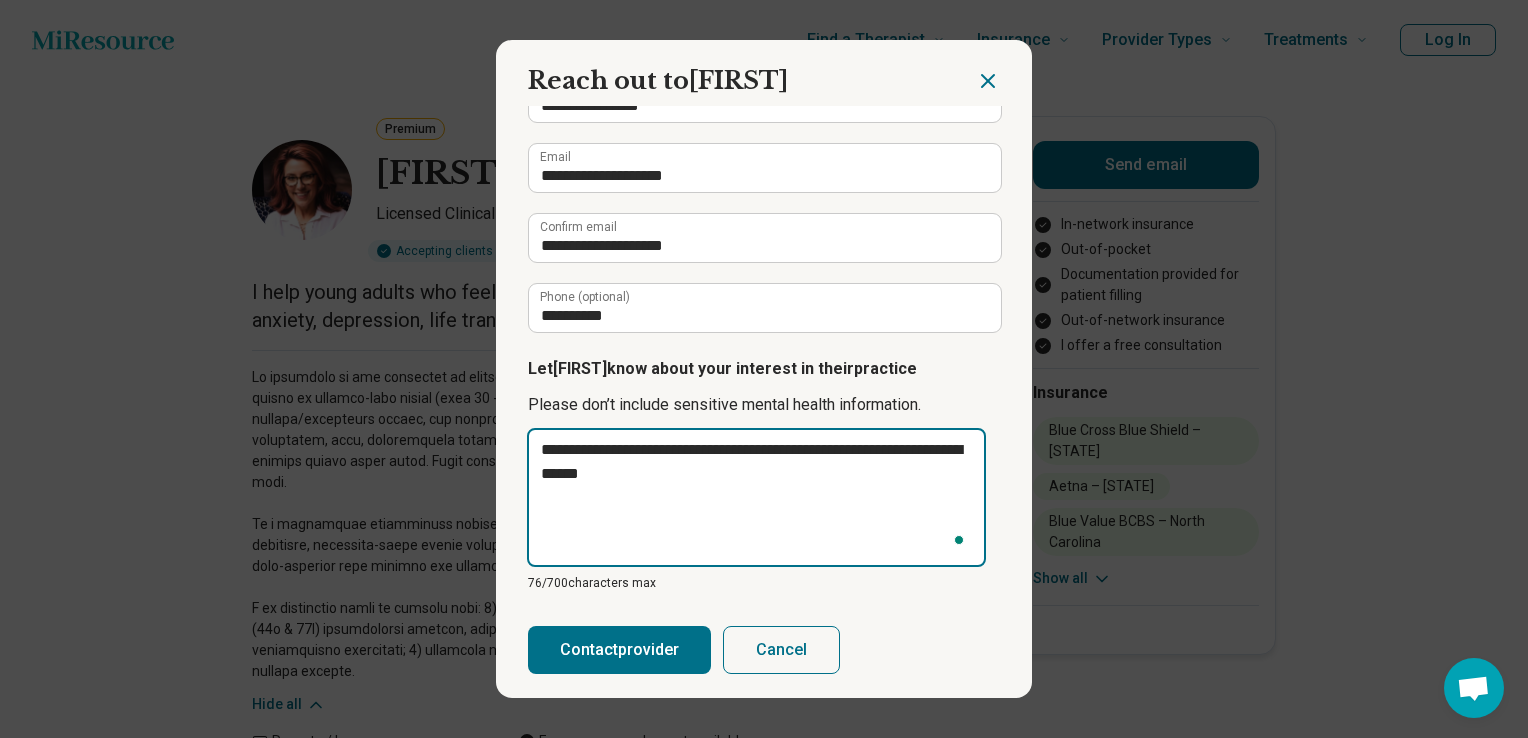 type on "**********" 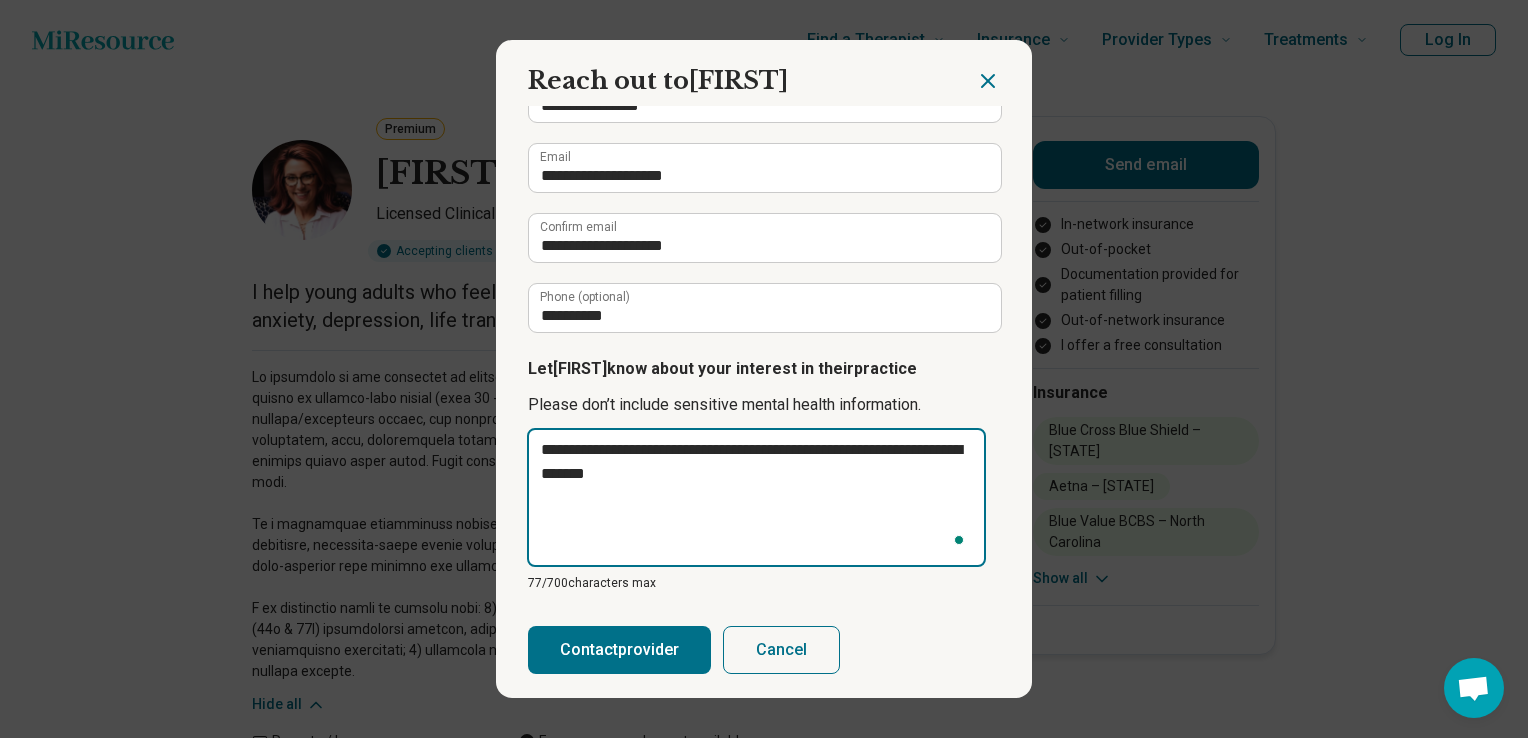 type on "**********" 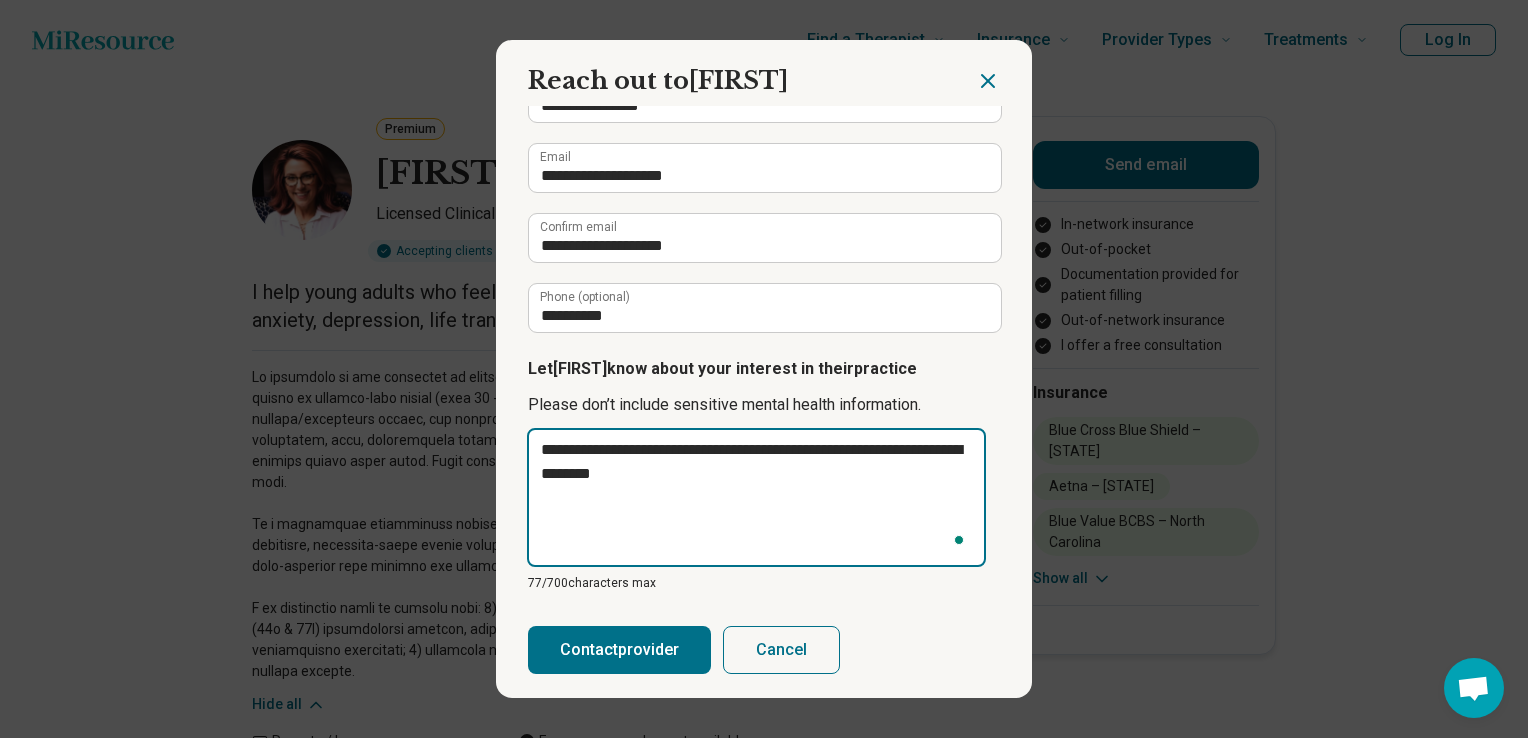 type on "**********" 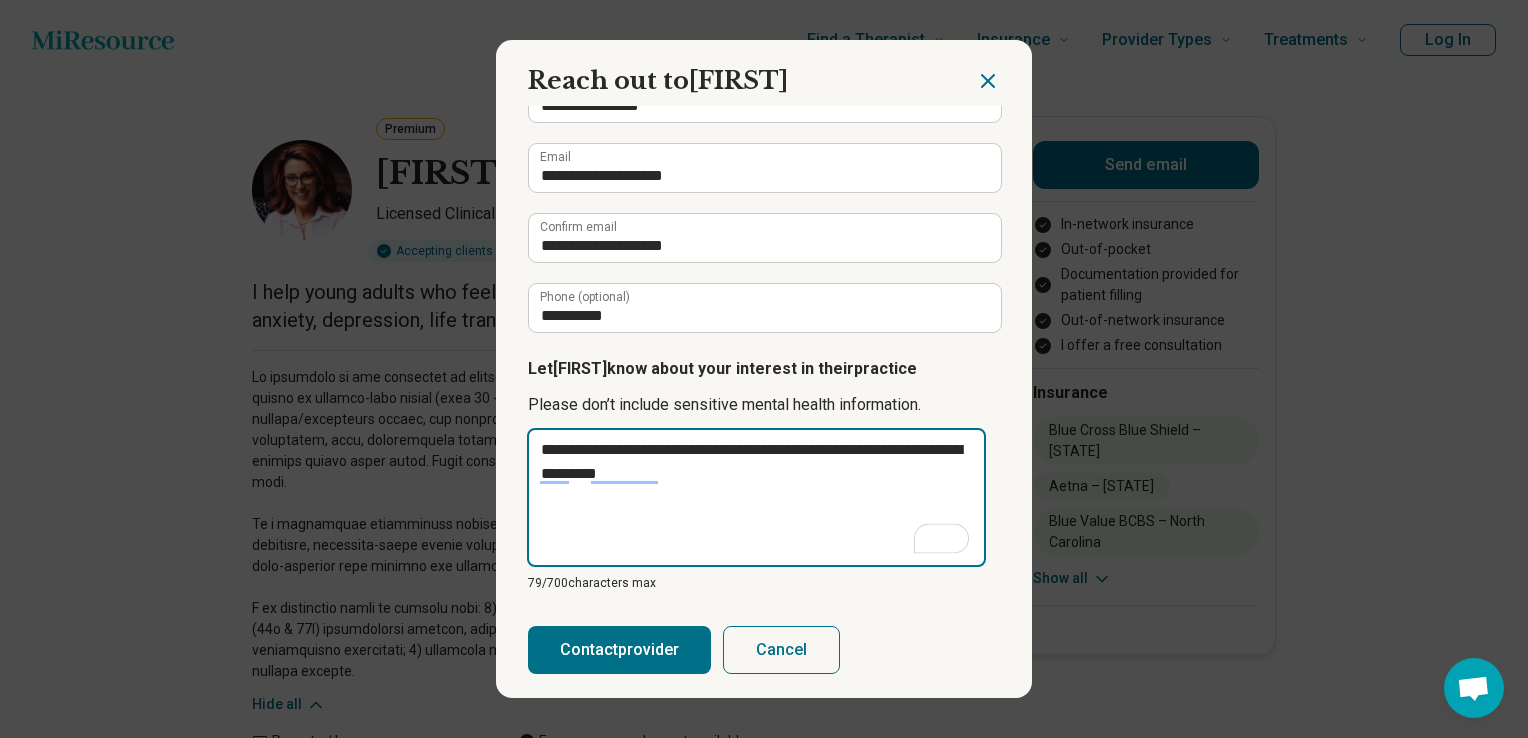 type on "**********" 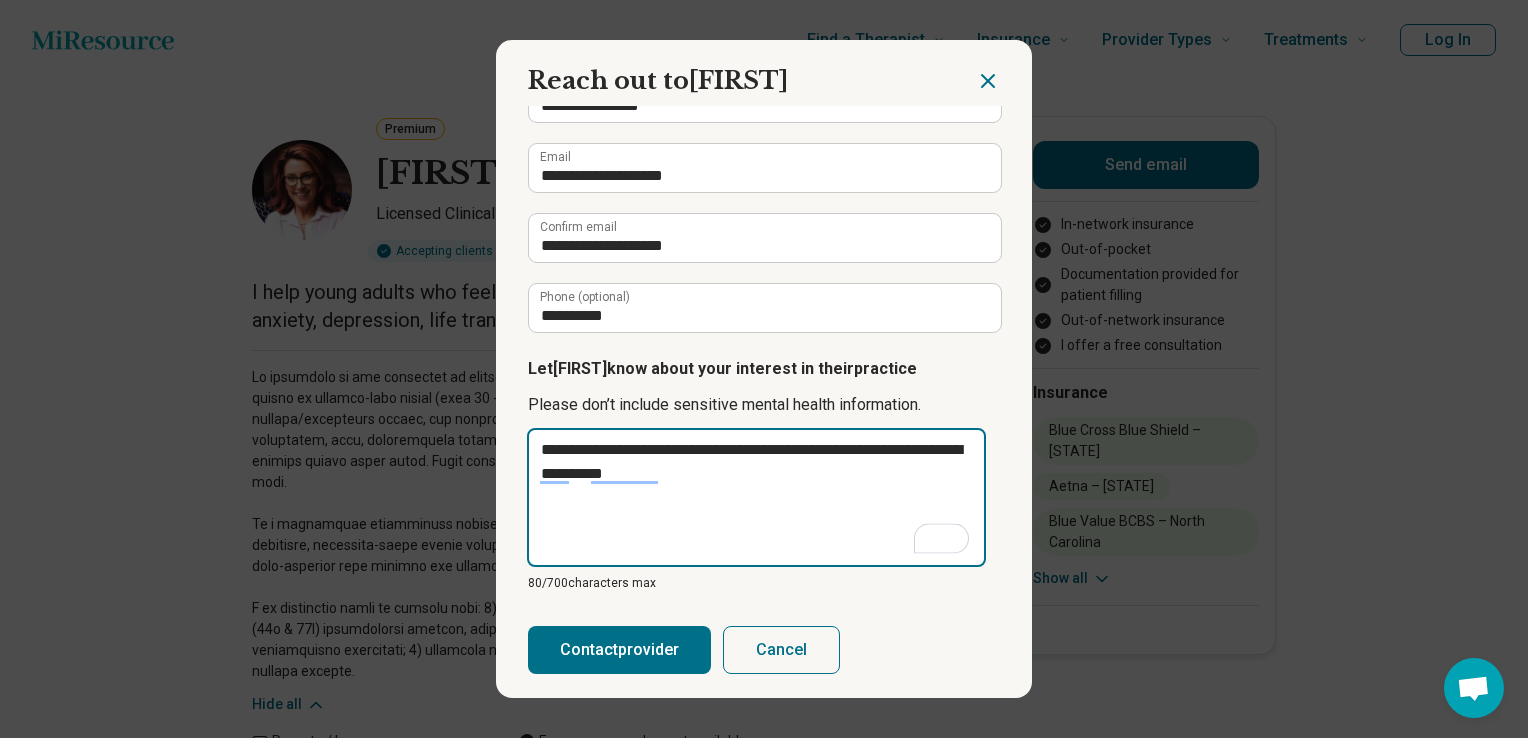 type on "**********" 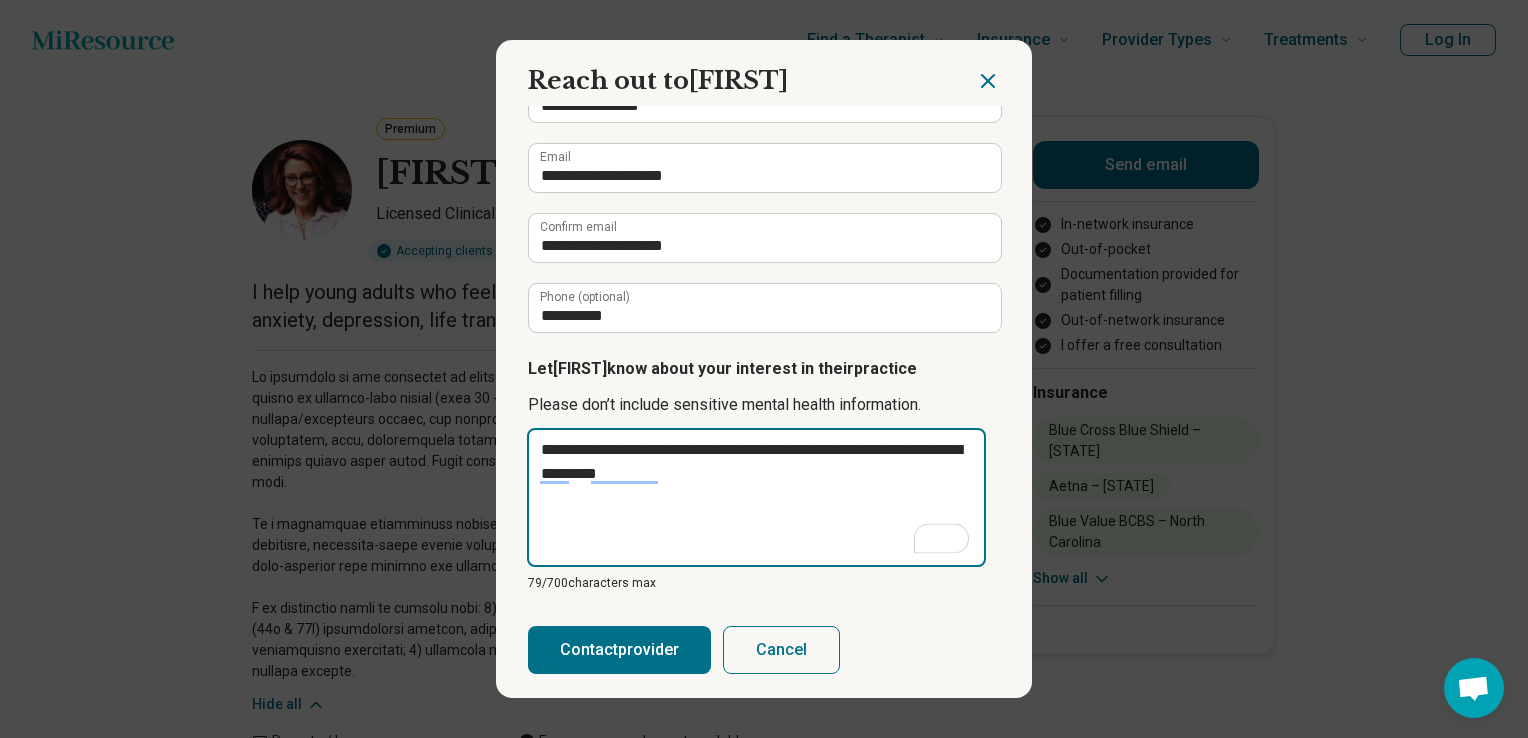 type on "**********" 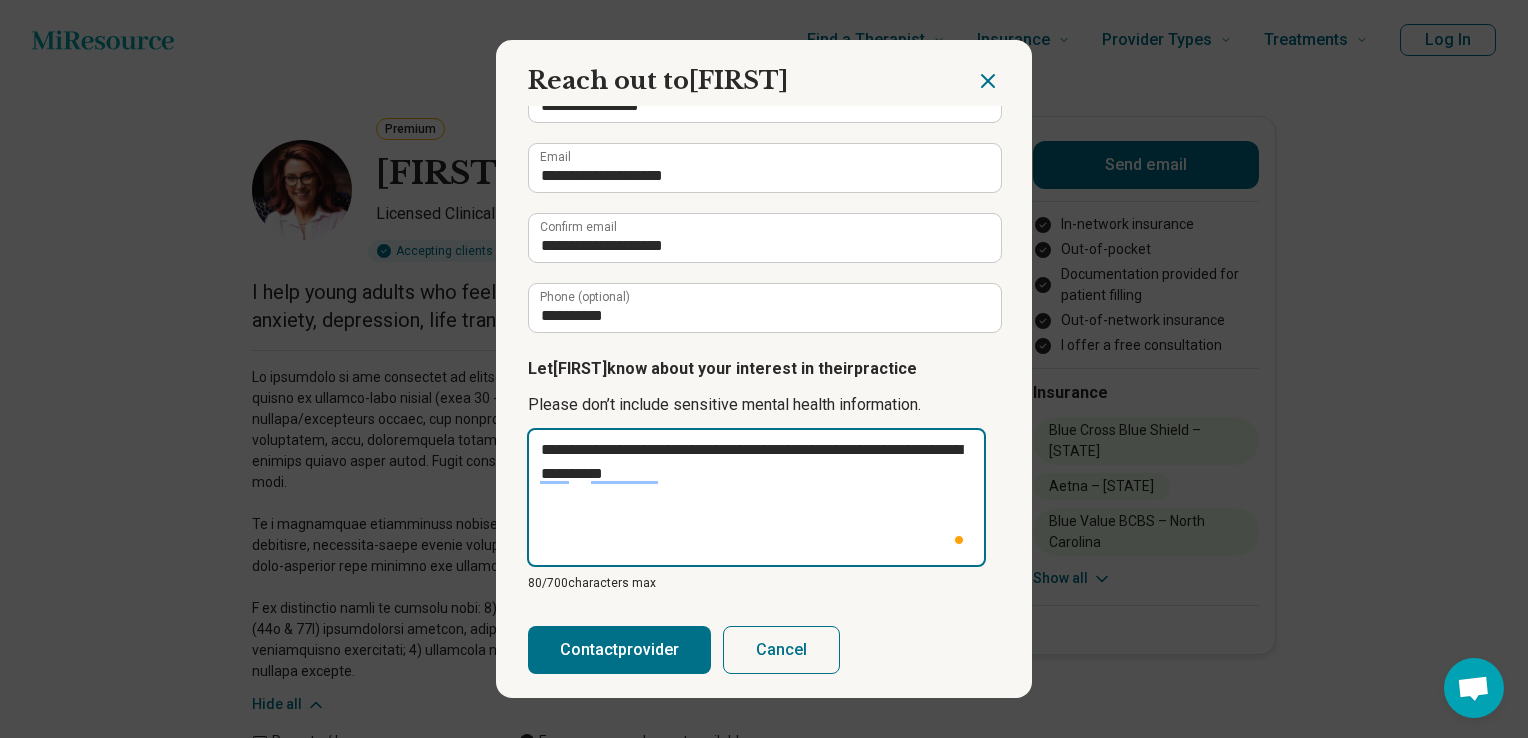 type on "**********" 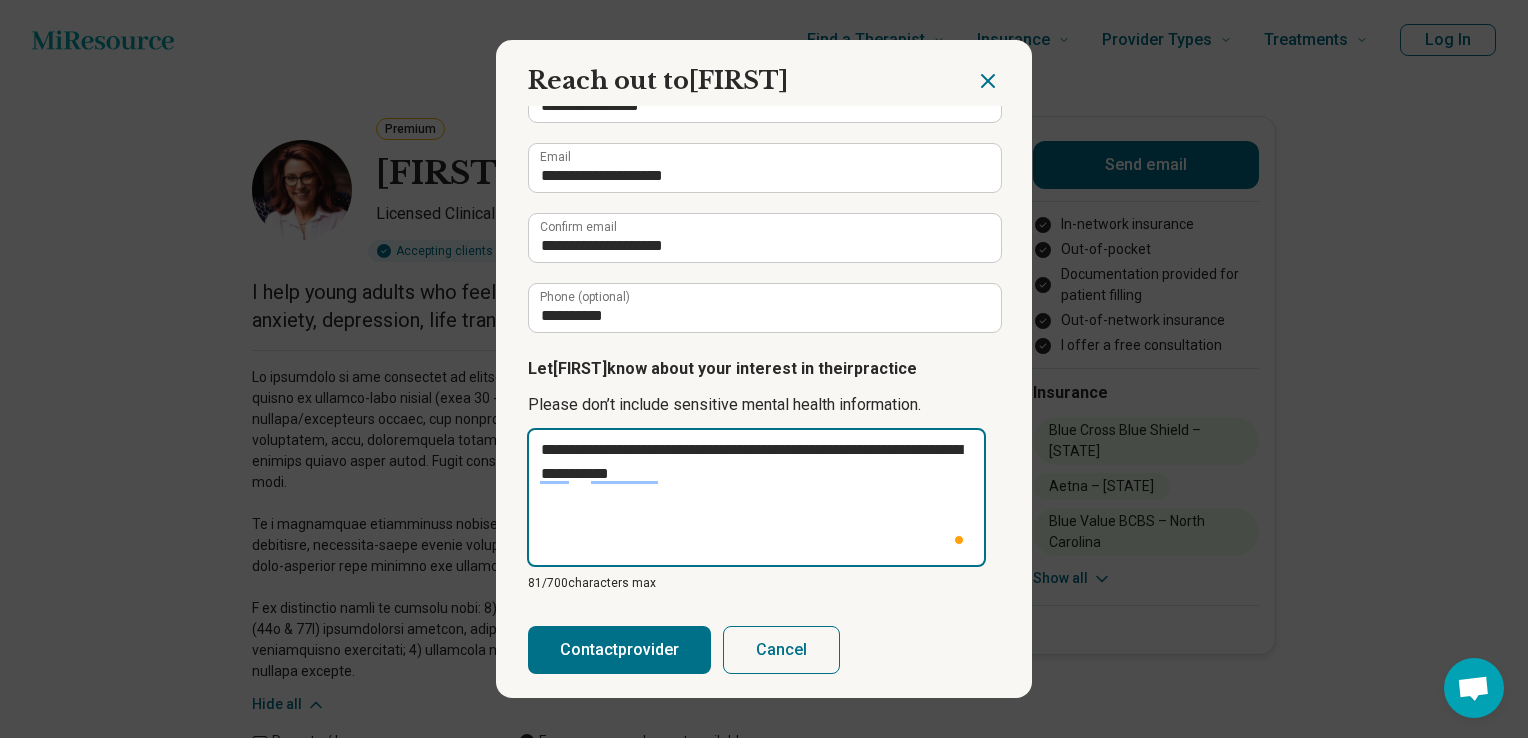 type on "**********" 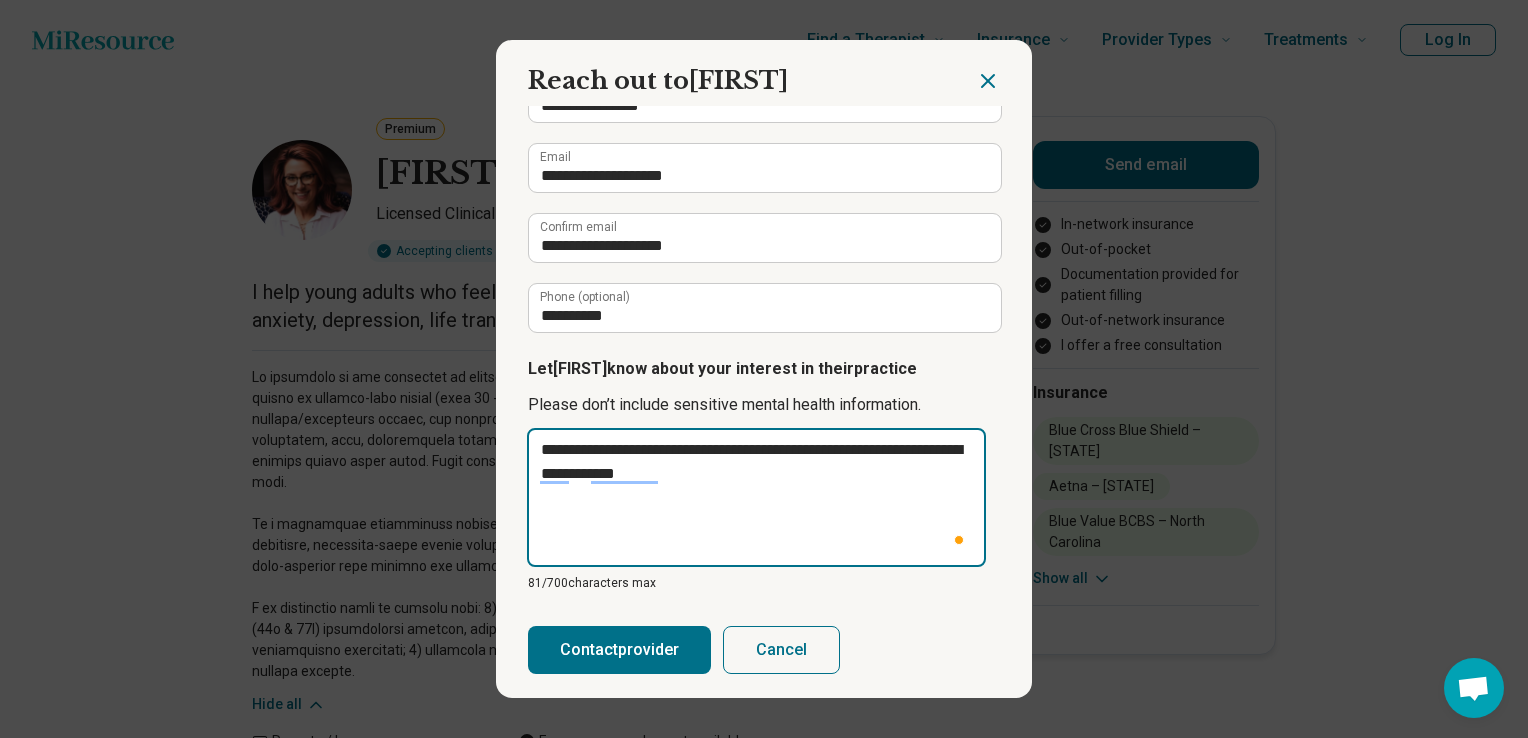 type on "*" 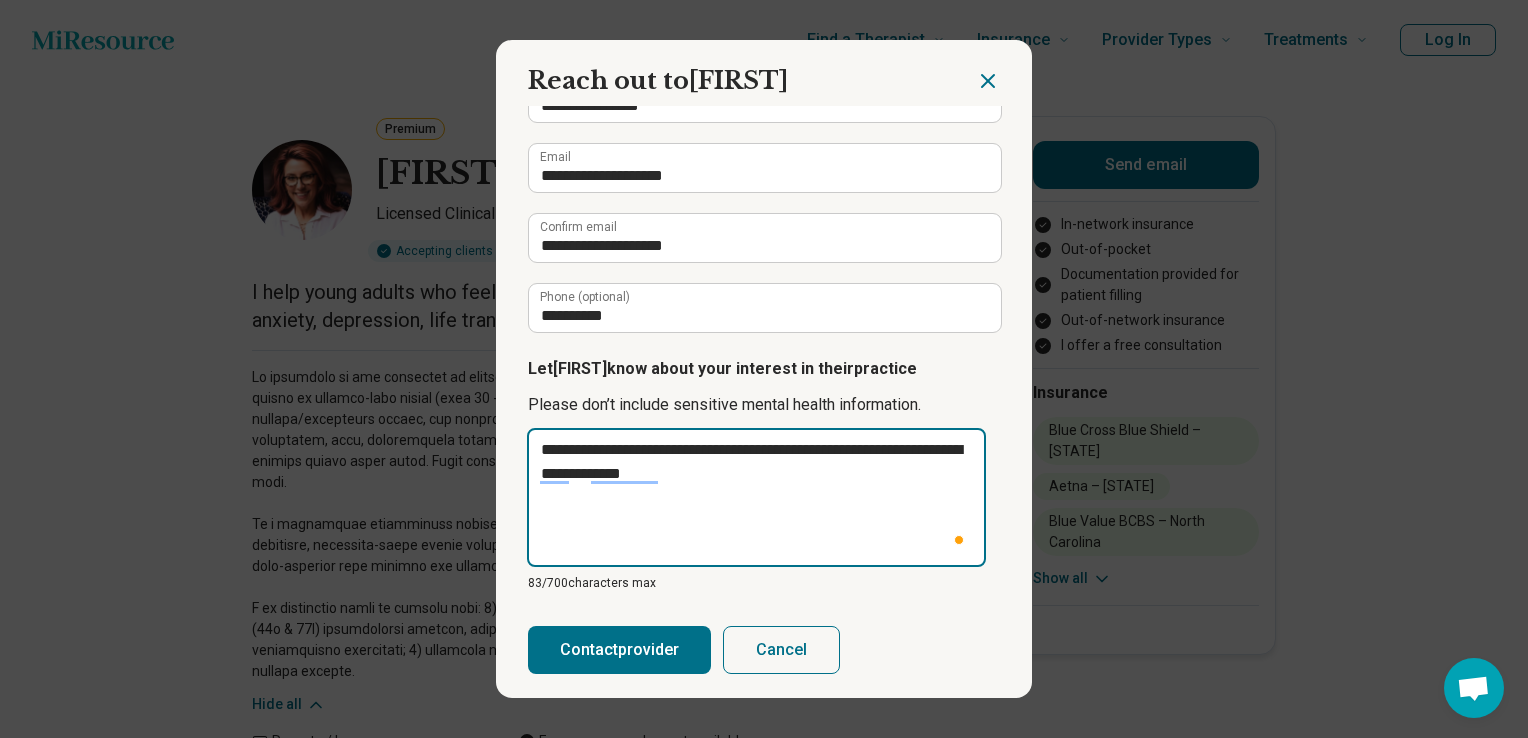 type on "**********" 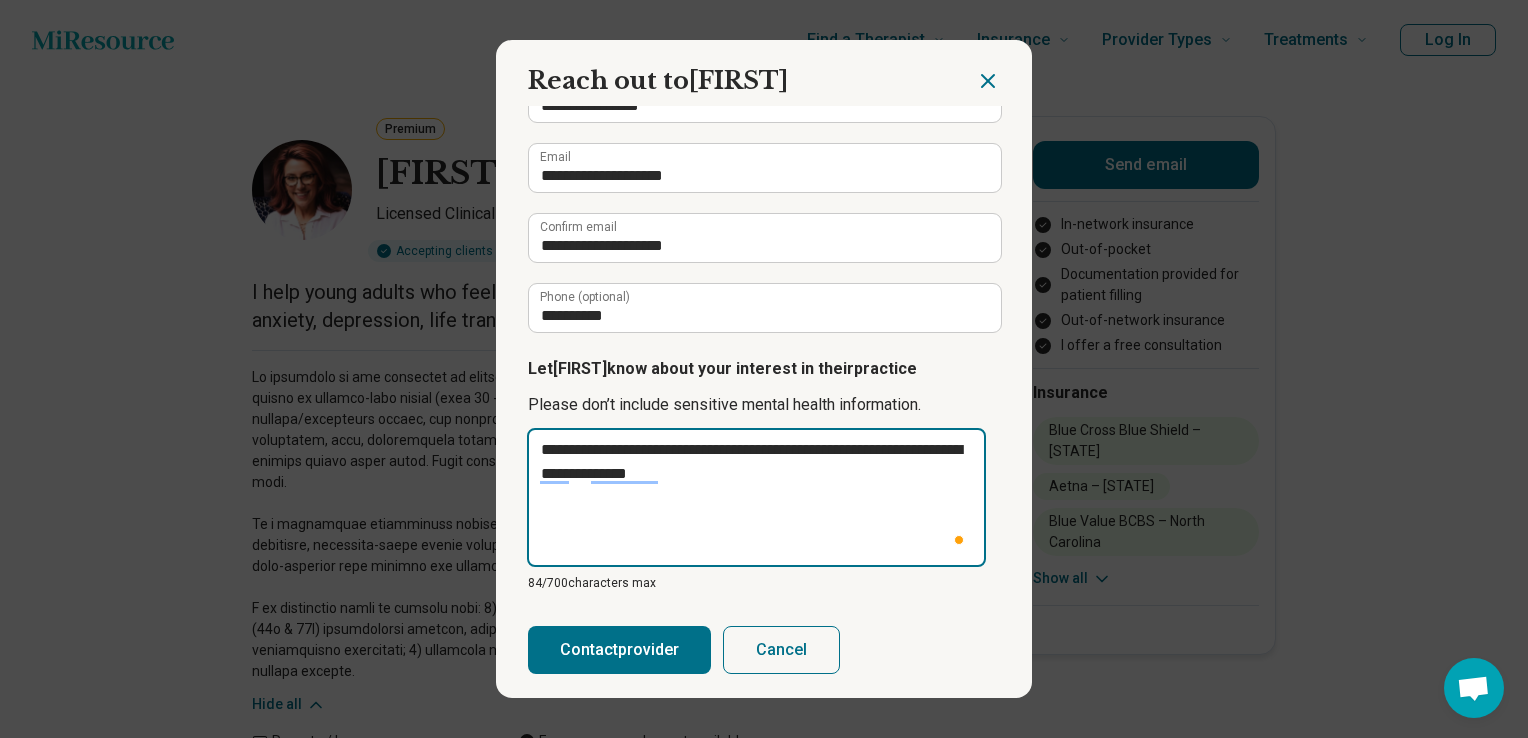 type on "**********" 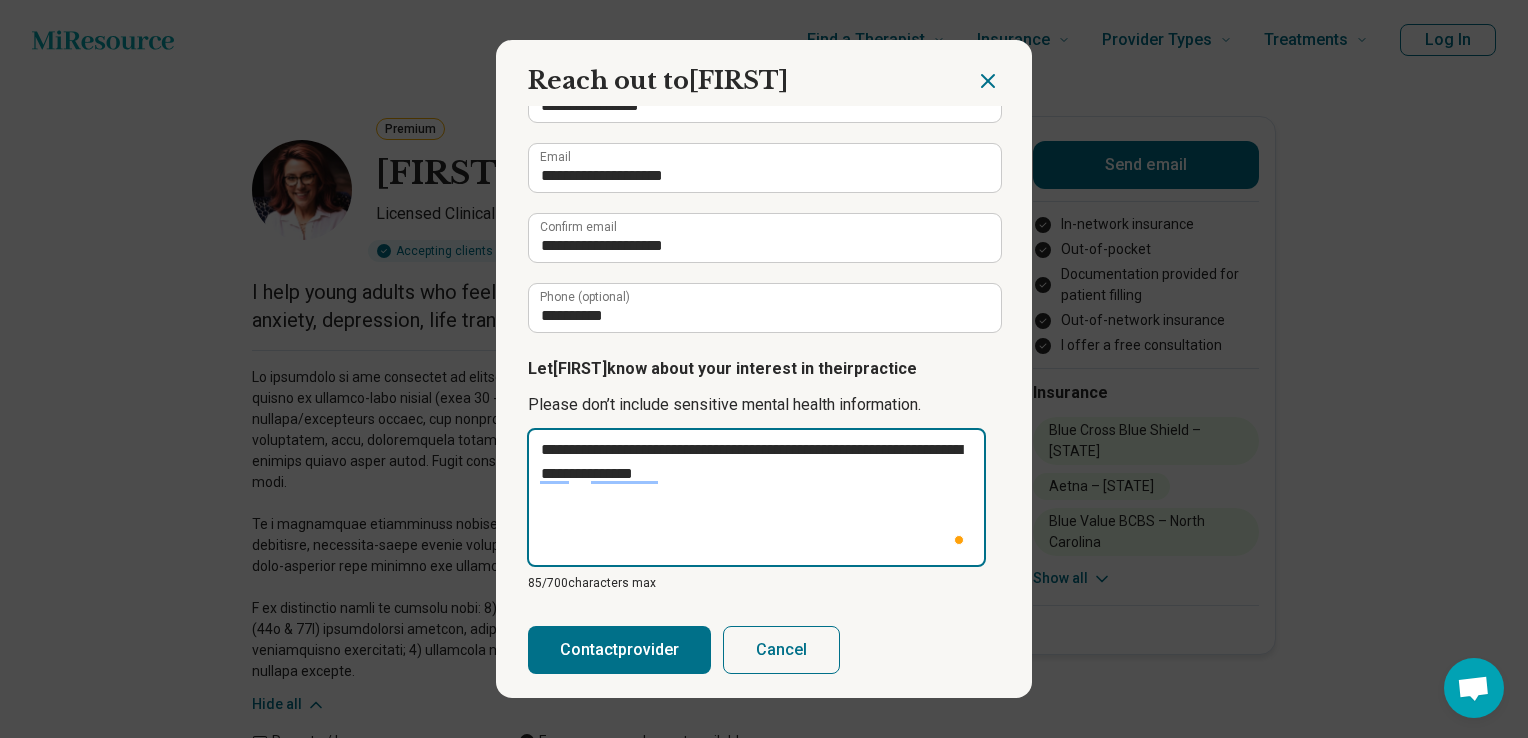 type on "**********" 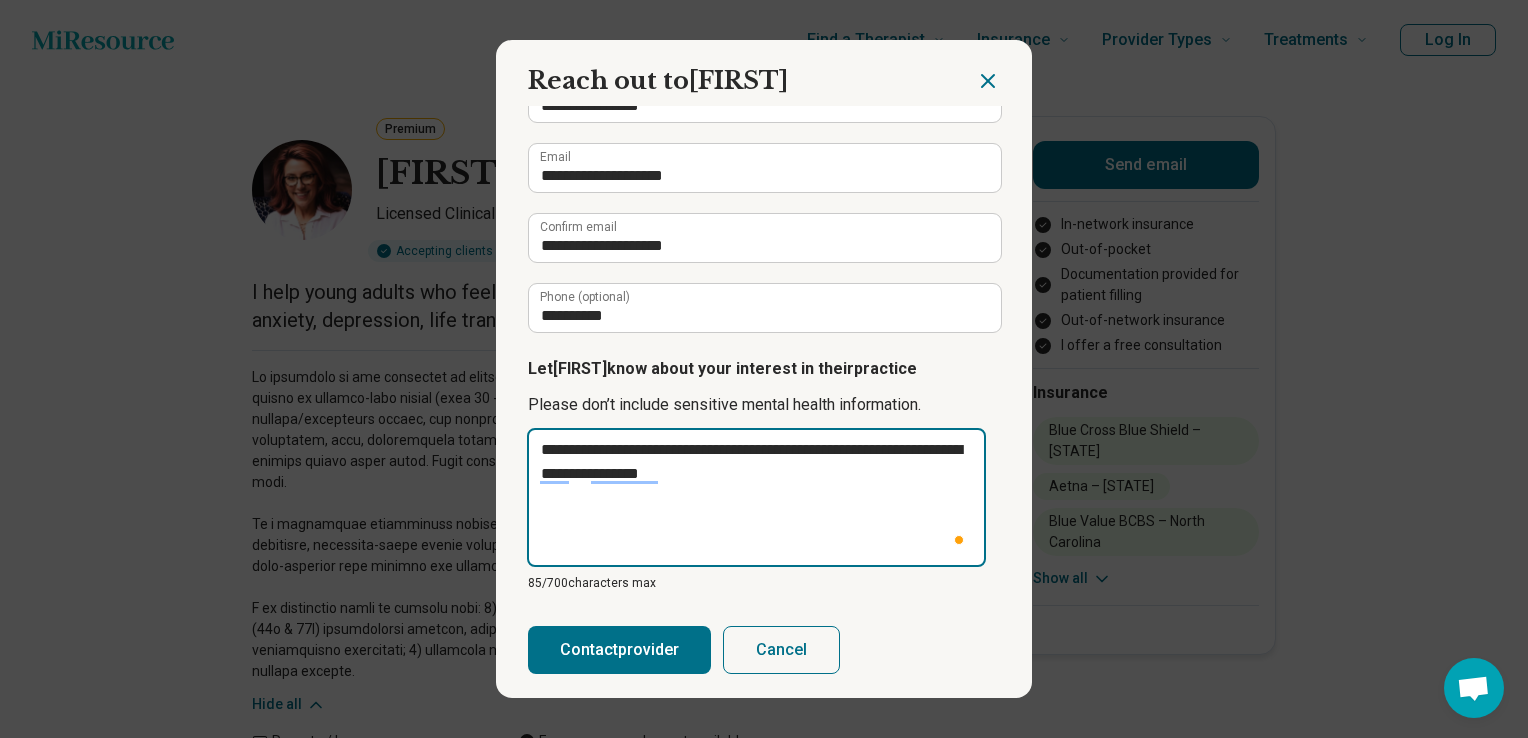 type on "*" 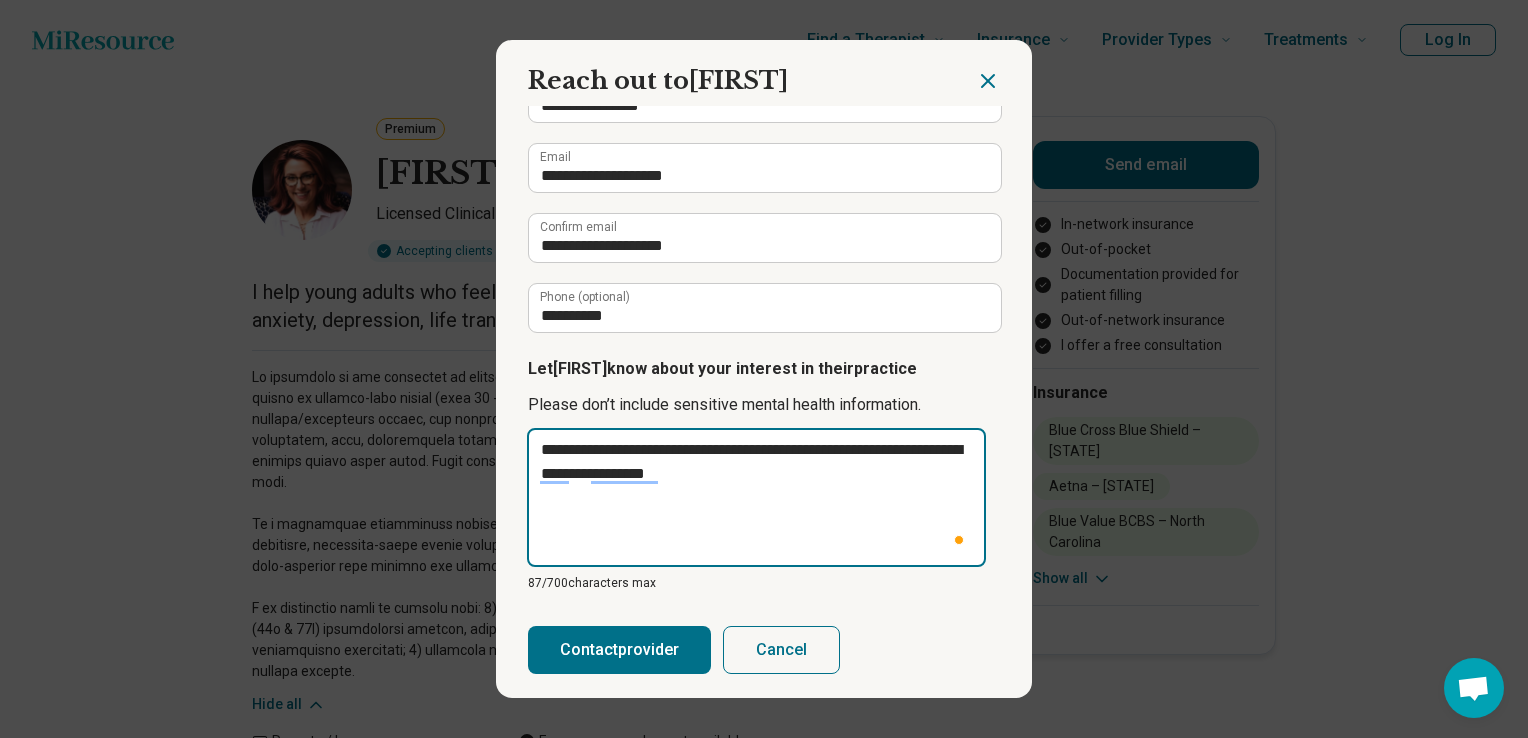 type on "**********" 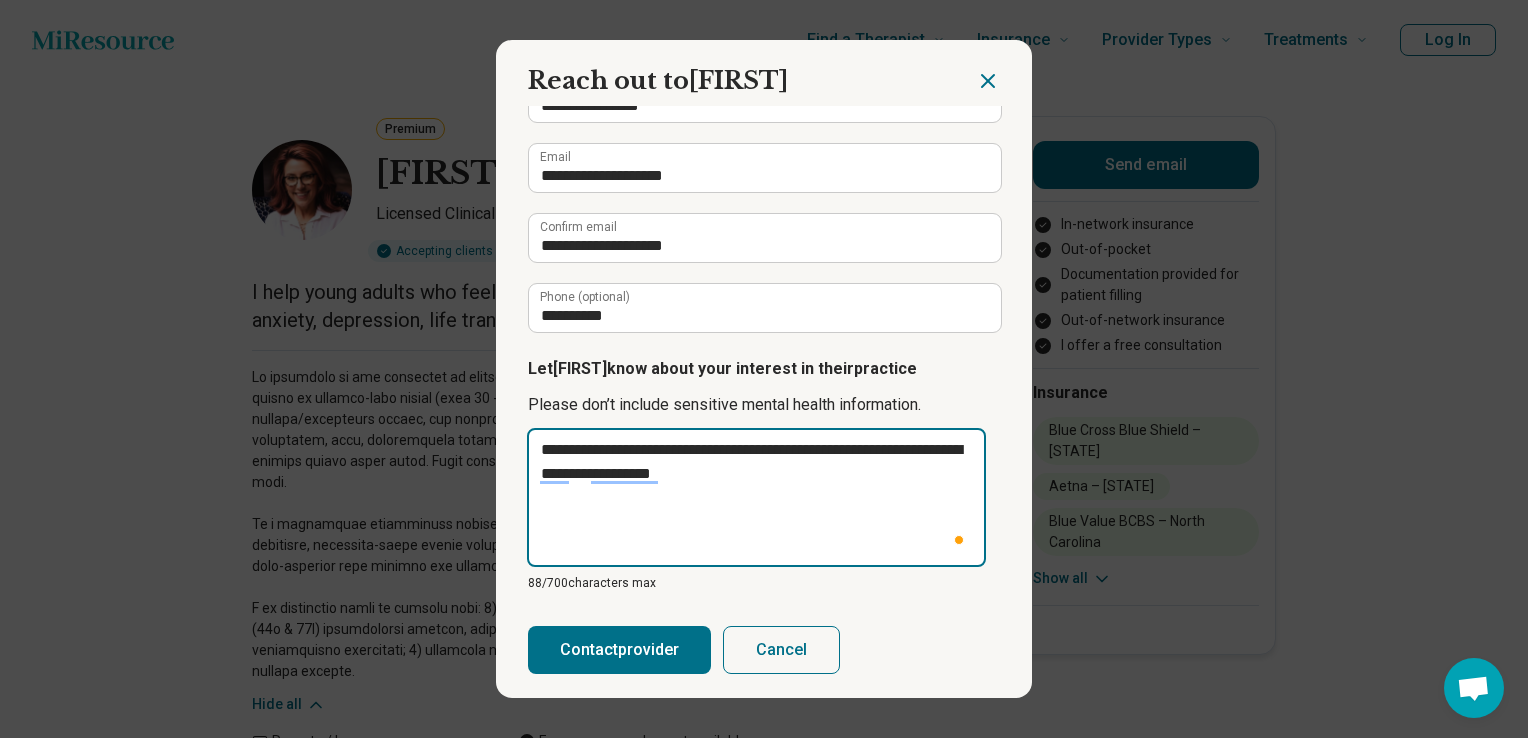 type on "**********" 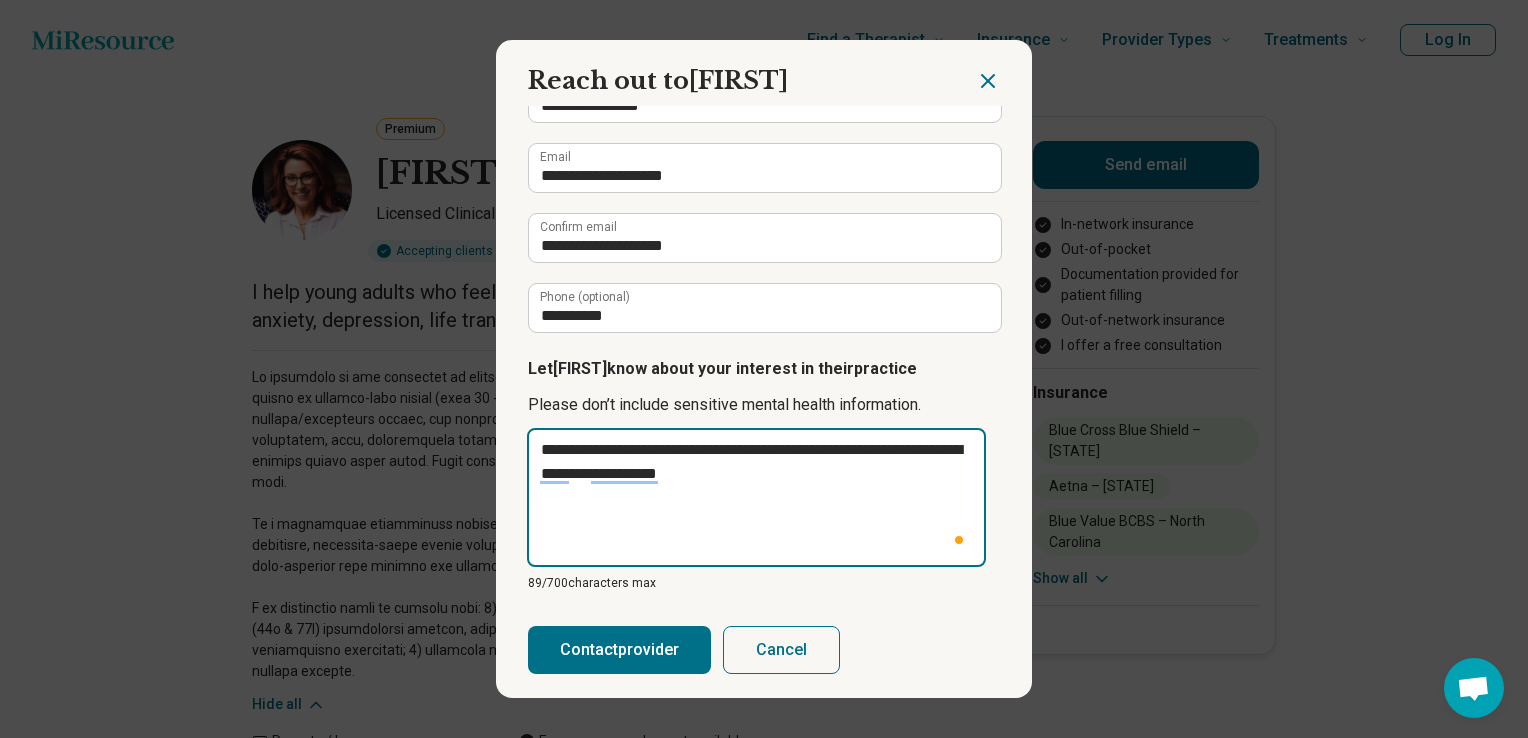 type on "**********" 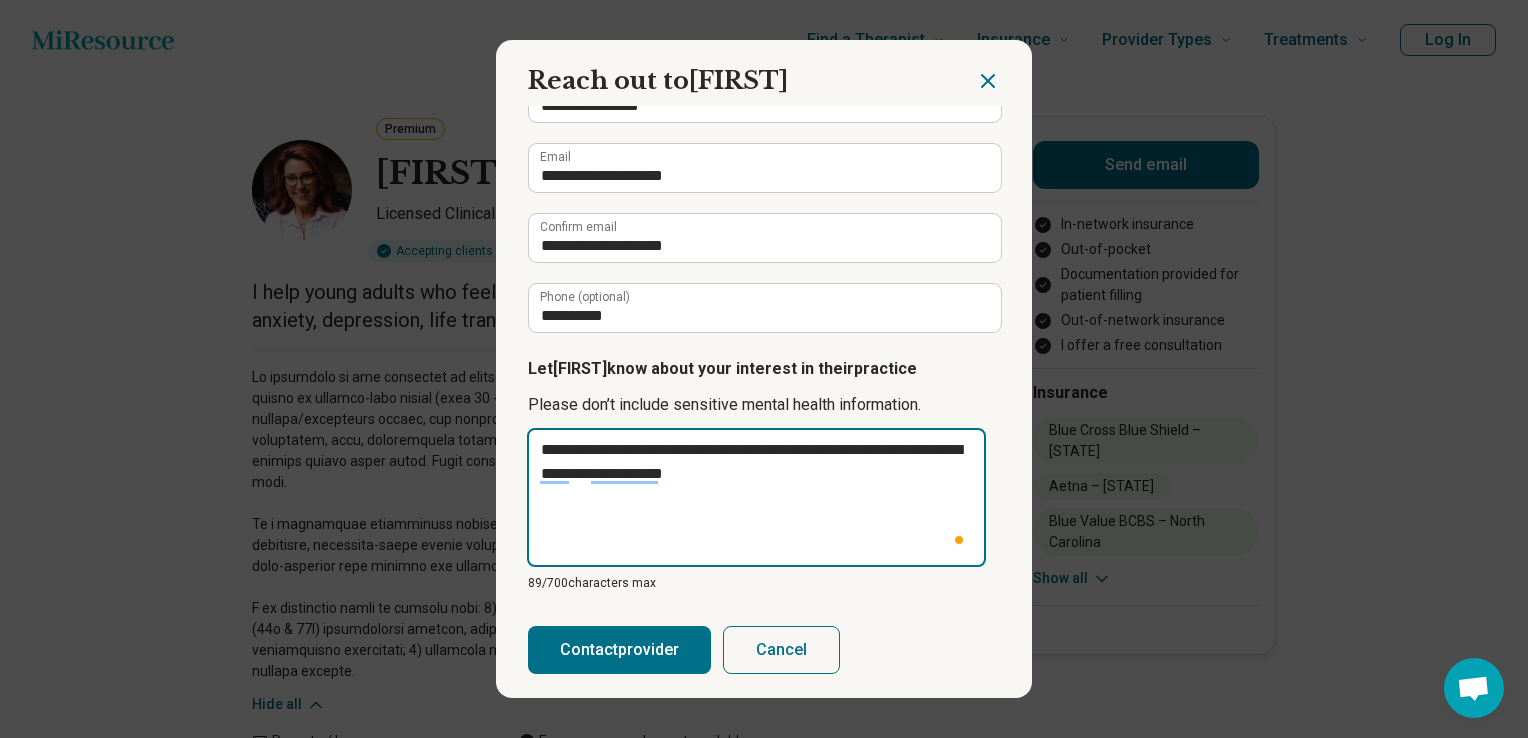 type on "**********" 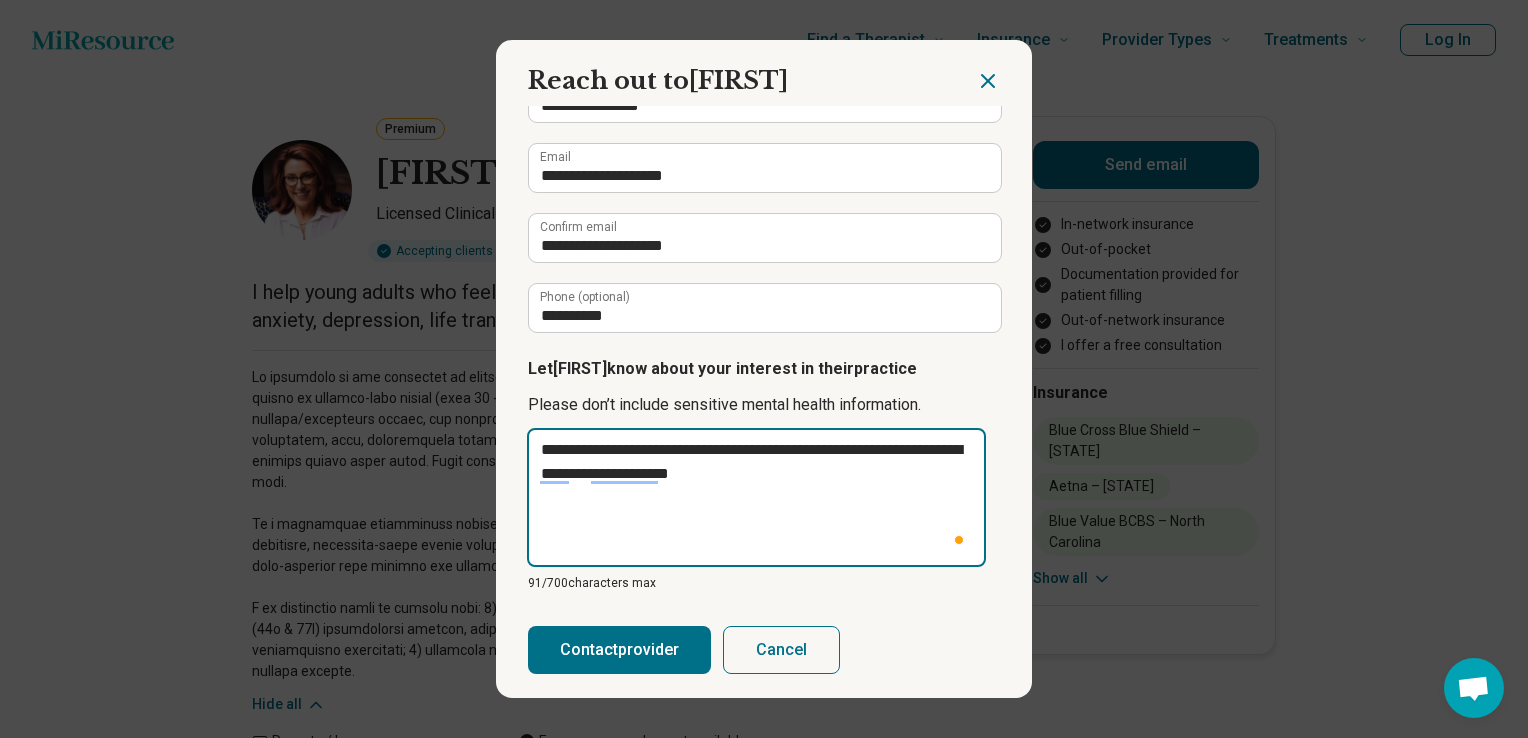 type on "**********" 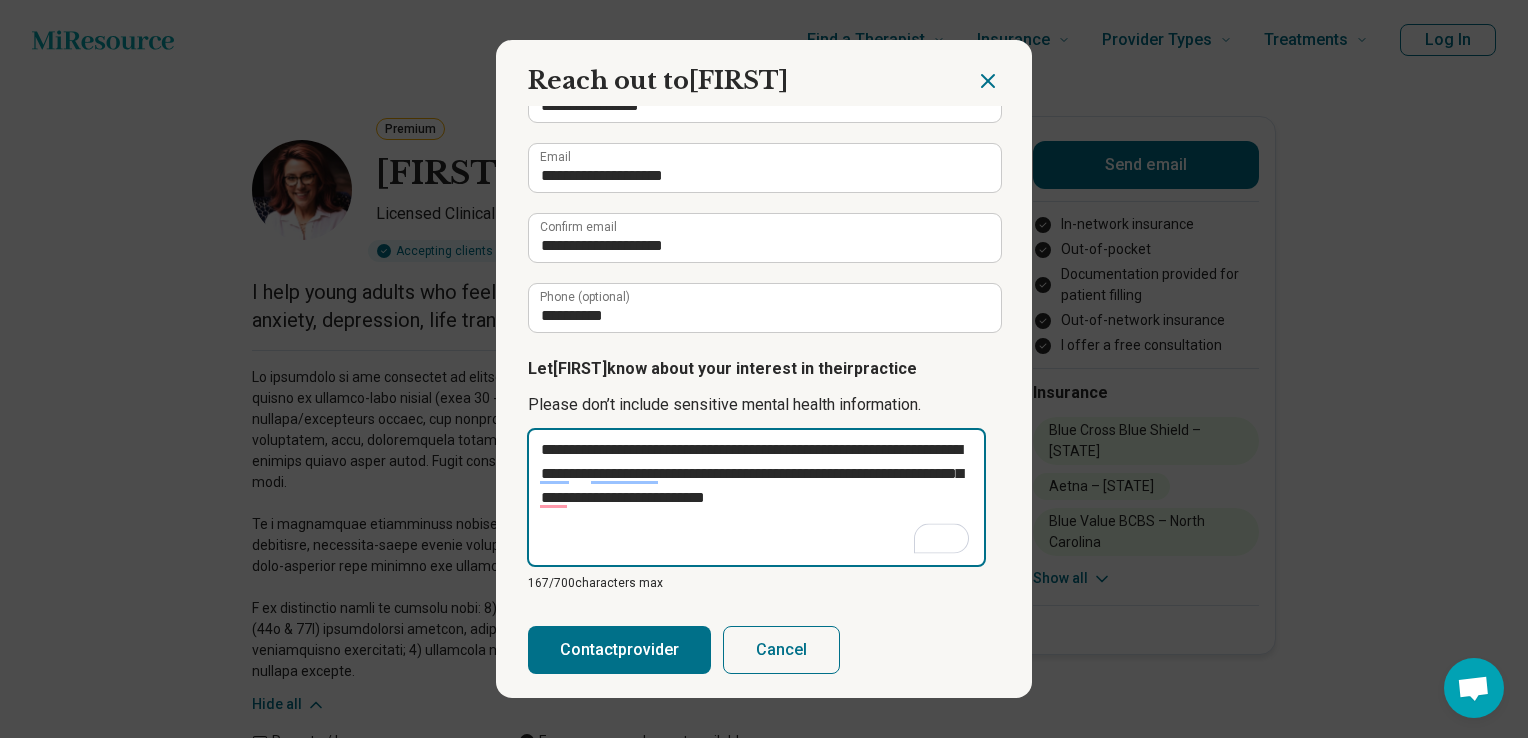 click on "**********" at bounding box center (756, 497) 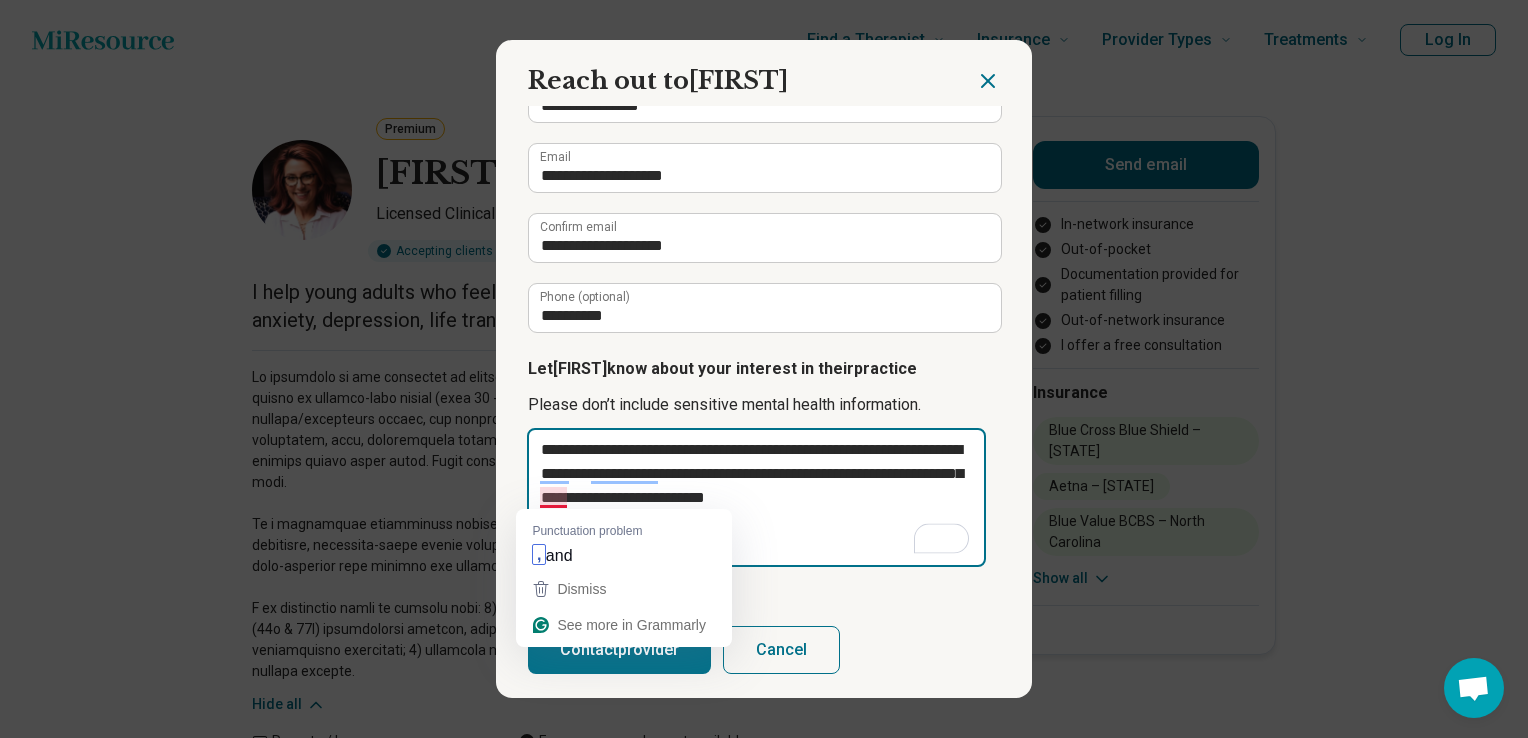 click on "**********" at bounding box center [756, 497] 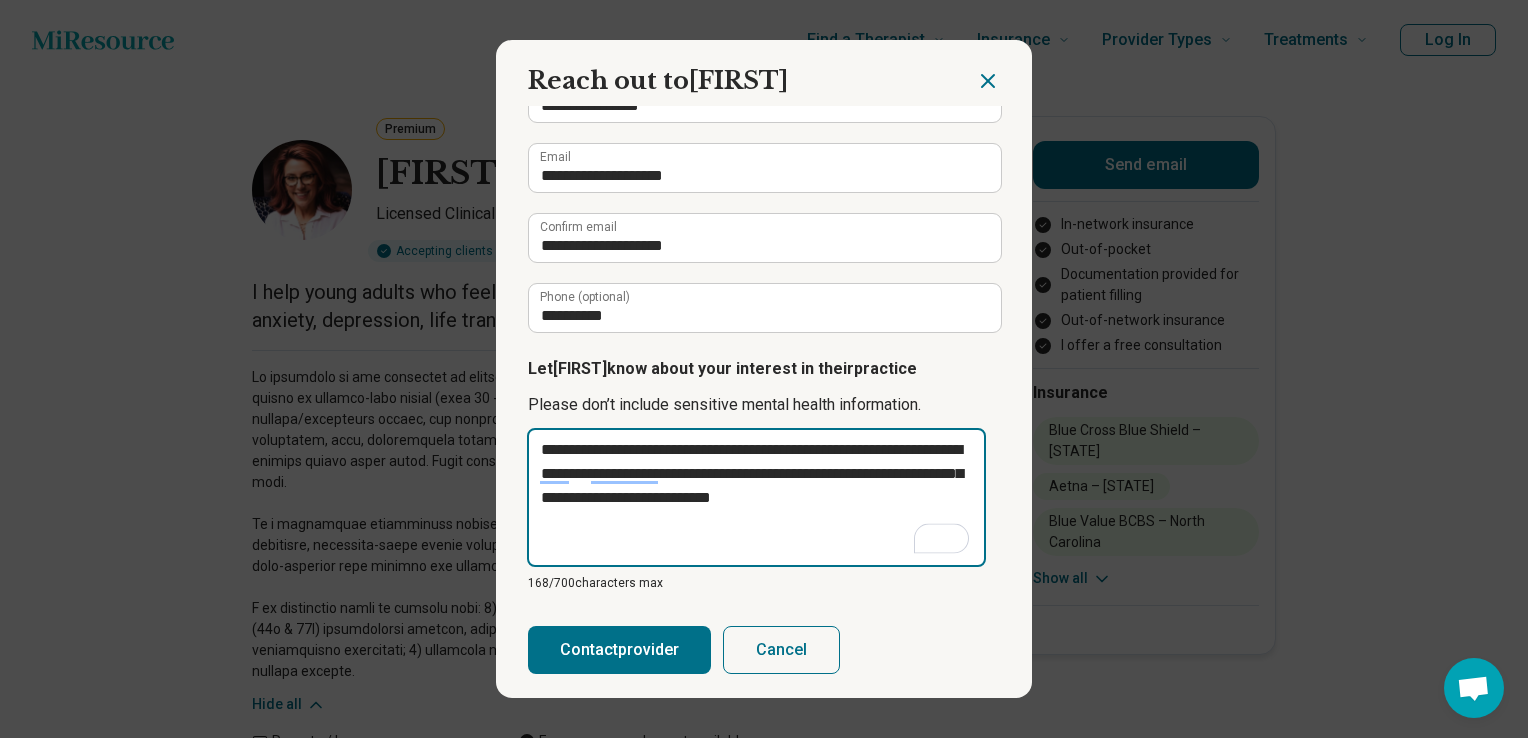 drag, startPoint x: 862, startPoint y: 491, endPoint x: 356, endPoint y: 399, distance: 514.29565 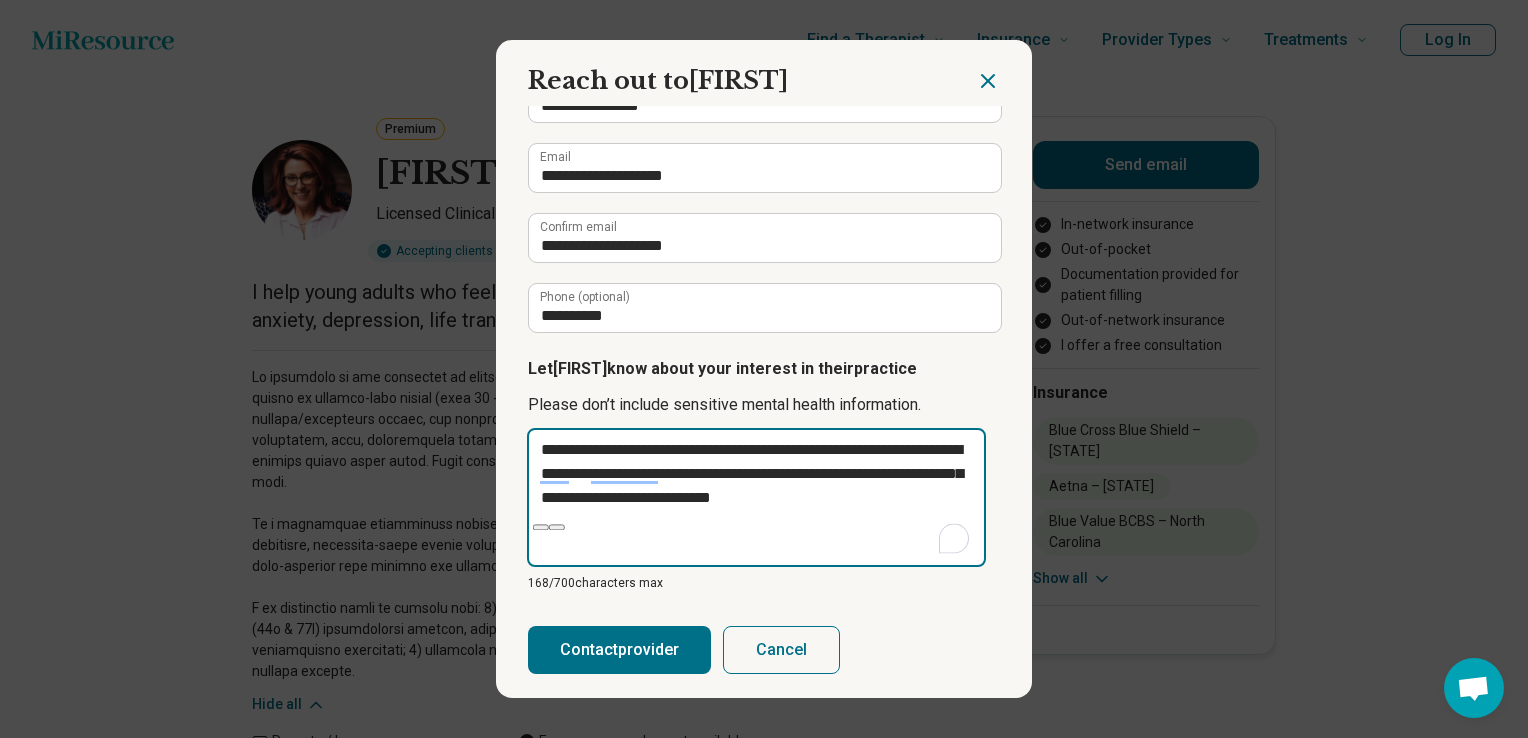 click on "**********" at bounding box center (756, 497) 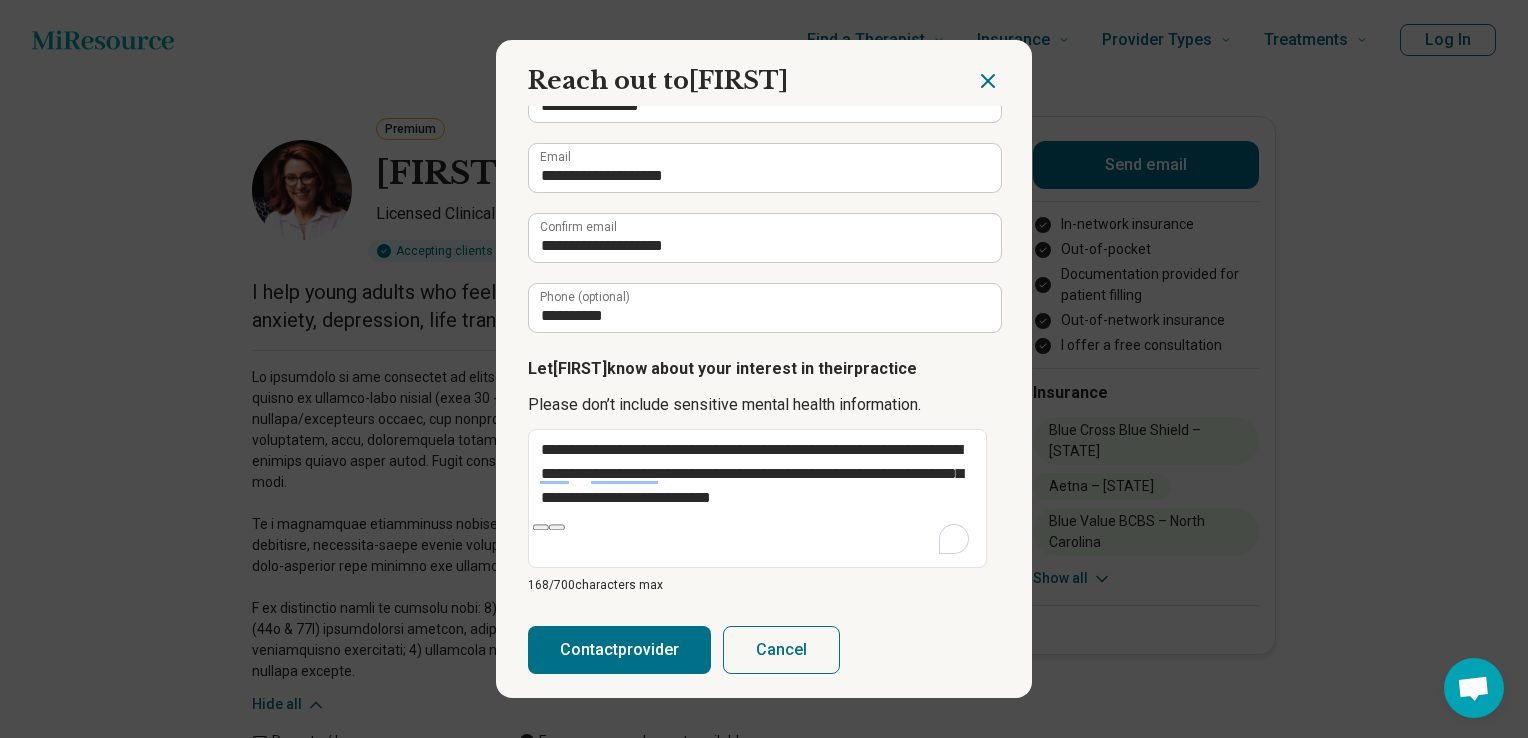 click on "Contact  provider" at bounding box center [619, 650] 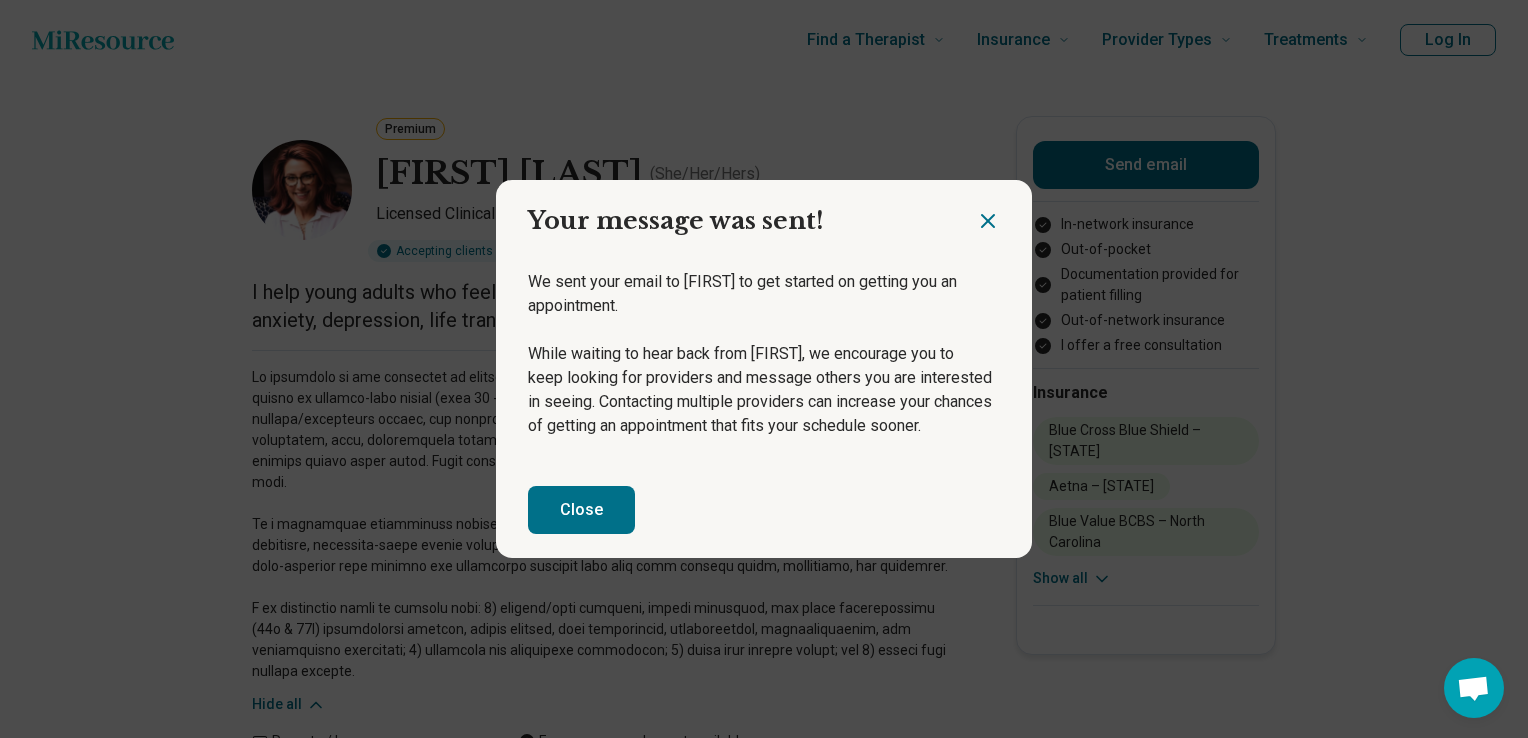 click on "Close" at bounding box center (581, 510) 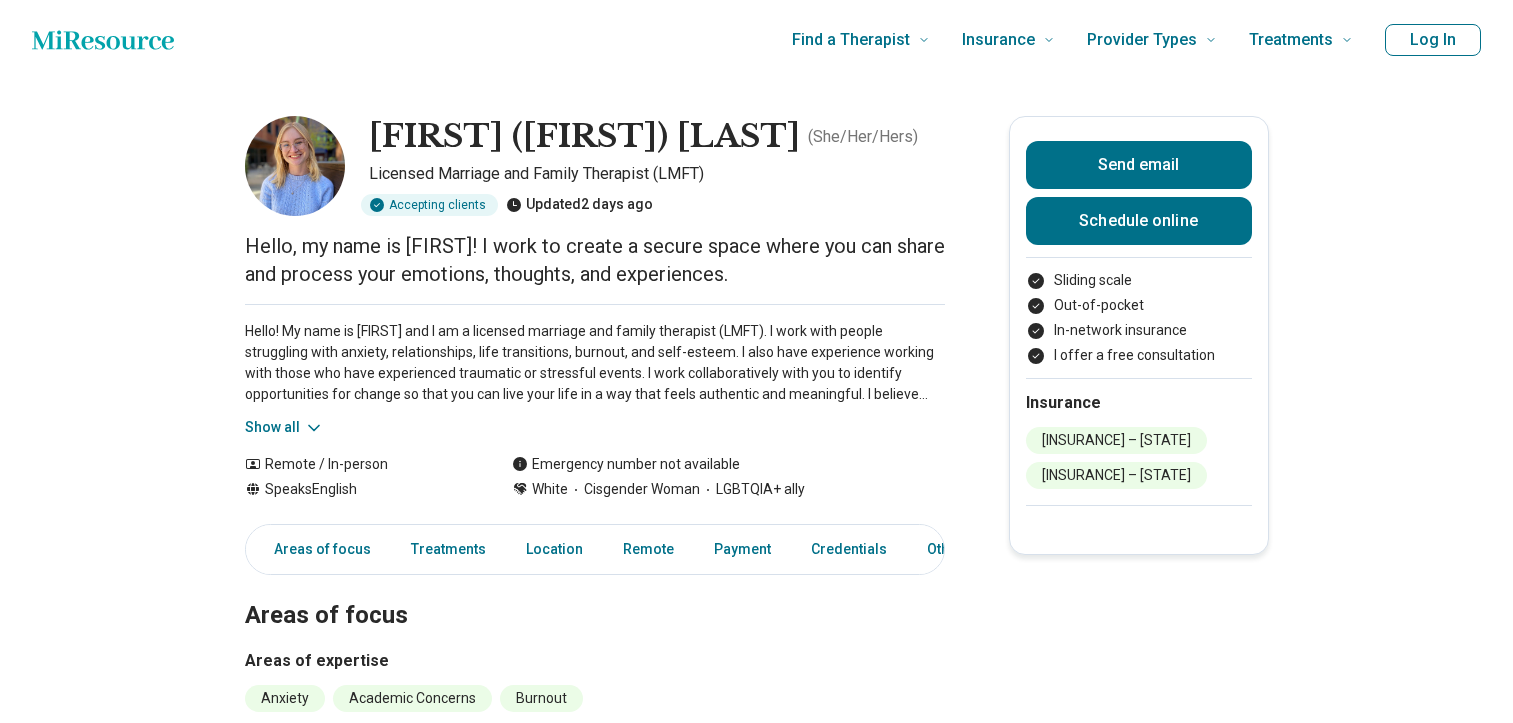 scroll, scrollTop: 0, scrollLeft: 0, axis: both 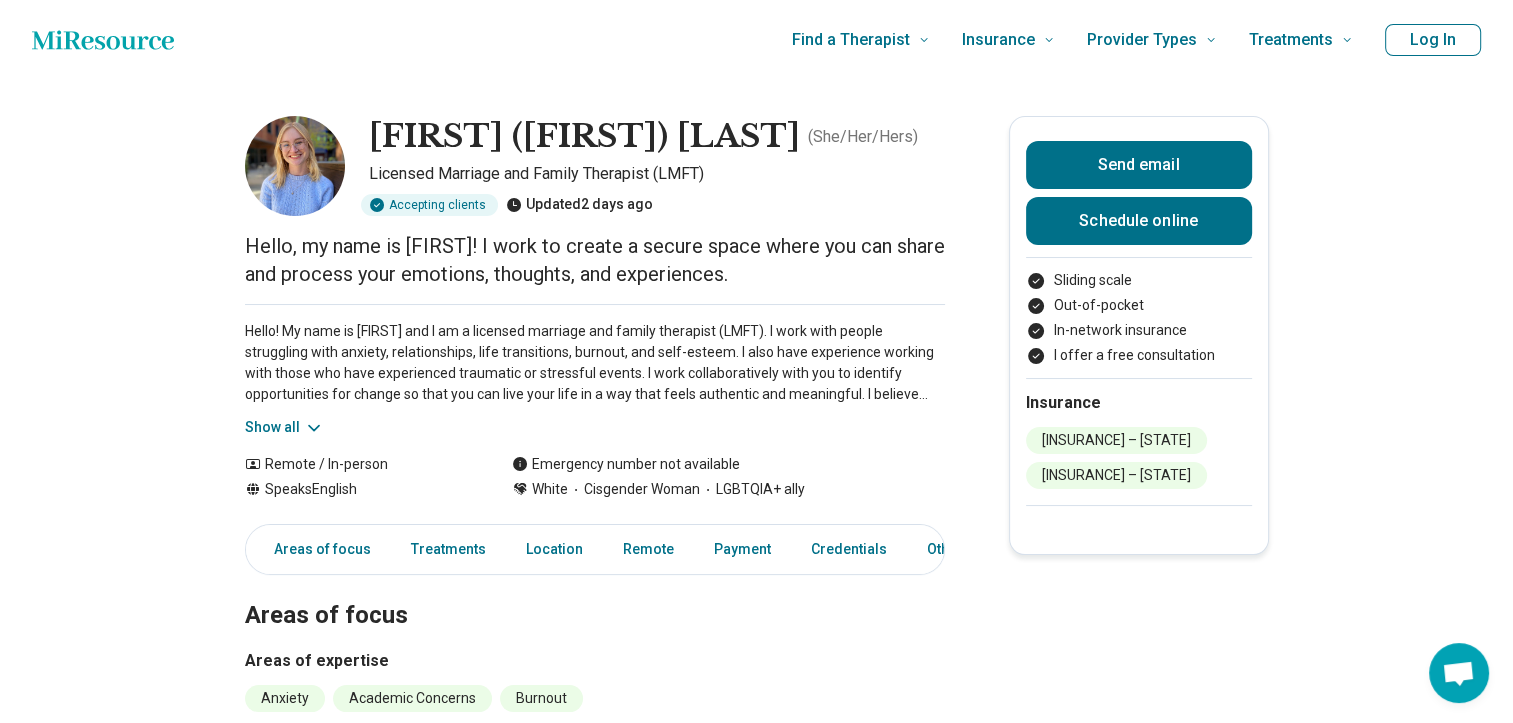 click on "Show all" at bounding box center (284, 427) 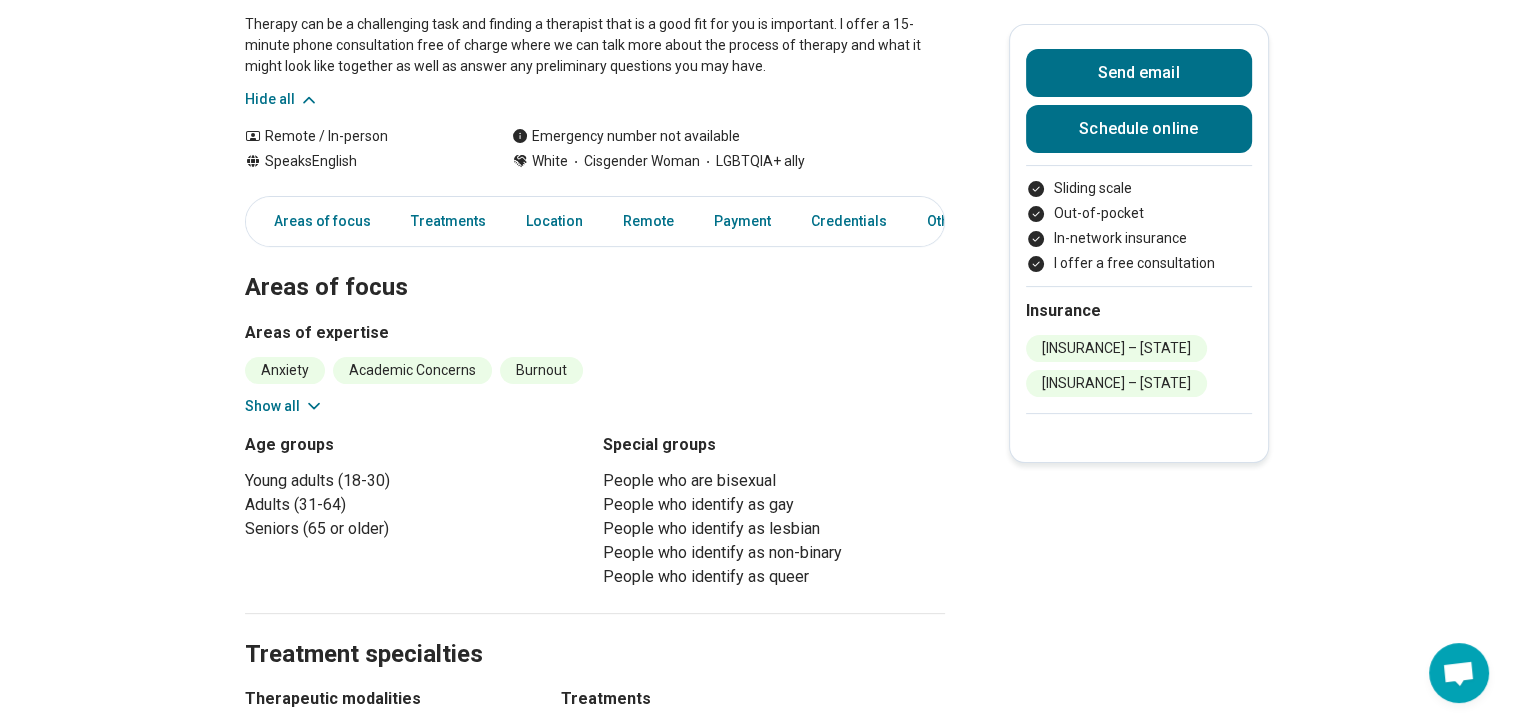 scroll, scrollTop: 456, scrollLeft: 0, axis: vertical 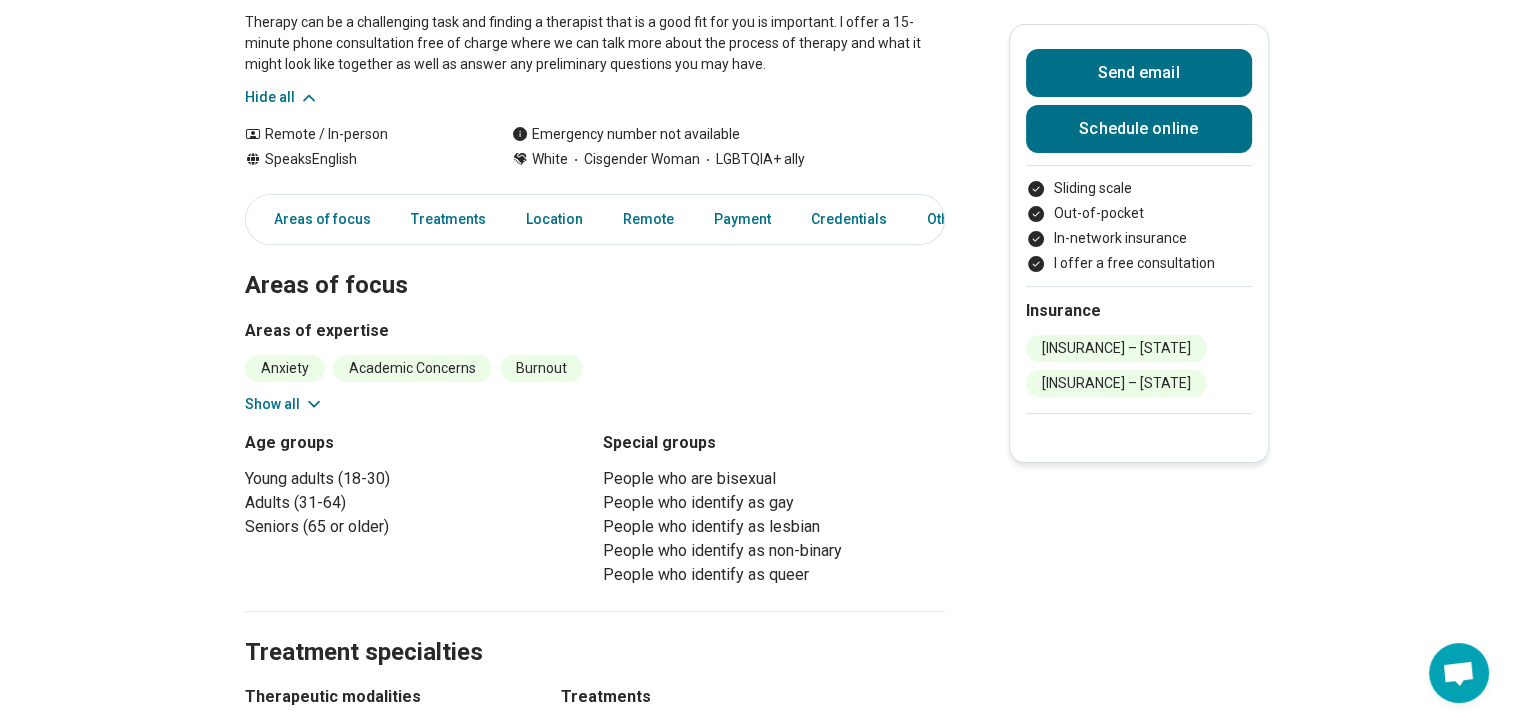 click on "Show all" at bounding box center (284, 404) 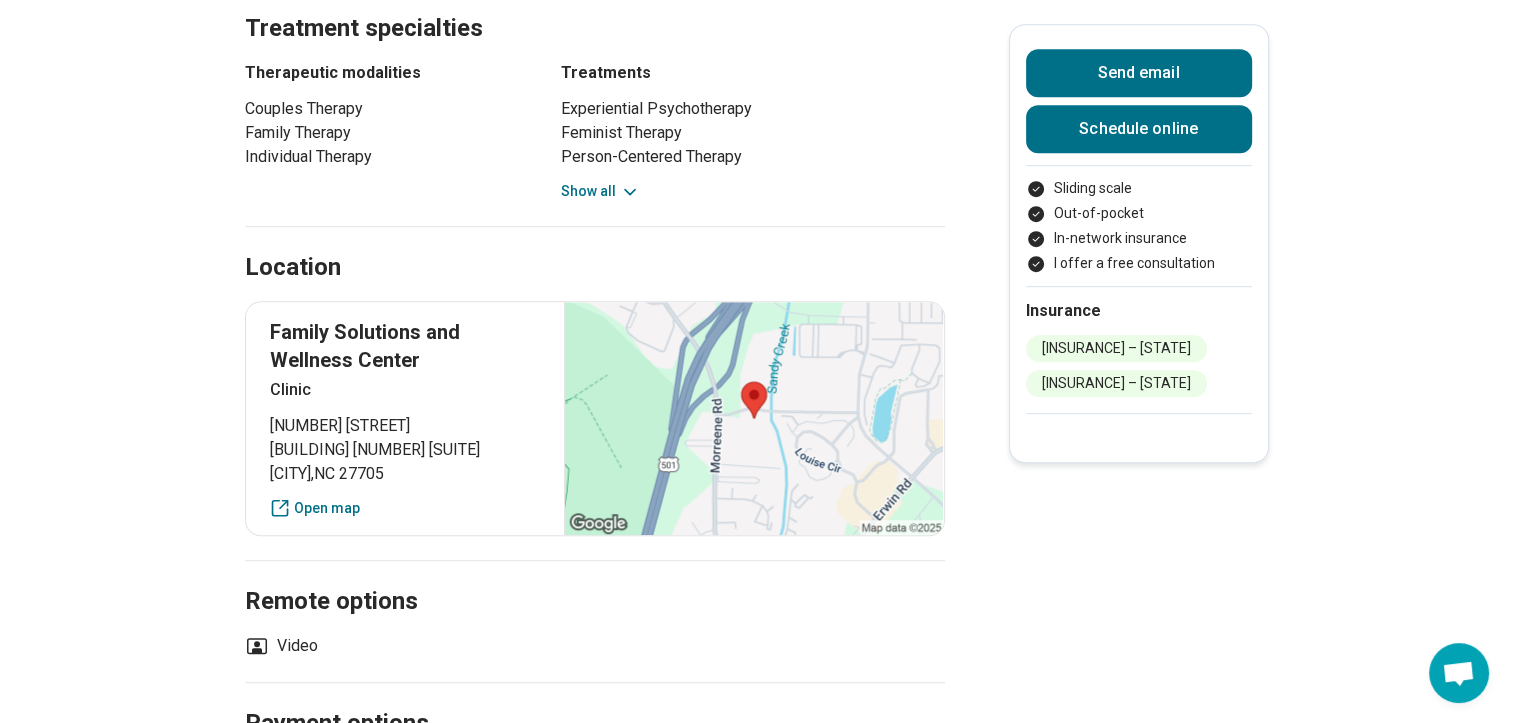 scroll, scrollTop: 1291, scrollLeft: 0, axis: vertical 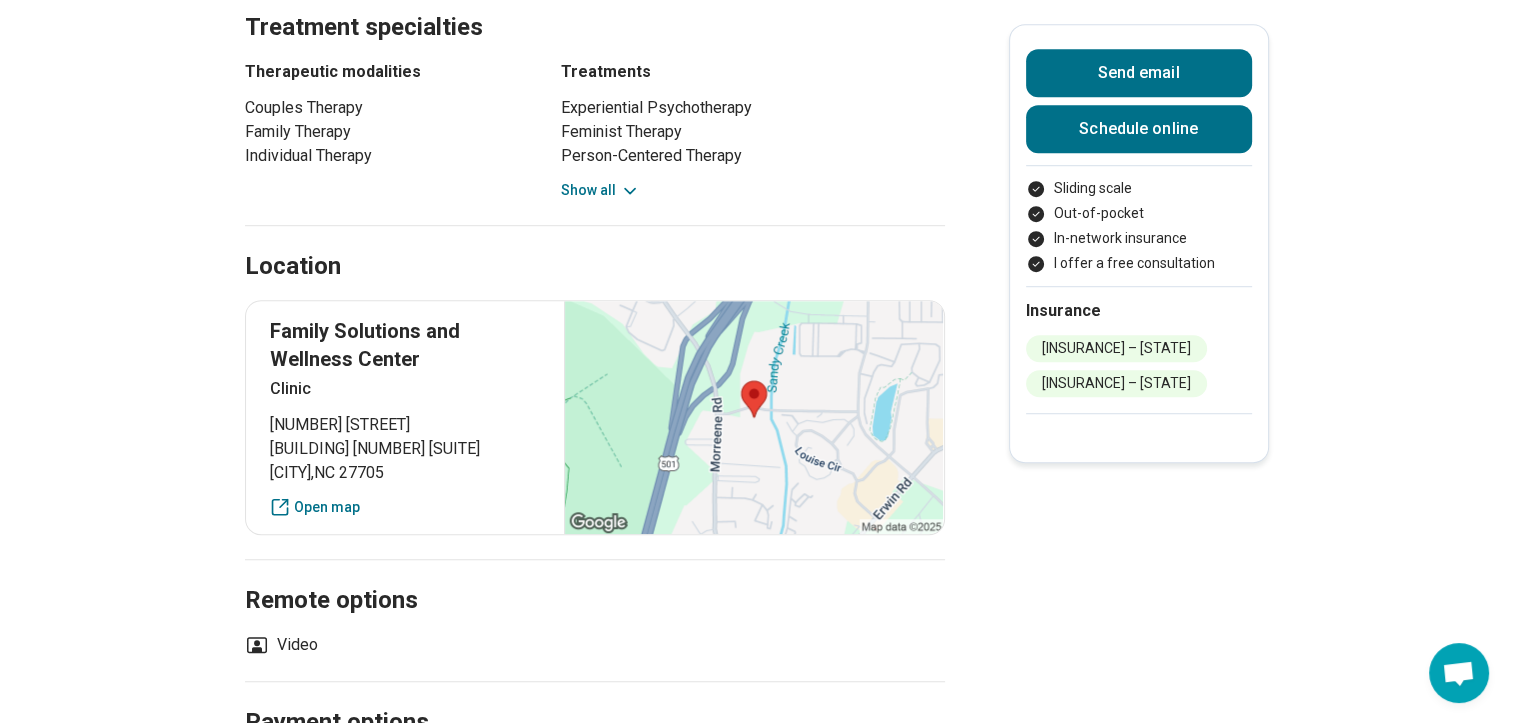 click on "Show all" at bounding box center [600, 190] 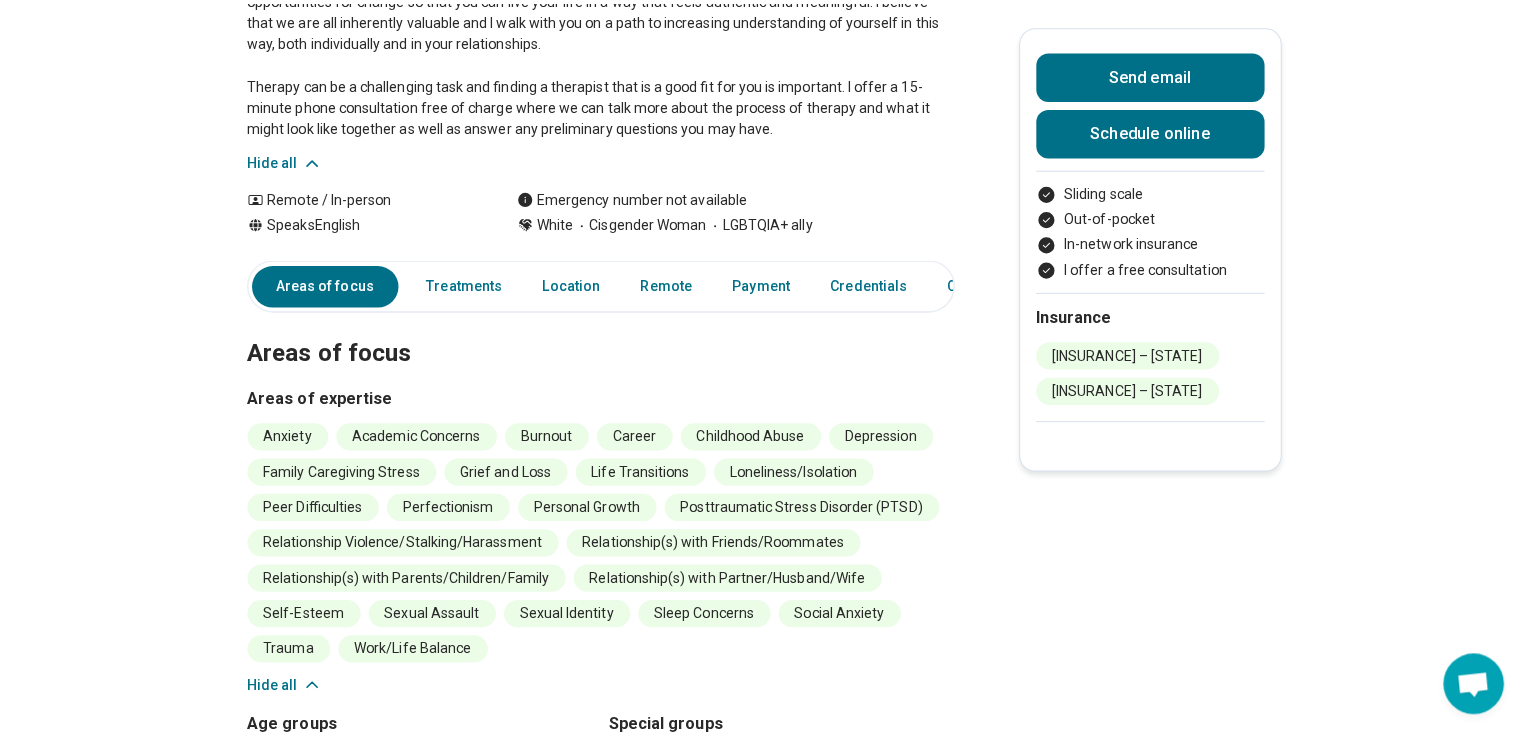 scroll, scrollTop: 0, scrollLeft: 0, axis: both 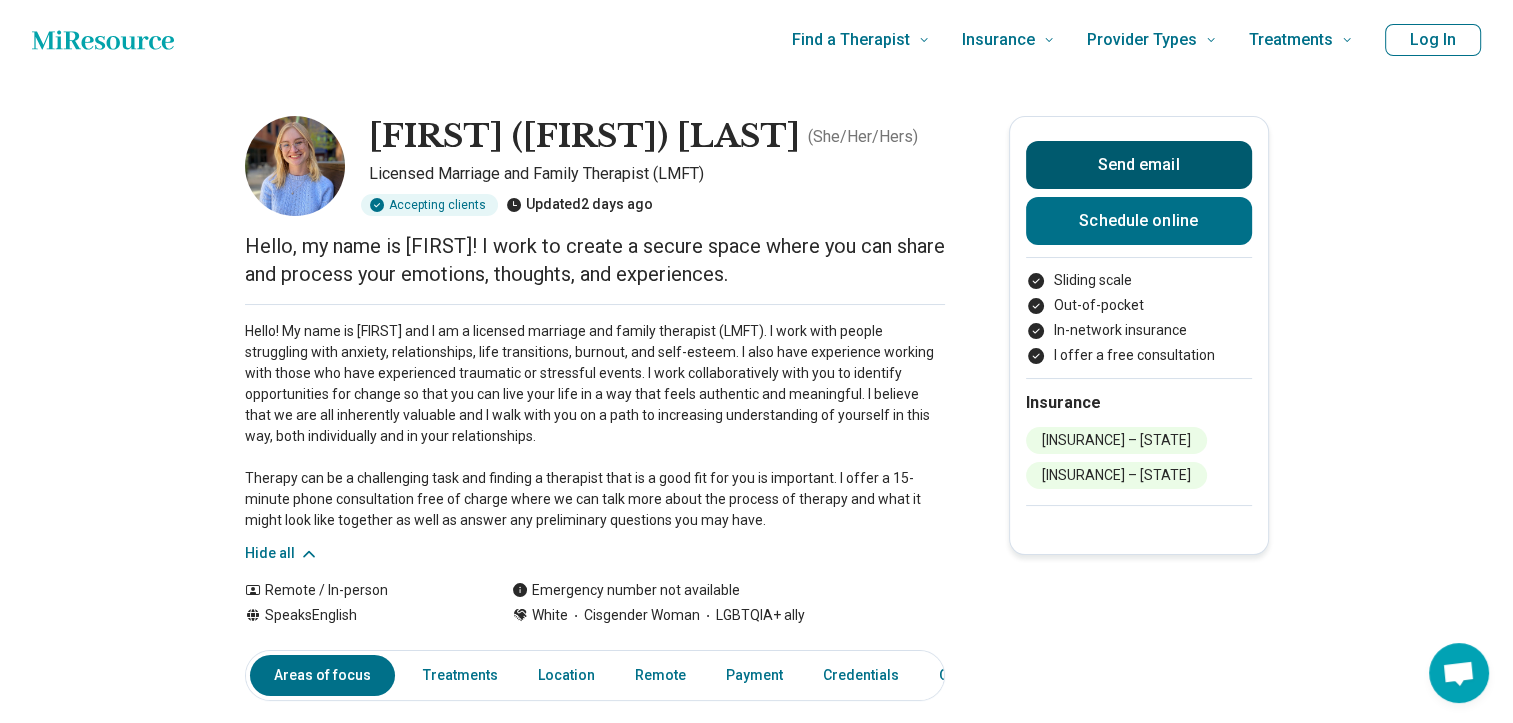 click on "Send email" at bounding box center [1139, 165] 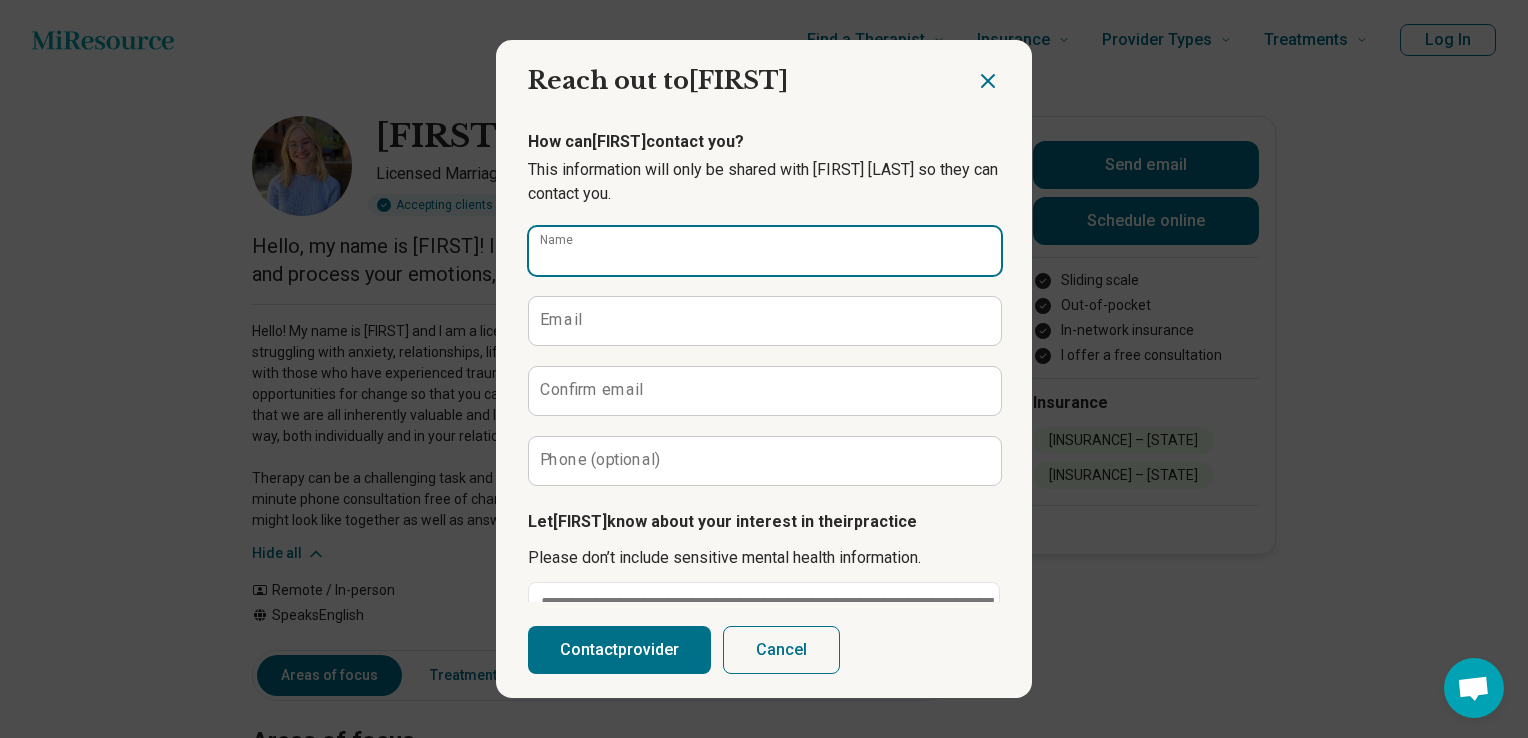 click on "Name" at bounding box center [765, 251] 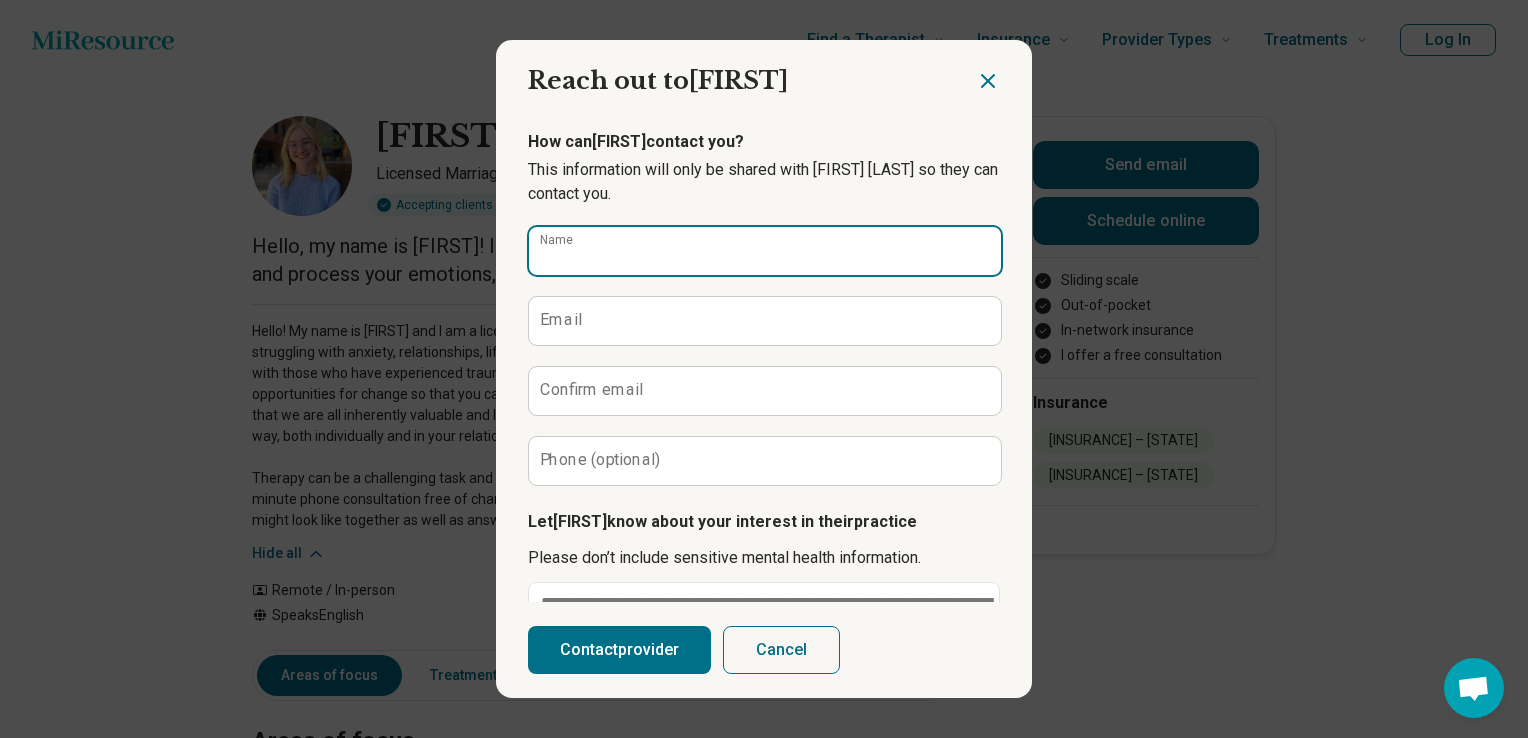 type on "**********" 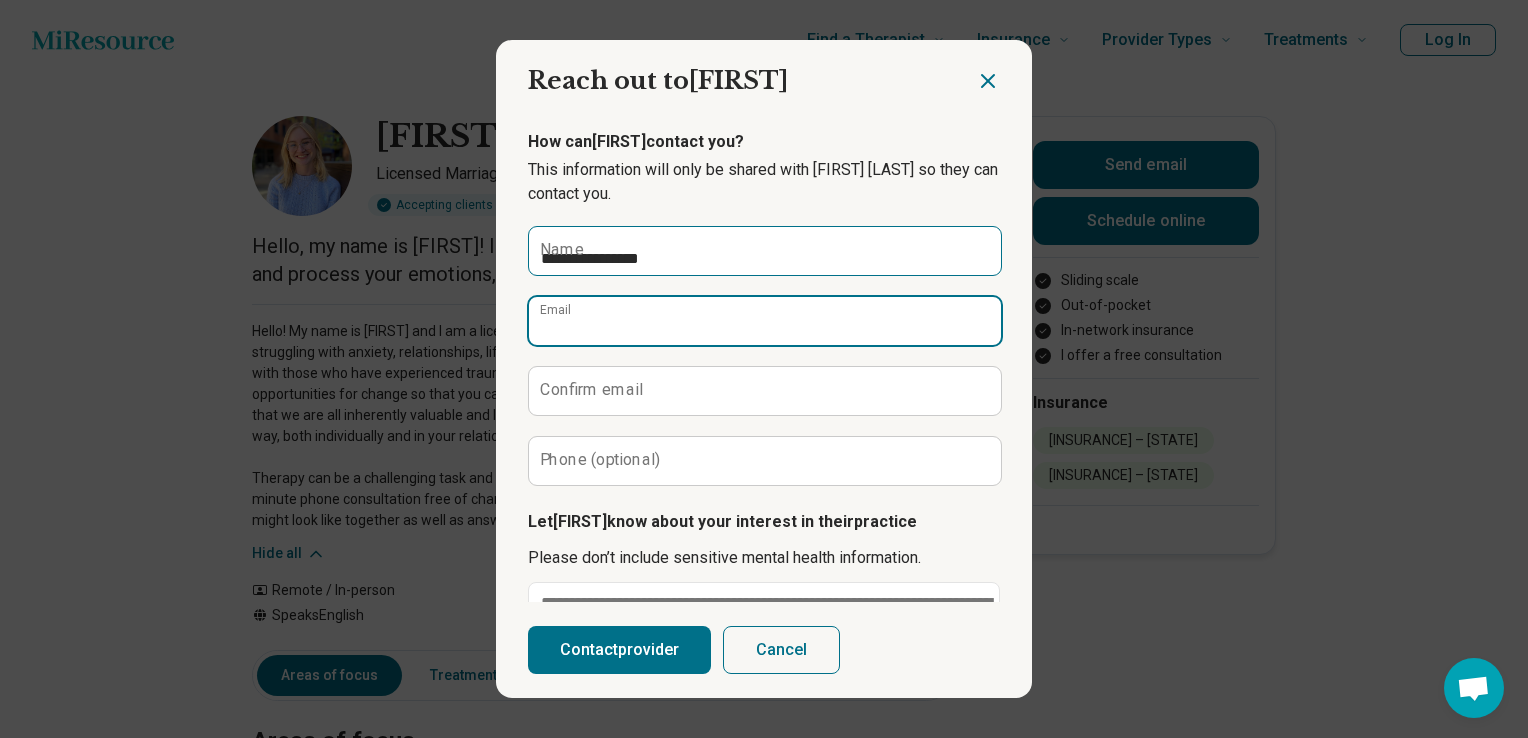 type on "**********" 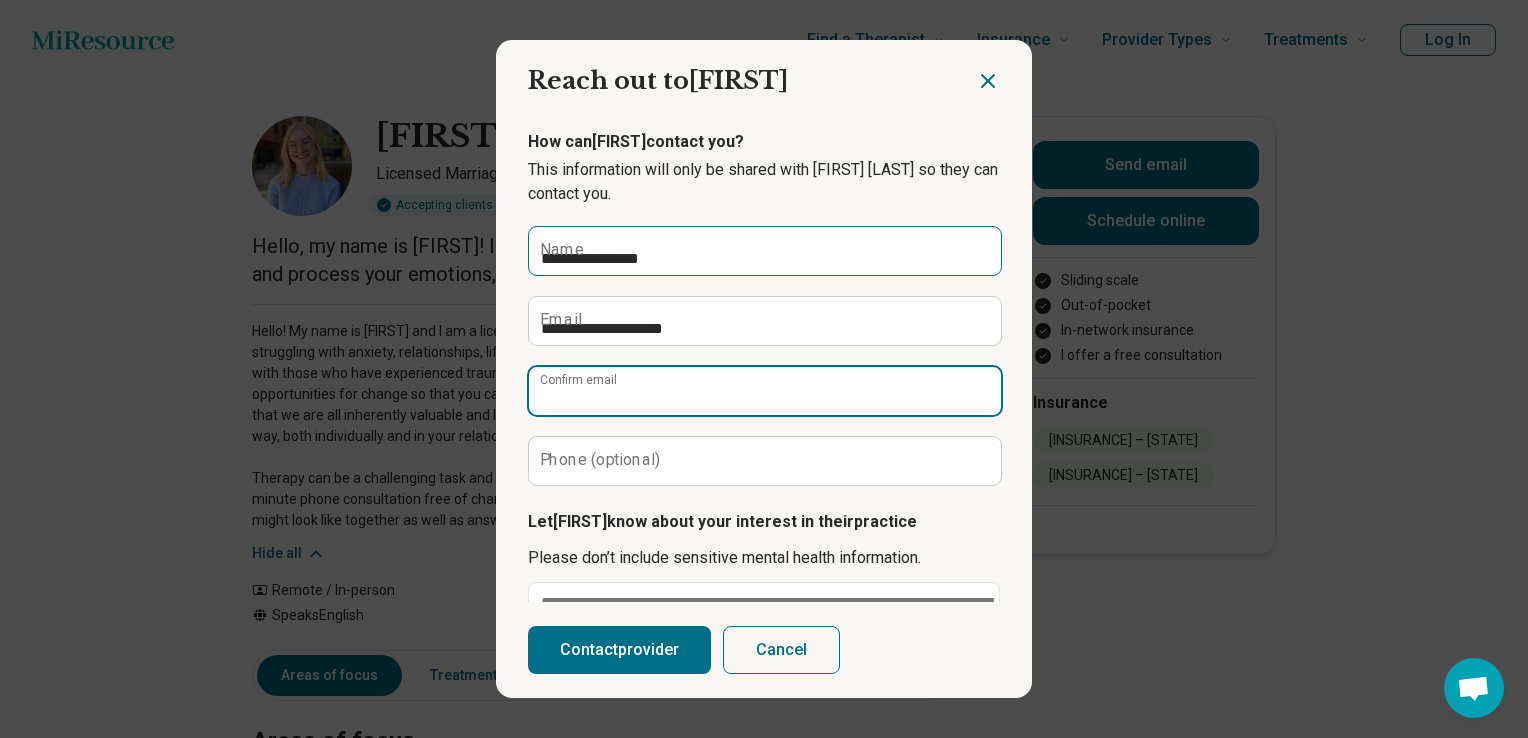 type on "**********" 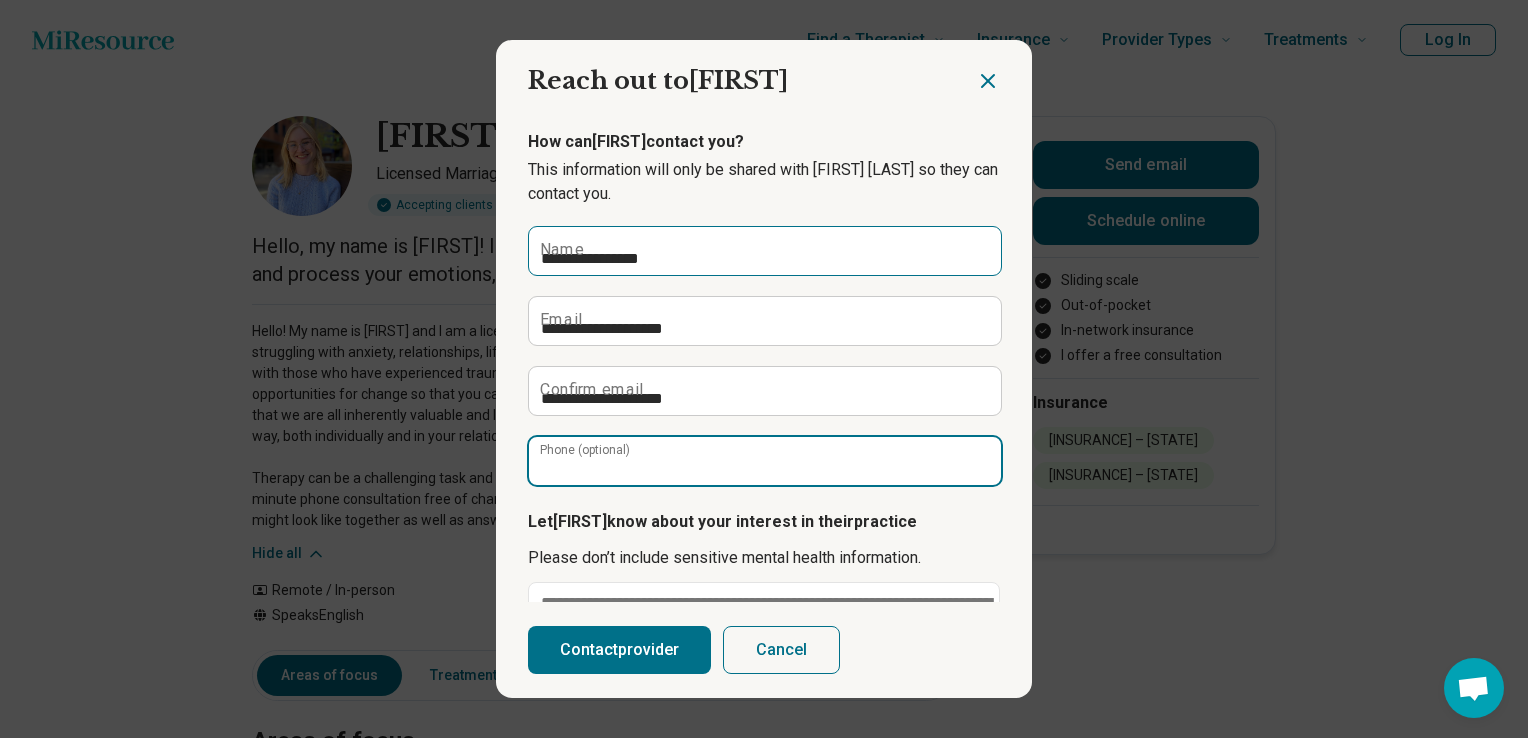 type on "**********" 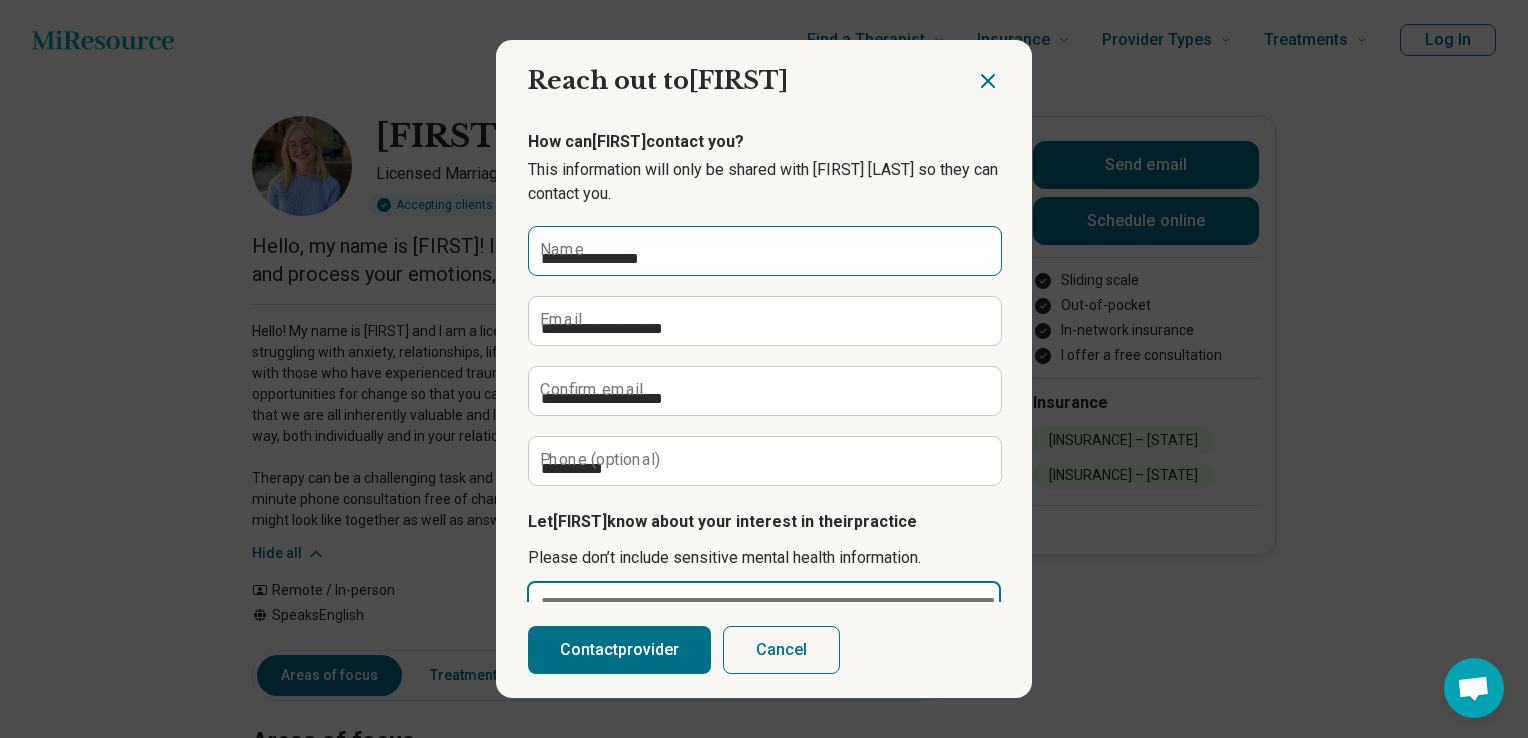 type on "**********" 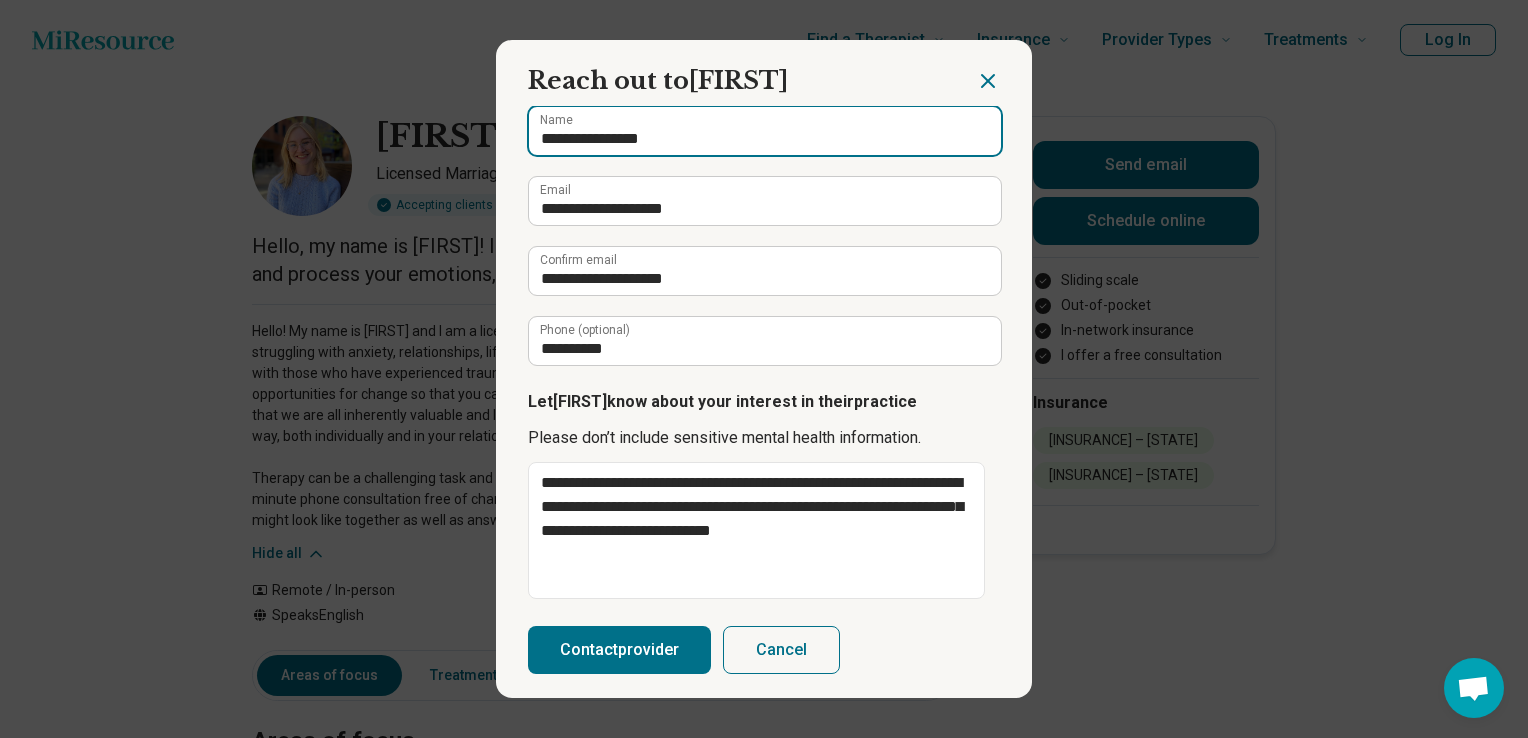 scroll, scrollTop: 167, scrollLeft: 0, axis: vertical 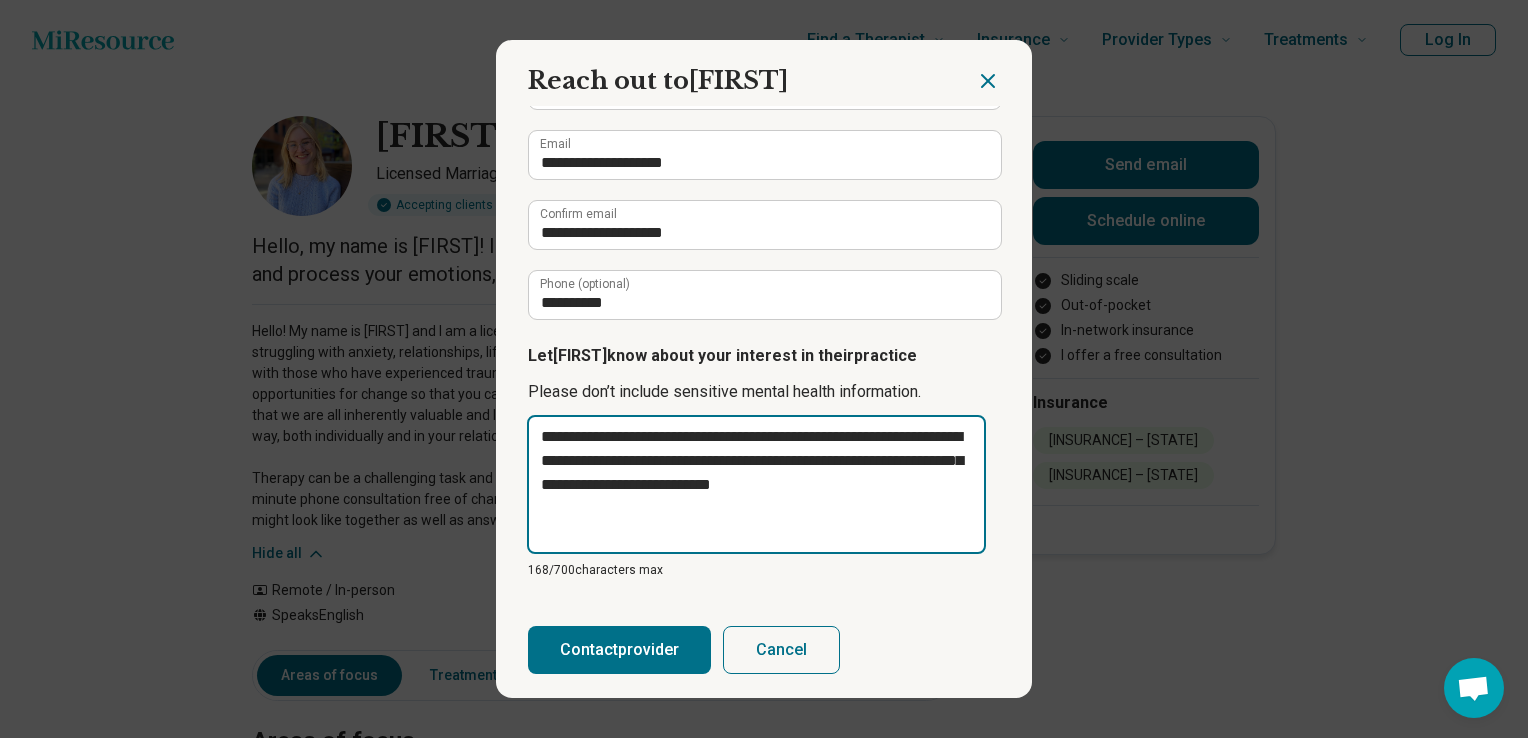 type on "*" 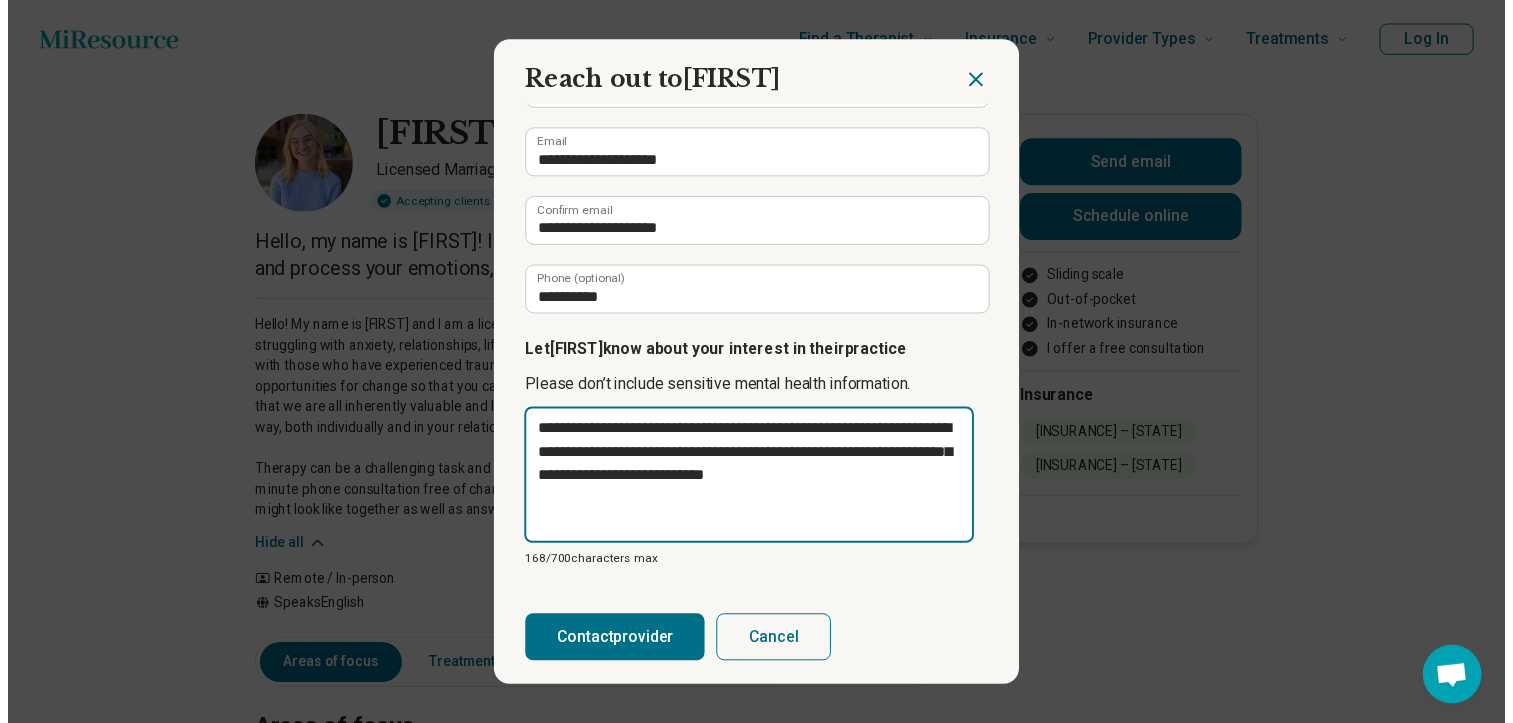 scroll, scrollTop: 166, scrollLeft: 0, axis: vertical 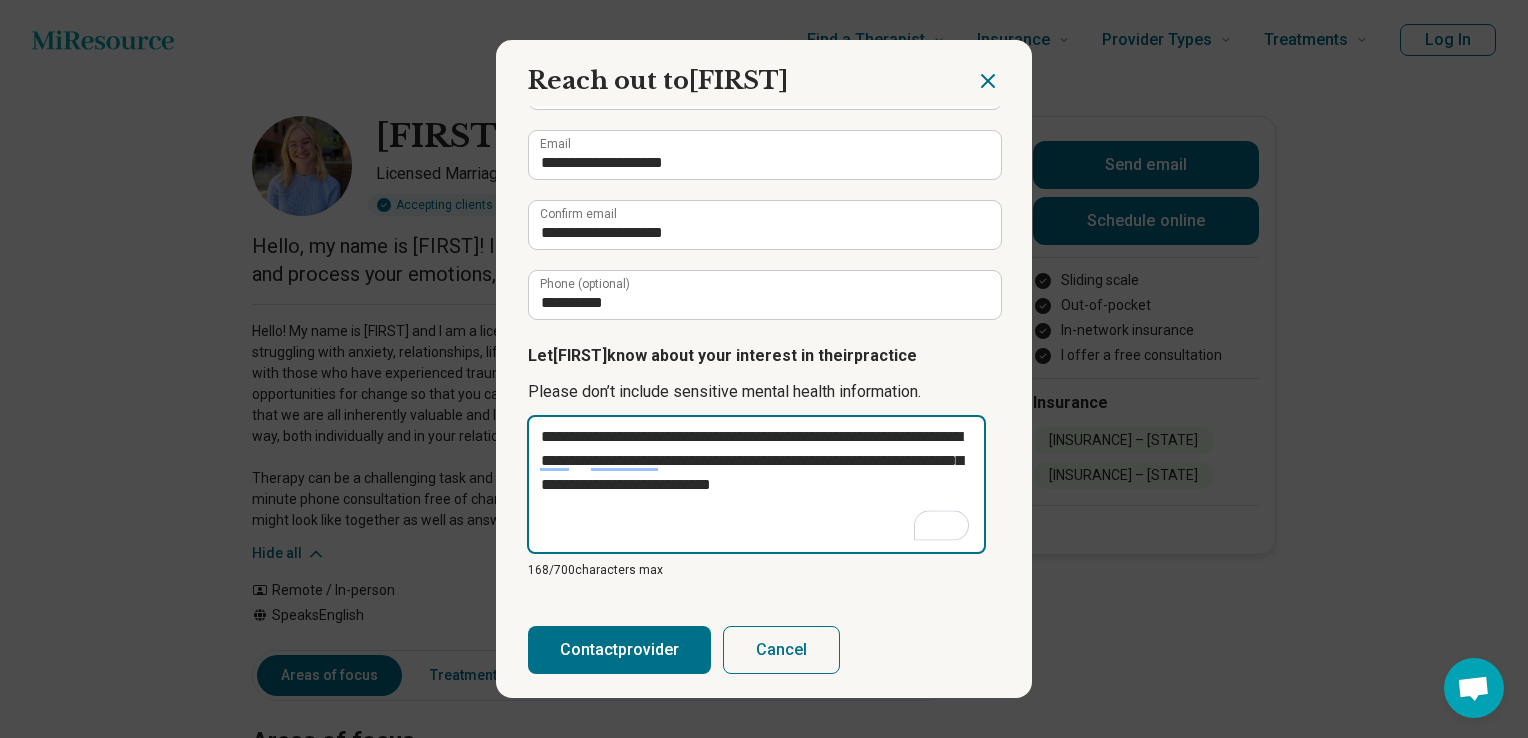 drag, startPoint x: 576, startPoint y: 433, endPoint x: 644, endPoint y: 442, distance: 68.593 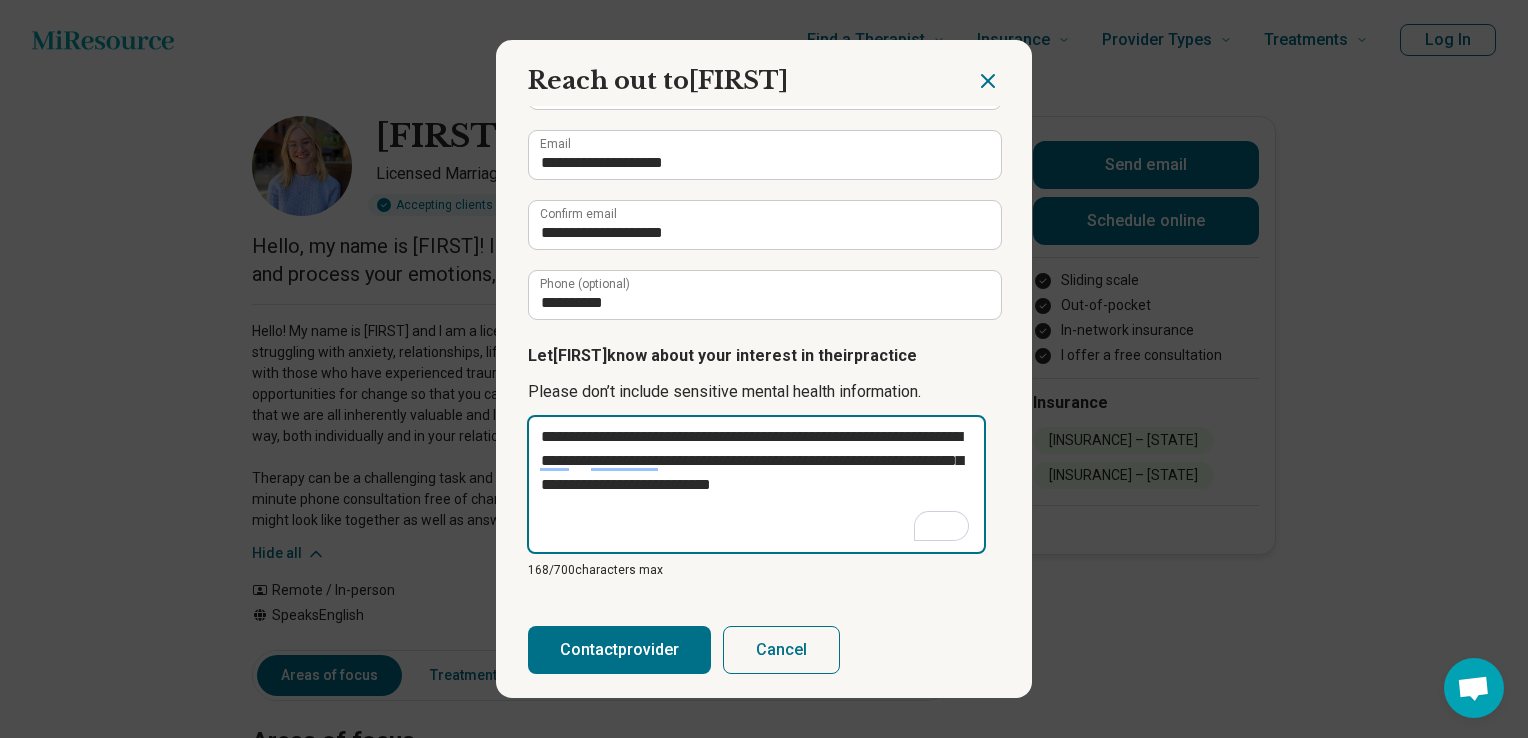 type on "**********" 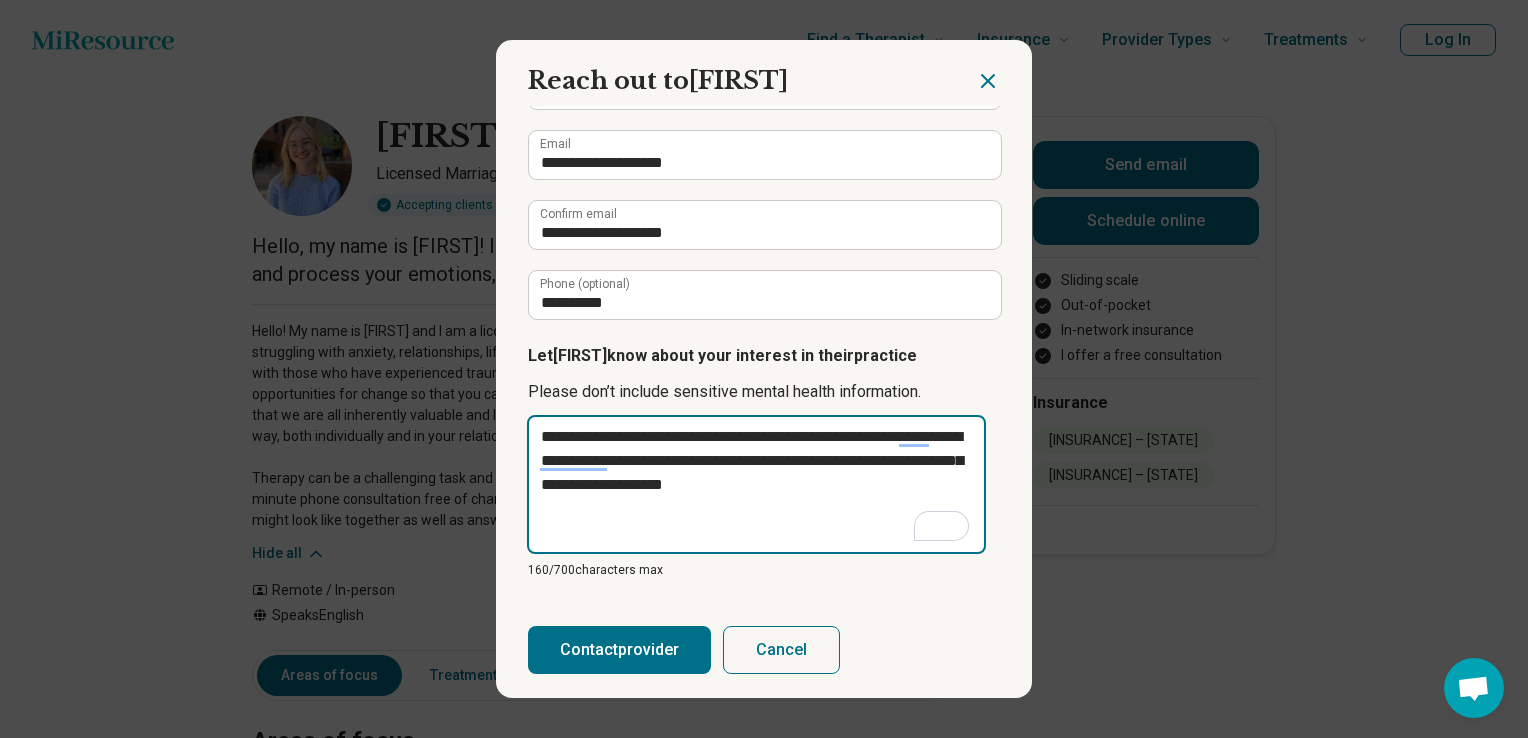 type on "**********" 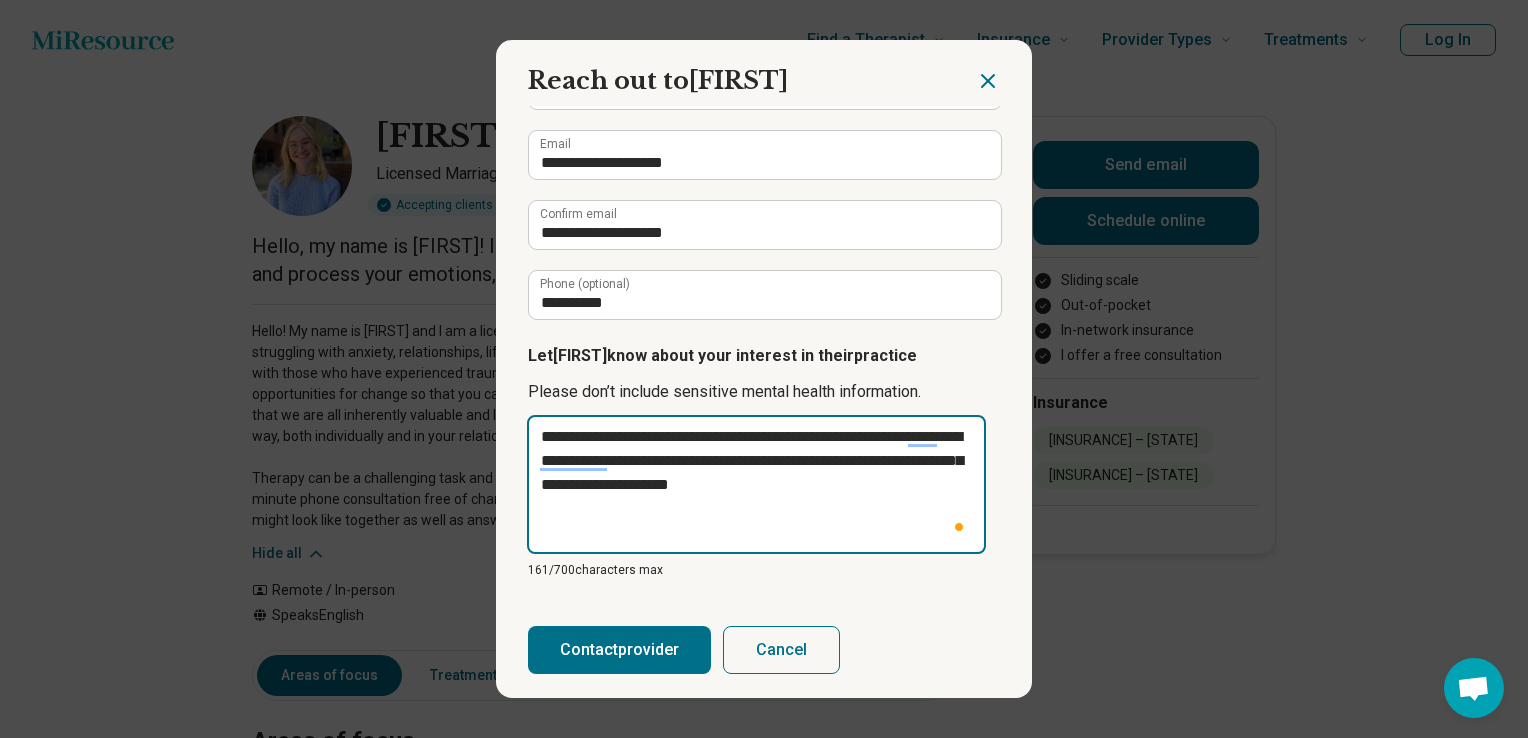 type on "**********" 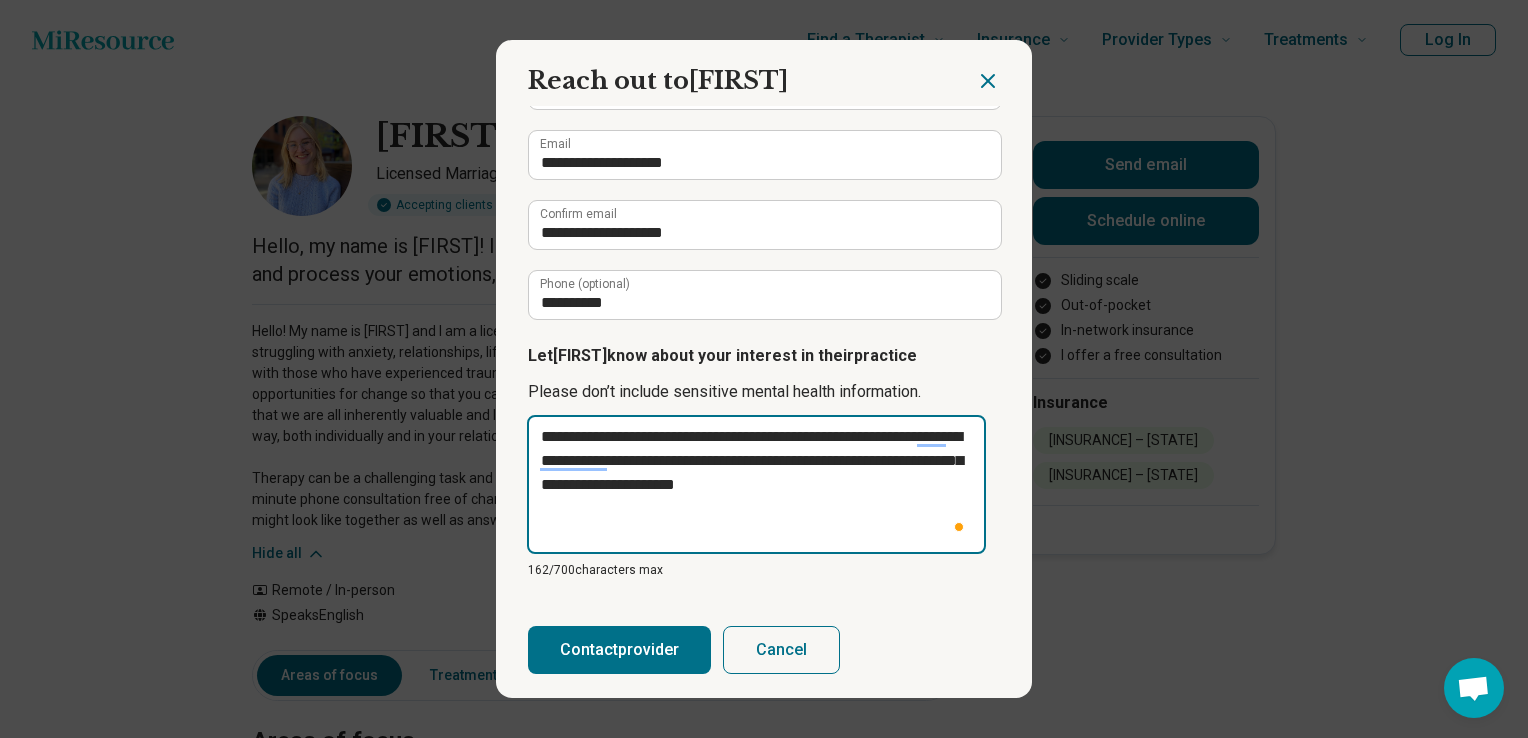 type on "**********" 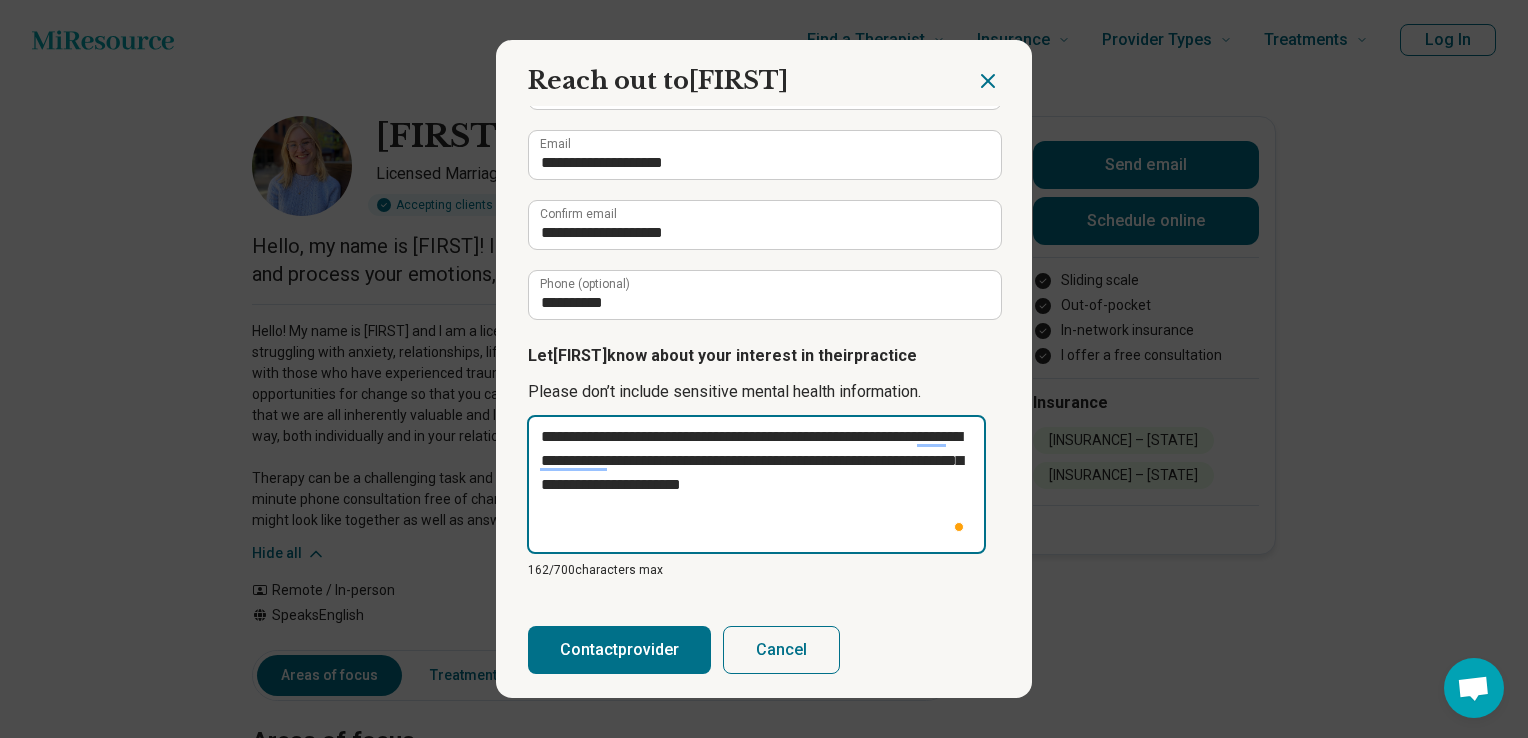 type on "**********" 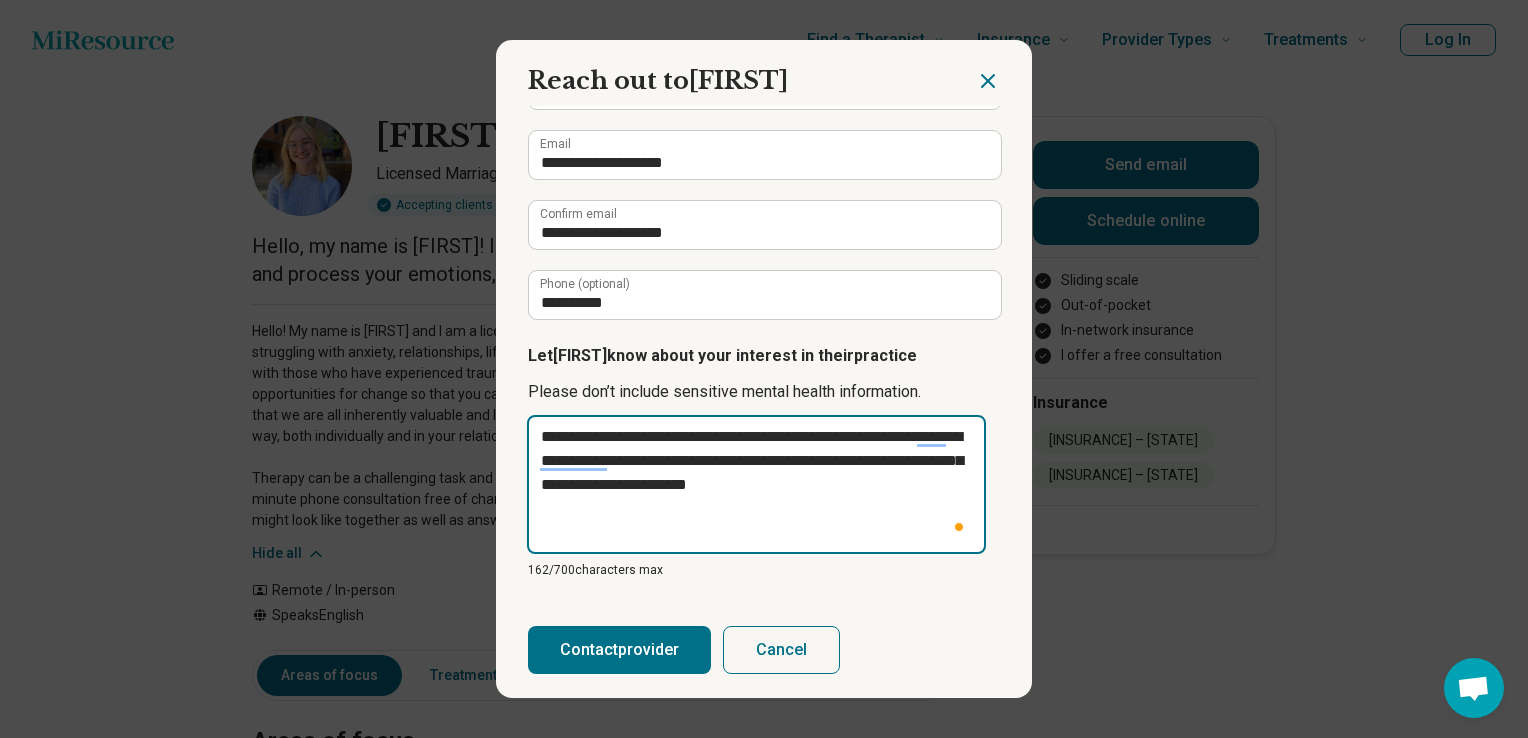 type on "**********" 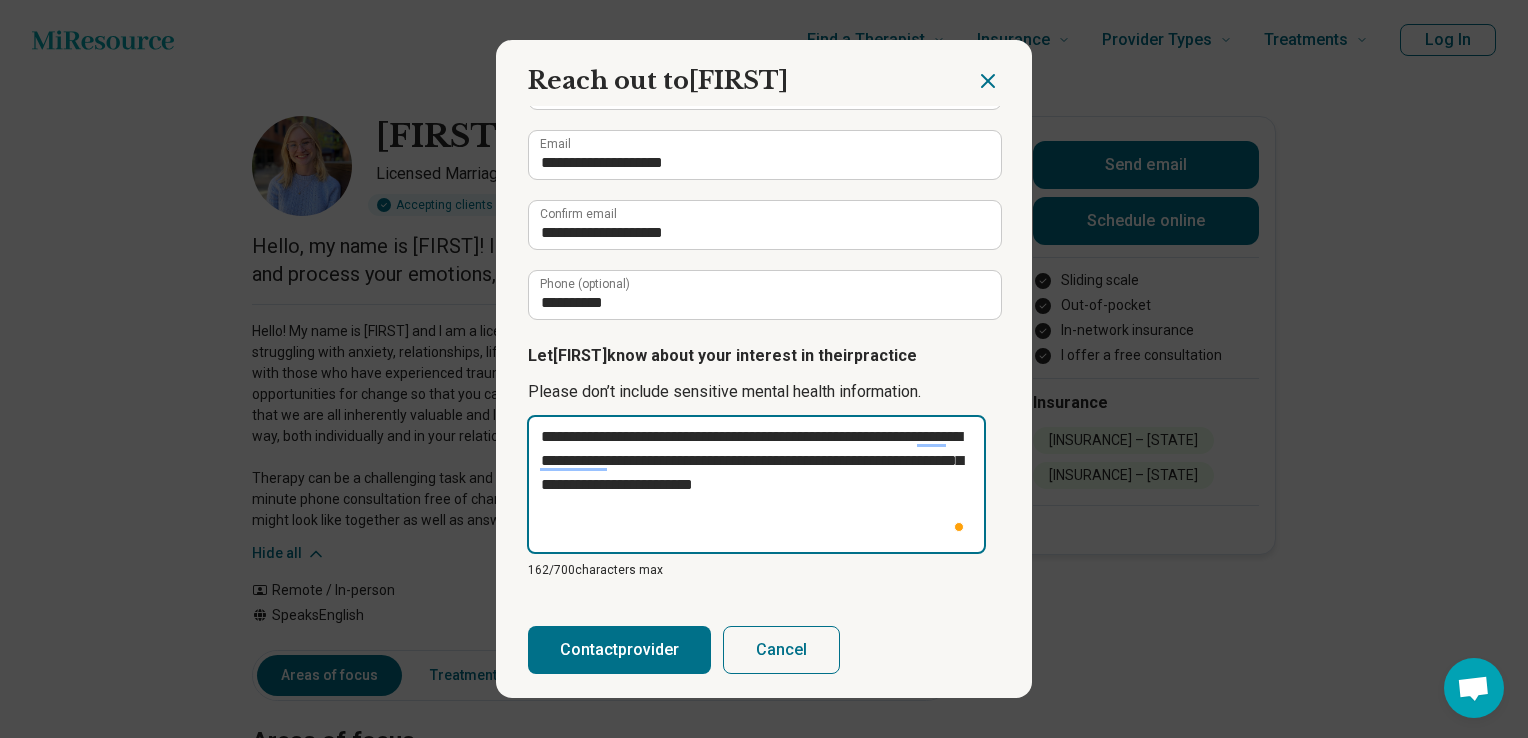 type on "*" 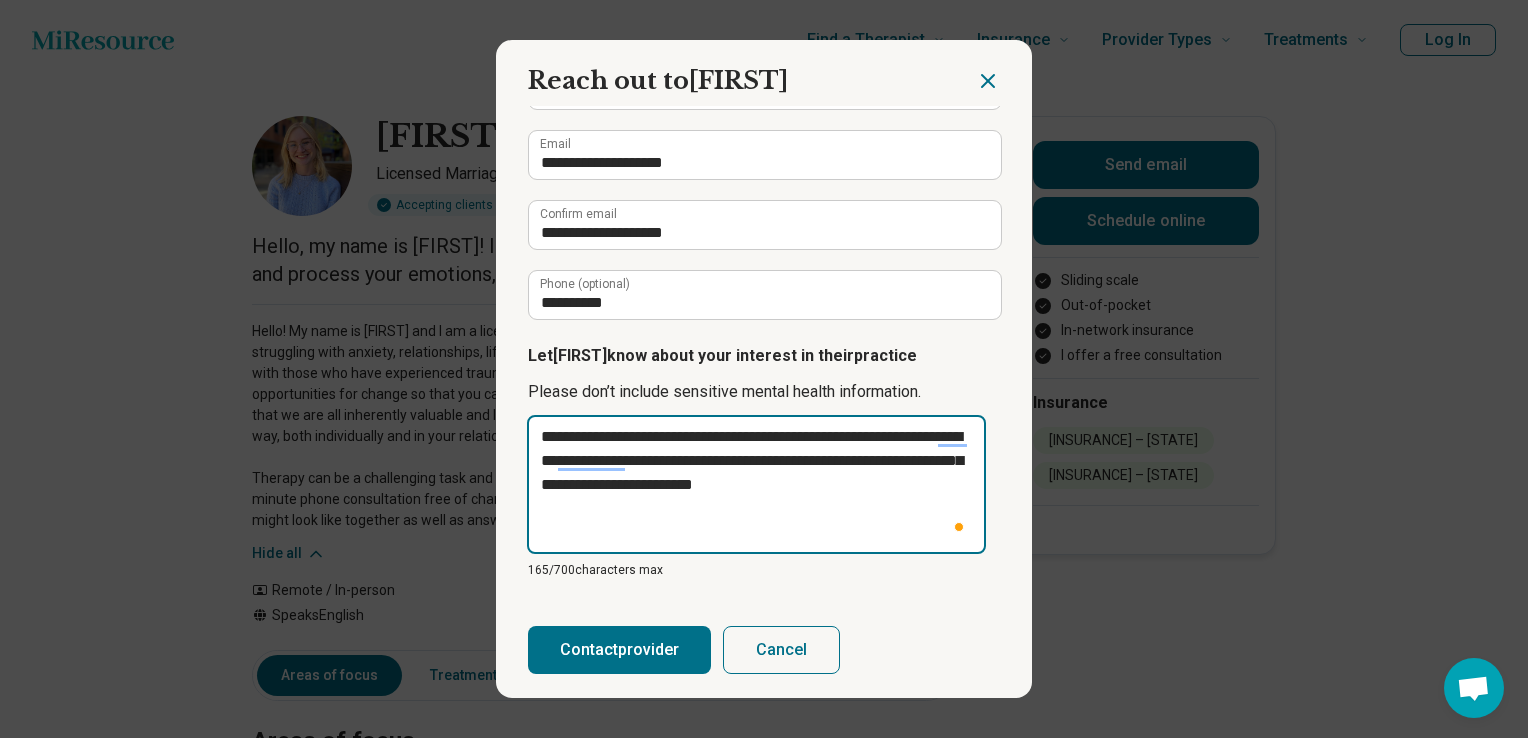 type on "**********" 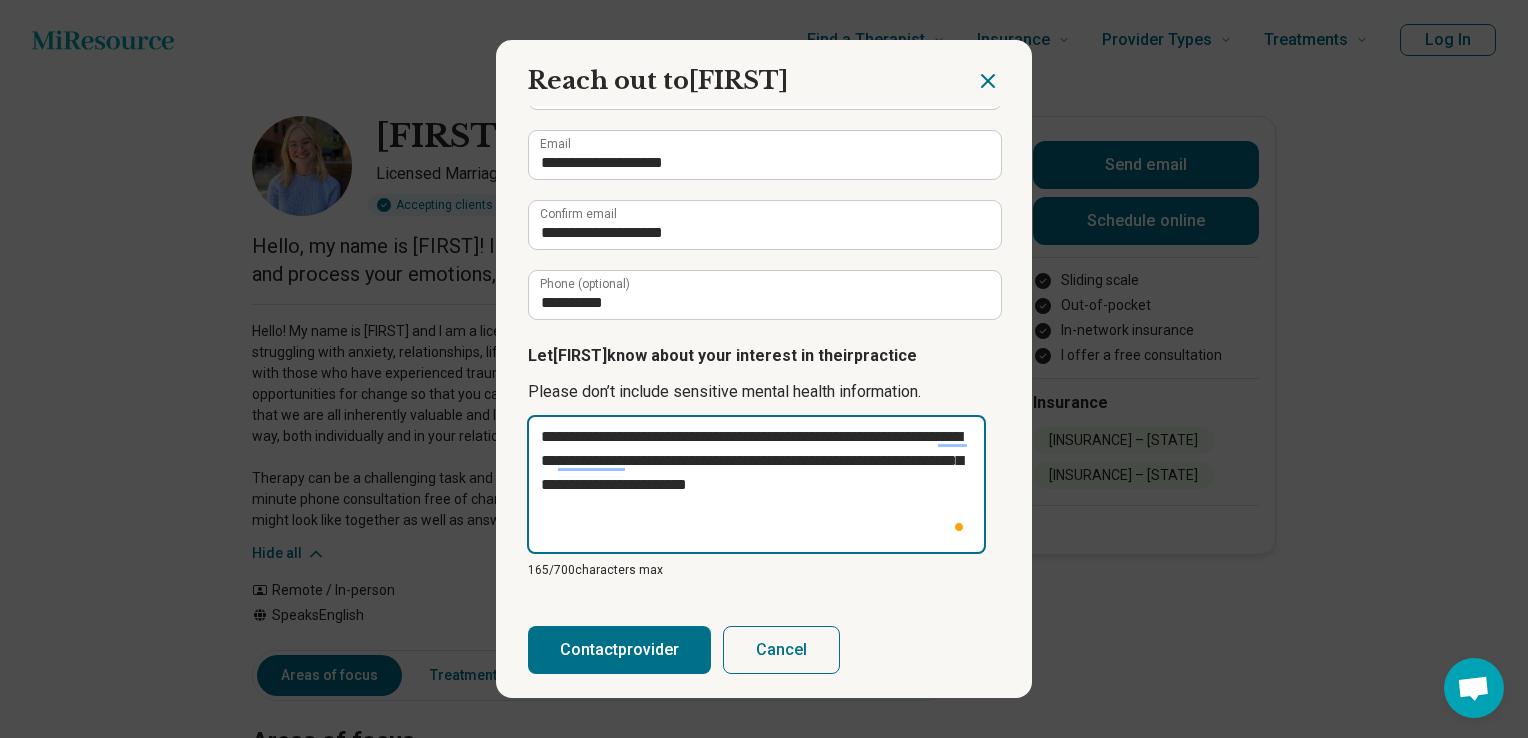 type on "**********" 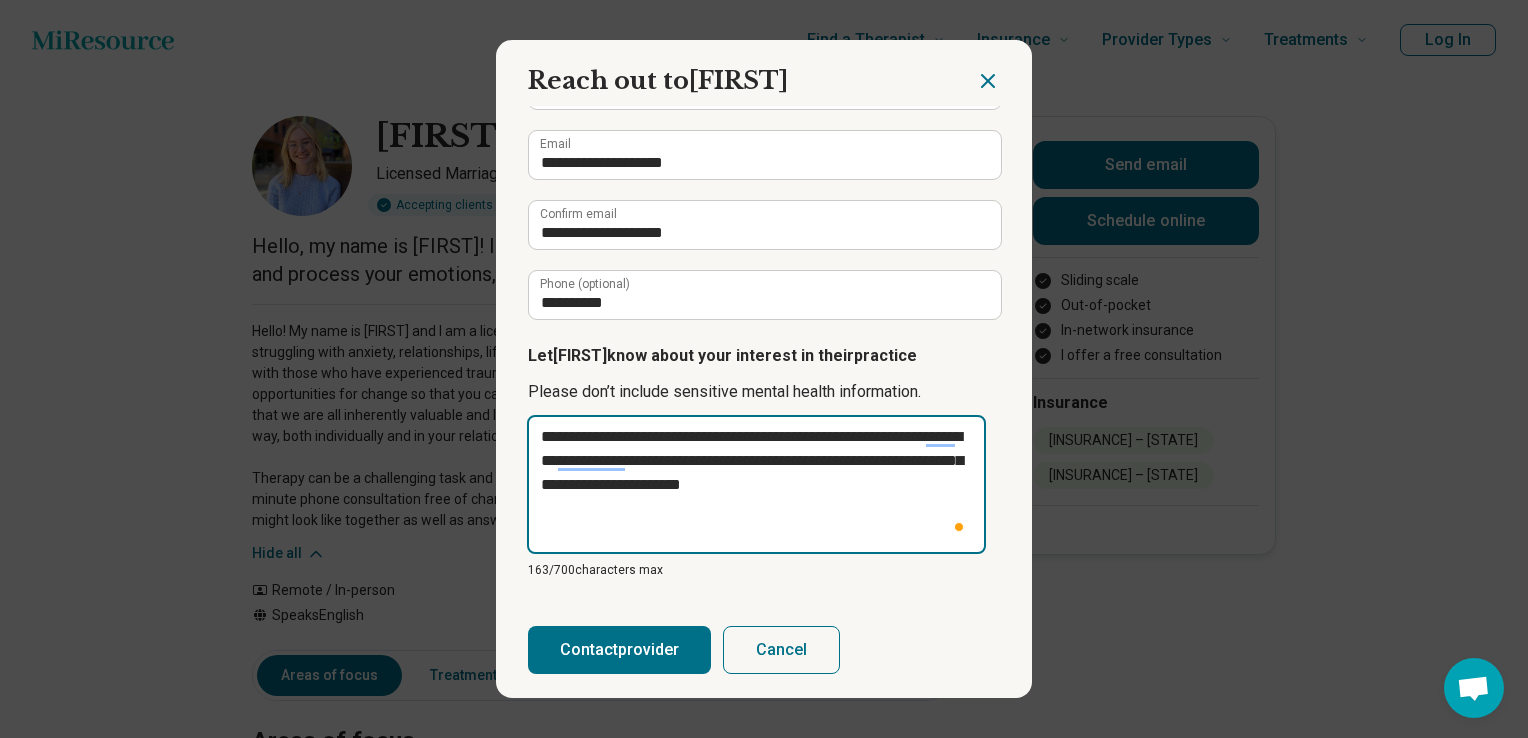 type on "**********" 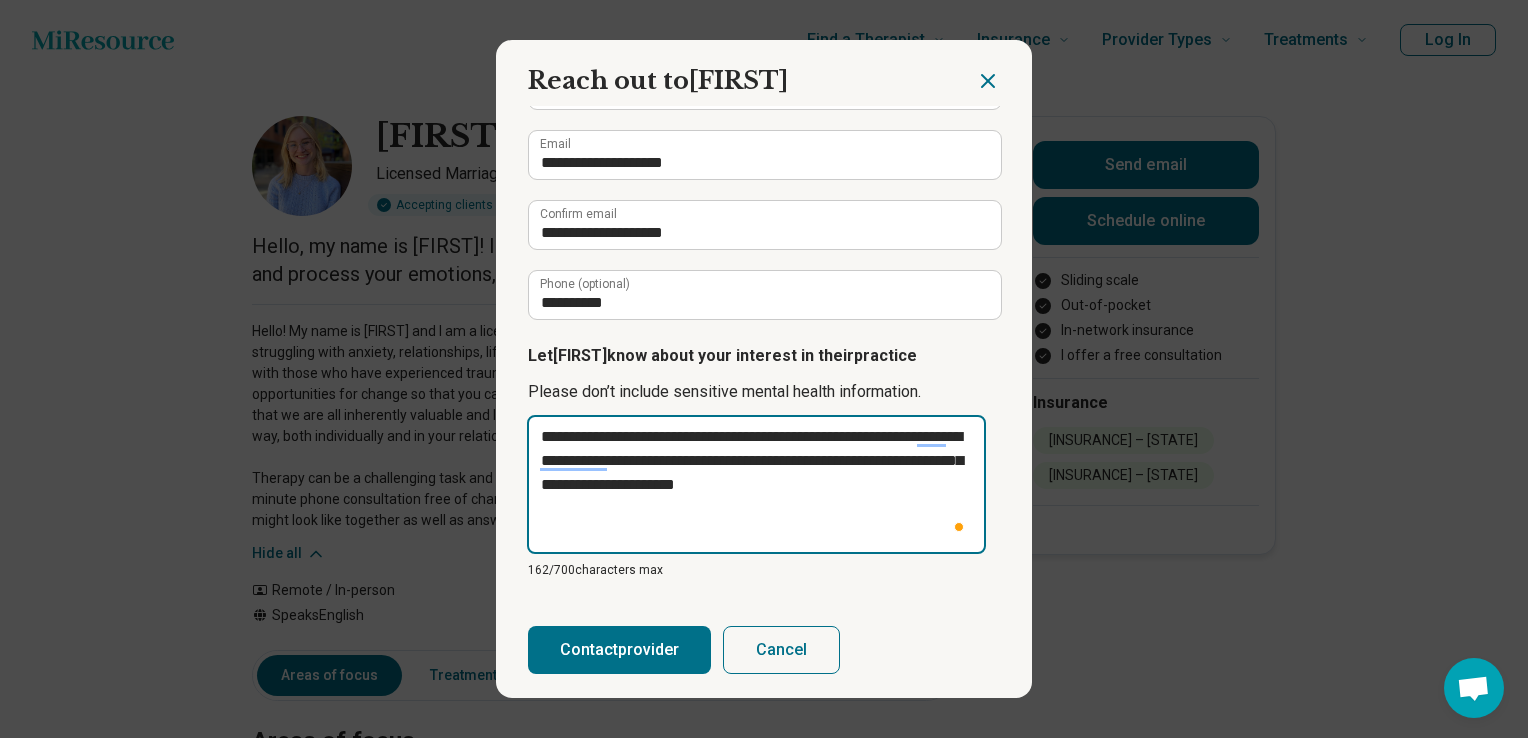 type on "**********" 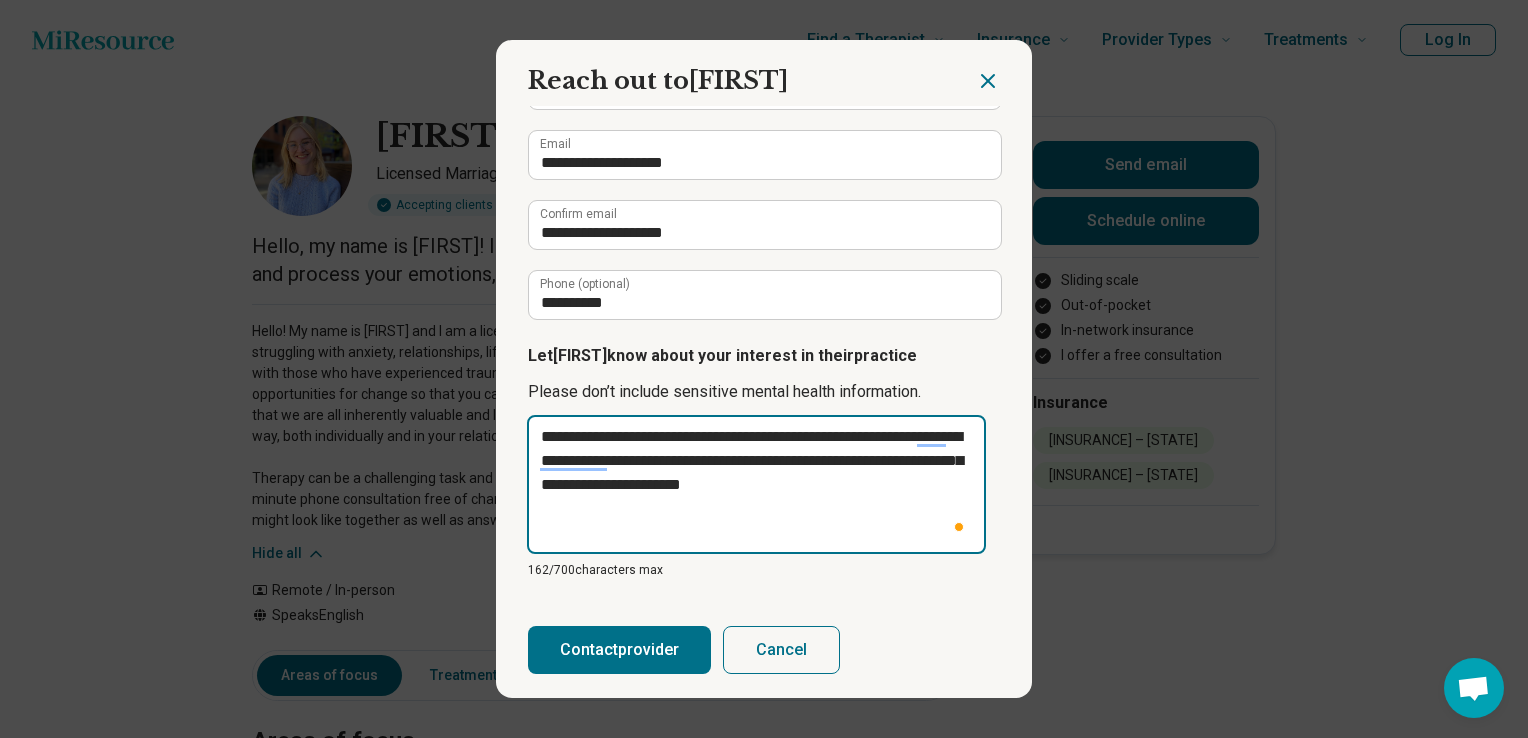 type on "**********" 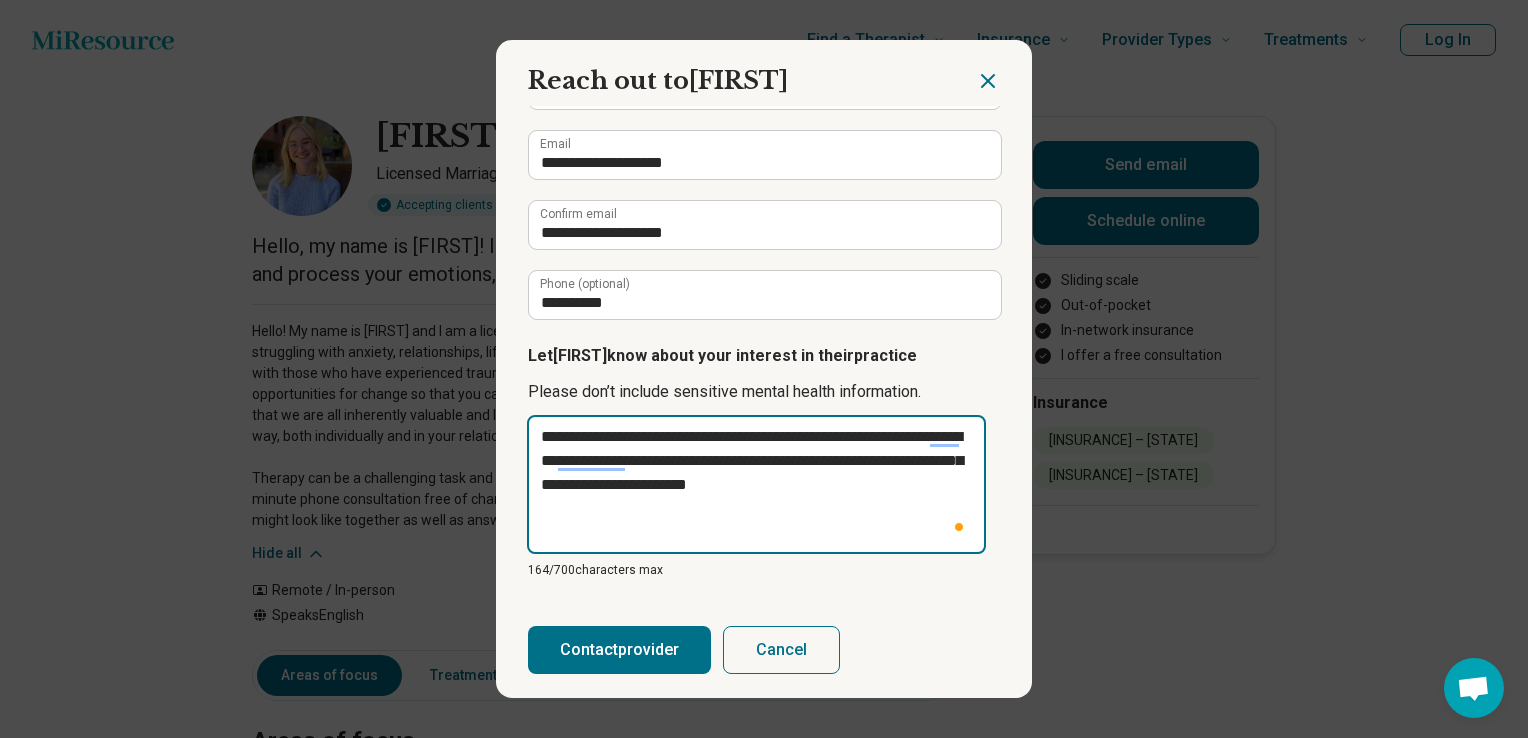 click on "**********" at bounding box center (756, 484) 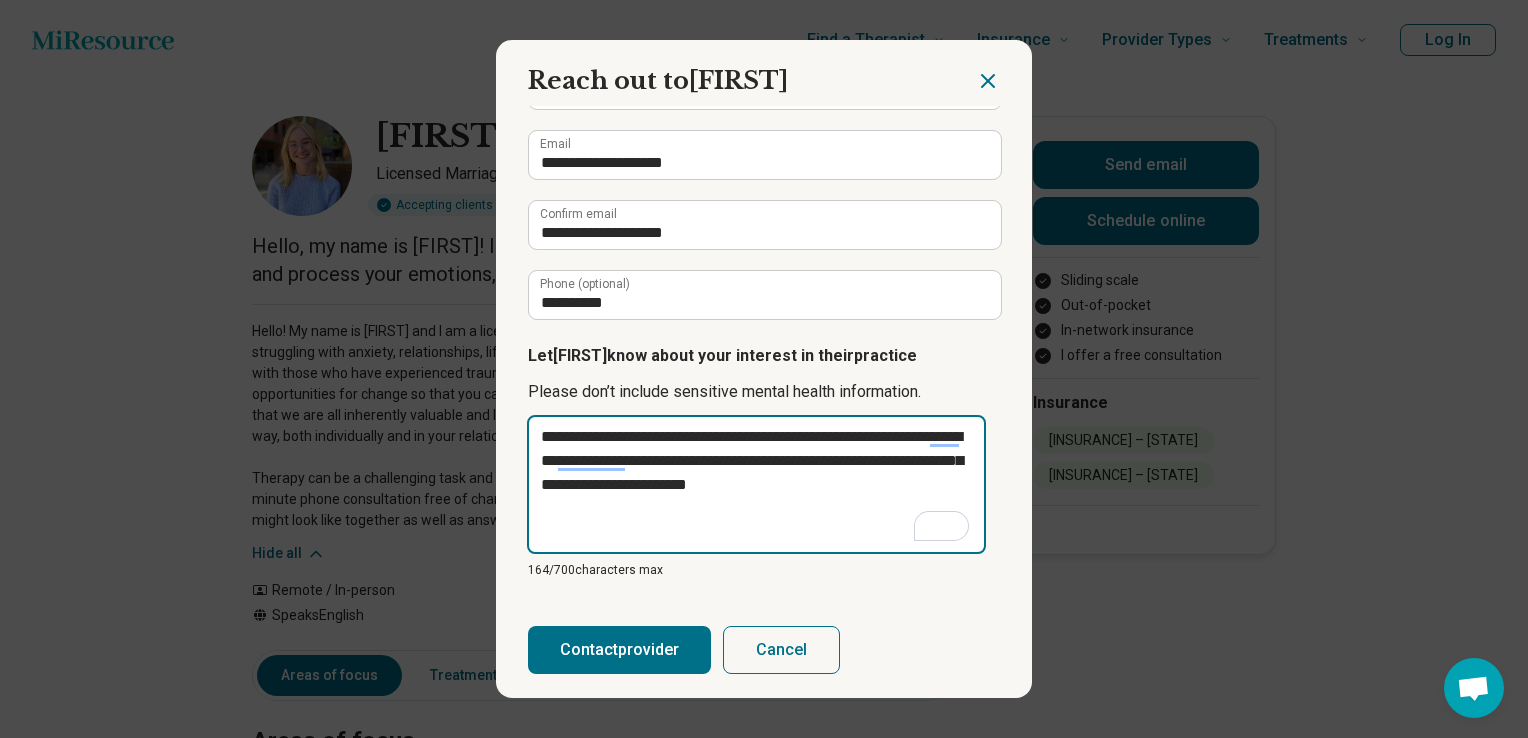 type on "**********" 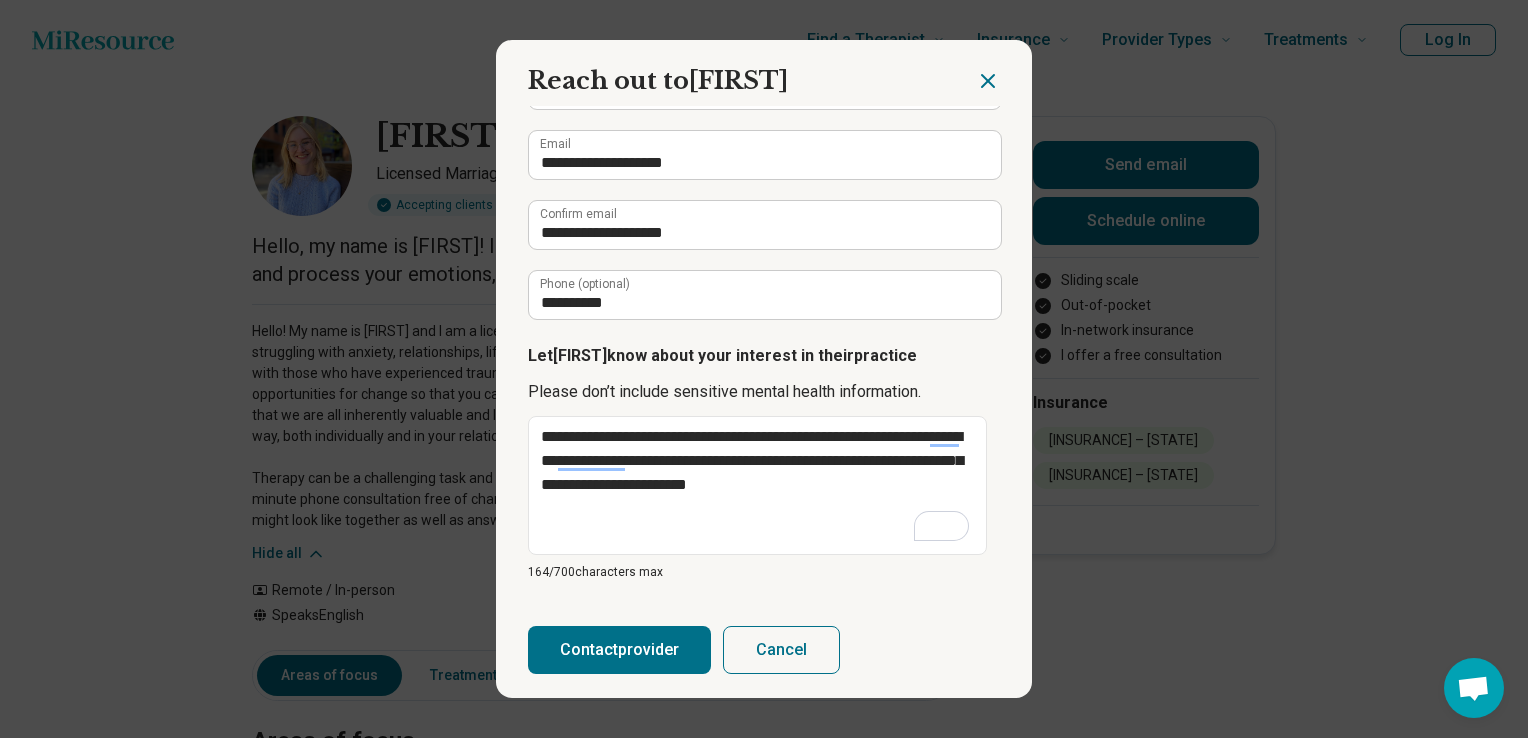 click on "Contact  provider" at bounding box center [619, 650] 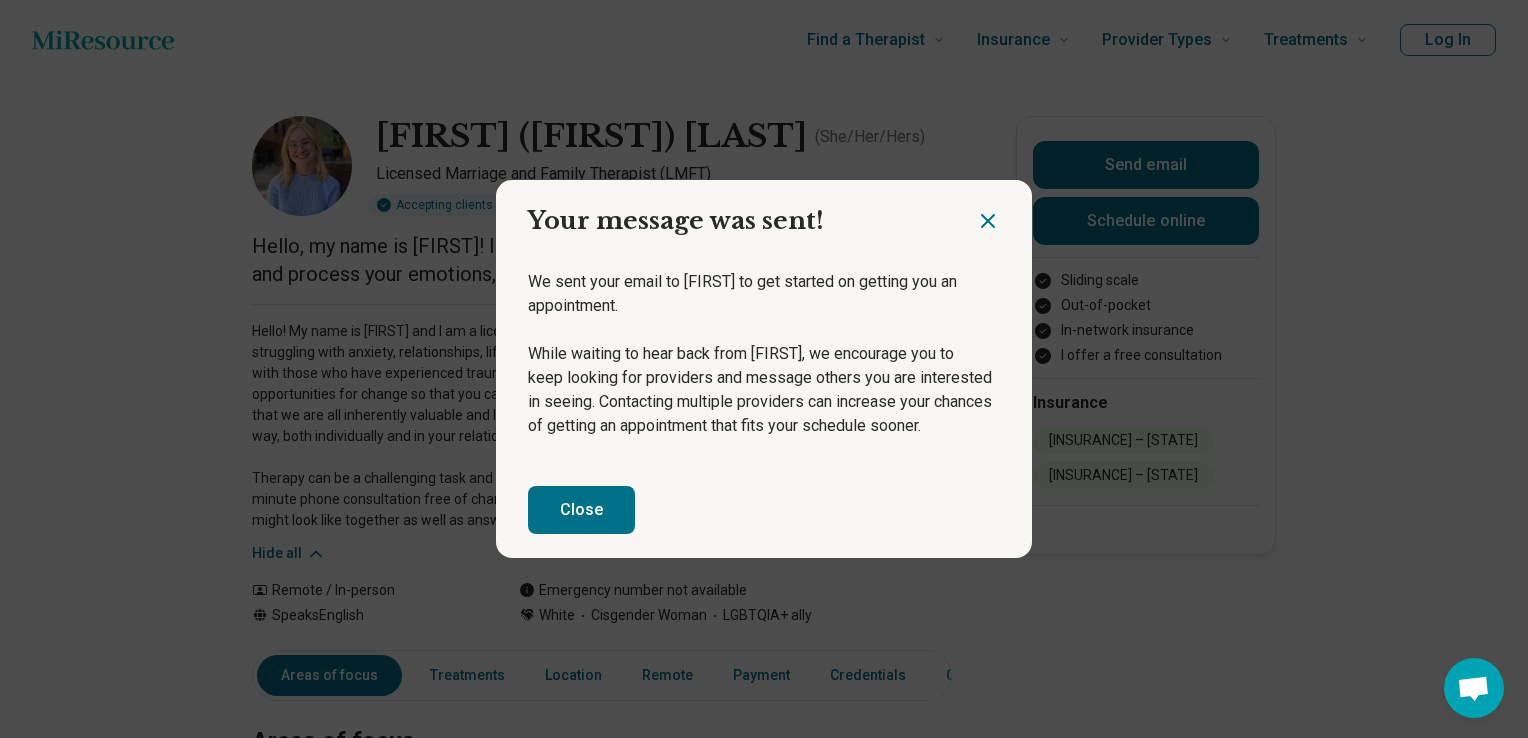 click on "Close" at bounding box center [581, 510] 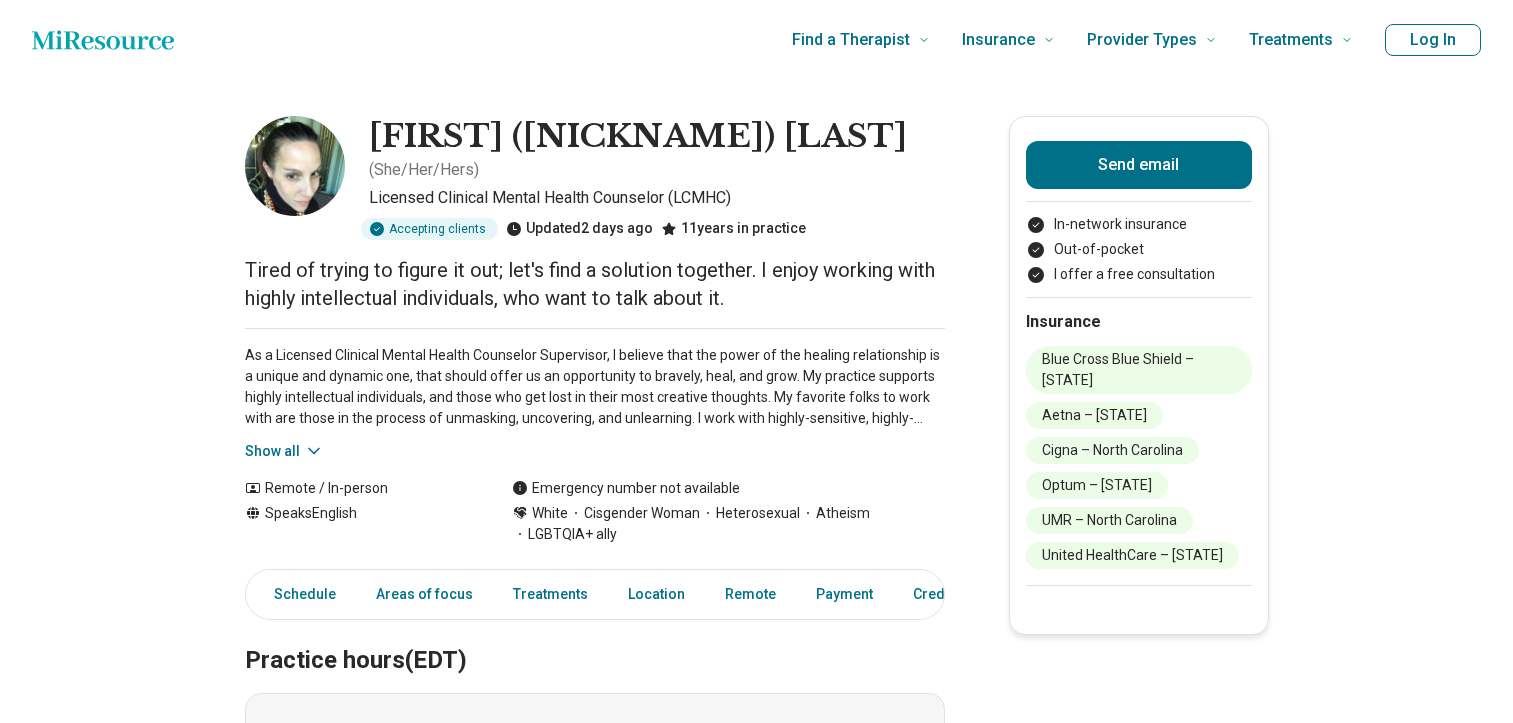scroll, scrollTop: 0, scrollLeft: 0, axis: both 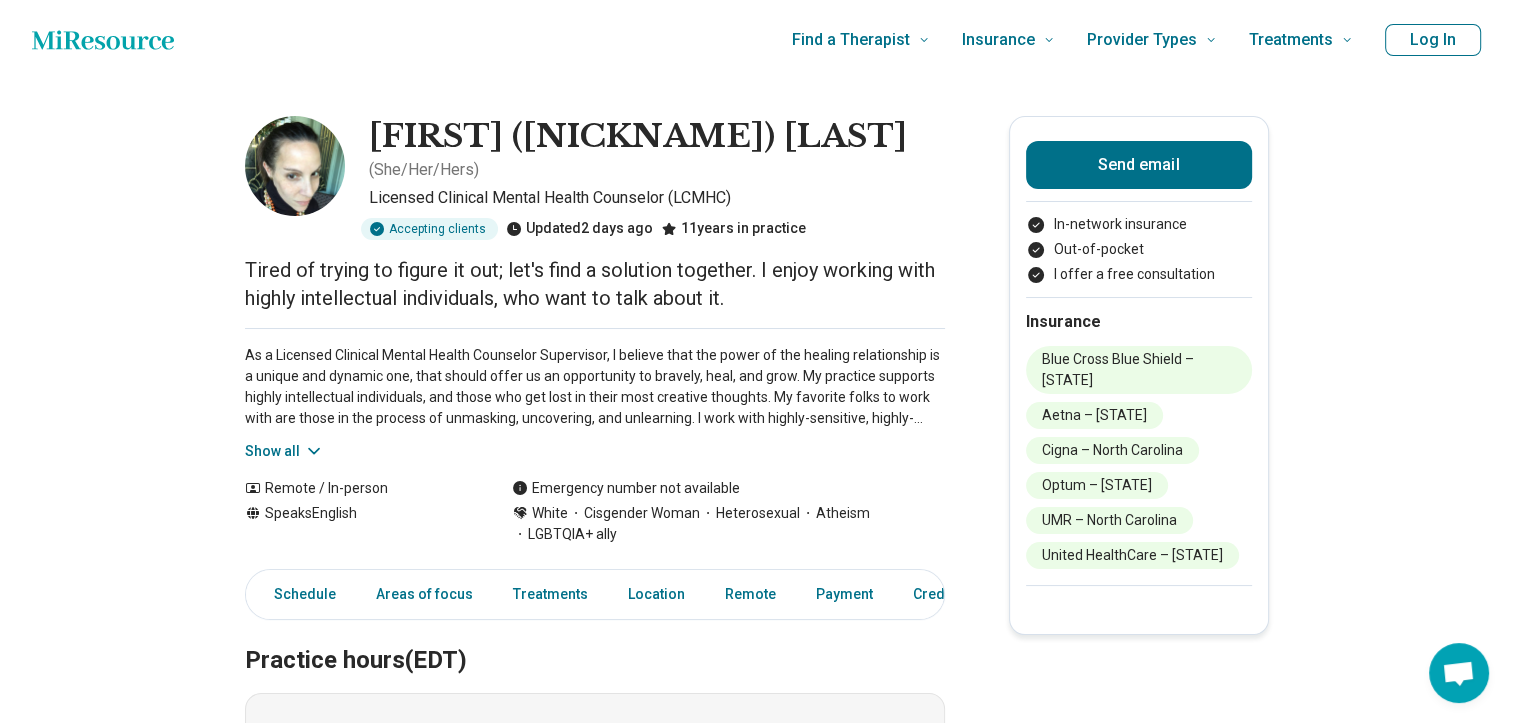 click on "Show all" at bounding box center (284, 451) 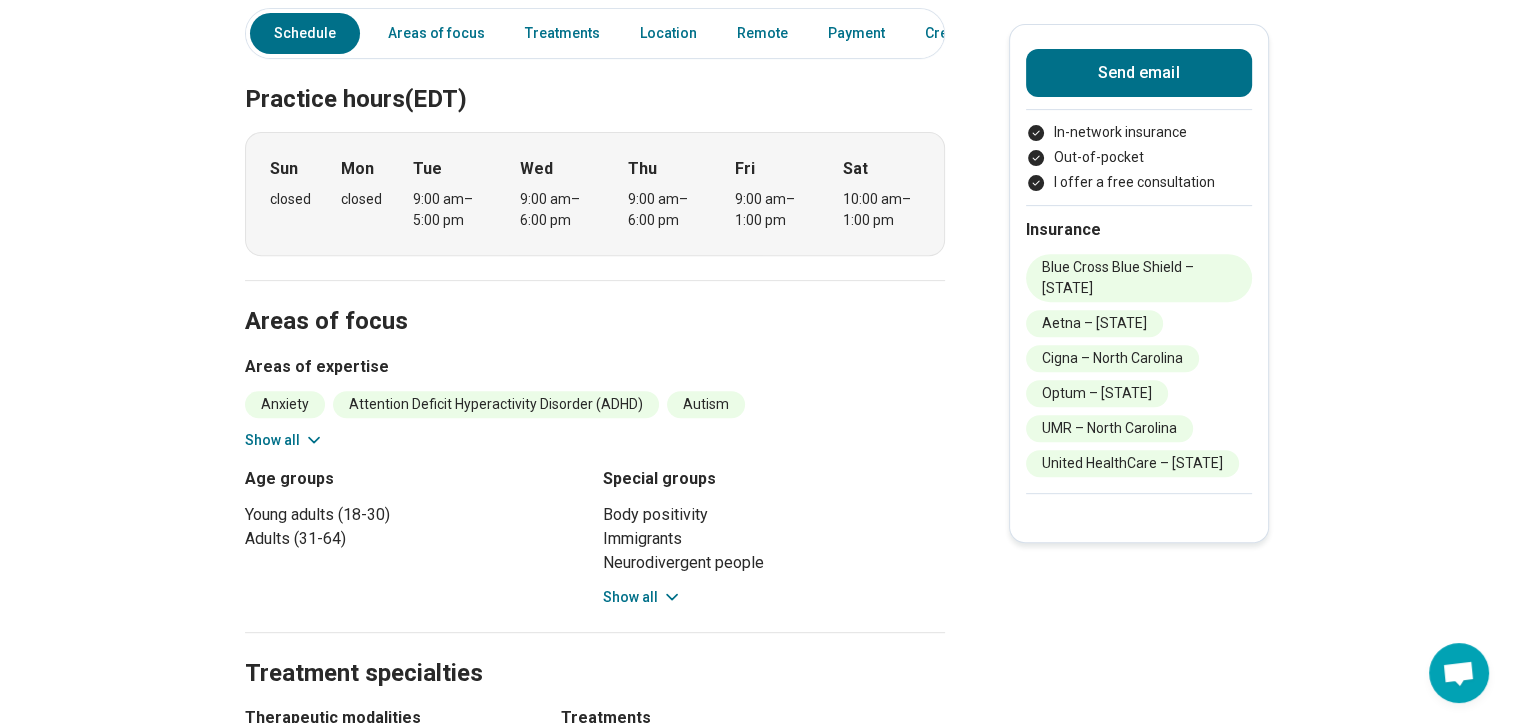 scroll, scrollTop: 710, scrollLeft: 0, axis: vertical 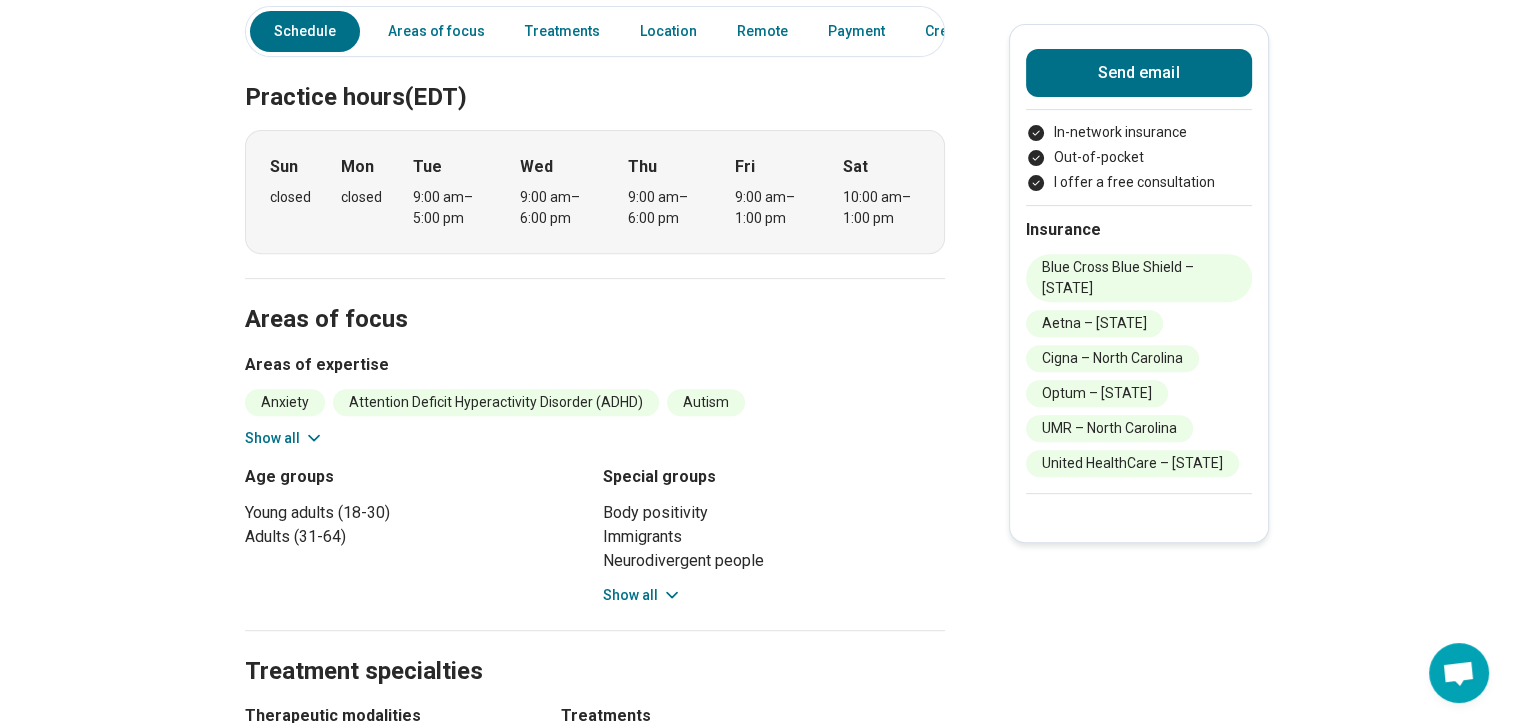 click on "Show all" at bounding box center (284, 438) 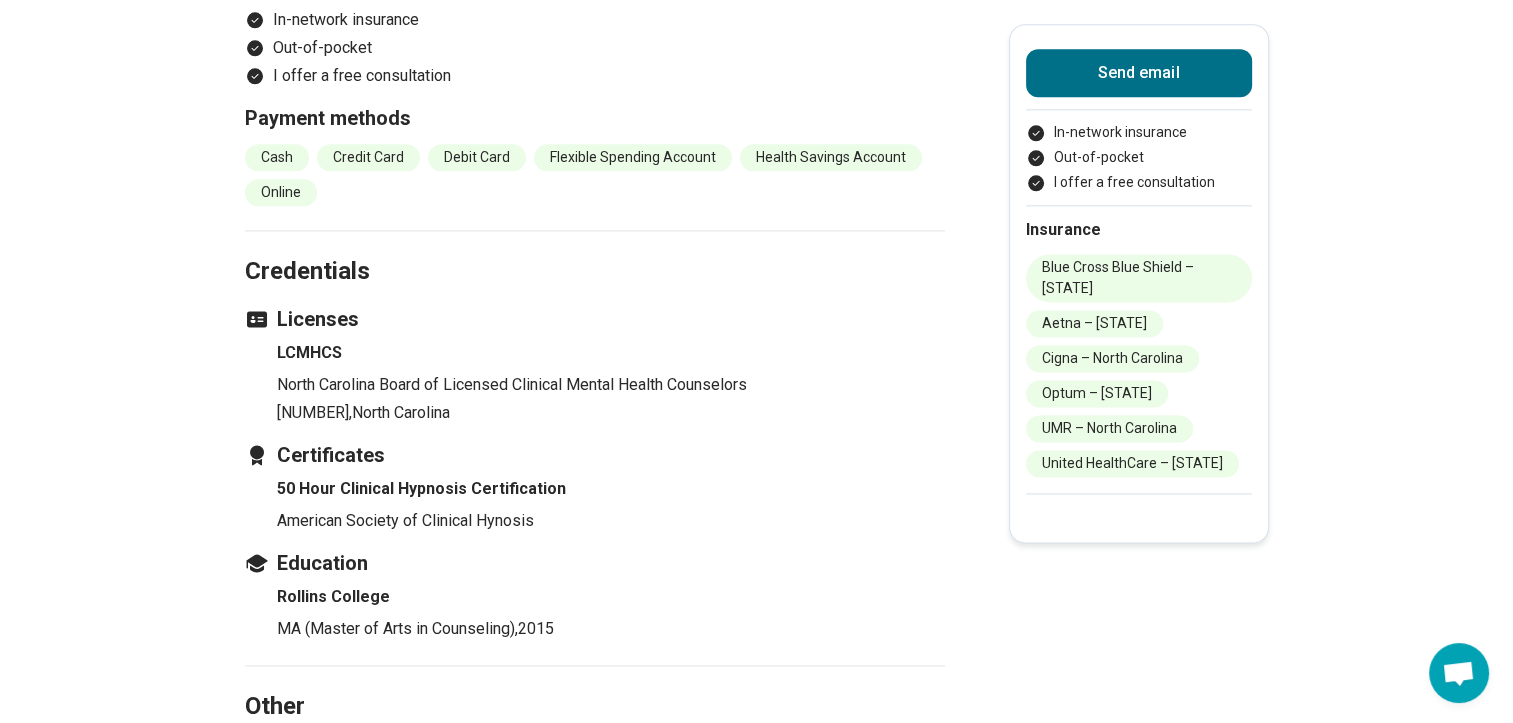 scroll, scrollTop: 2626, scrollLeft: 0, axis: vertical 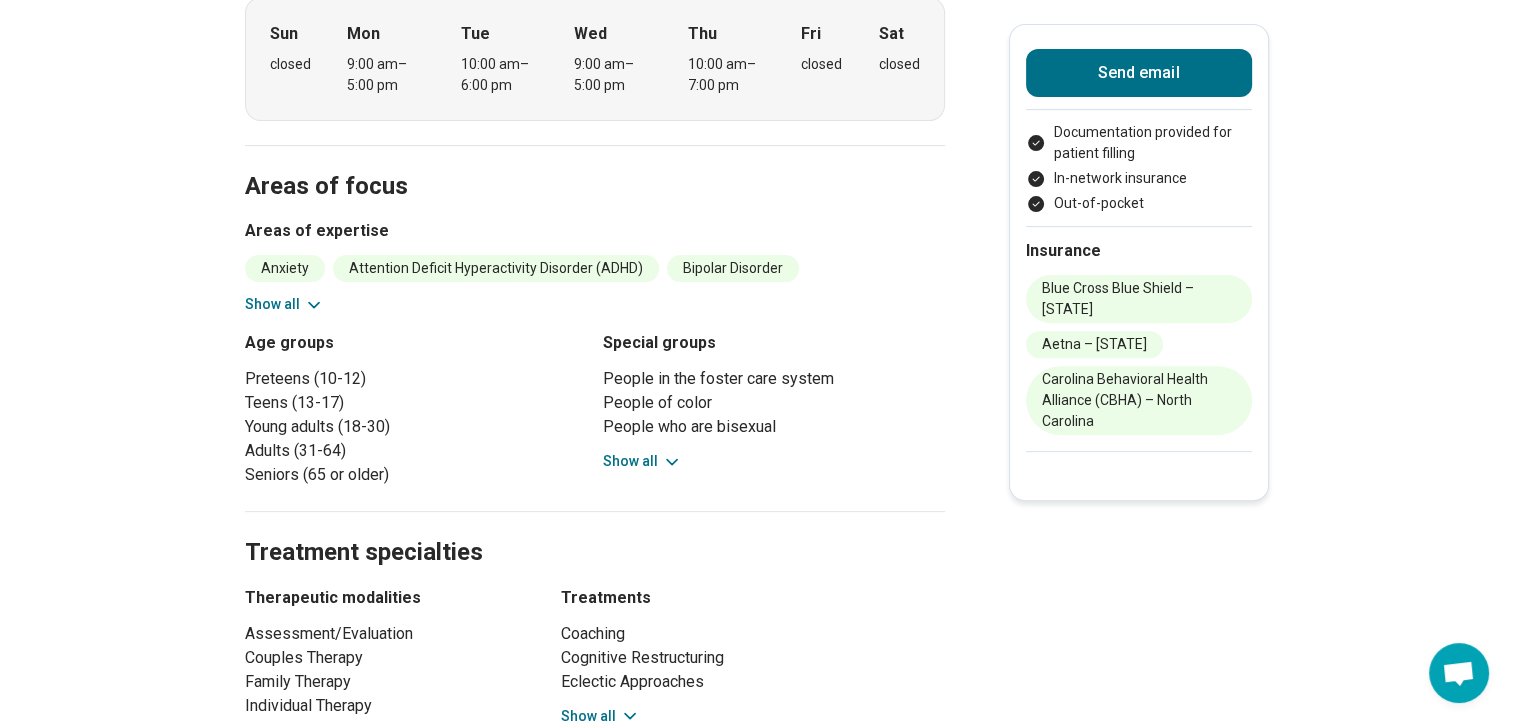click on "Show all" at bounding box center [642, 461] 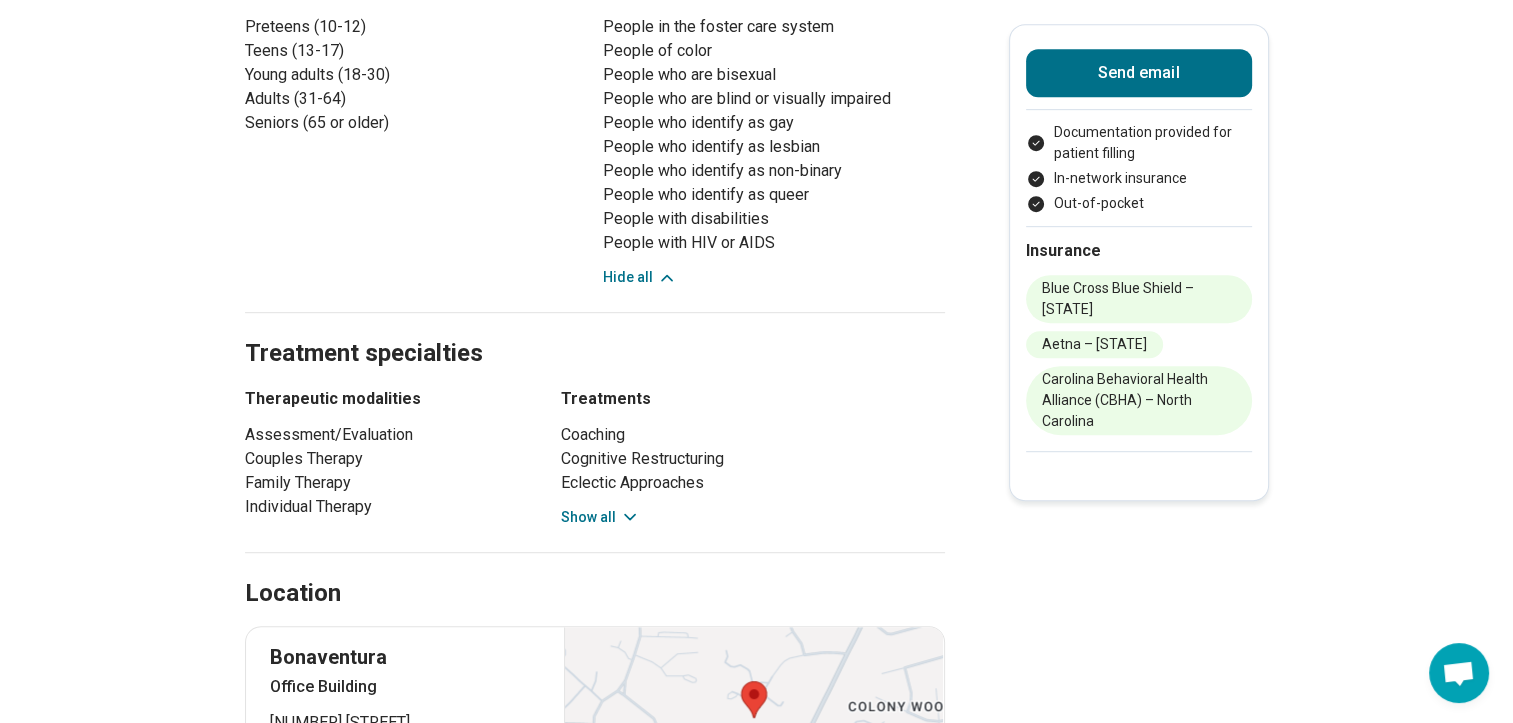 scroll, scrollTop: 992, scrollLeft: 0, axis: vertical 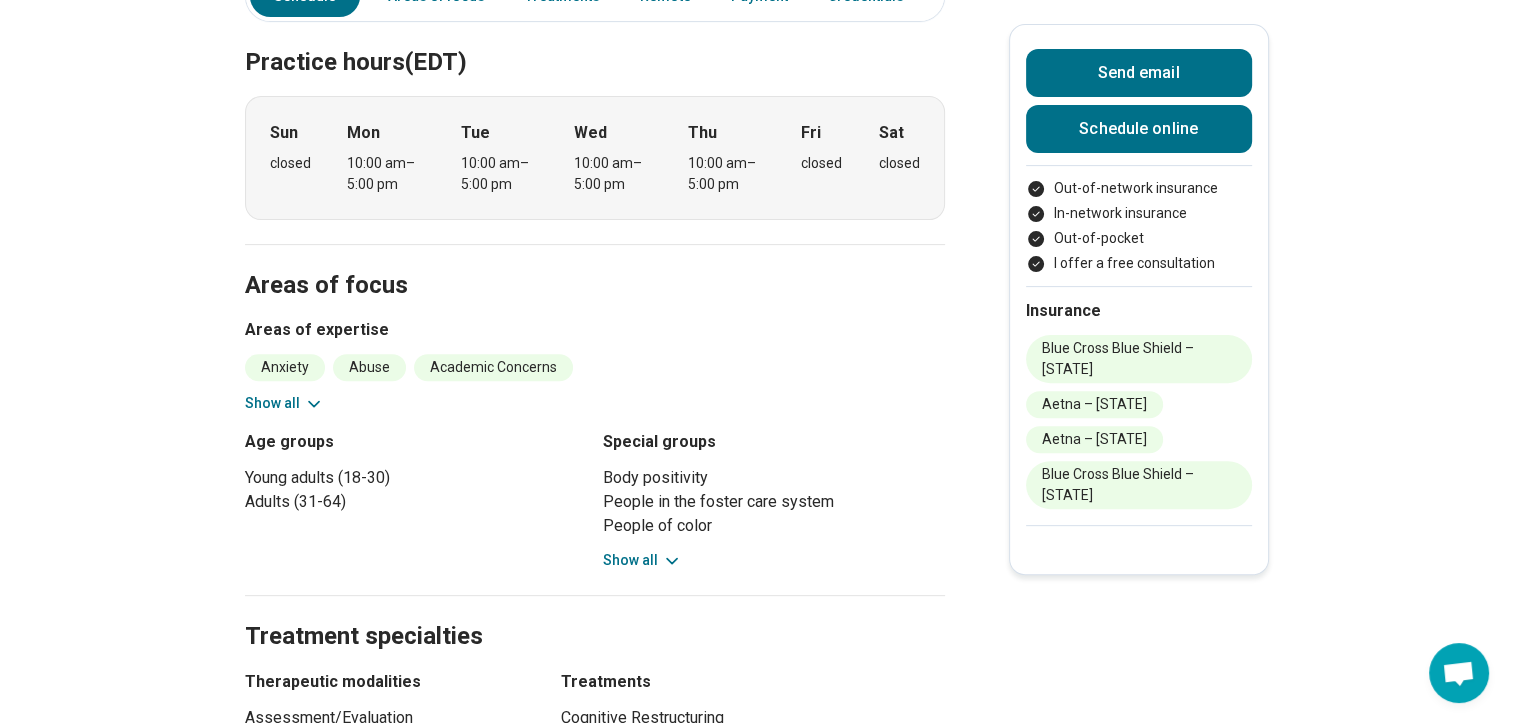 click on "Show all" at bounding box center [284, 403] 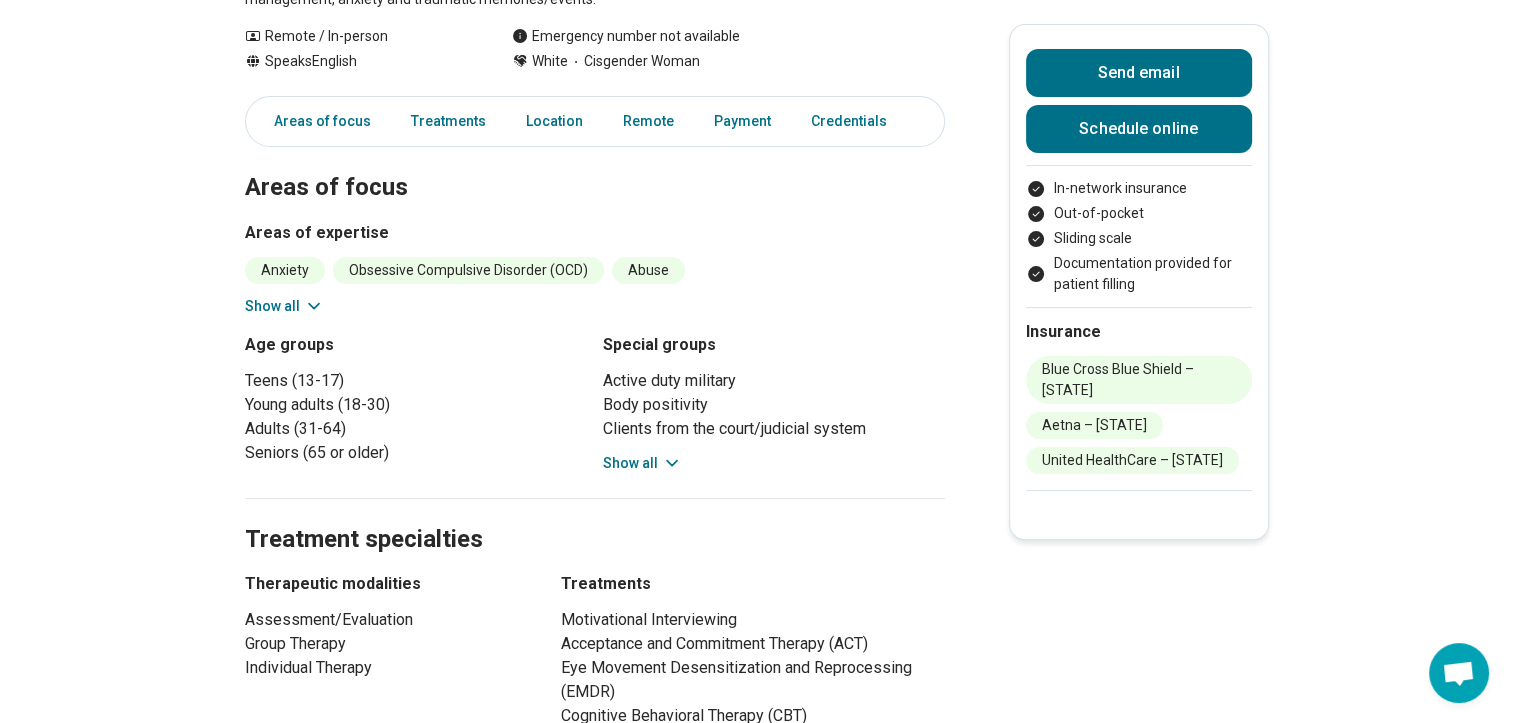scroll, scrollTop: 420, scrollLeft: 0, axis: vertical 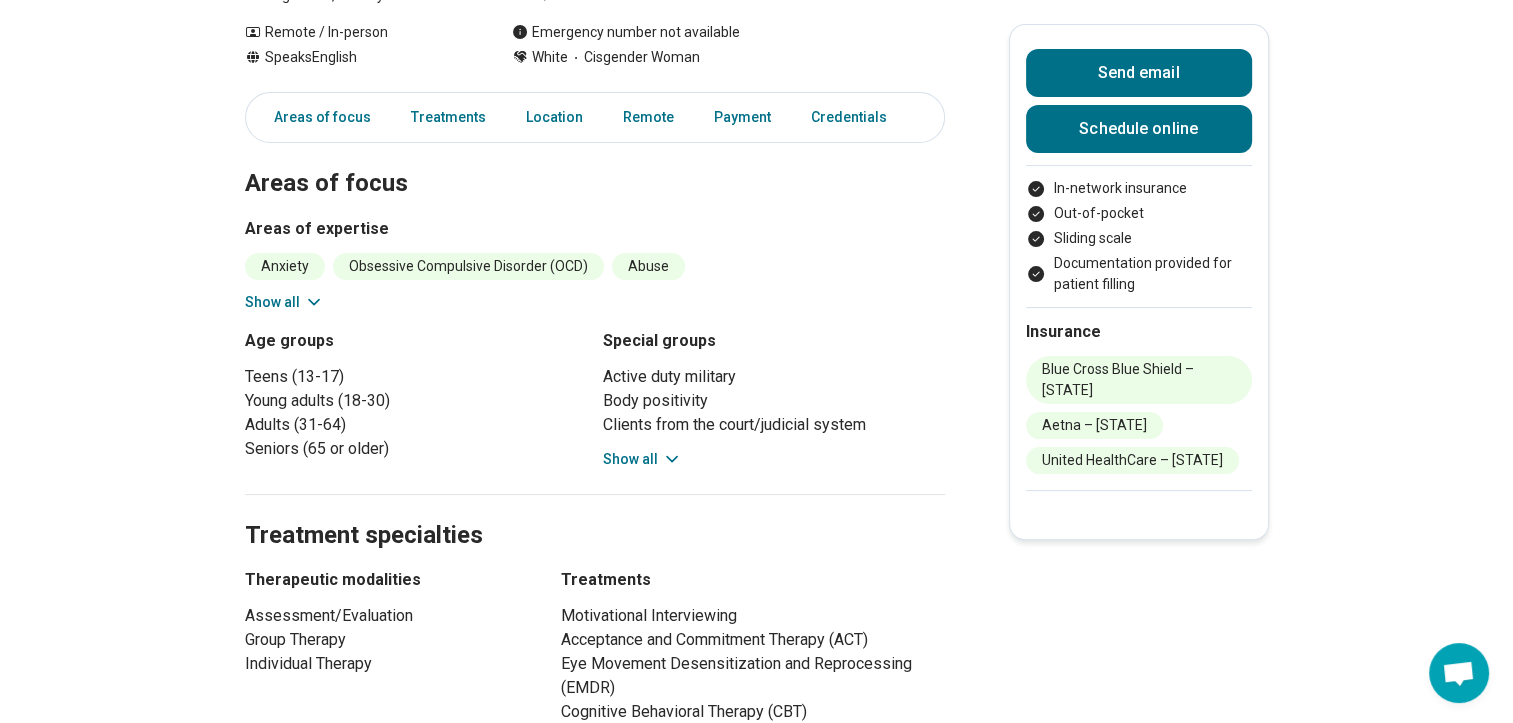click on "Show all" at bounding box center [284, 302] 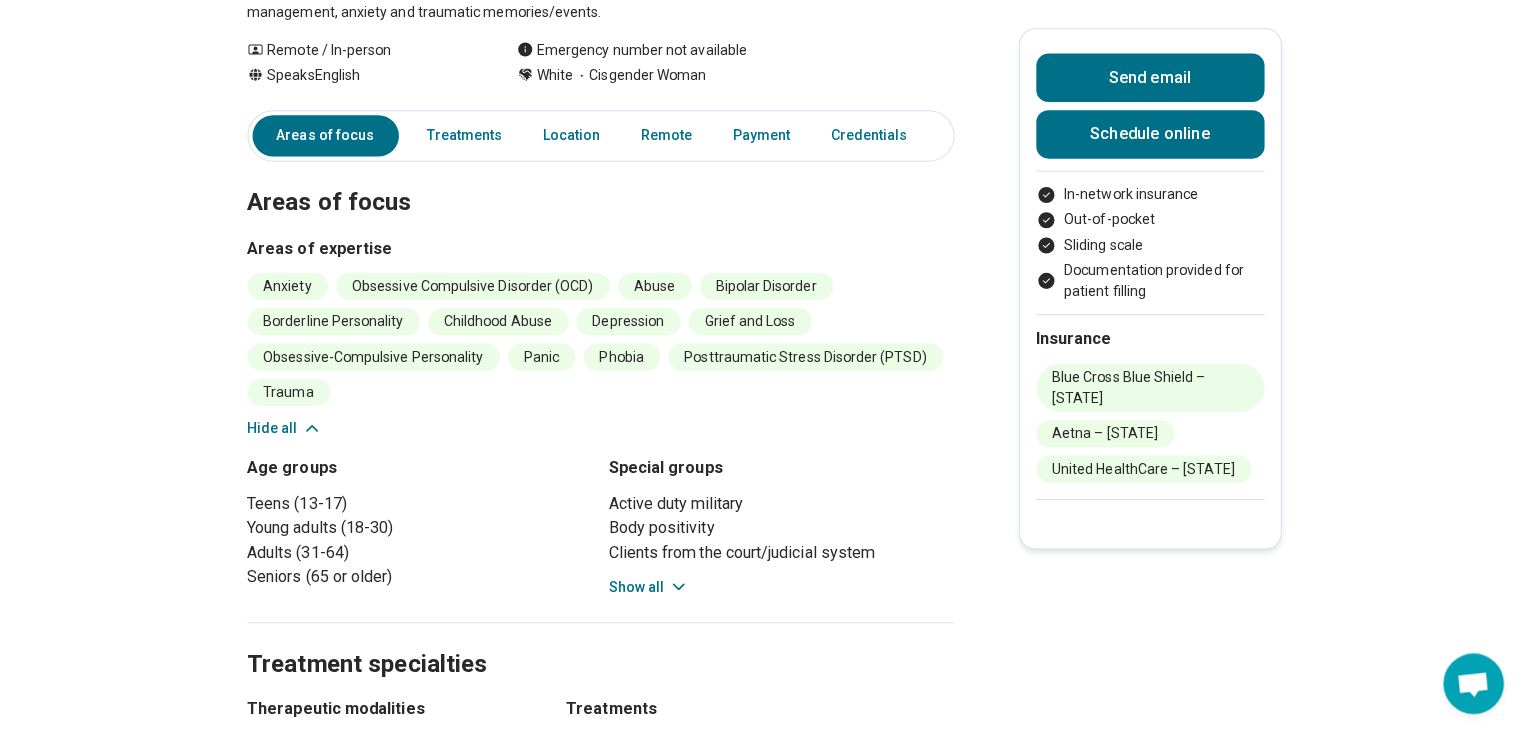 scroll, scrollTop: 0, scrollLeft: 0, axis: both 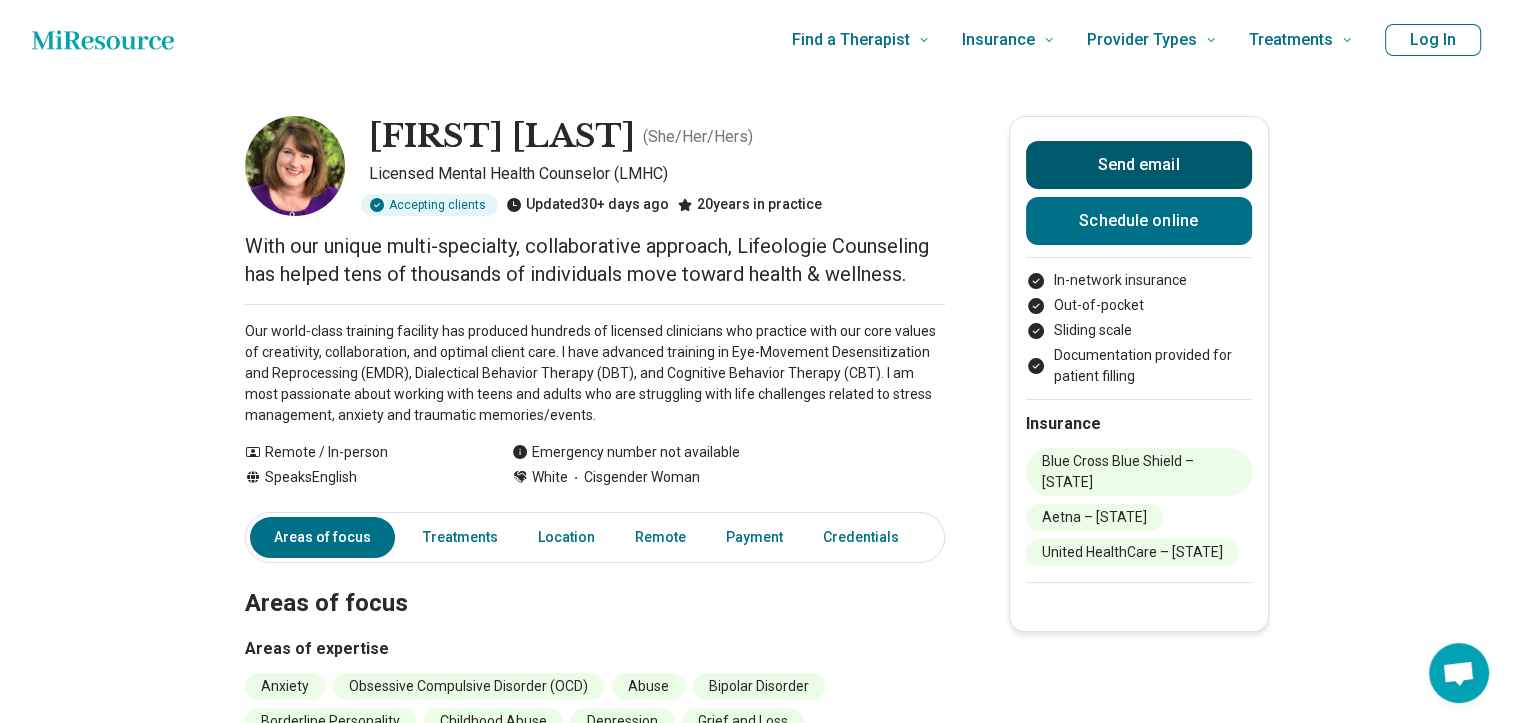 click on "Send email" at bounding box center (1139, 165) 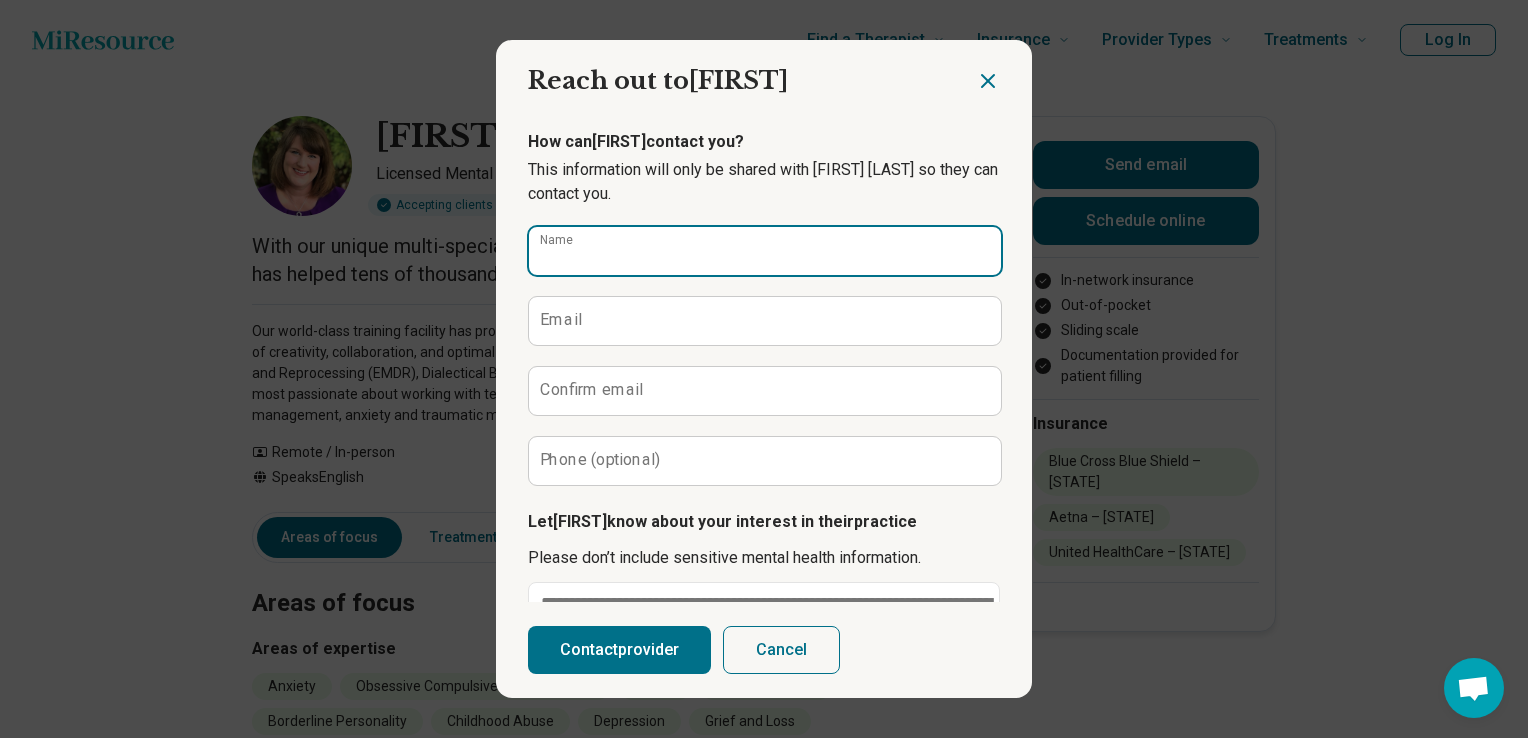 click on "Name" at bounding box center [765, 251] 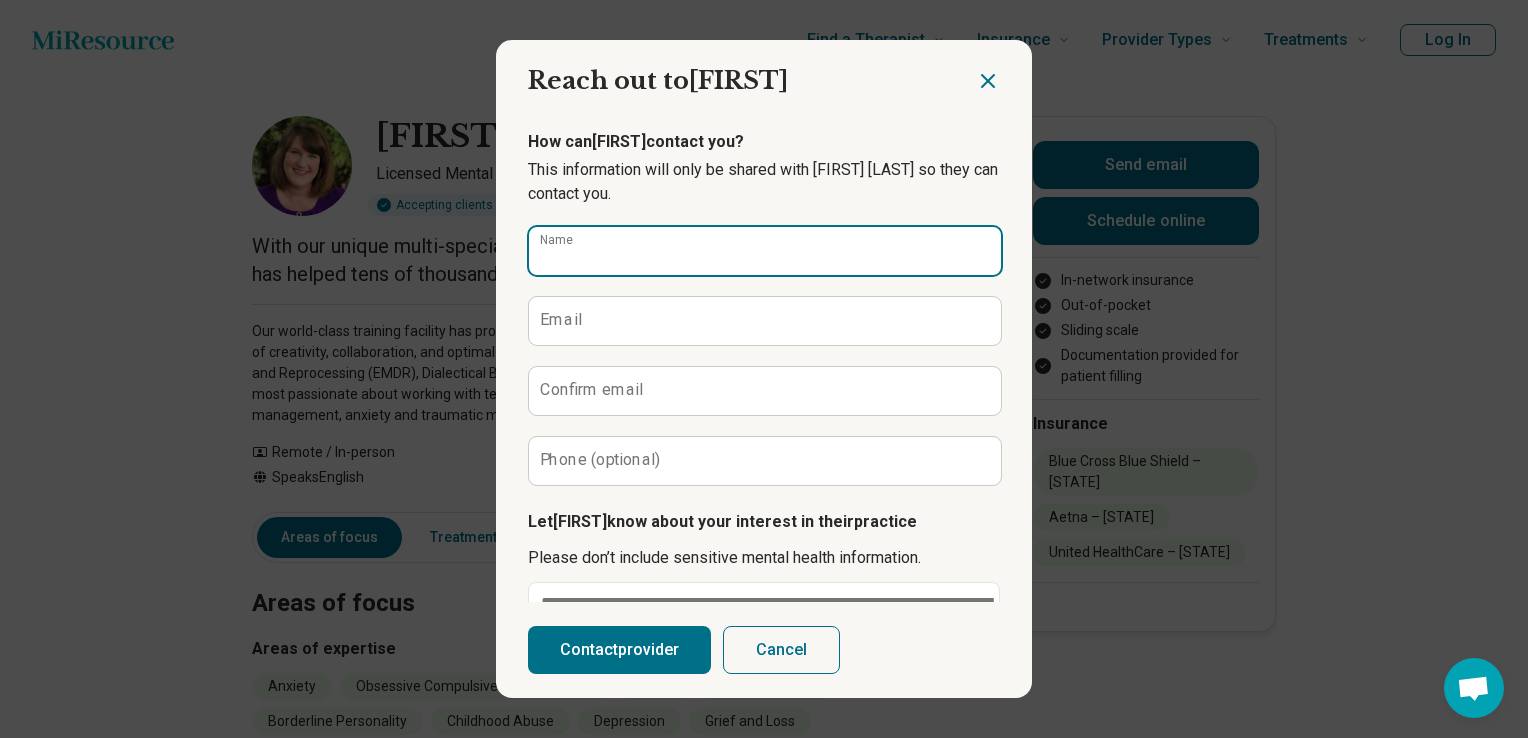 type on "**********" 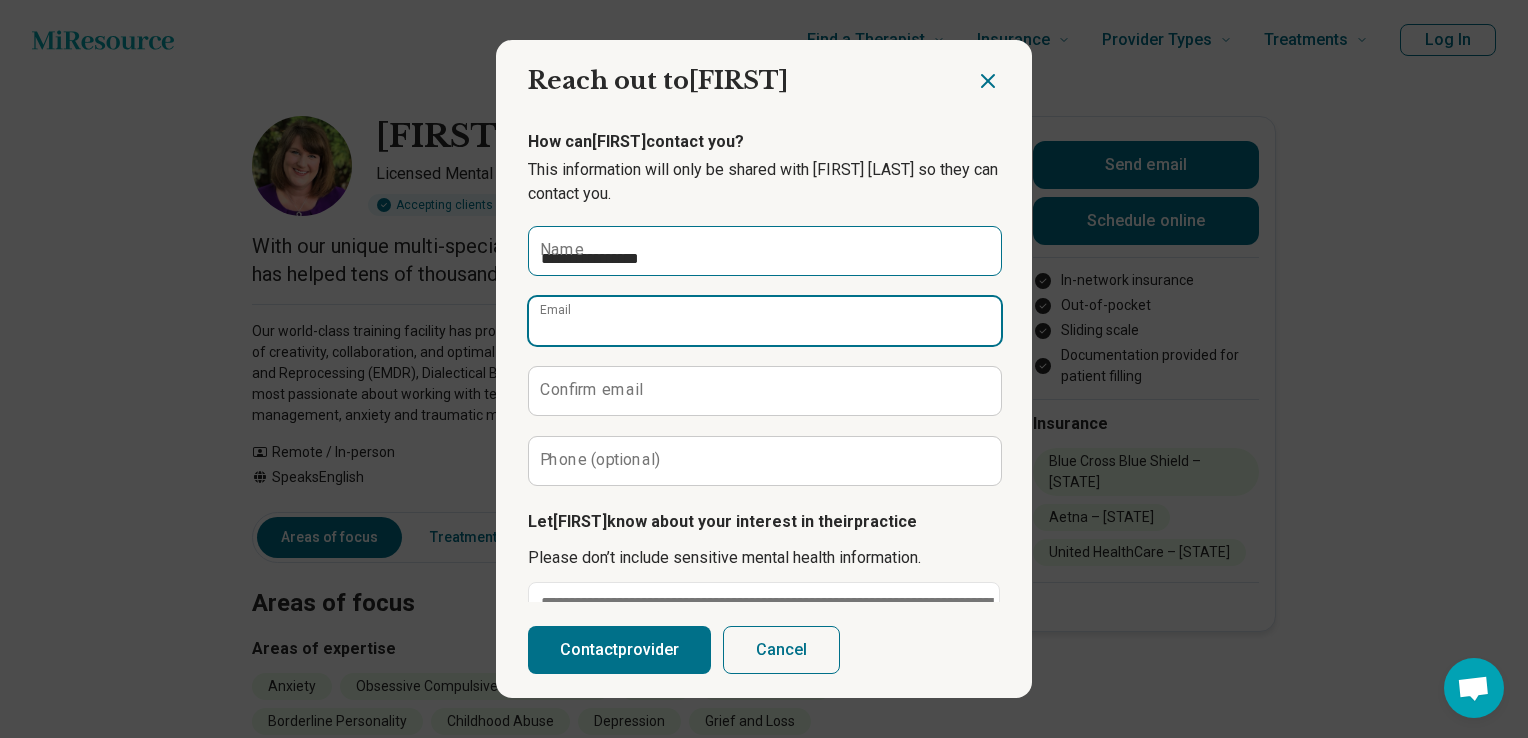 type on "**********" 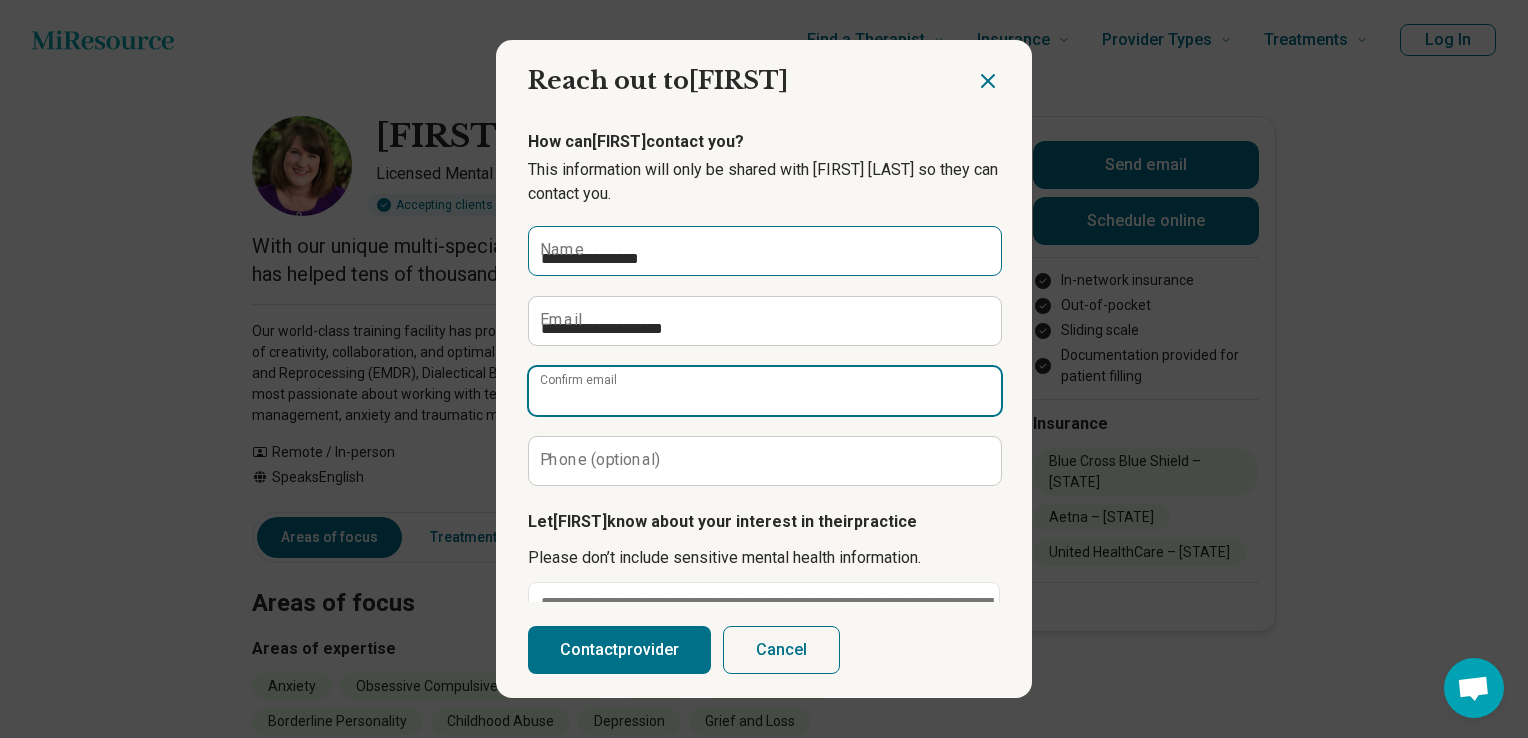 type on "**********" 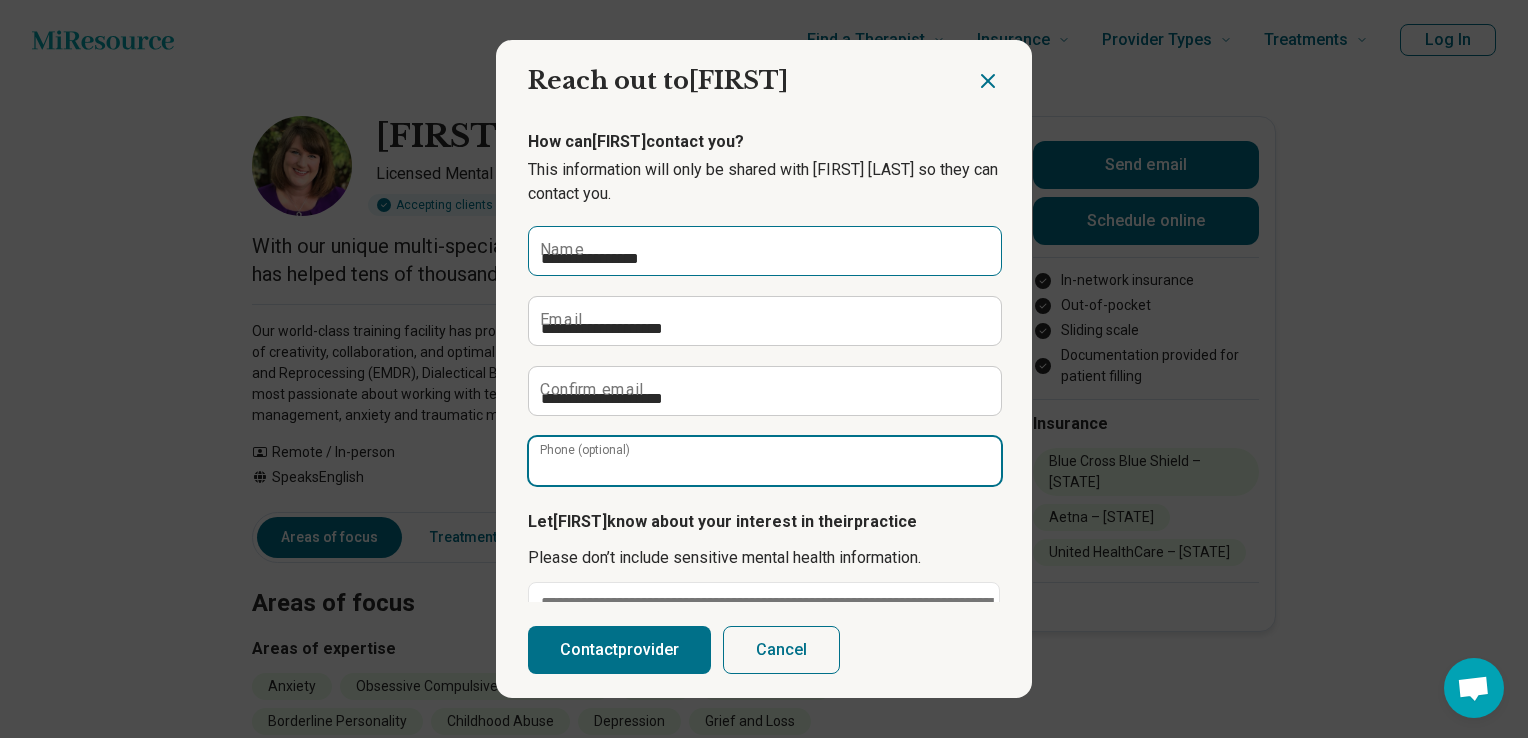 type on "**********" 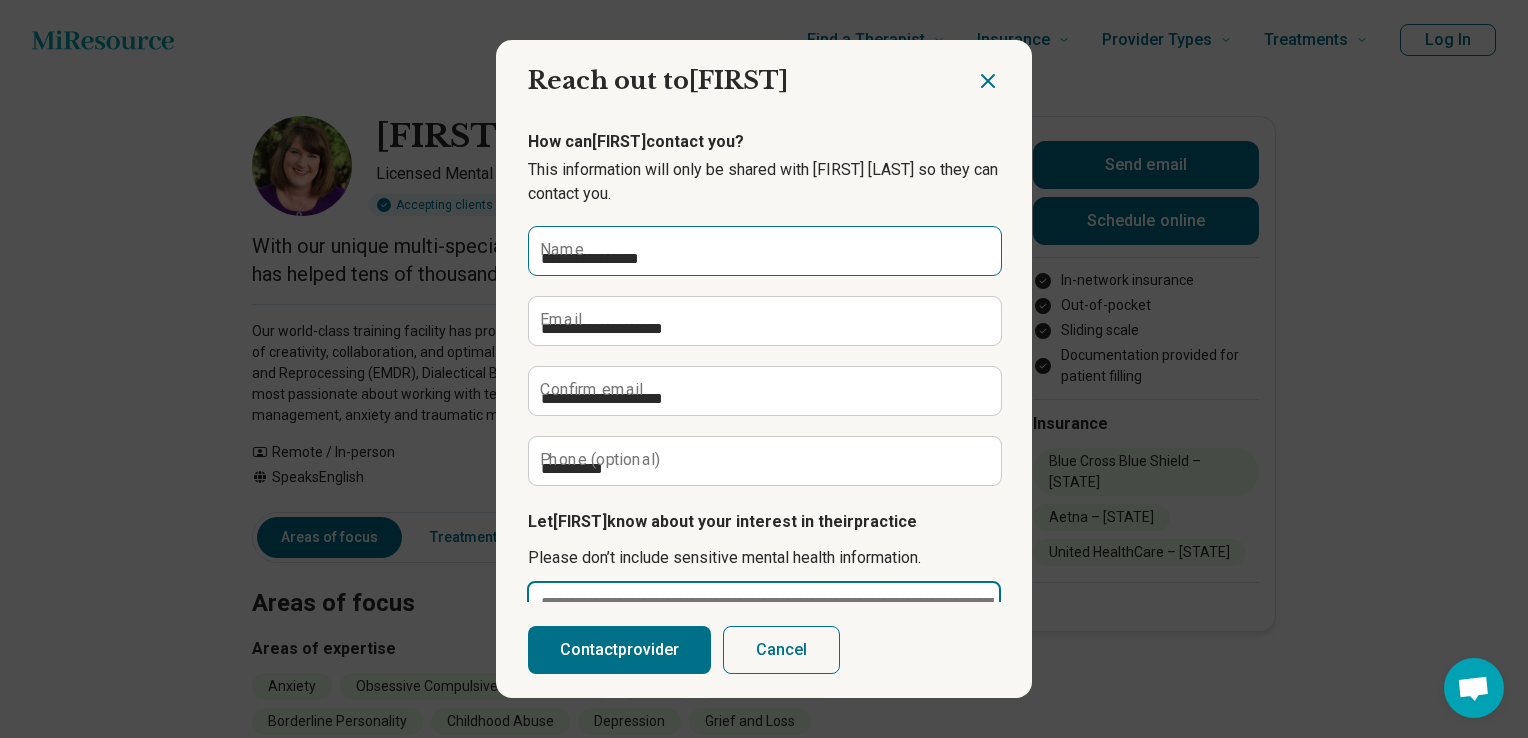 type on "**********" 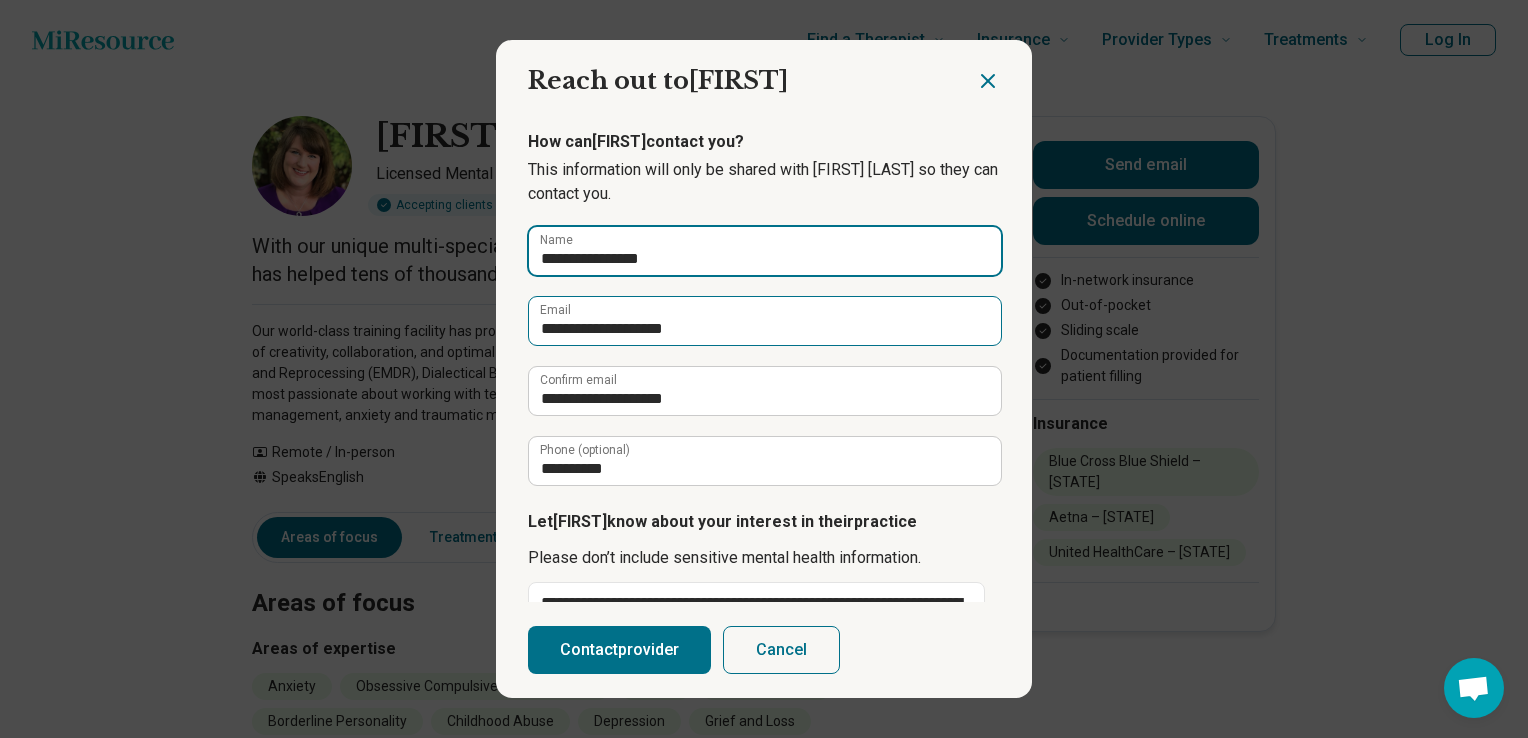 scroll, scrollTop: 167, scrollLeft: 0, axis: vertical 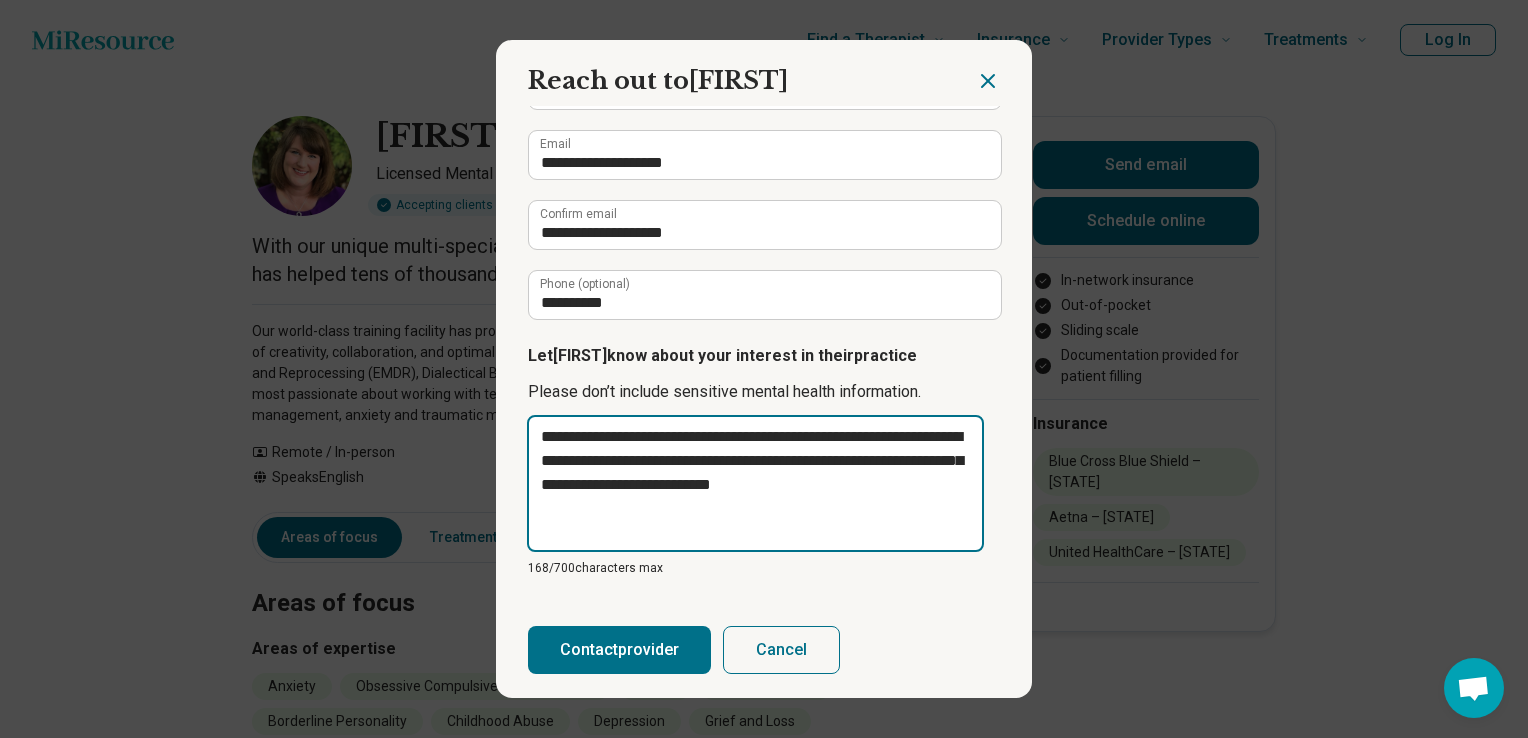click on "**********" at bounding box center (755, 484) 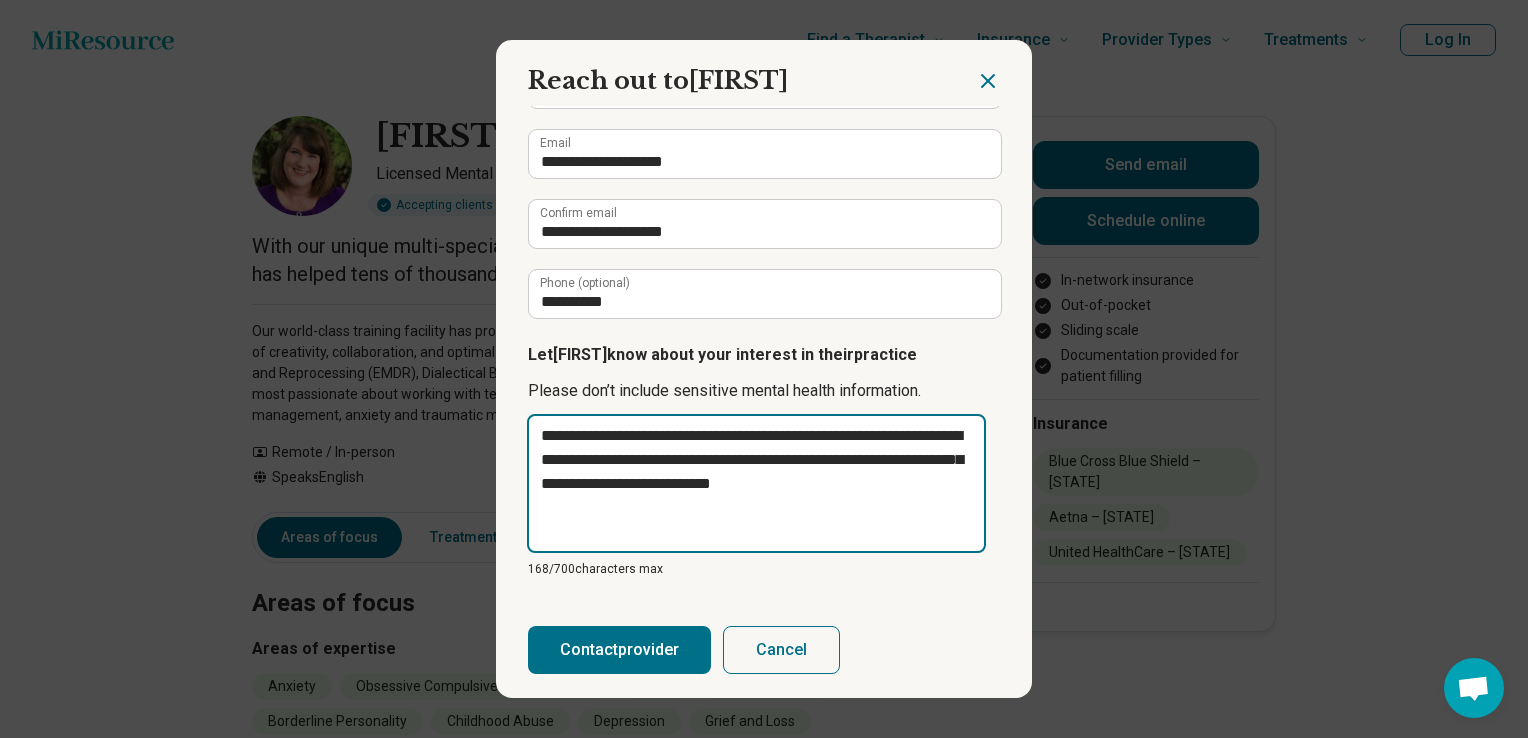 scroll, scrollTop: 166, scrollLeft: 0, axis: vertical 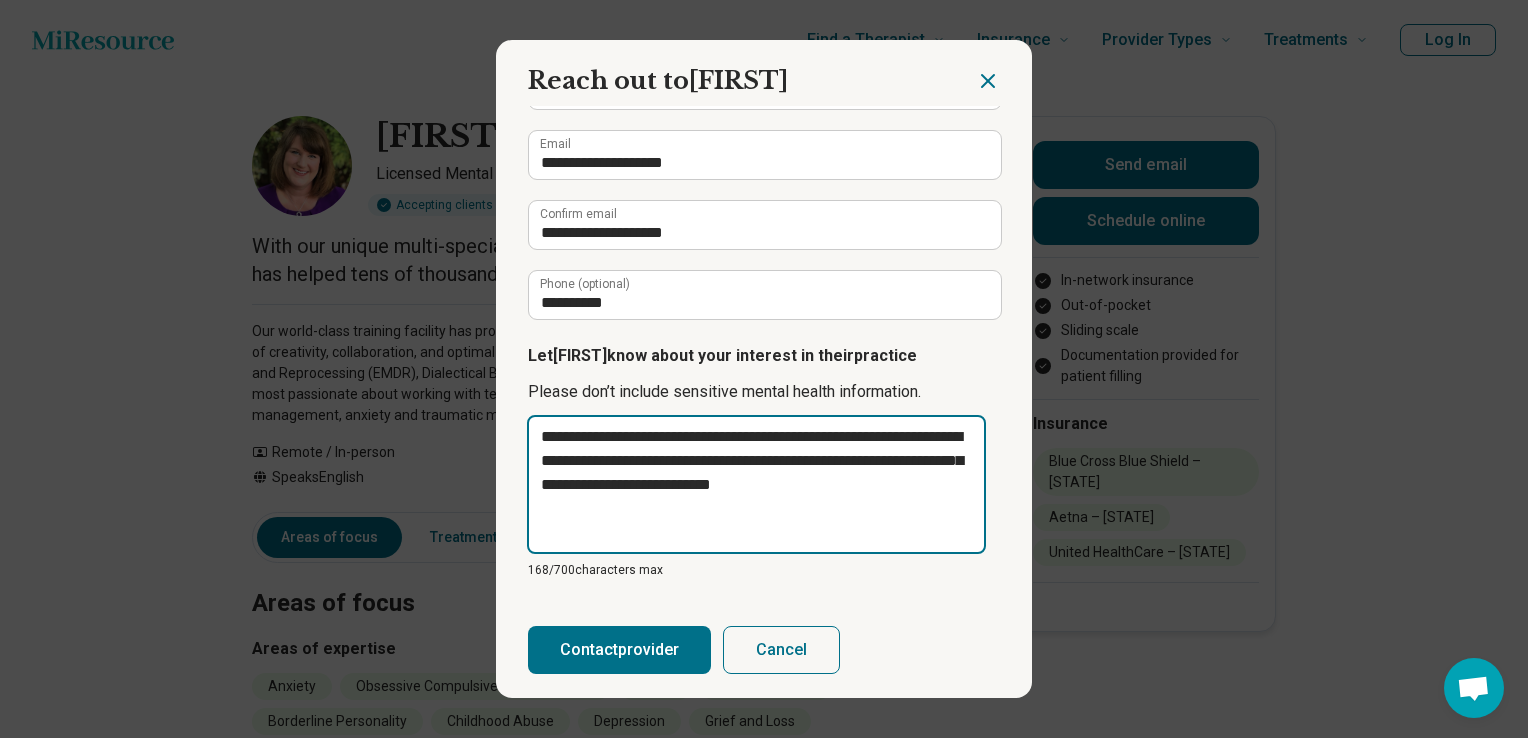 type on "*" 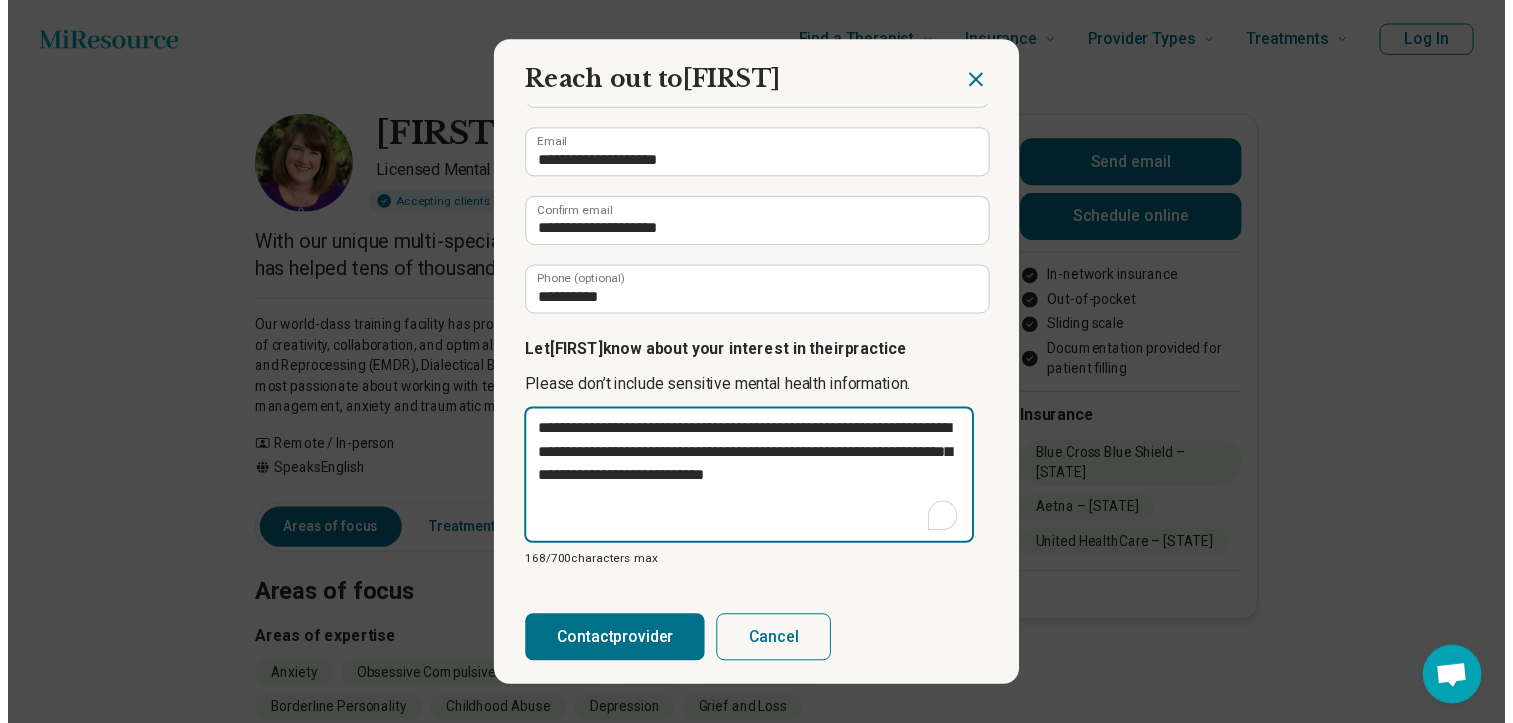 scroll, scrollTop: 166, scrollLeft: 0, axis: vertical 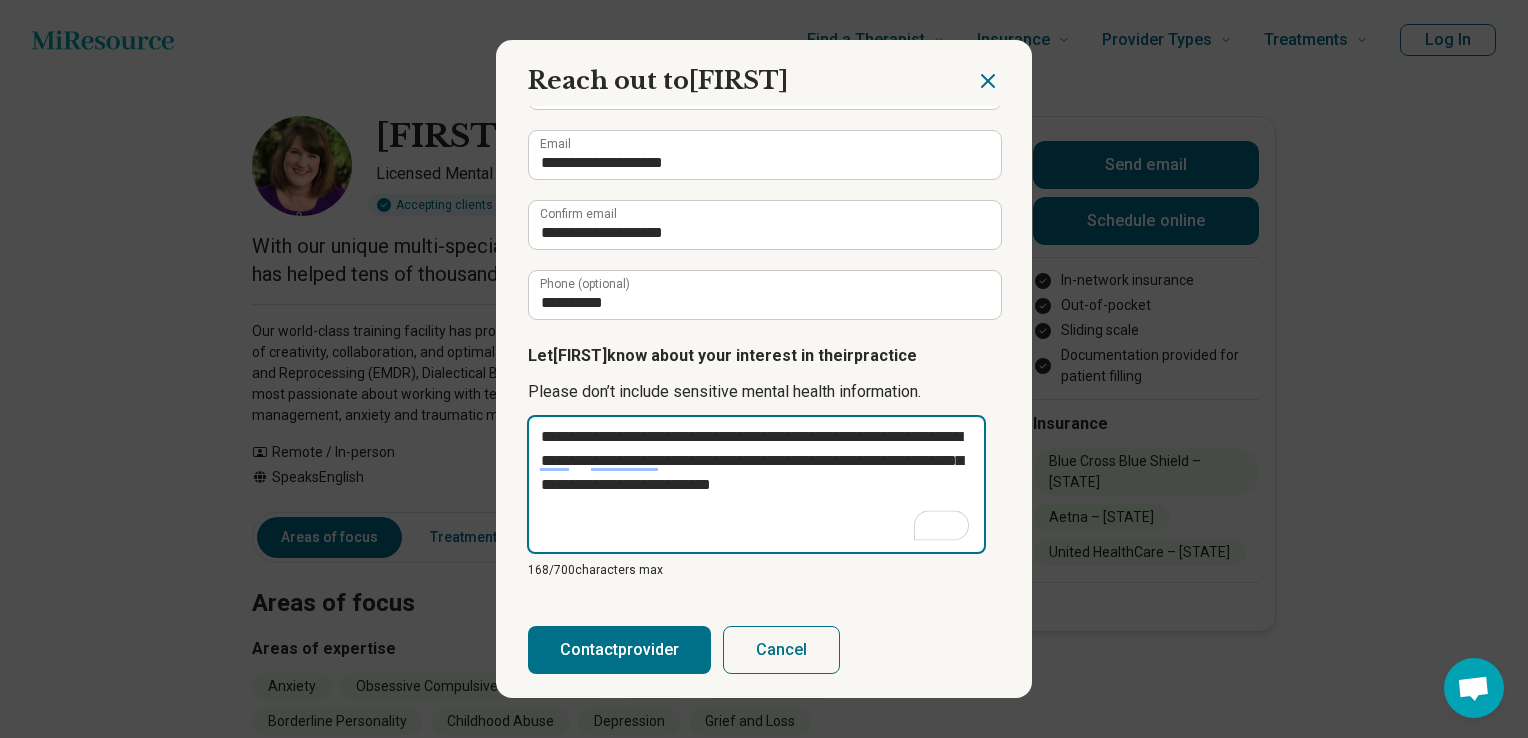type on "**********" 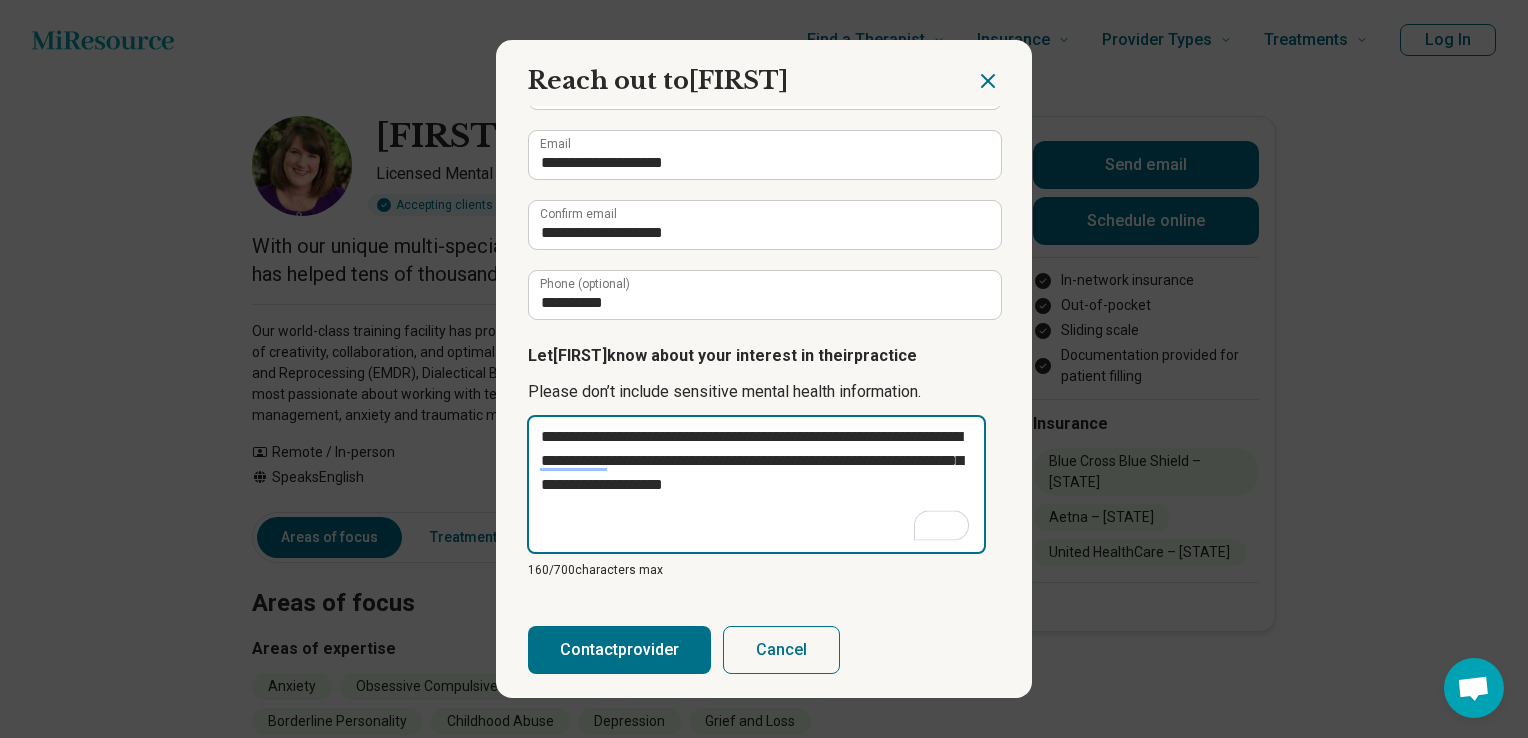 type on "**********" 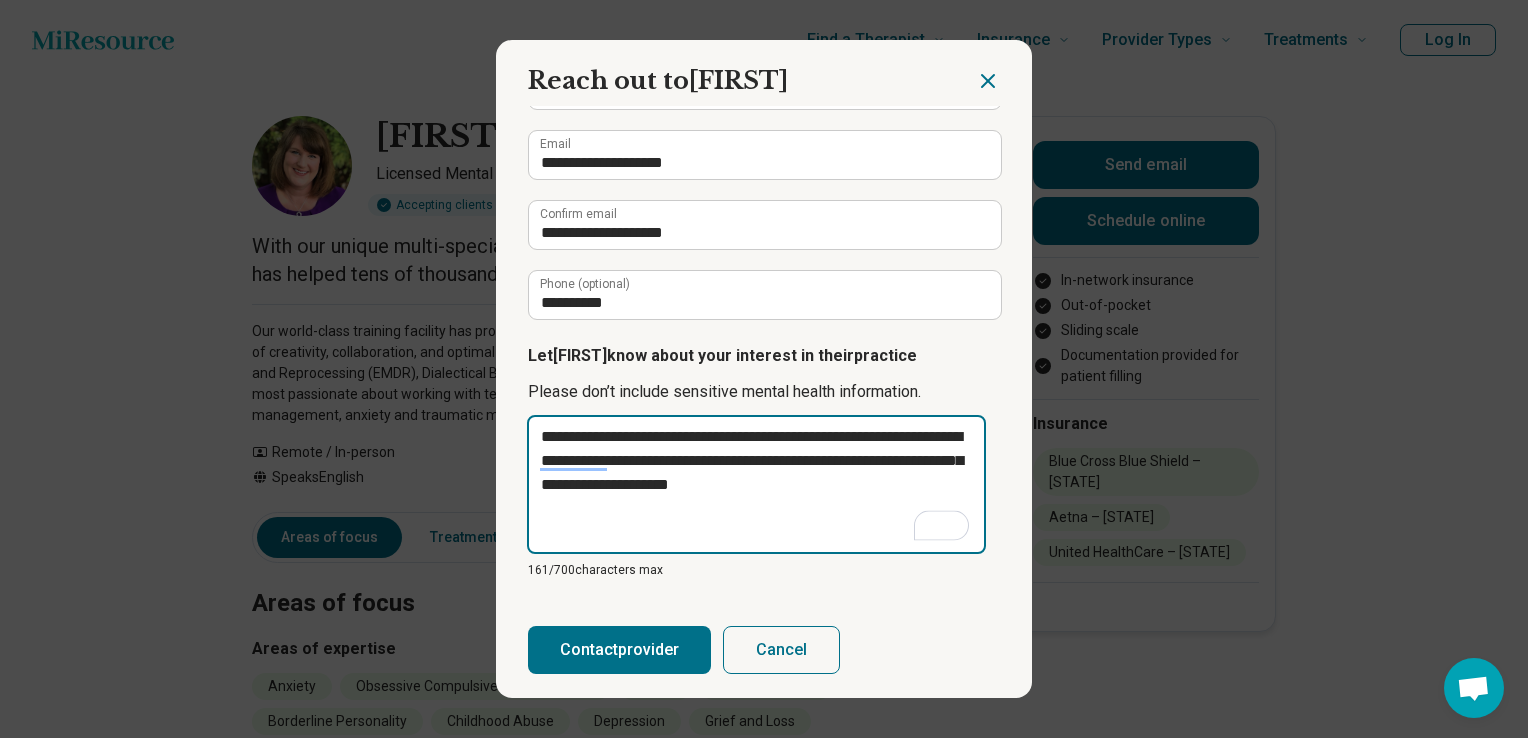 type on "**********" 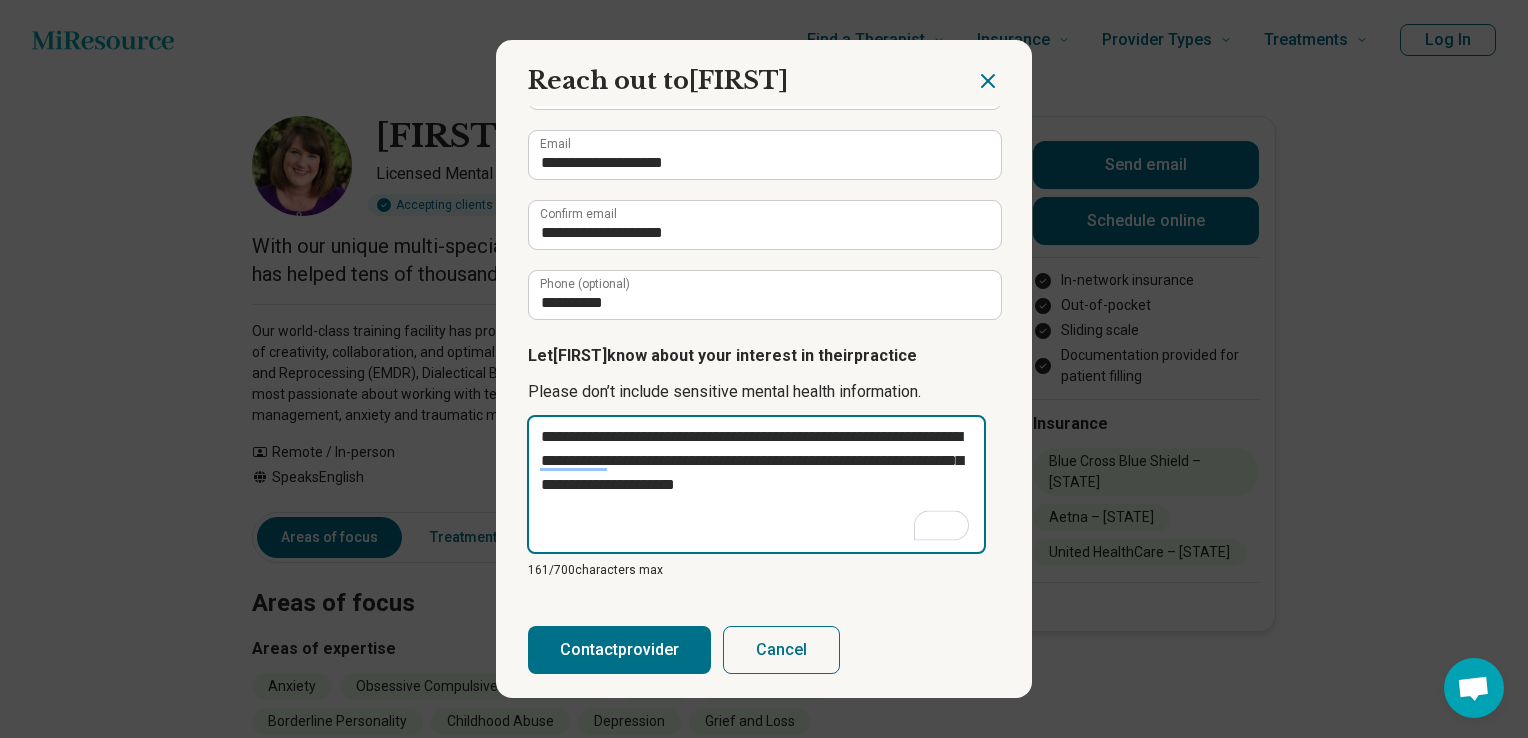 type on "*" 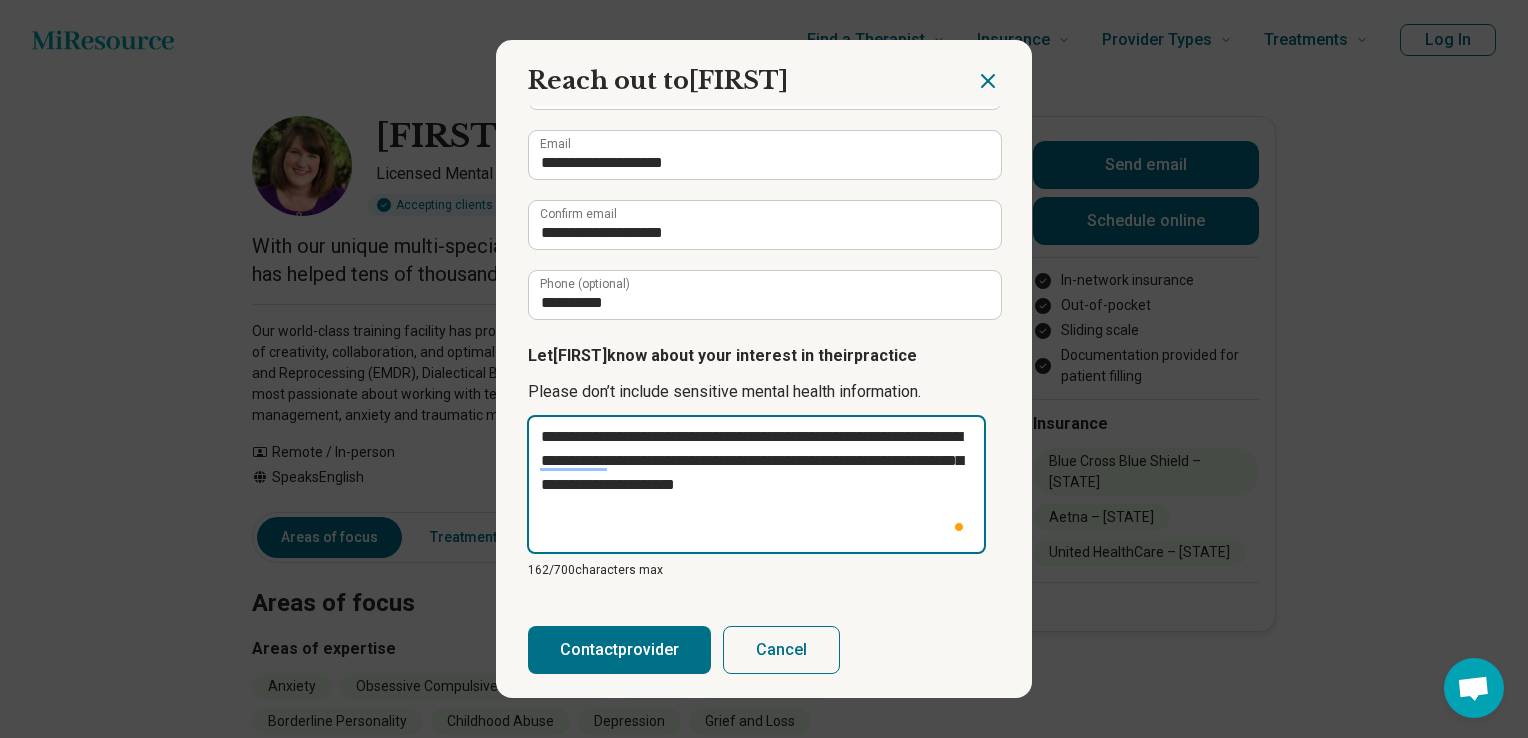 type on "**********" 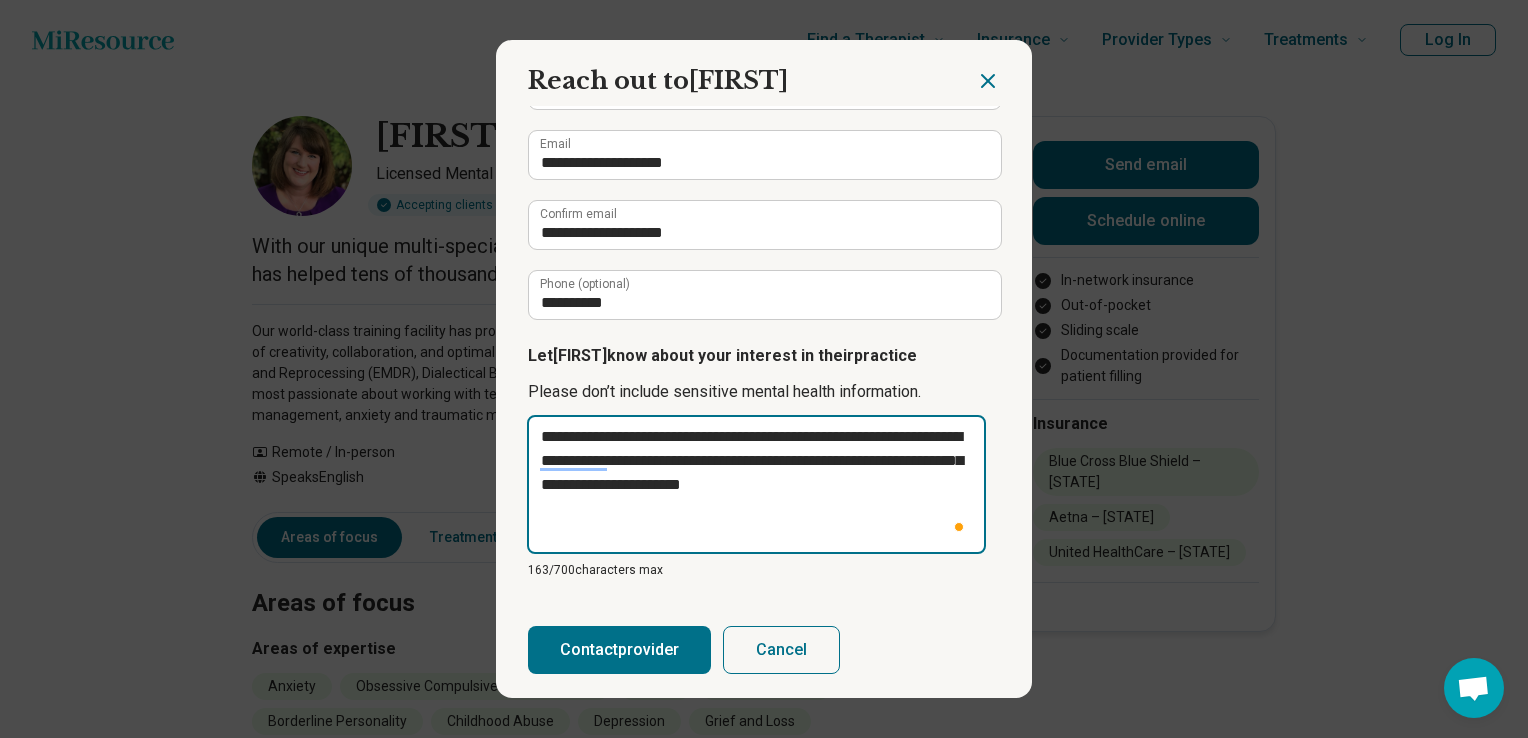 type on "**********" 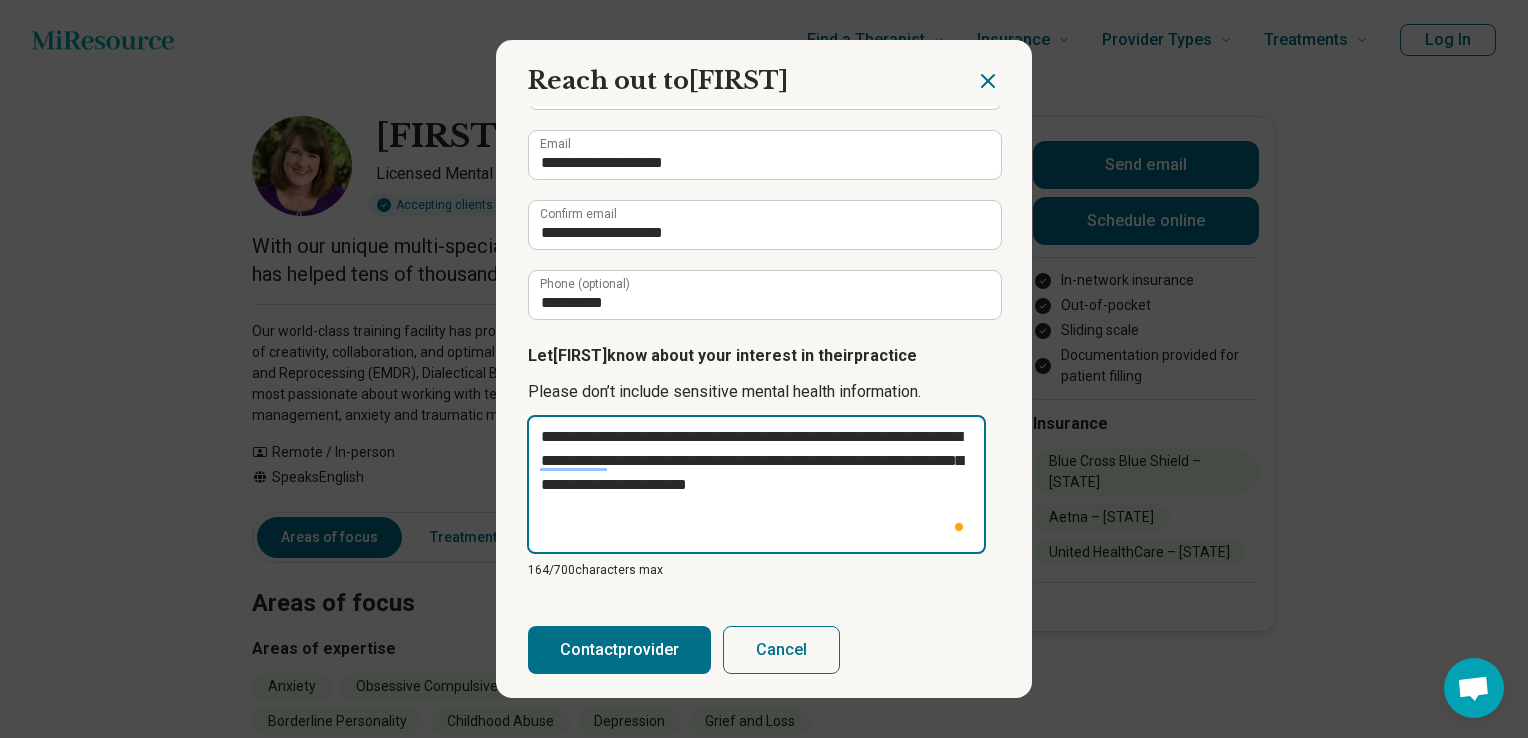 type on "**********" 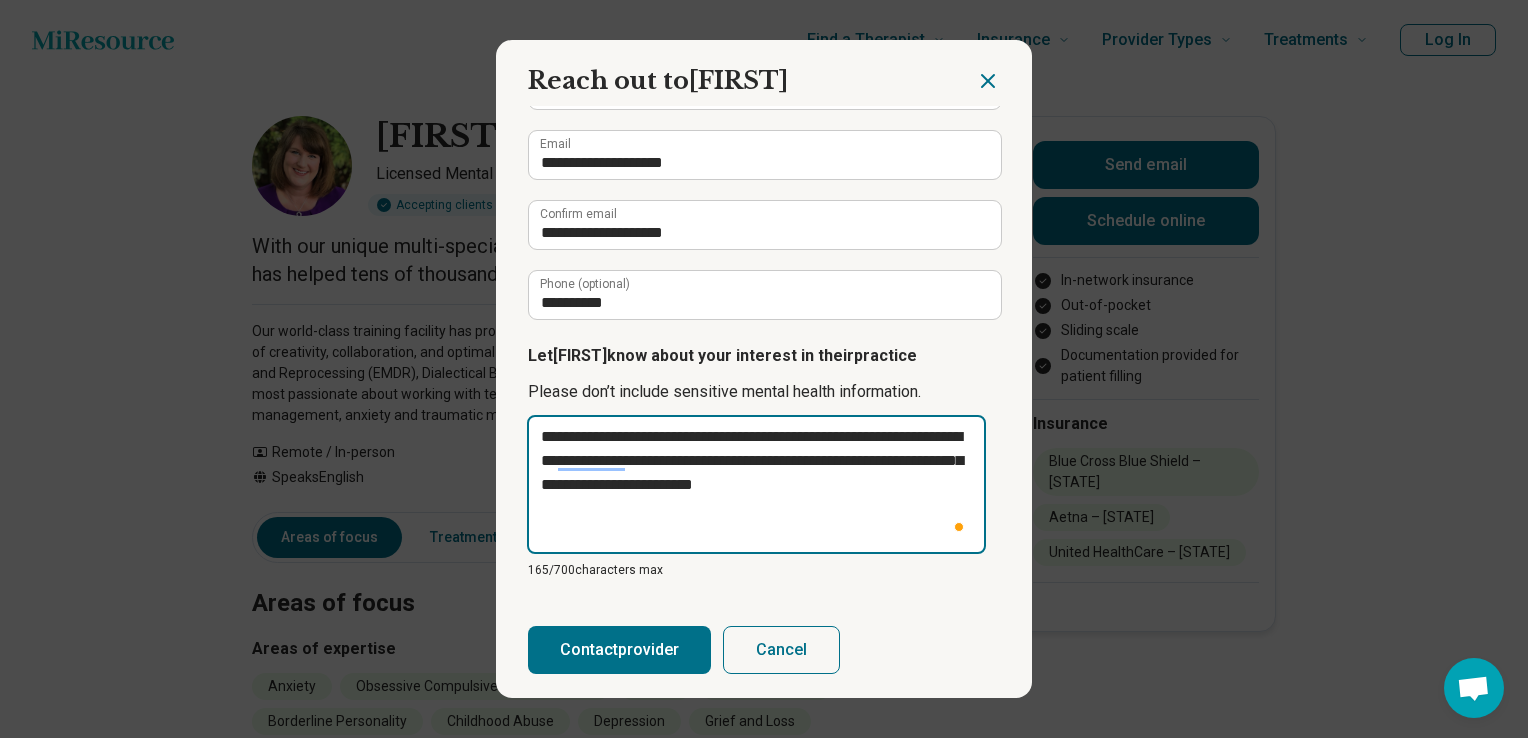 type on "**********" 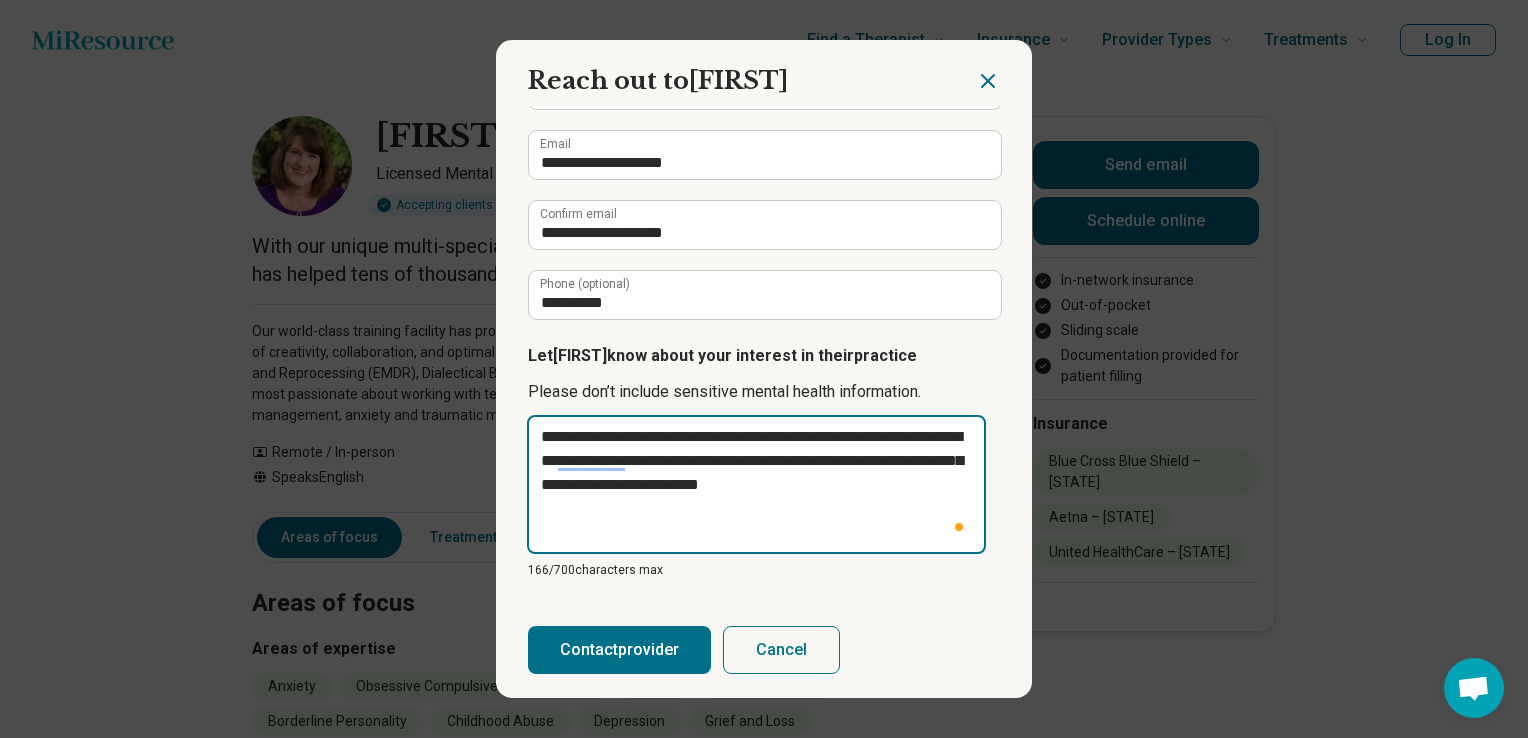 type on "**********" 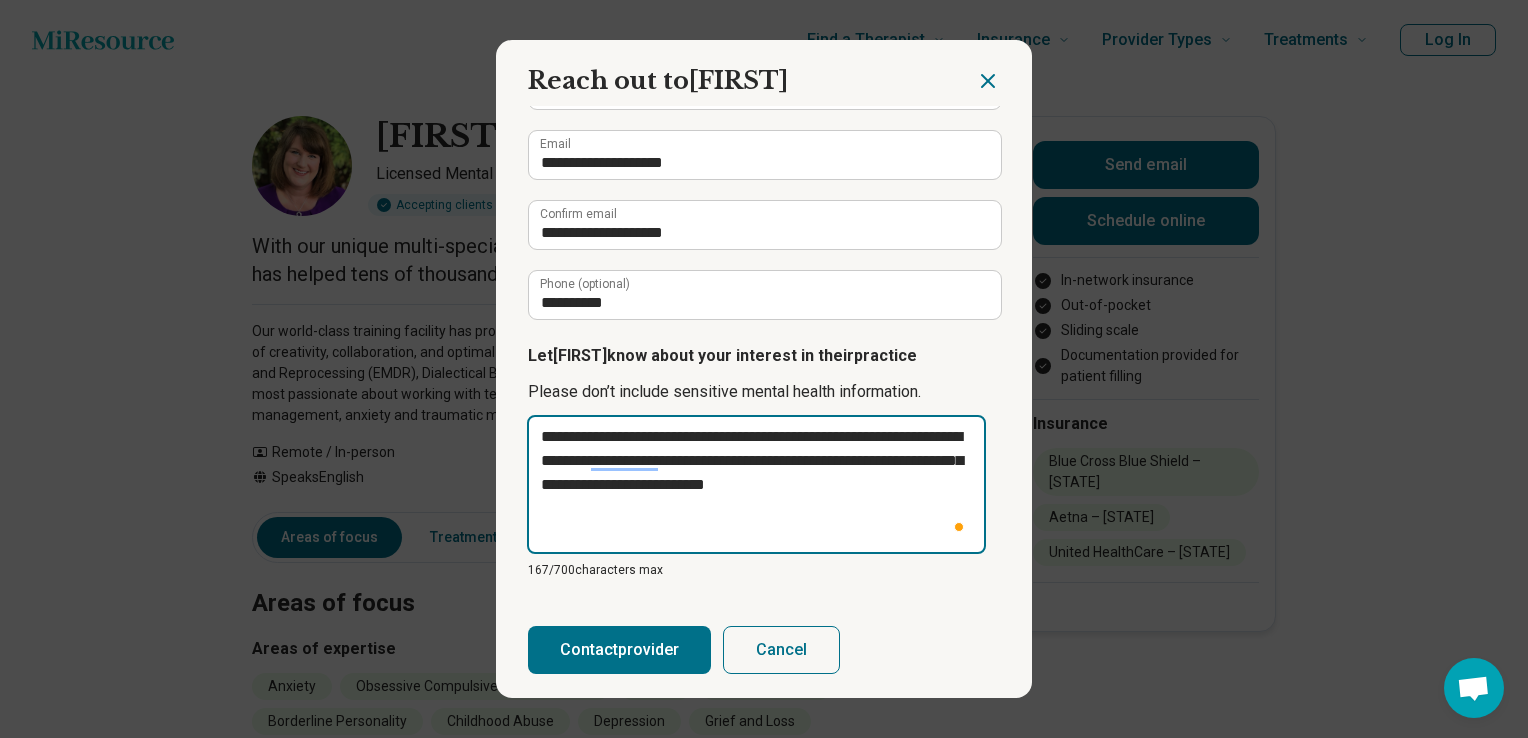 type on "**********" 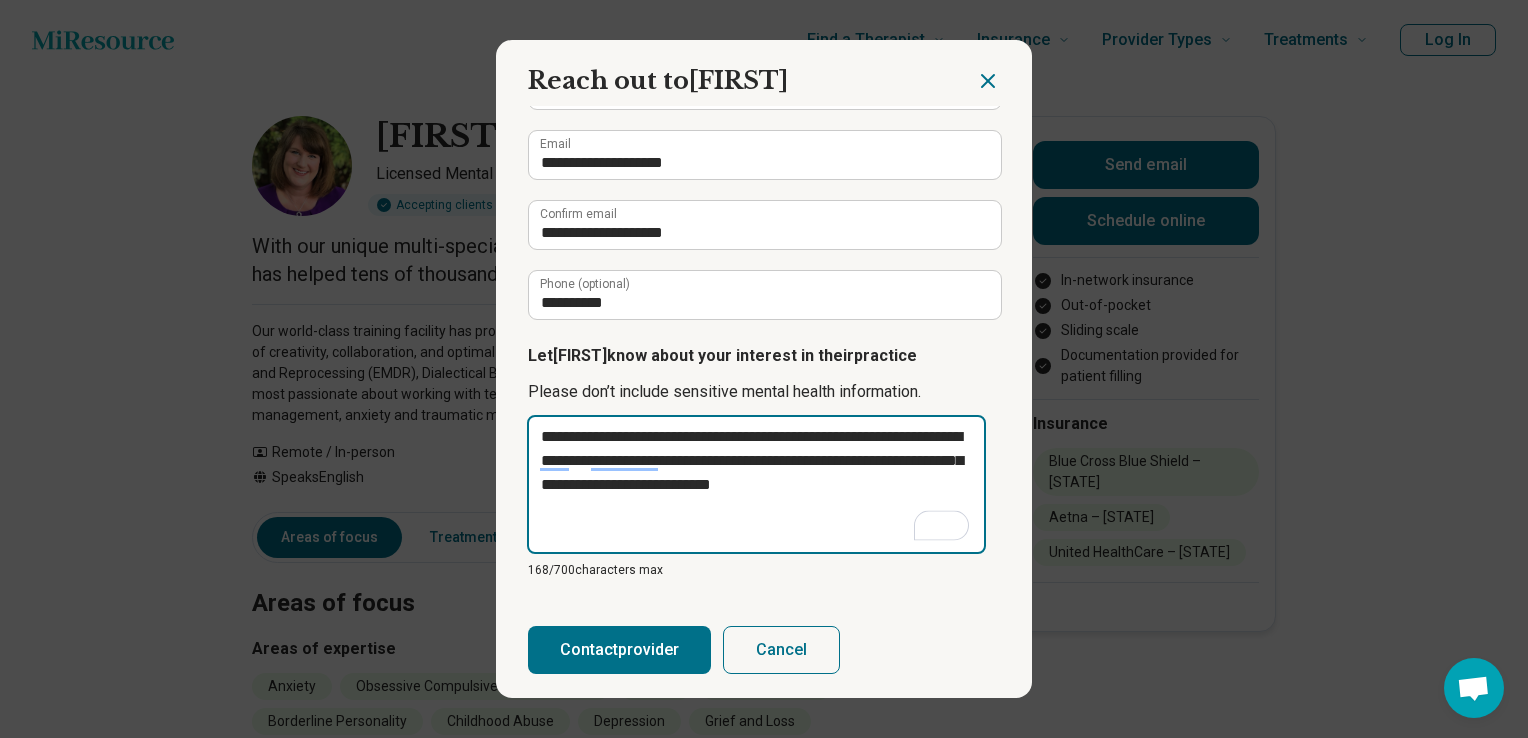 click on "**********" at bounding box center [756, 484] 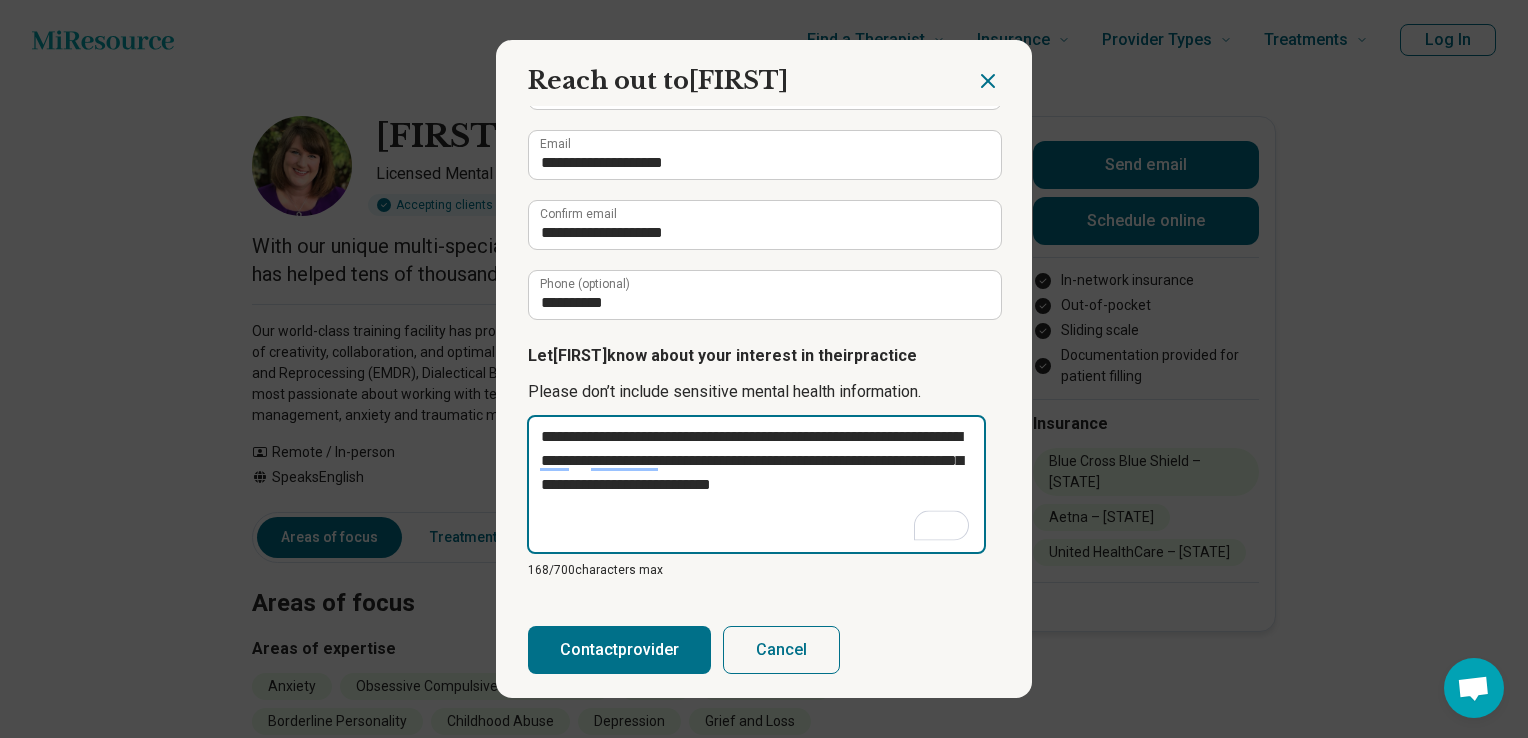 type on "**********" 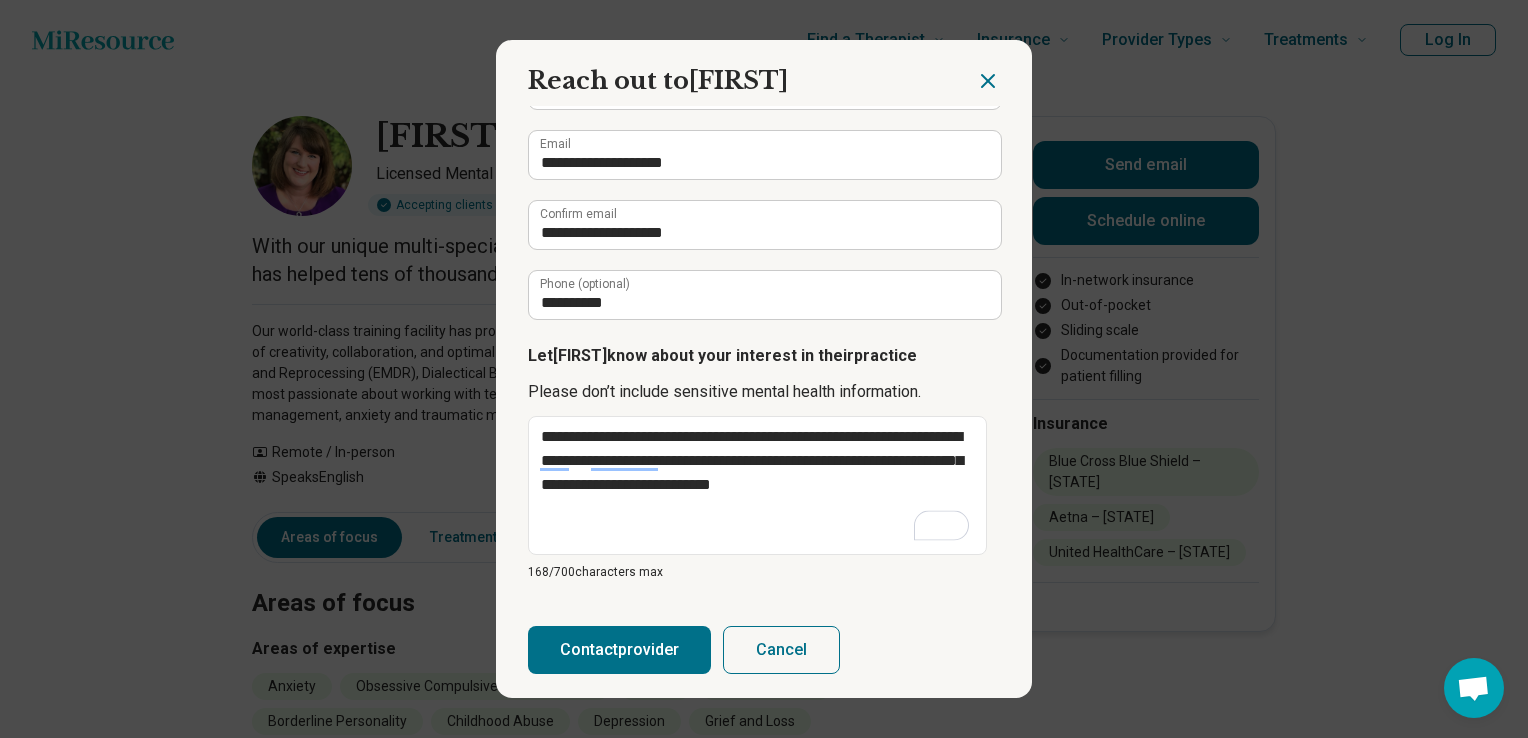 click on "Contact  provider" at bounding box center [619, 650] 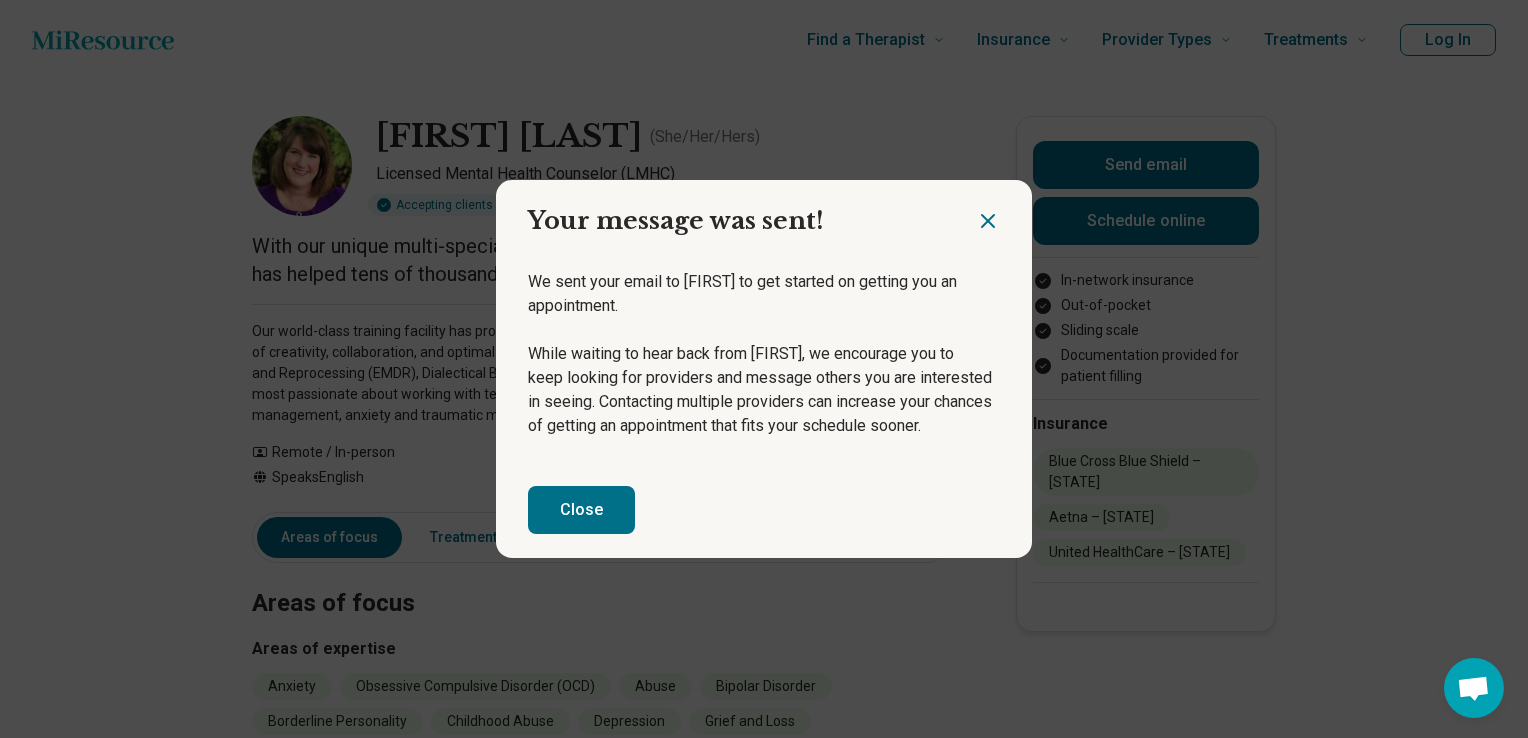 click on "Close" at bounding box center (581, 510) 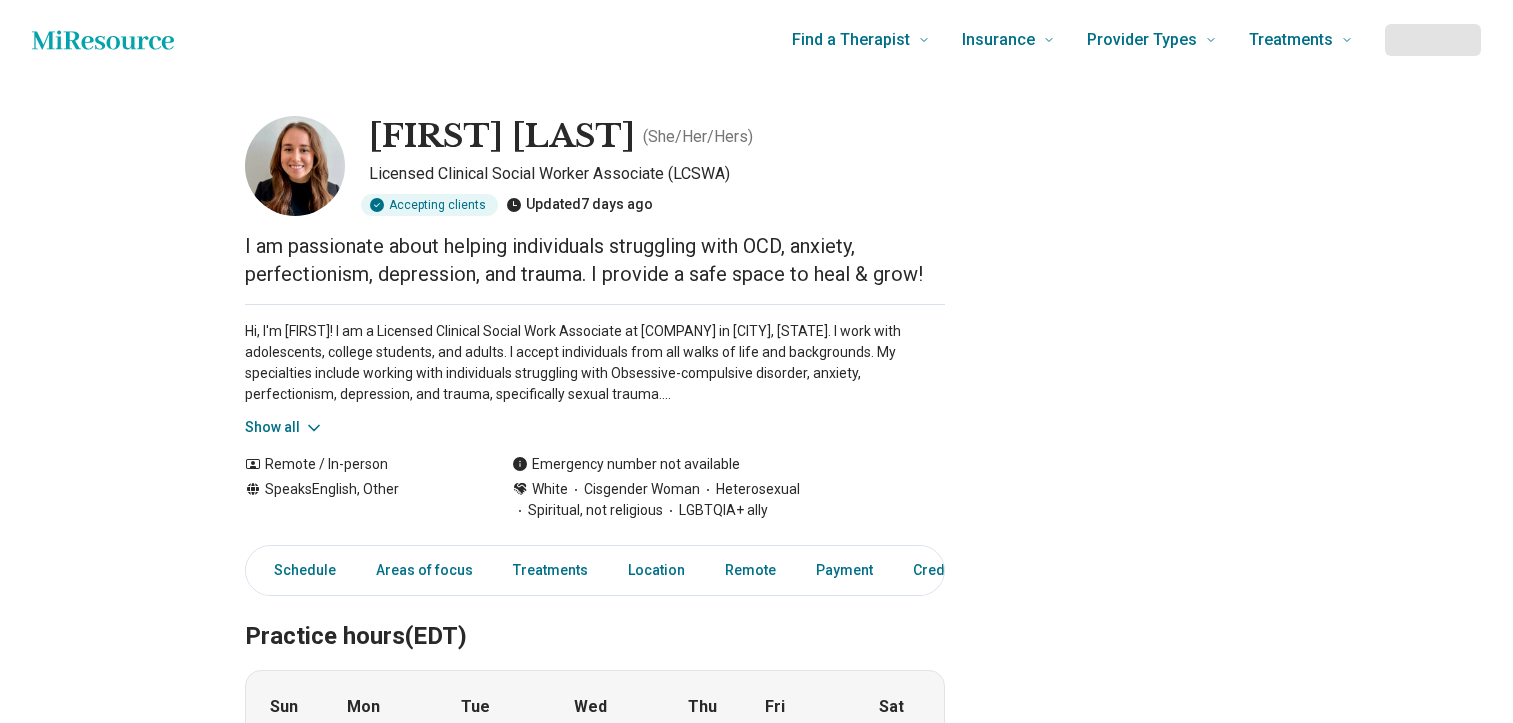 scroll, scrollTop: 0, scrollLeft: 0, axis: both 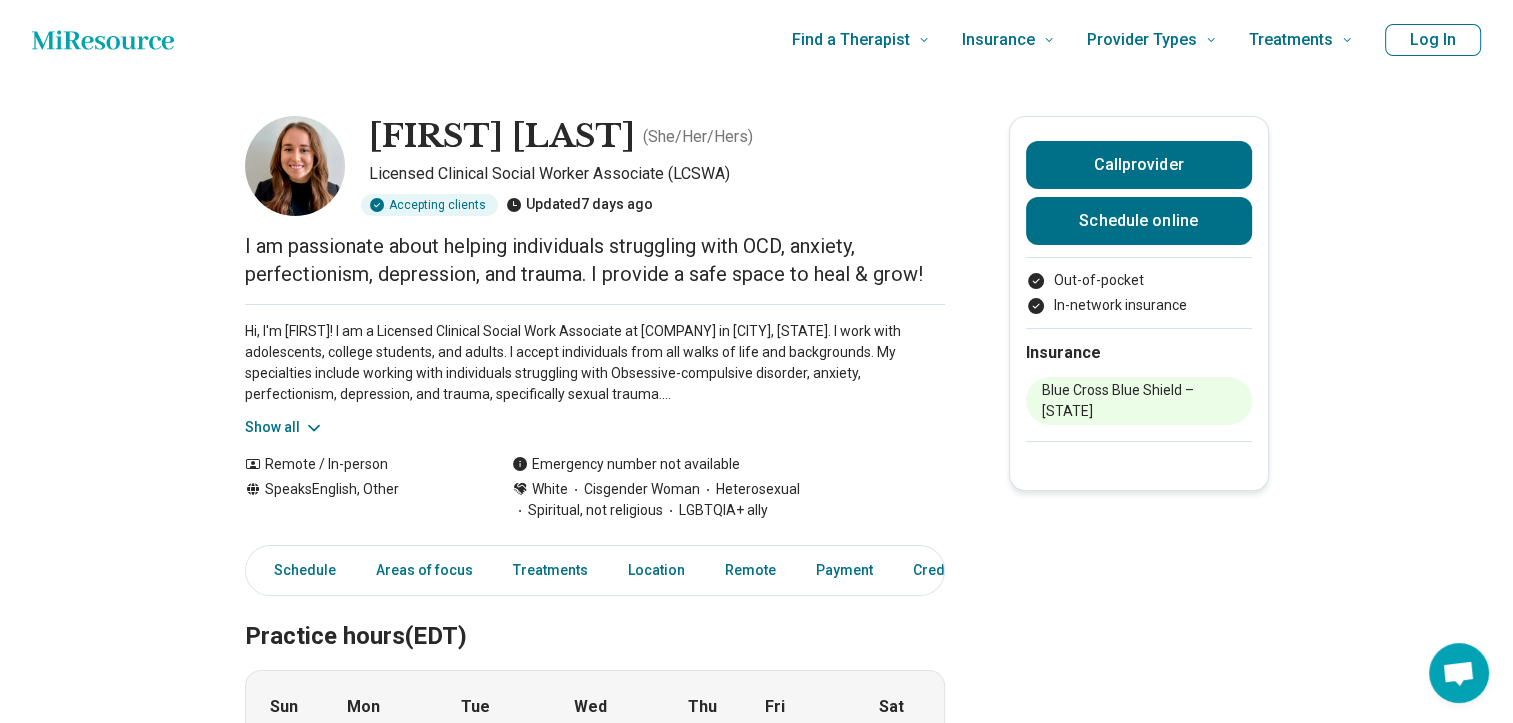 click on "Show all" at bounding box center [284, 427] 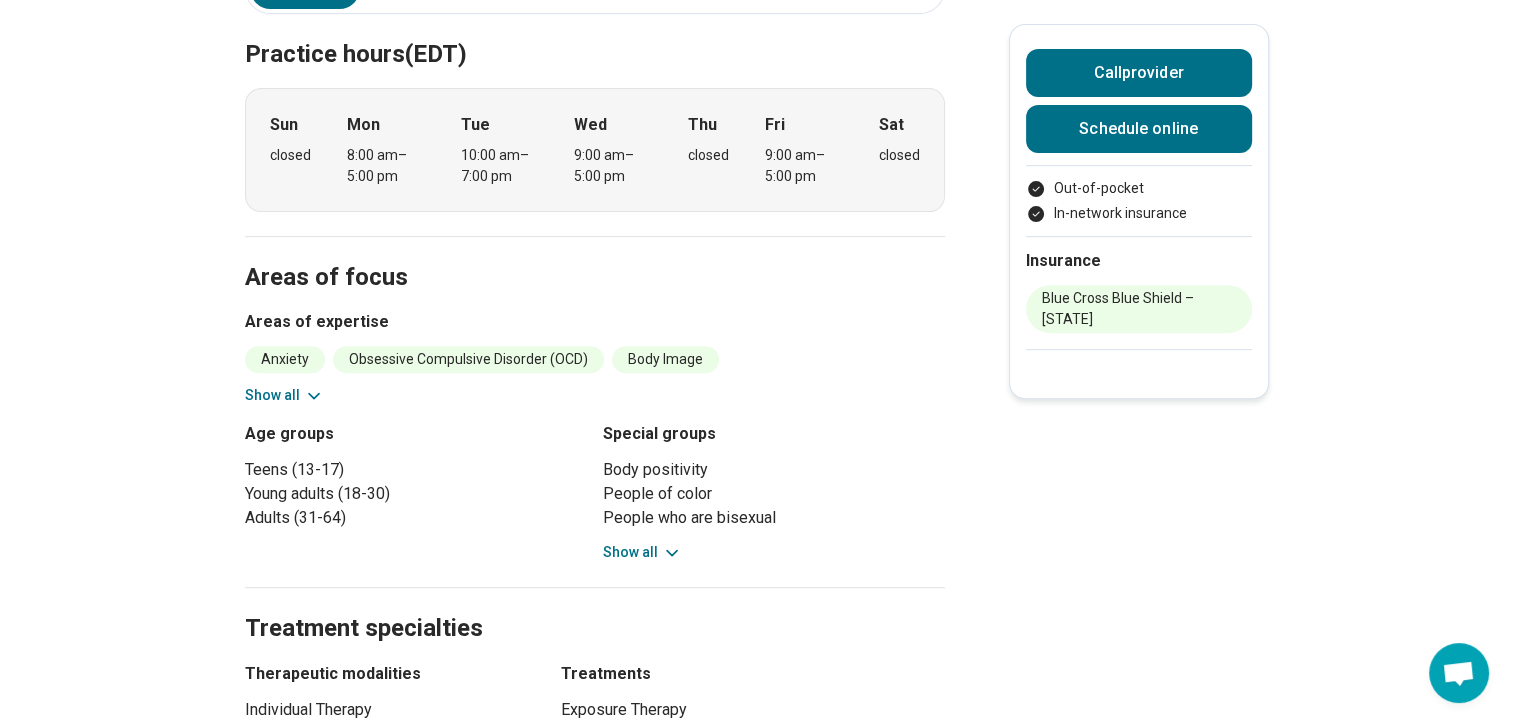 scroll, scrollTop: 710, scrollLeft: 0, axis: vertical 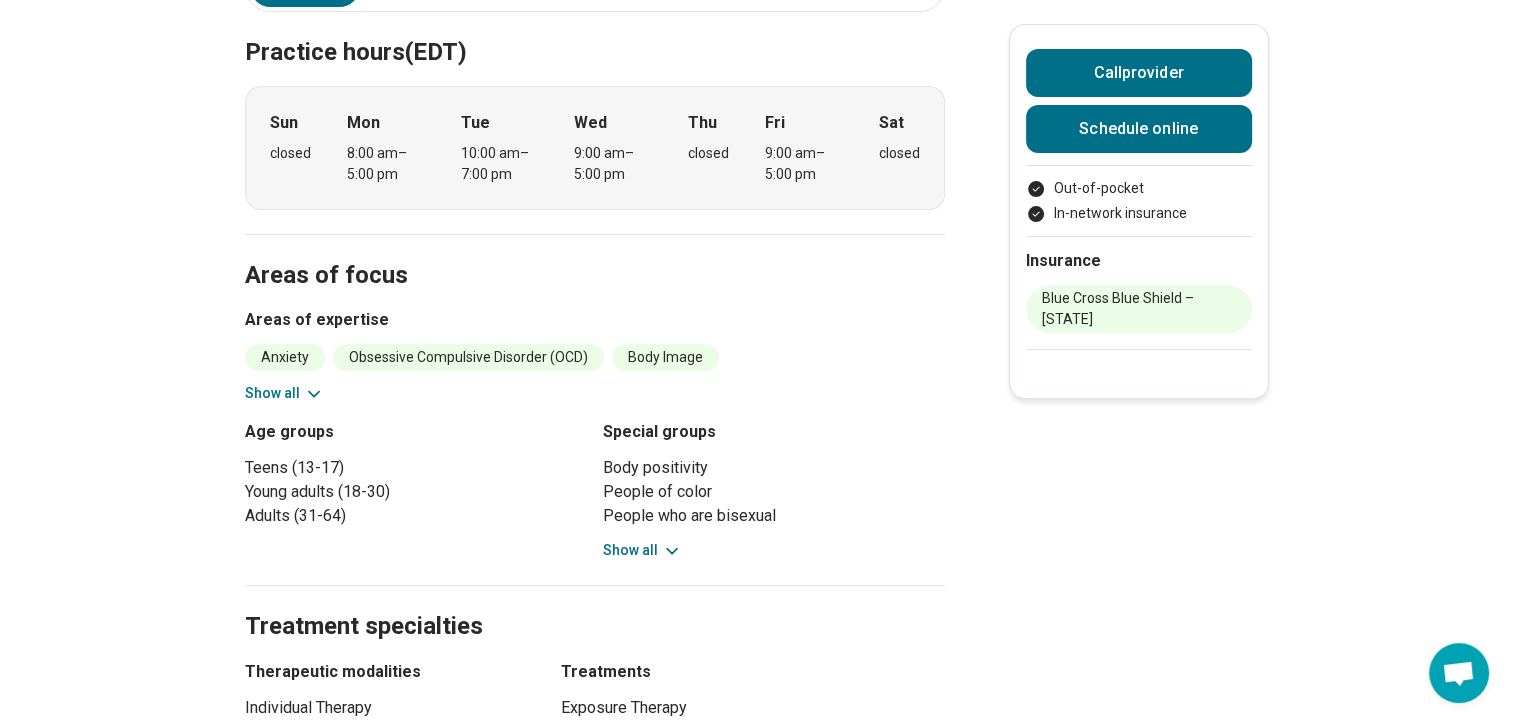 click 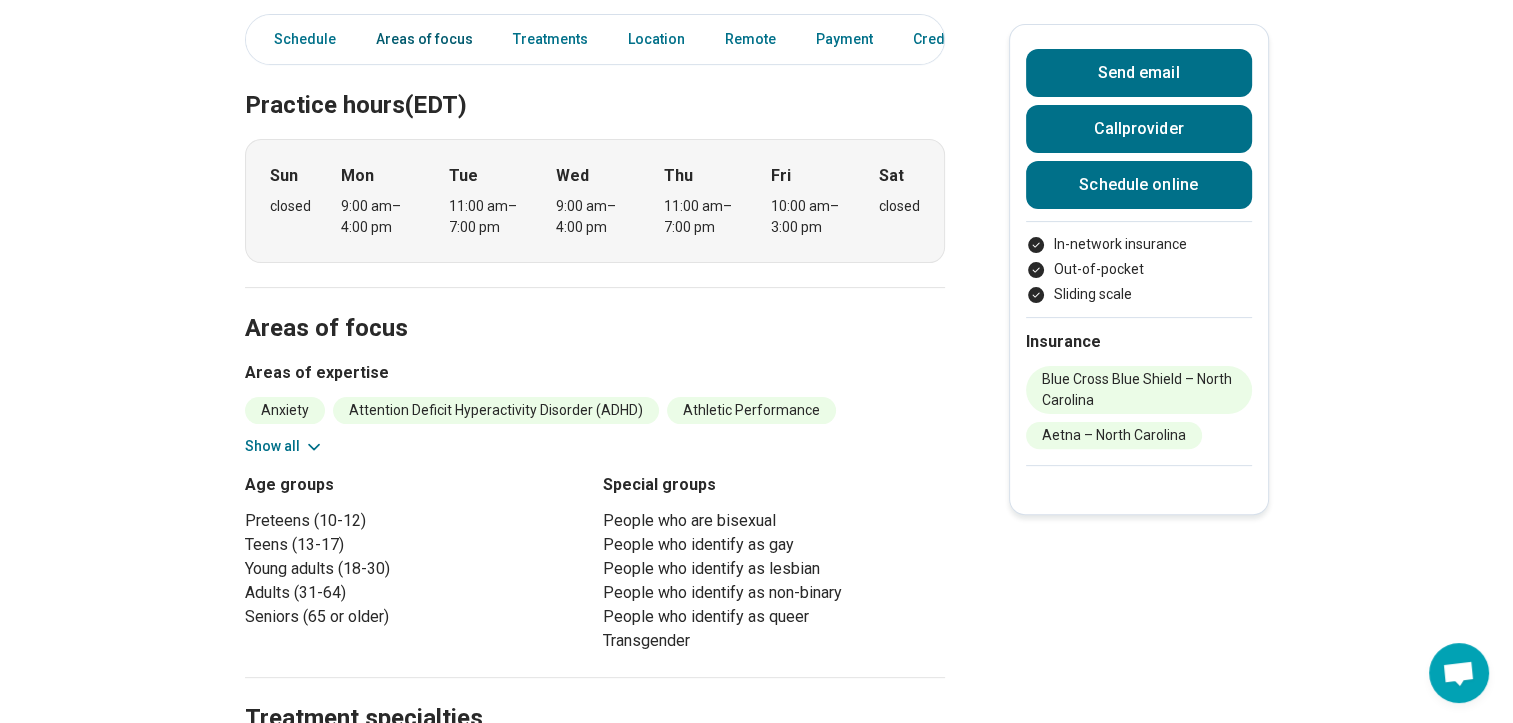scroll, scrollTop: 530, scrollLeft: 0, axis: vertical 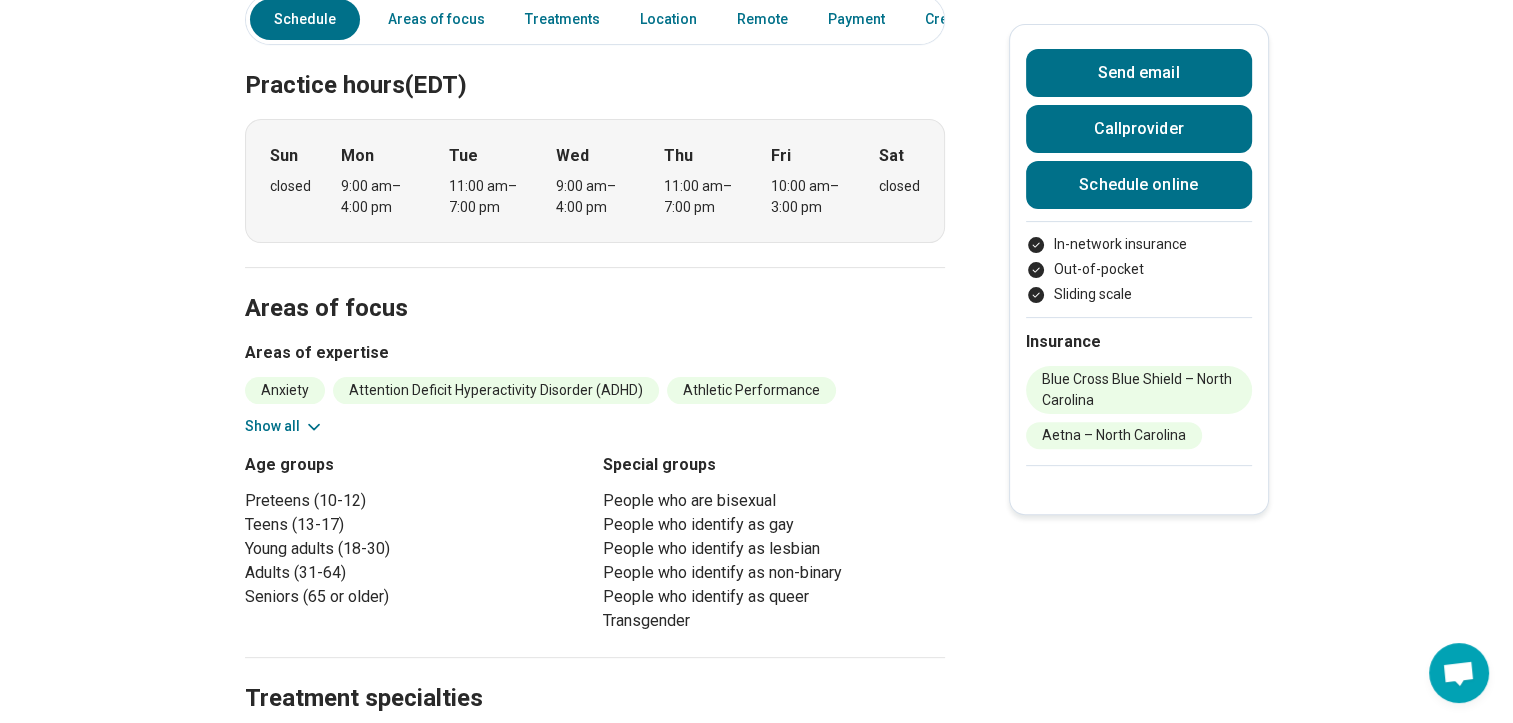 click on "Show all" at bounding box center (284, 426) 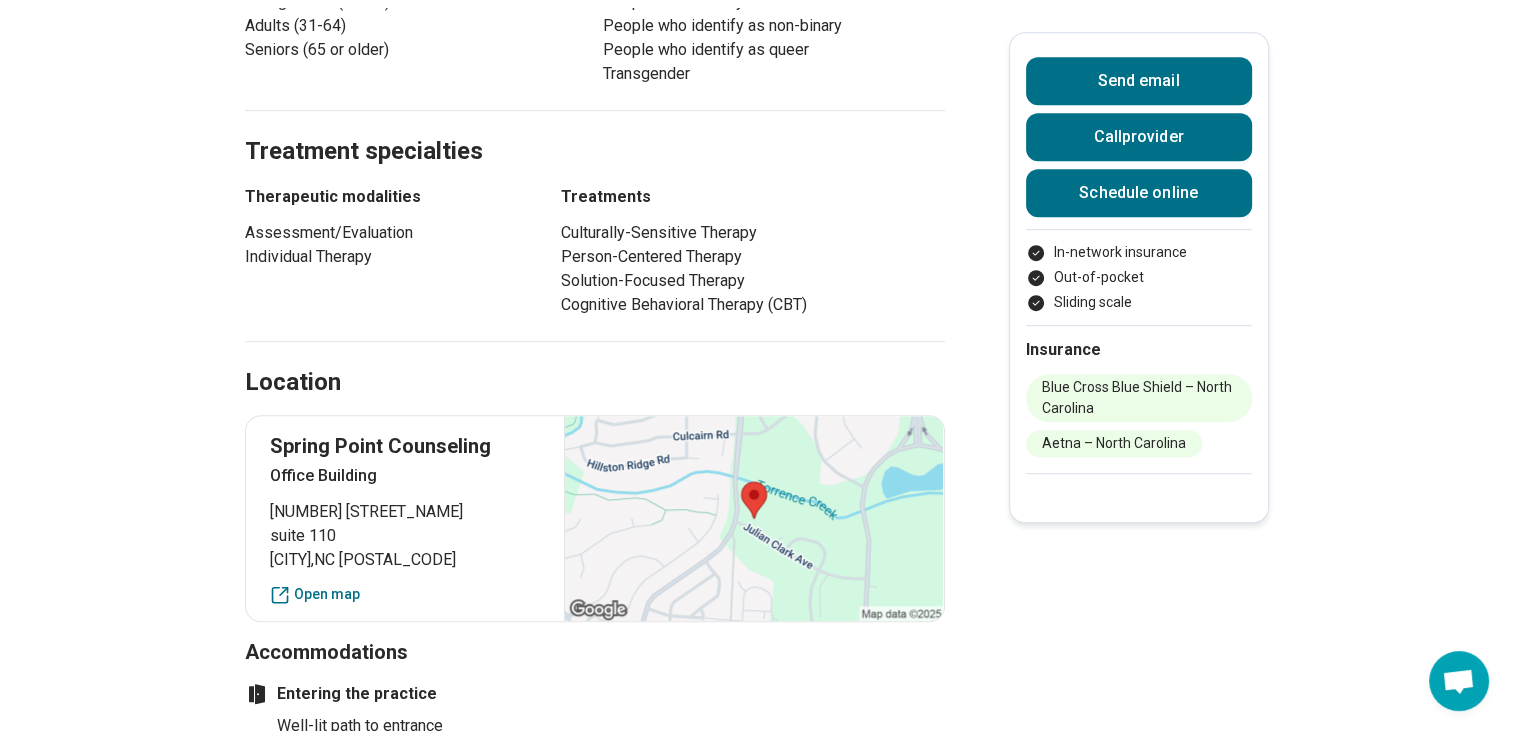 scroll, scrollTop: 0, scrollLeft: 0, axis: both 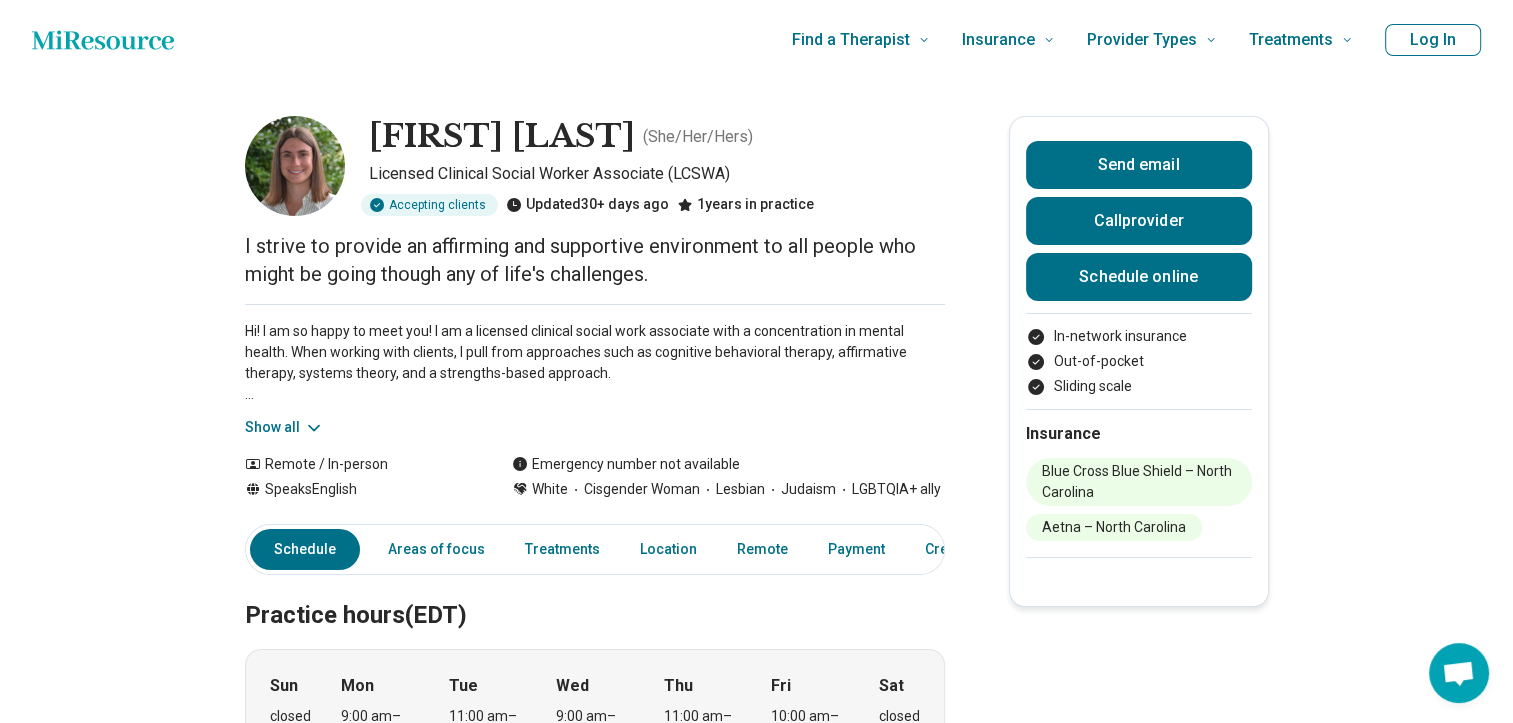 click 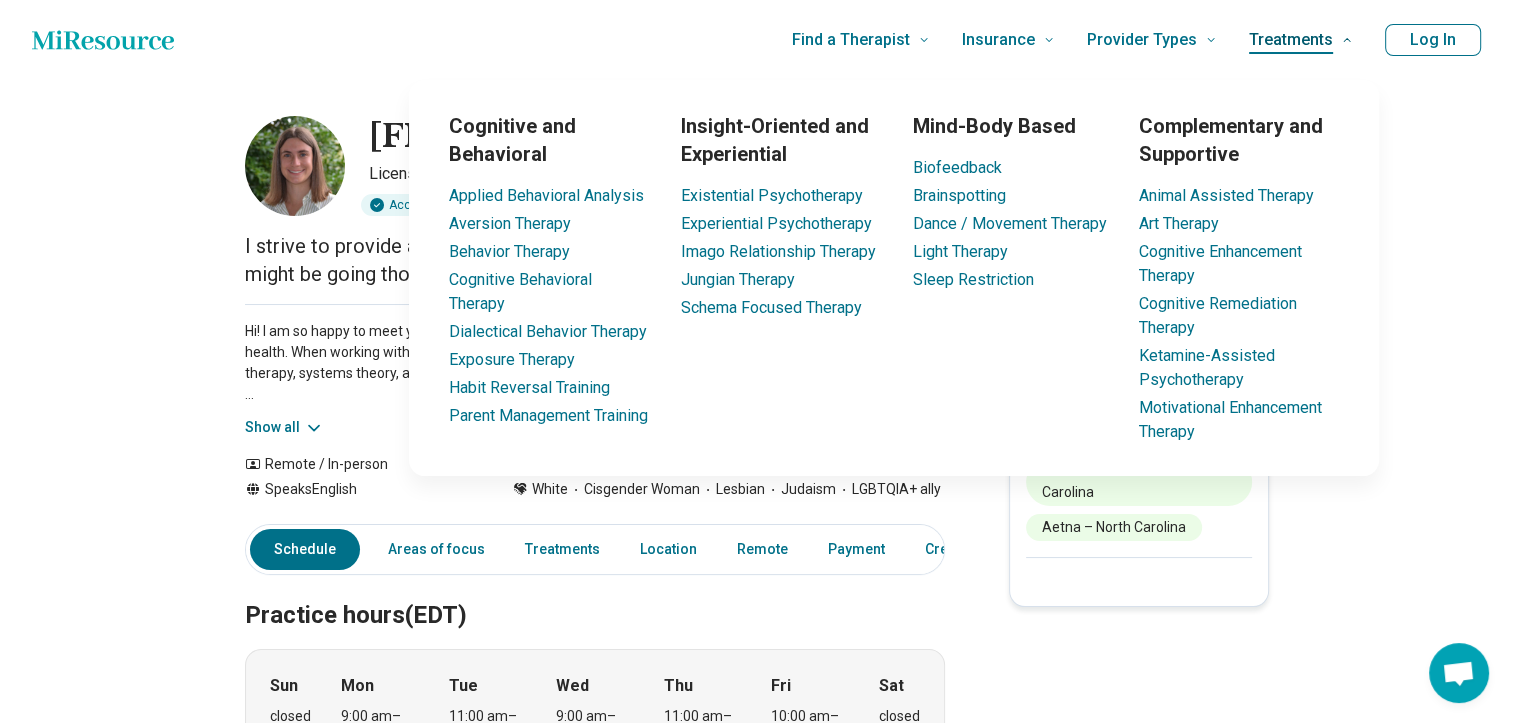 click on "Treatments" at bounding box center [1291, 40] 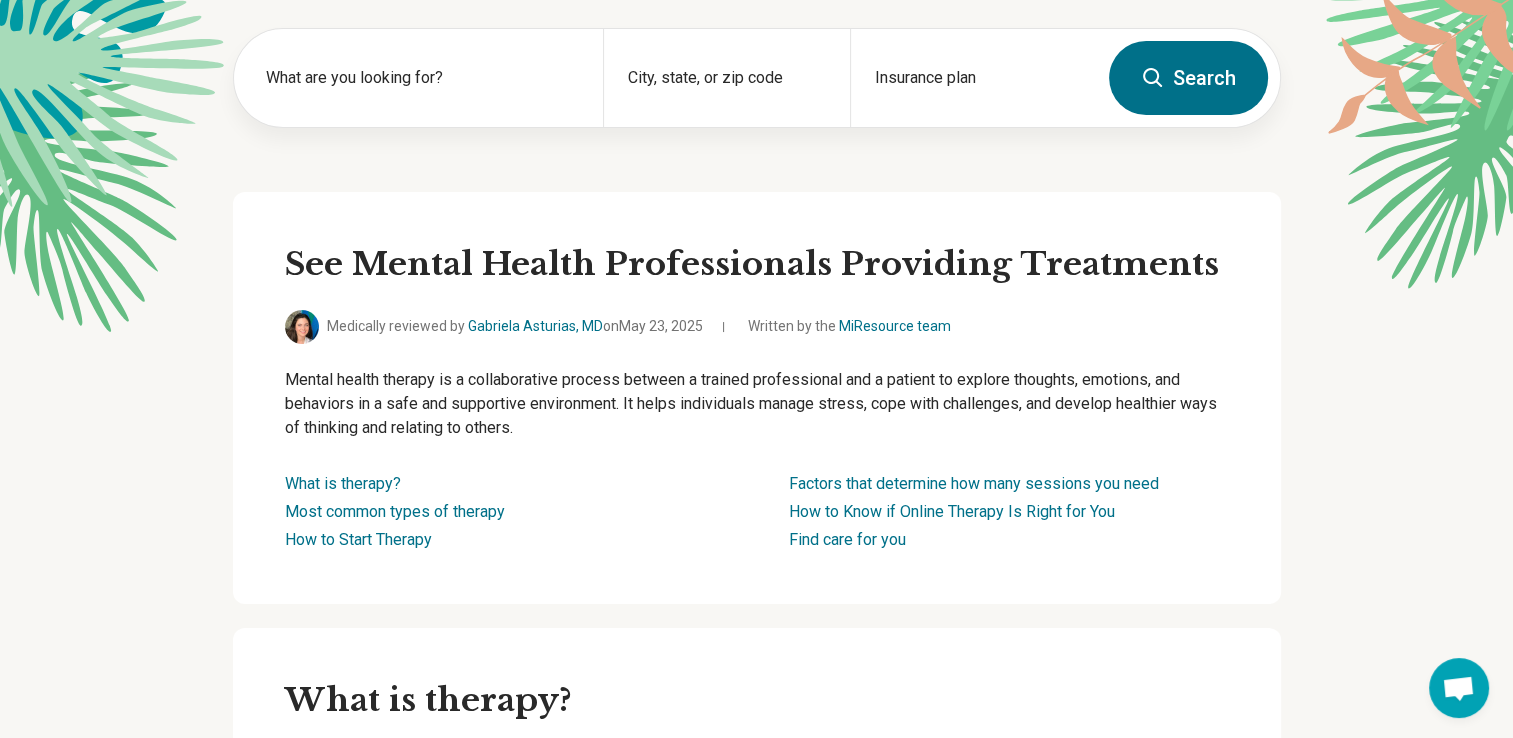 scroll, scrollTop: 0, scrollLeft: 0, axis: both 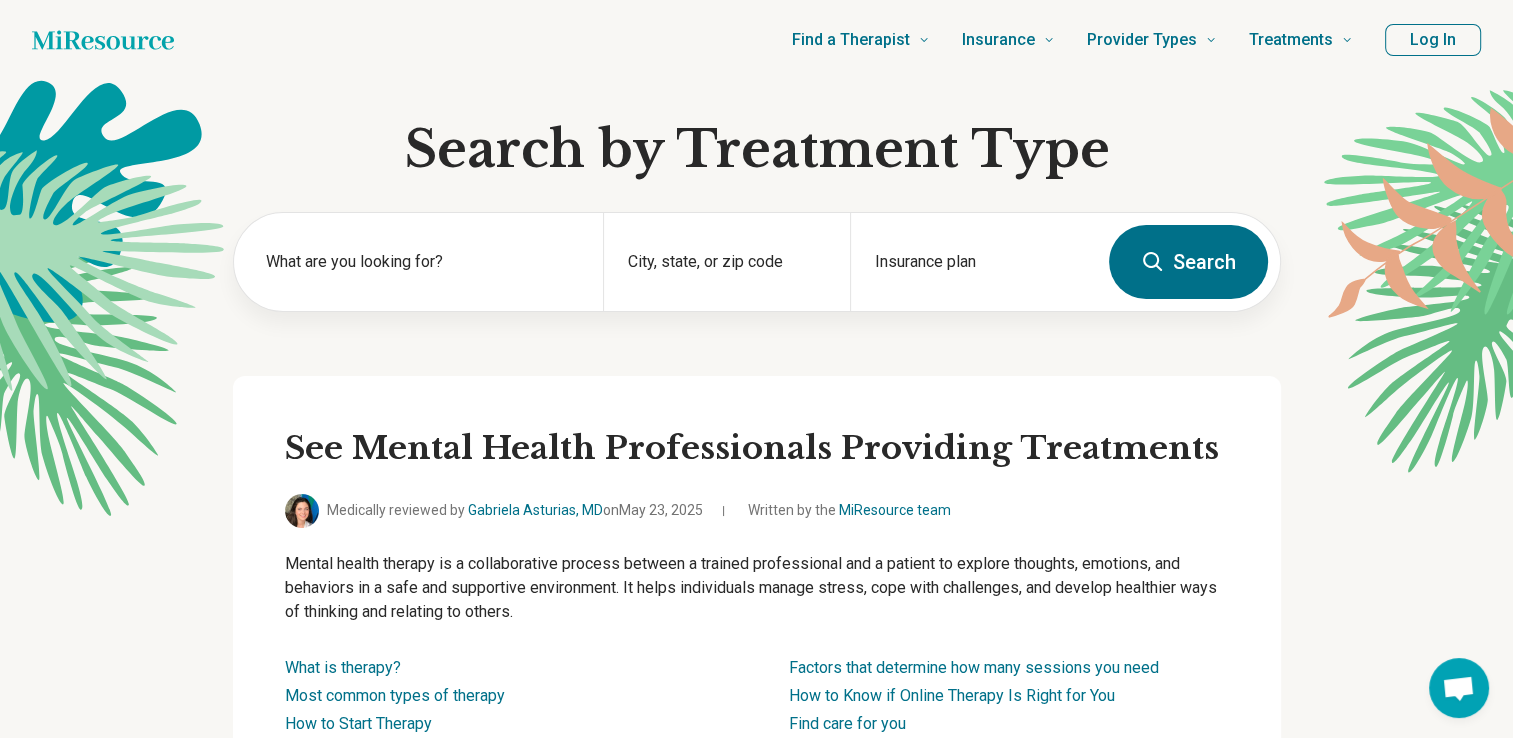 click 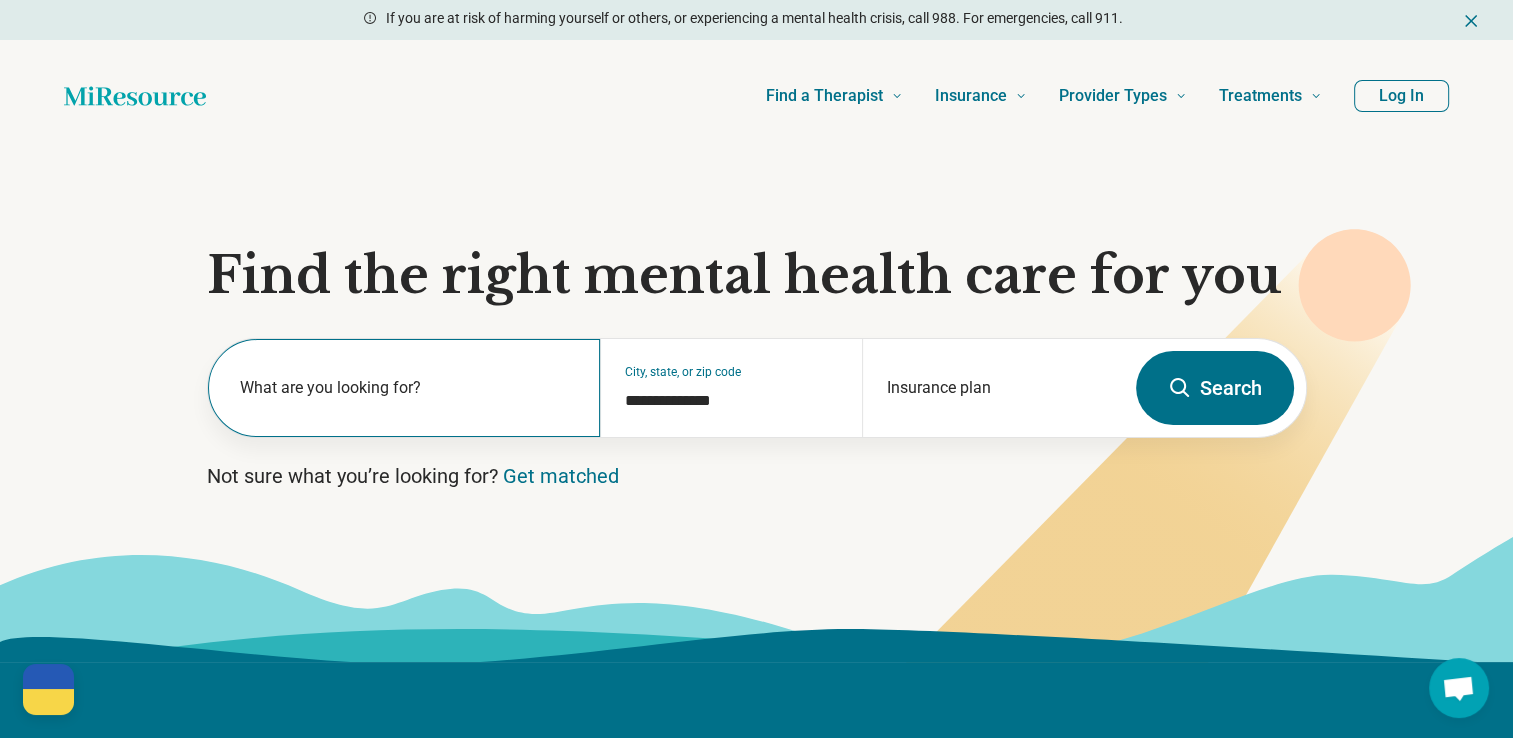 click on "What are you looking for?" at bounding box center (404, 388) 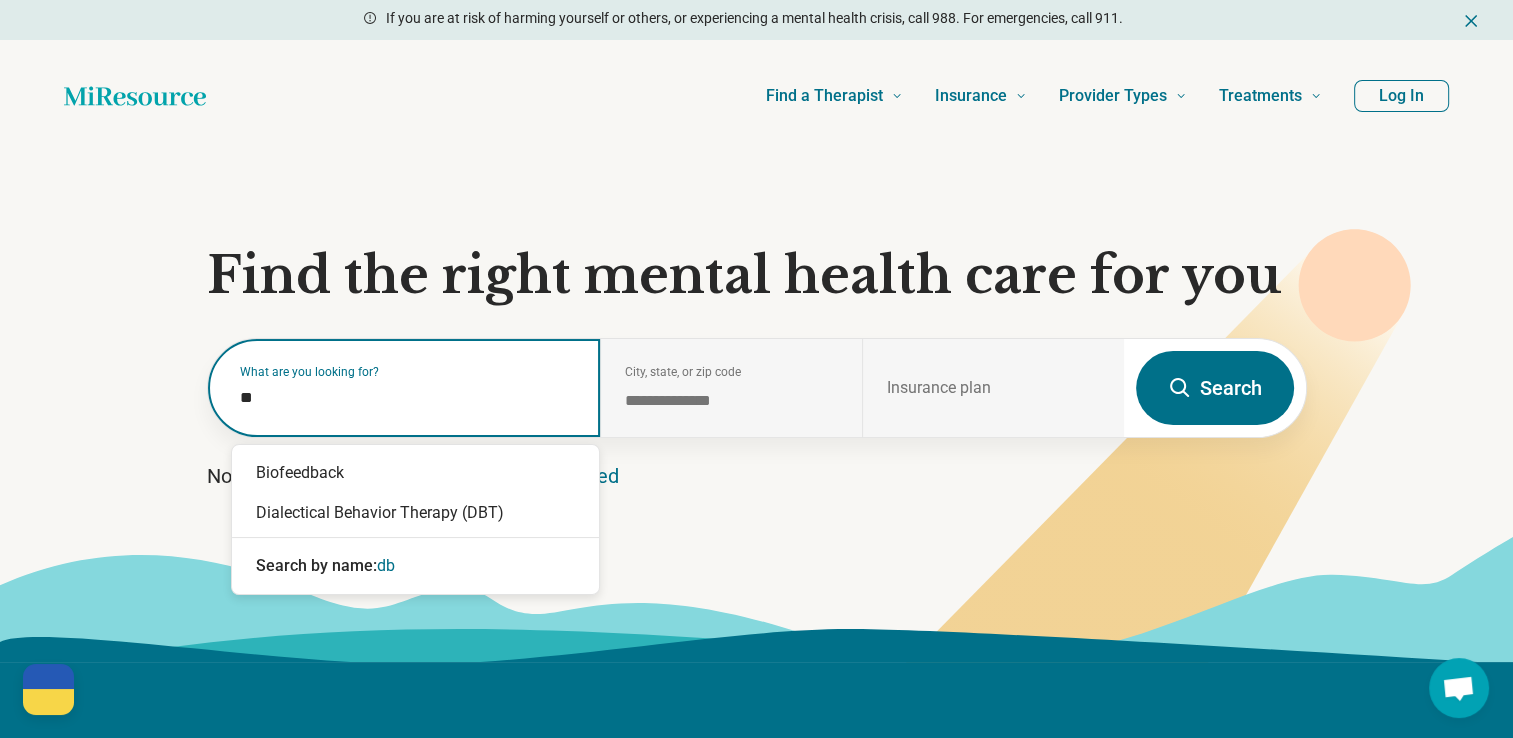 type on "***" 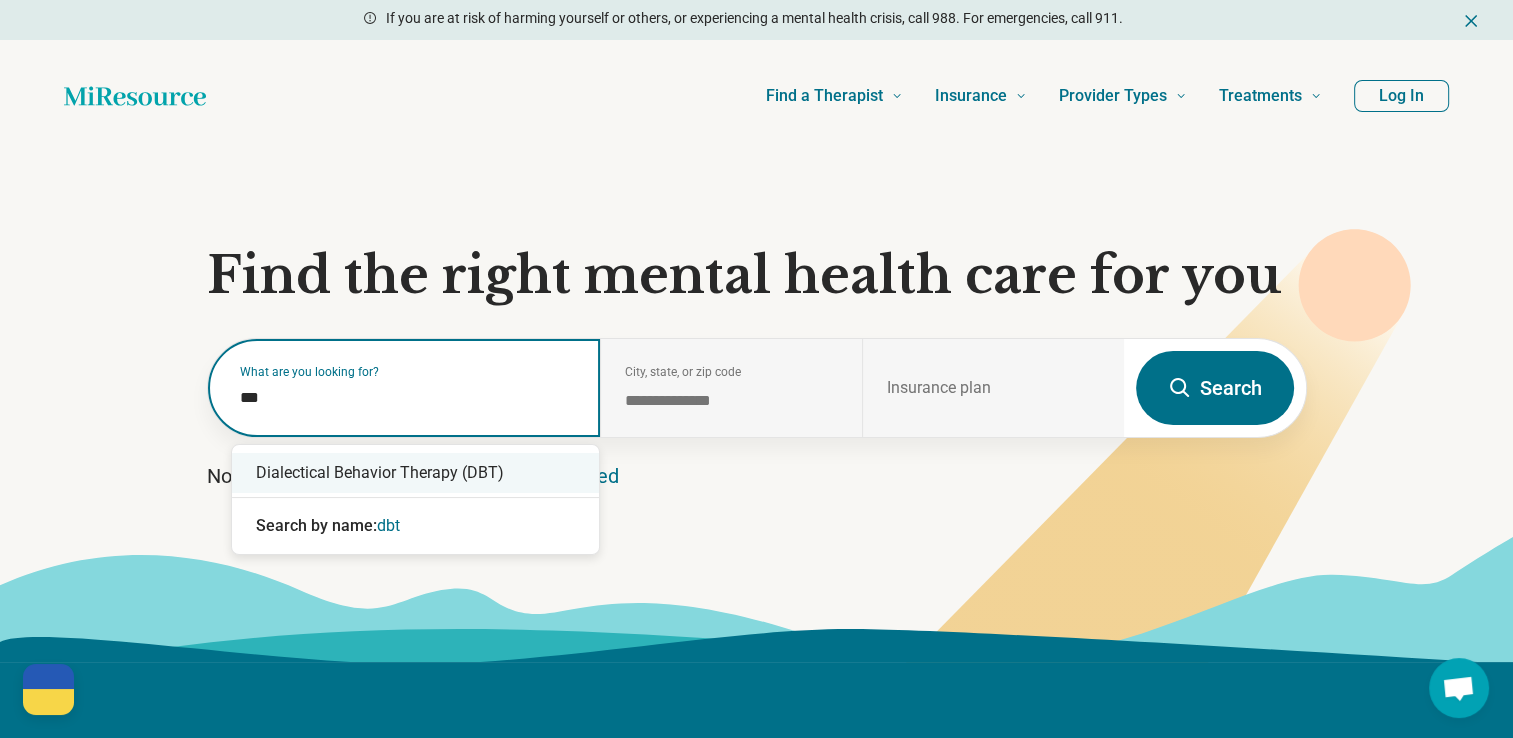 click on "Dialectical Behavior Therapy (DBT)" at bounding box center [415, 473] 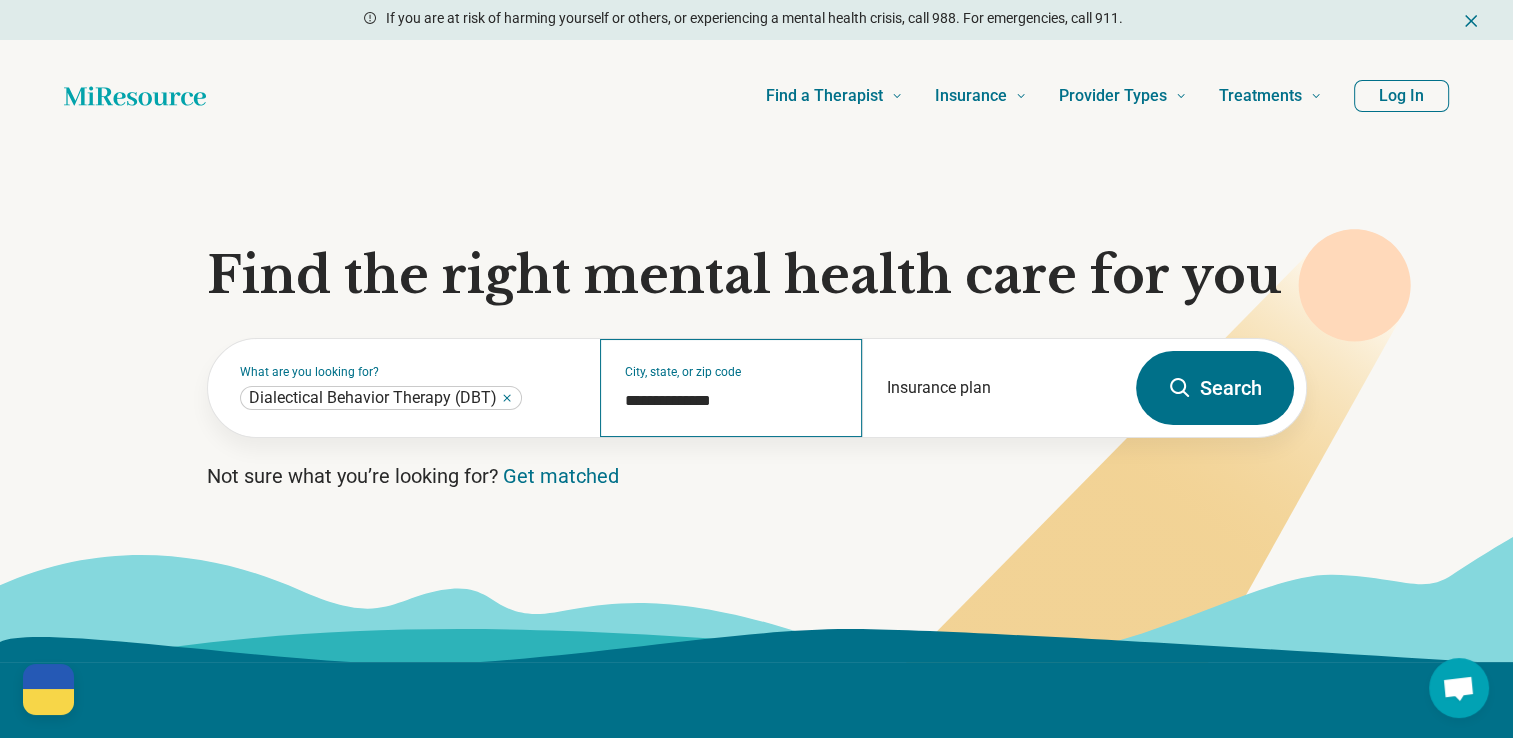 click on "**********" at bounding box center [731, 388] 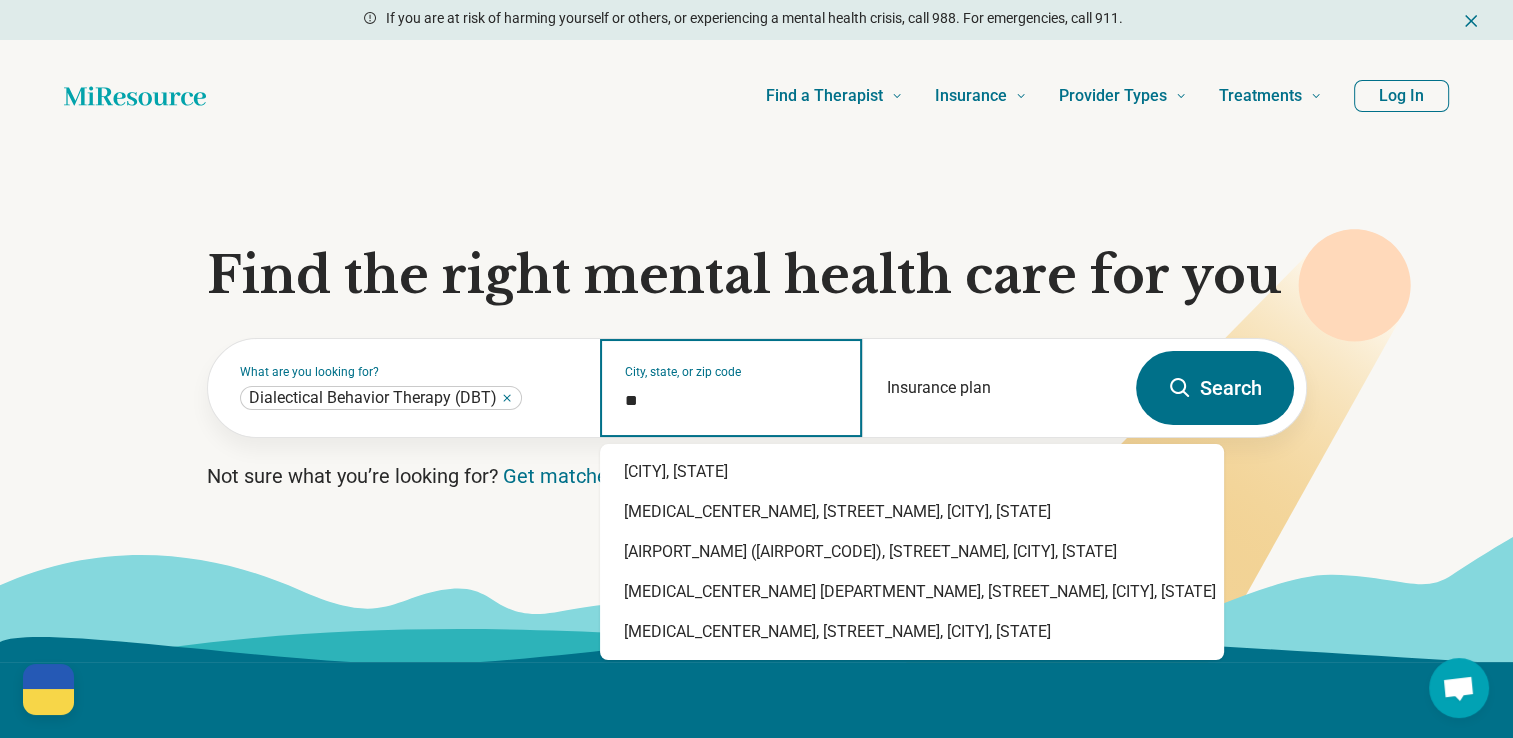 type on "*" 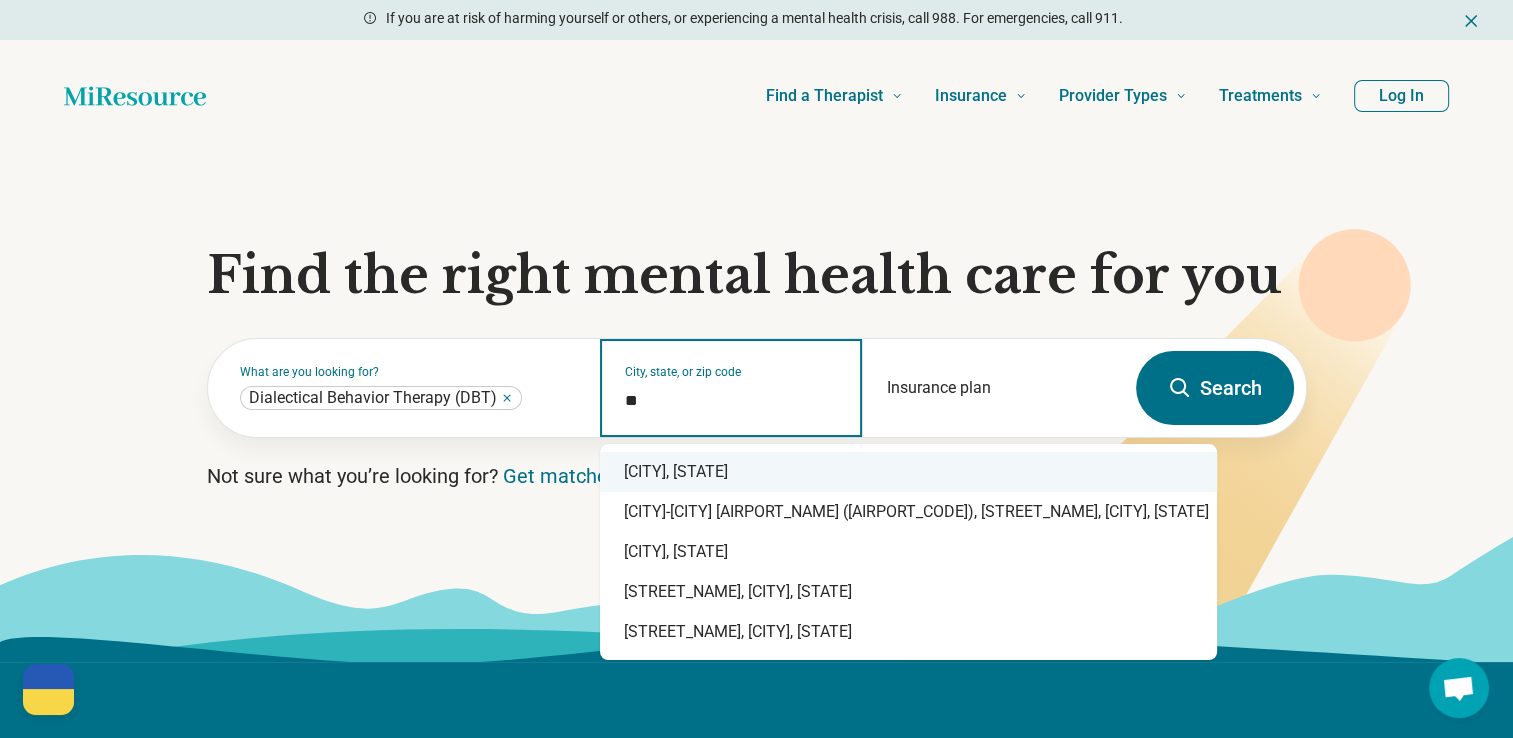 click on "[CITY], [STATE]" at bounding box center [908, 472] 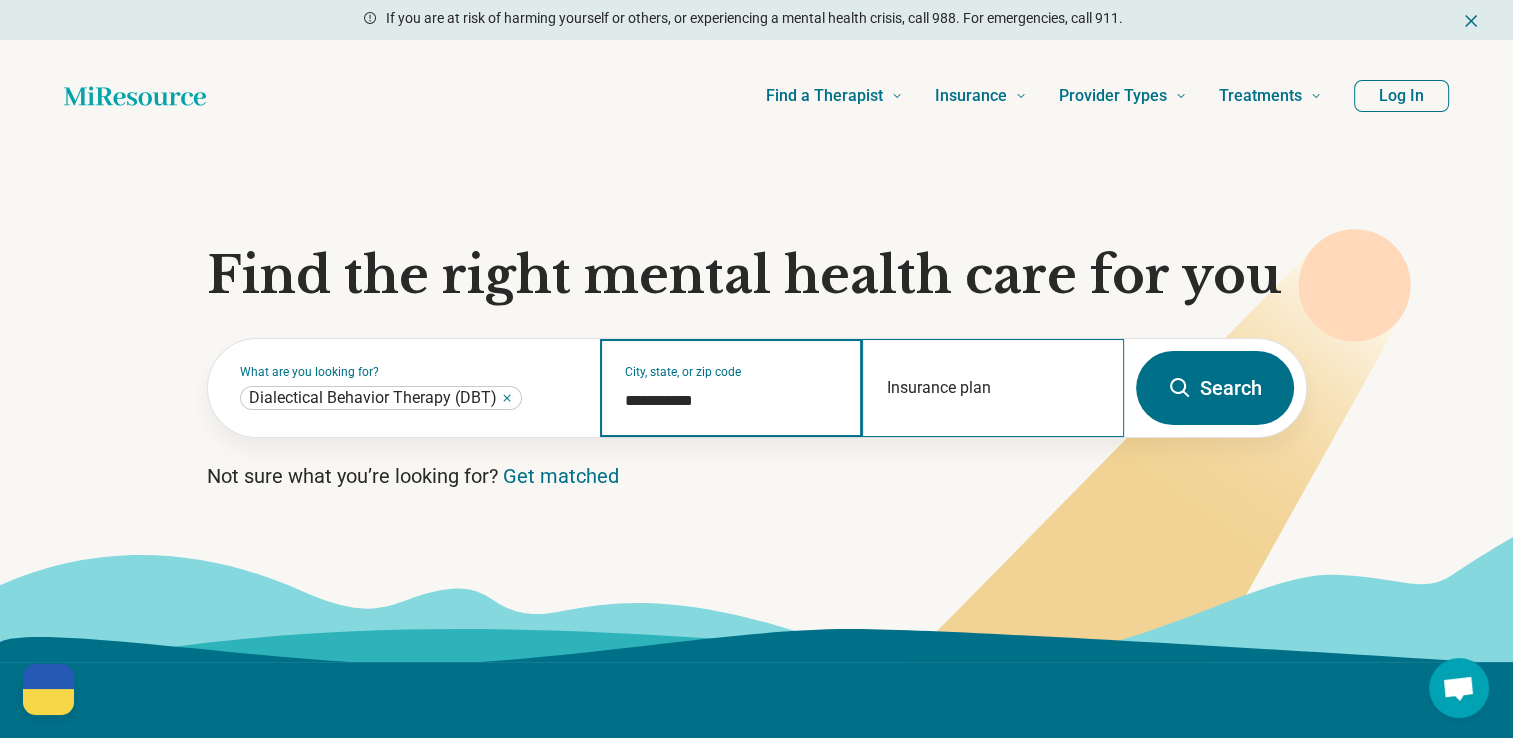 type on "**********" 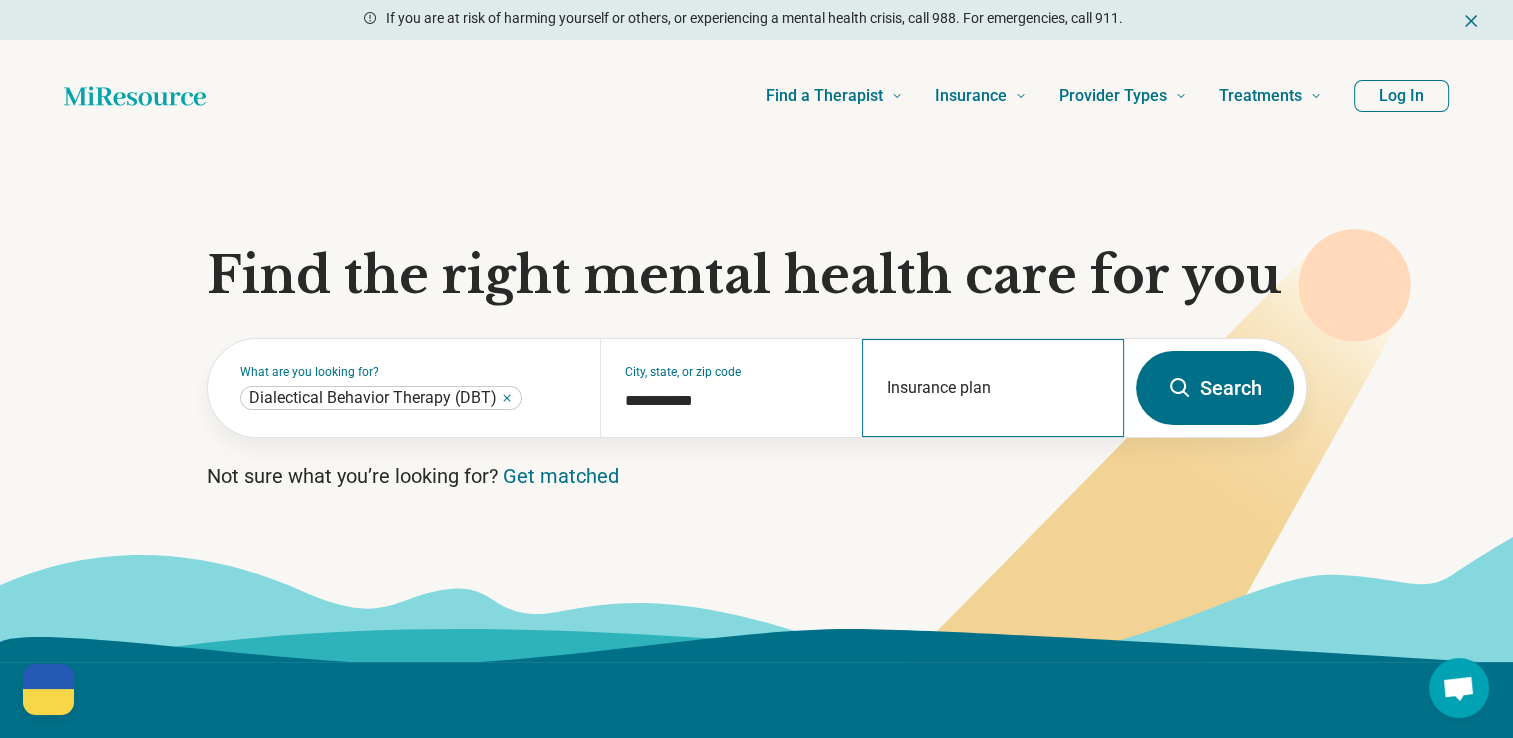 click on "Insurance plan" at bounding box center (993, 388) 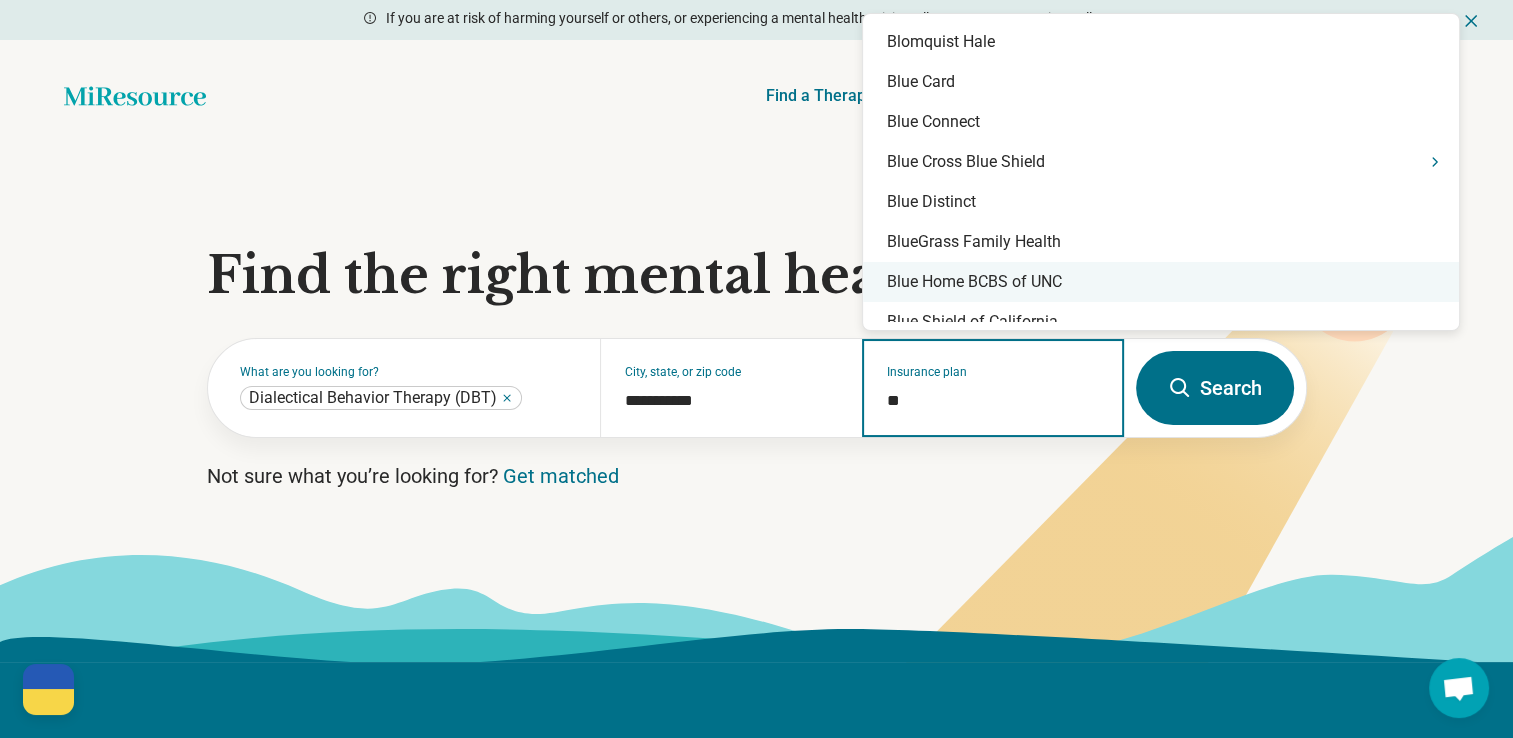 type on "***" 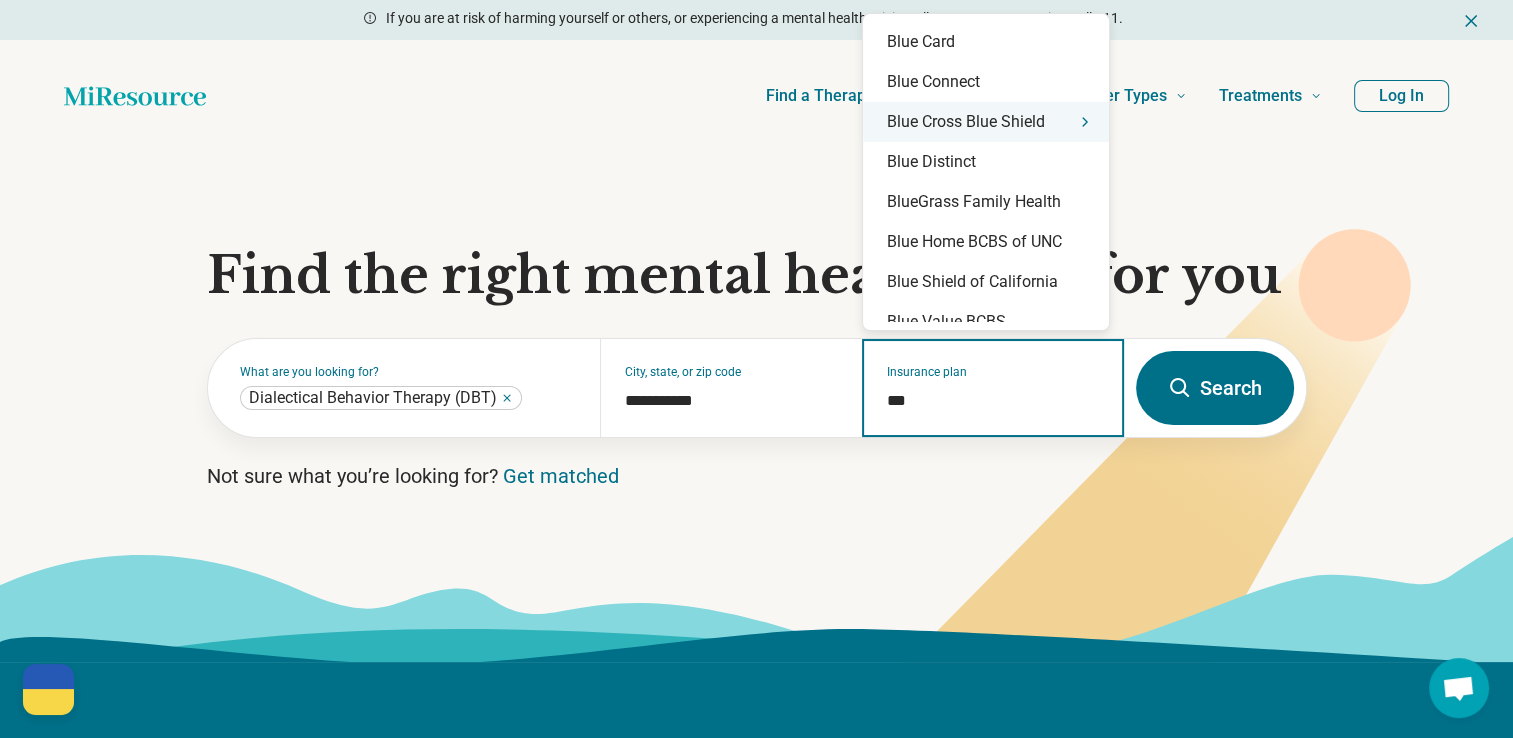 click on "Blue Cross Blue Shield" at bounding box center (986, 122) 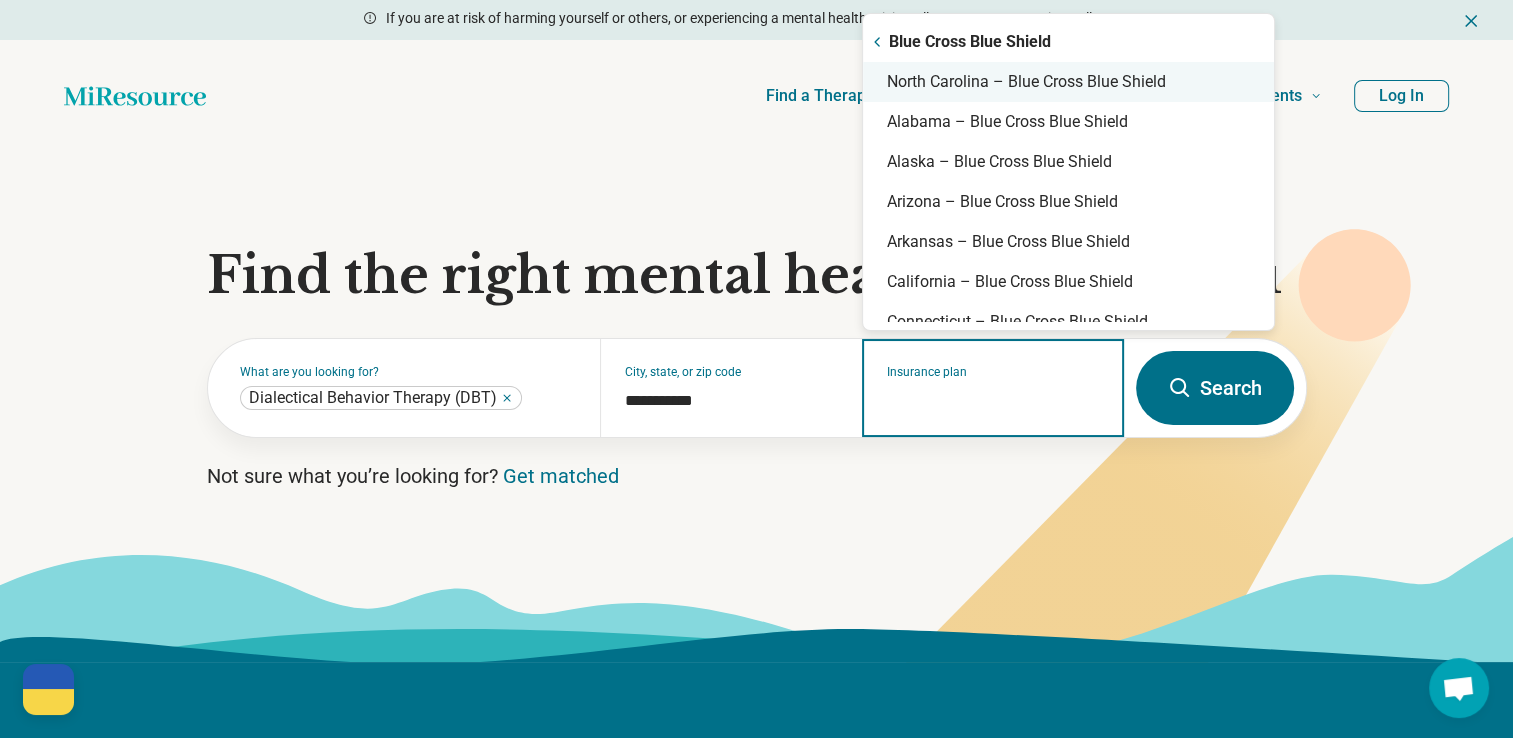 click on "North Carolina – Blue Cross Blue Shield" at bounding box center (1068, 82) 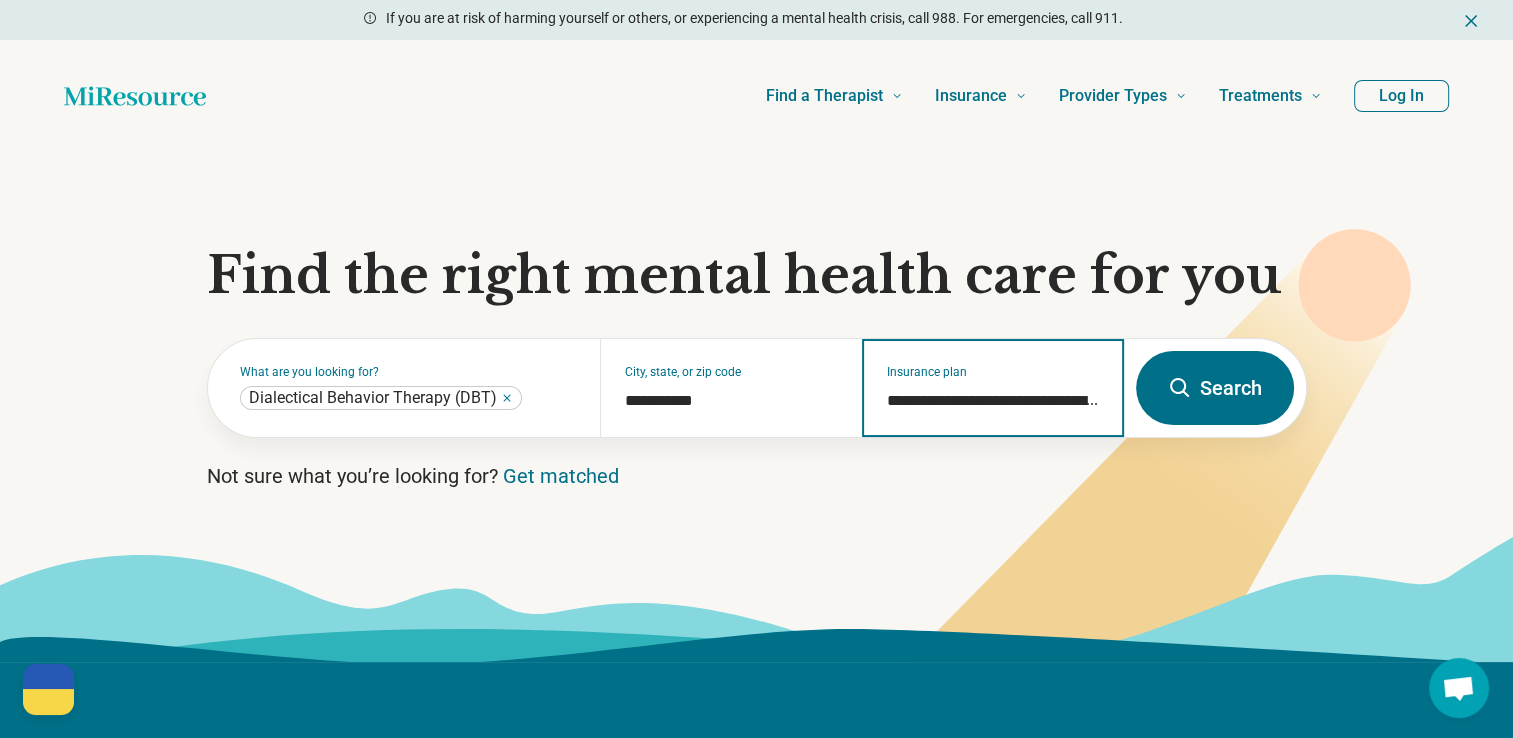 type on "**********" 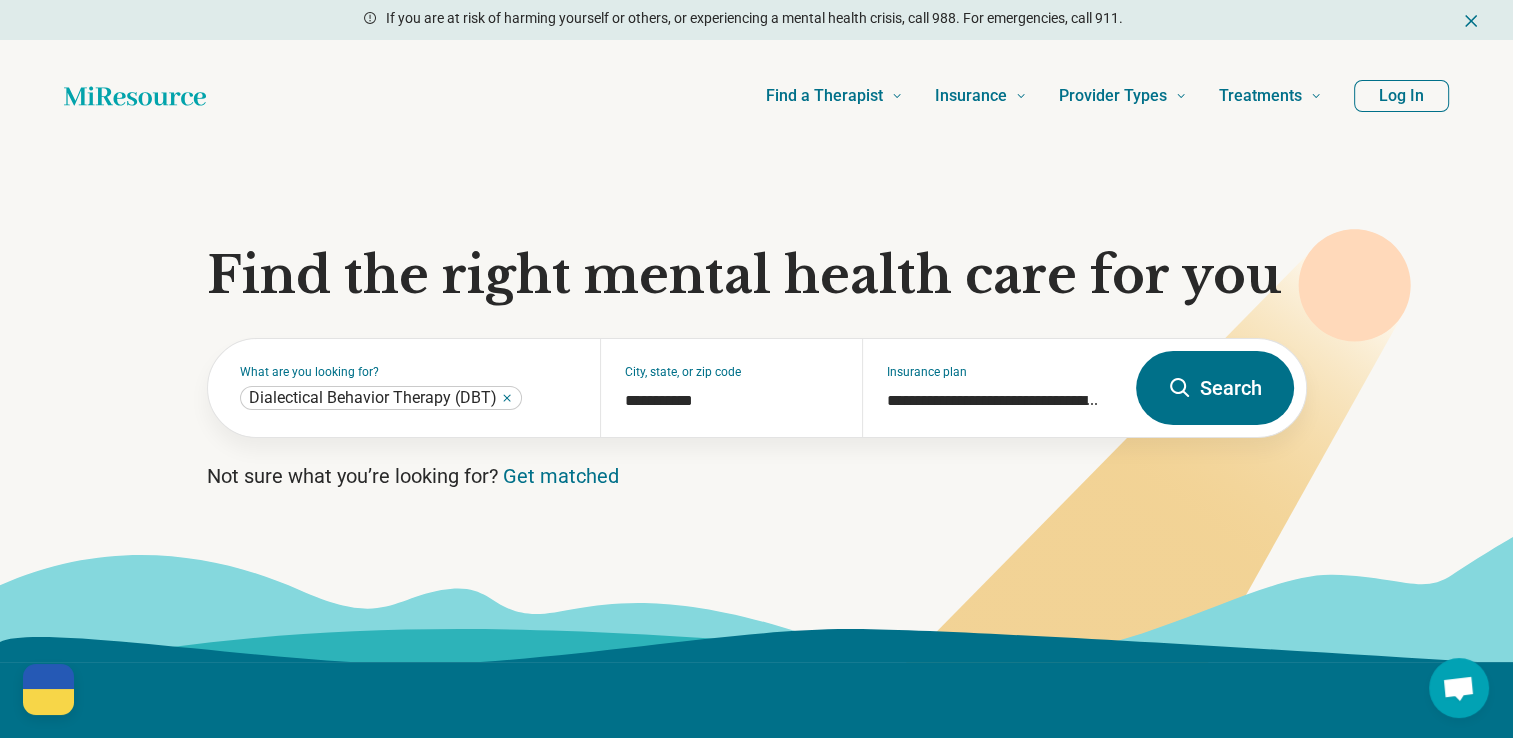 click on "Search" at bounding box center (1215, 388) 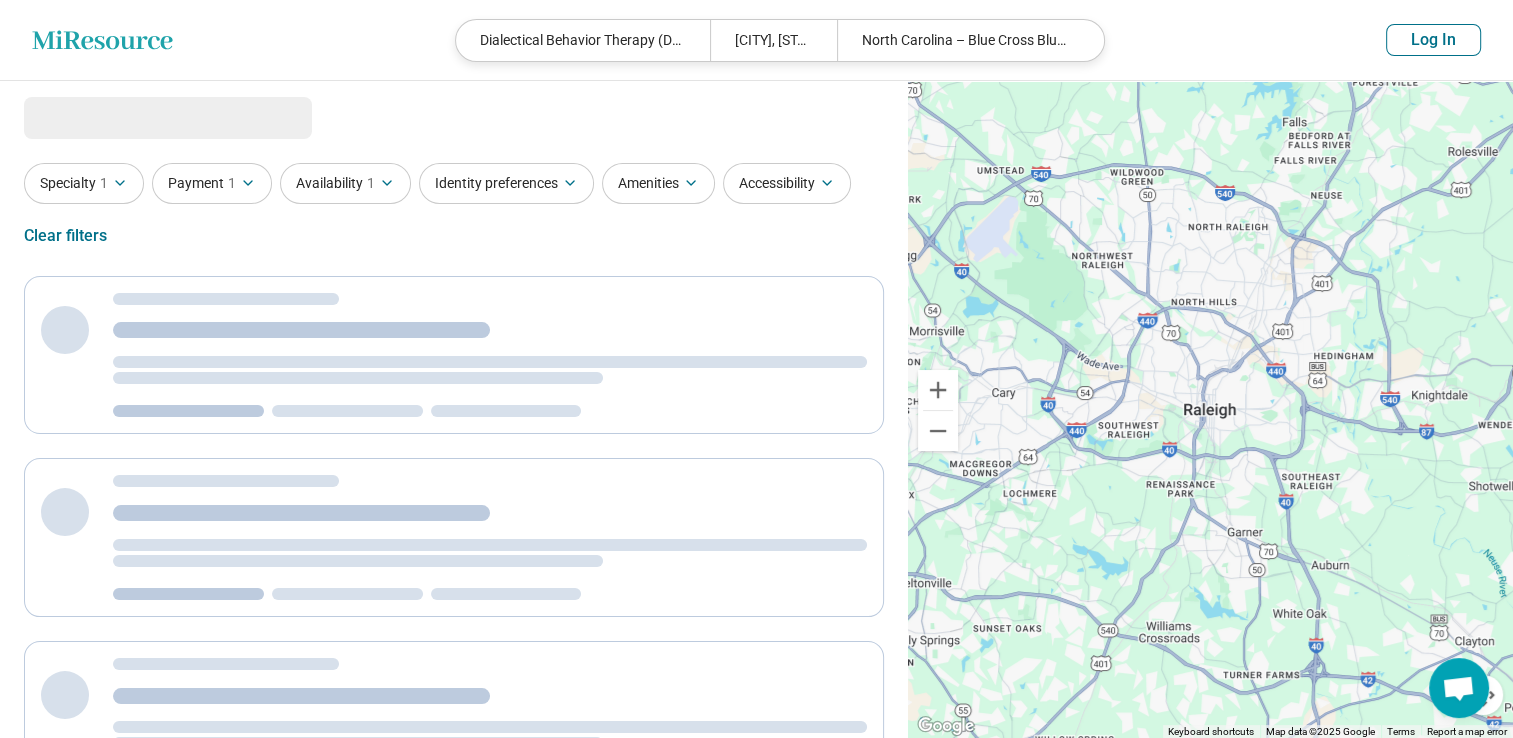 select on "***" 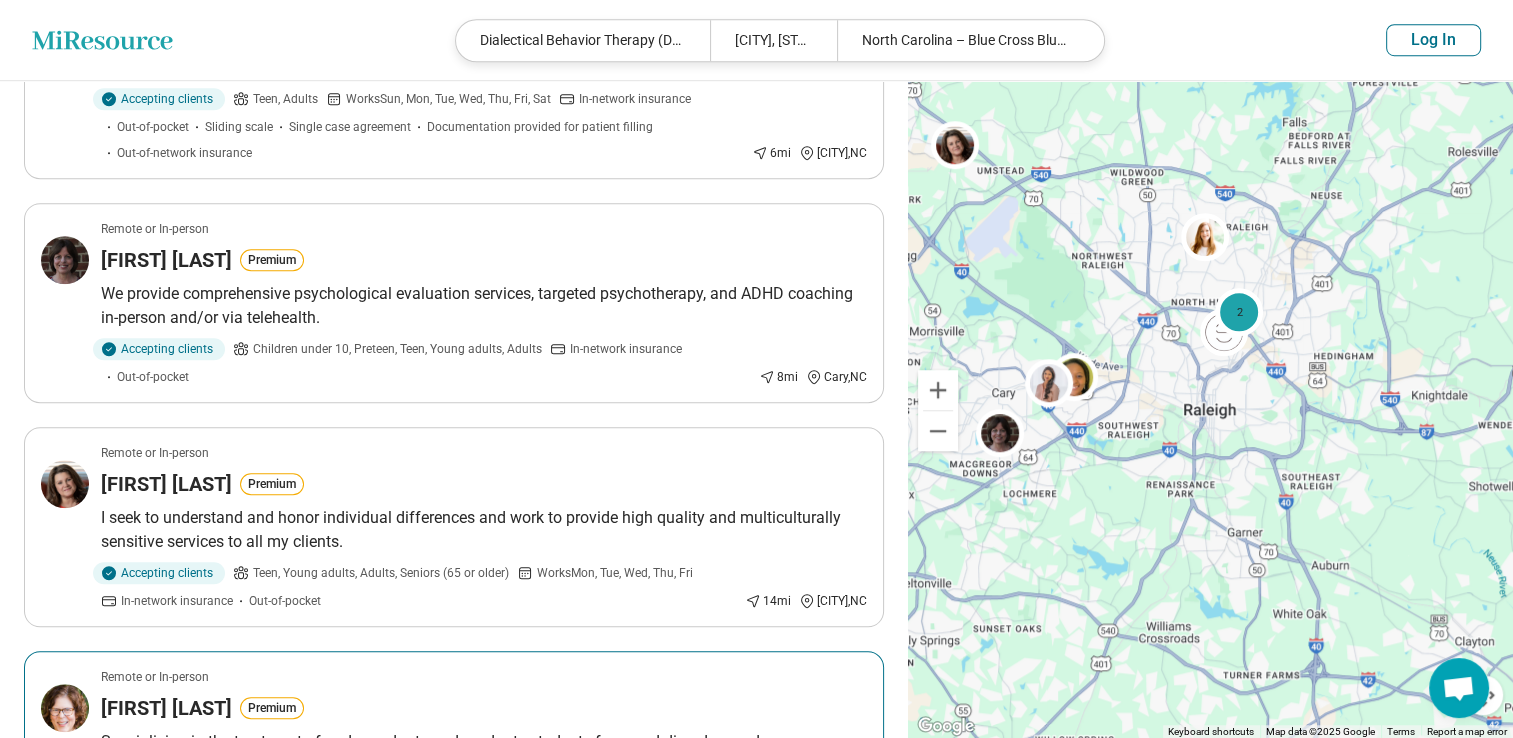 scroll, scrollTop: 1435, scrollLeft: 0, axis: vertical 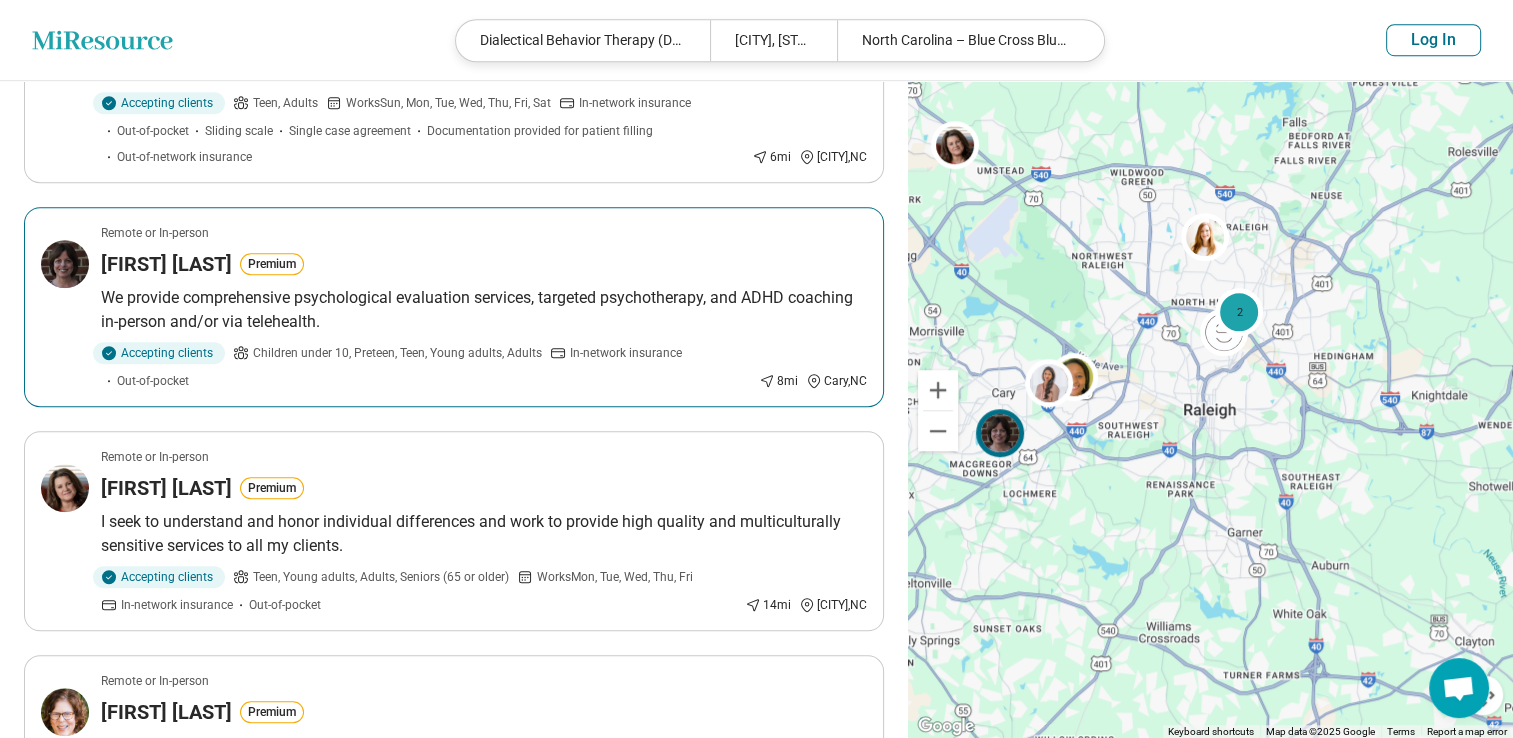click on "[FIRST] [LAST]" at bounding box center (166, 264) 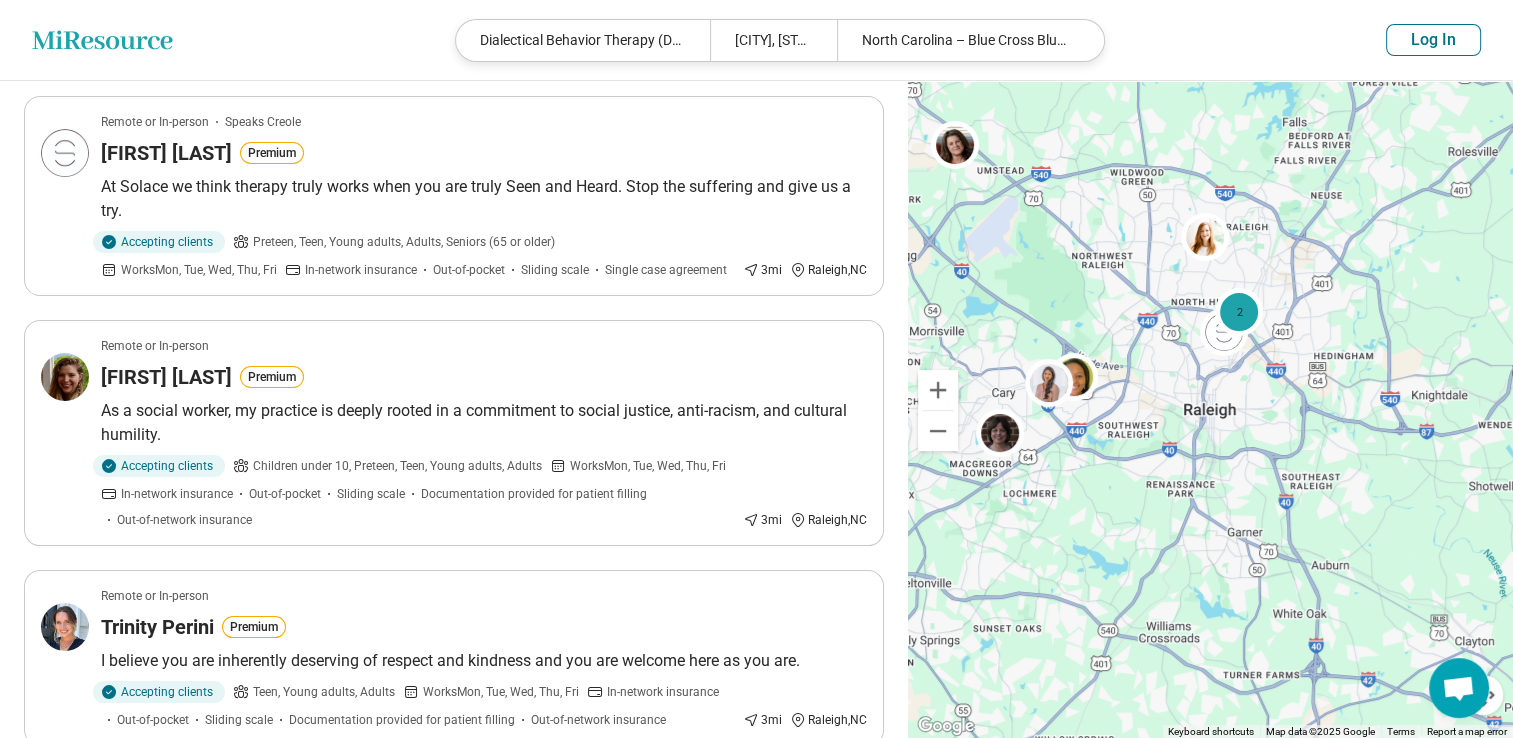 scroll, scrollTop: 0, scrollLeft: 0, axis: both 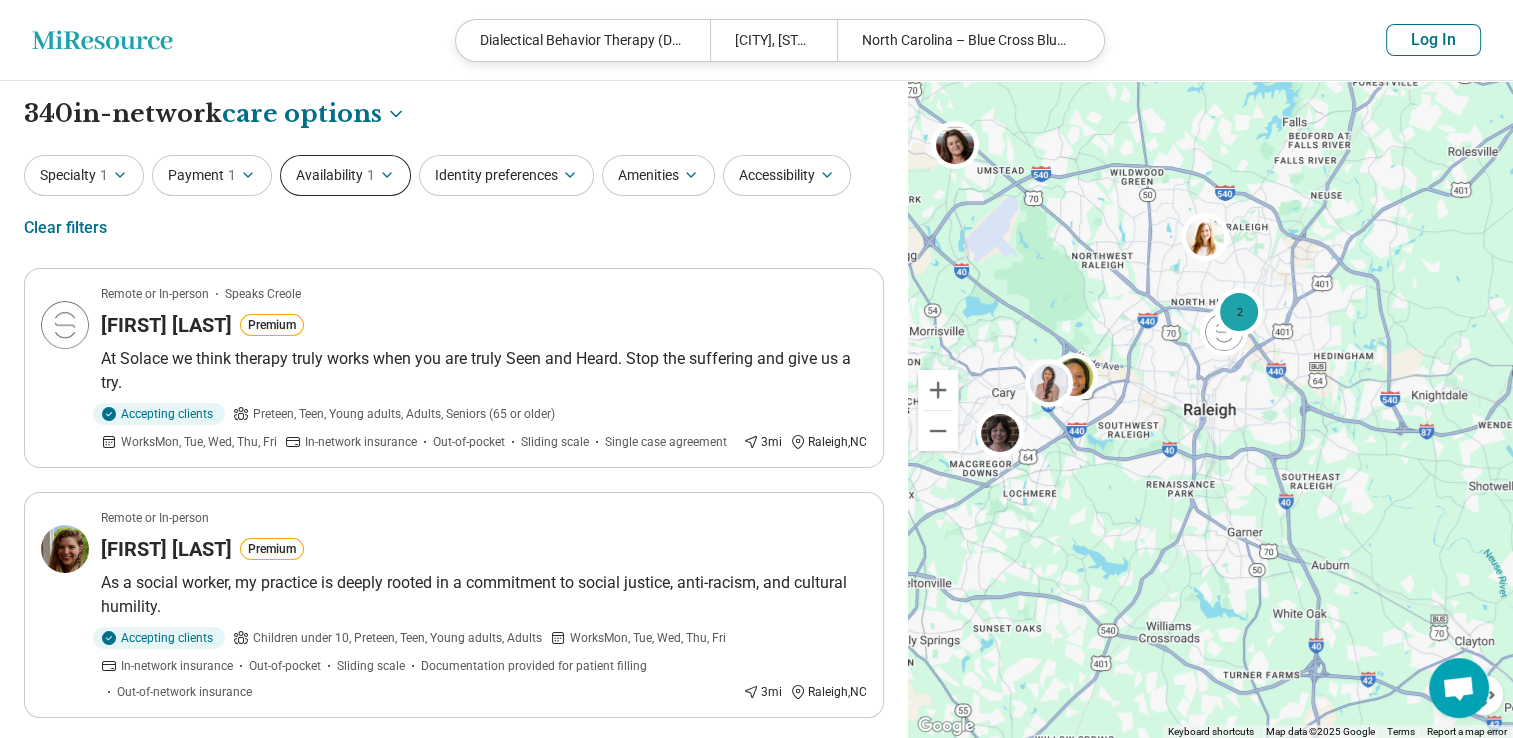 click on "1" at bounding box center [371, 175] 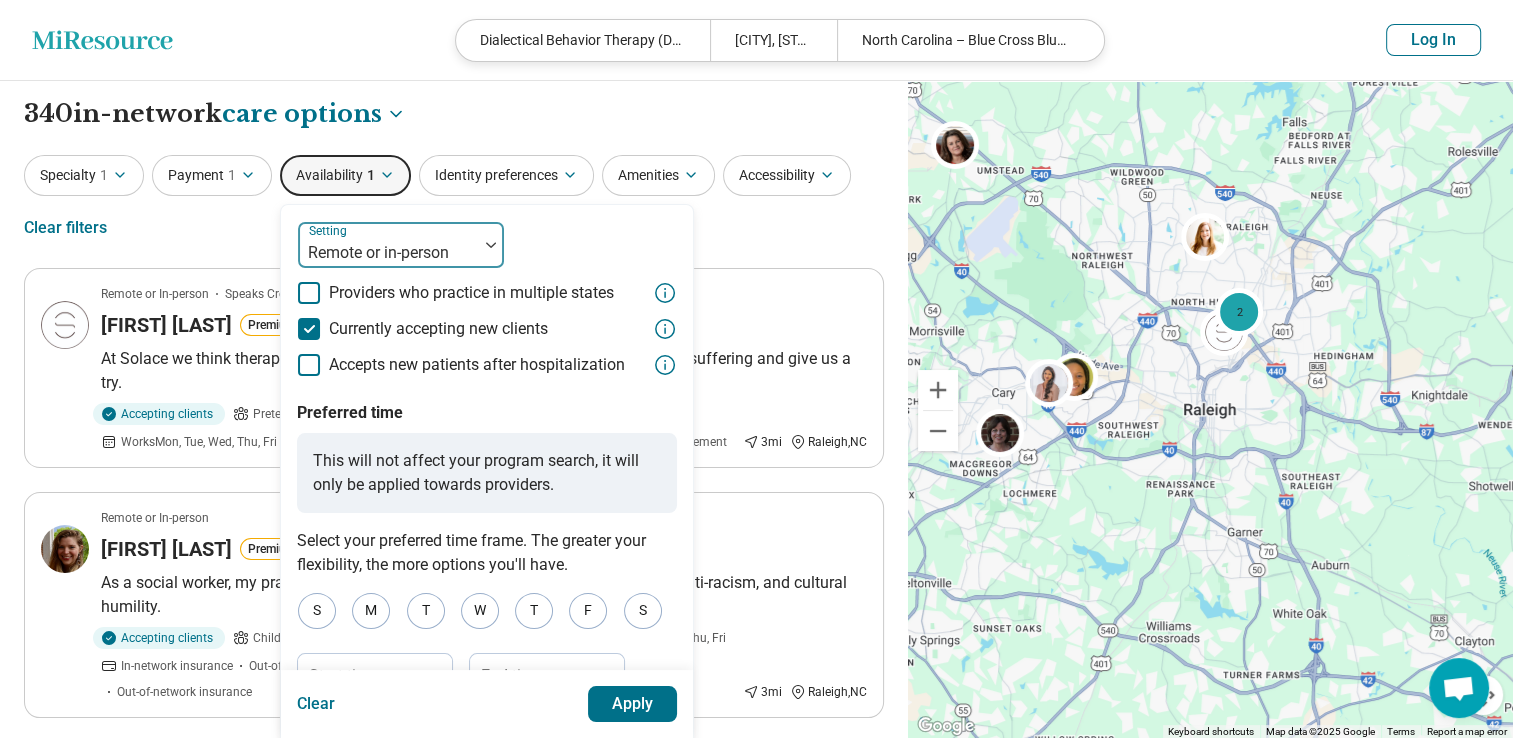 click at bounding box center (388, 253) 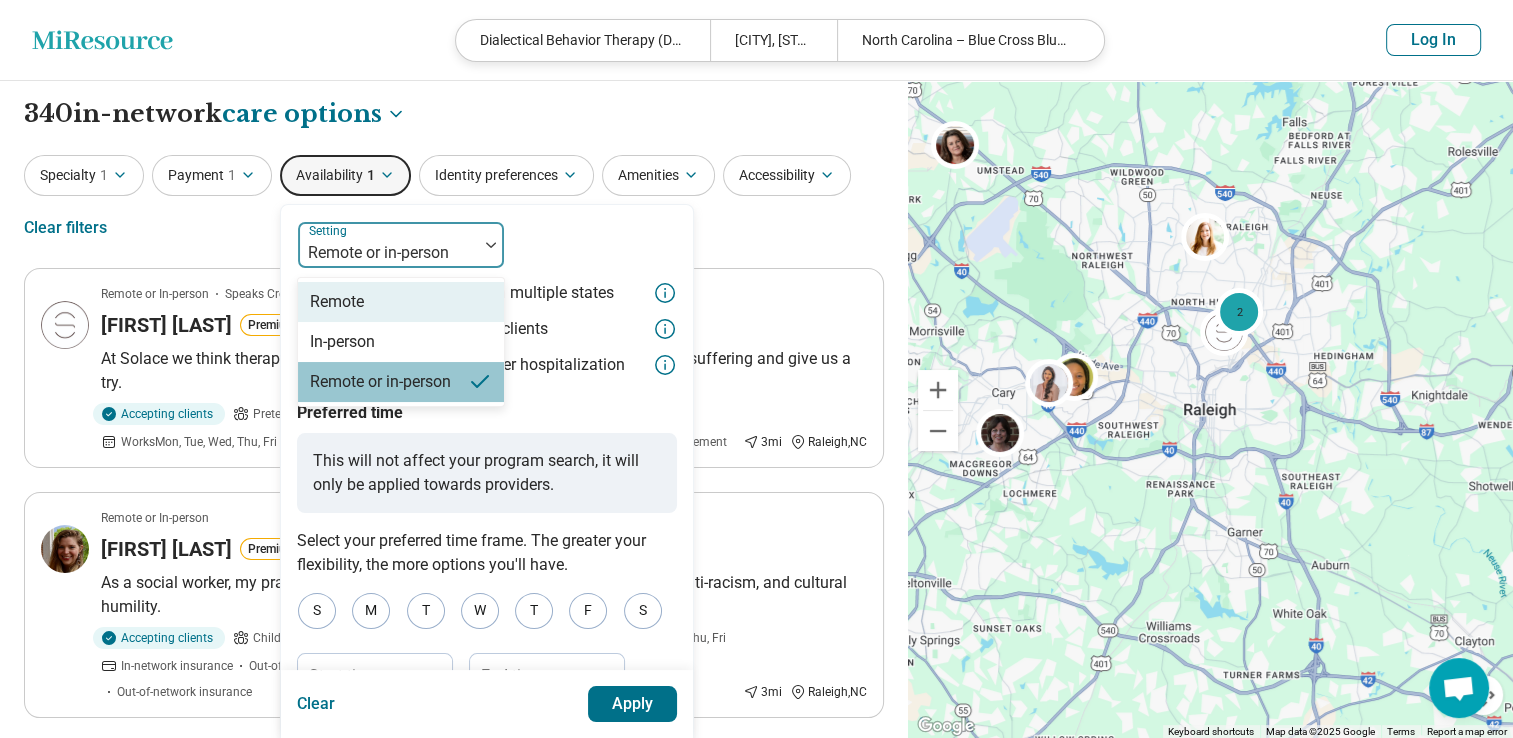 click on "Remote" at bounding box center [401, 302] 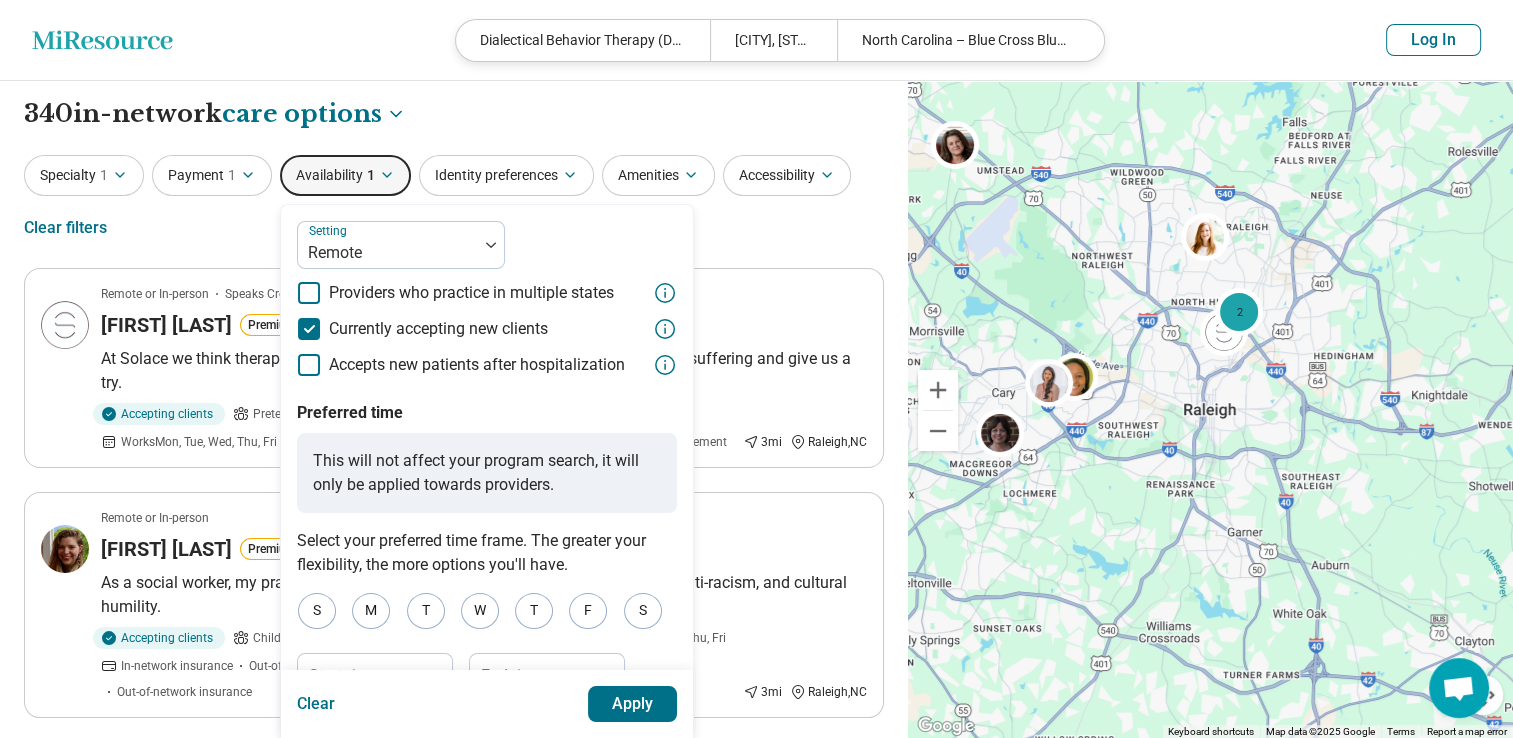 click on "Apply" at bounding box center (633, 704) 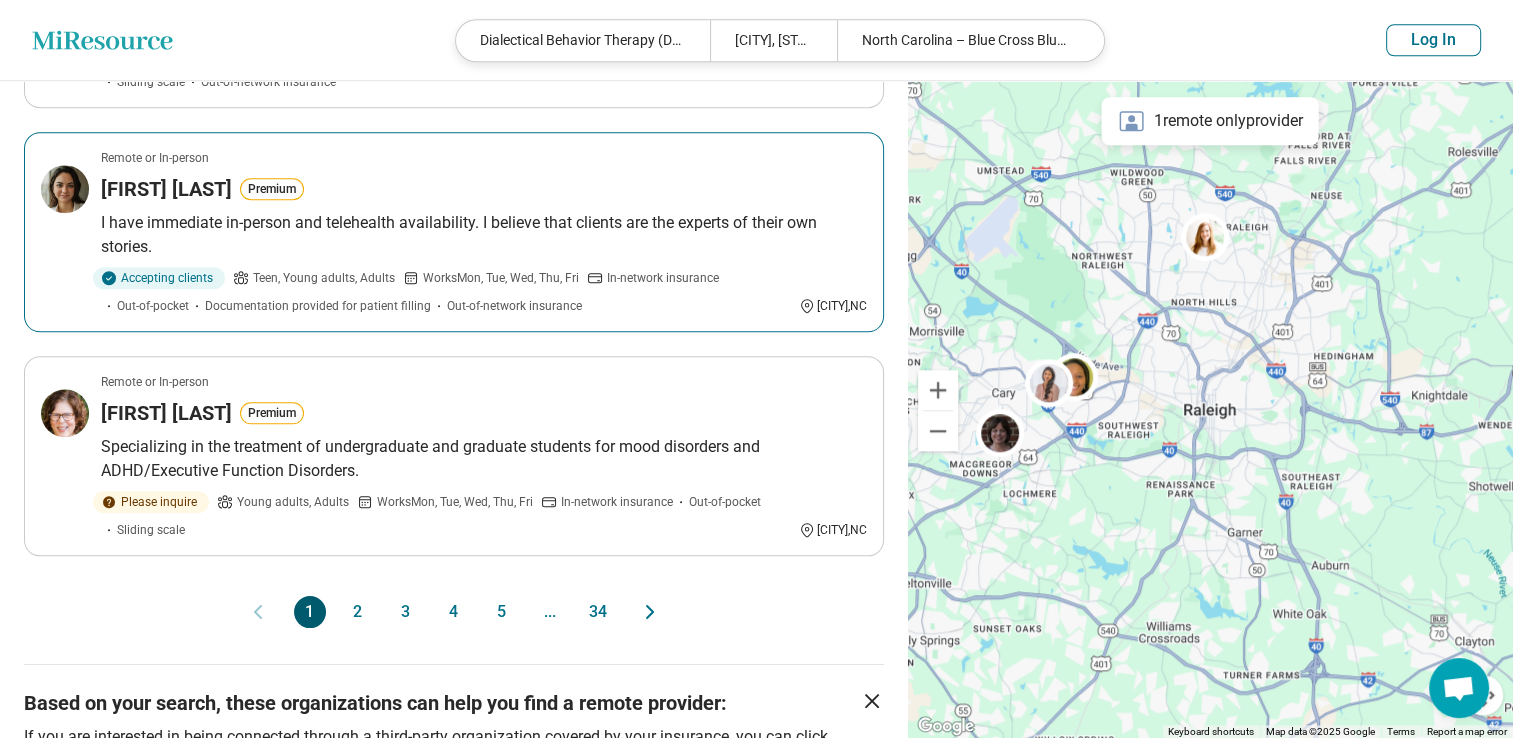 scroll, scrollTop: 1882, scrollLeft: 0, axis: vertical 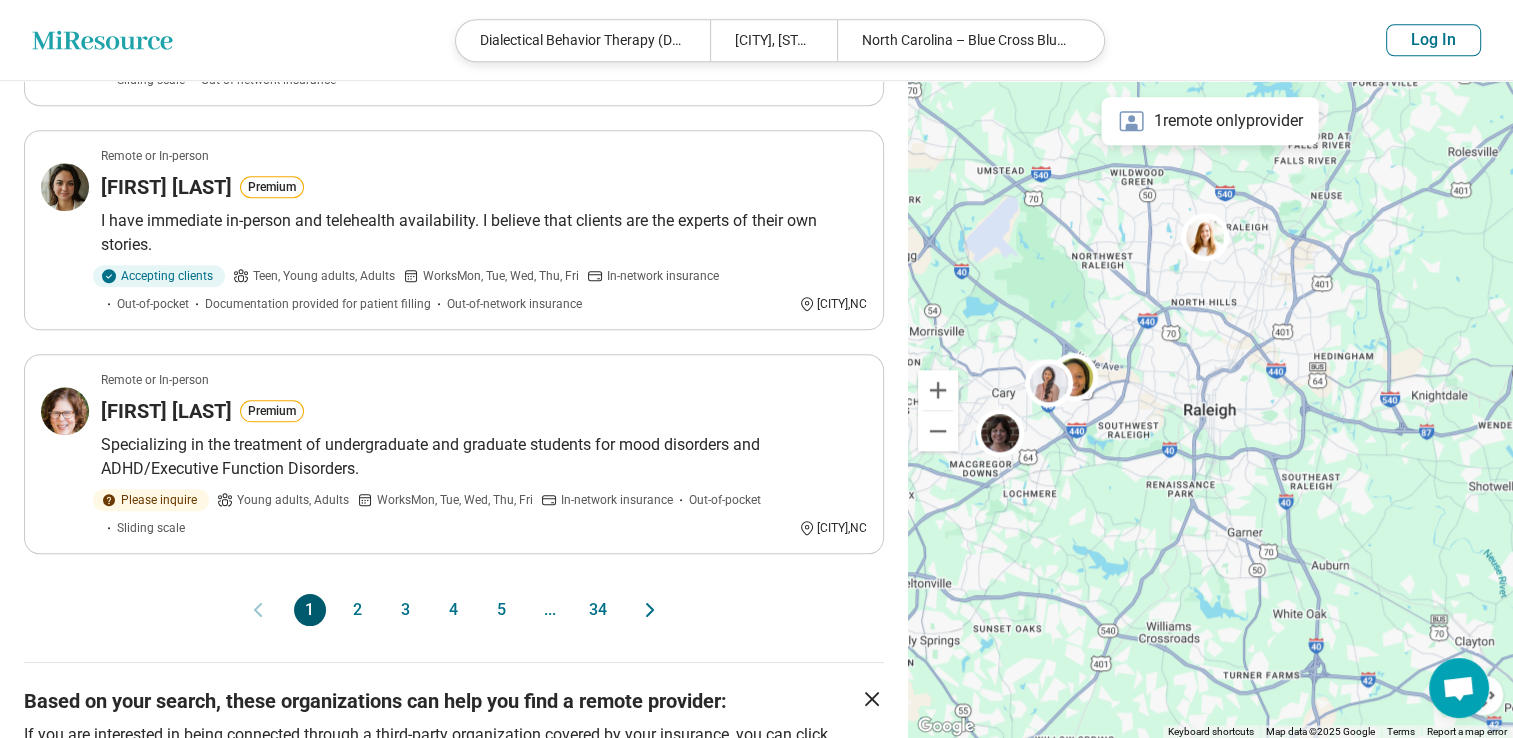 click on "5" at bounding box center (502, 610) 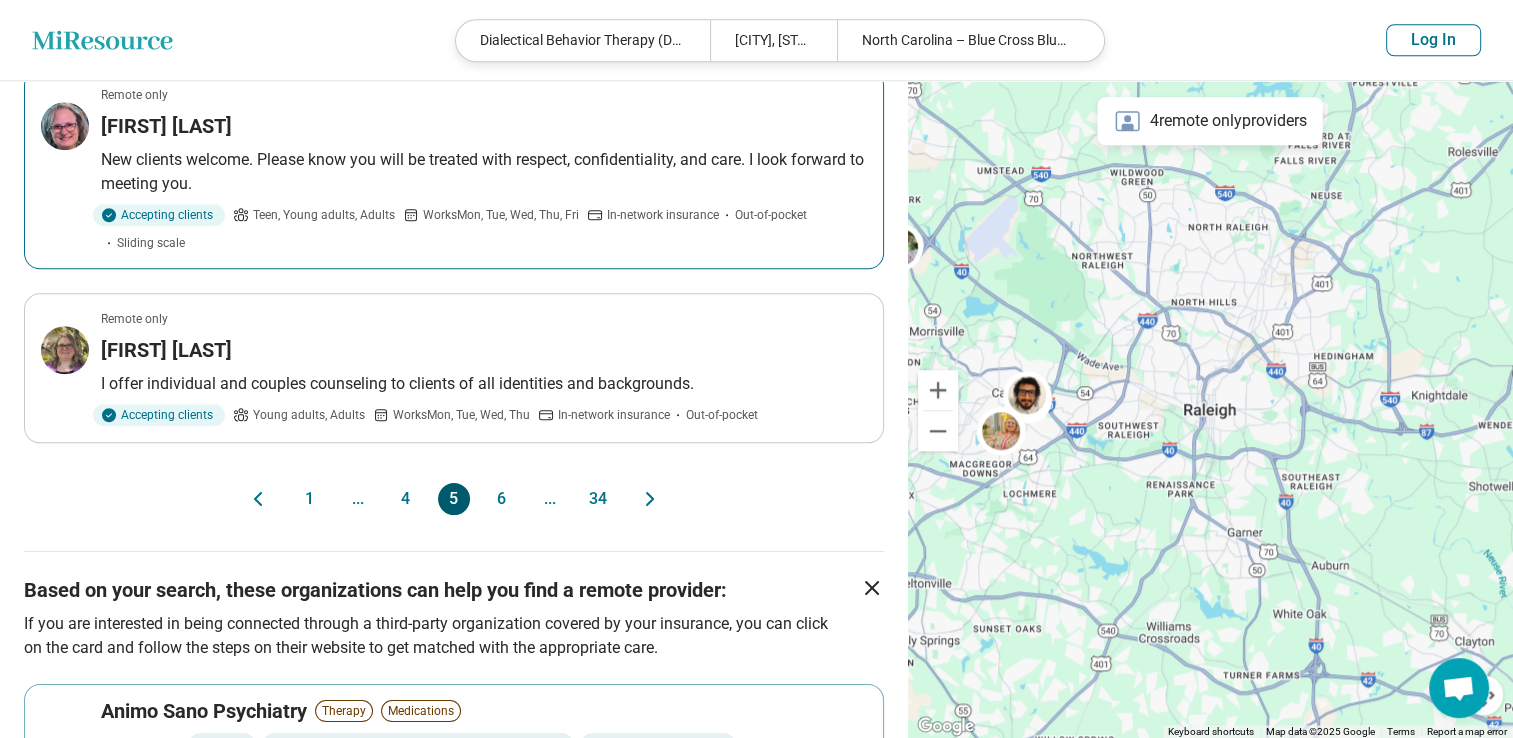 scroll, scrollTop: 1923, scrollLeft: 0, axis: vertical 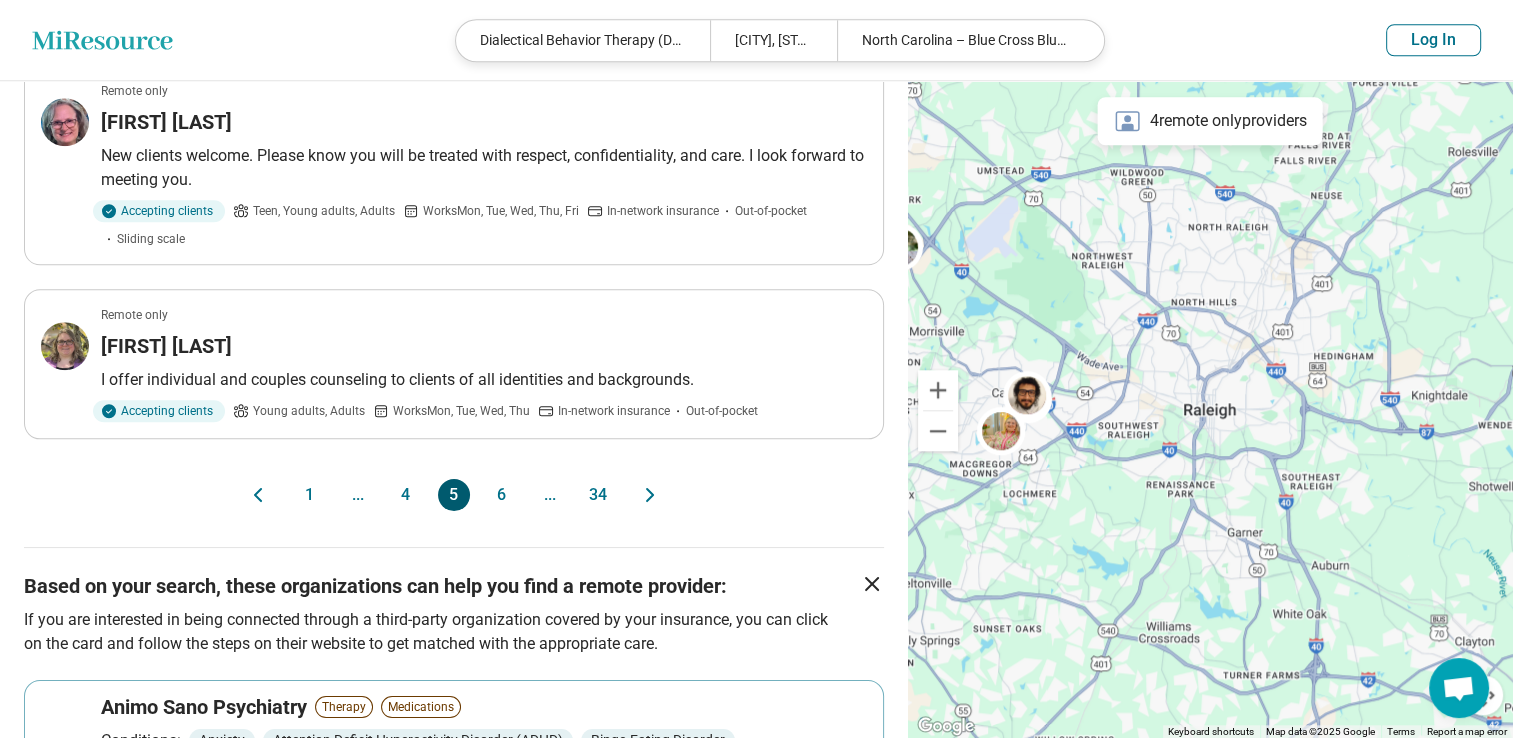 click on "6" at bounding box center (502, 495) 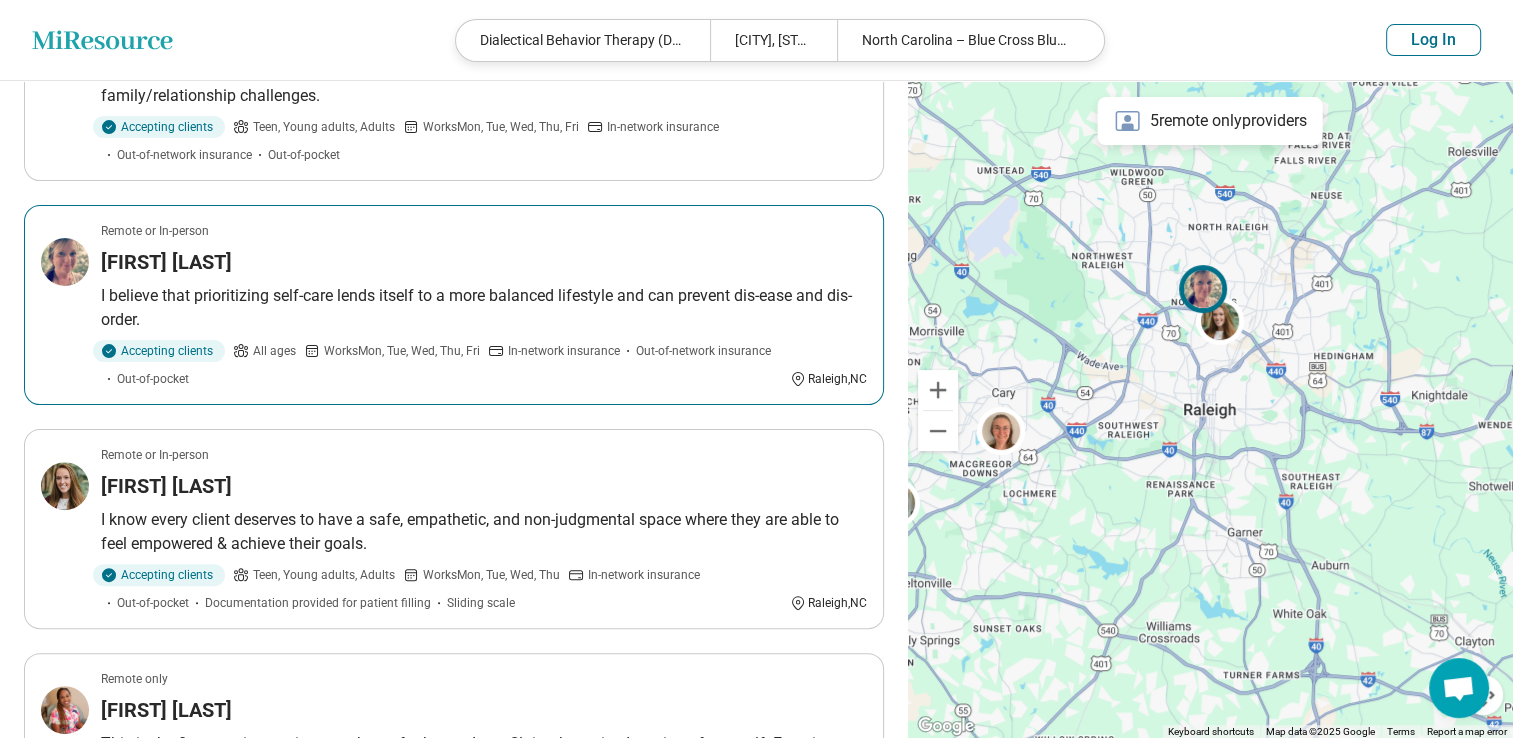 scroll, scrollTop: 512, scrollLeft: 0, axis: vertical 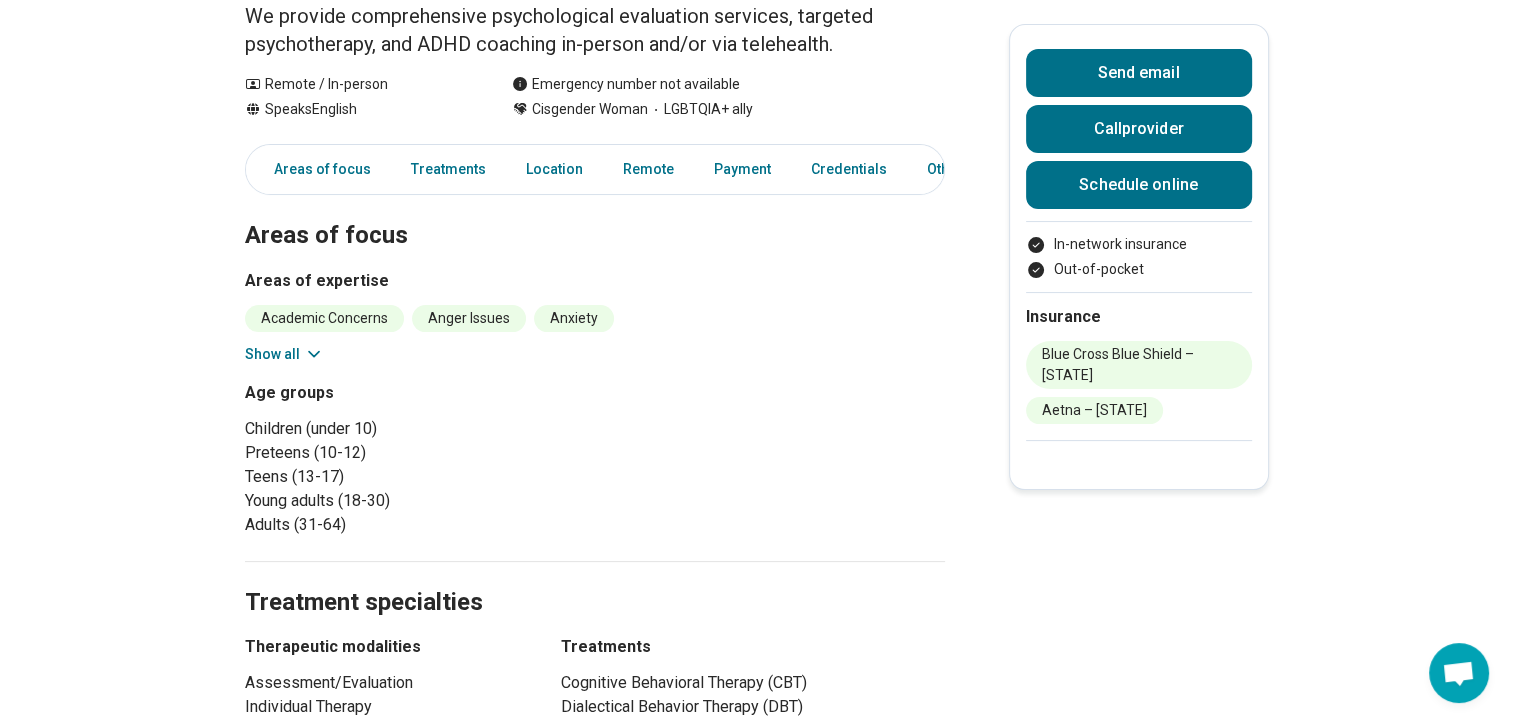 click on "Show all" at bounding box center [284, 354] 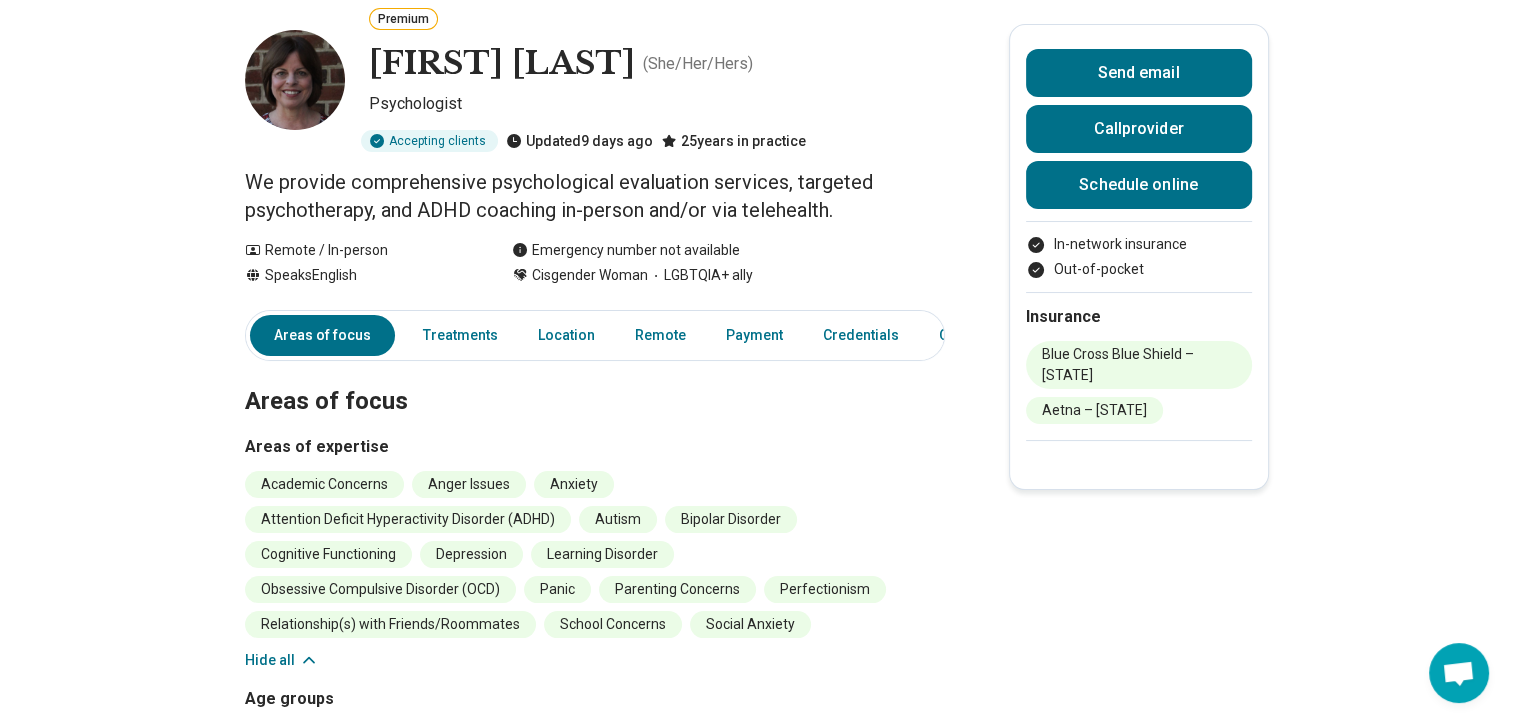 scroll, scrollTop: 0, scrollLeft: 0, axis: both 